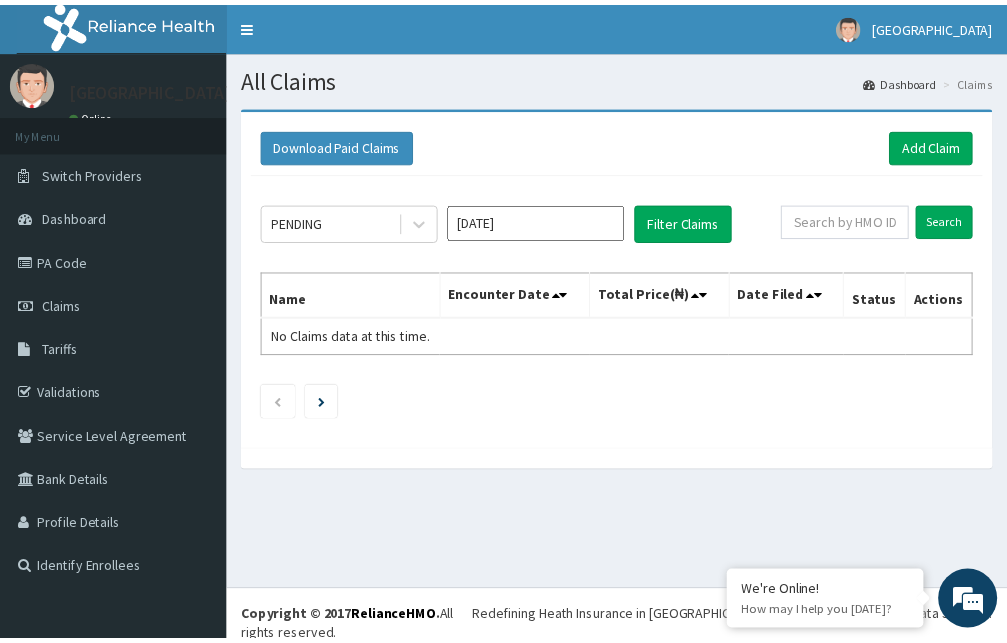 scroll, scrollTop: 0, scrollLeft: 0, axis: both 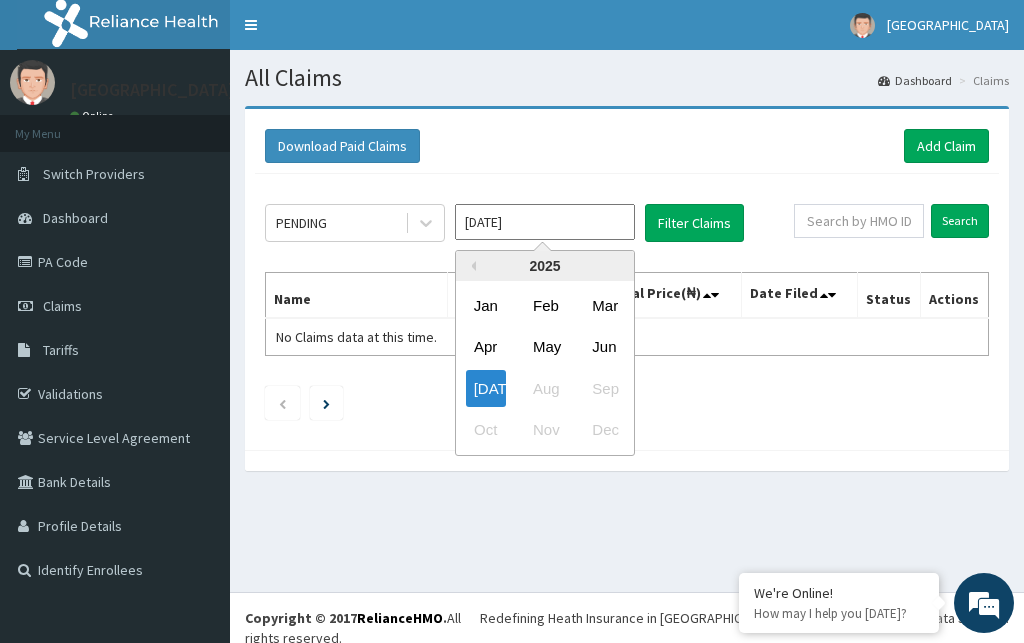 click on "Jul 2025" at bounding box center [545, 222] 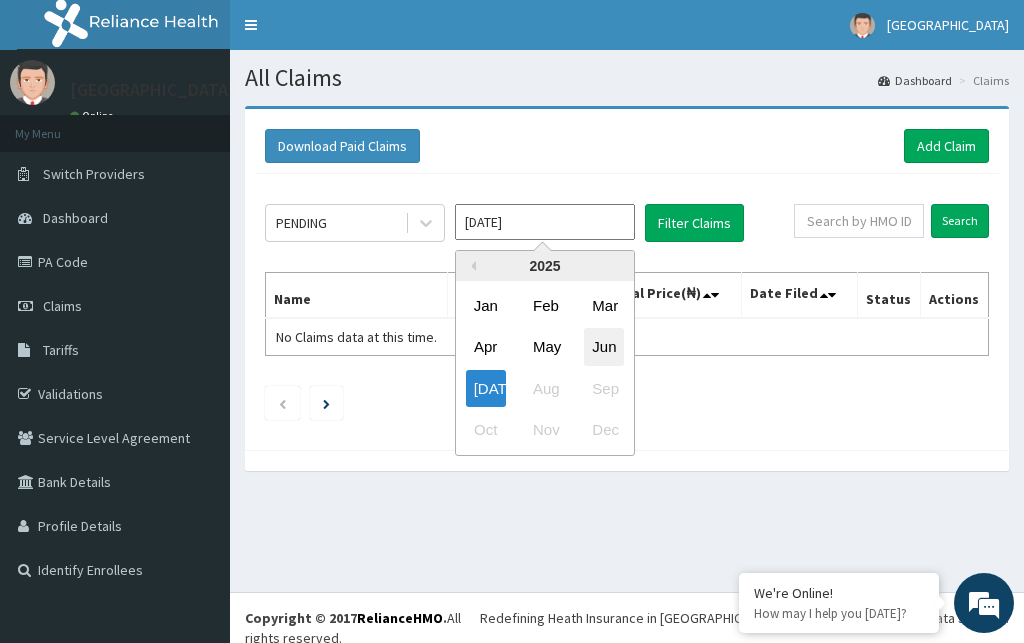 click on "Jun" at bounding box center (604, 347) 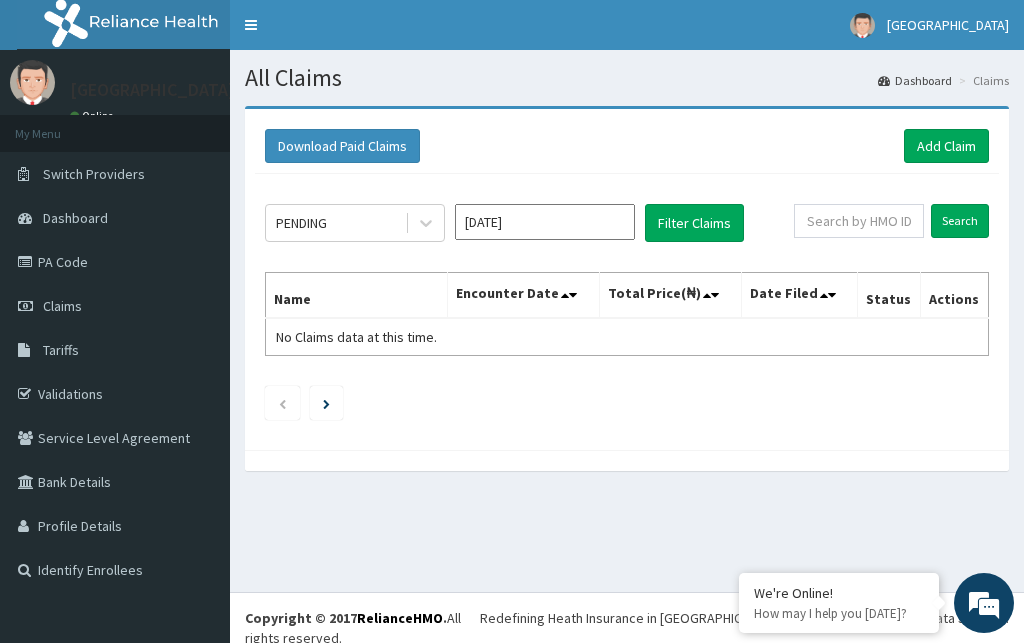 type on "Jun 2025" 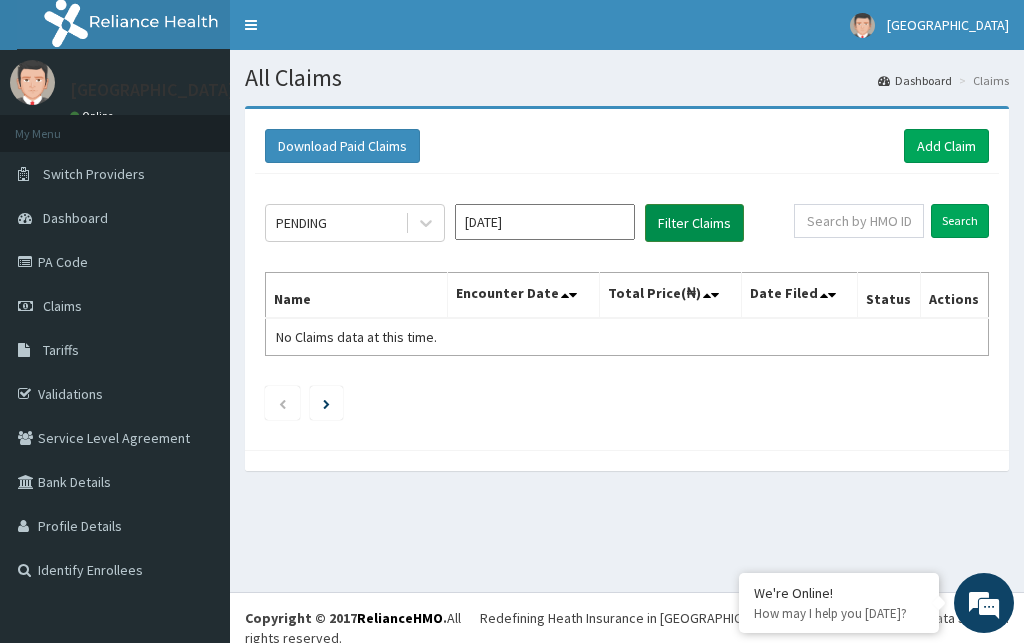 click on "Filter Claims" at bounding box center [694, 223] 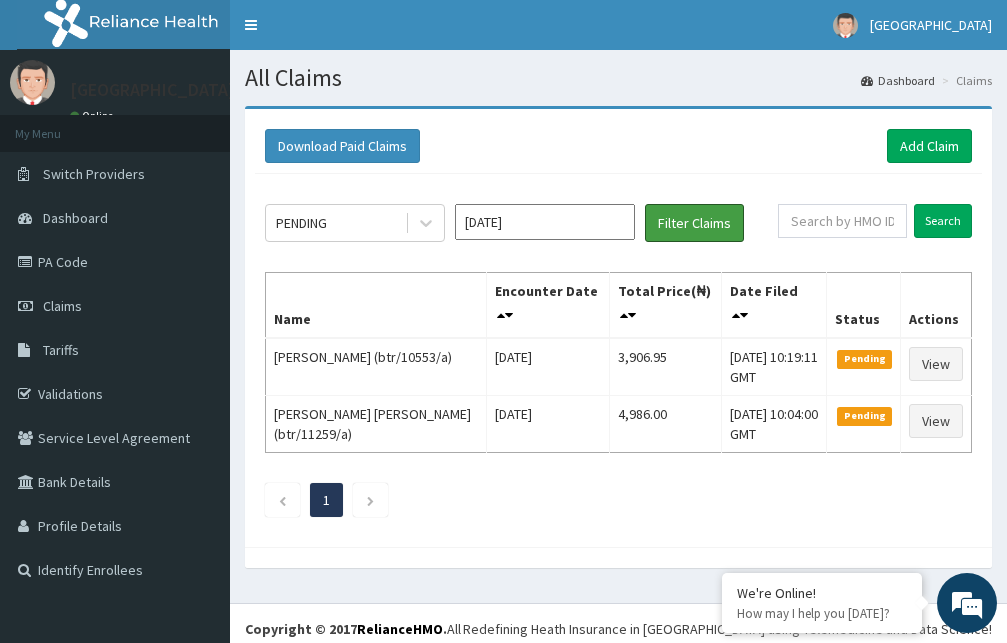 scroll, scrollTop: 0, scrollLeft: 0, axis: both 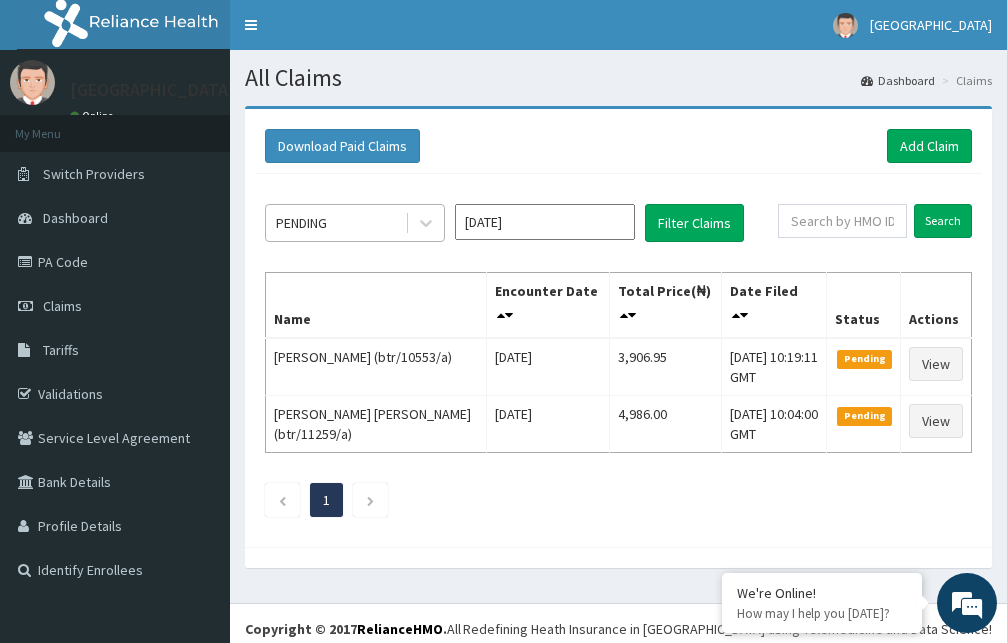 click on "PENDING" at bounding box center (335, 223) 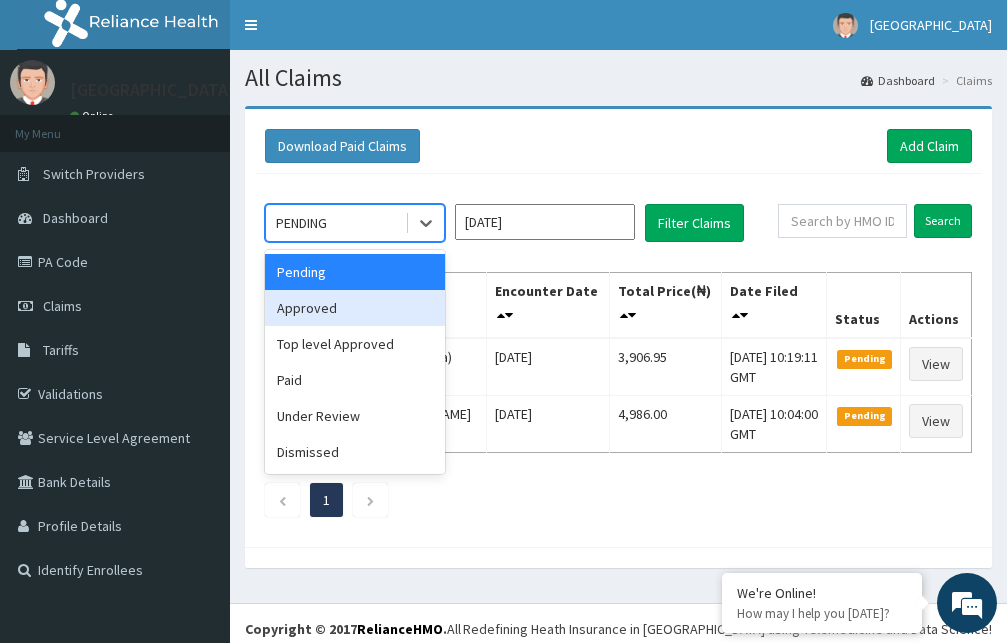 click on "Approved" at bounding box center (355, 308) 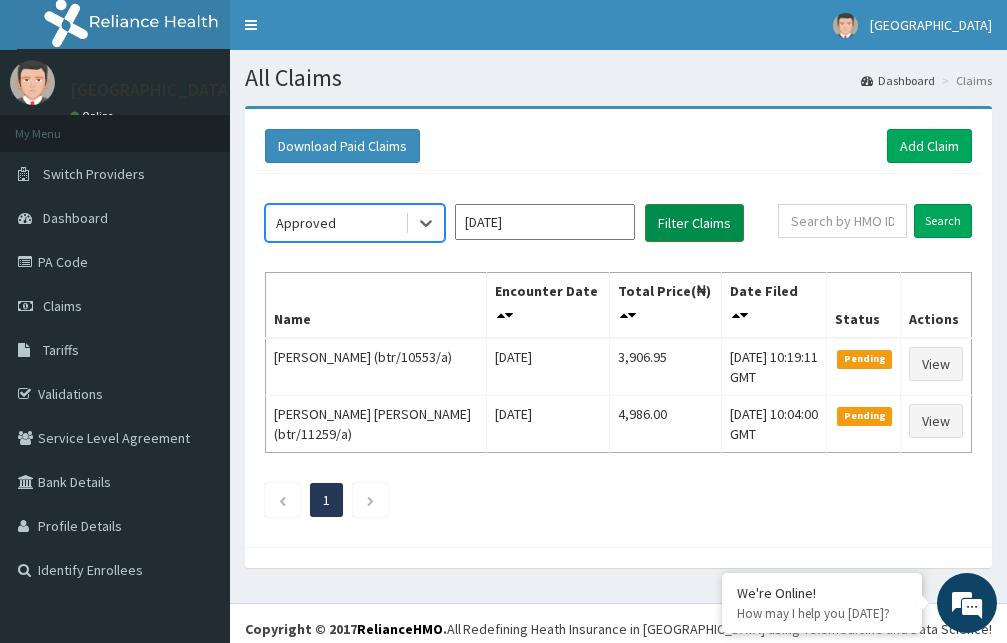 click on "Filter Claims" at bounding box center (694, 223) 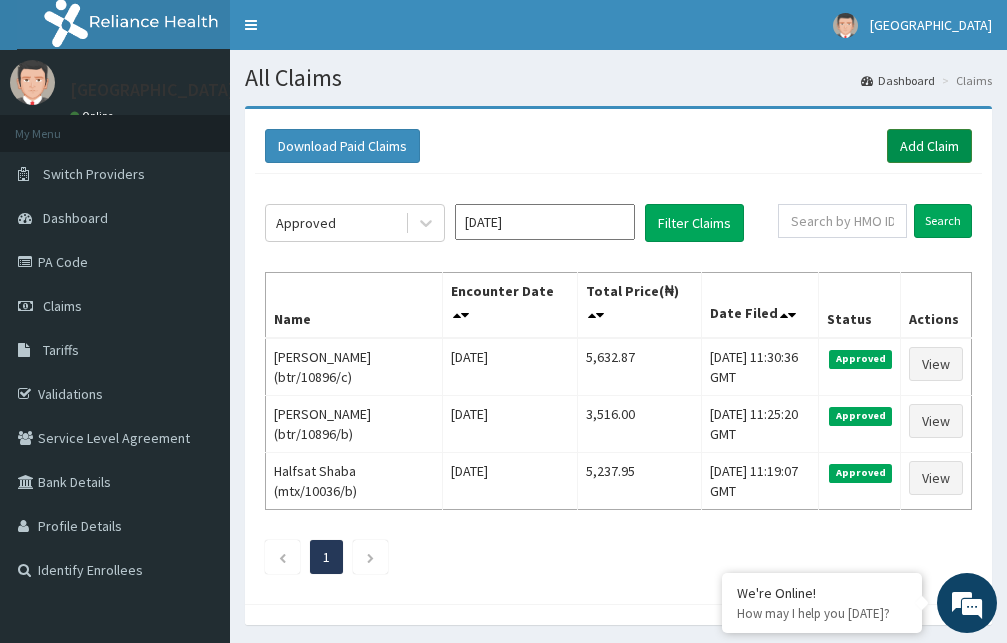 click on "Add Claim" at bounding box center (929, 146) 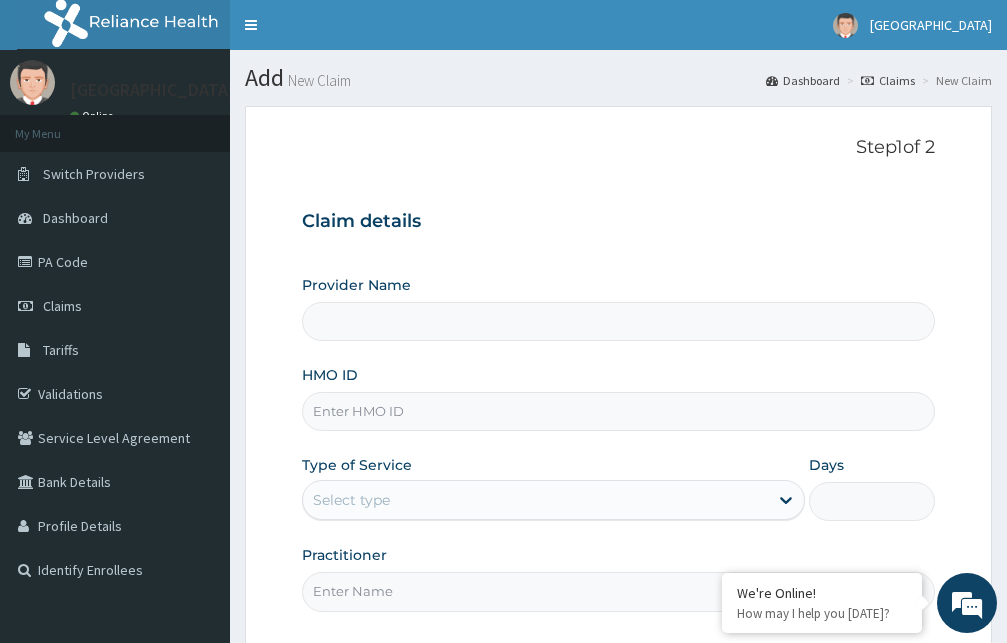 scroll, scrollTop: 0, scrollLeft: 0, axis: both 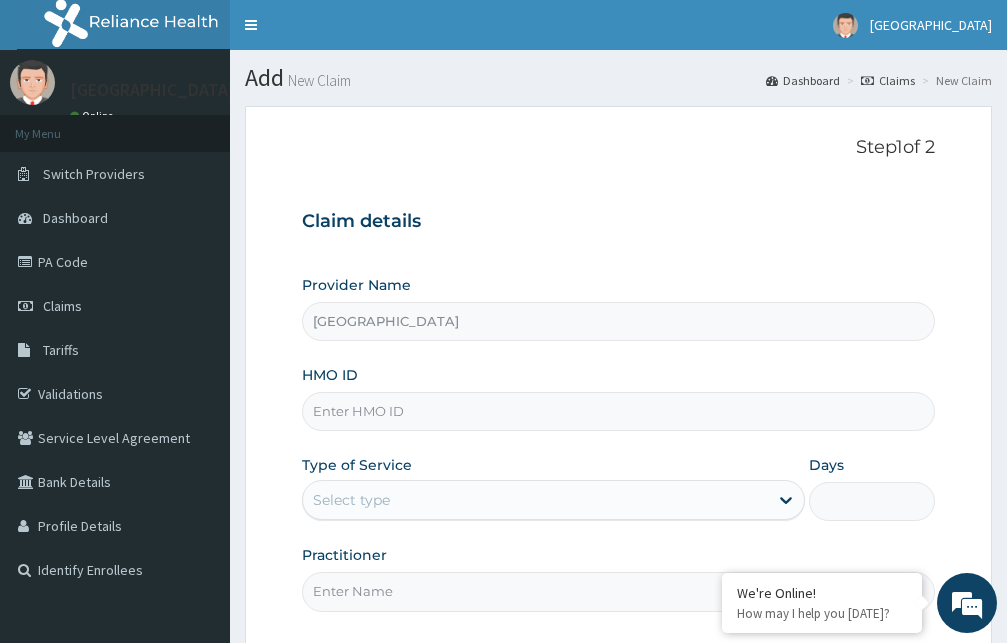 click on "HMO ID" at bounding box center (618, 411) 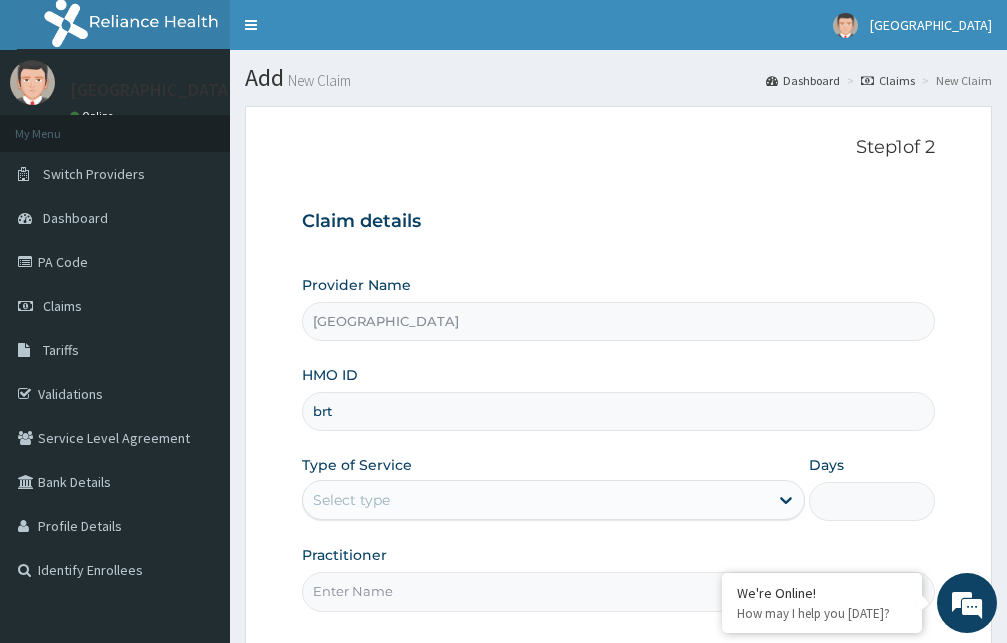 scroll, scrollTop: 0, scrollLeft: 0, axis: both 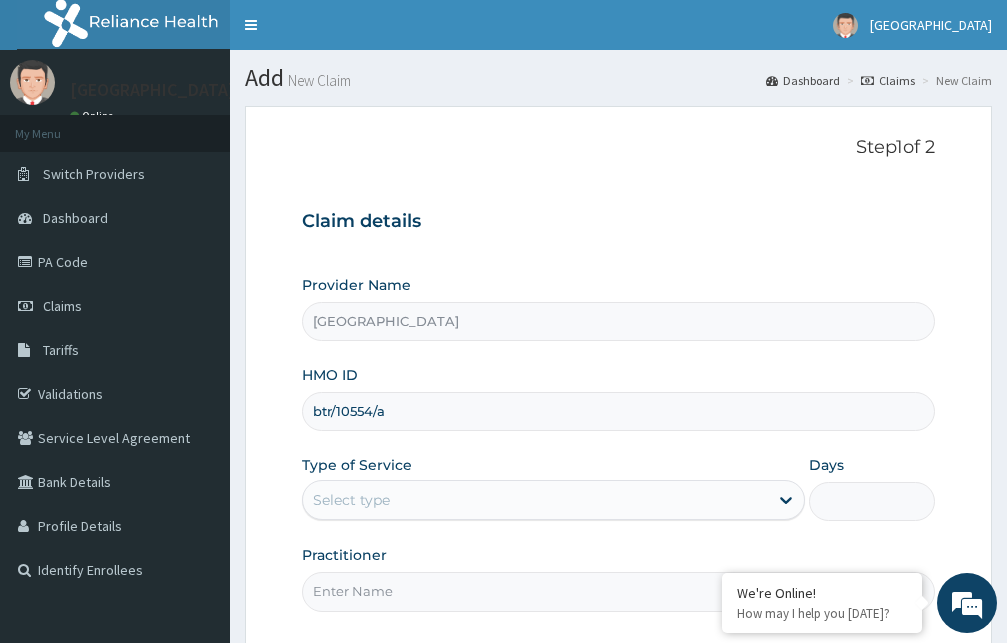 type on "btr/10554/a" 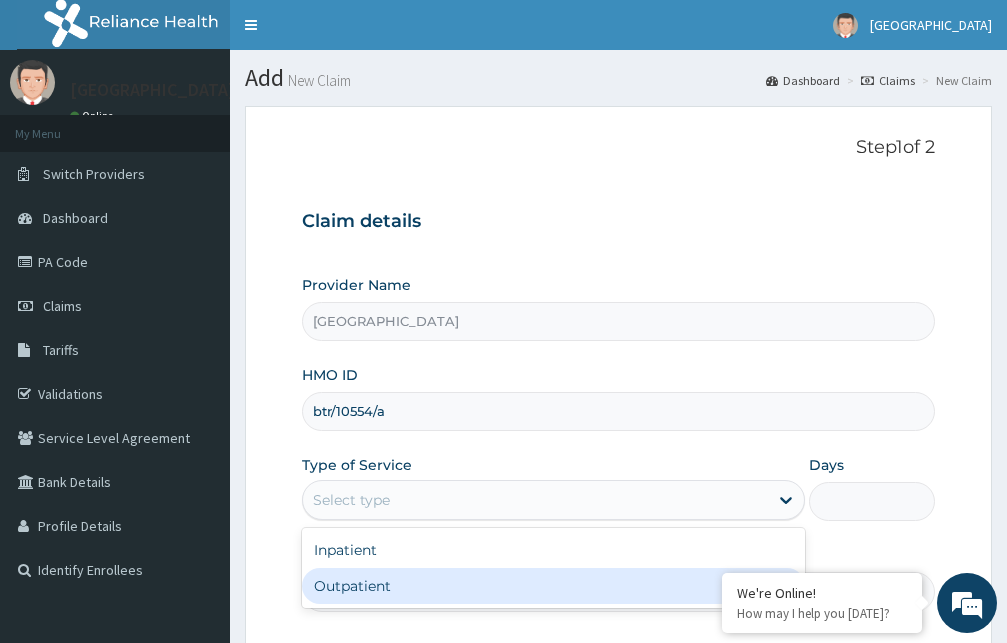 click on "Outpatient" at bounding box center [553, 586] 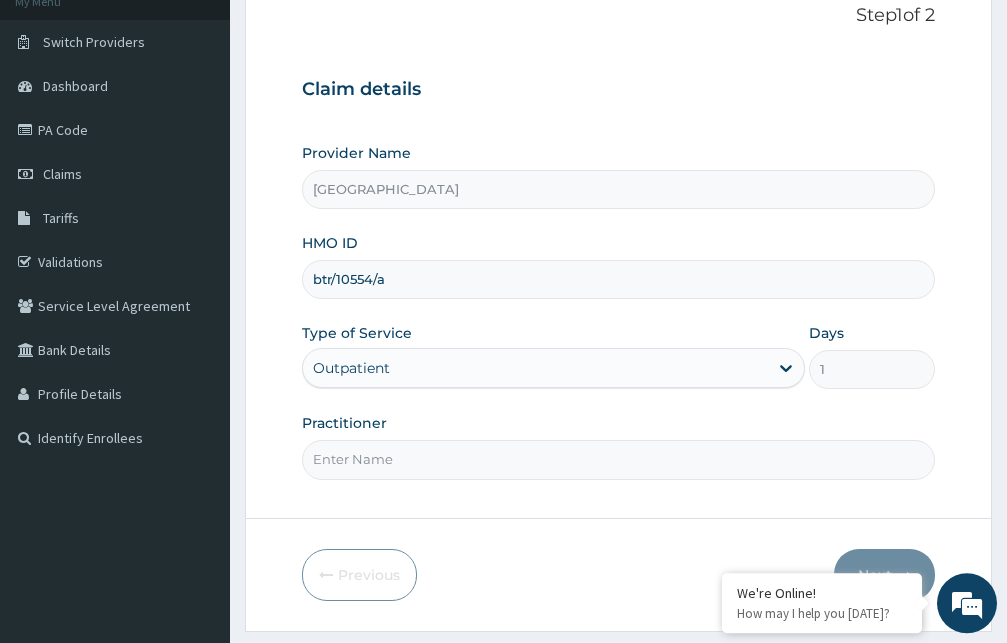 scroll, scrollTop: 187, scrollLeft: 0, axis: vertical 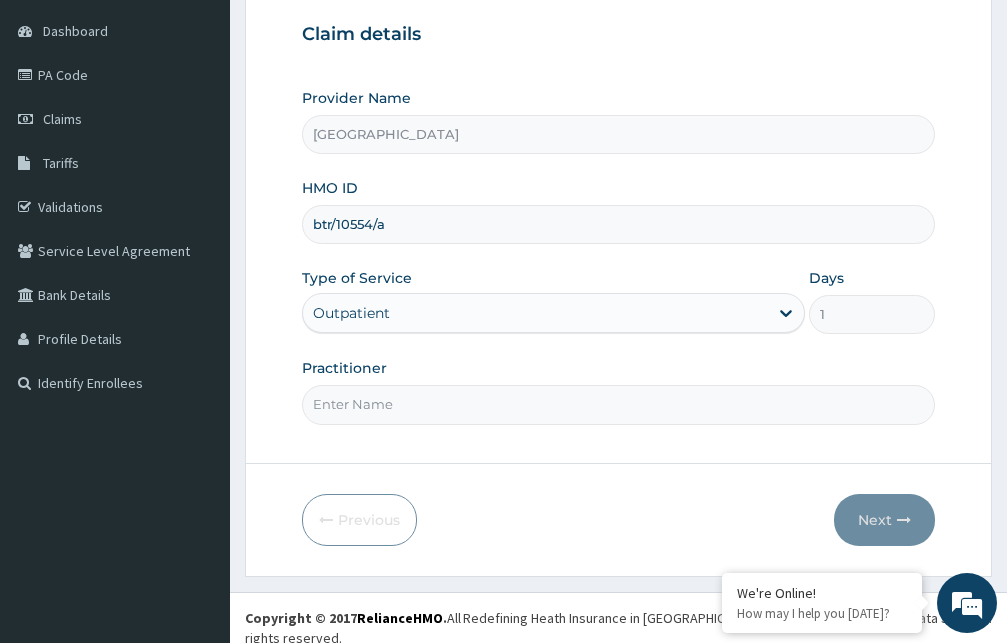 click on "Practitioner" at bounding box center (618, 404) 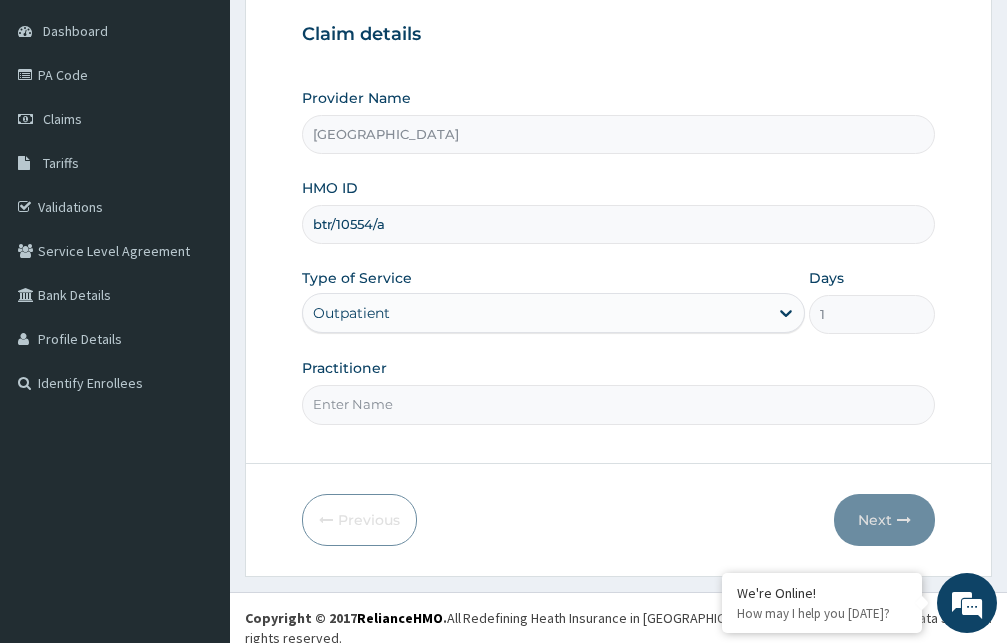 type on "r" 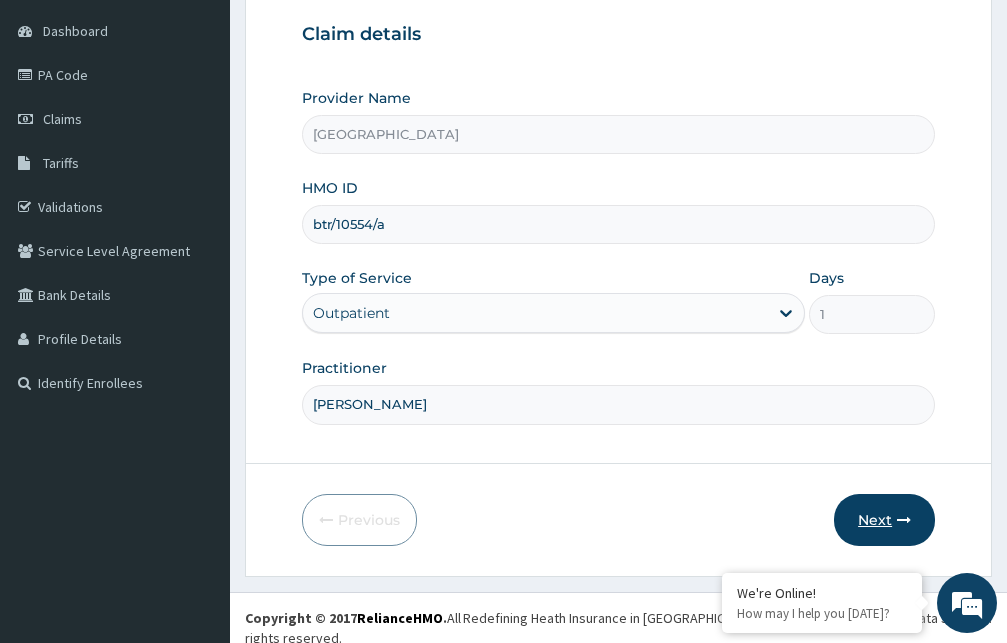 type on "[PERSON_NAME]" 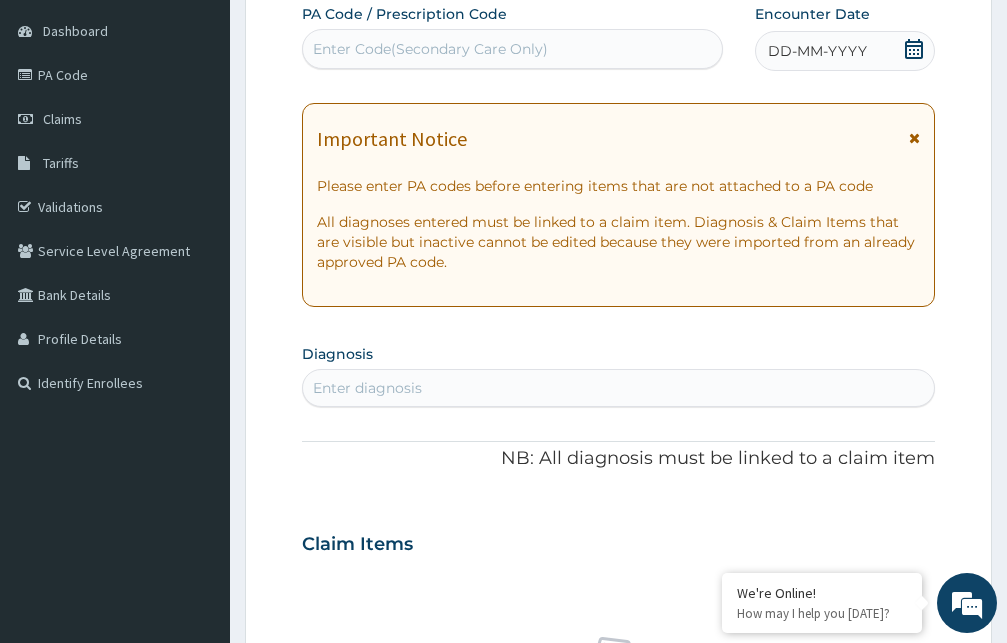 click at bounding box center (914, 138) 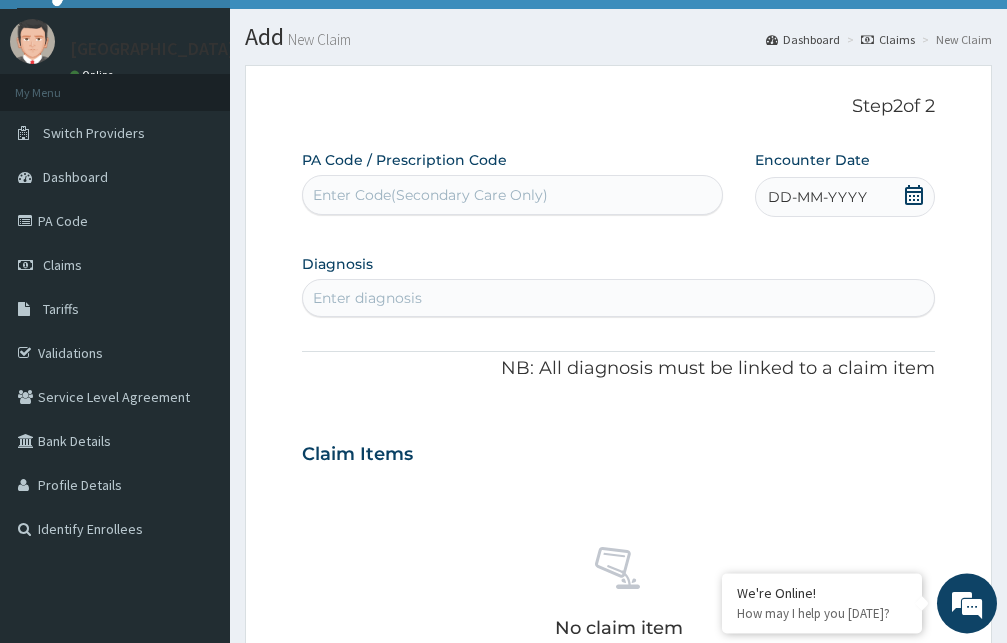 scroll, scrollTop: 0, scrollLeft: 0, axis: both 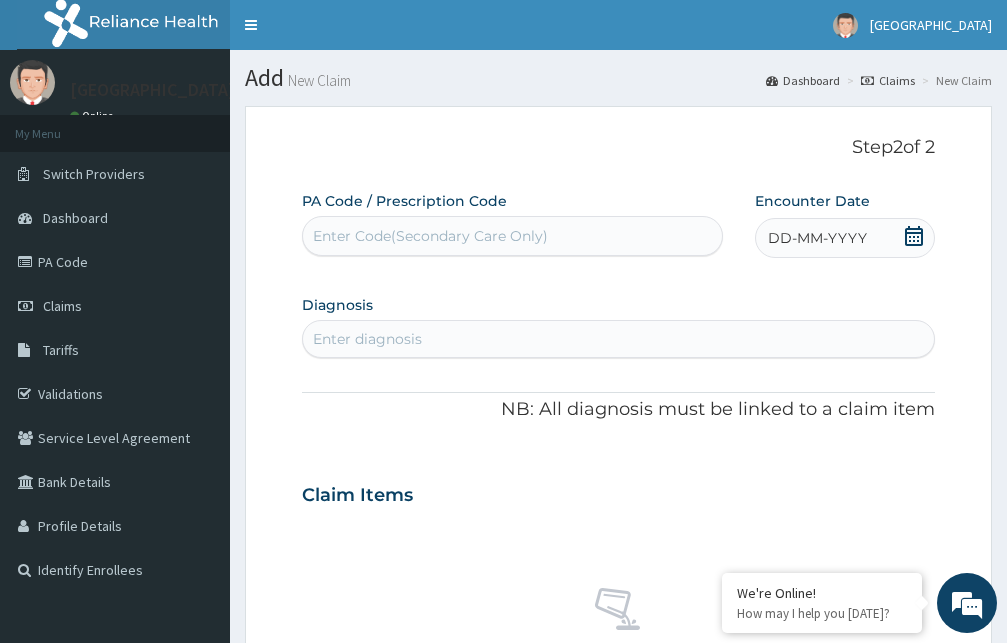 click 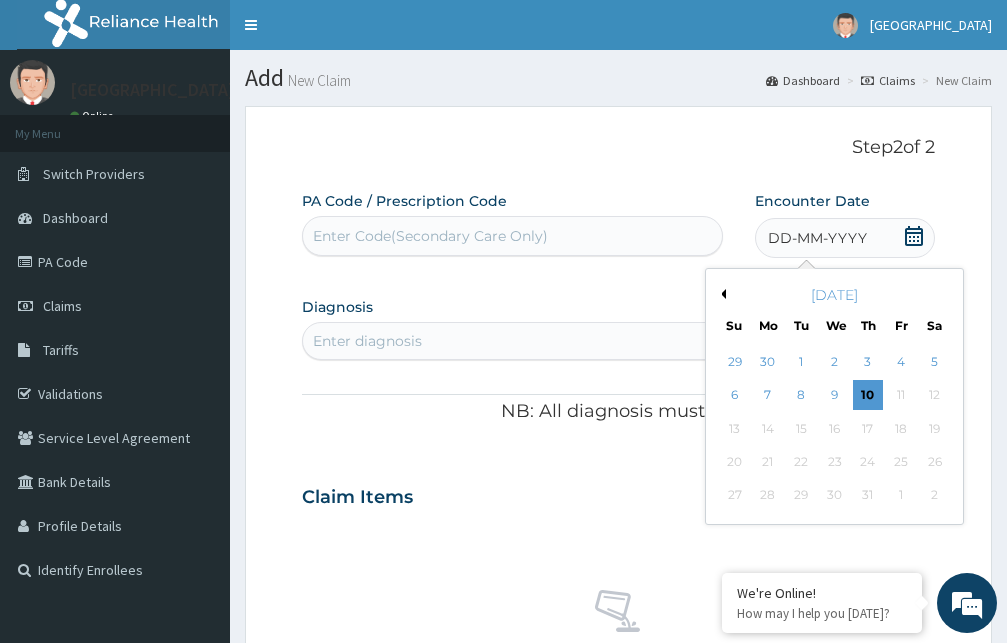 click on "Previous Month" at bounding box center (721, 294) 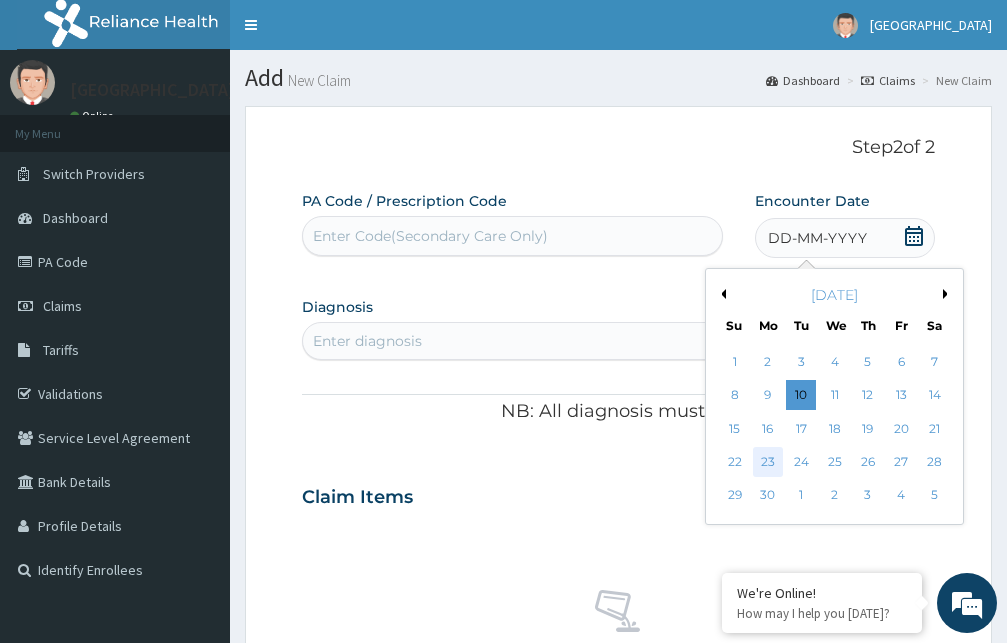 click on "23" at bounding box center [768, 462] 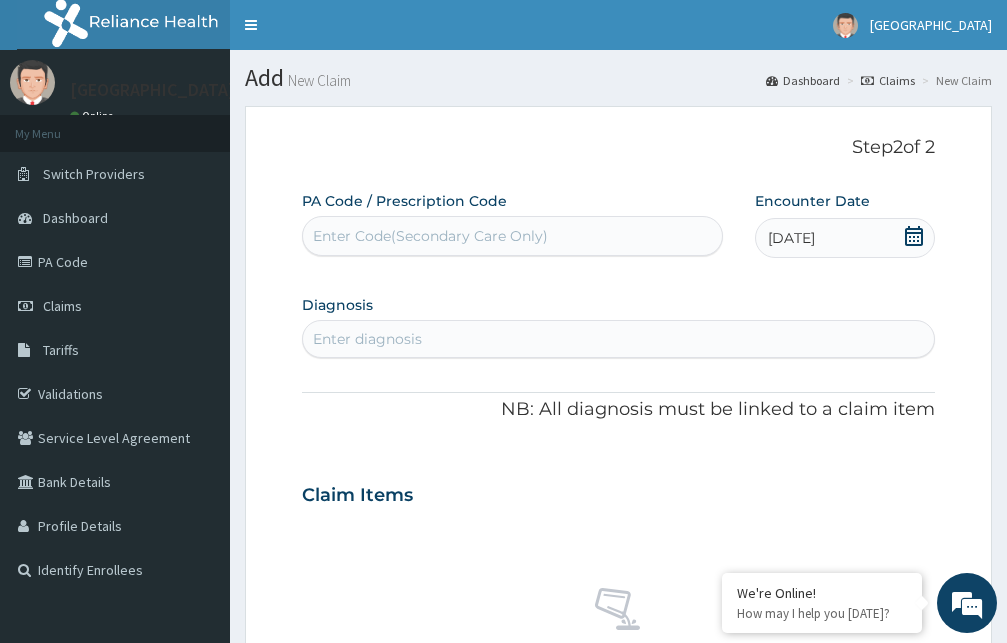 click on "Enter diagnosis" at bounding box center [618, 339] 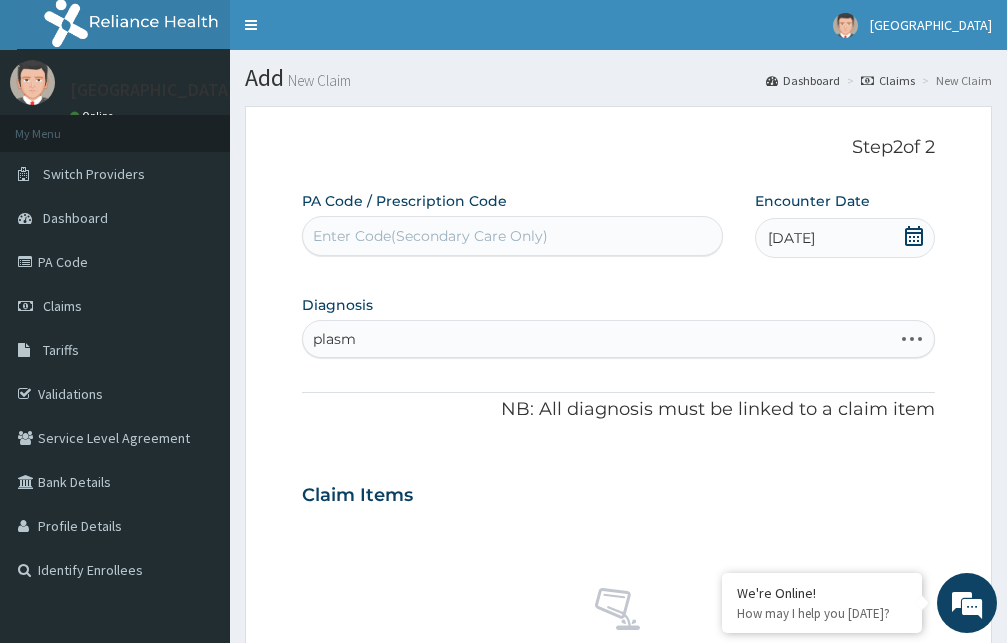 type on "plasmo" 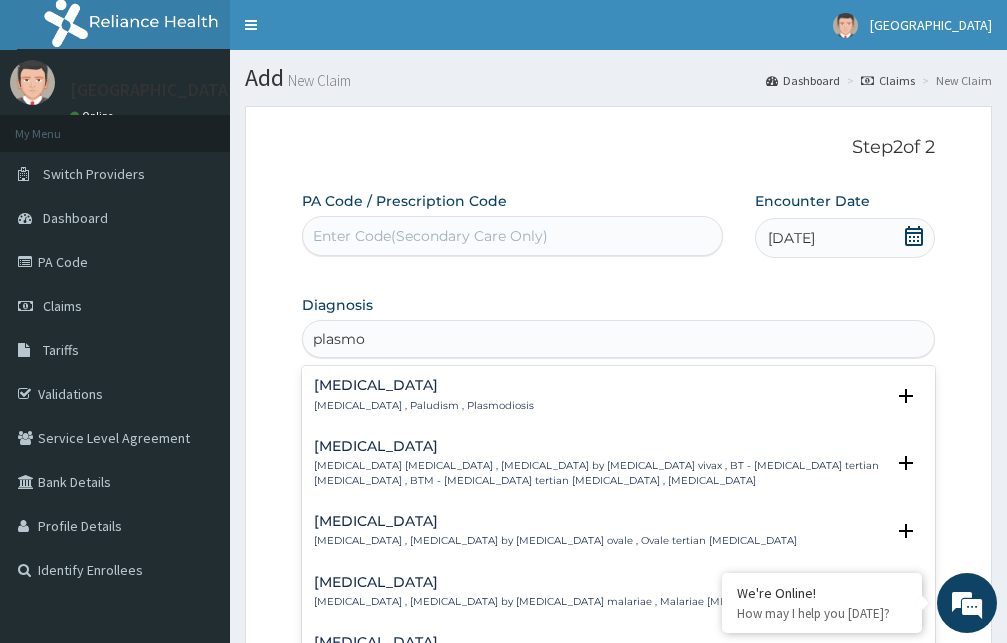 click on "[MEDICAL_DATA] , Paludism , Plasmodiosis" at bounding box center [424, 406] 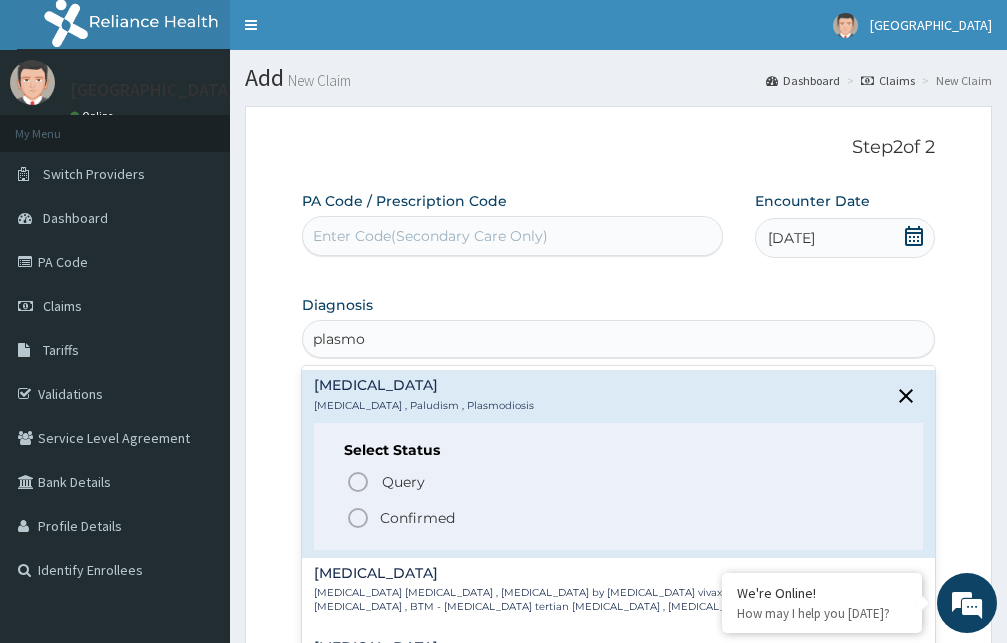 click 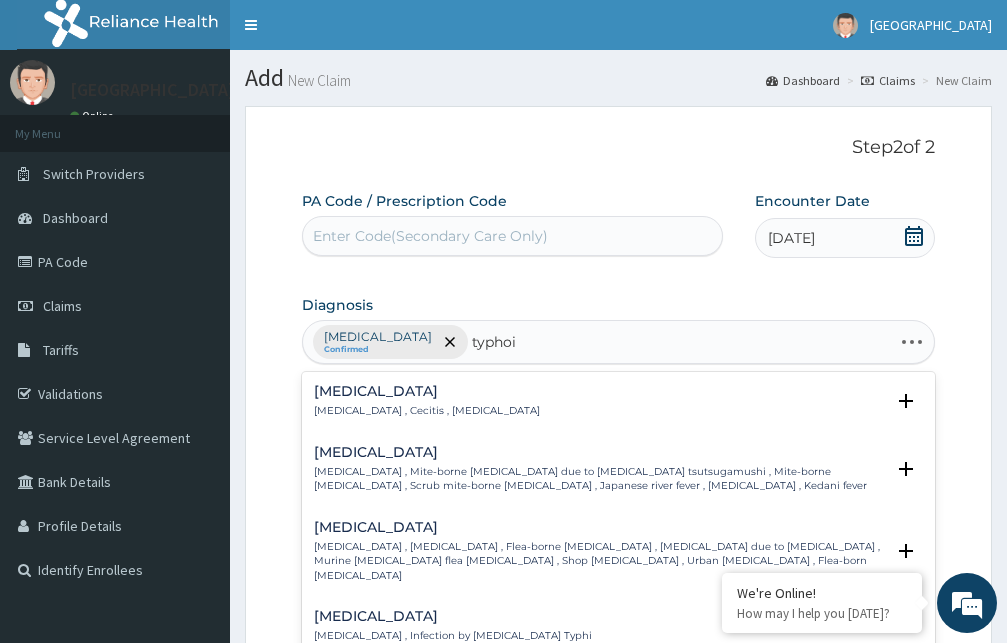 type on "typhoid" 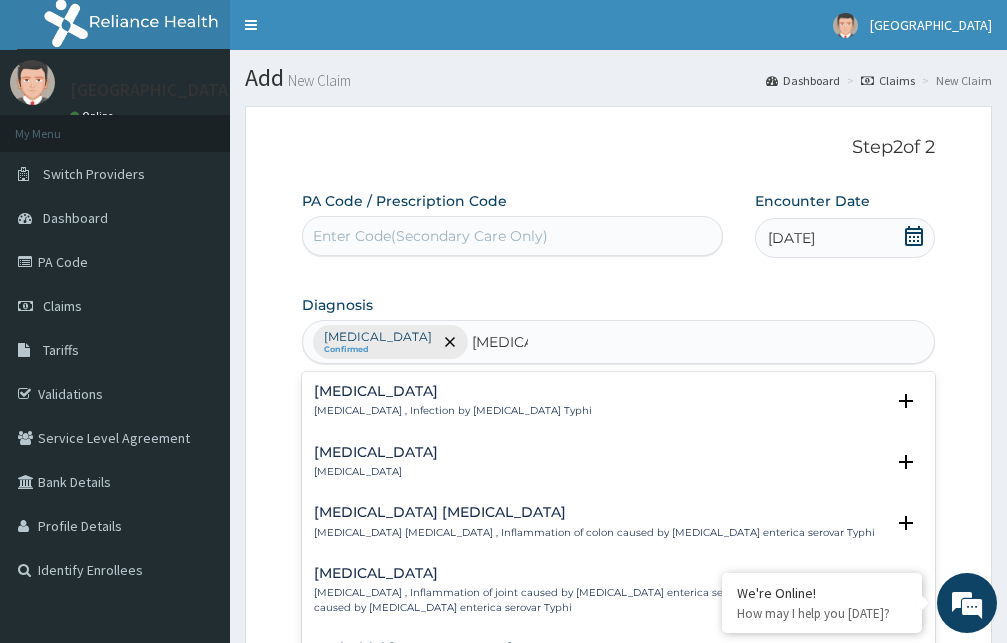 click on "Typhoid fever Typhoid fever , Infection by Salmonella Typhi" at bounding box center [453, 401] 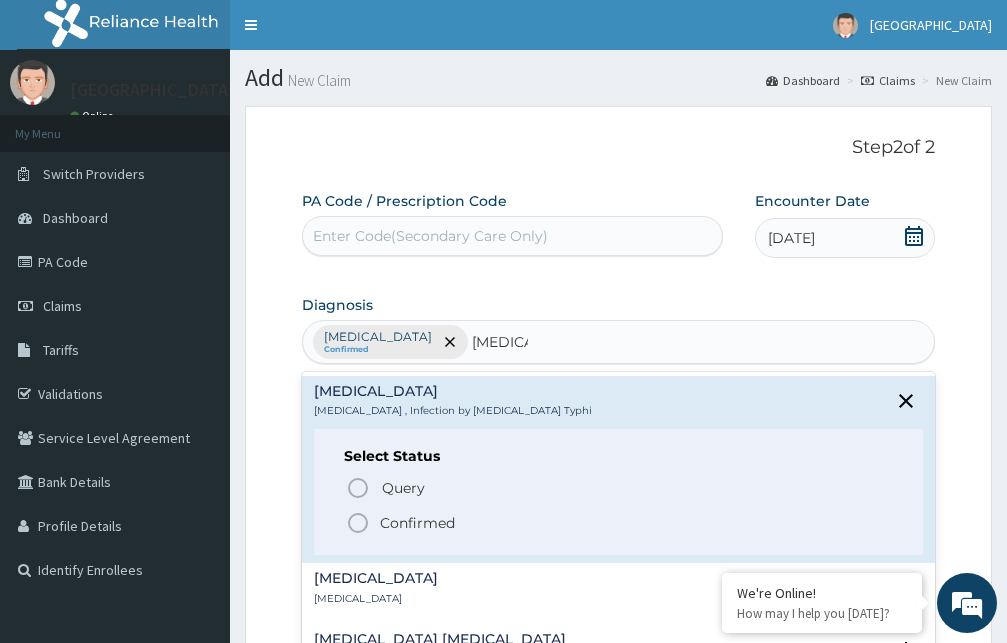 click 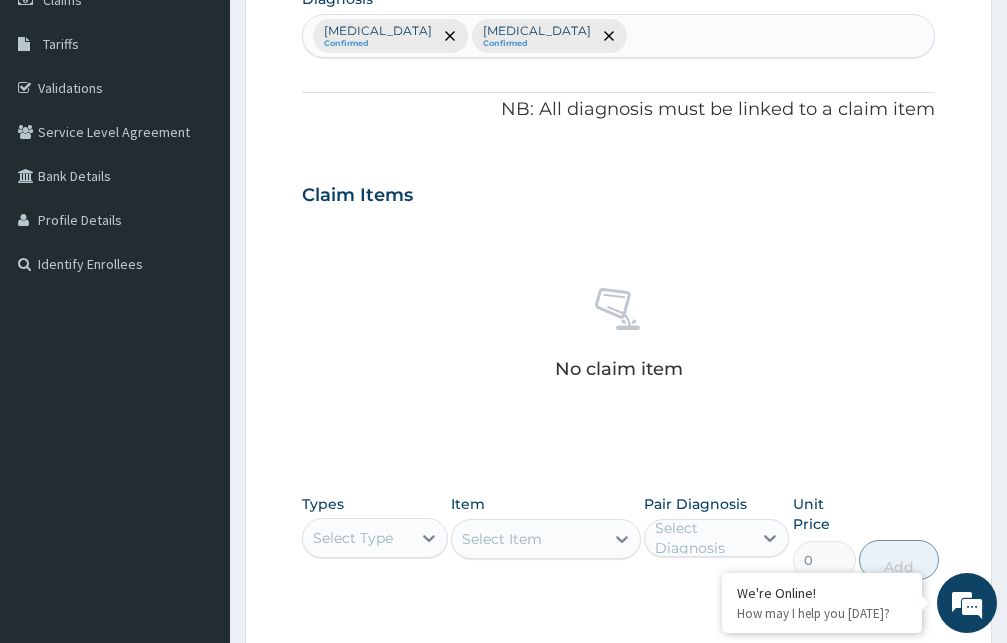 scroll, scrollTop: 510, scrollLeft: 0, axis: vertical 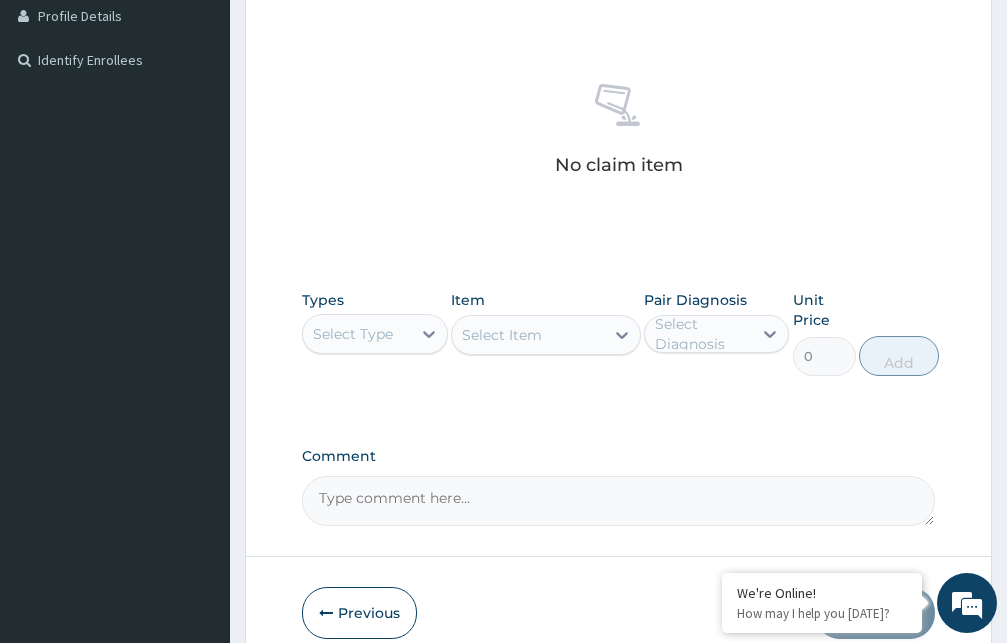 click on "Select Type" at bounding box center [353, 334] 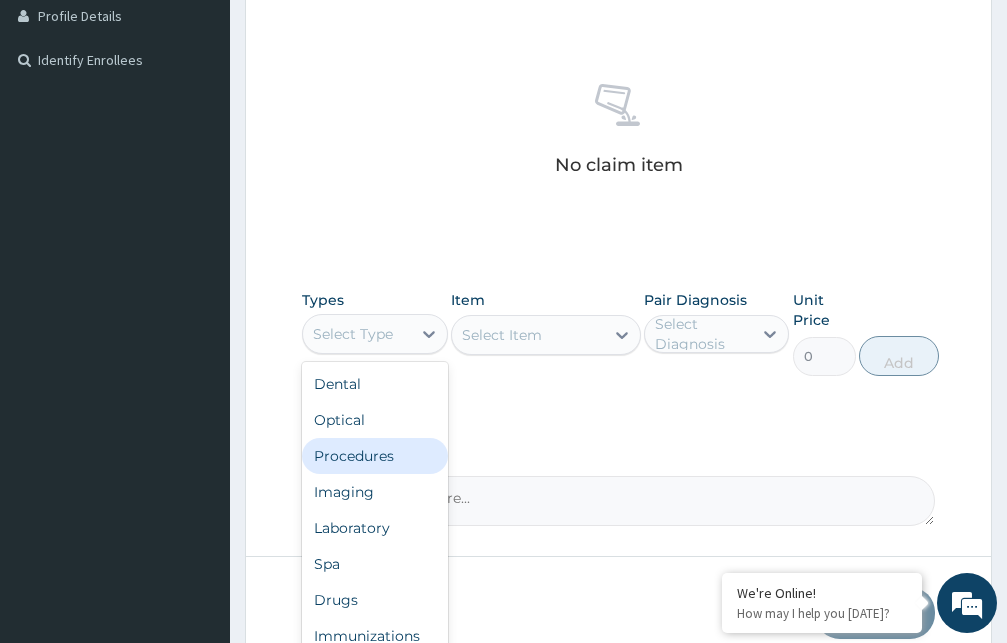 click on "Procedures" at bounding box center [375, 456] 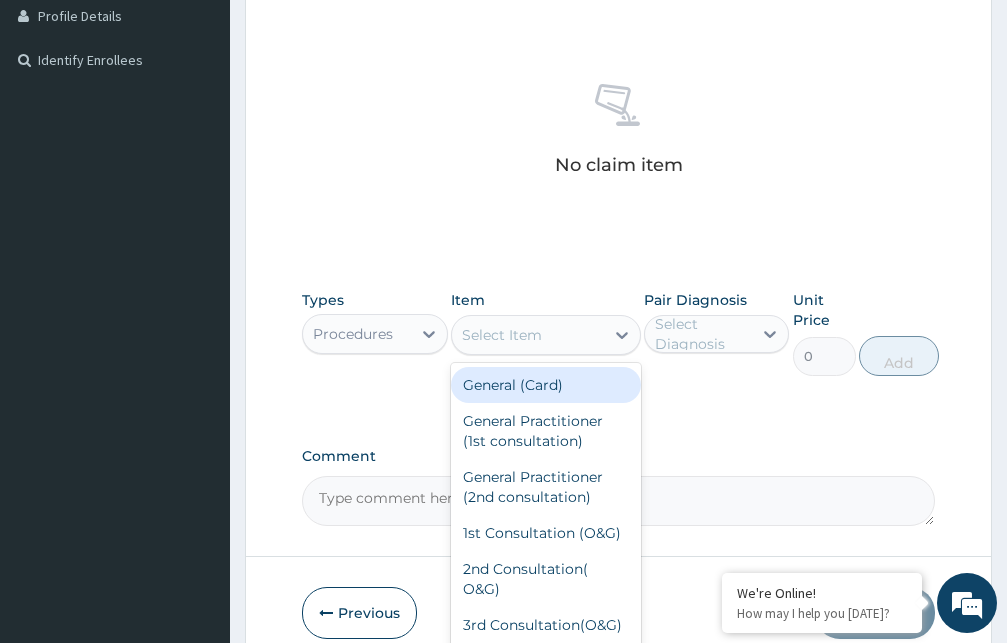 click on "Select Item" at bounding box center (502, 335) 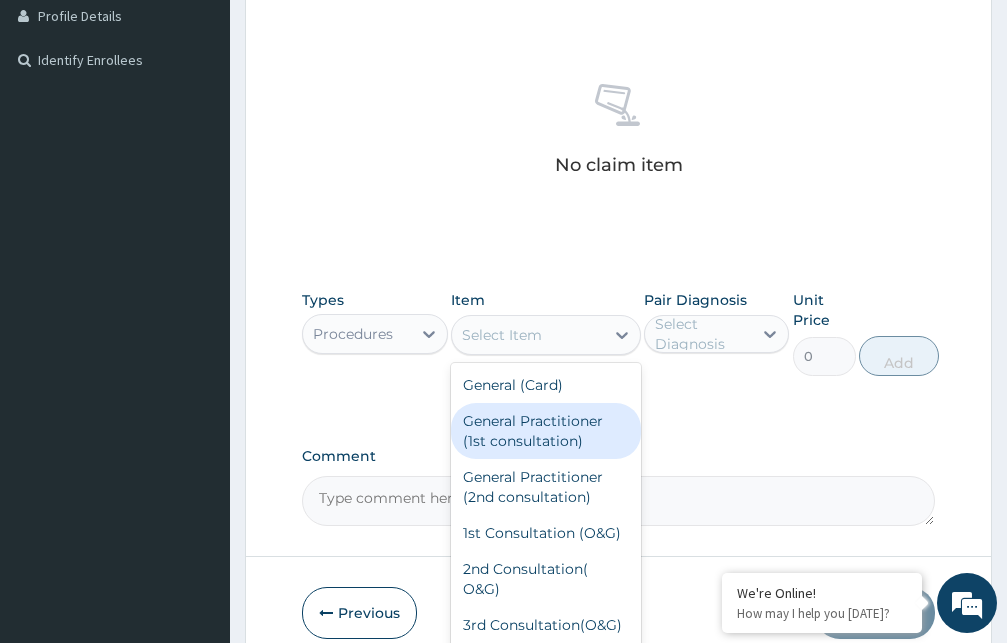 click on "General Practitioner (1st consultation)" at bounding box center [546, 431] 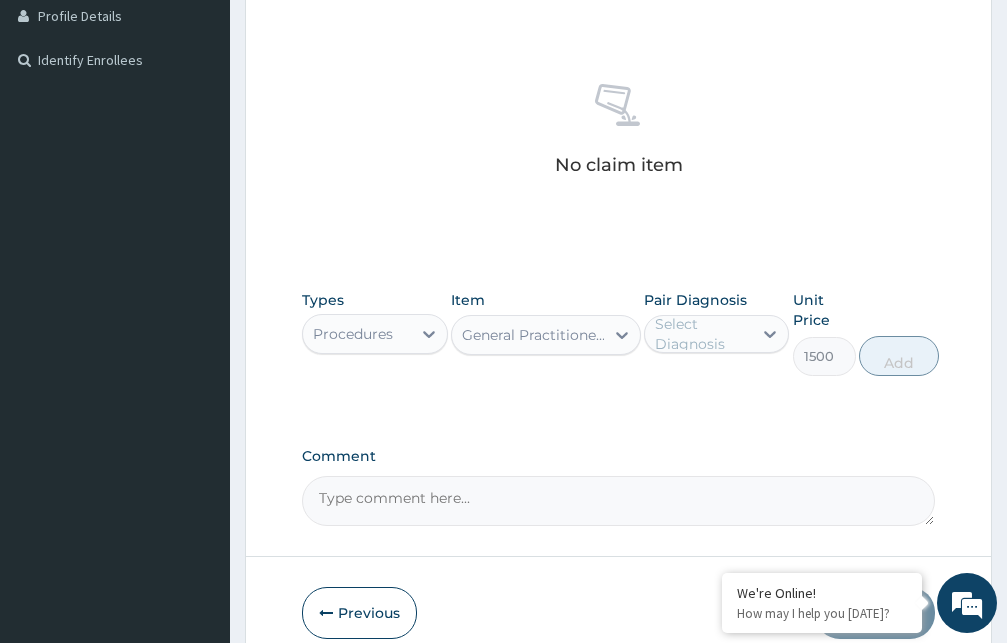click on "Select Diagnosis" at bounding box center [703, 334] 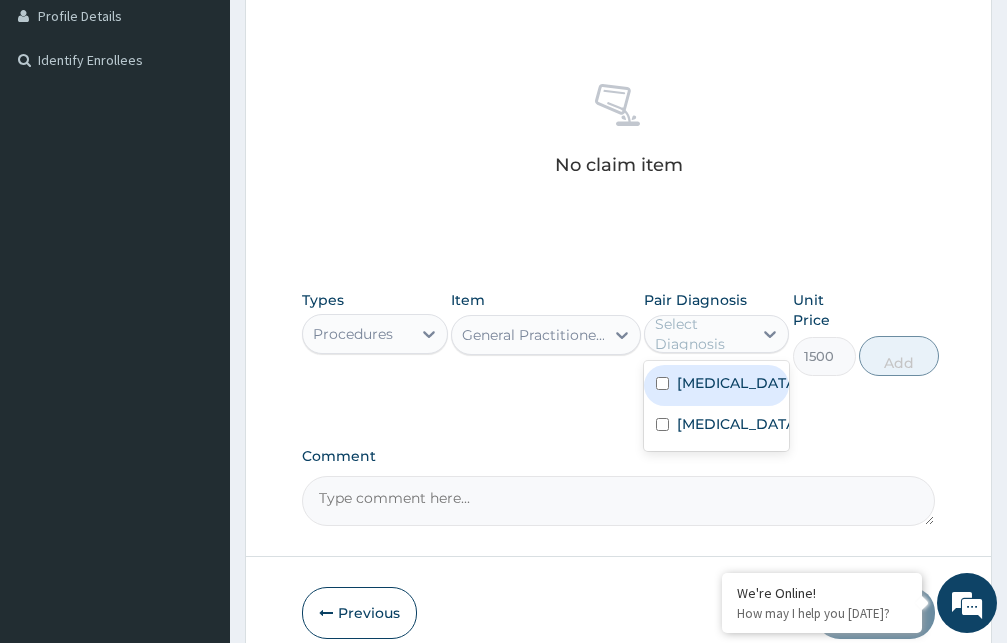 click on "Malaria" at bounding box center [717, 385] 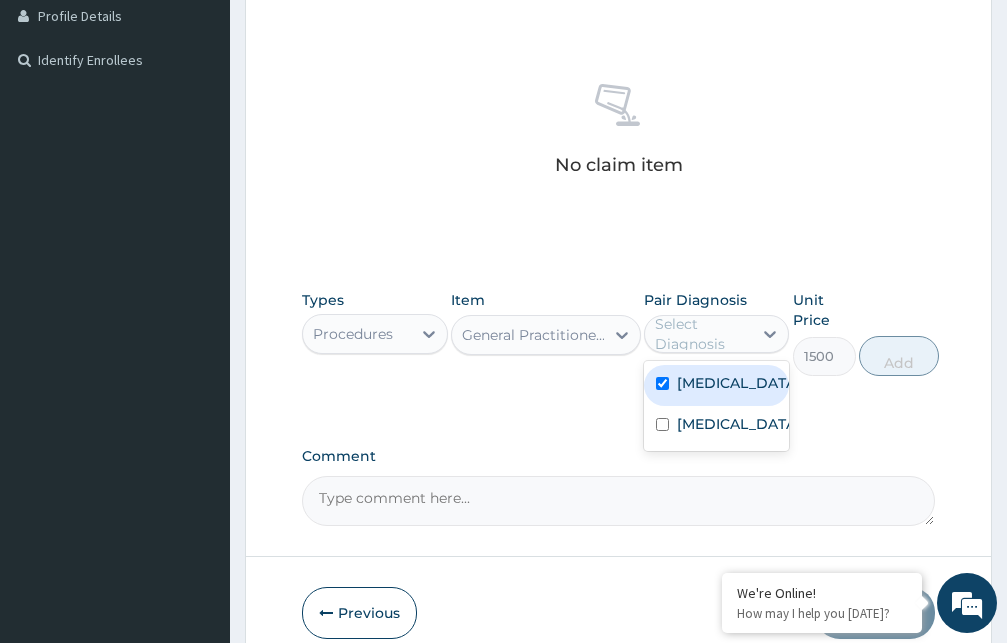 checkbox on "true" 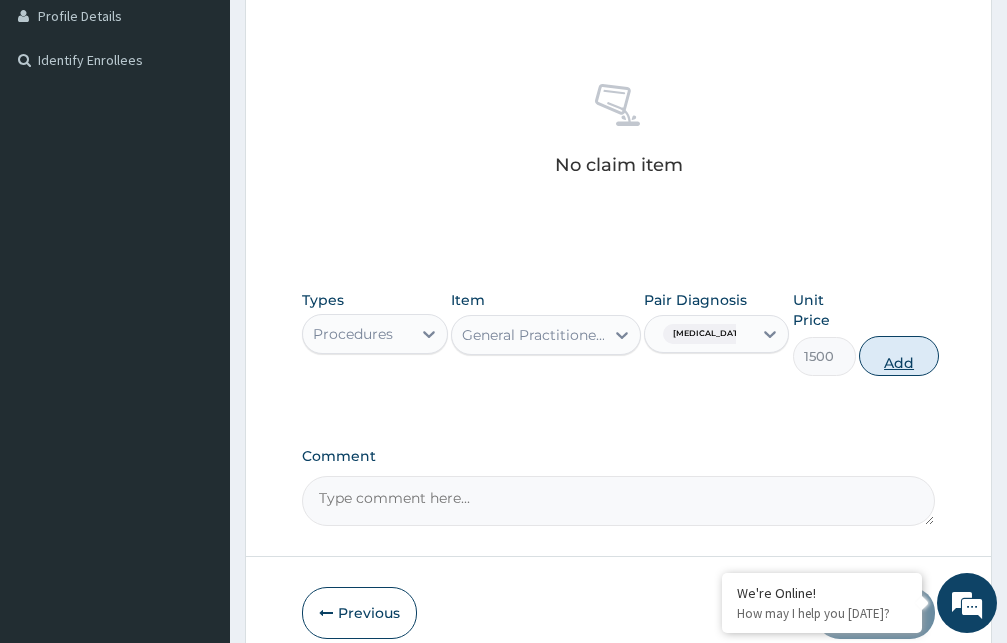 click on "Add" at bounding box center [899, 356] 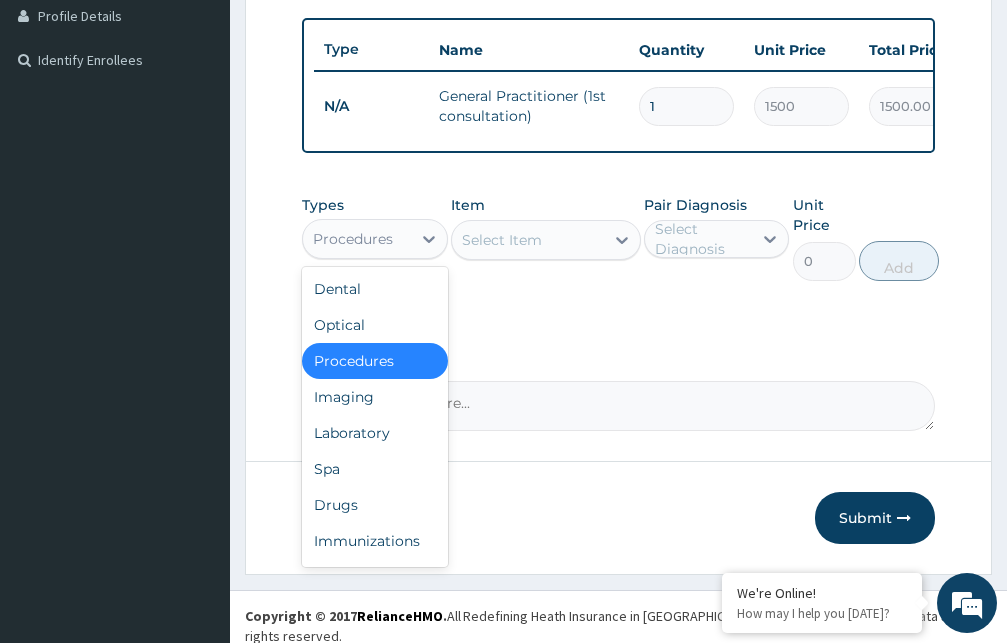 click on "Procedures" at bounding box center (353, 239) 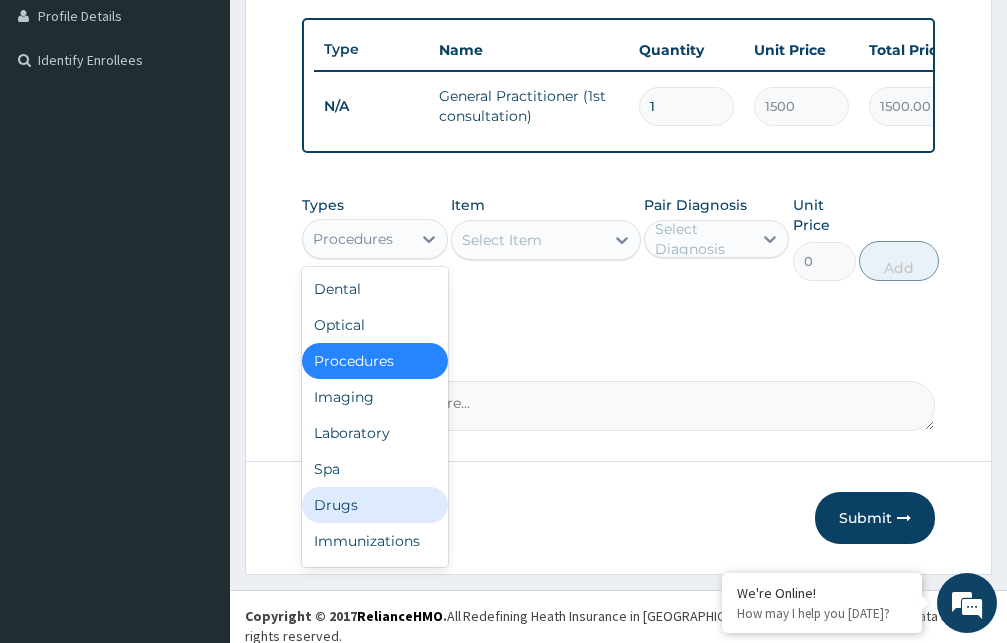 click on "Drugs" at bounding box center (375, 505) 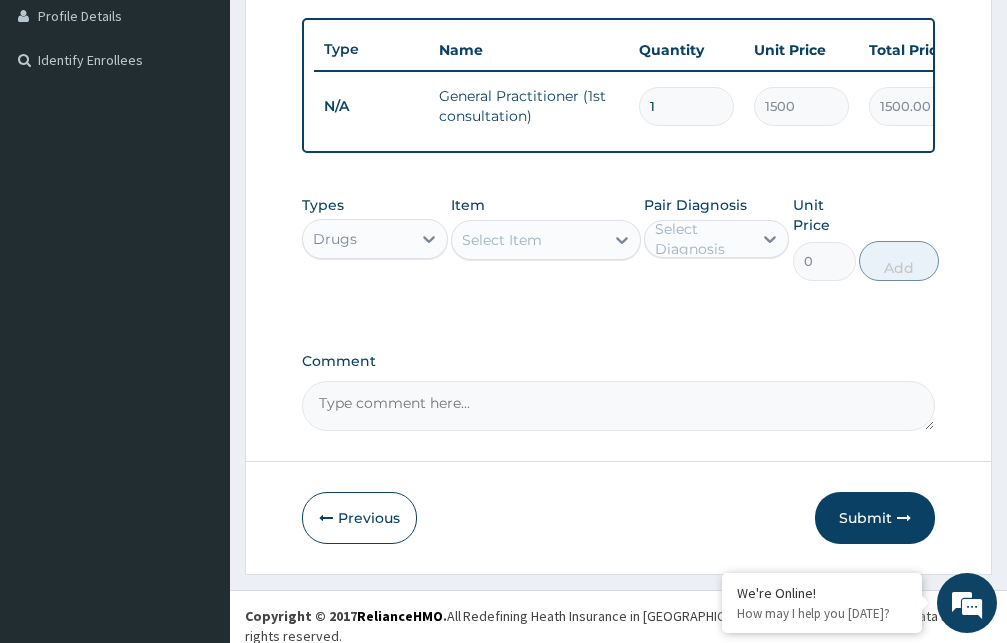click on "Select Item" at bounding box center (502, 240) 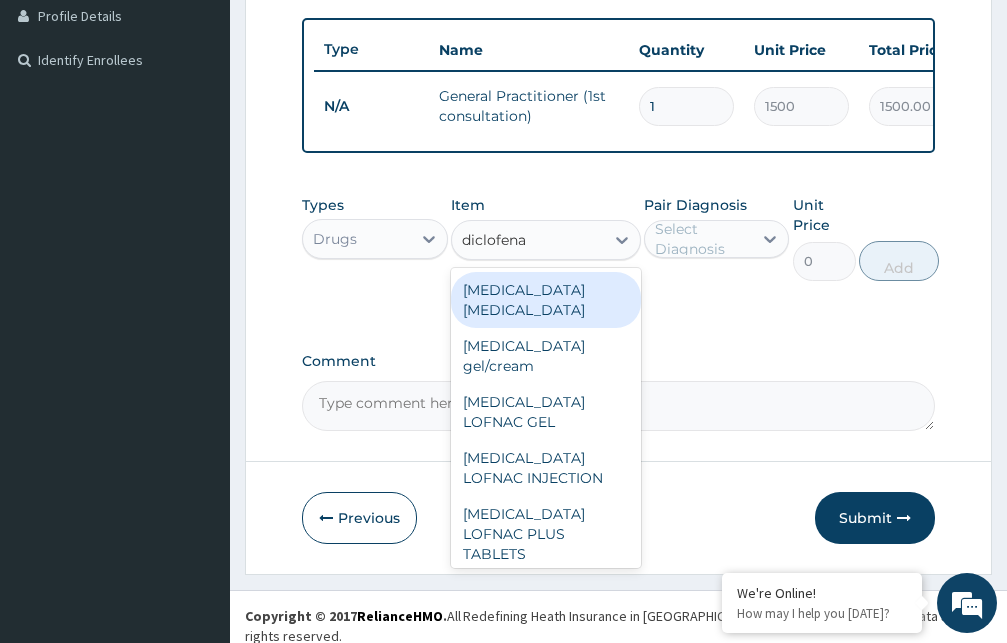 type on "diclofenac" 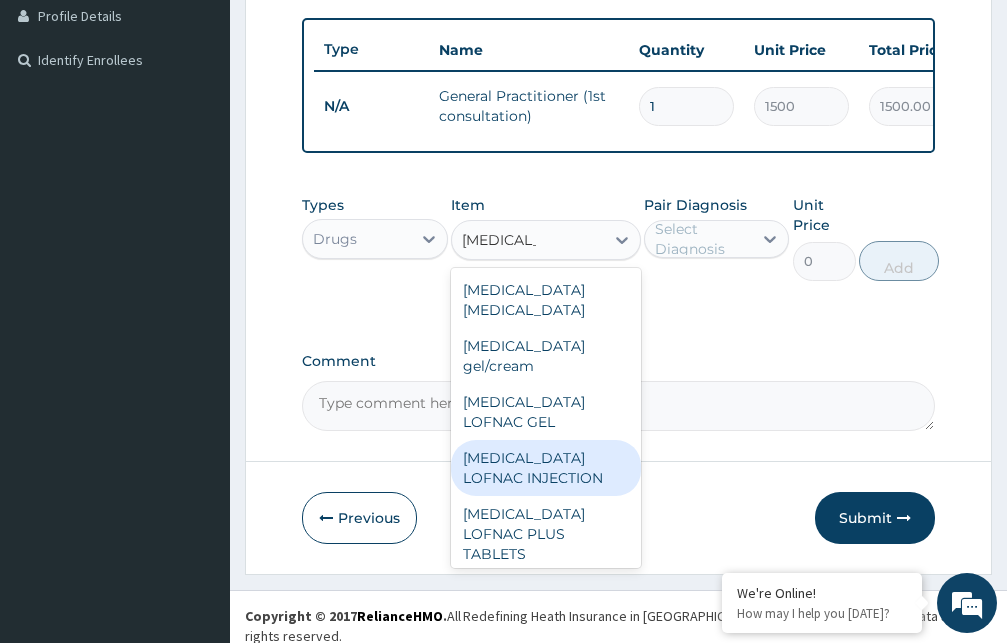 click on "Diclofenac LOFNAC INJECTION" at bounding box center [546, 468] 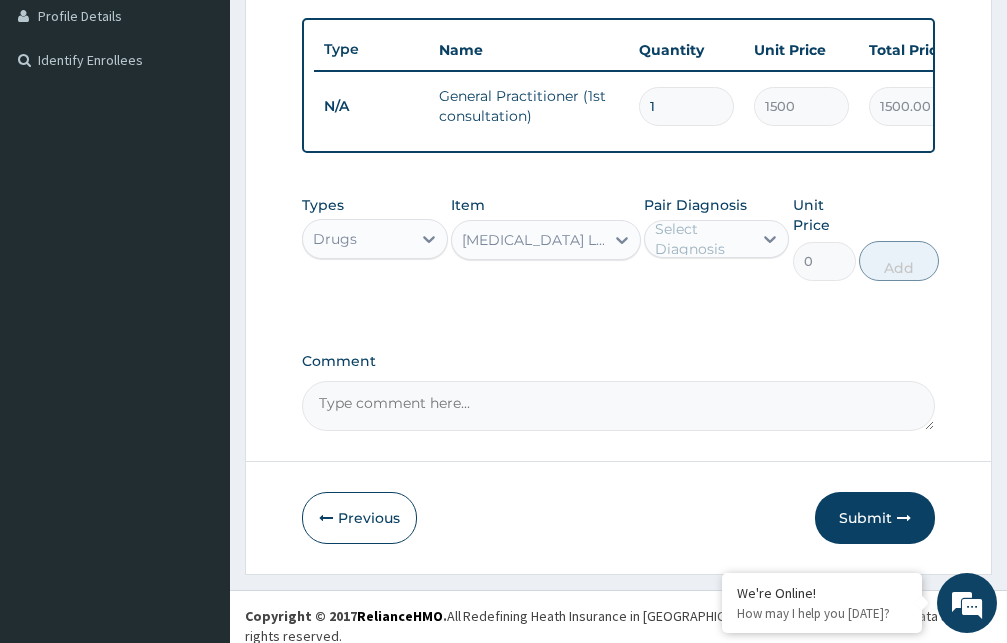 type 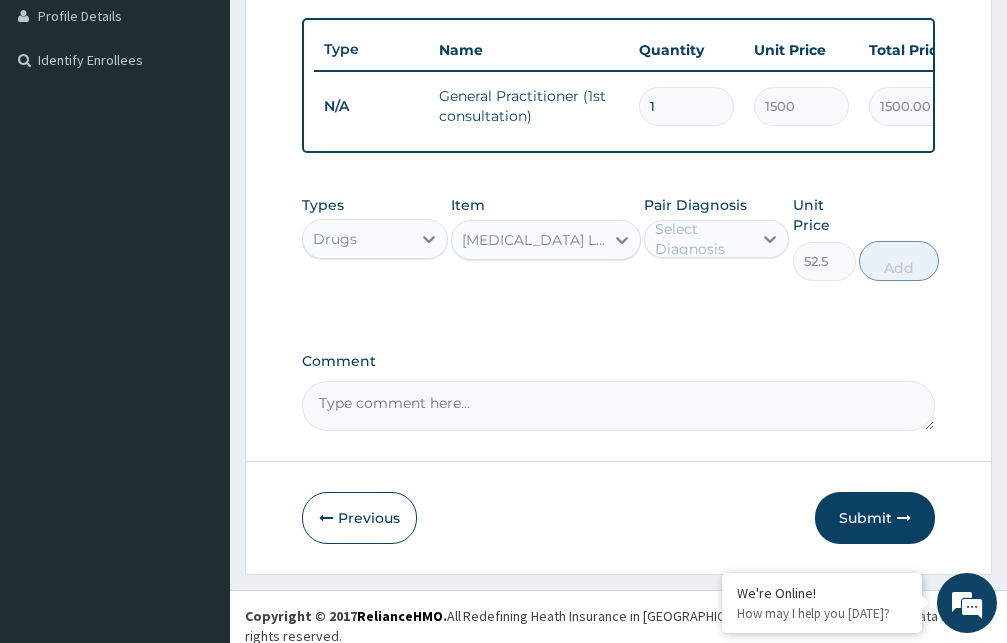 click on "Select Diagnosis" at bounding box center [703, 239] 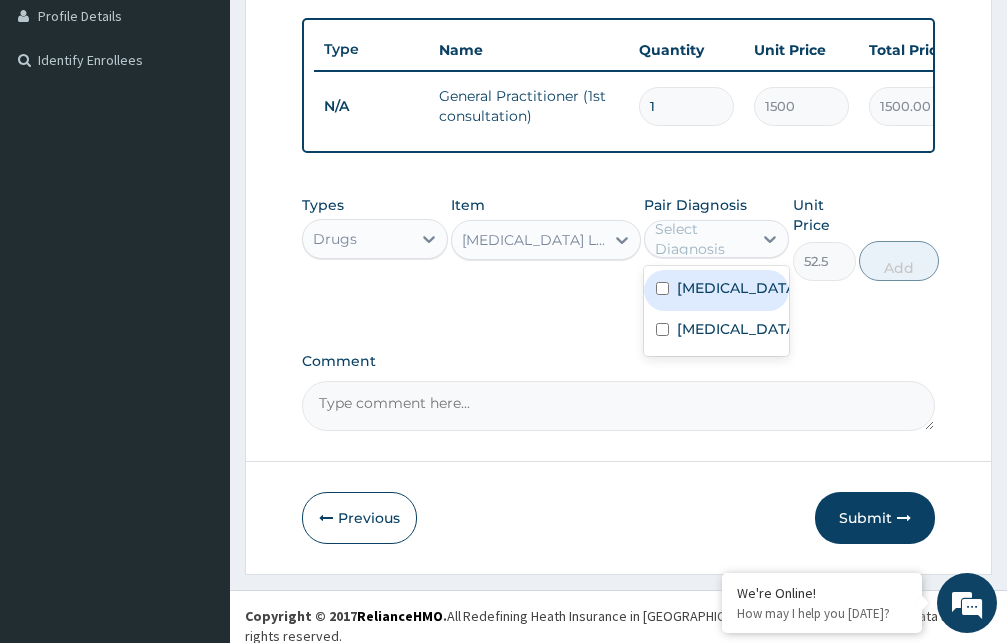 click on "Malaria" at bounding box center (717, 290) 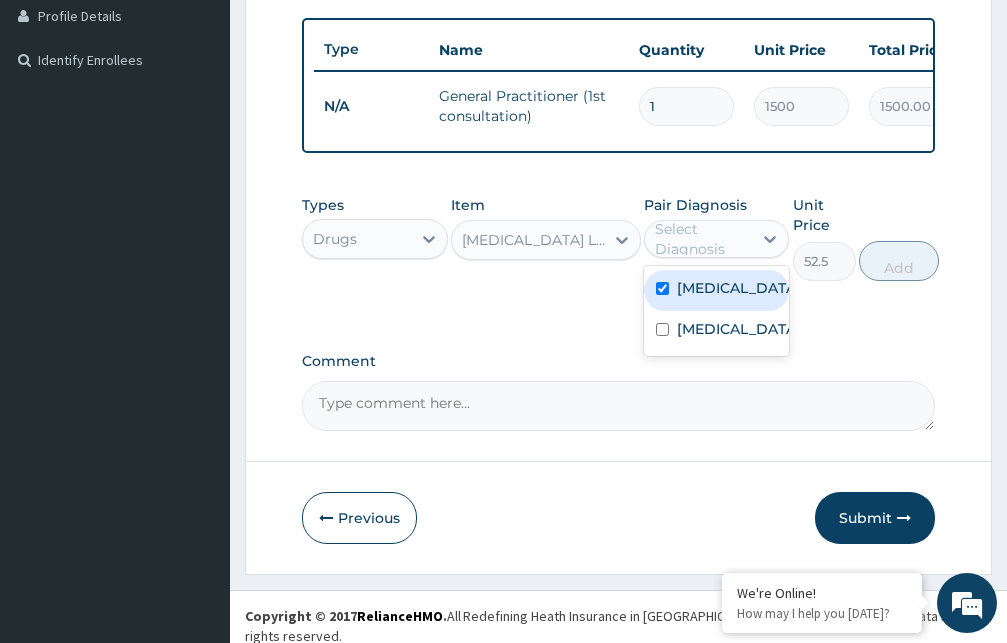 checkbox on "true" 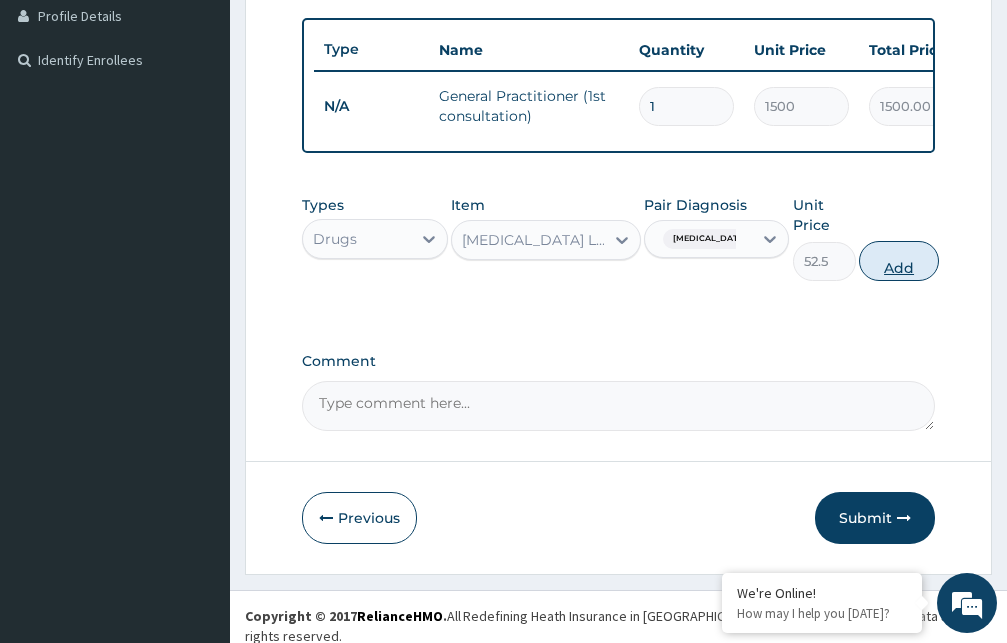 click on "Add" at bounding box center [899, 261] 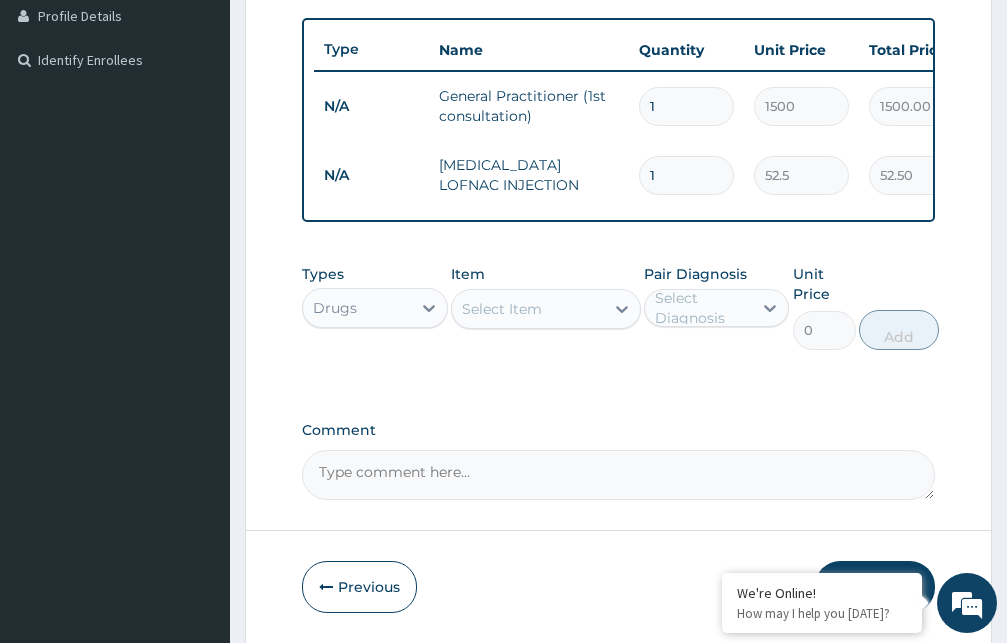 click on "Select Item" at bounding box center [502, 309] 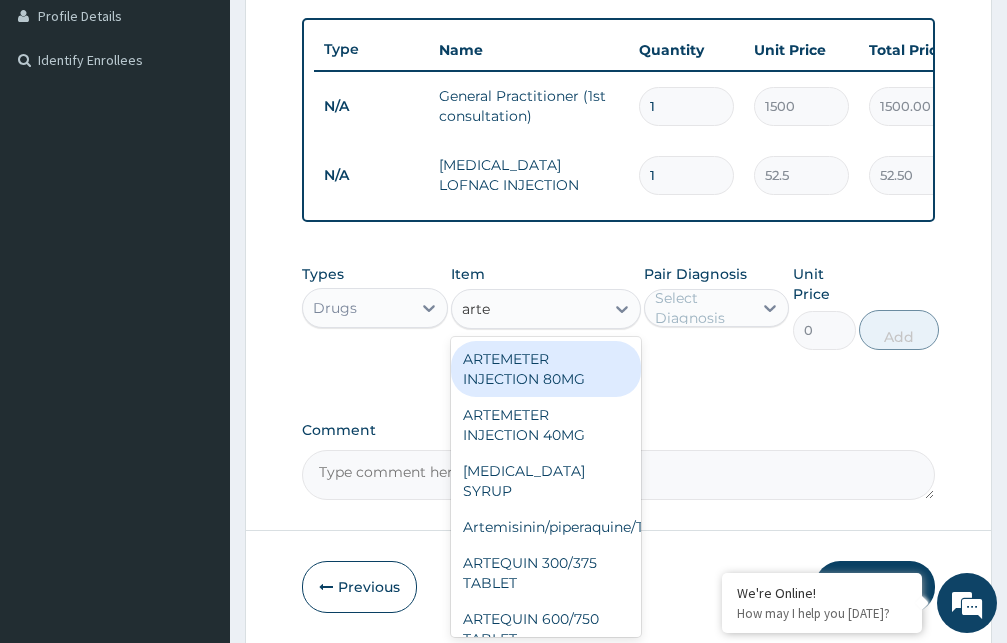 type on "artem" 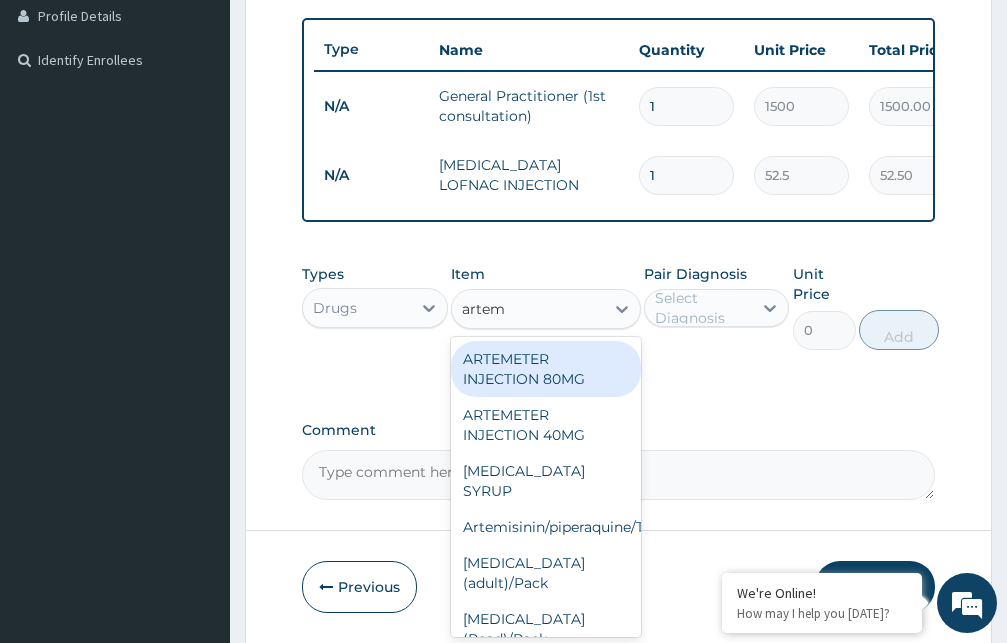 click on "ARTEMETER INJECTION  80MG" at bounding box center (546, 369) 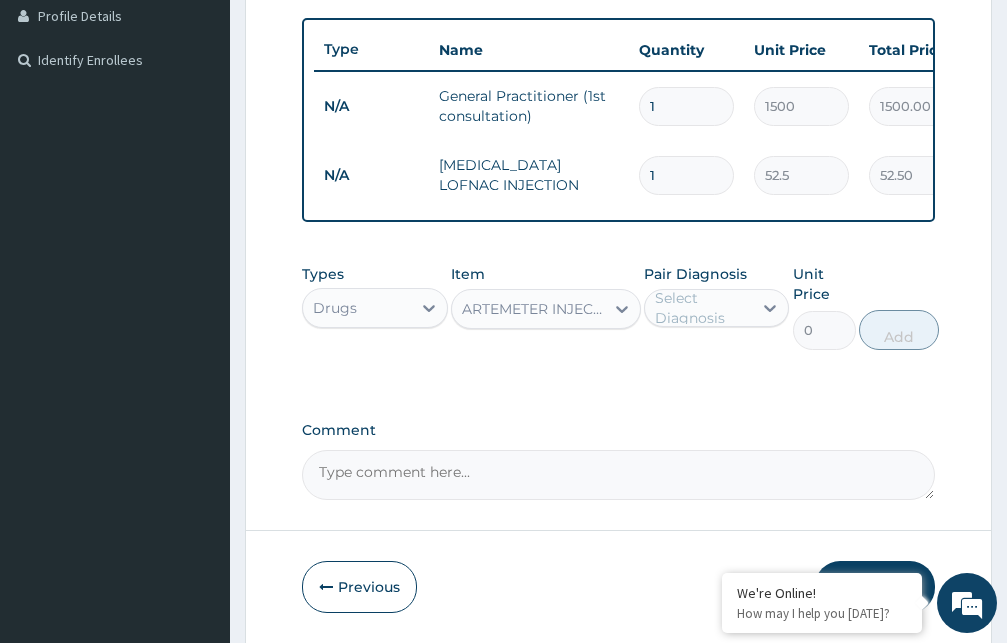 type 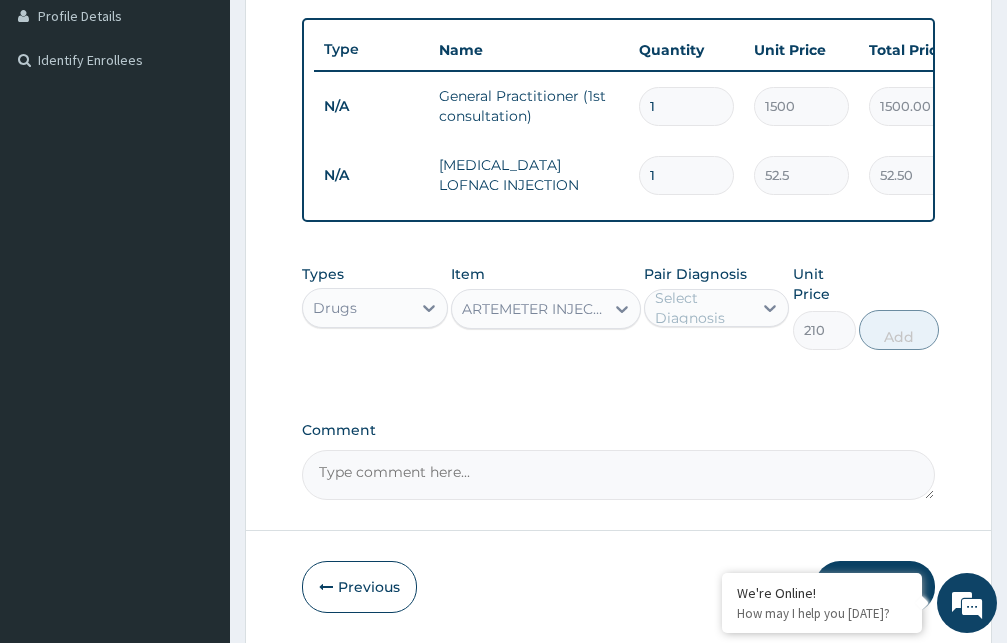click on "Select Diagnosis" at bounding box center (703, 308) 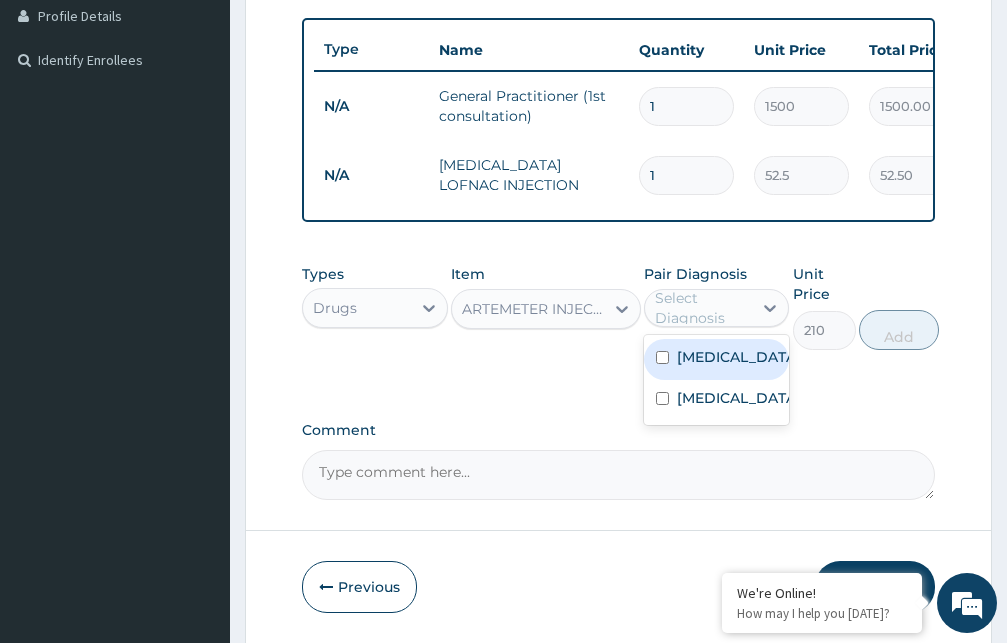 click on "Malaria" at bounding box center (738, 357) 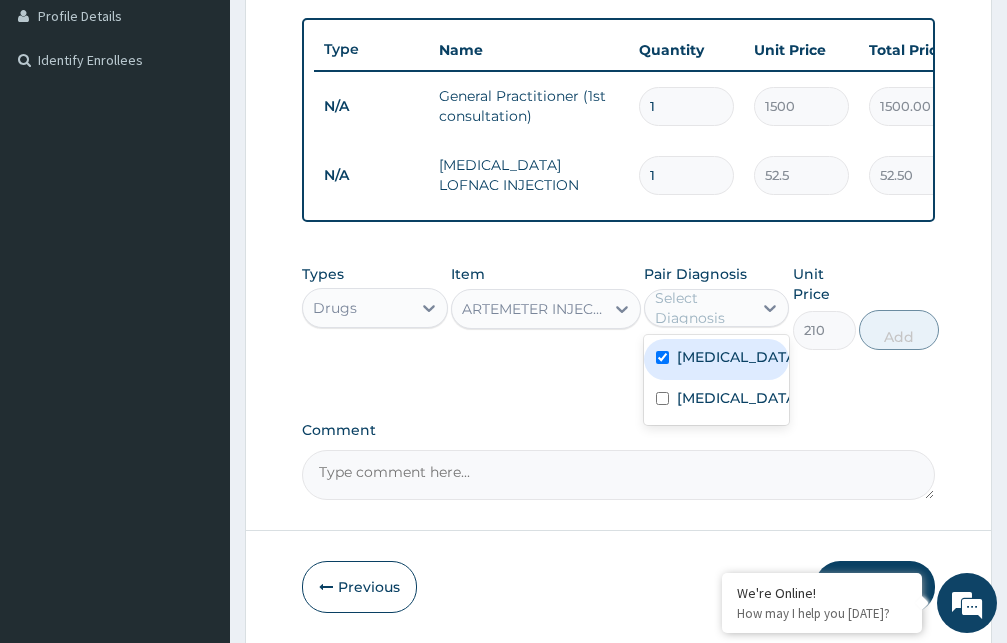checkbox on "true" 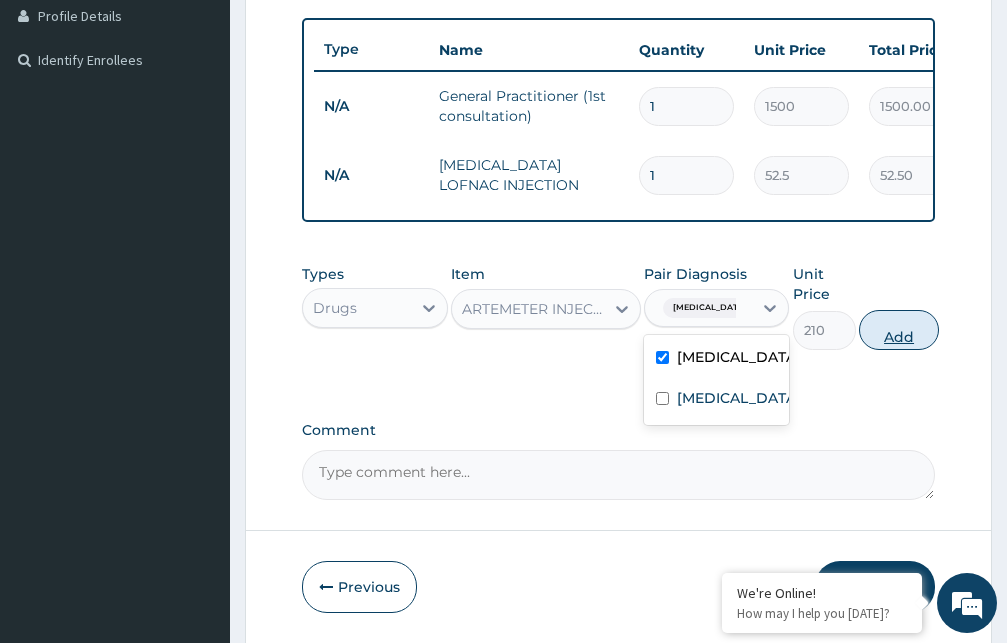 click on "Add" at bounding box center [899, 330] 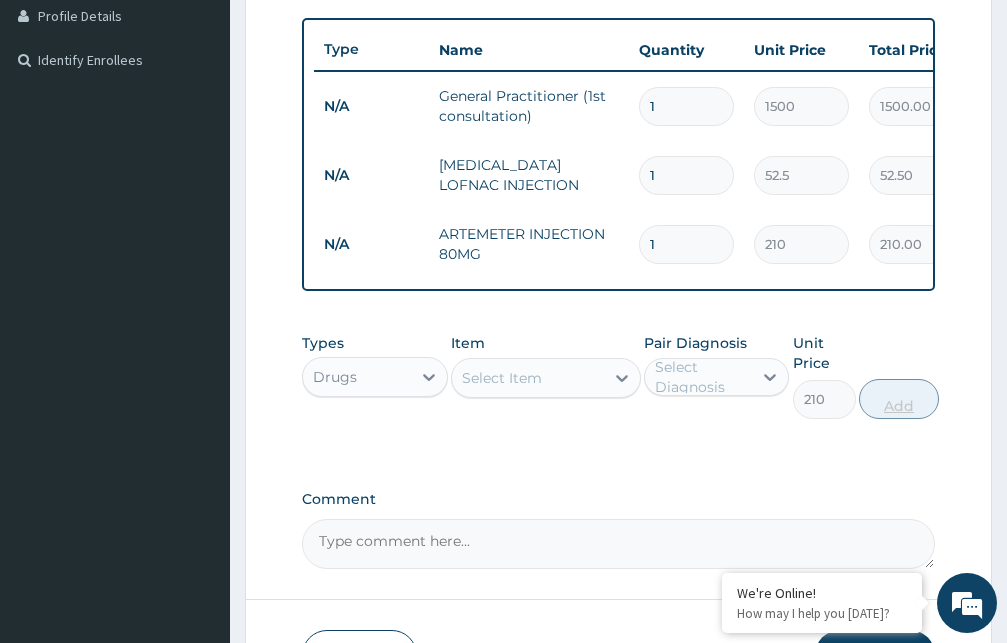 type on "0" 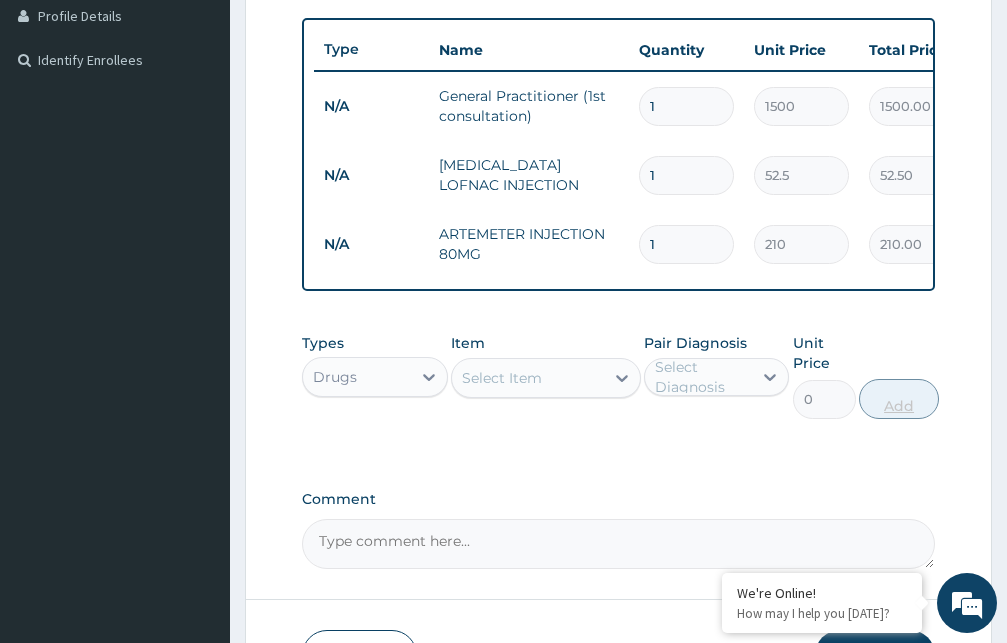 type 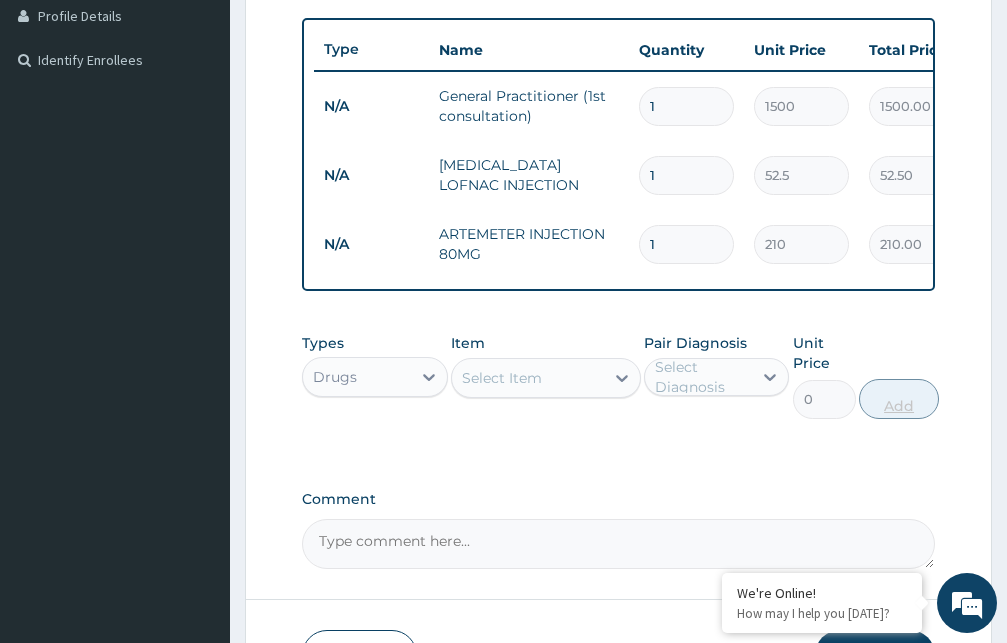 type on "0.00" 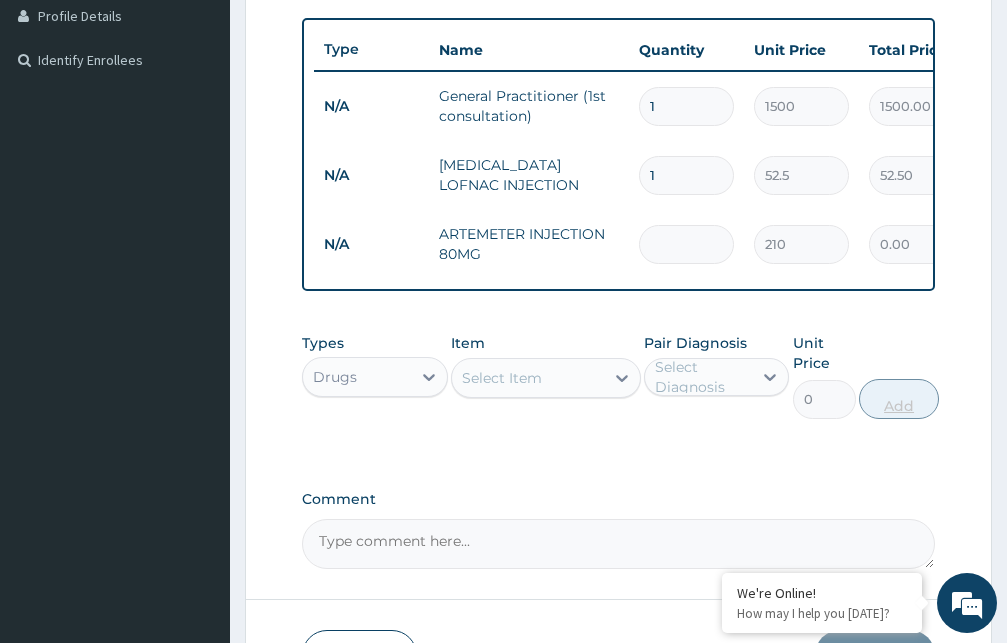 type on "6" 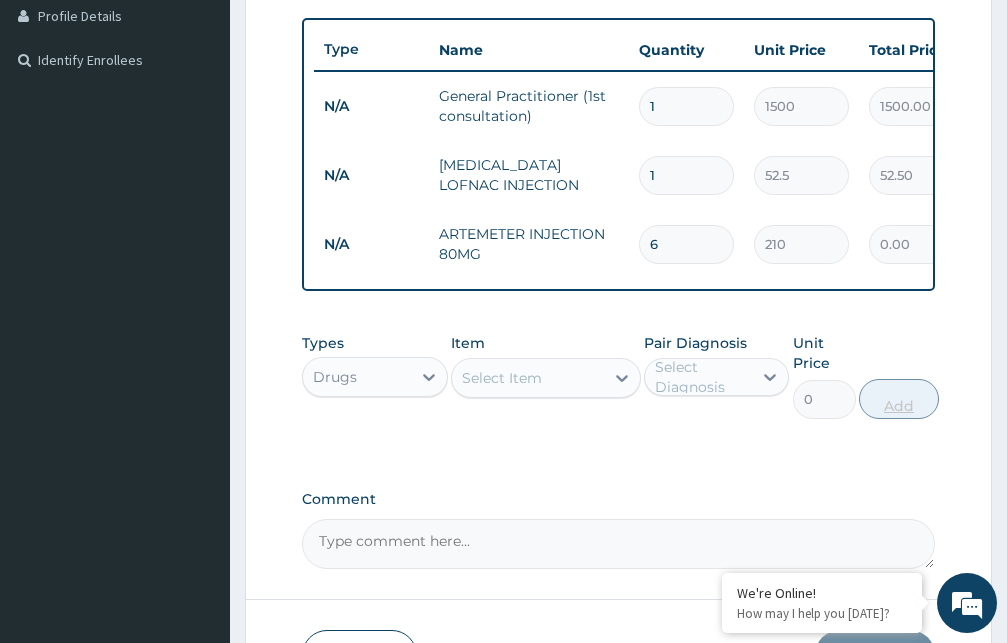type on "1260.00" 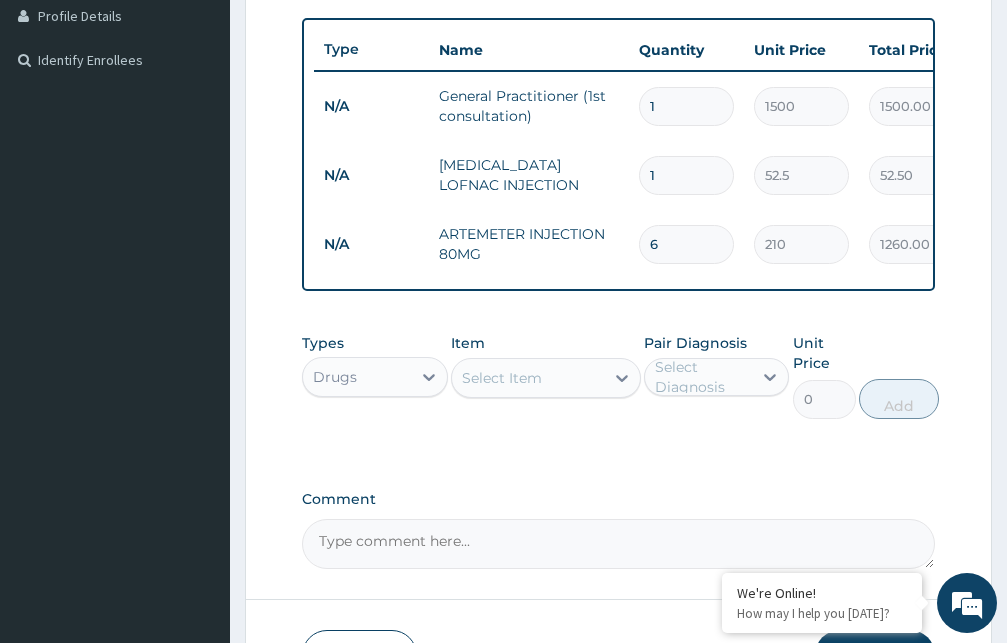 type on "6" 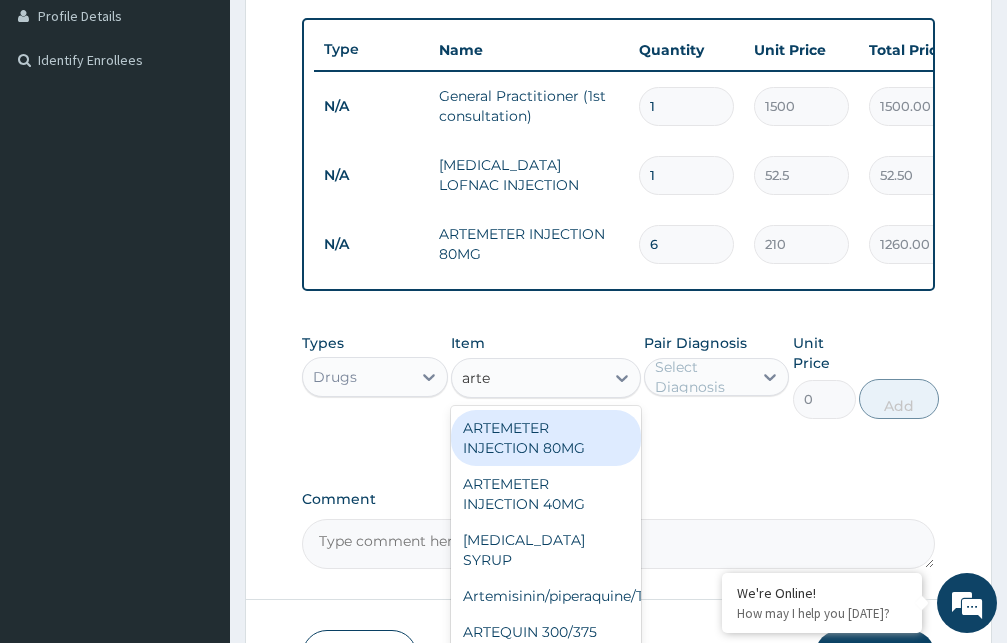 type on "artem" 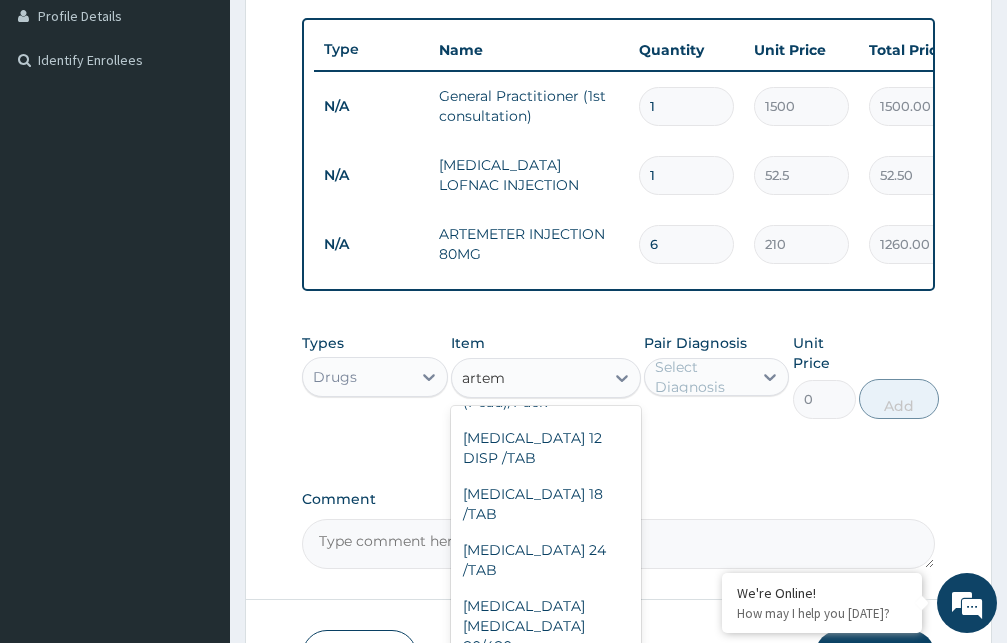 scroll, scrollTop: 317, scrollLeft: 0, axis: vertical 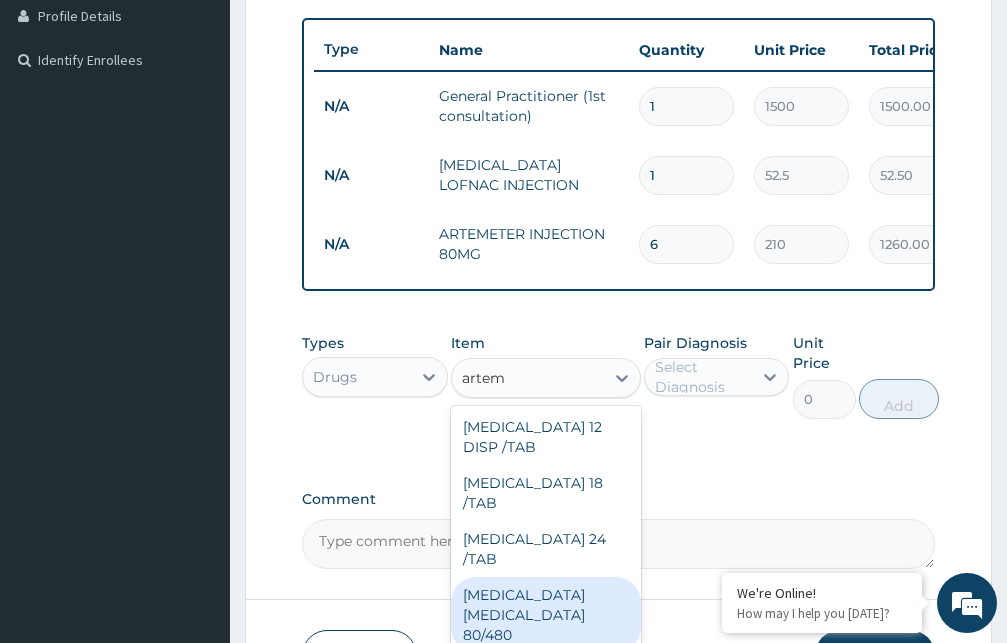 click on "COARTEM D TAB 80/480" at bounding box center (546, 615) 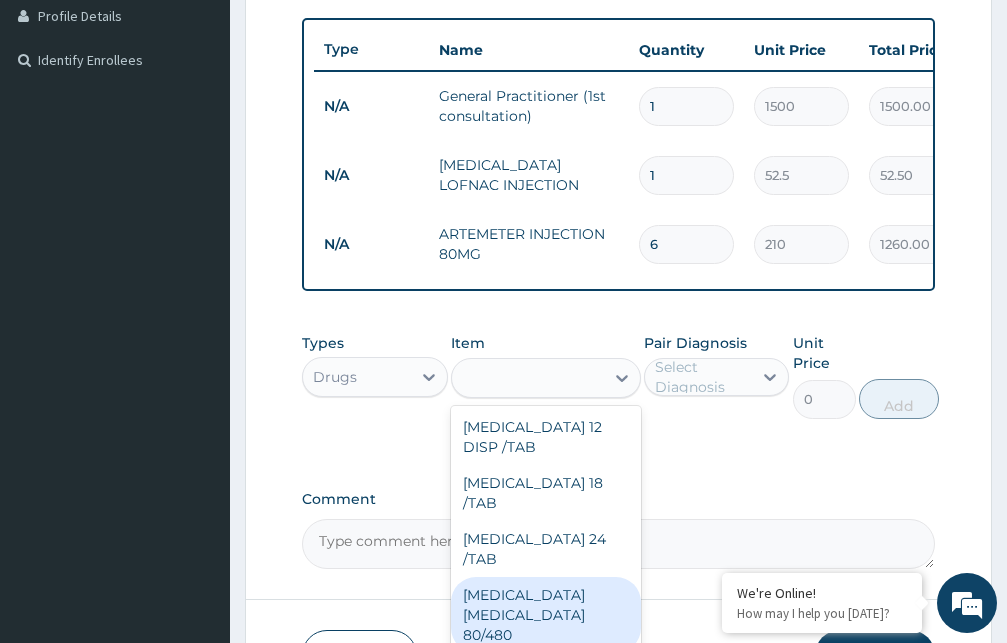 type on "866.25" 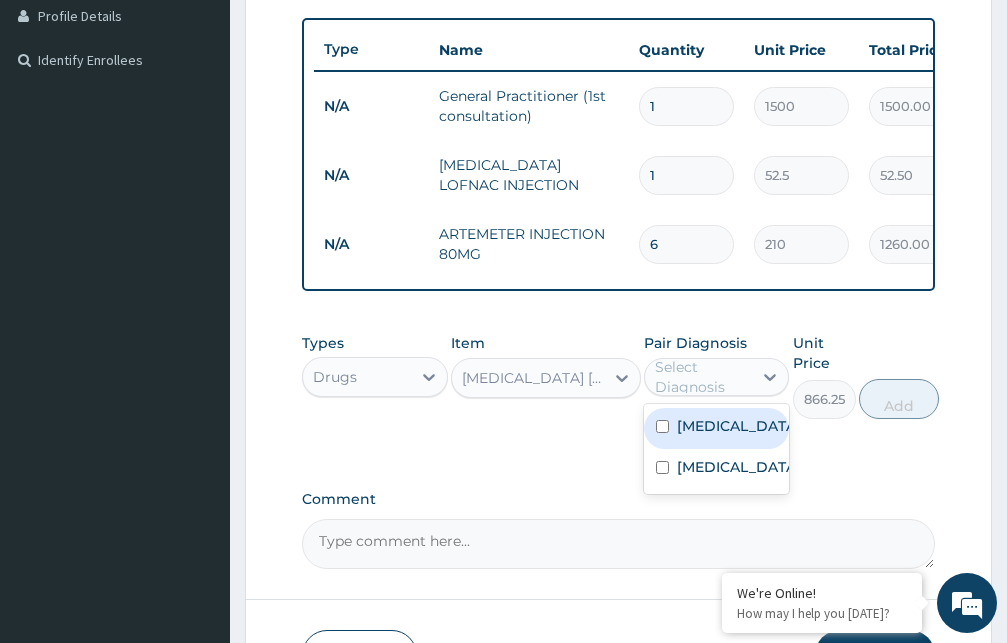 click on "Select Diagnosis" at bounding box center [703, 377] 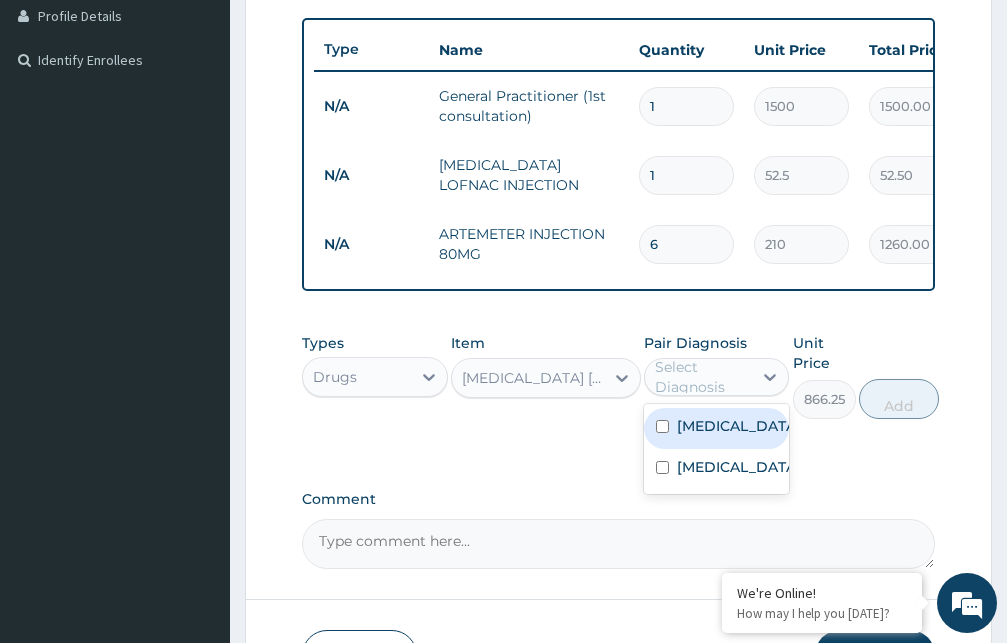 click on "Malaria" at bounding box center (738, 426) 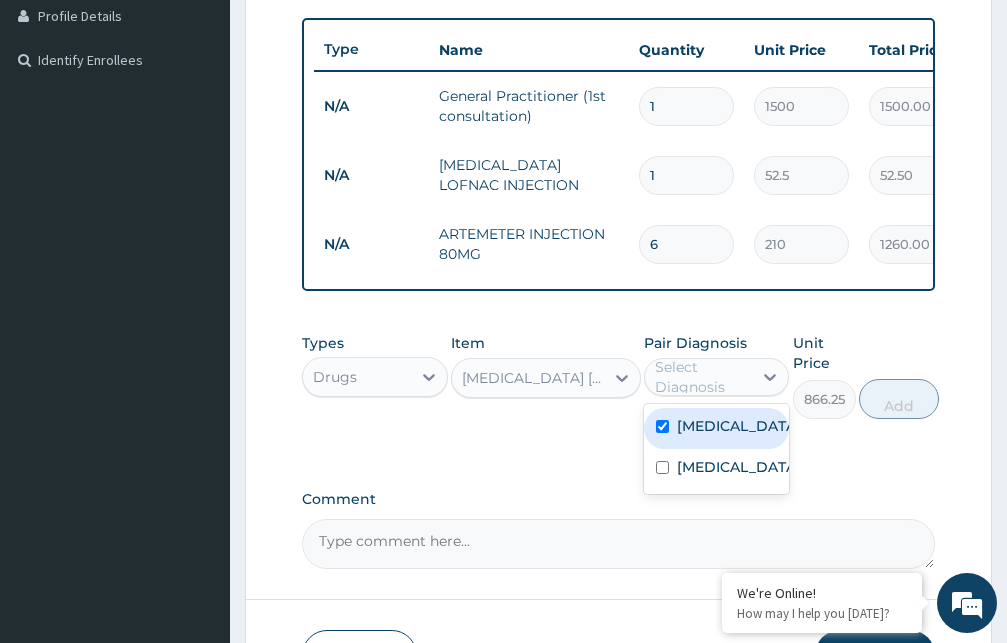 checkbox on "true" 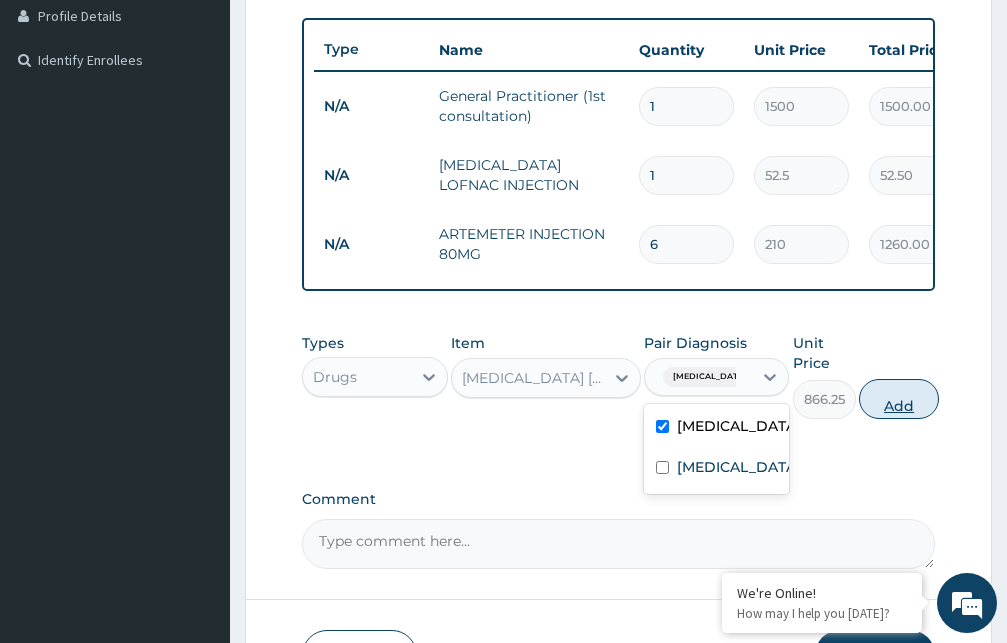 click on "Add" at bounding box center (899, 399) 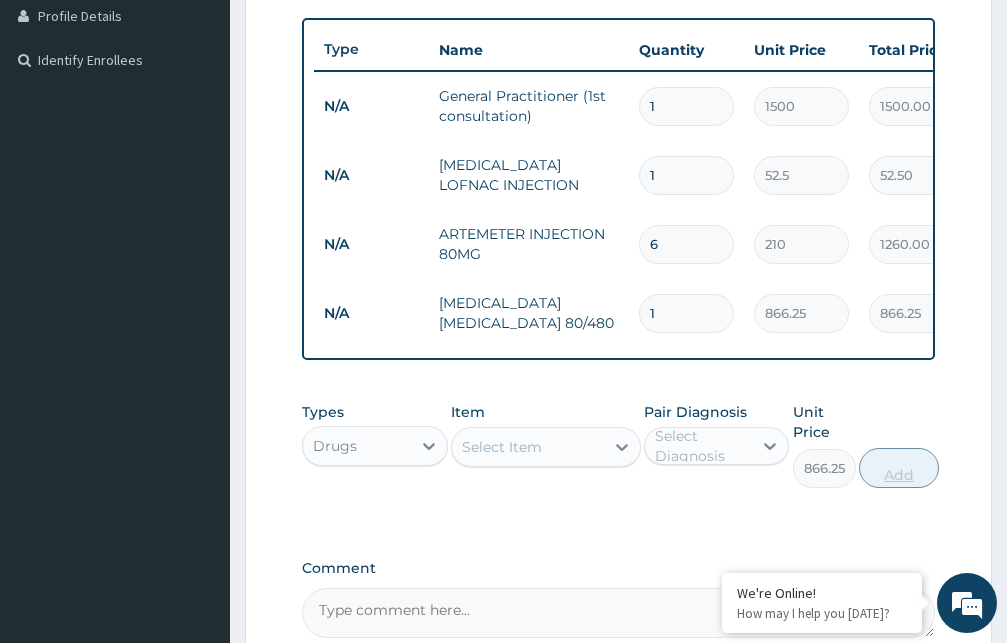 type on "0" 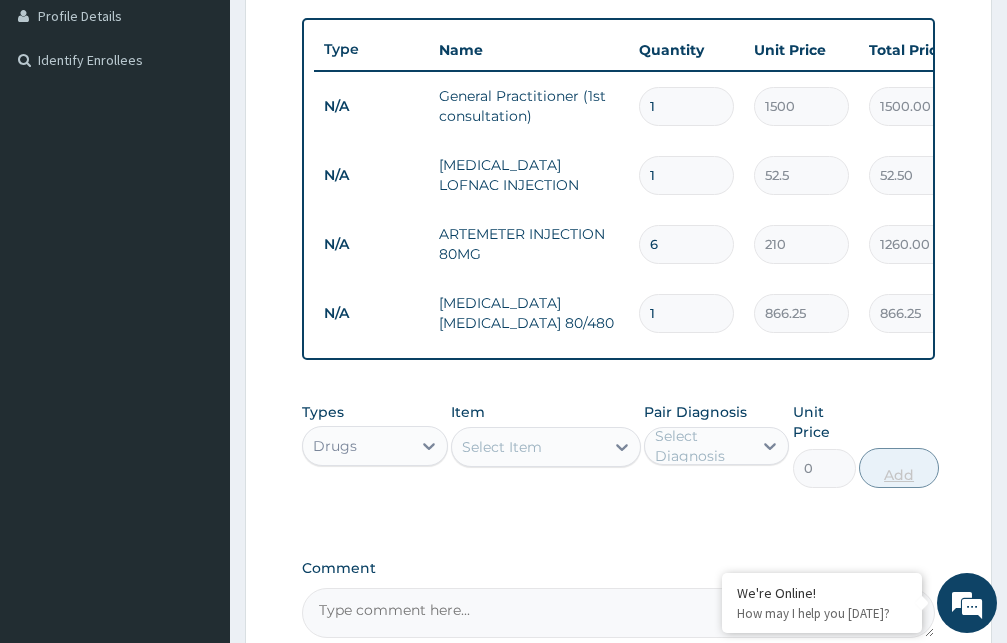 type 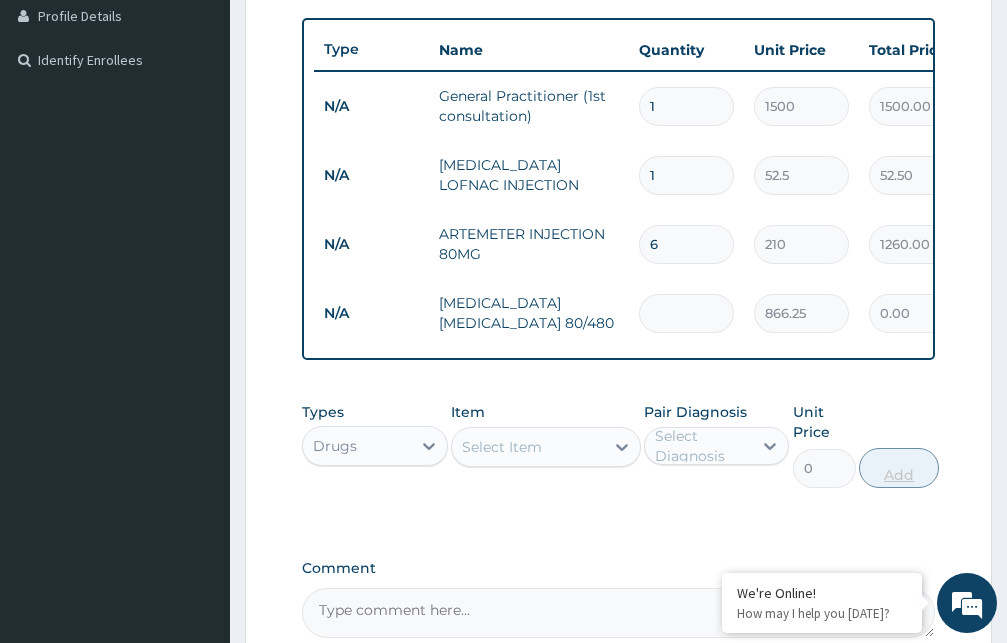 type on "6" 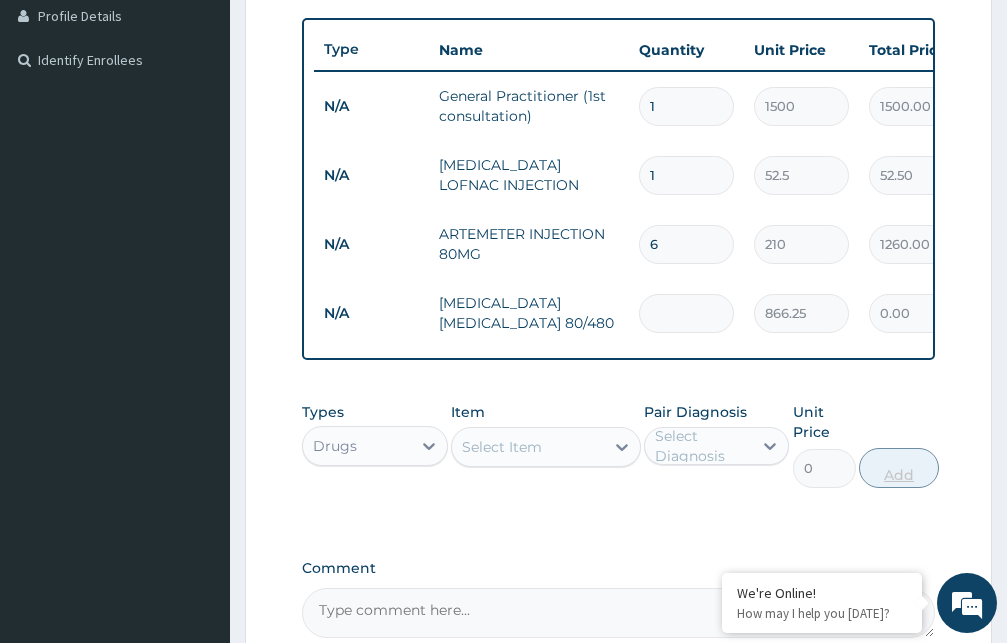 type on "5197.50" 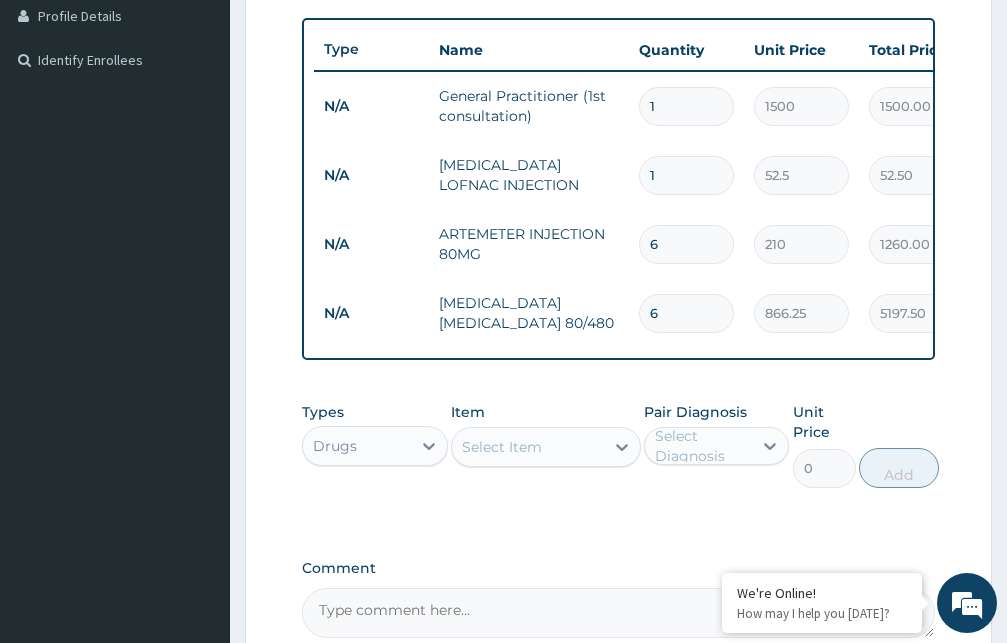type on "6" 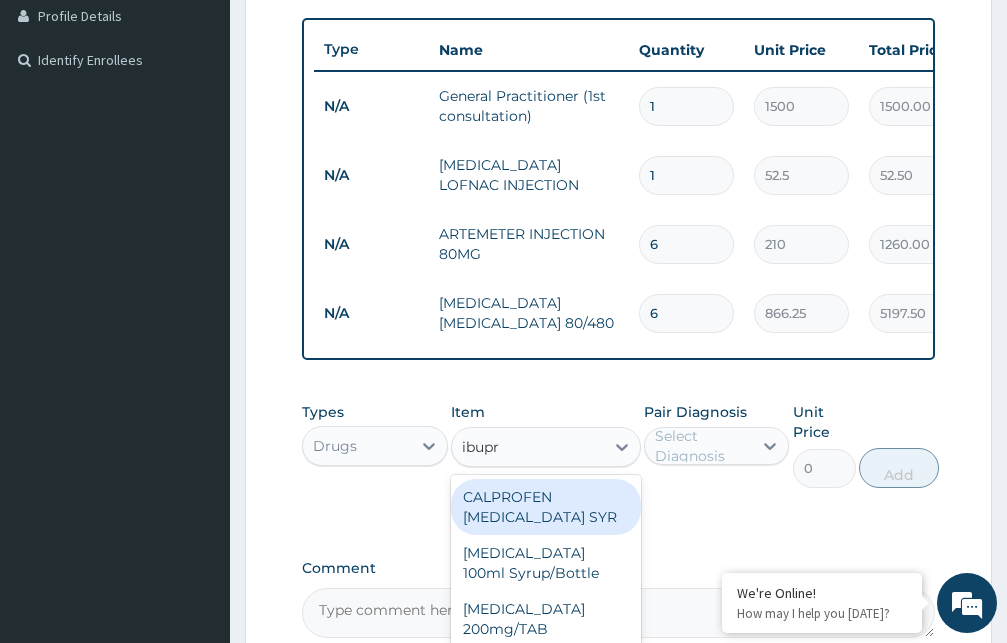 type on "ibupro" 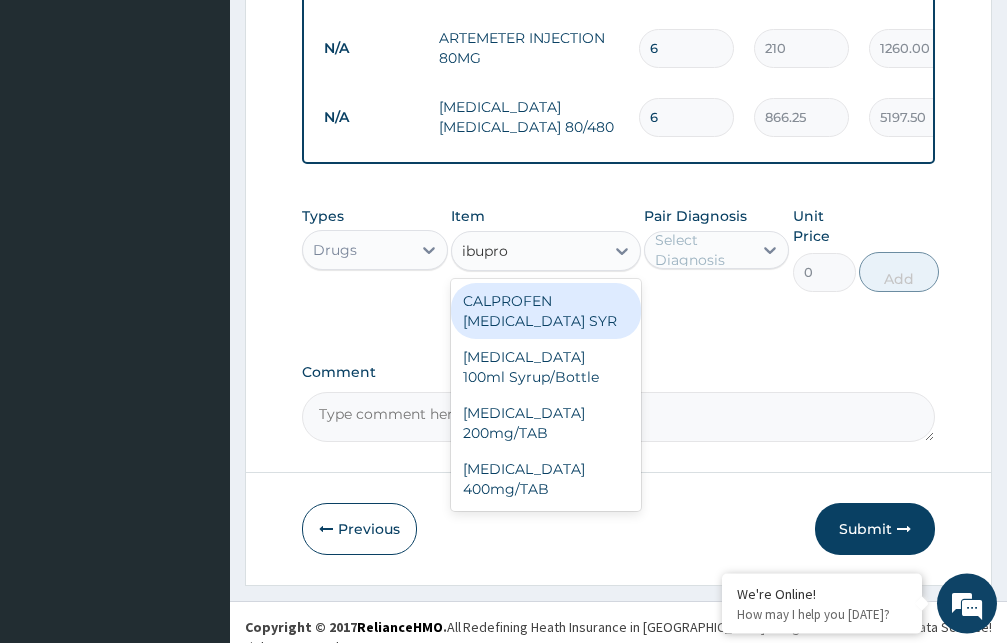 scroll, scrollTop: 710, scrollLeft: 0, axis: vertical 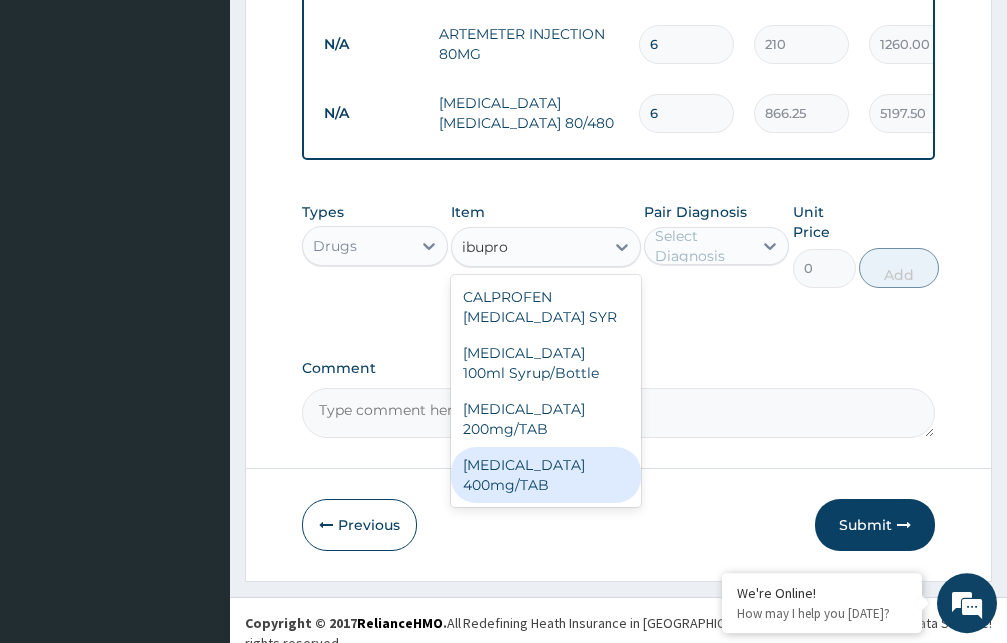 click on "IBUPROFEN 400mg/TAB" at bounding box center [546, 475] 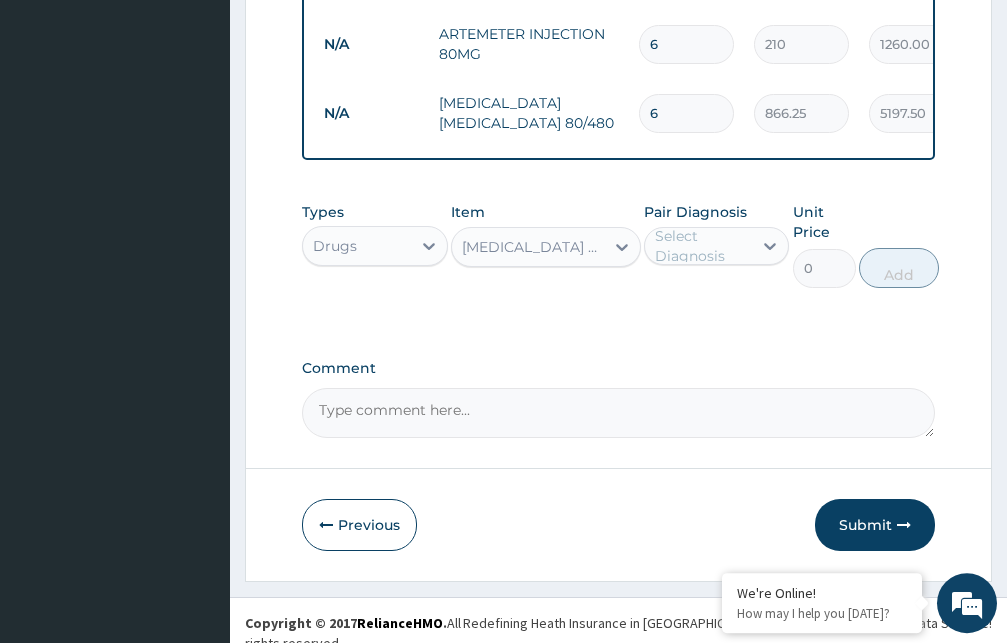type 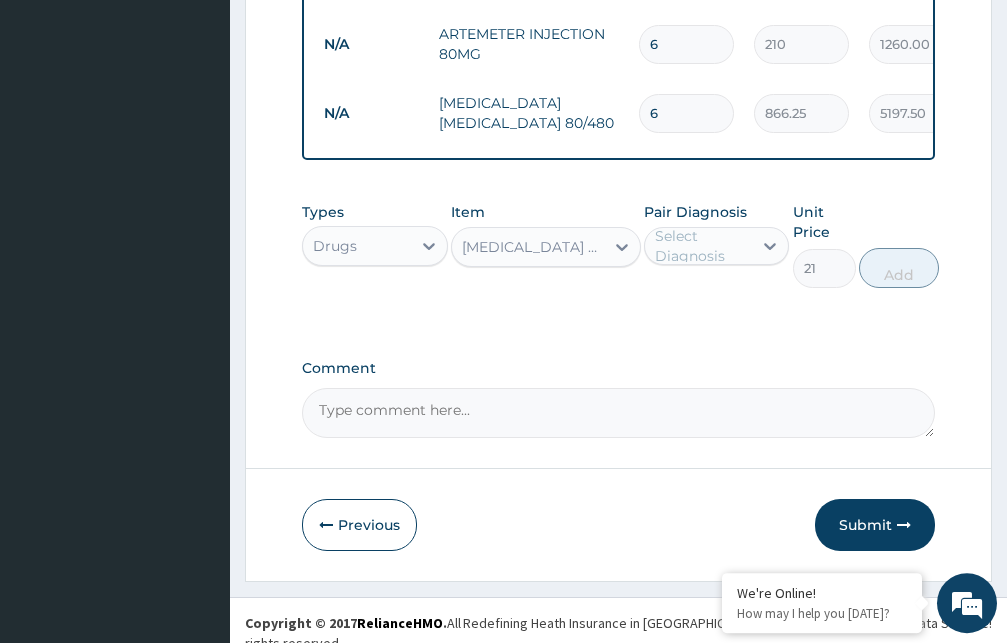 click on "Select Diagnosis" at bounding box center [703, 246] 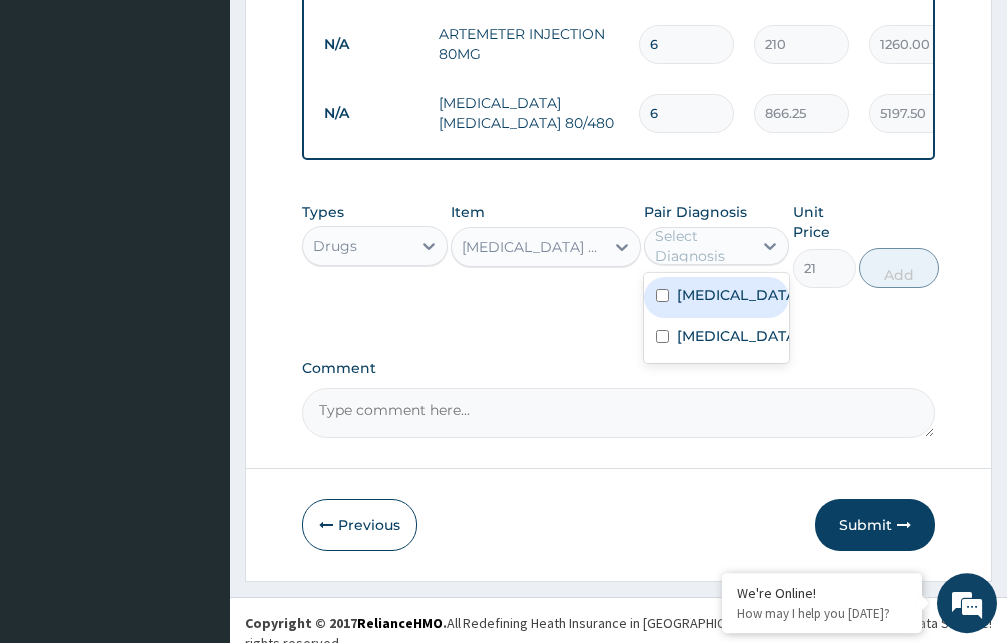 click on "Malaria" at bounding box center (738, 295) 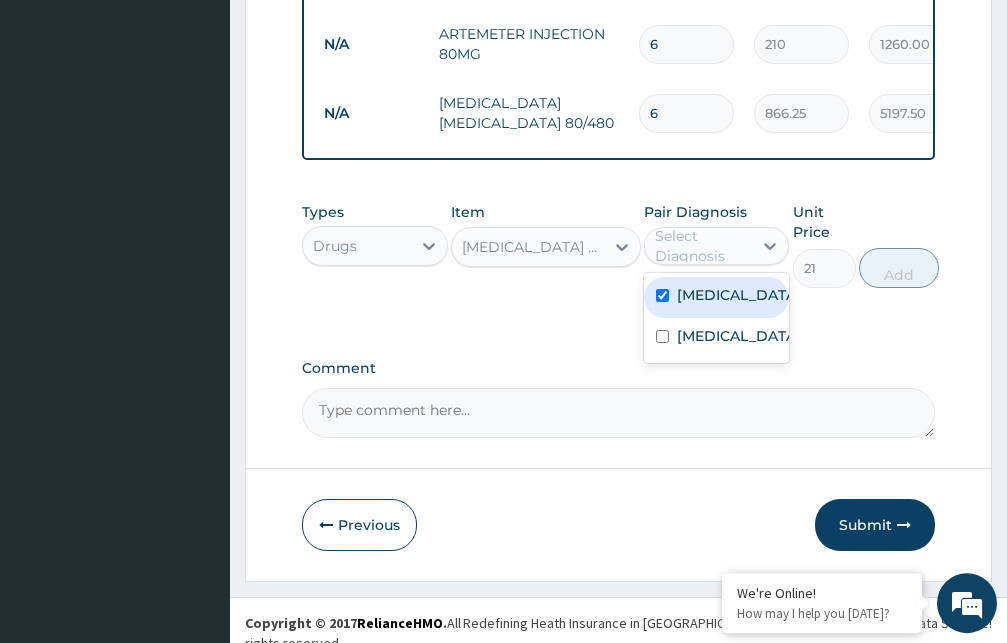 checkbox on "true" 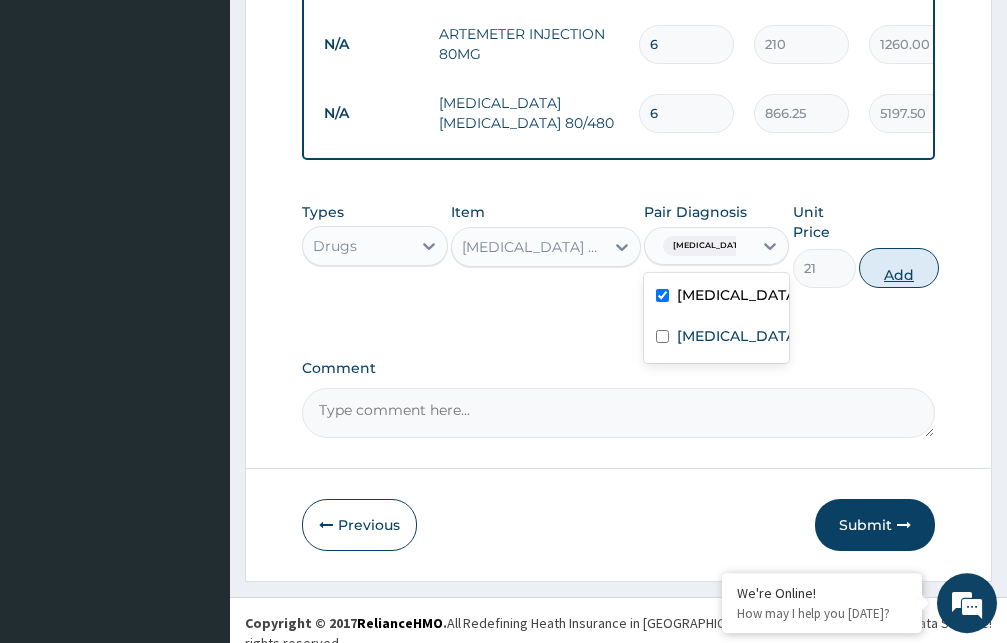 click on "Add" at bounding box center (899, 268) 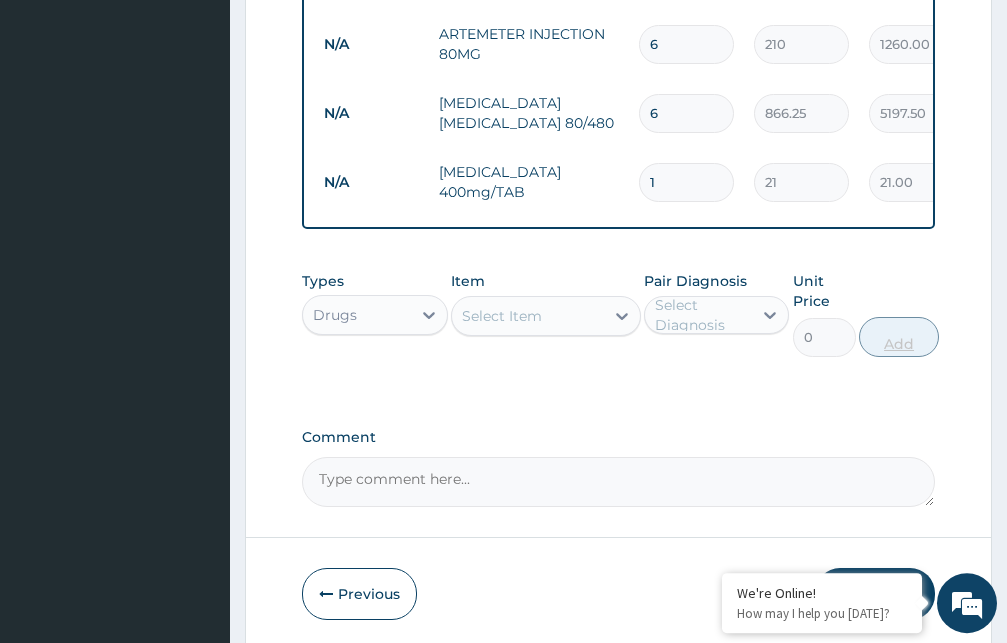 type 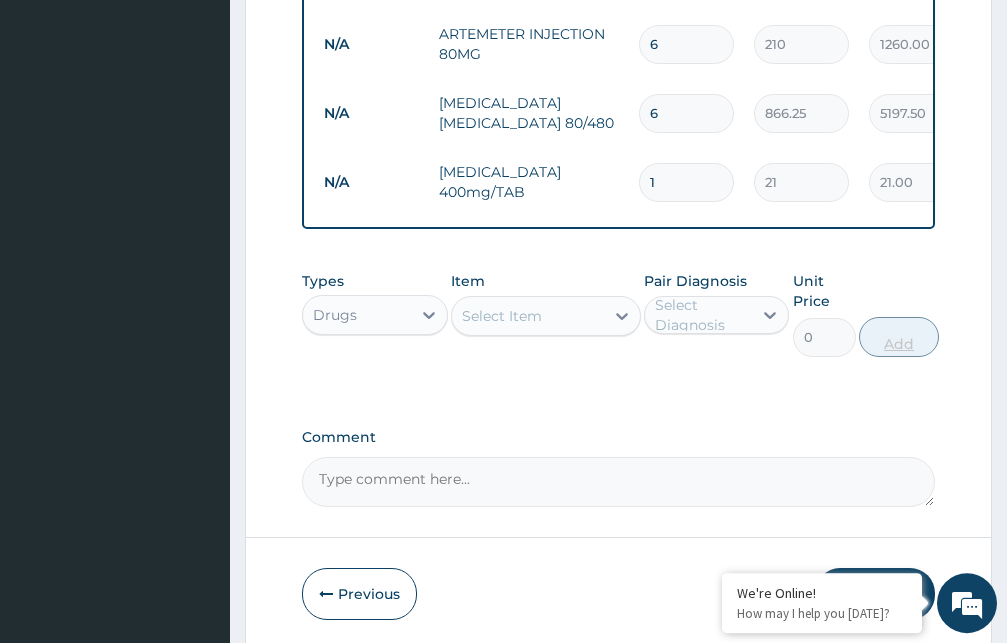 type on "0.00" 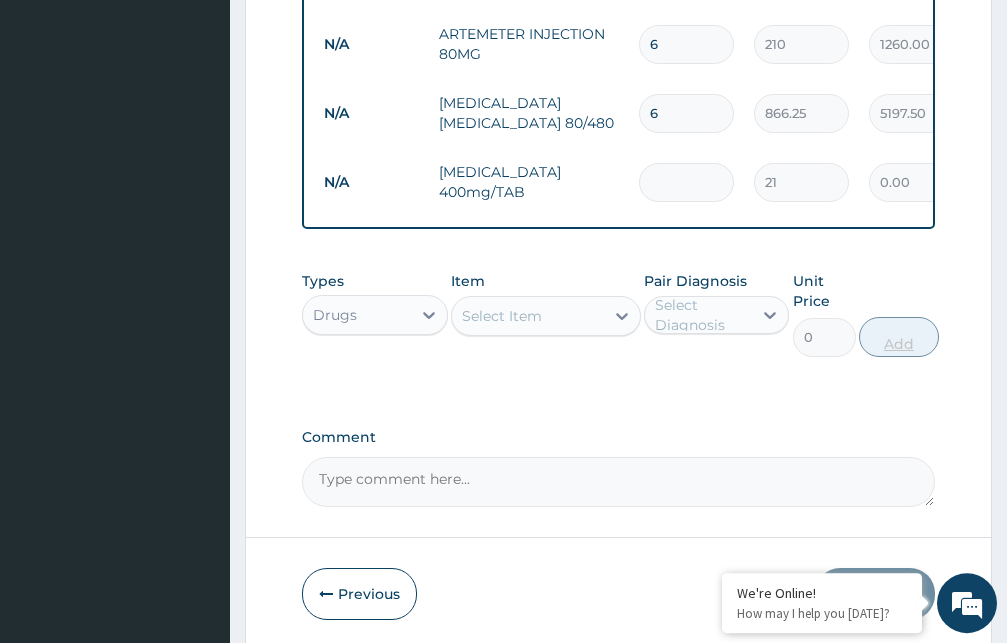 type on "9" 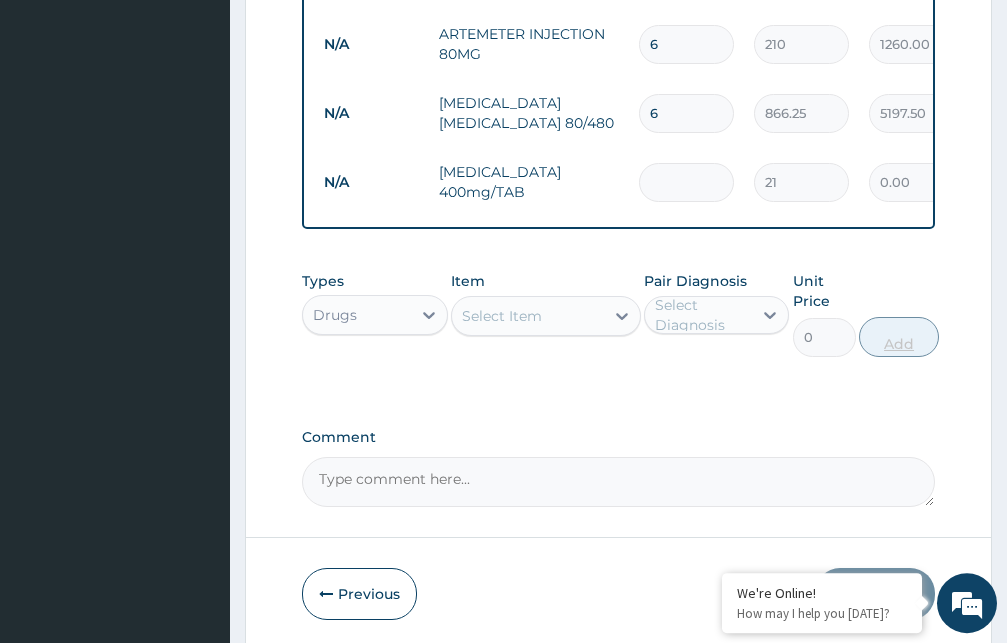 type on "189.00" 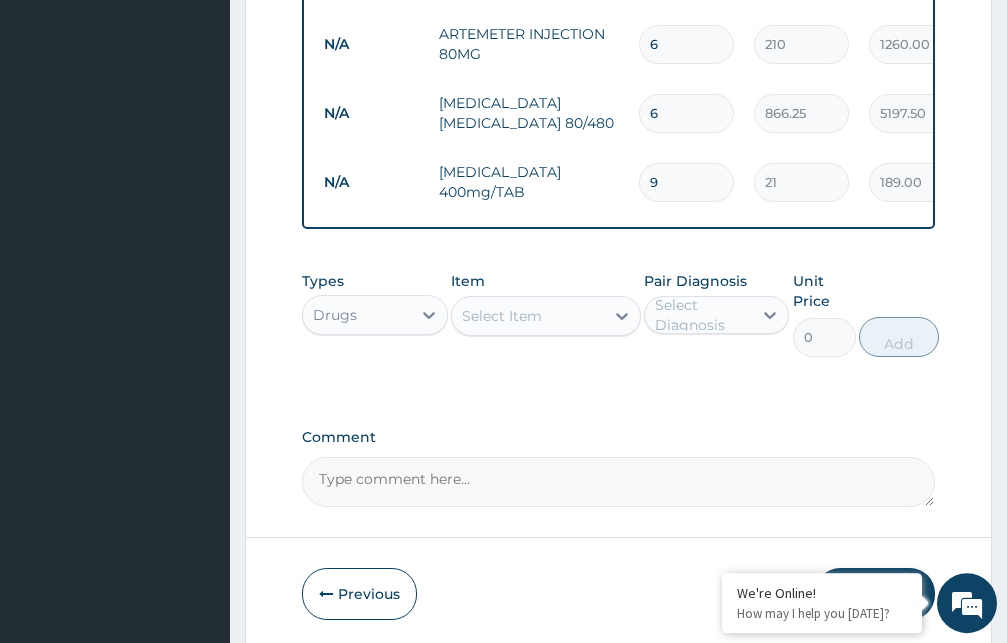 type on "9" 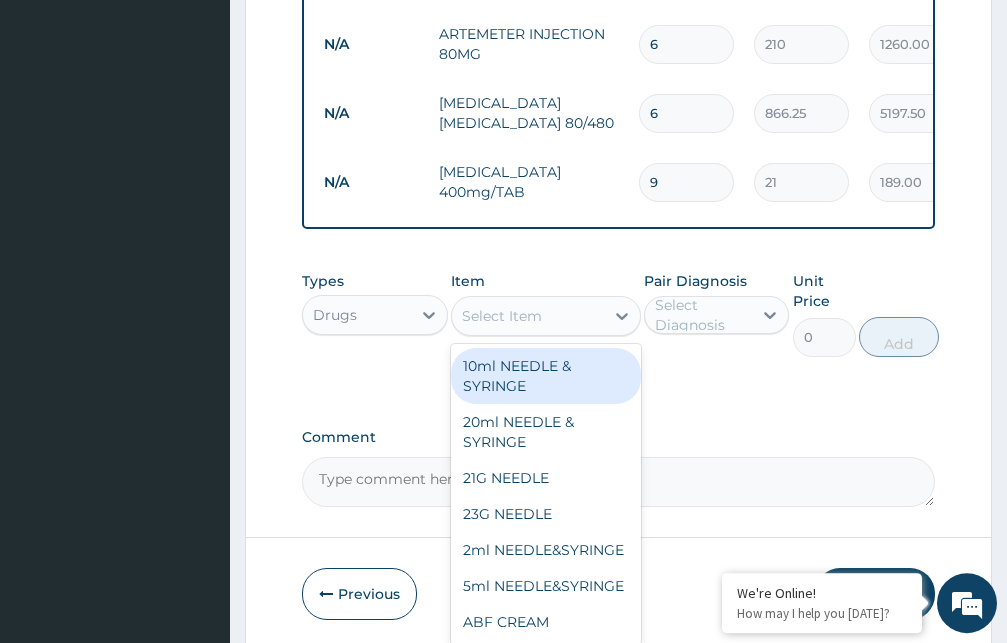 click on "Select Item" at bounding box center [502, 316] 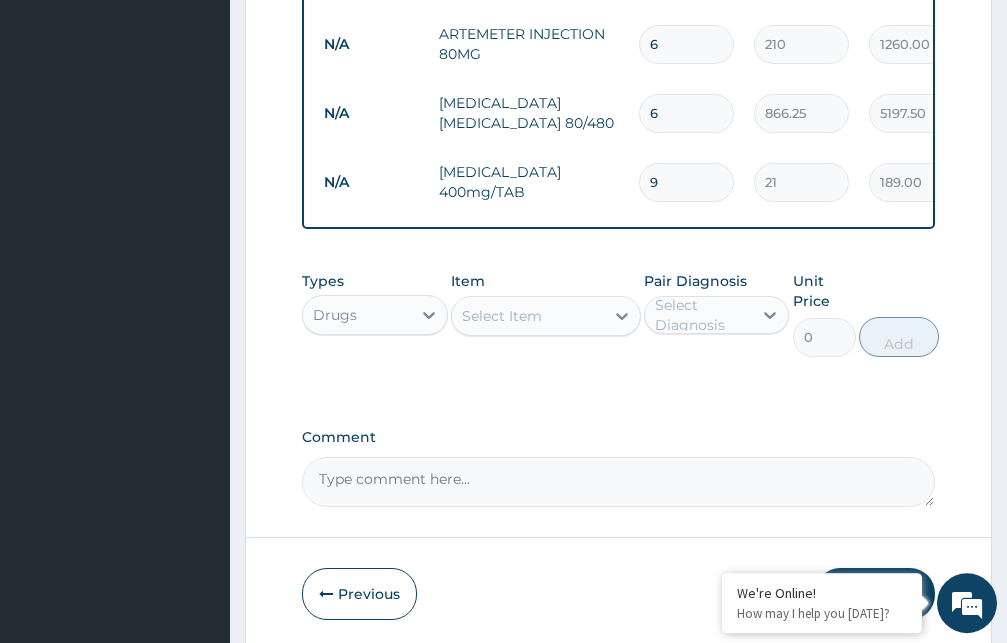 click on "Select Item" at bounding box center [502, 316] 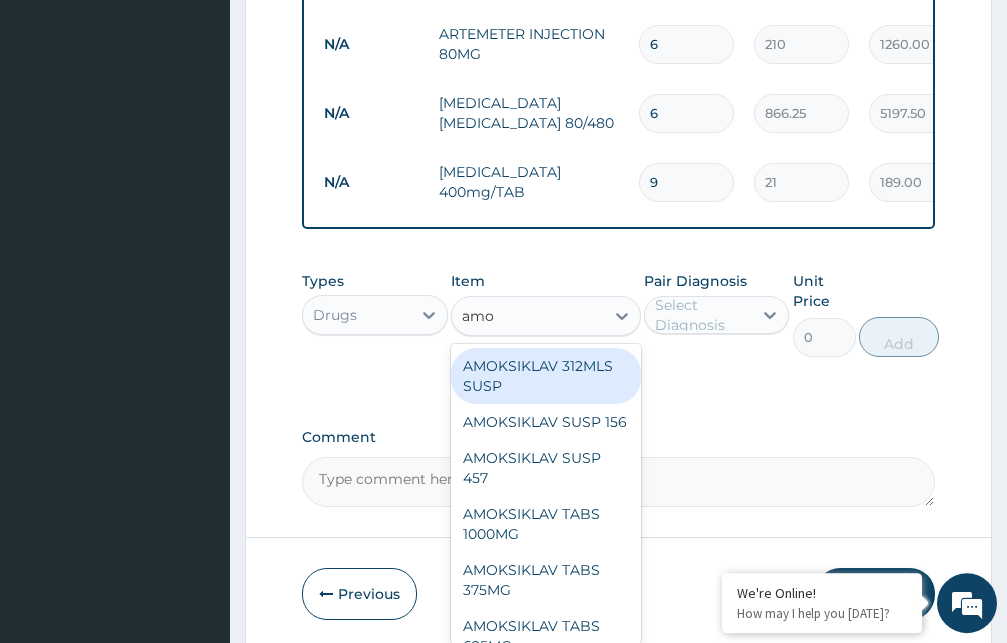 type on "amox" 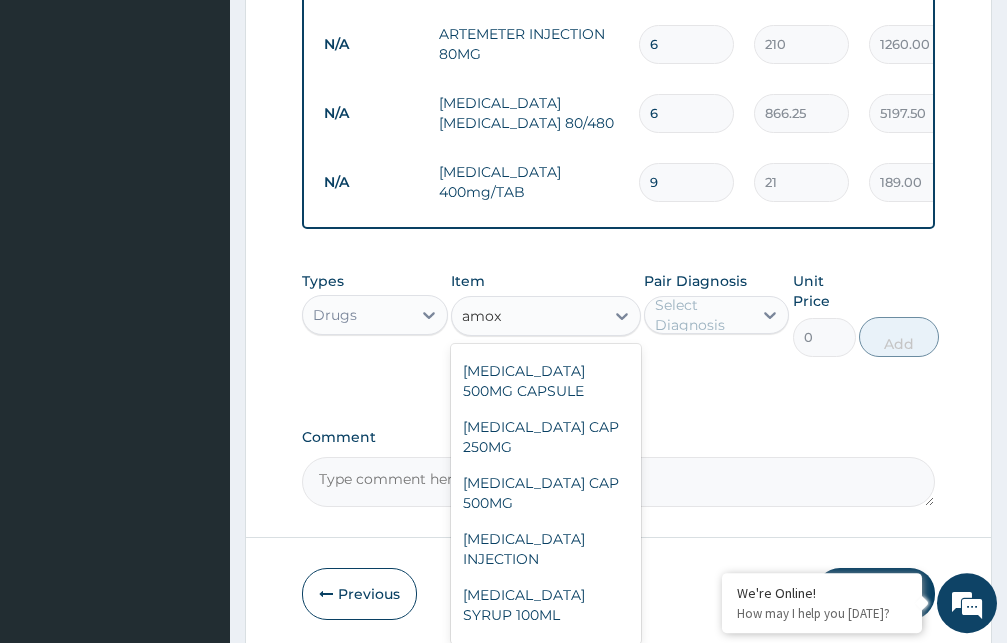 scroll, scrollTop: 376, scrollLeft: 0, axis: vertical 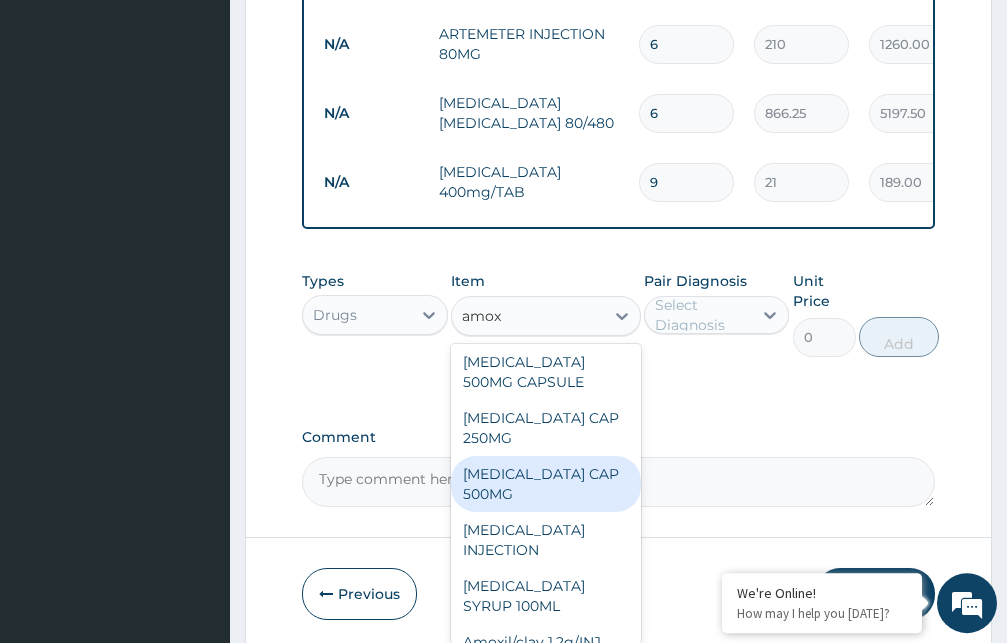 click on "AMOXIL CAP 500MG" at bounding box center [546, 484] 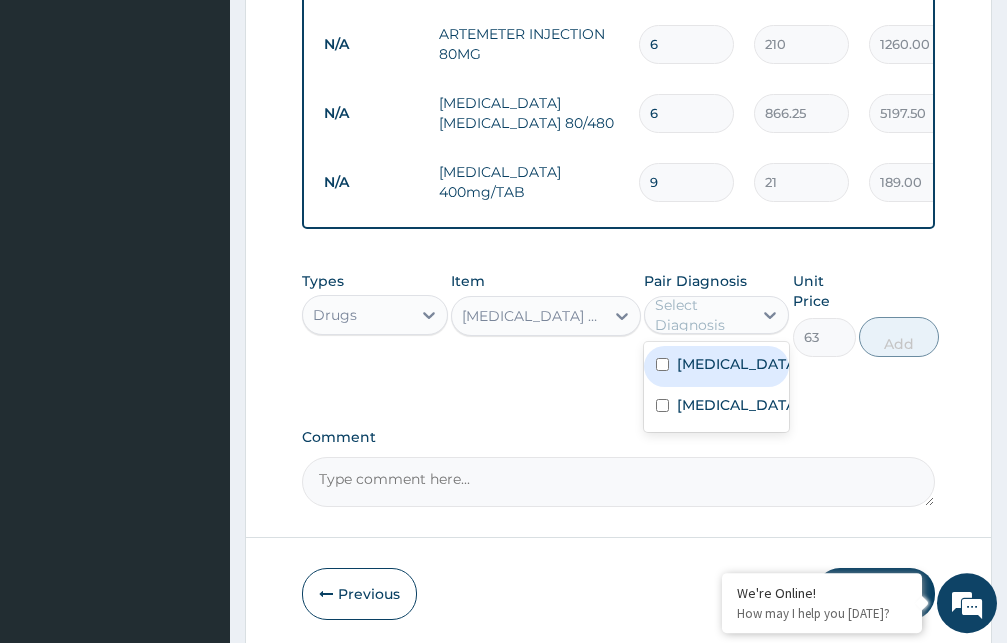 click on "Select Diagnosis" at bounding box center (703, 315) 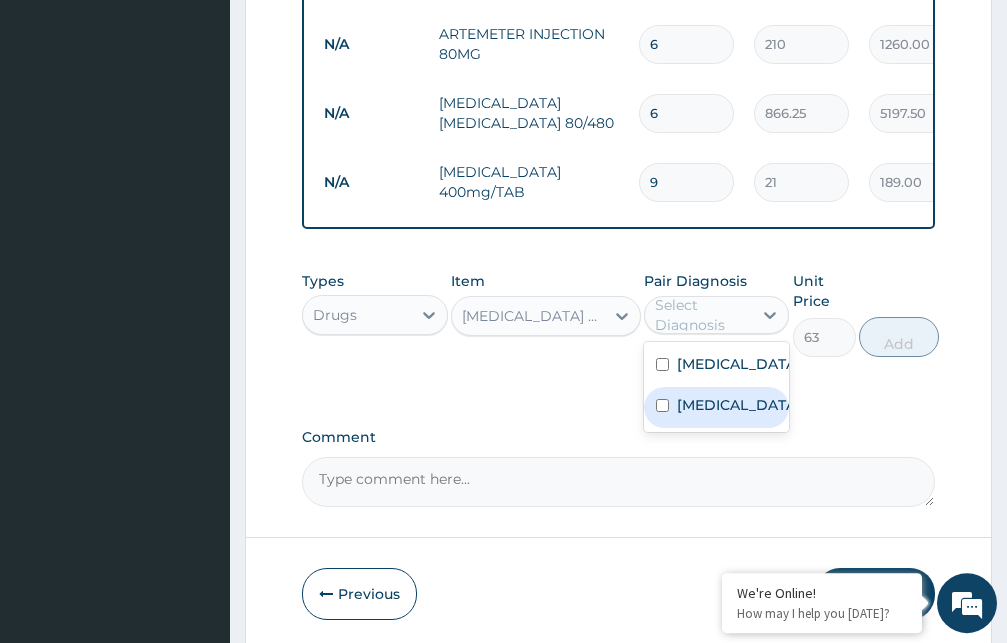 click on "[MEDICAL_DATA]" at bounding box center (738, 405) 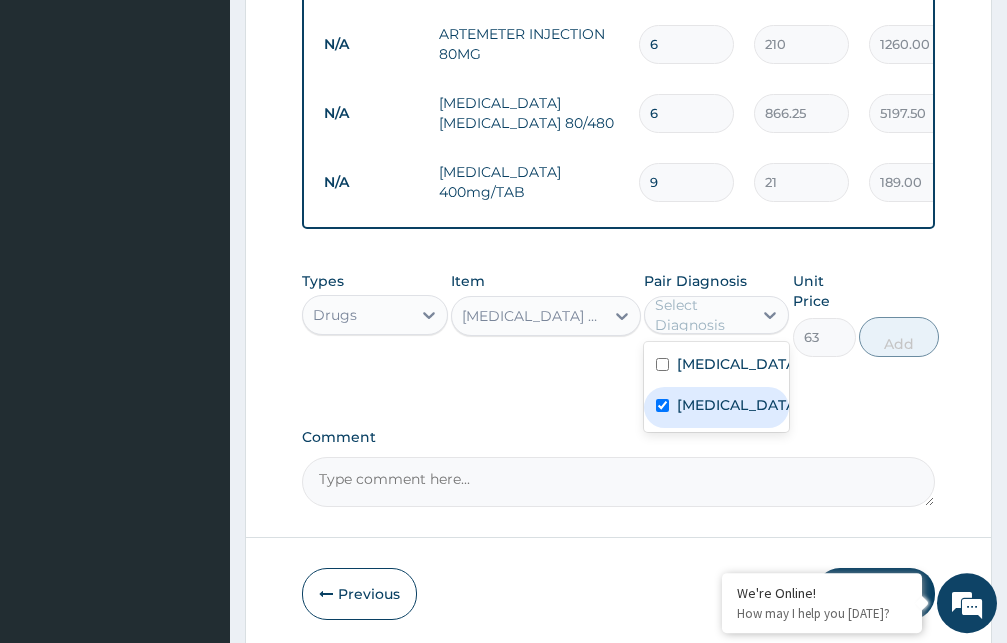 checkbox on "true" 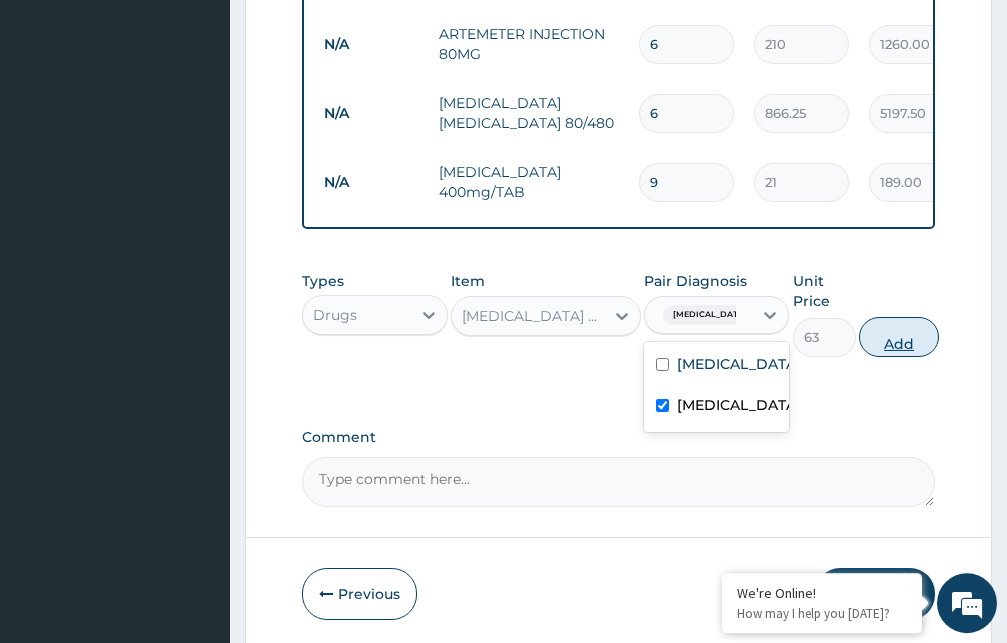click on "Add" at bounding box center (899, 337) 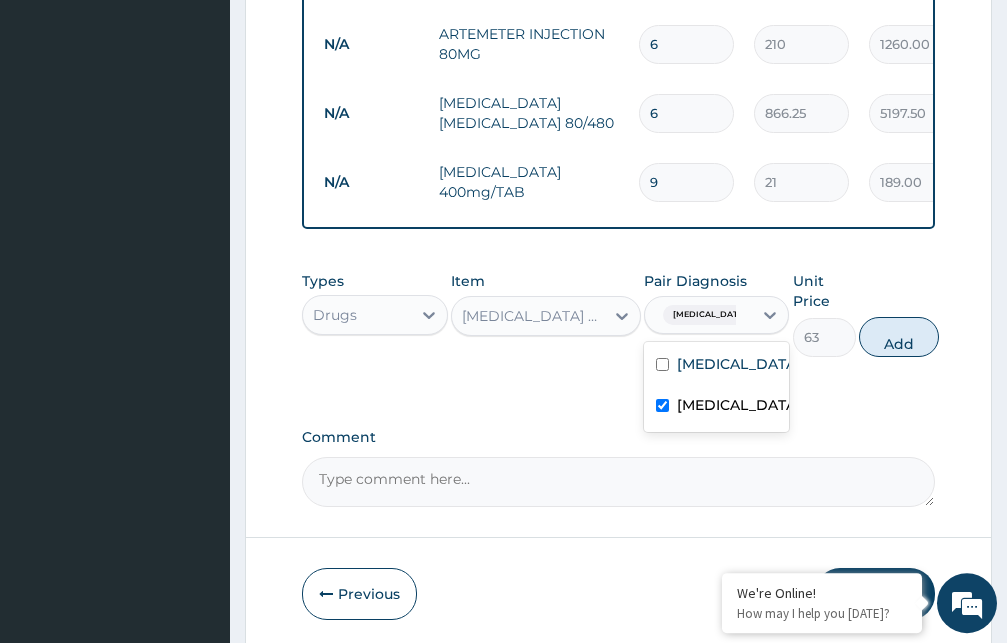 type on "0" 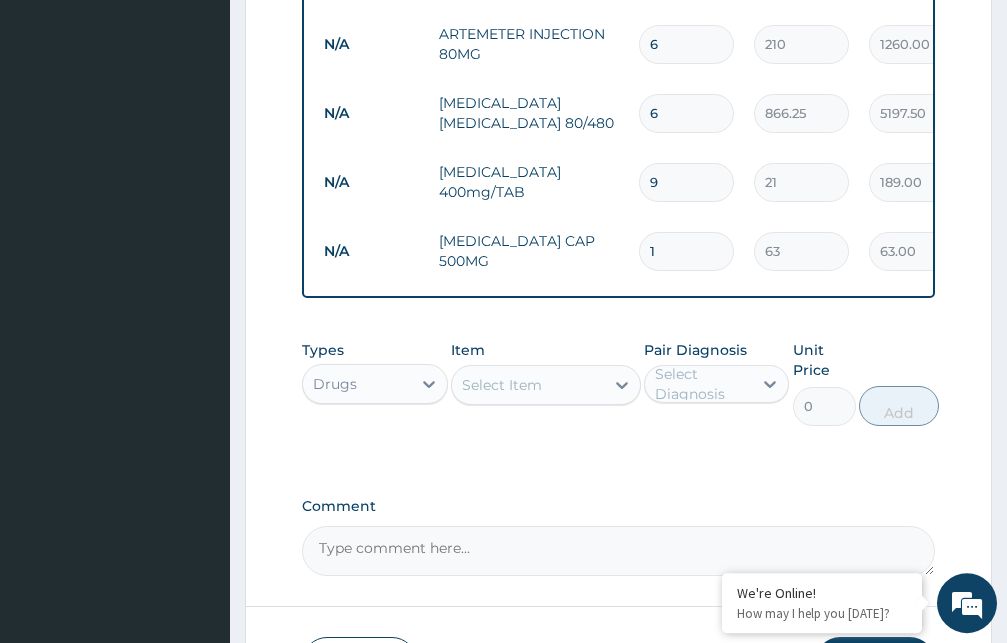 type on "15" 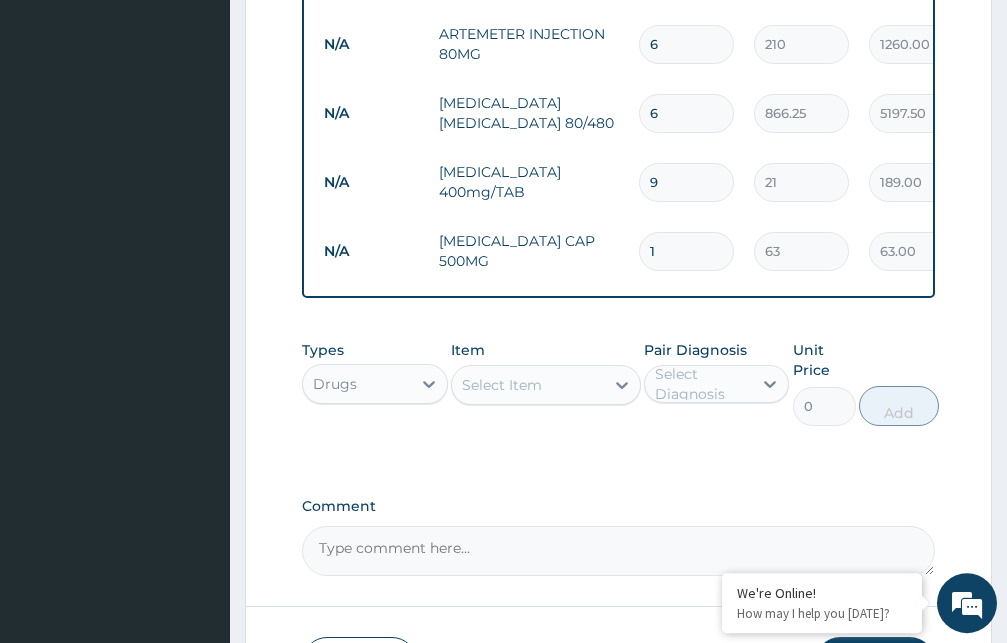 type on "945.00" 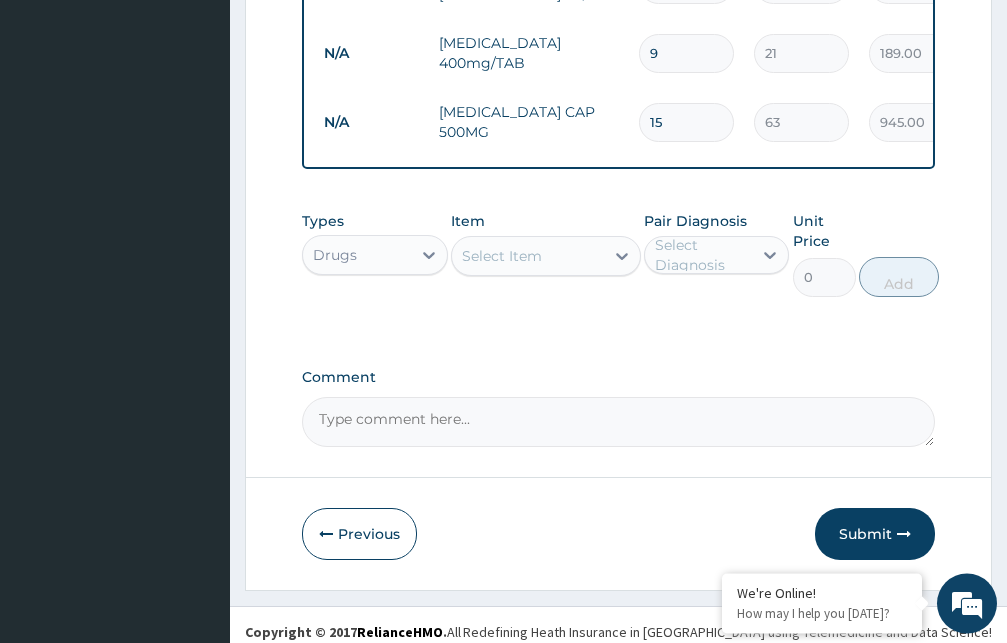 scroll, scrollTop: 870, scrollLeft: 0, axis: vertical 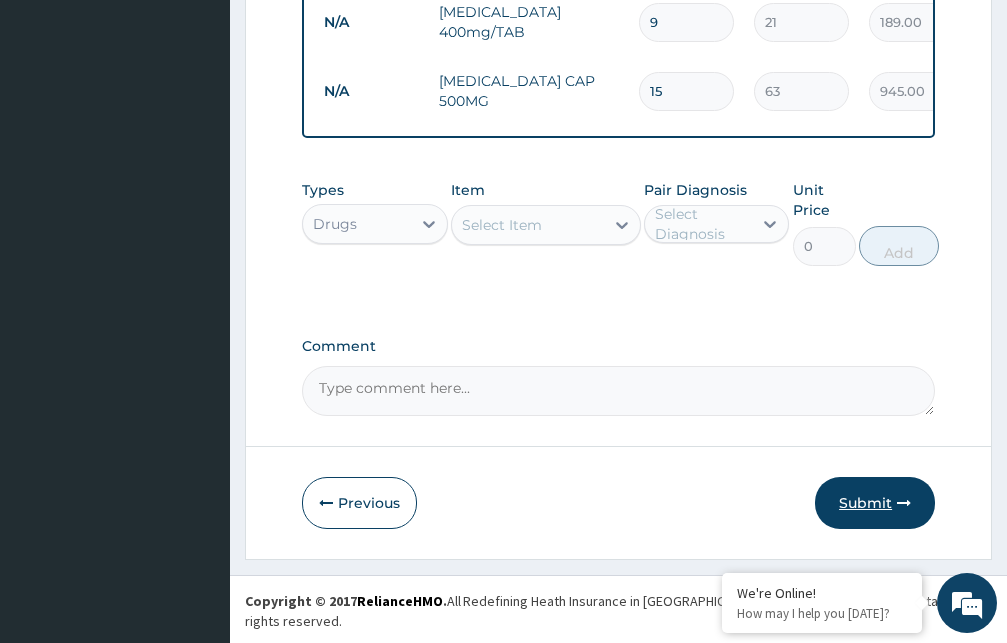 type on "15" 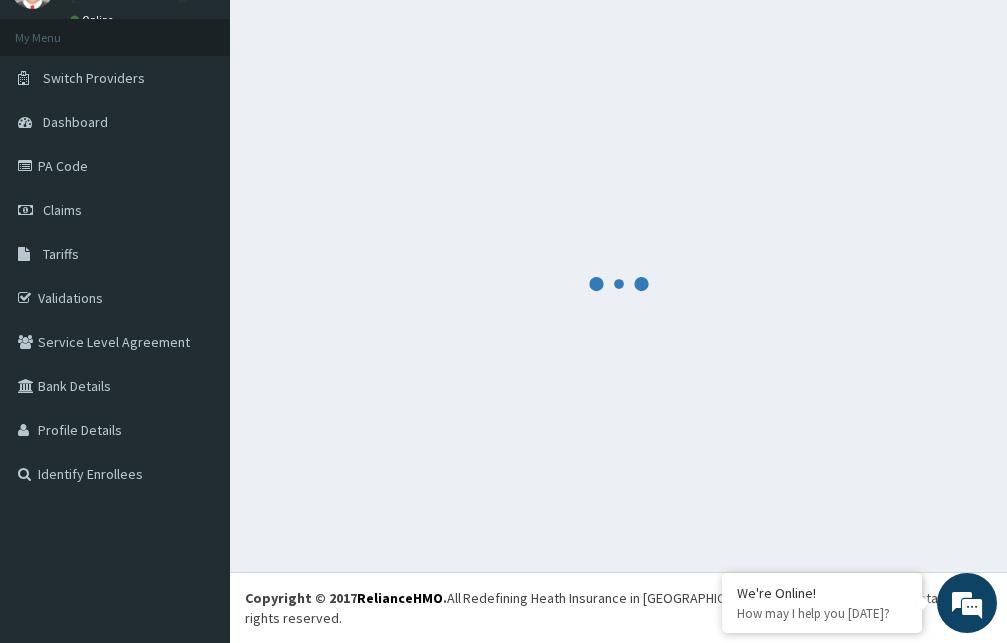 scroll, scrollTop: 76, scrollLeft: 0, axis: vertical 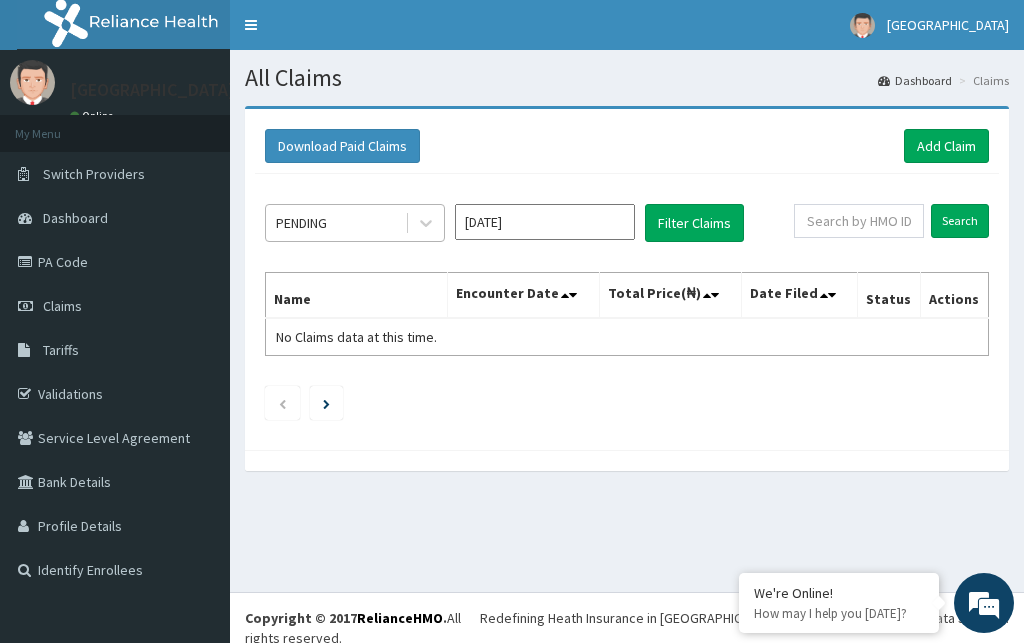 click on "PENDING" at bounding box center [335, 223] 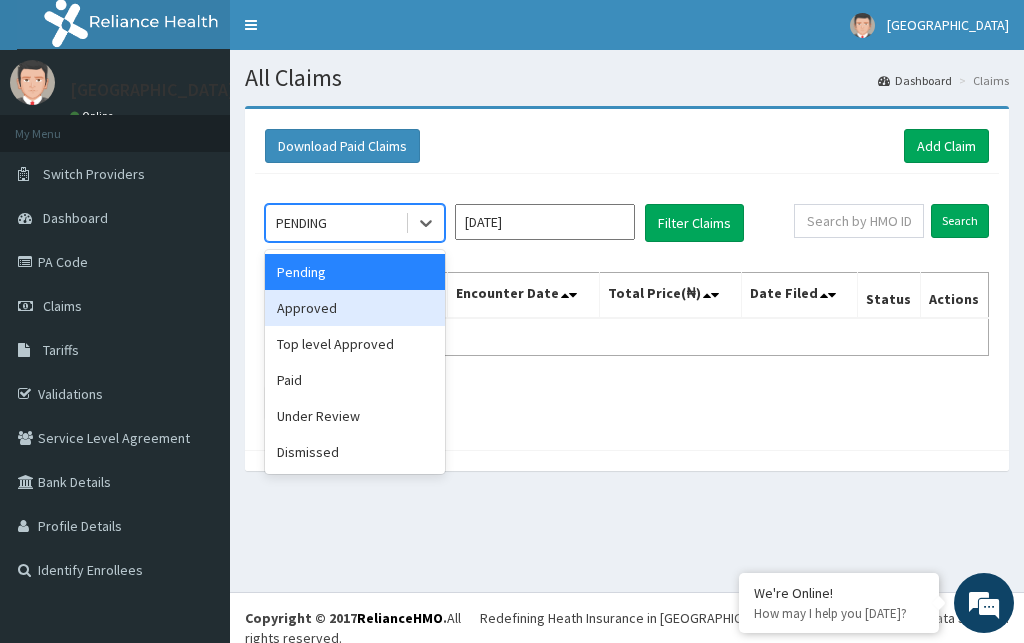 click on "Approved" at bounding box center [355, 308] 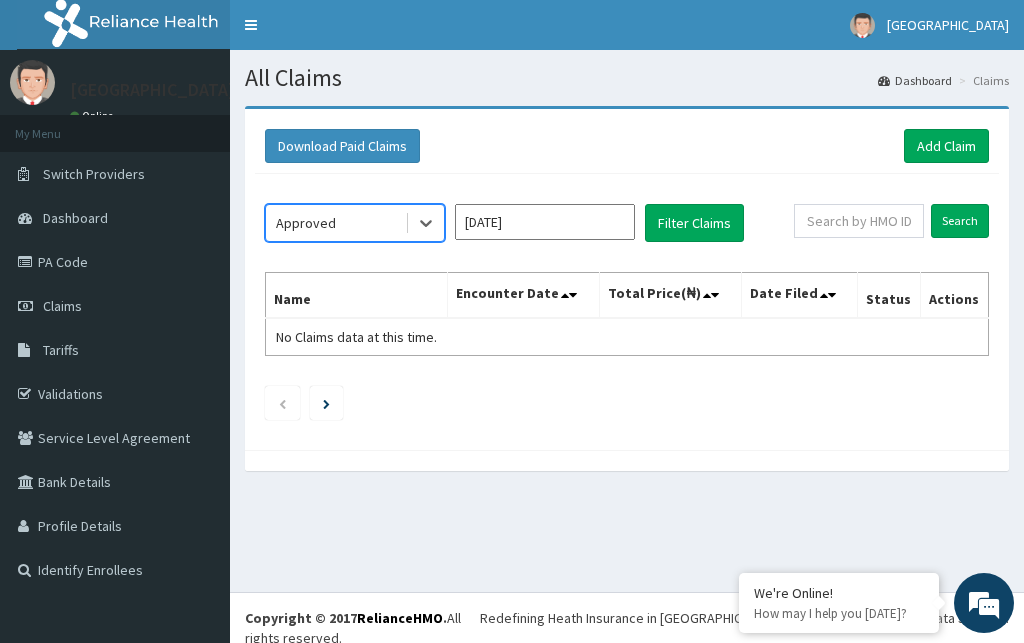 click on "Jul 2025" at bounding box center (545, 222) 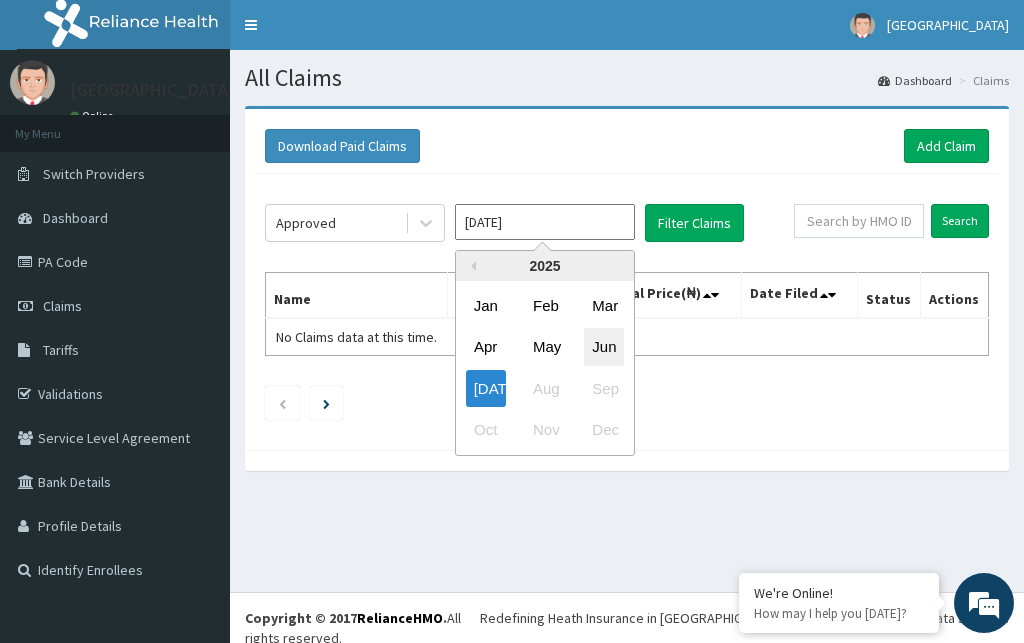 click on "Jun" at bounding box center [604, 347] 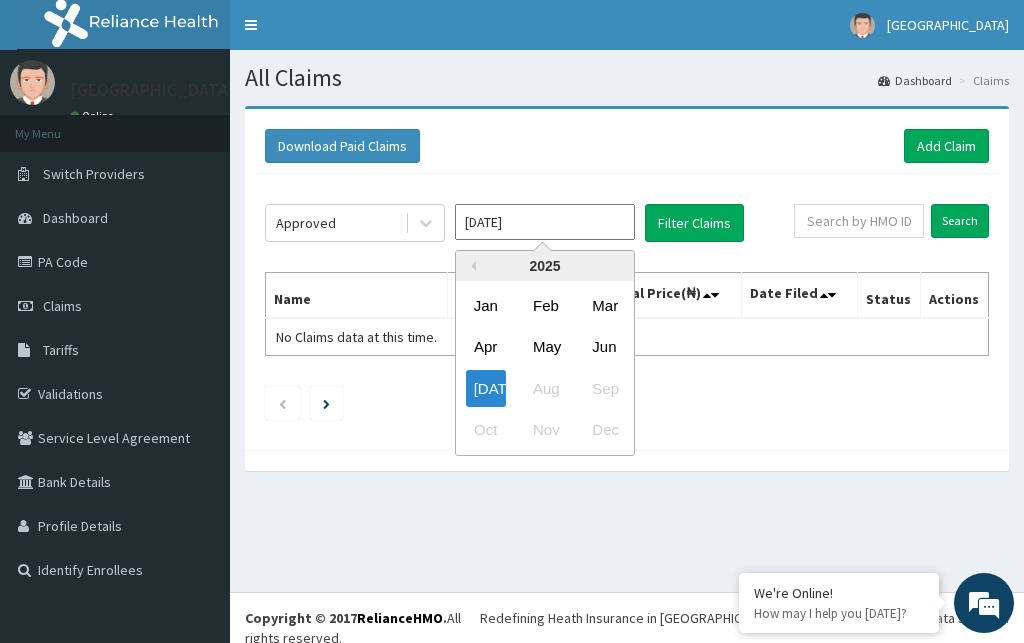 type on "Jun 2025" 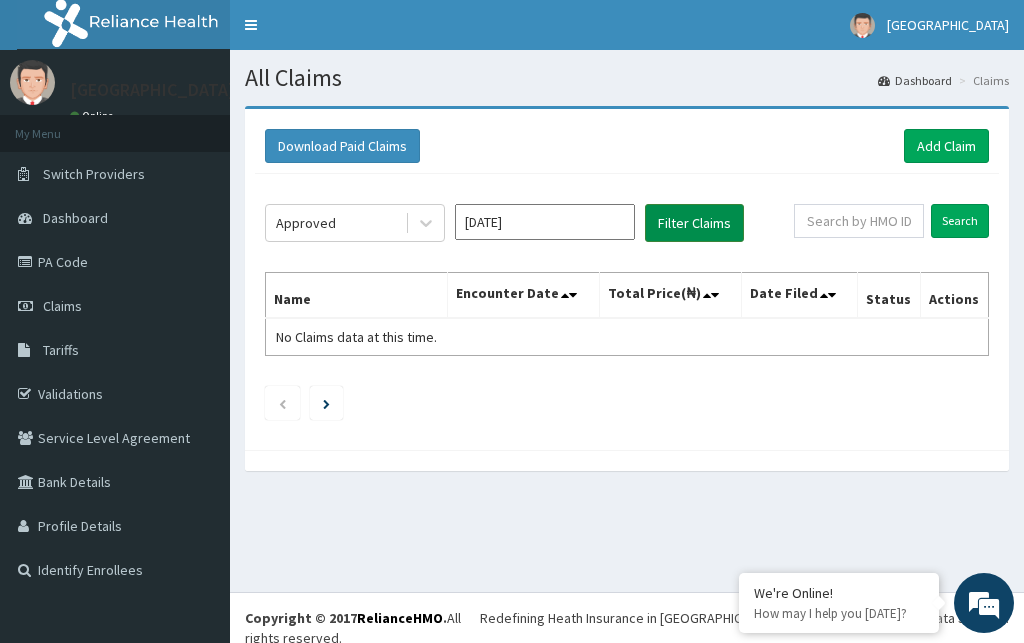 click on "Filter Claims" at bounding box center [694, 223] 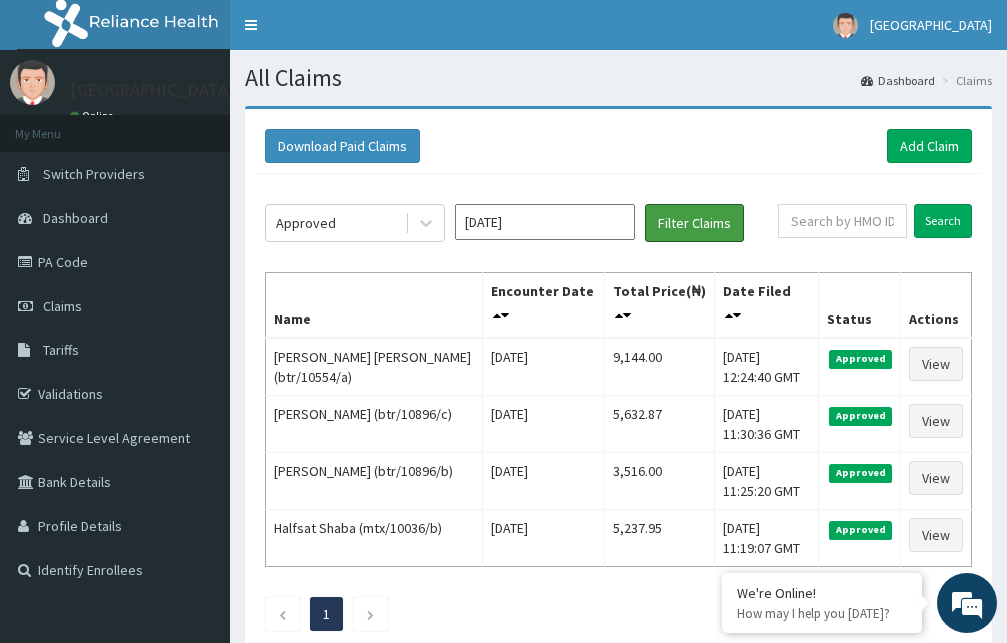 scroll, scrollTop: 0, scrollLeft: 0, axis: both 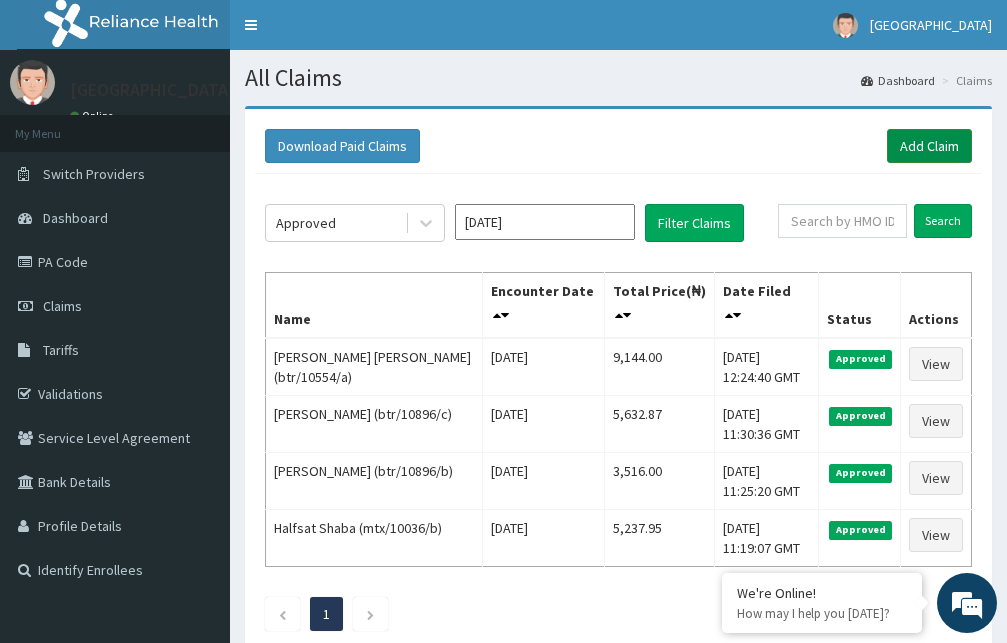click on "Add Claim" at bounding box center (929, 146) 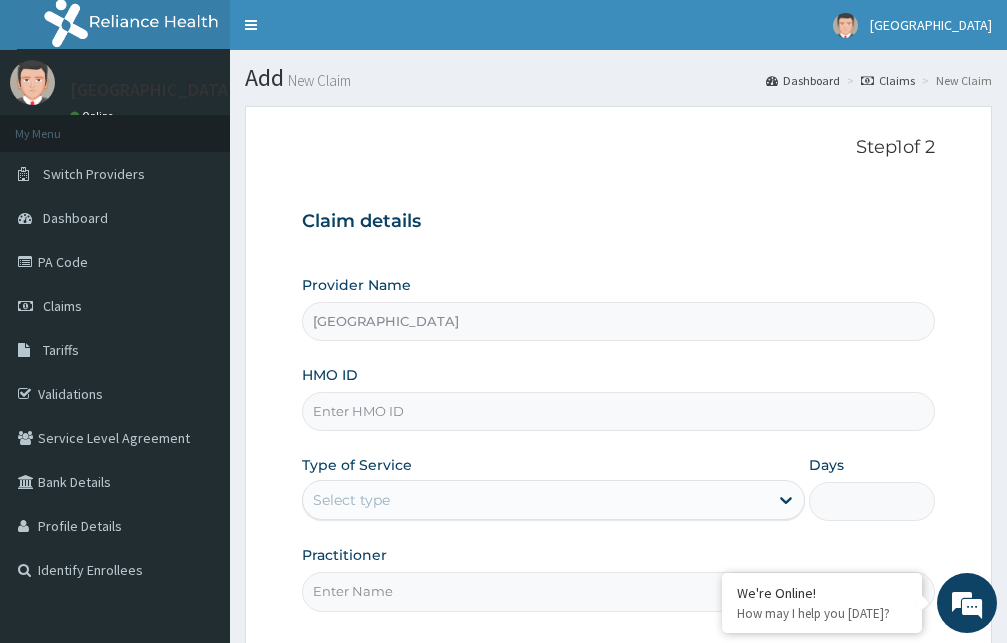 scroll, scrollTop: 0, scrollLeft: 0, axis: both 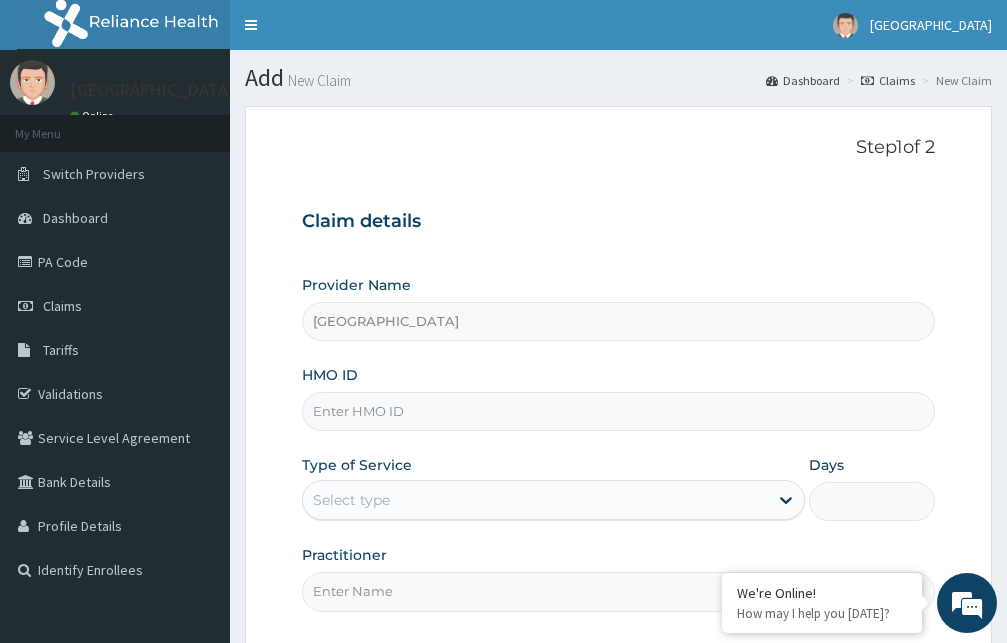 click on "HMO ID" at bounding box center [618, 411] 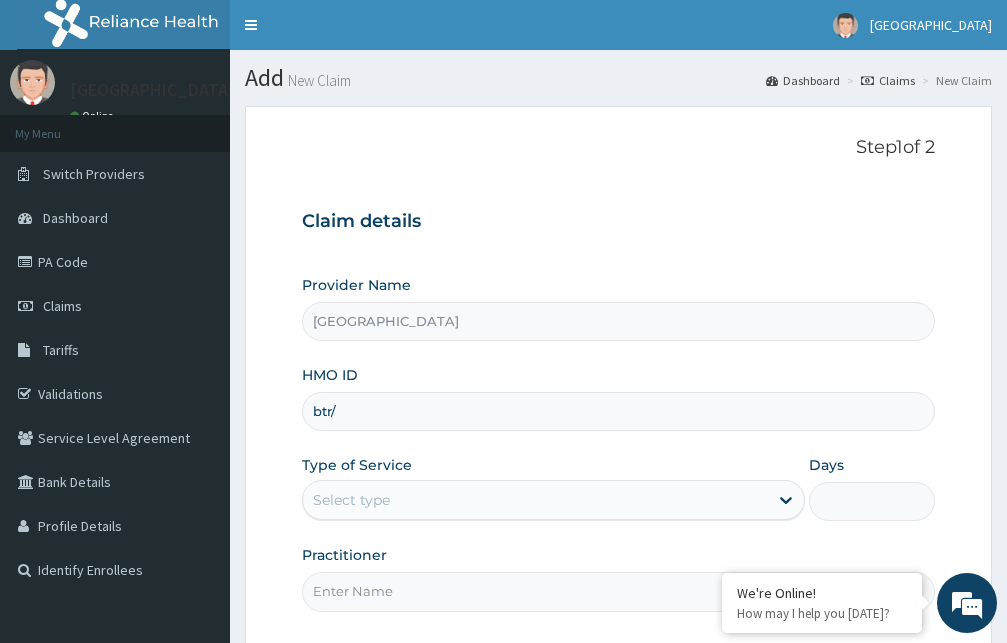 scroll, scrollTop: 0, scrollLeft: 0, axis: both 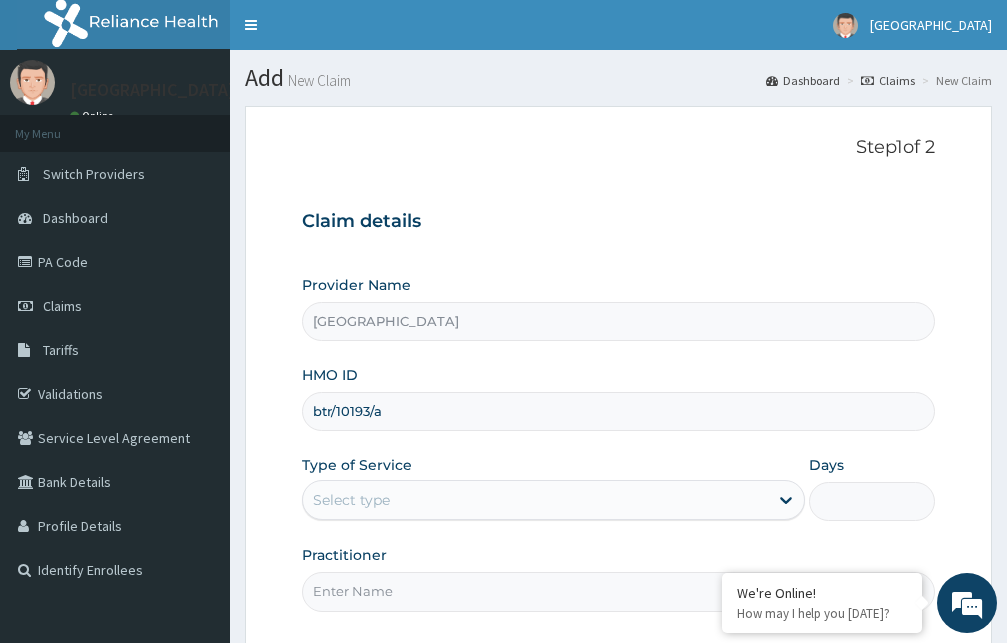type on "btr/10193/a" 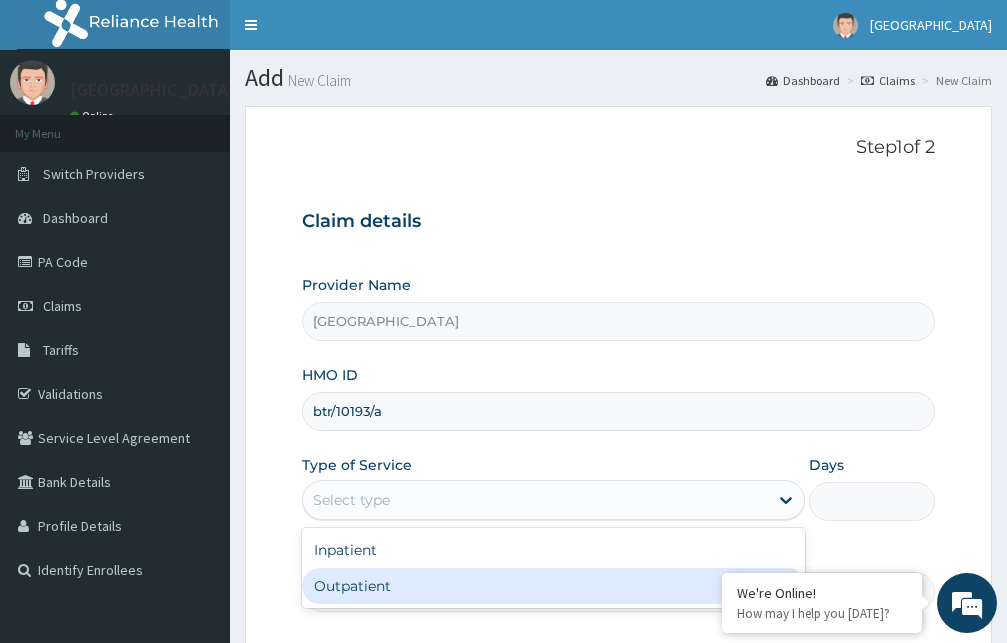click on "Outpatient" at bounding box center (553, 586) 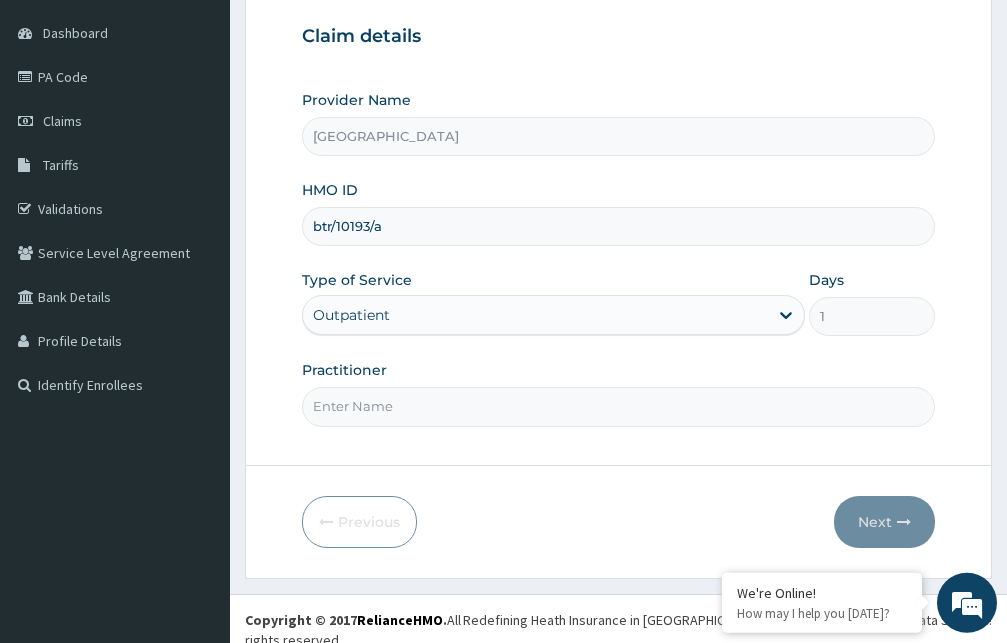 scroll, scrollTop: 187, scrollLeft: 0, axis: vertical 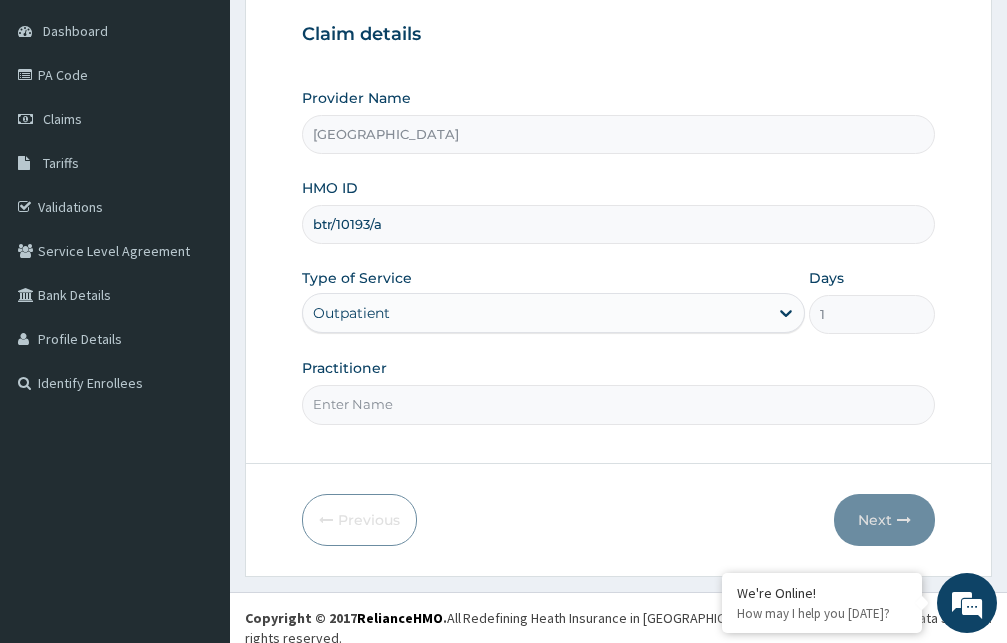 click on "Practitioner" at bounding box center [618, 404] 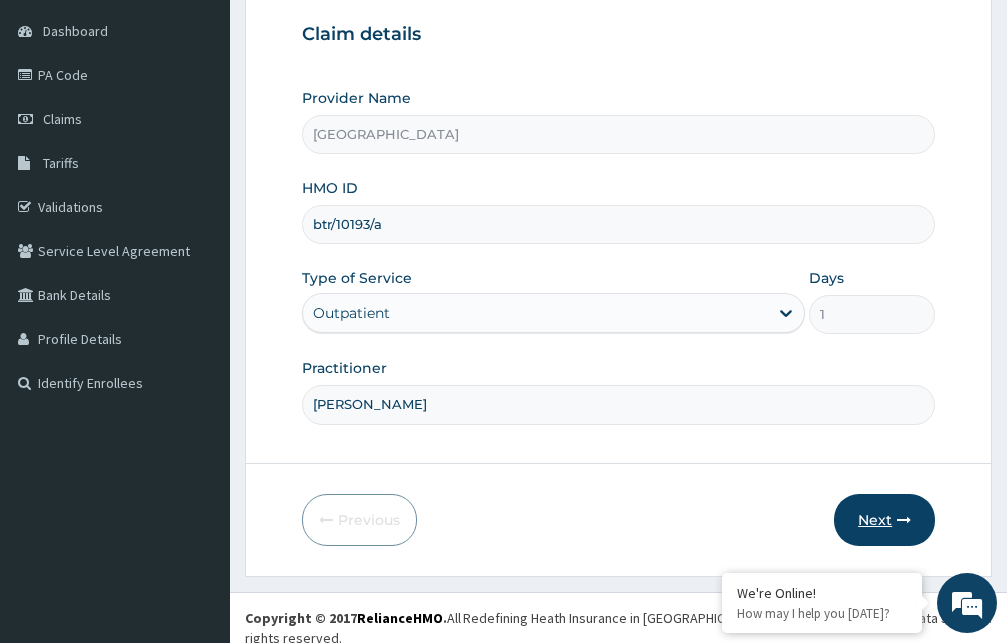 type on "[PERSON_NAME]" 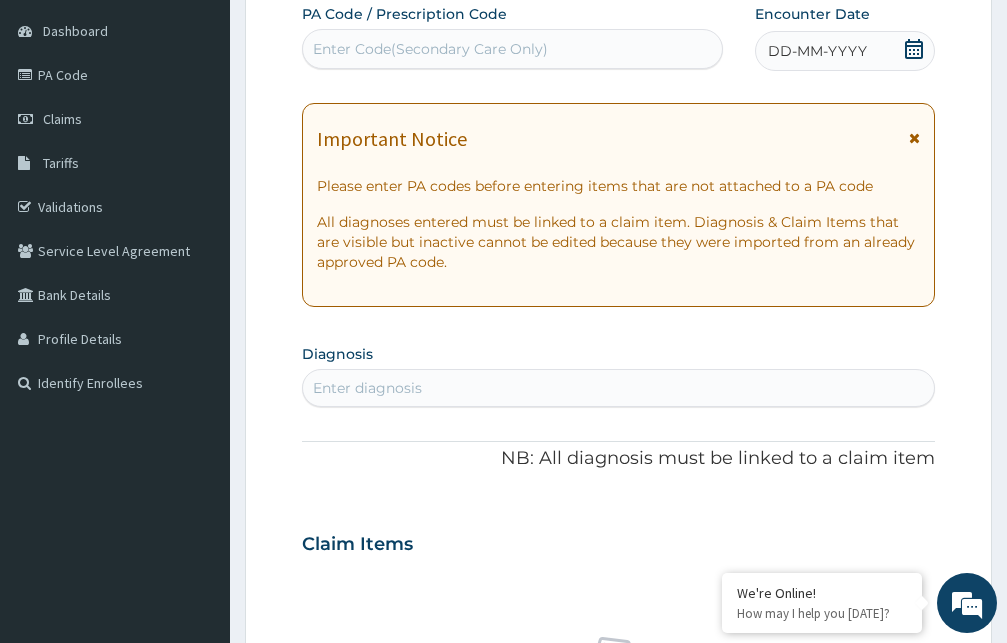 click on "Important Notice Please enter PA codes before entering items that are not attached to a PA code   All diagnoses entered must be linked to a claim item. Diagnosis & Claim Items that are visible but inactive cannot be edited because they were imported from an already approved PA code." at bounding box center [618, 205] 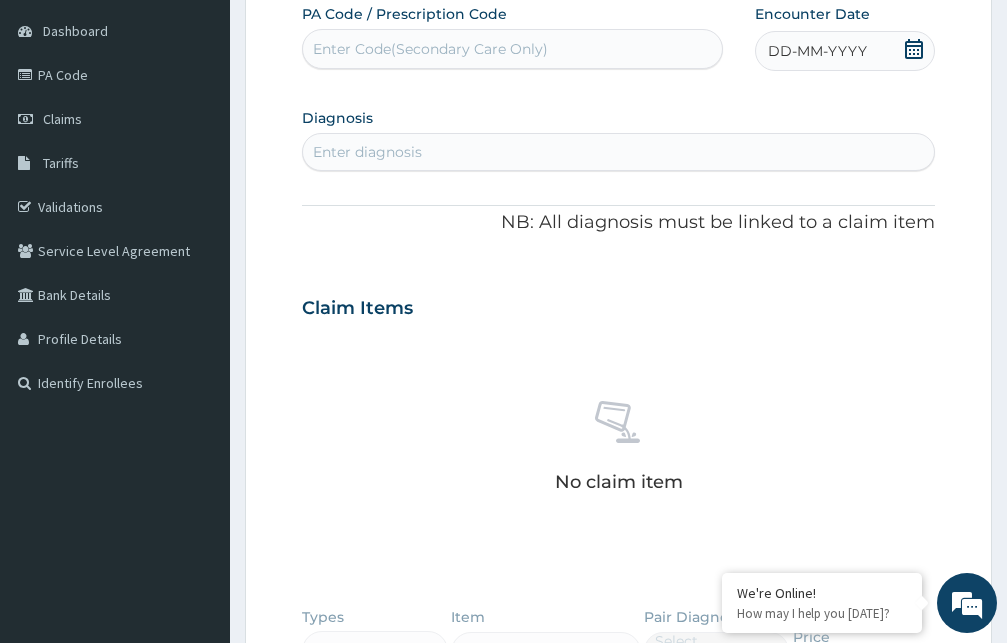 click 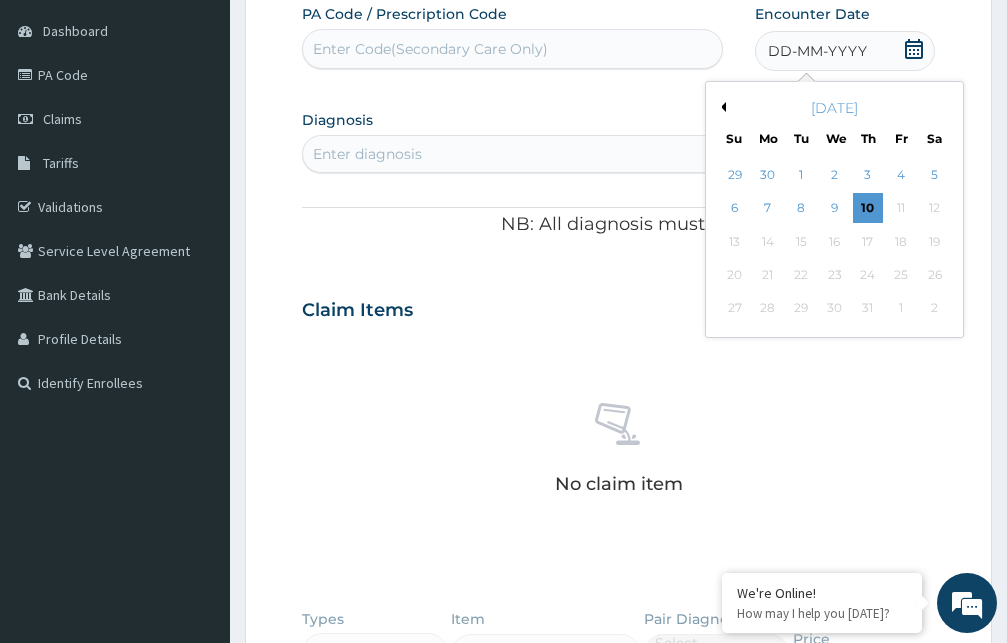 click on "Previous Month" at bounding box center (721, 107) 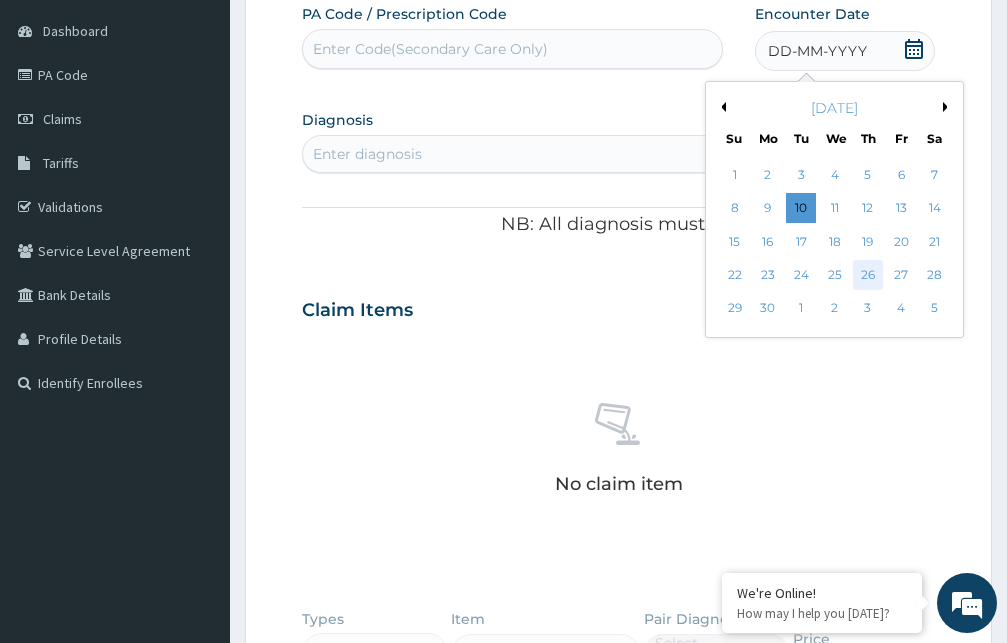 click on "26" at bounding box center (868, 275) 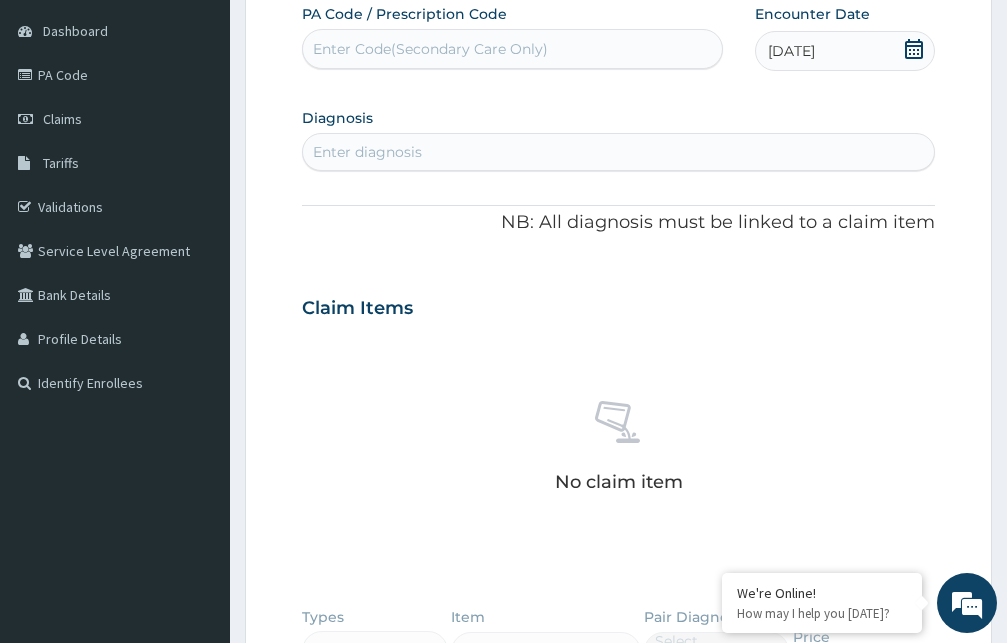 click on "Enter diagnosis" at bounding box center [618, 152] 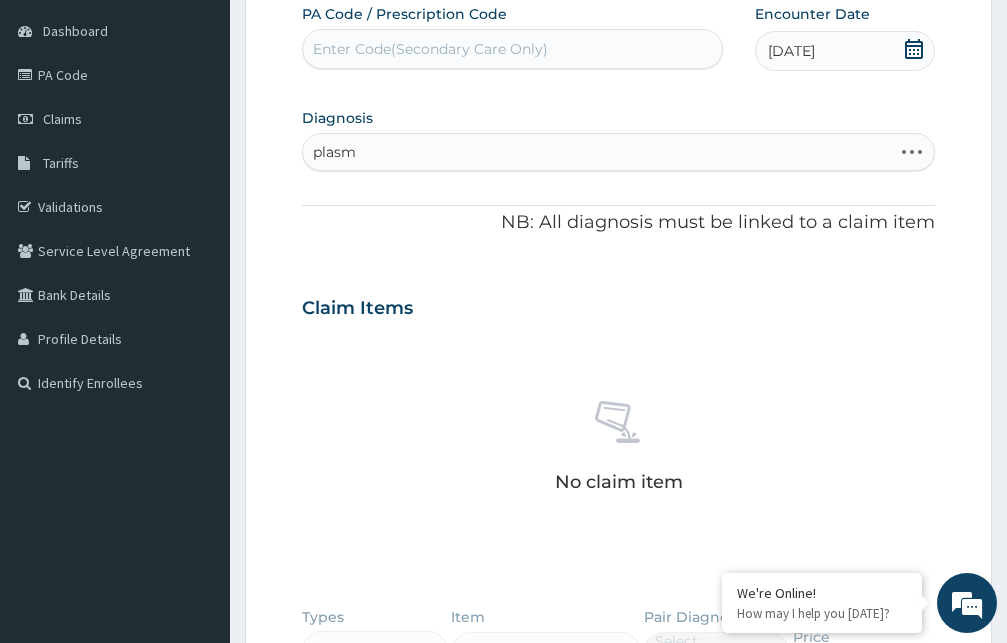 type on "plasmo" 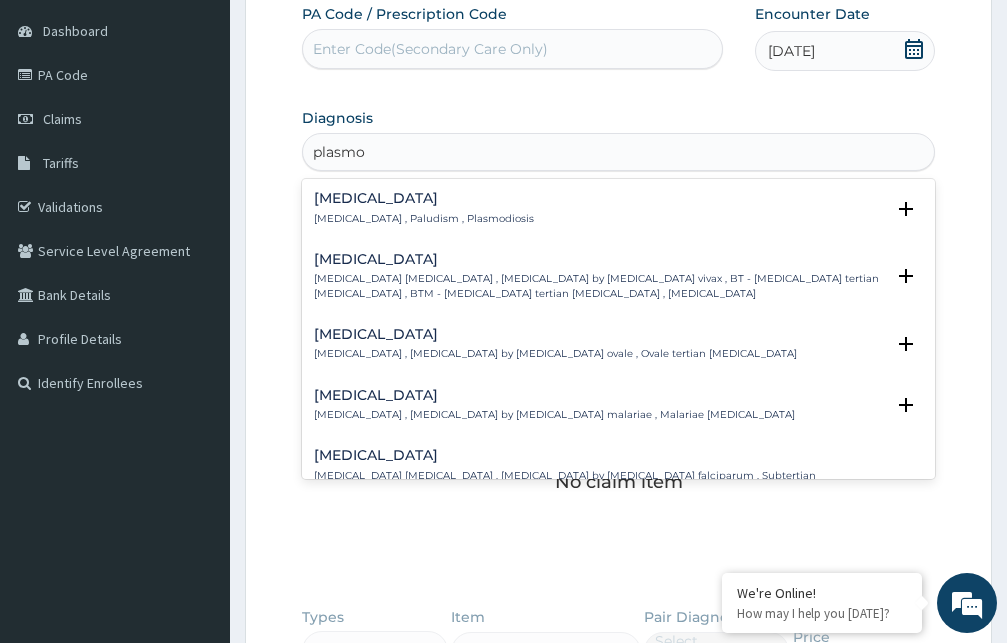 click on "Malaria , Paludism , Plasmodiosis" at bounding box center (424, 219) 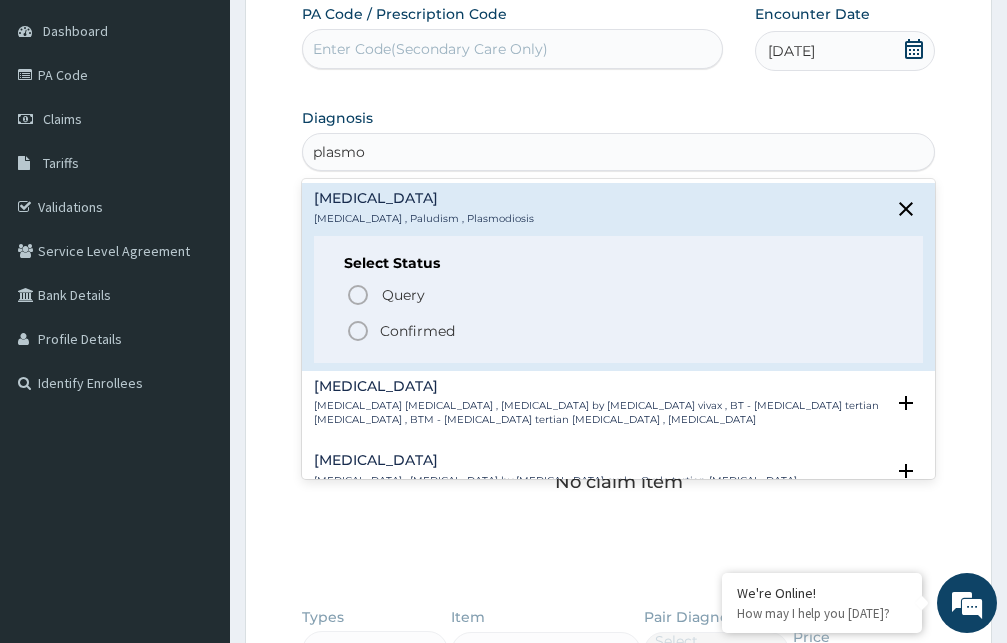 click 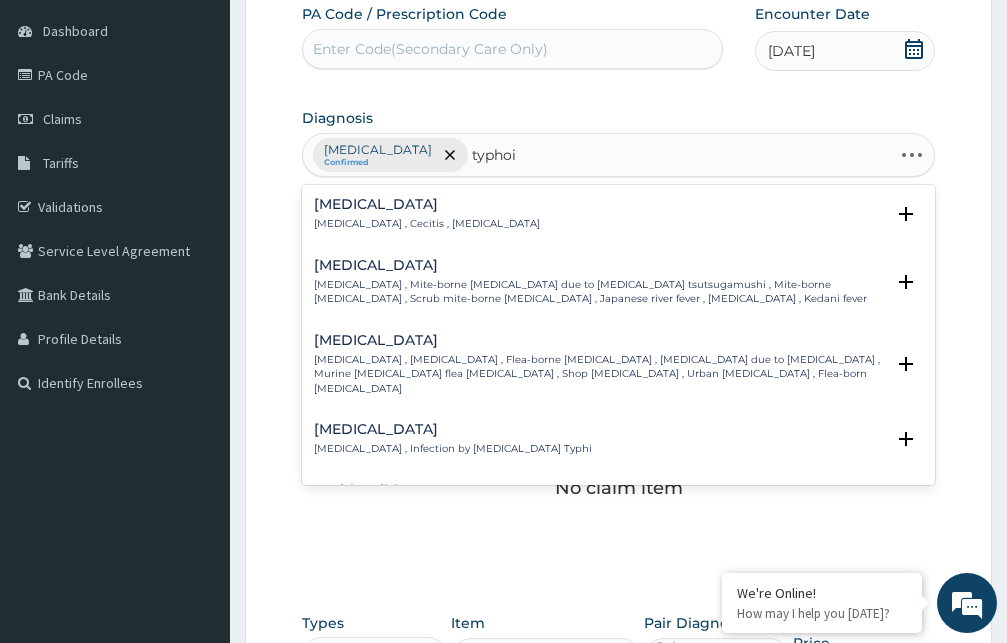 type on "typhoid" 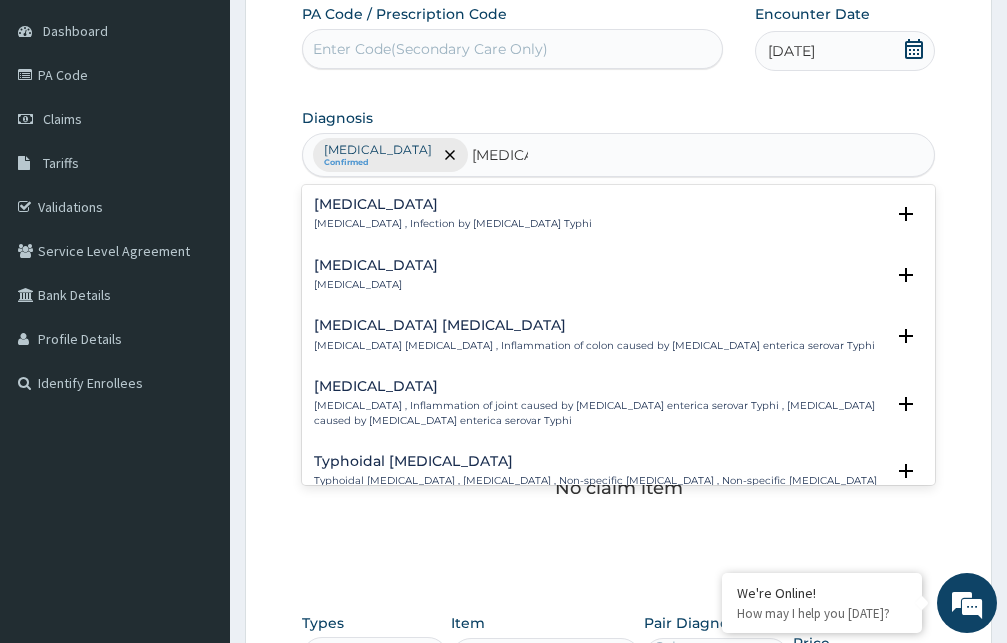 click on "Typhoid fever Typhoid fever , Infection by Salmonella Typhi" at bounding box center [453, 214] 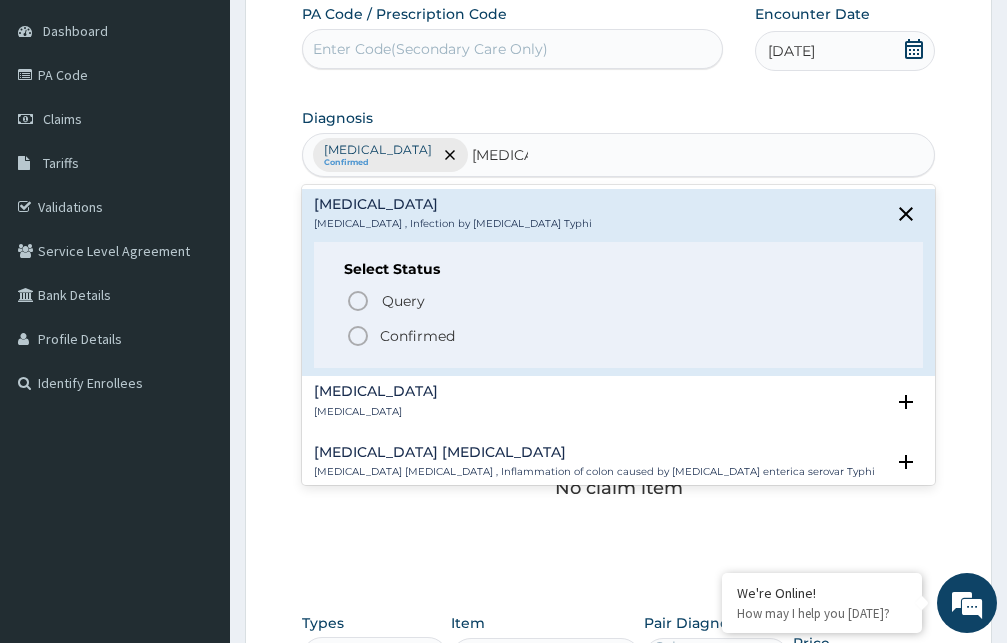 click 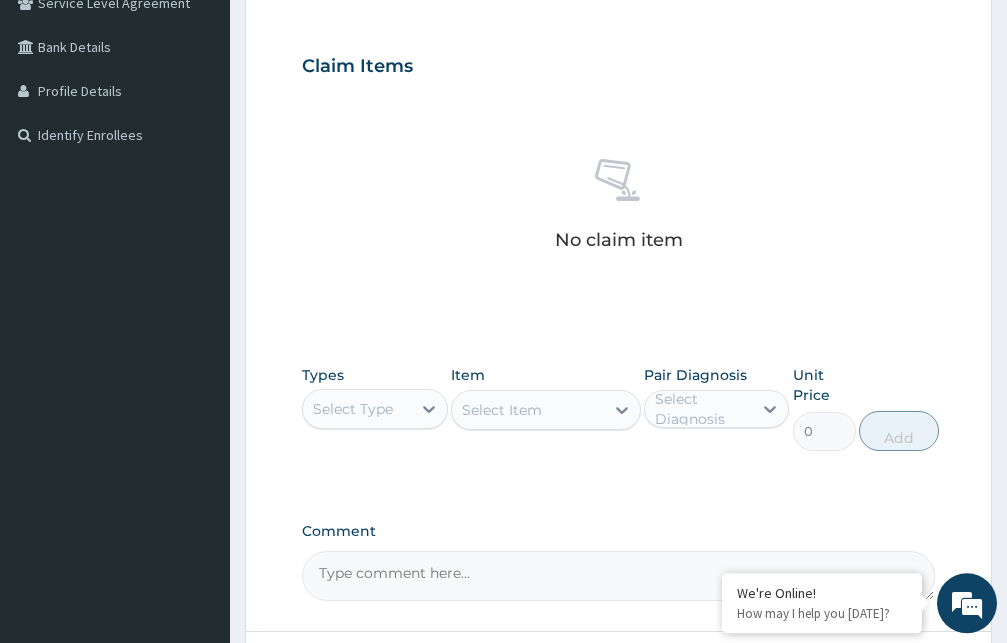 scroll, scrollTop: 493, scrollLeft: 0, axis: vertical 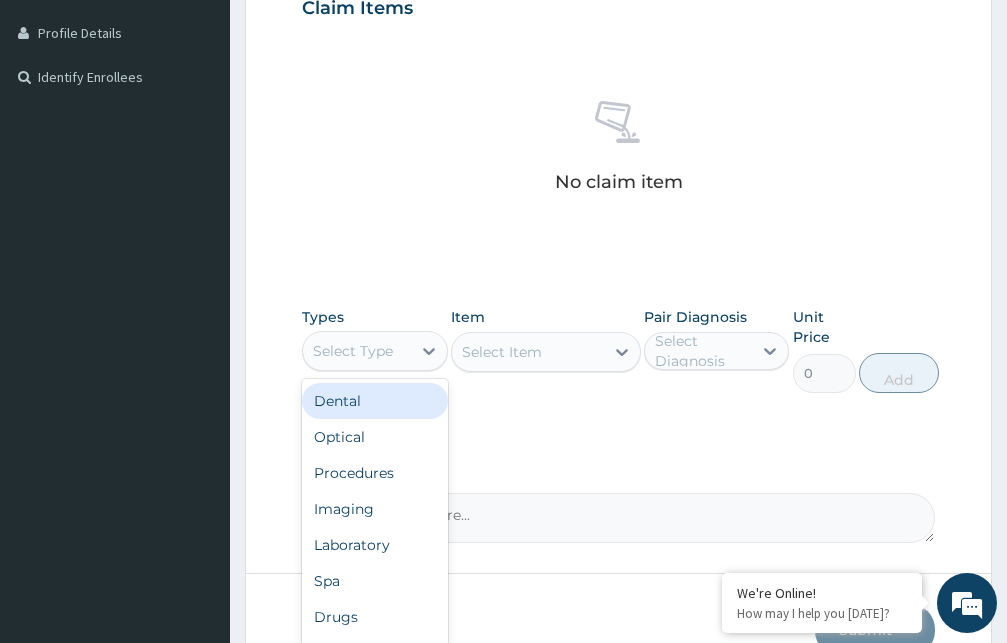 click on "Select Type" at bounding box center [353, 351] 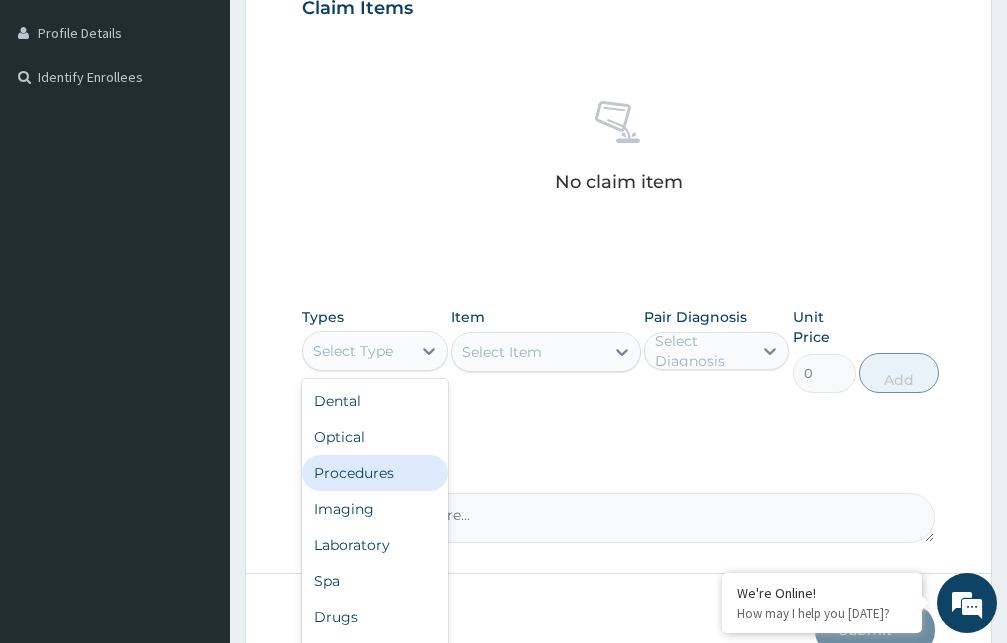 click on "Procedures" at bounding box center [375, 473] 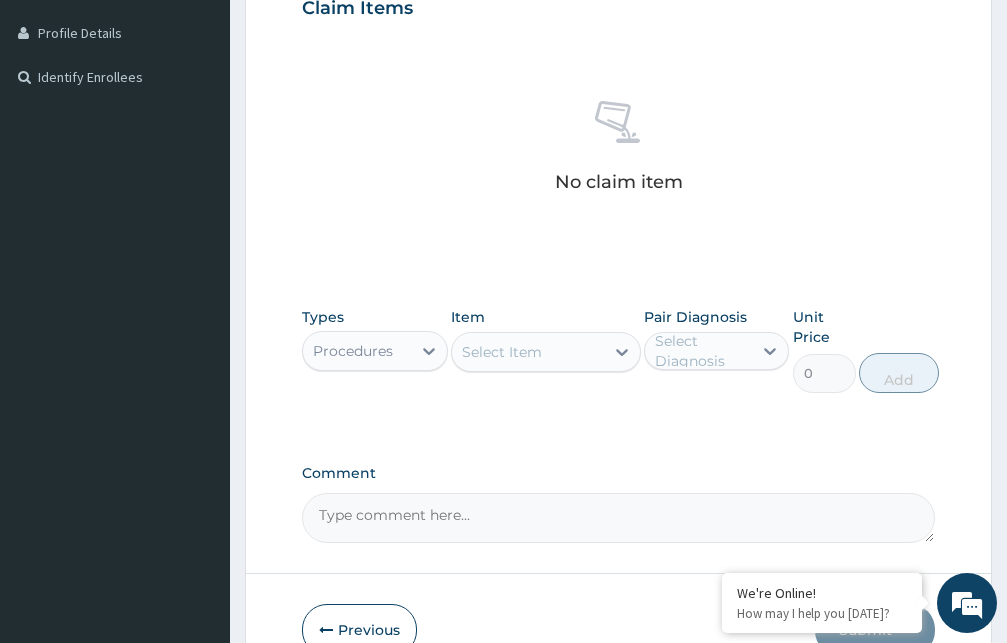 click on "Select Item" at bounding box center (502, 352) 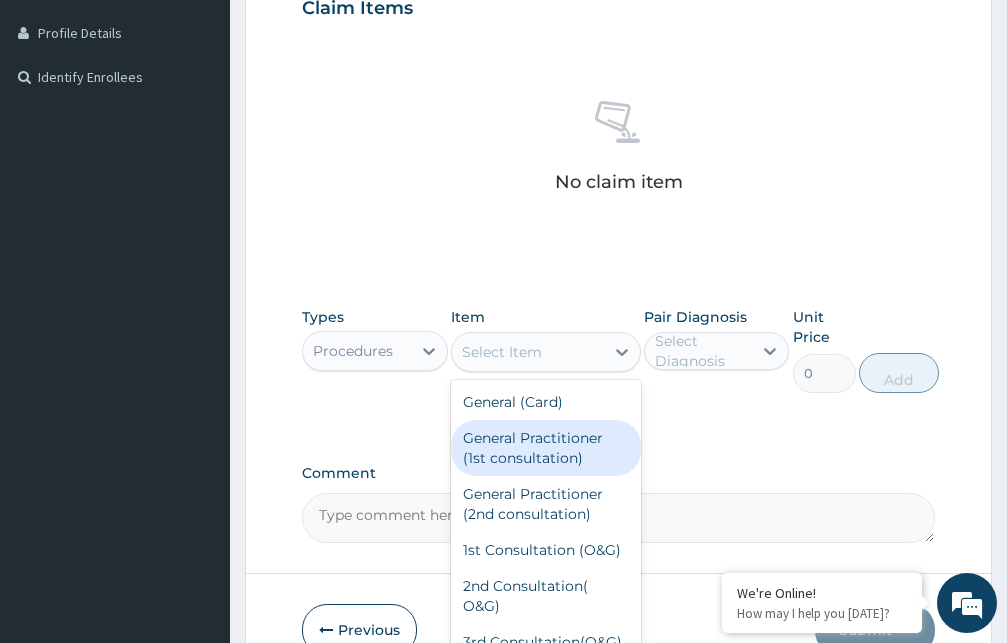 click on "General Practitioner (1st consultation)" at bounding box center [546, 448] 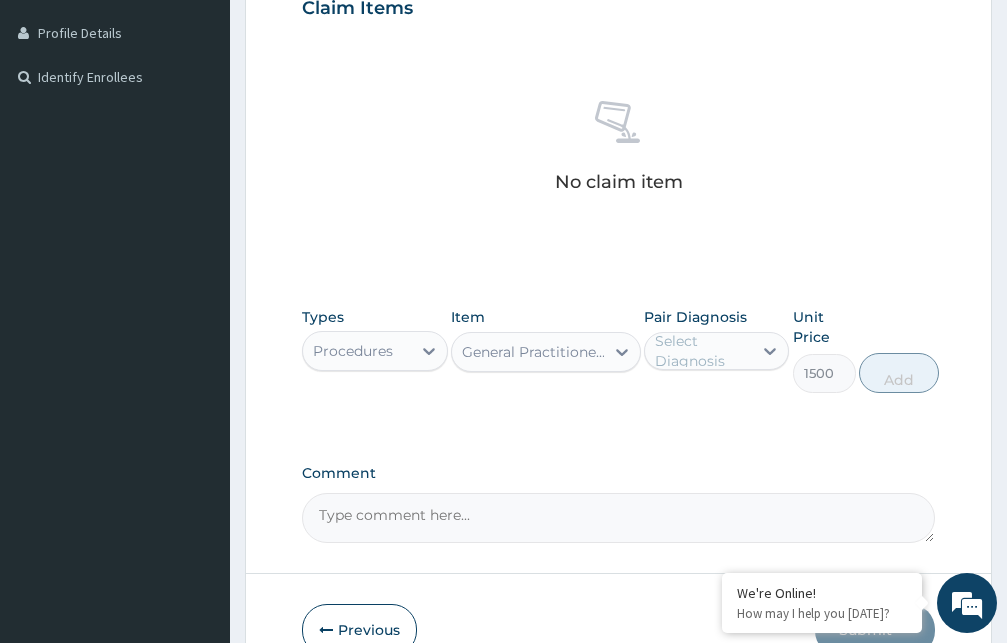 click on "Select Diagnosis" at bounding box center [703, 351] 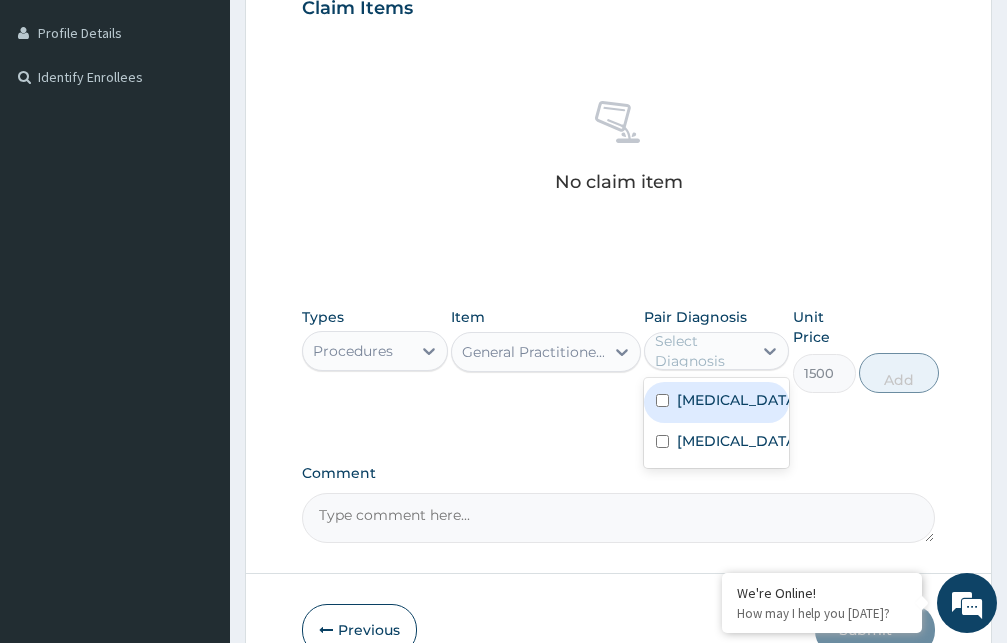 click on "Malaria" at bounding box center [738, 400] 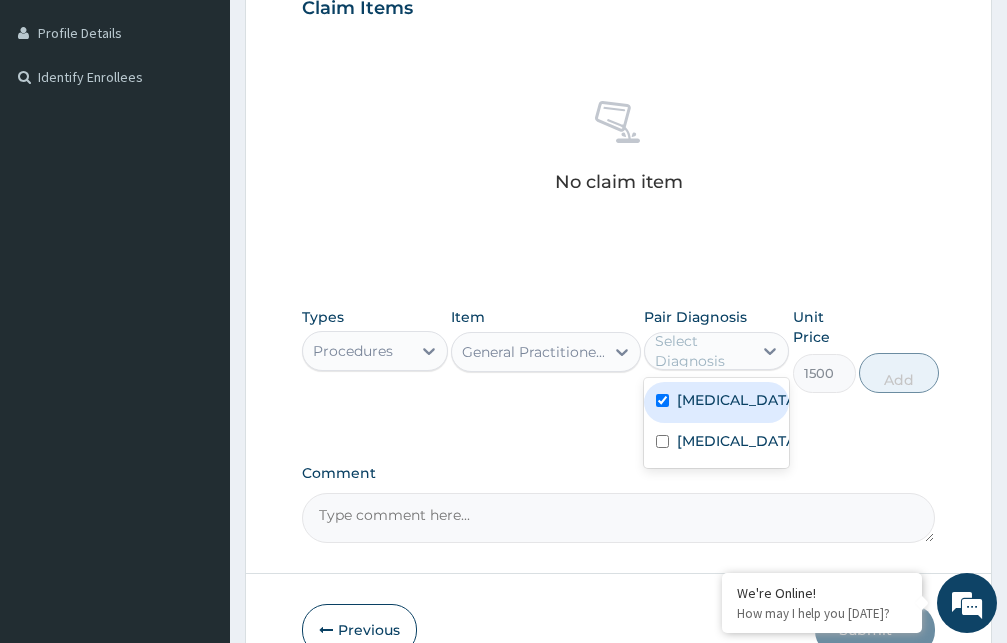 checkbox on "true" 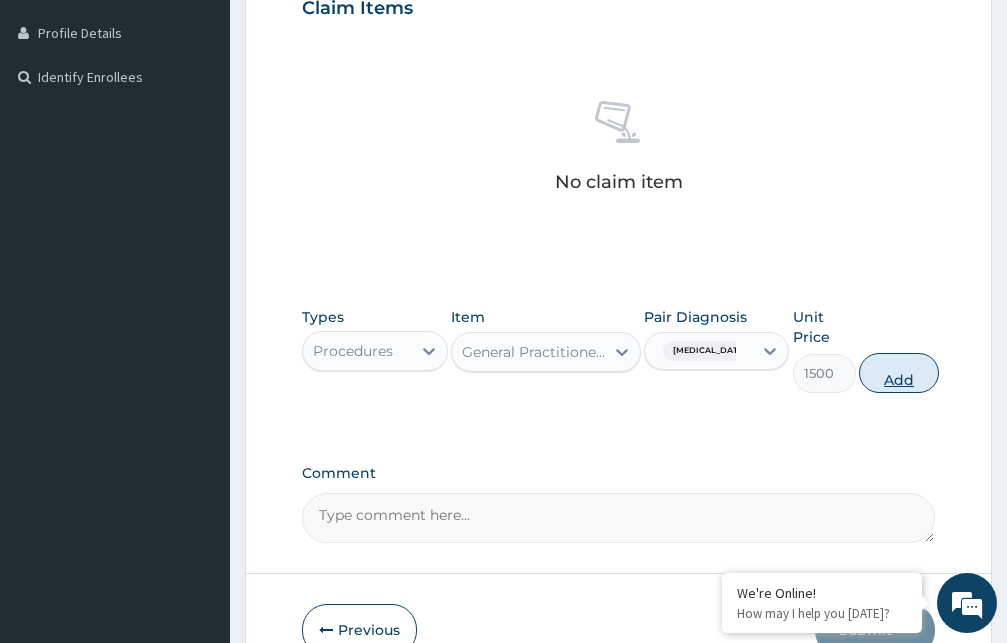 click on "Add" at bounding box center [899, 373] 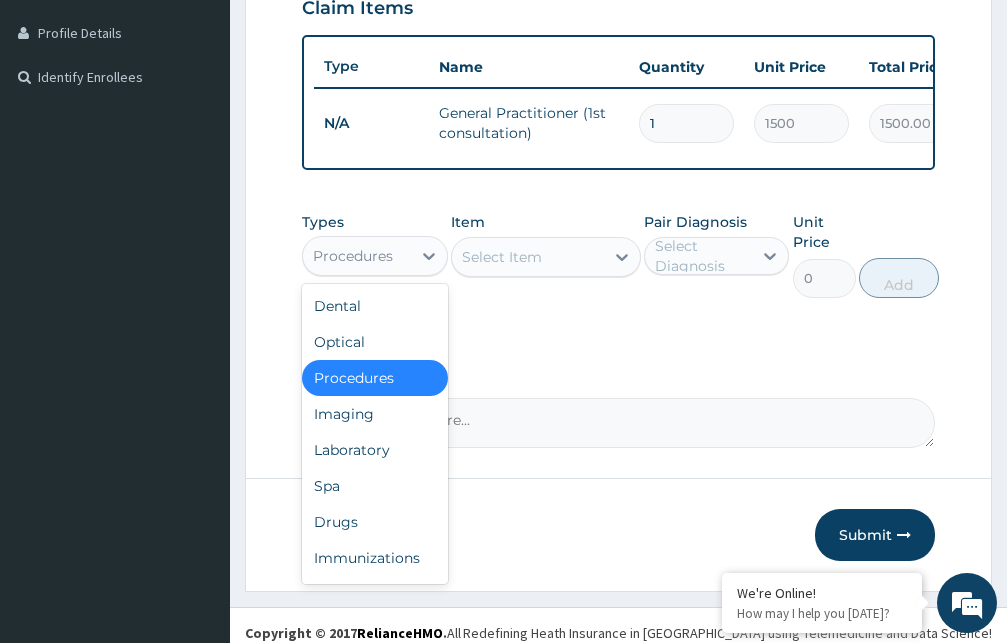 click on "Procedures" at bounding box center (353, 256) 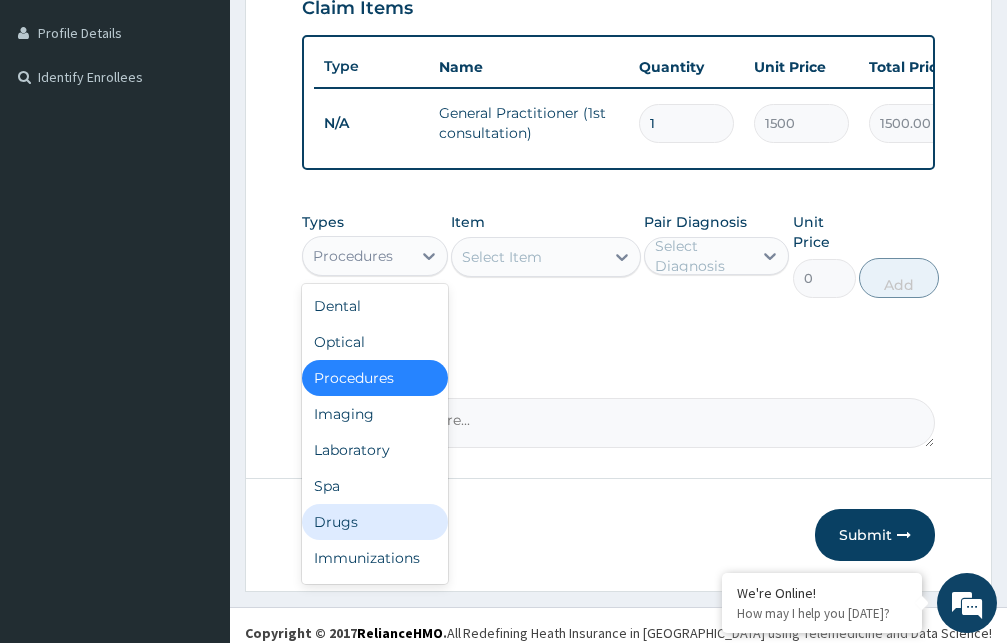 click on "Drugs" at bounding box center [375, 522] 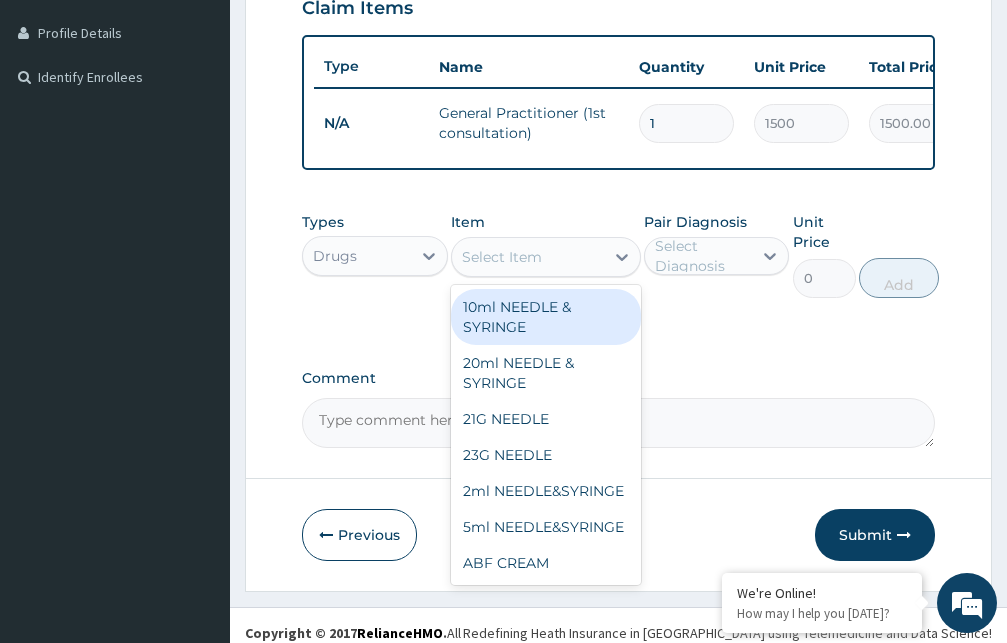 click on "Select Item" at bounding box center [502, 257] 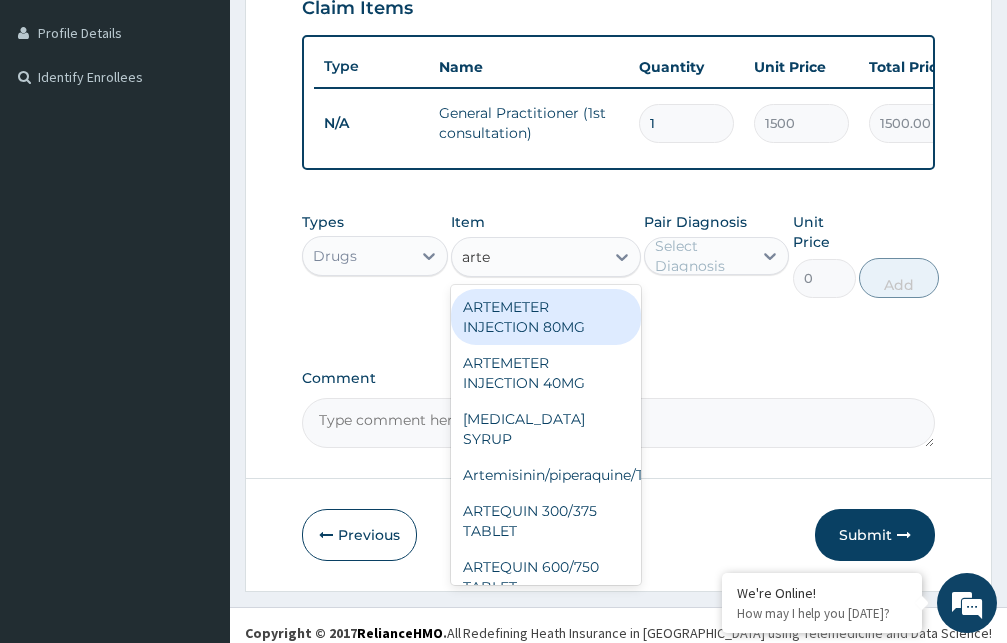 type on "artem" 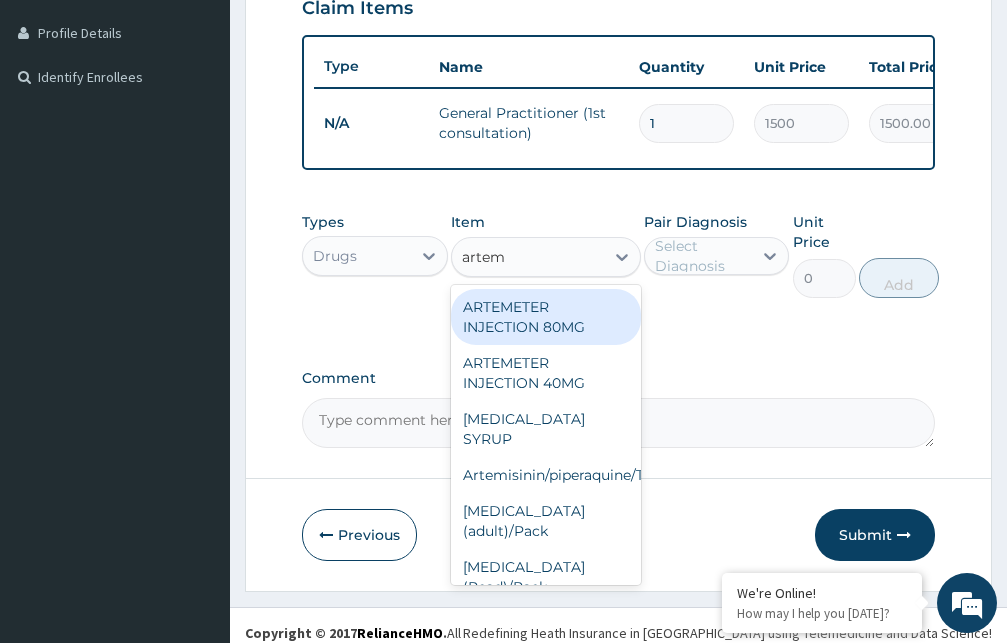 click on "ARTEMETER INJECTION  80MG" at bounding box center (546, 317) 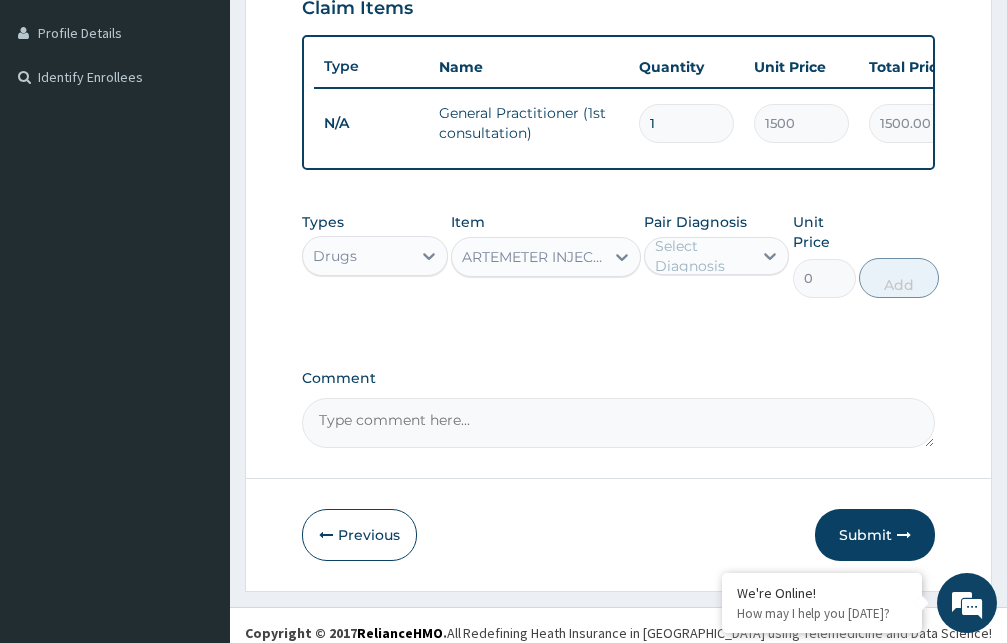 type 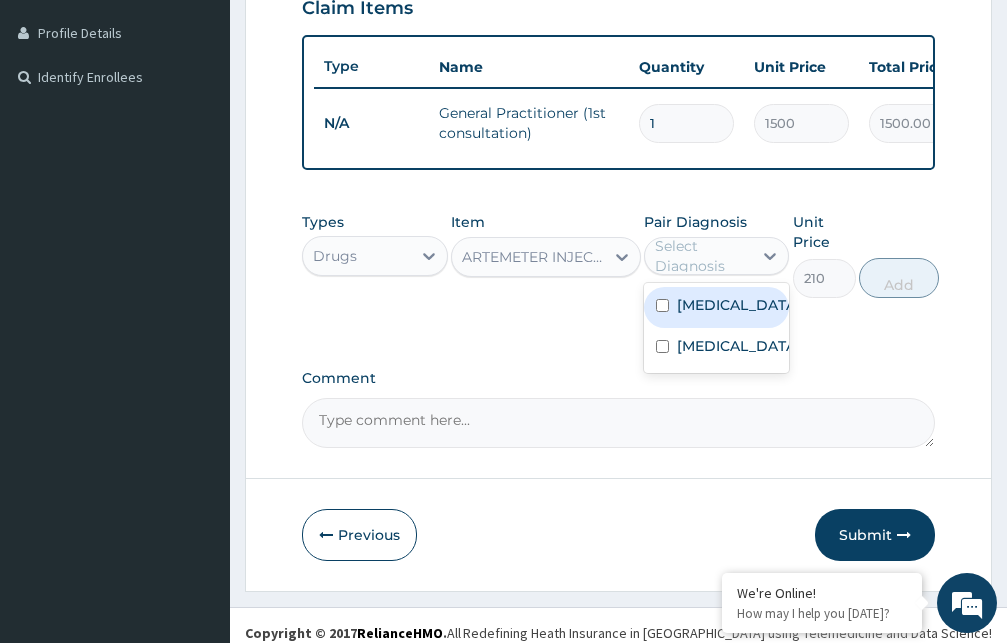 click on "Select Diagnosis" at bounding box center [703, 256] 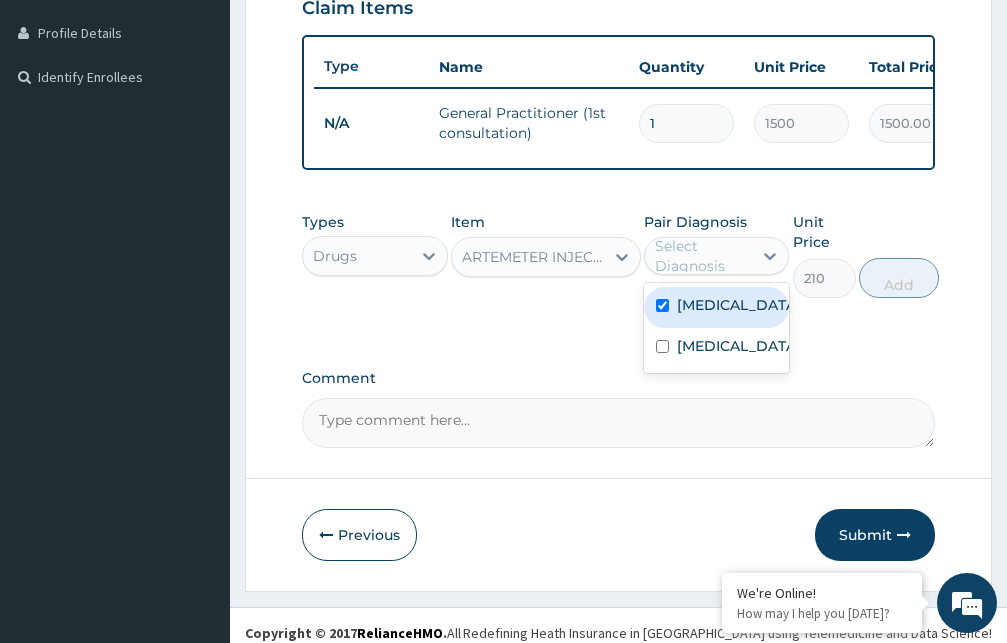 checkbox on "true" 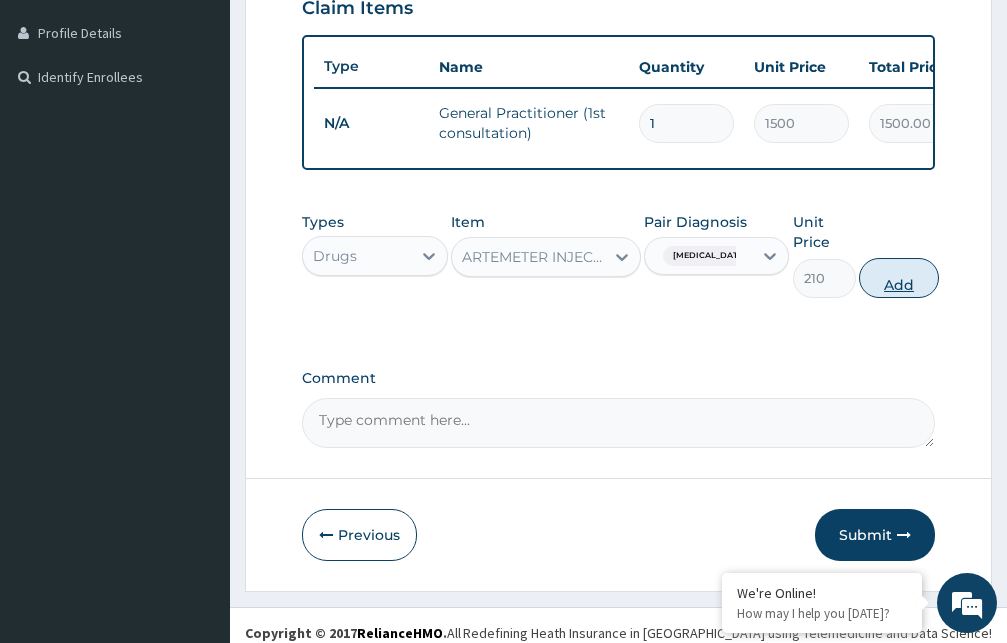click on "Add" at bounding box center [899, 278] 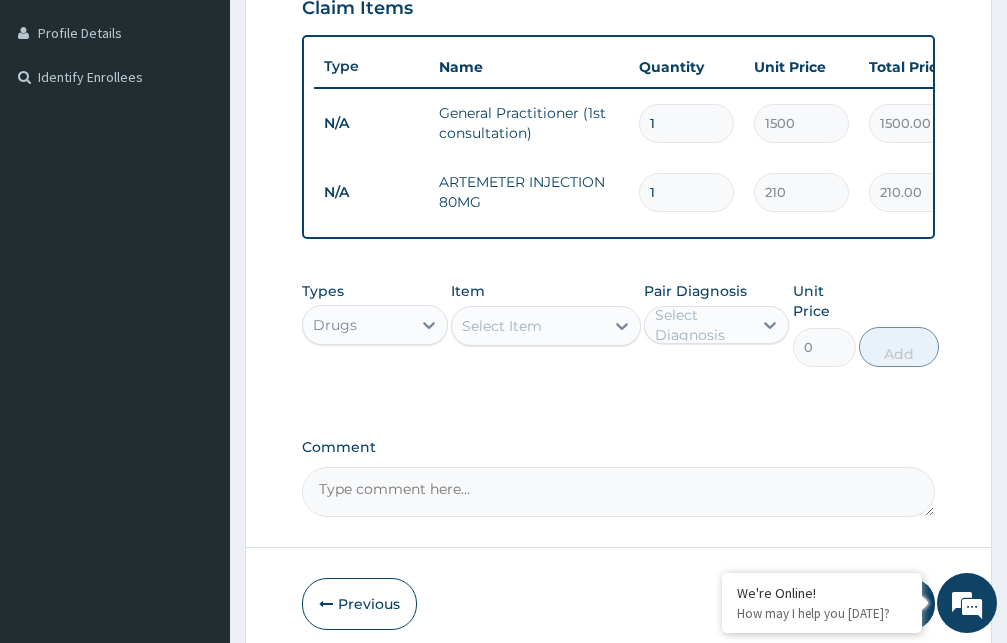 type 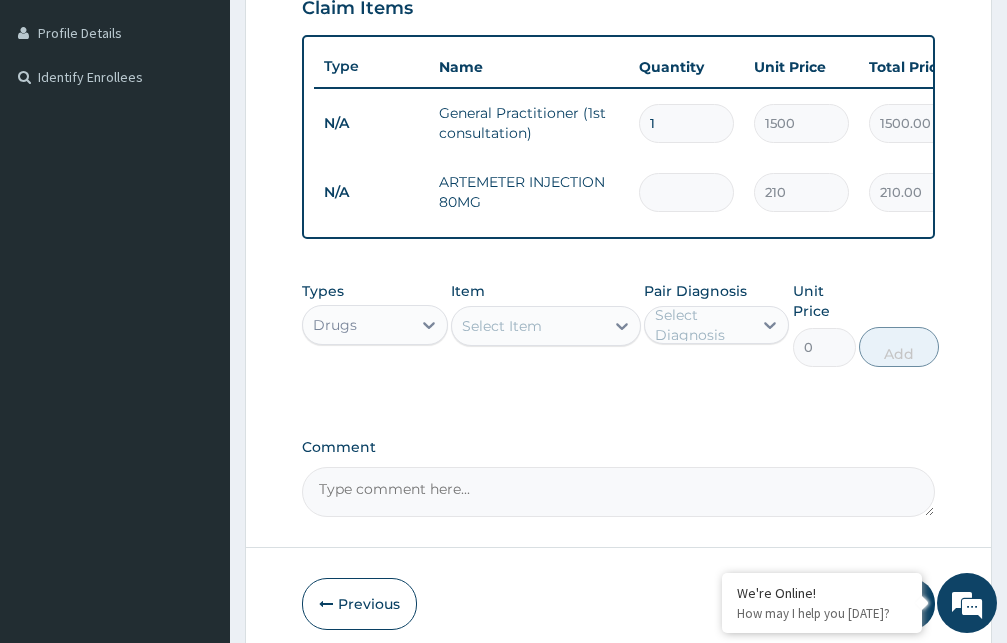 type on "0.00" 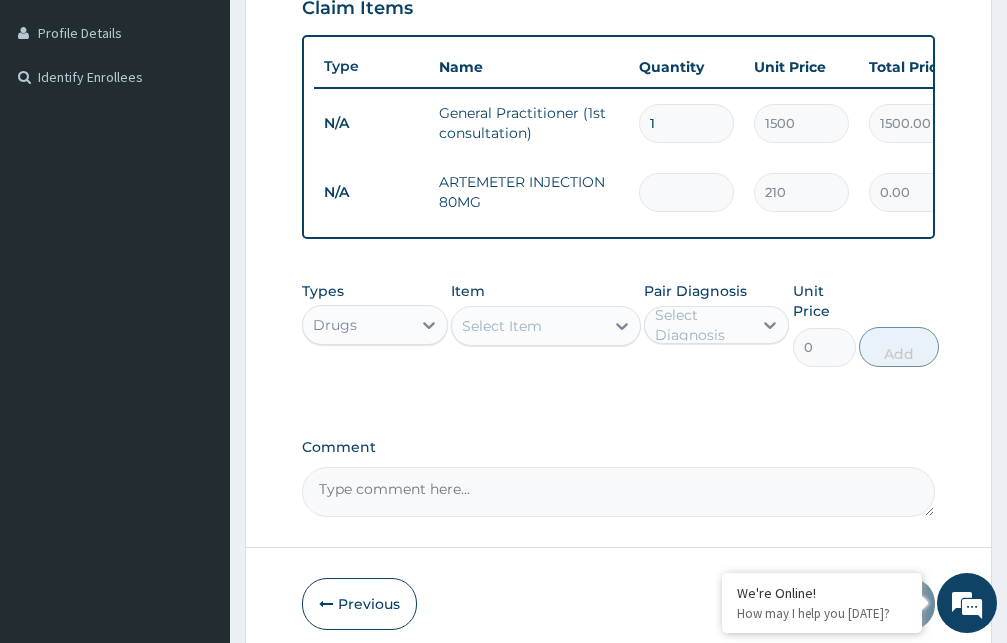 type on "6" 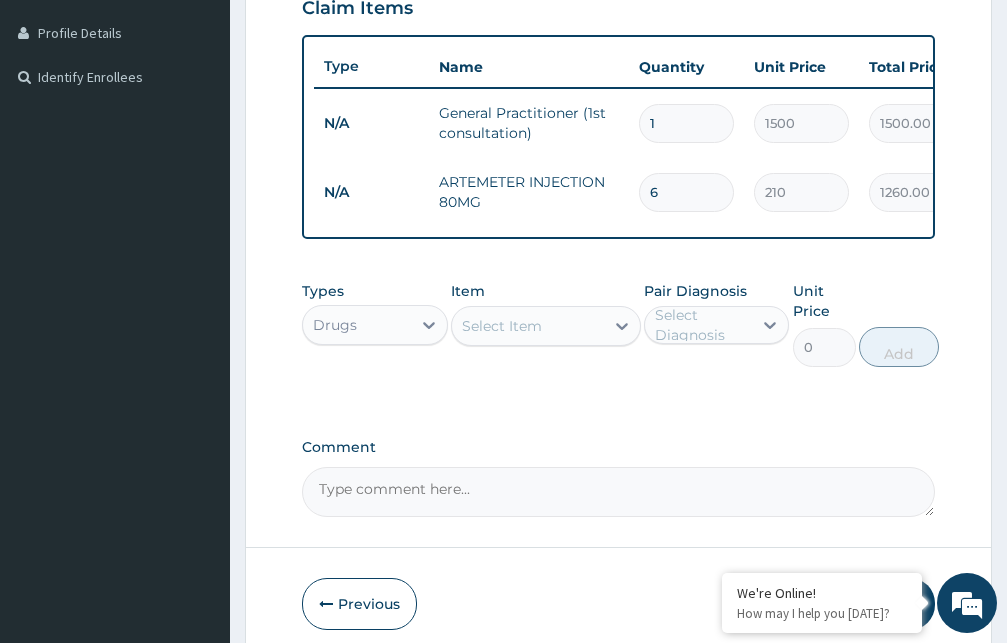 type on "6" 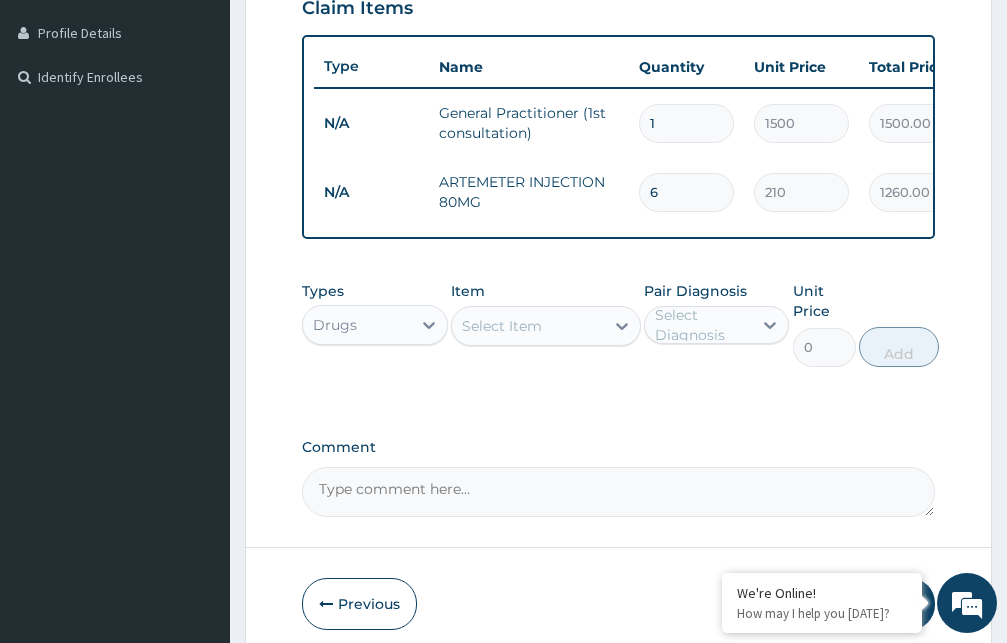 click on "Select Item" at bounding box center (502, 326) 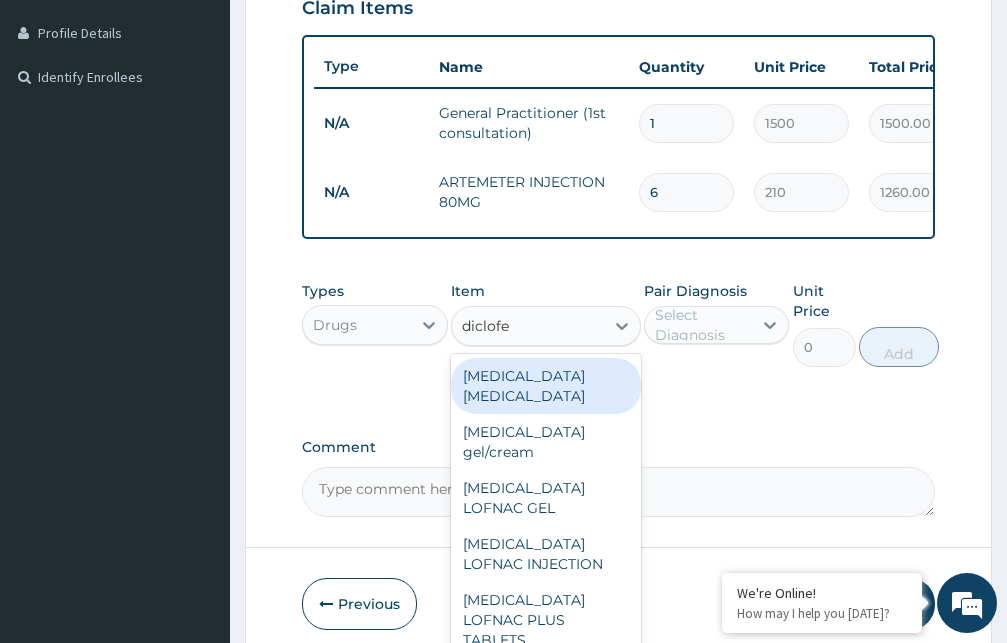 type on "diclofen" 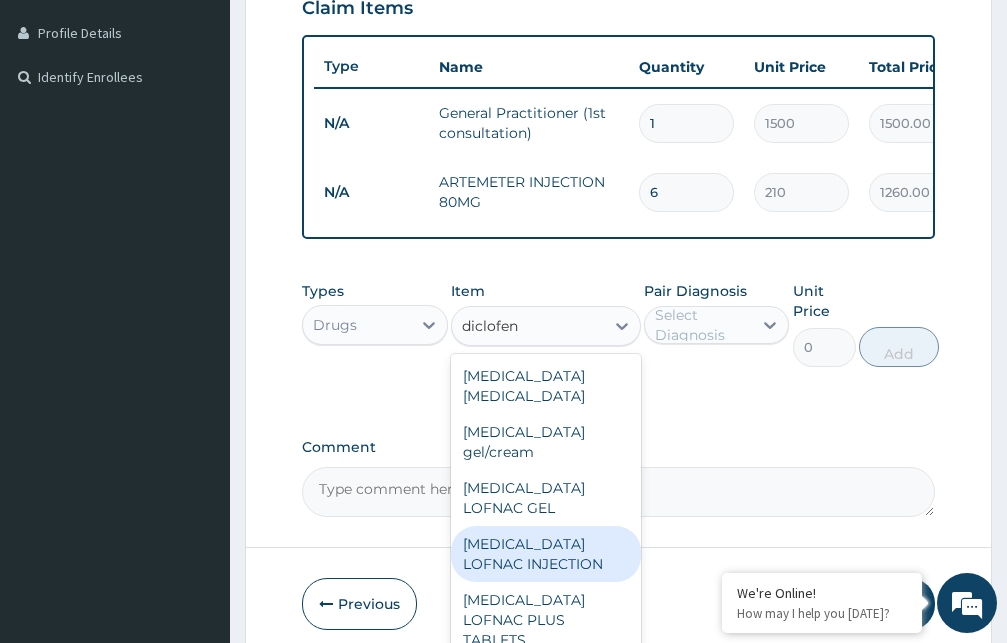 click on "Diclofenac LOFNAC INJECTION" at bounding box center [546, 554] 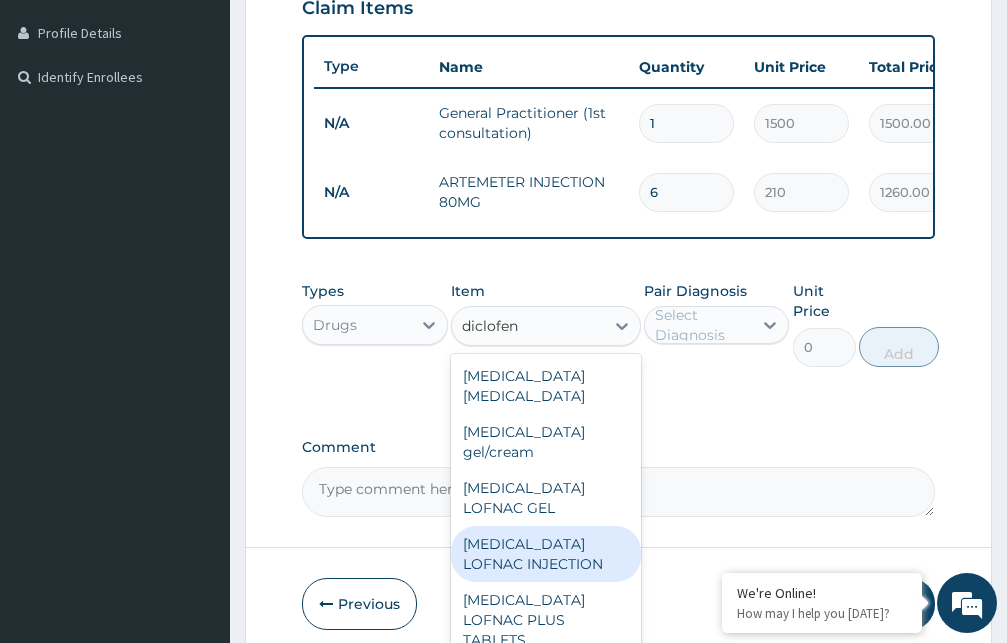type 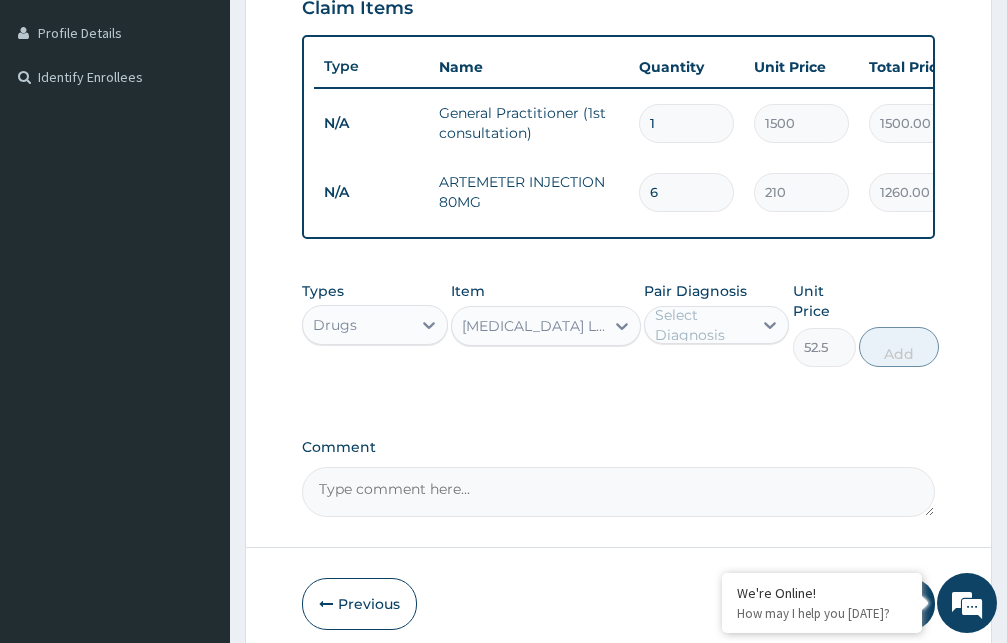 click on "Select Diagnosis" at bounding box center (703, 325) 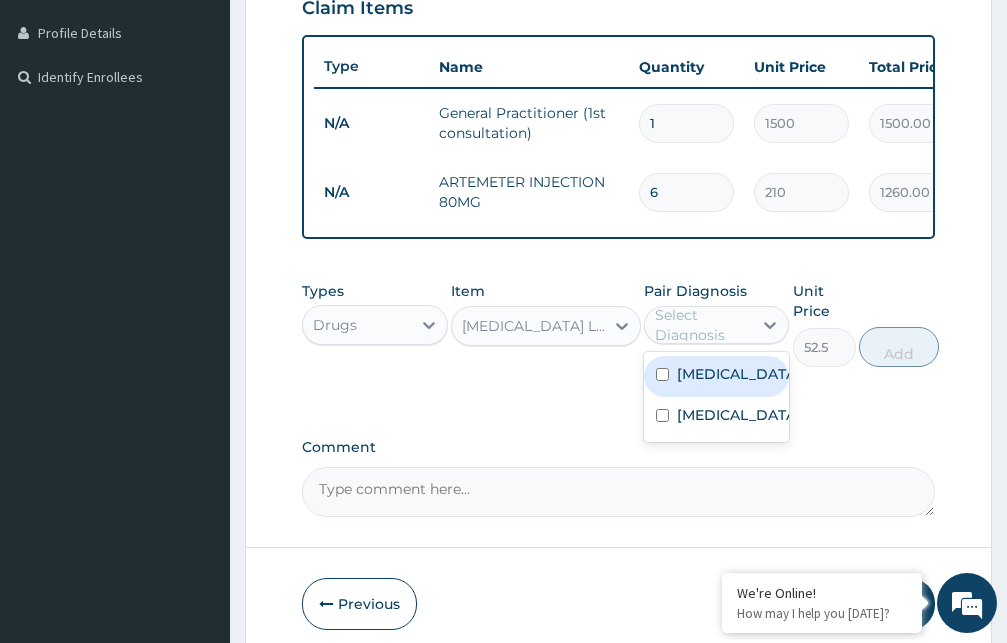 click on "Malaria" at bounding box center (738, 374) 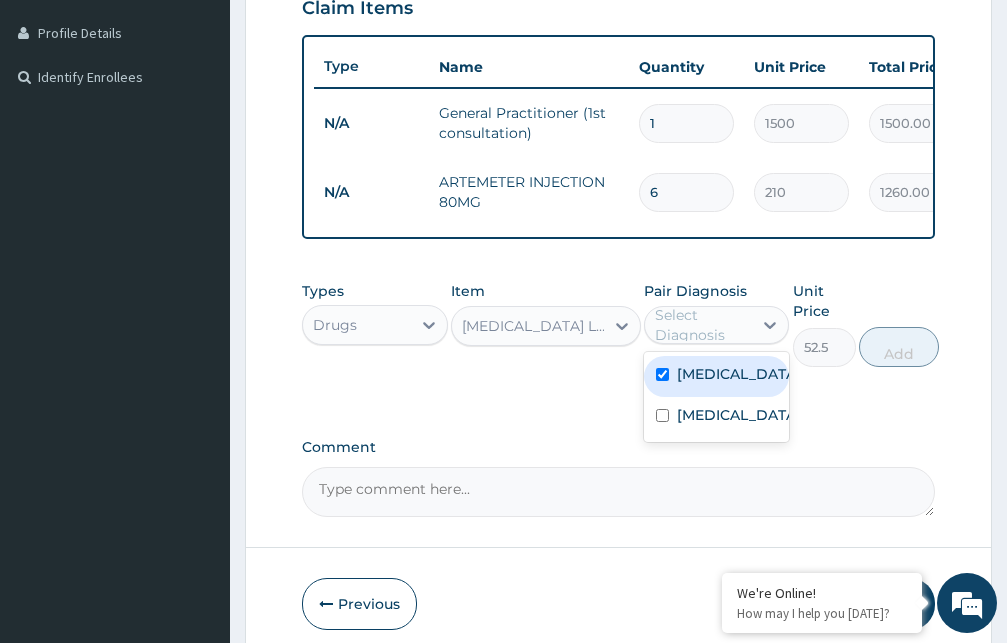 checkbox on "true" 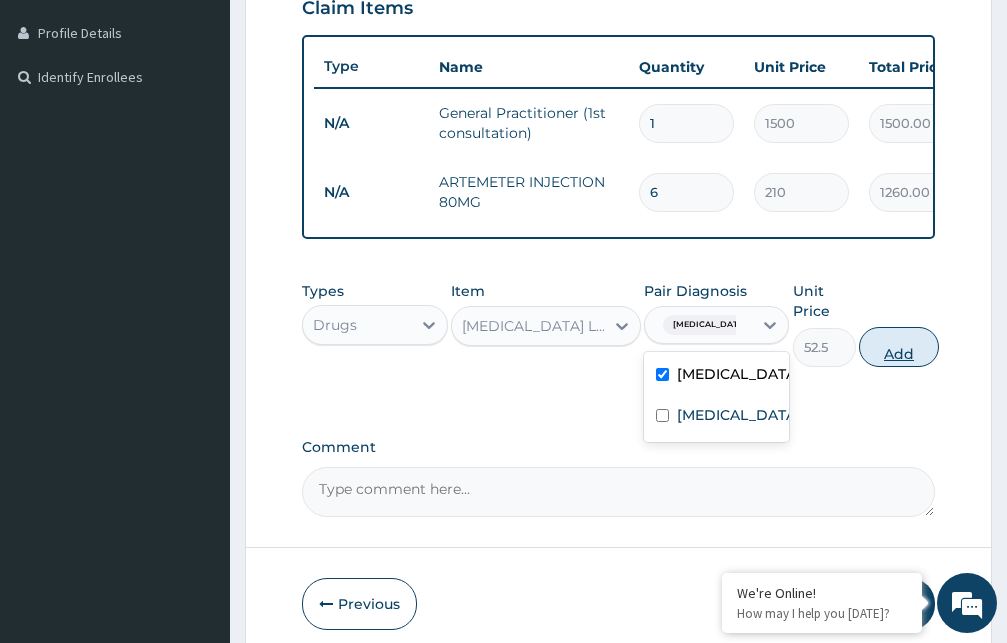 click on "Add" at bounding box center [899, 347] 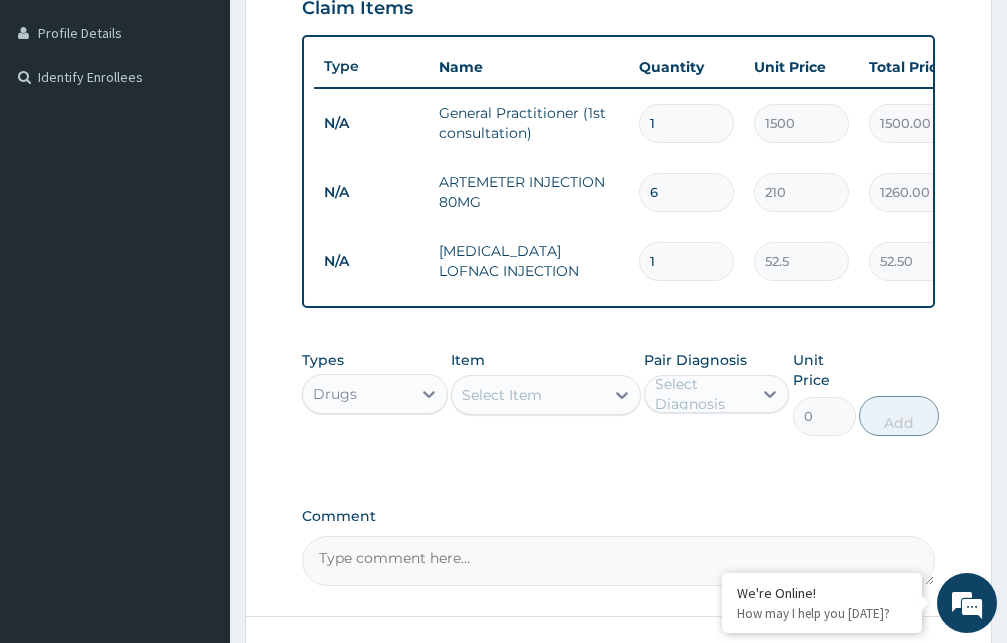 click on "Select Item" at bounding box center [528, 395] 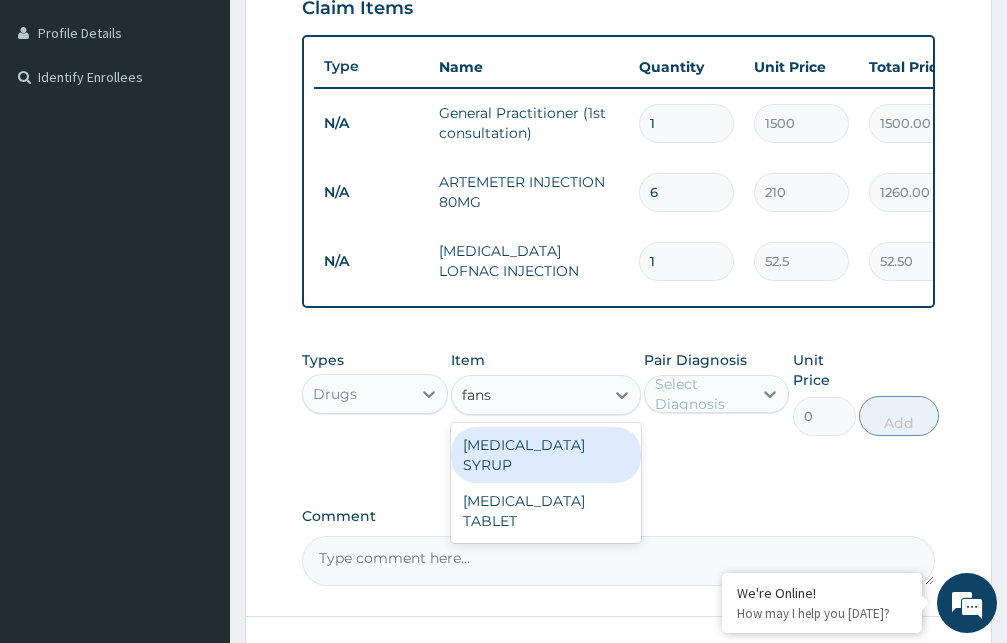 type on "fansi" 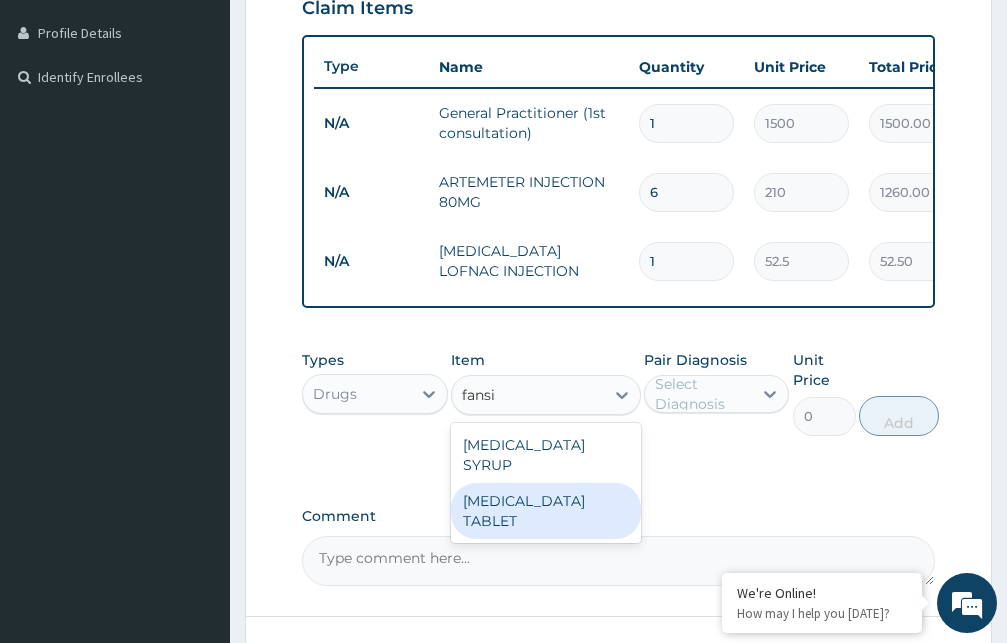 click on "FANSIDAR TABLET" at bounding box center [546, 511] 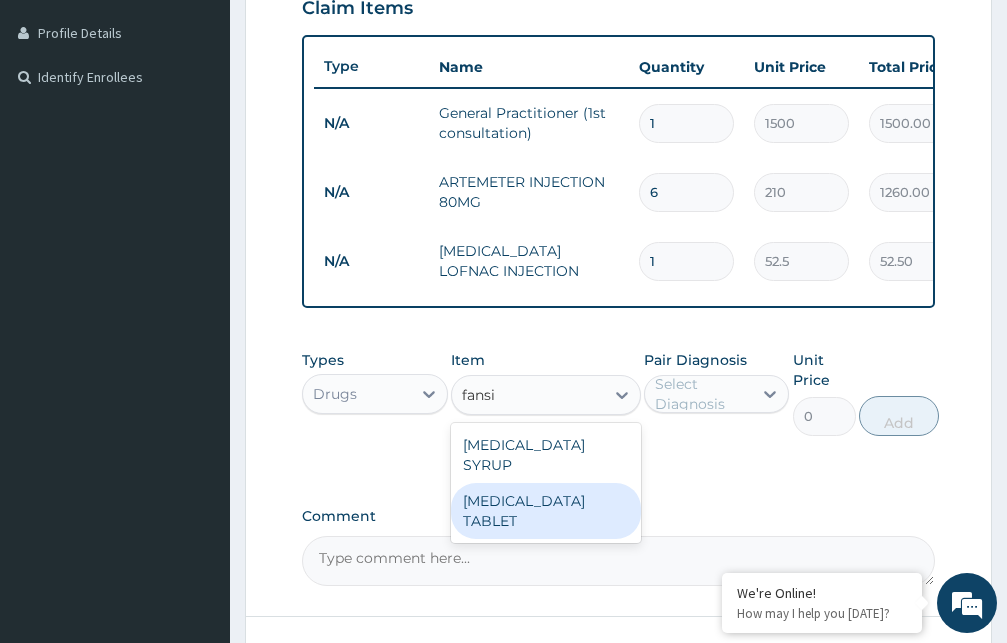 type 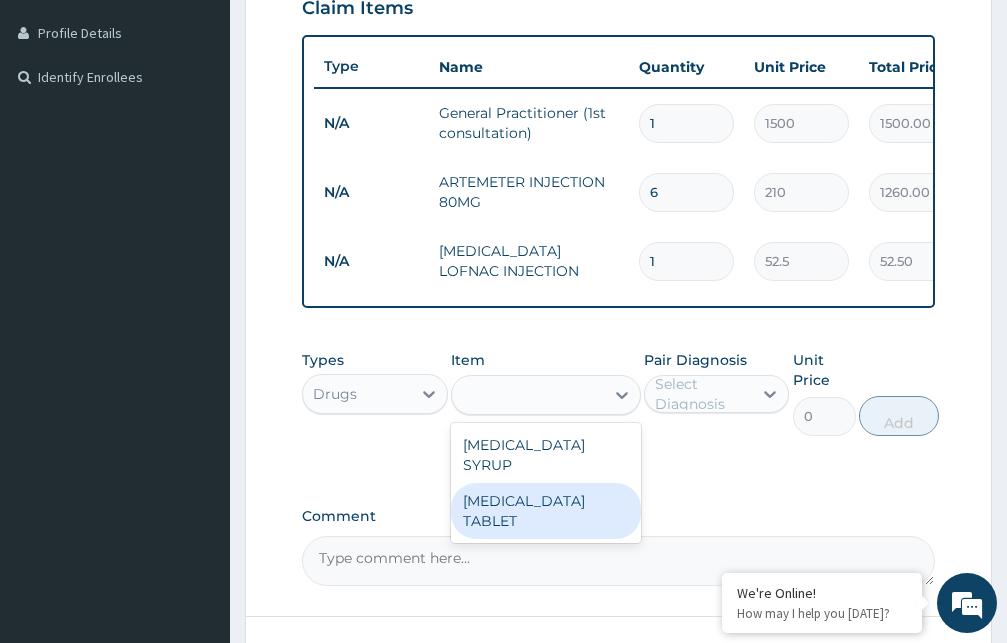 type on "31.5" 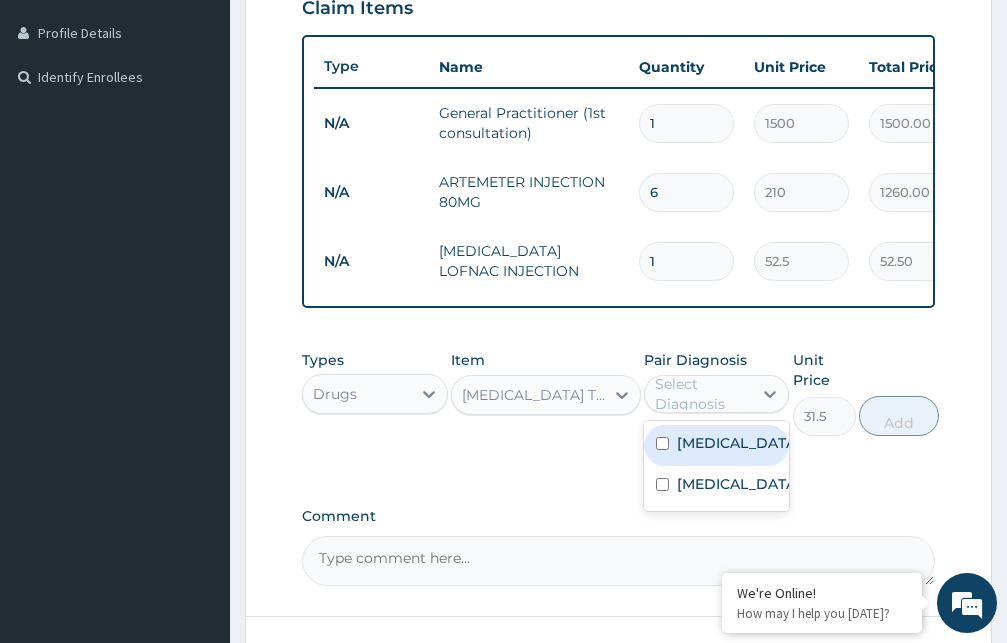 click on "Select Diagnosis" at bounding box center (703, 394) 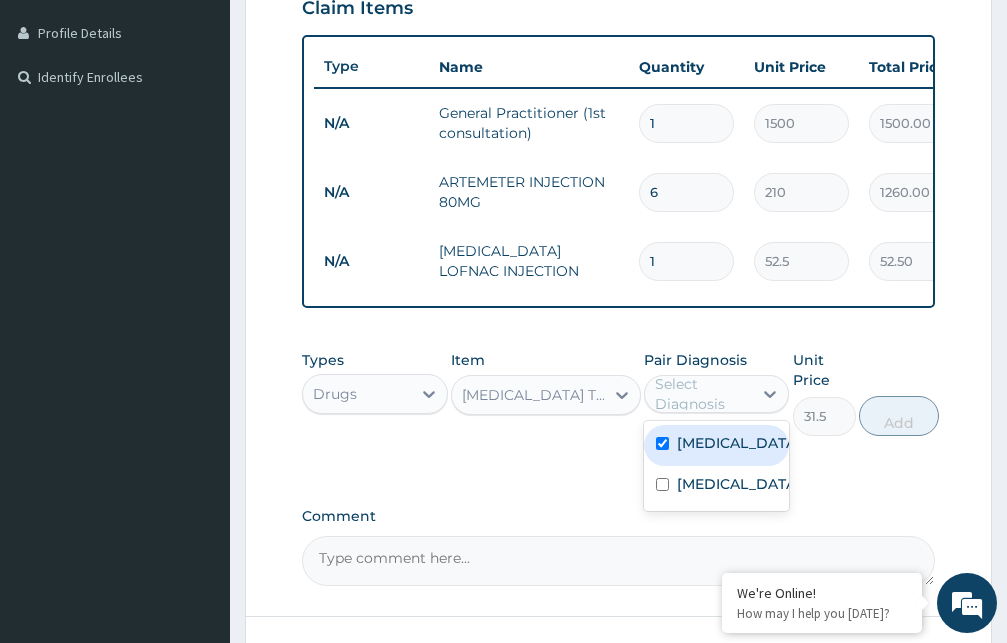 checkbox on "true" 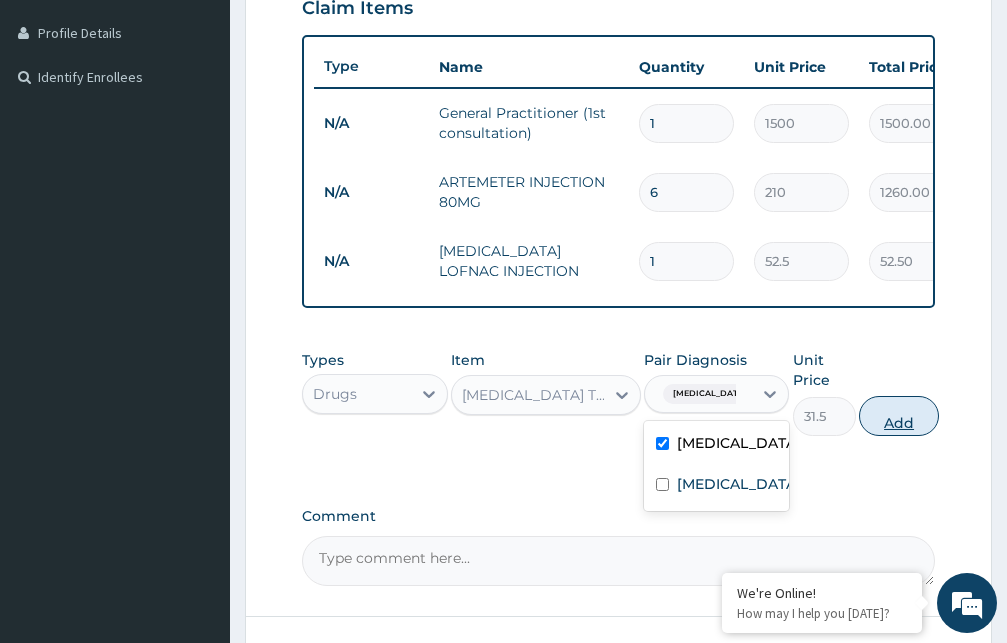 click on "Add" at bounding box center (899, 416) 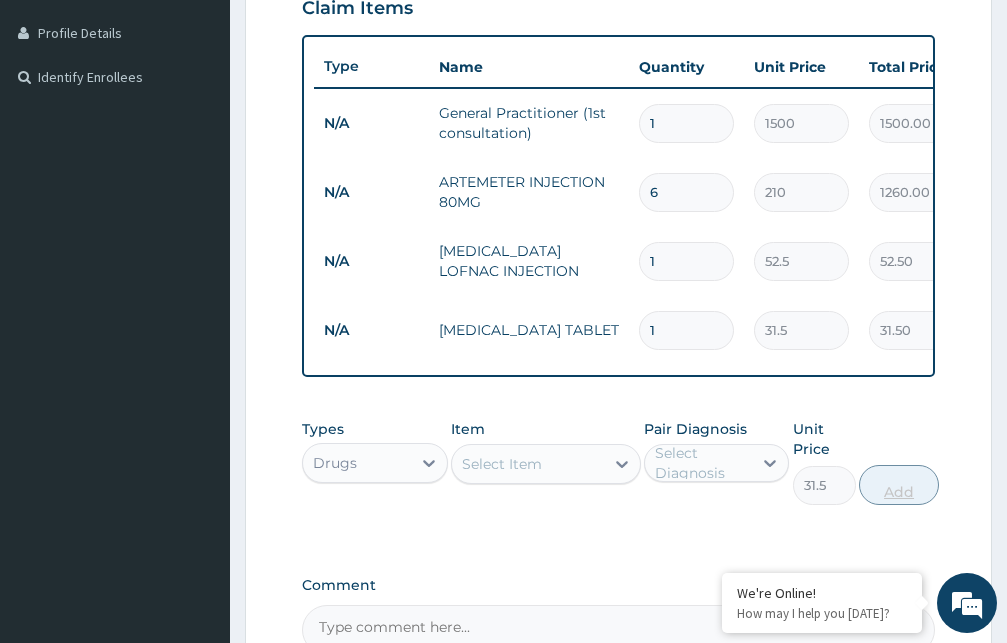 type on "0" 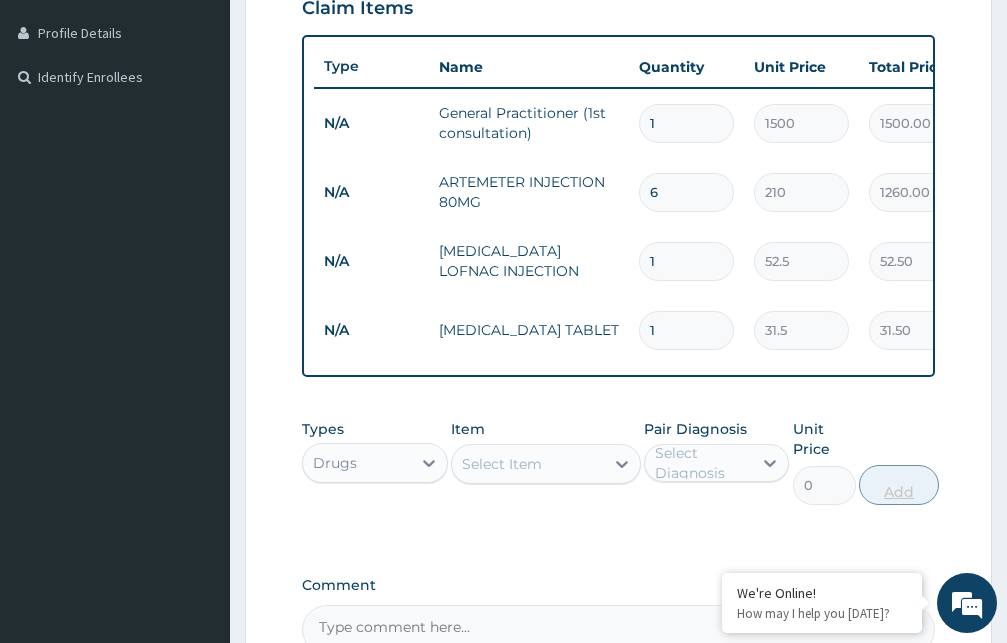 type 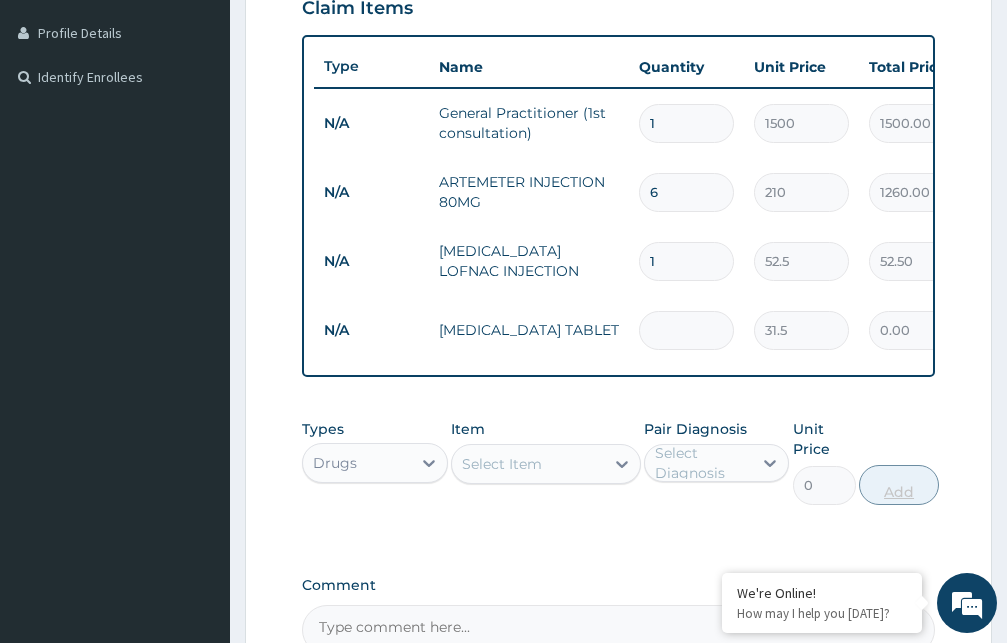 type on "3" 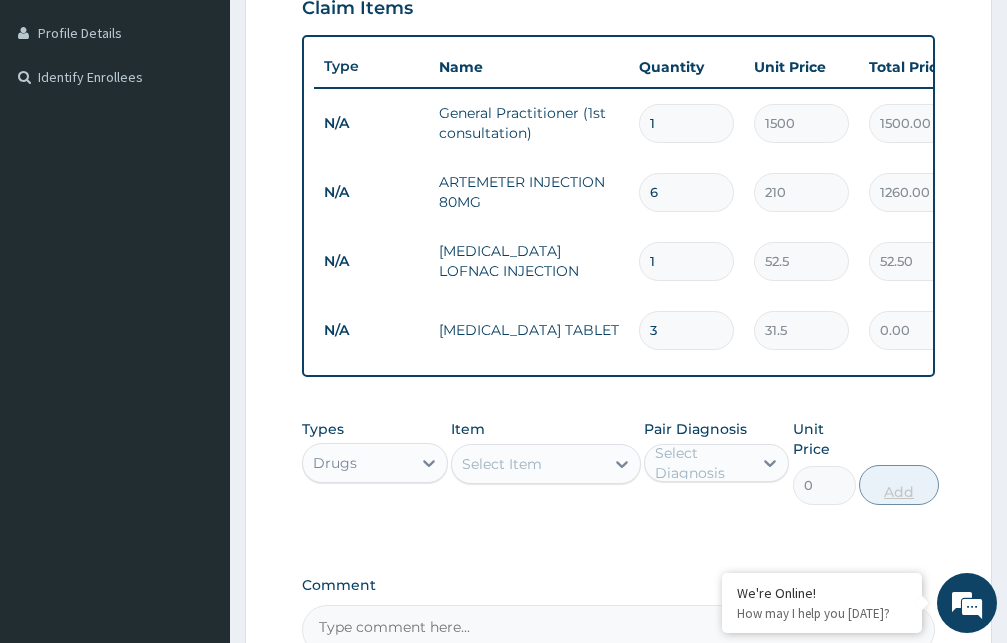 type on "94.50" 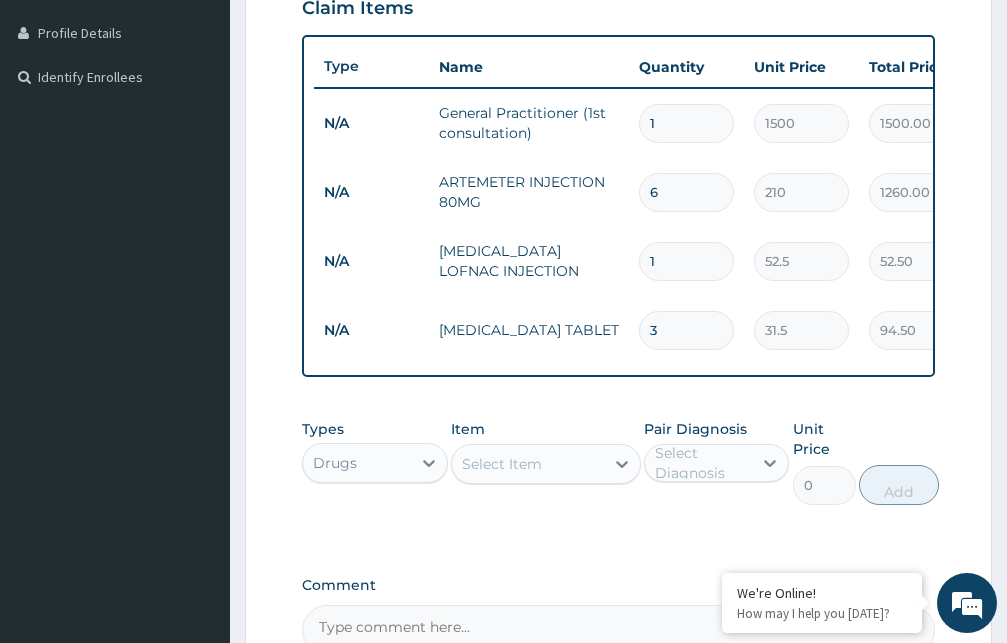 type on "3" 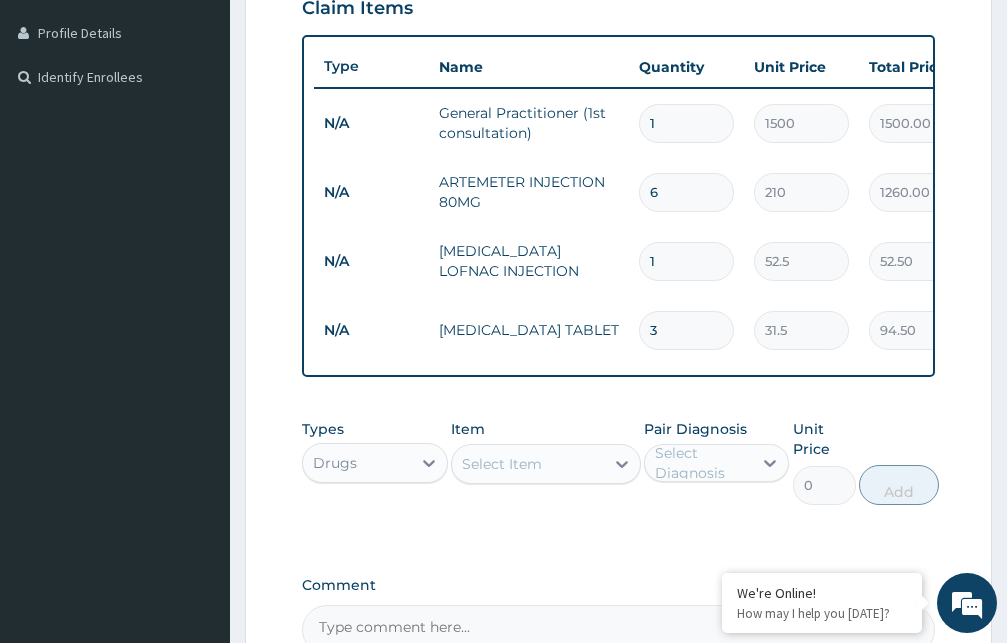 click on "Select Item" at bounding box center [528, 464] 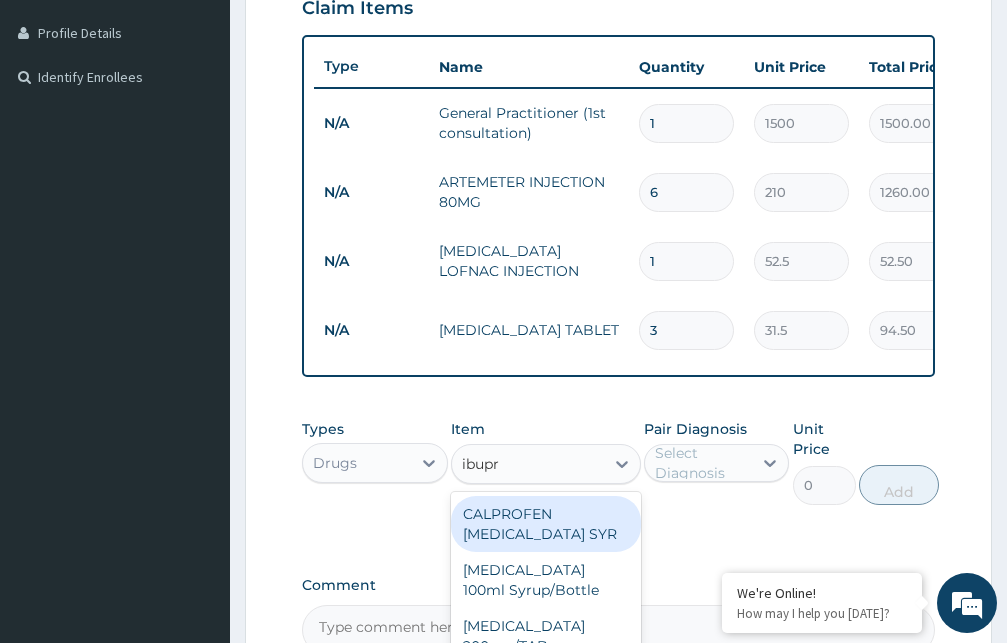 type on "ibupro" 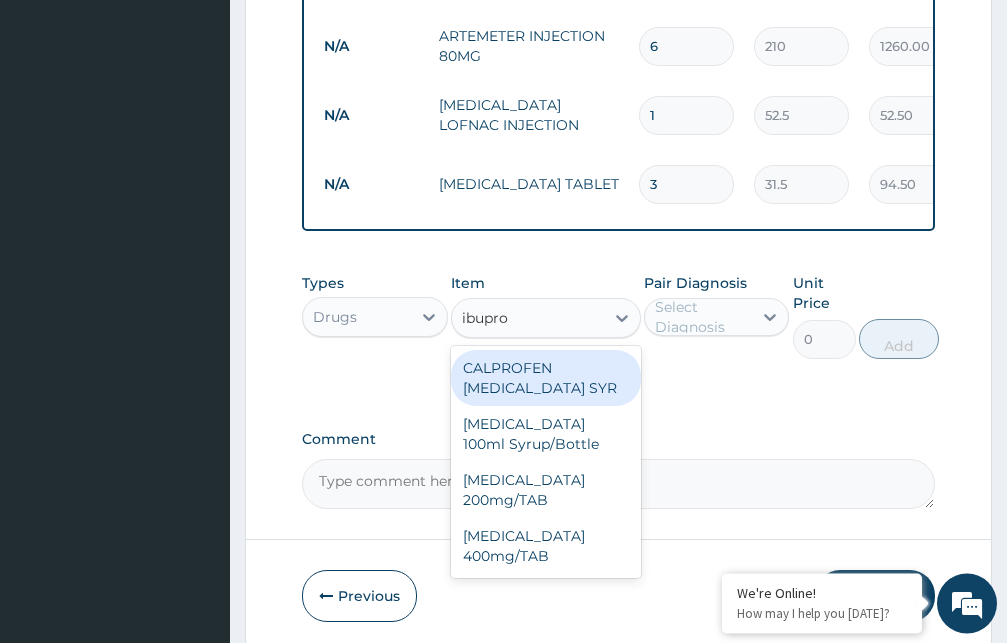 scroll, scrollTop: 662, scrollLeft: 0, axis: vertical 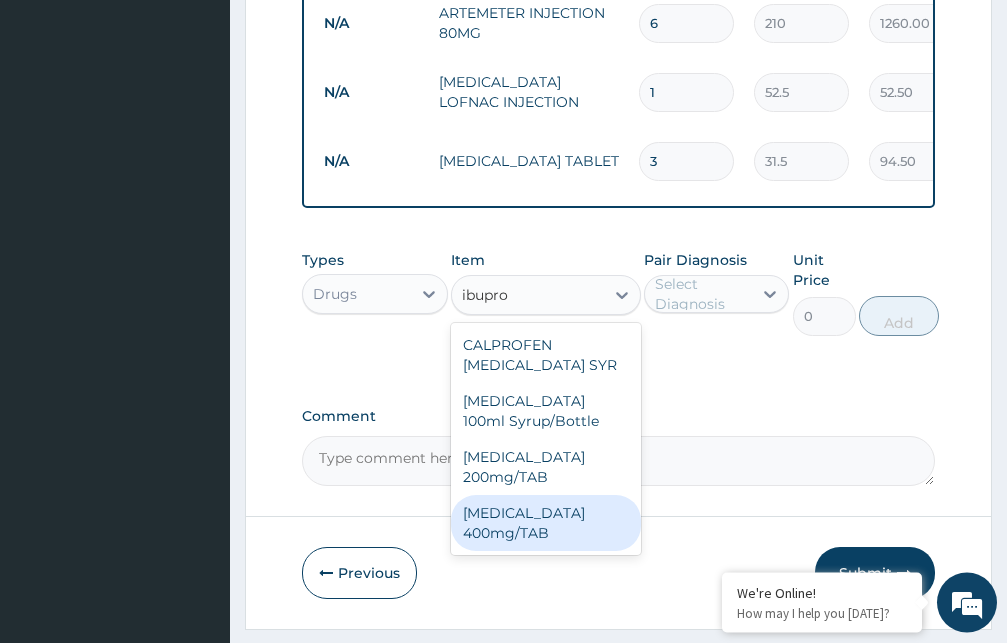 click on "IBUPROFEN 400mg/TAB" at bounding box center (546, 523) 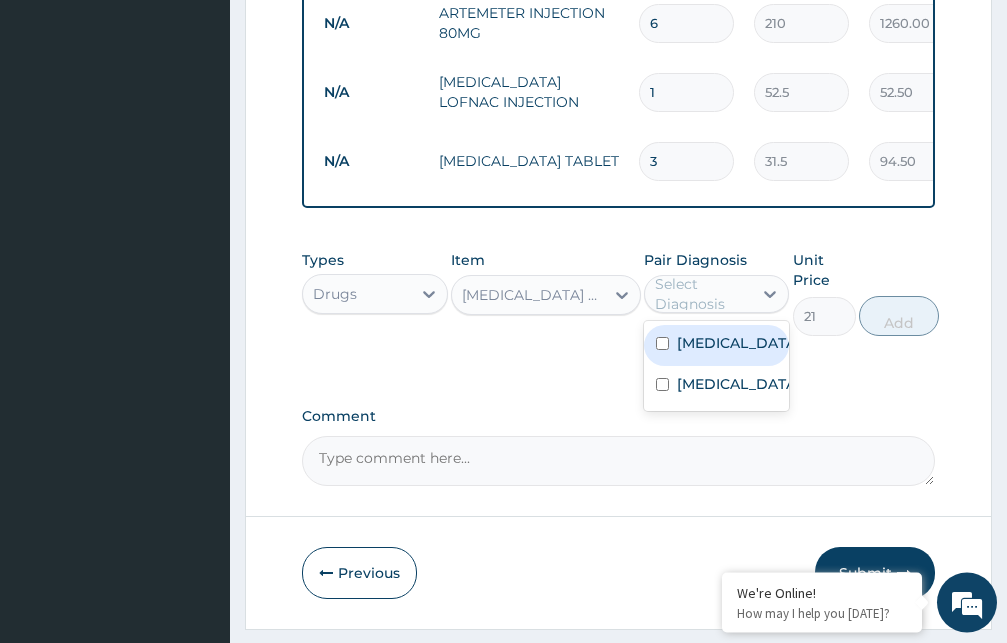 click on "Select Diagnosis" at bounding box center (703, 294) 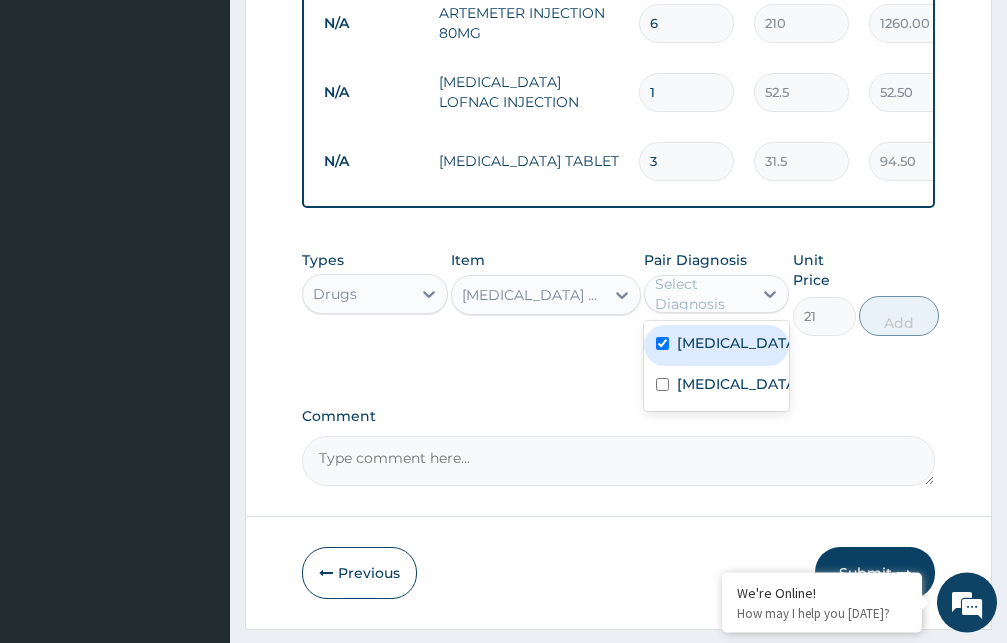 checkbox on "true" 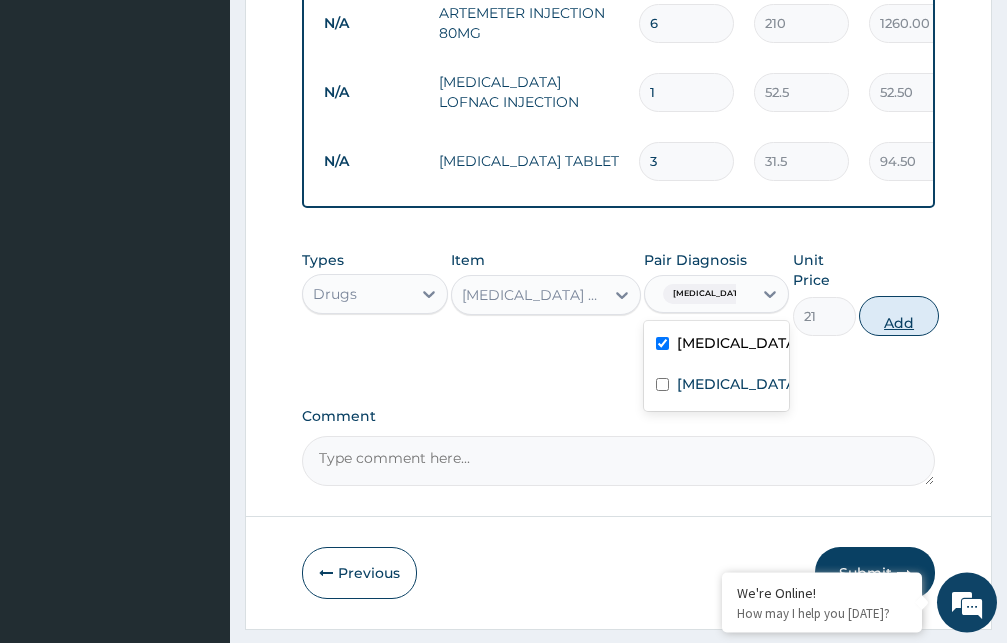 click on "Add" at bounding box center (899, 316) 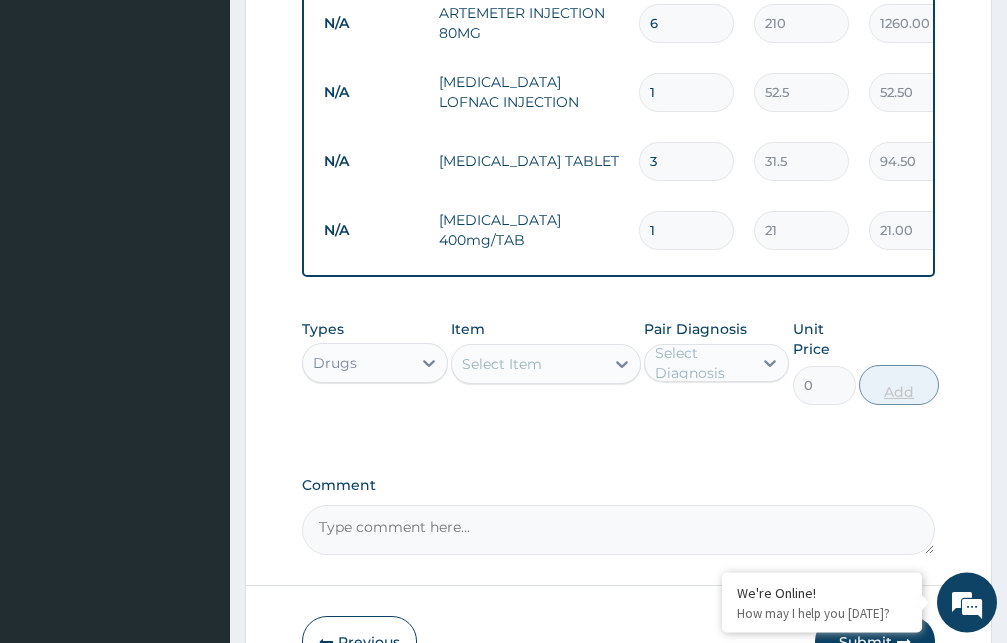 type 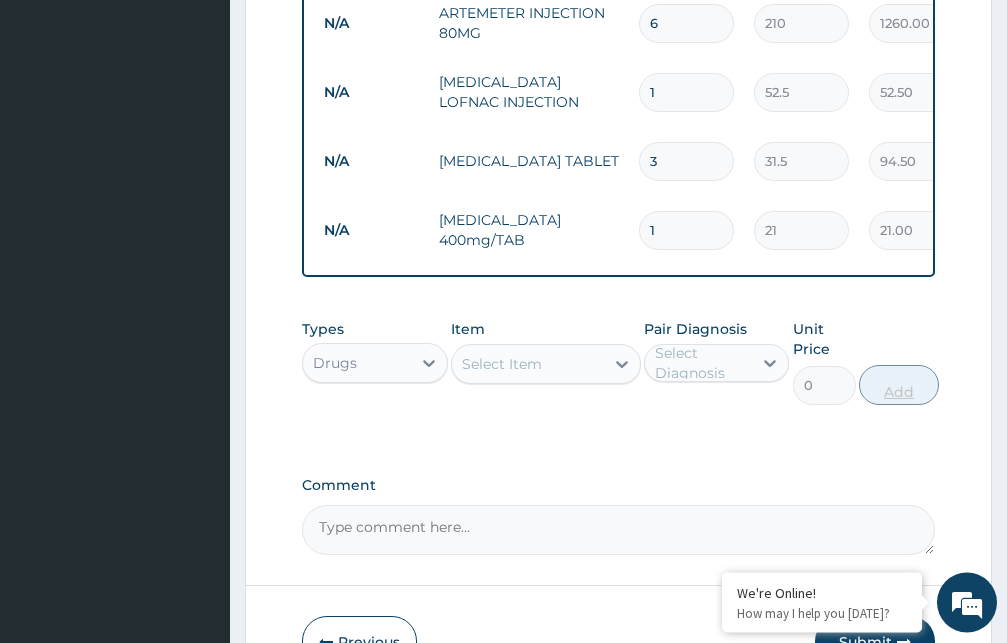 type on "0.00" 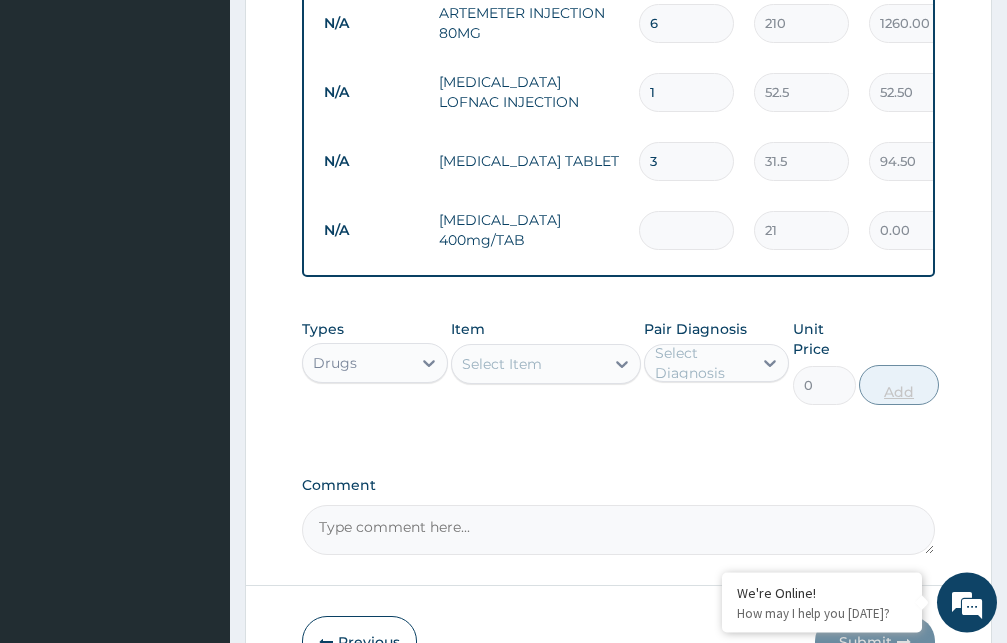 type on "9" 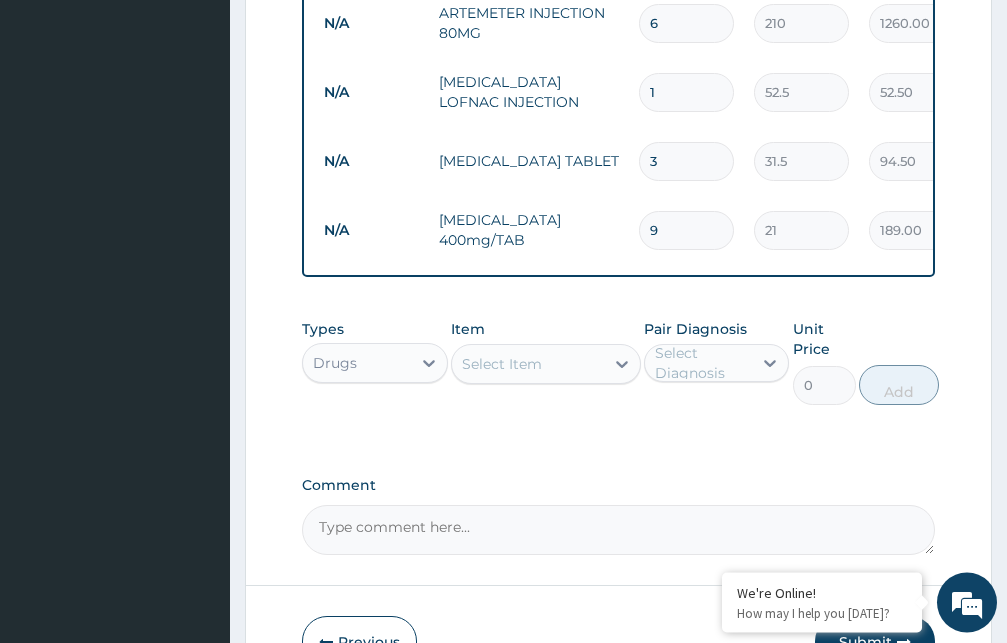 type on "9" 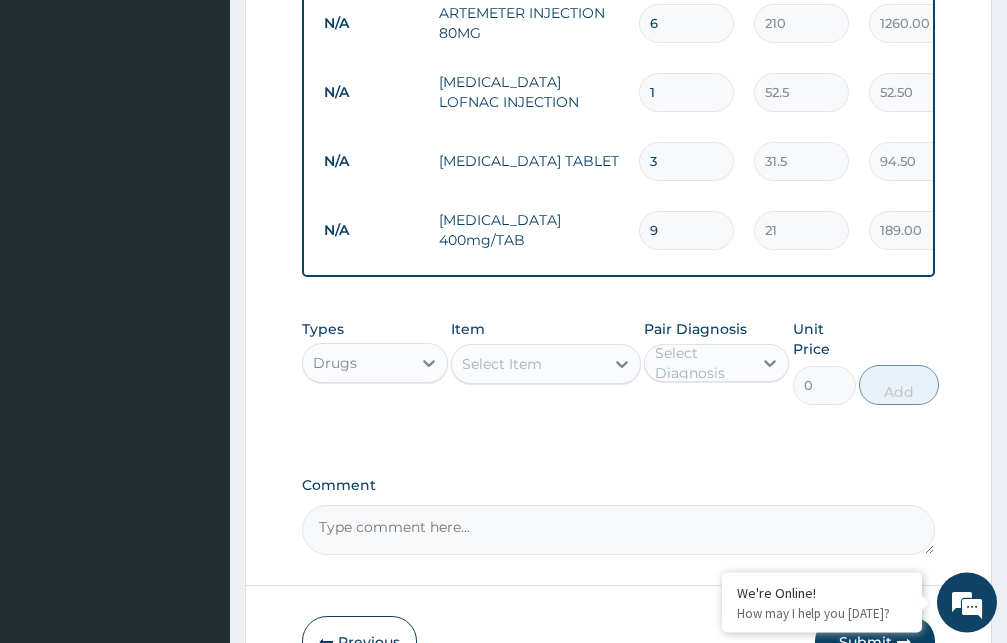 click on "Select Item" at bounding box center [502, 364] 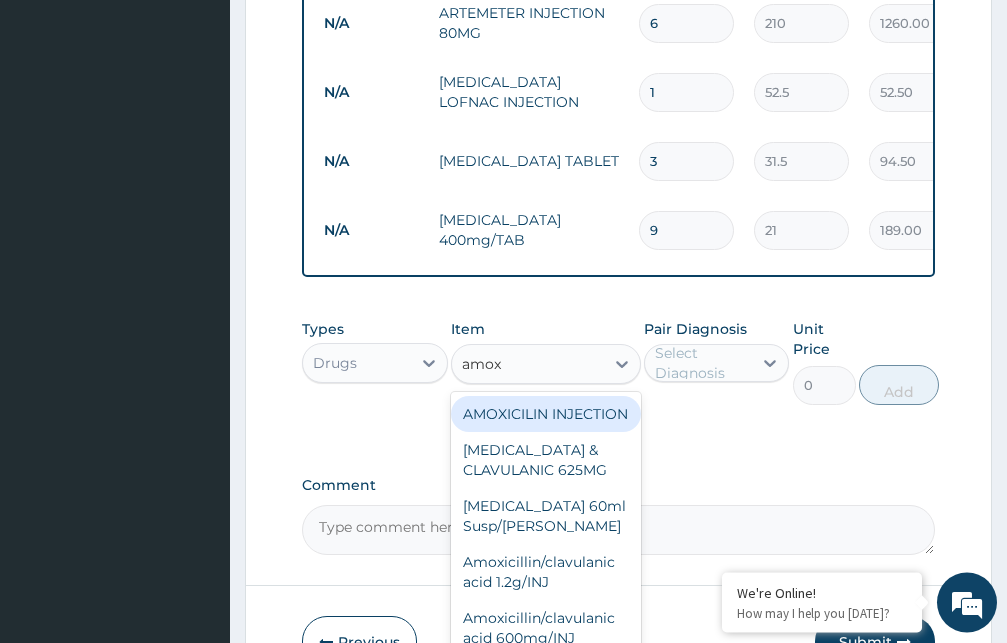 type on "amoxi" 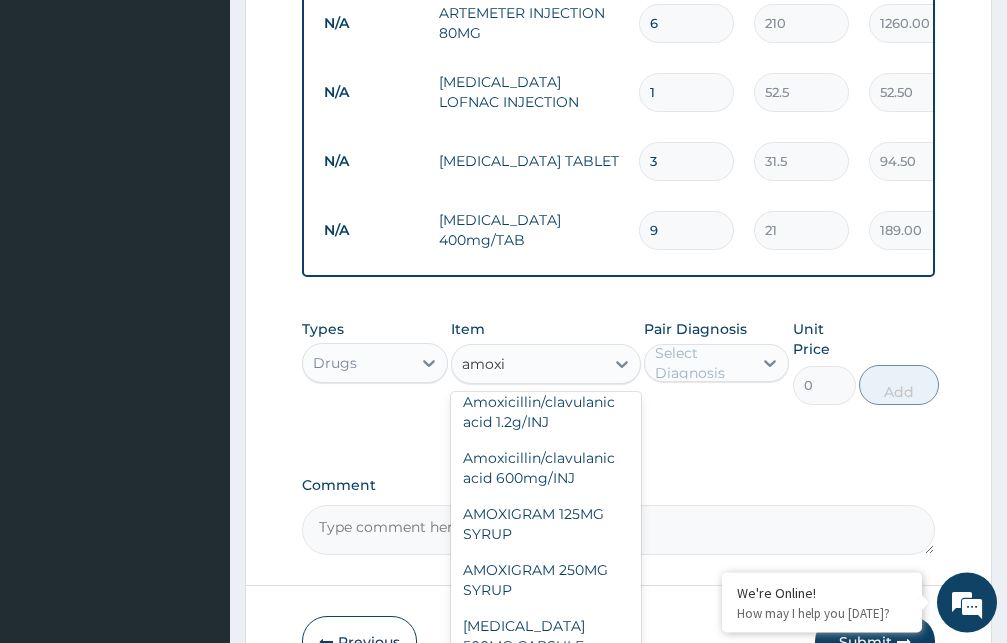 scroll, scrollTop: 324, scrollLeft: 0, axis: vertical 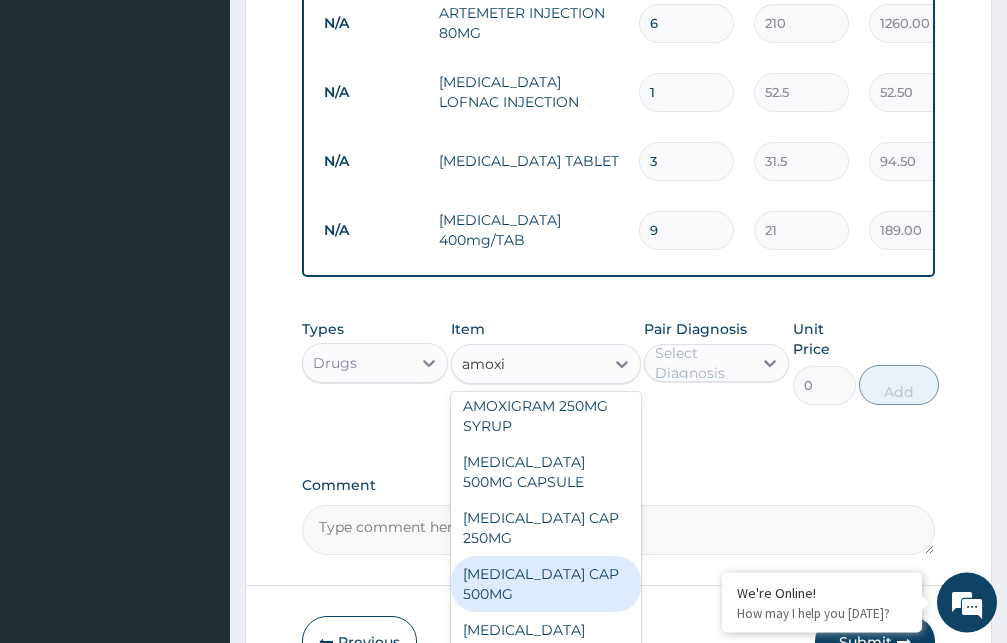click on "AMOXIL CAP 500MG" at bounding box center (546, 584) 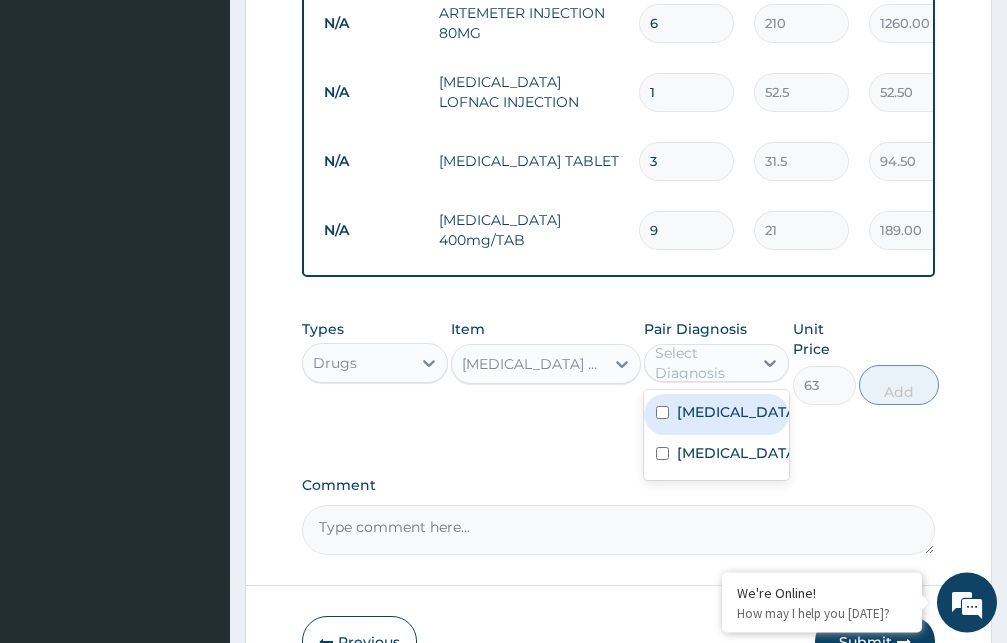 click on "Select Diagnosis" at bounding box center [703, 363] 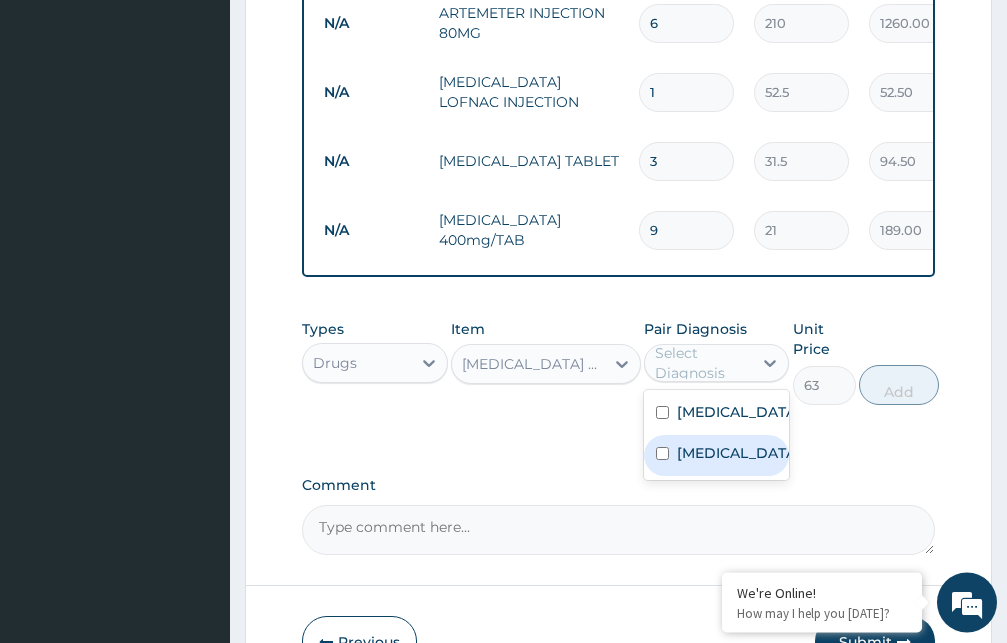click on "Typhoid fever" at bounding box center (717, 455) 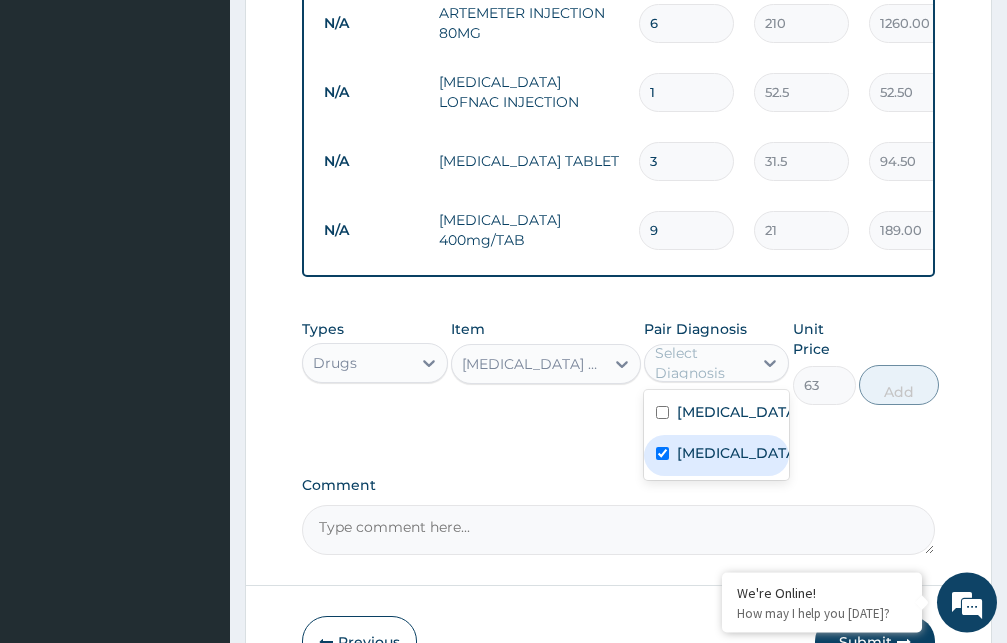 checkbox on "true" 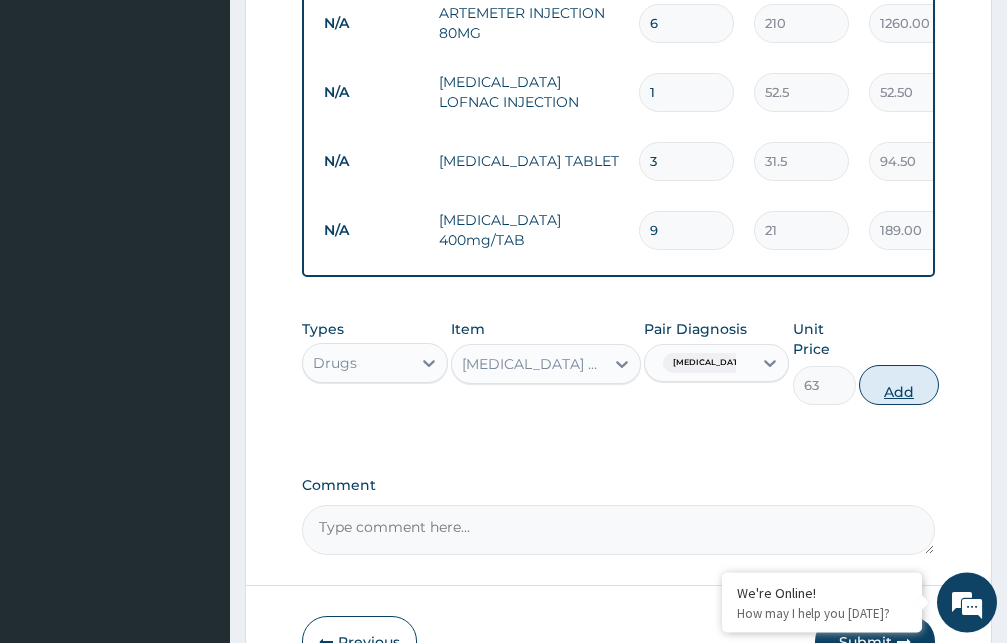click on "Add" at bounding box center (899, 385) 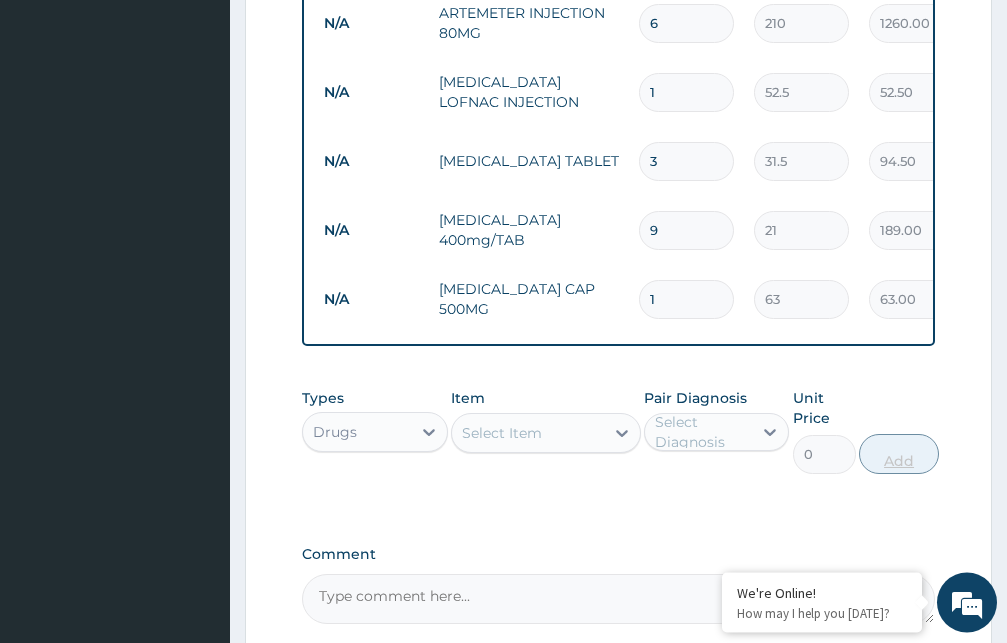 type on "15" 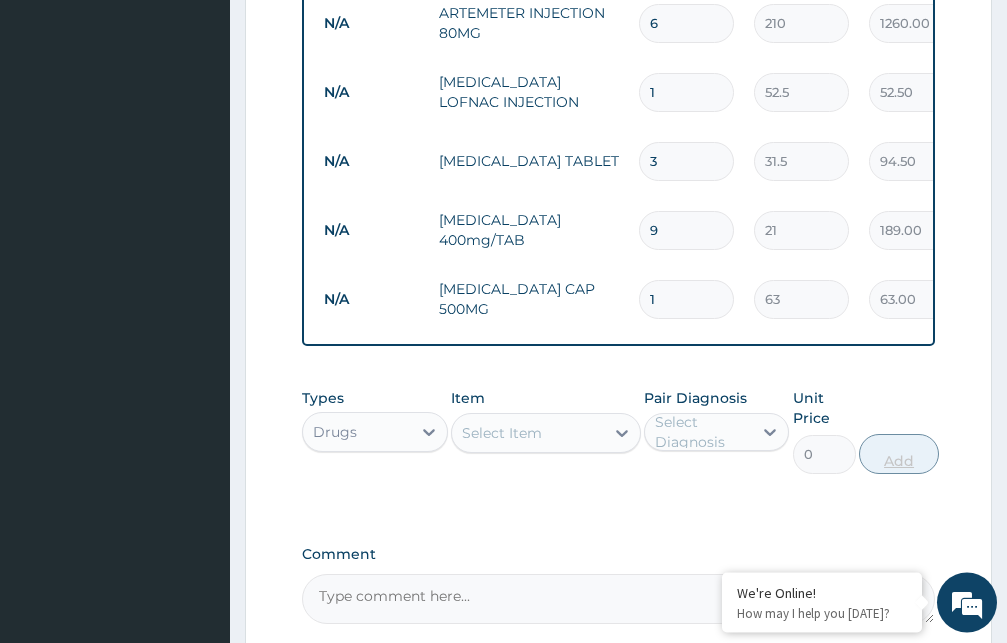 type on "945.00" 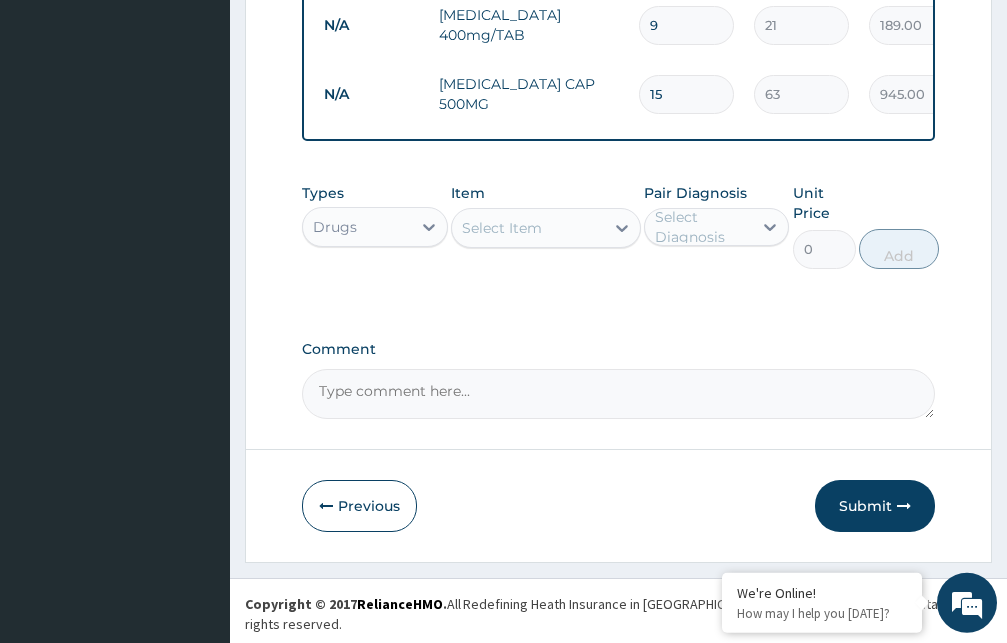 scroll, scrollTop: 870, scrollLeft: 0, axis: vertical 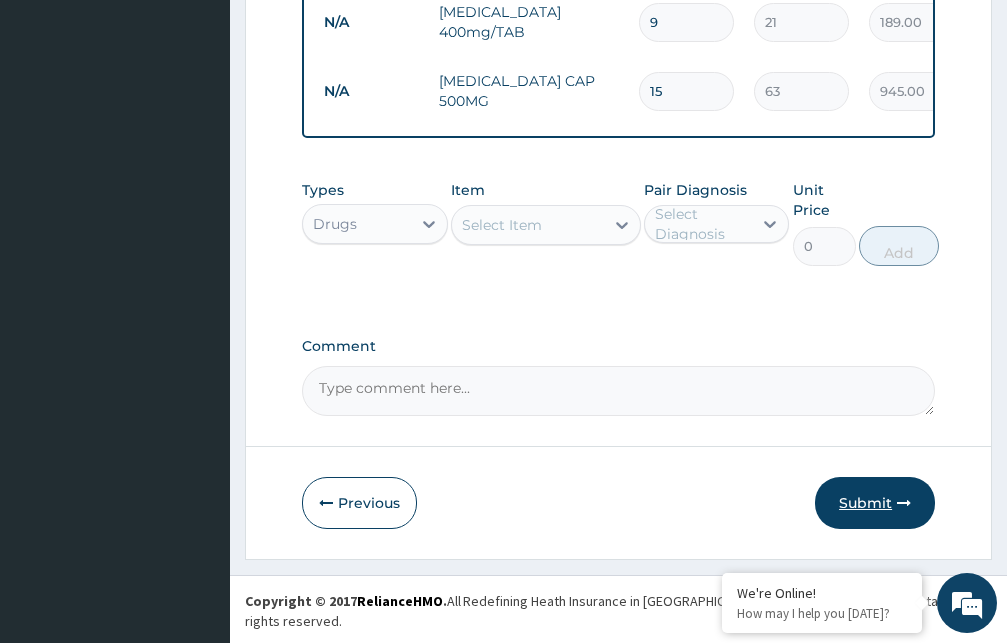 type on "15" 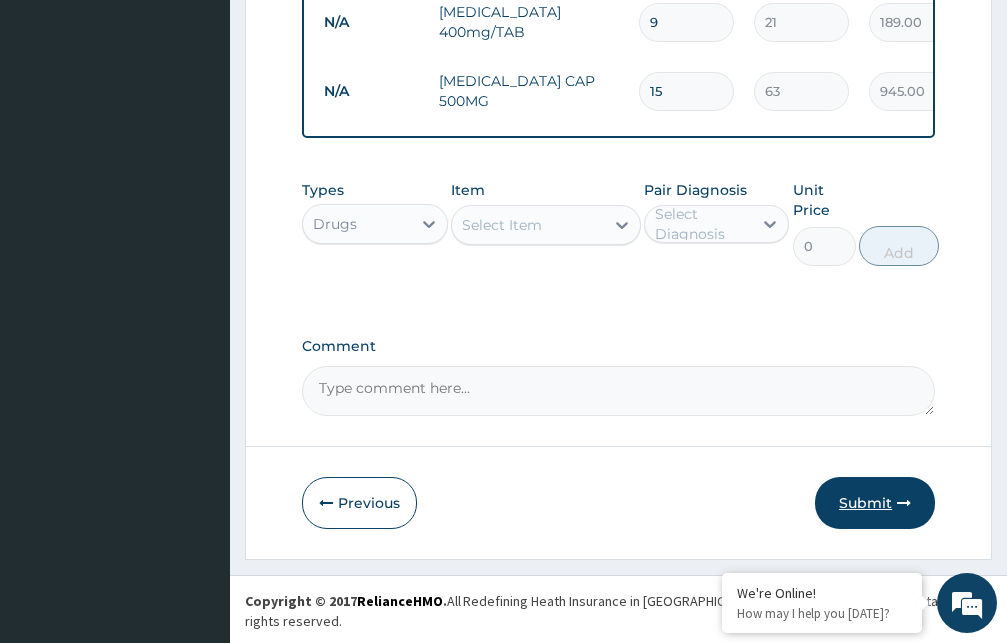 click on "Submit" at bounding box center (875, 503) 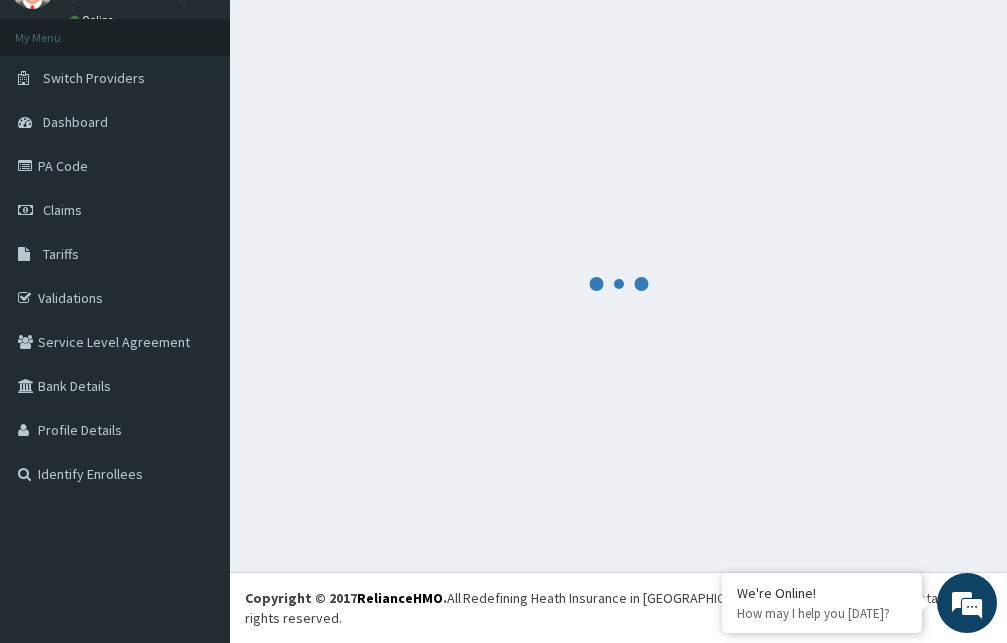 scroll, scrollTop: 76, scrollLeft: 0, axis: vertical 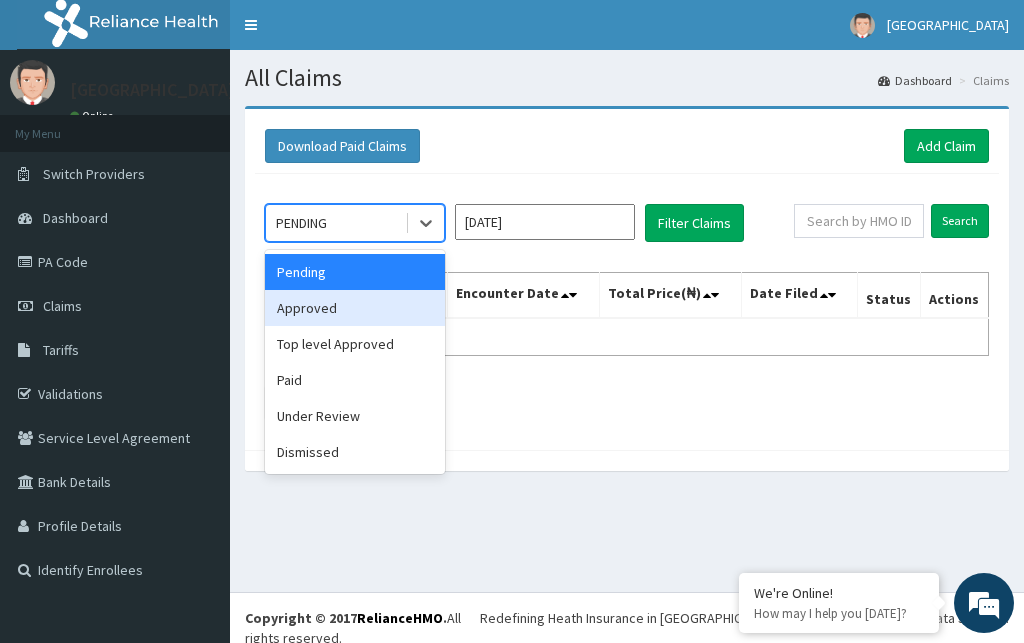 click on "Approved" at bounding box center [355, 308] 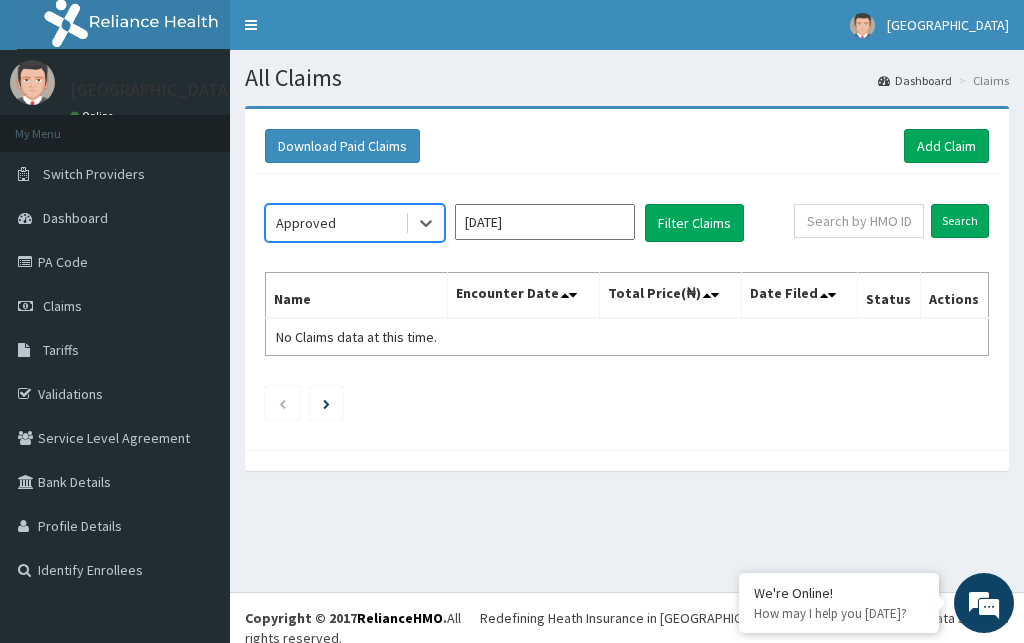 click on "[DATE]" at bounding box center [545, 222] 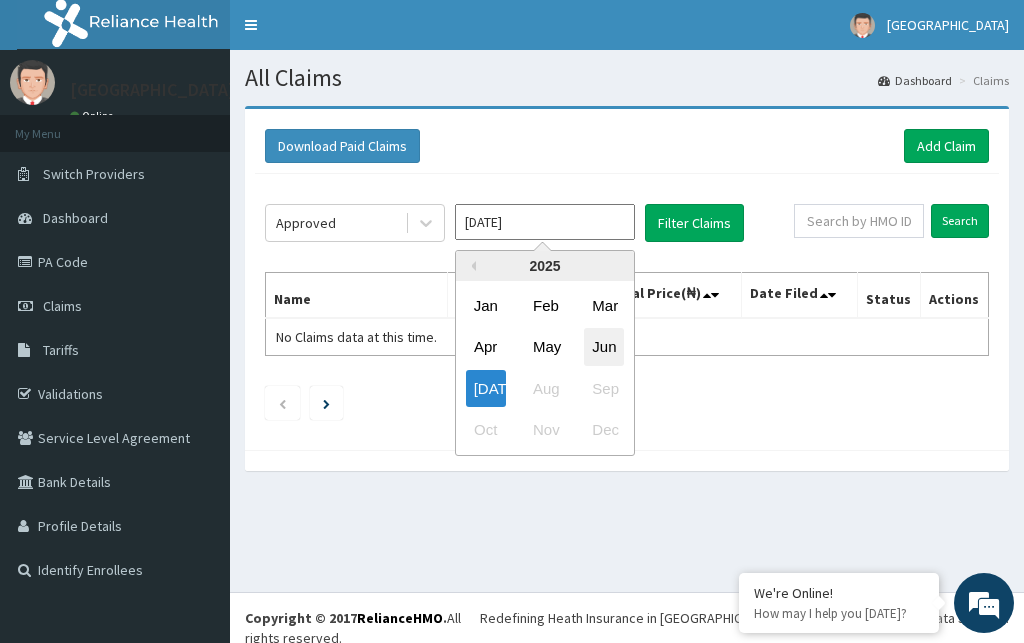 click on "Jun" at bounding box center (604, 347) 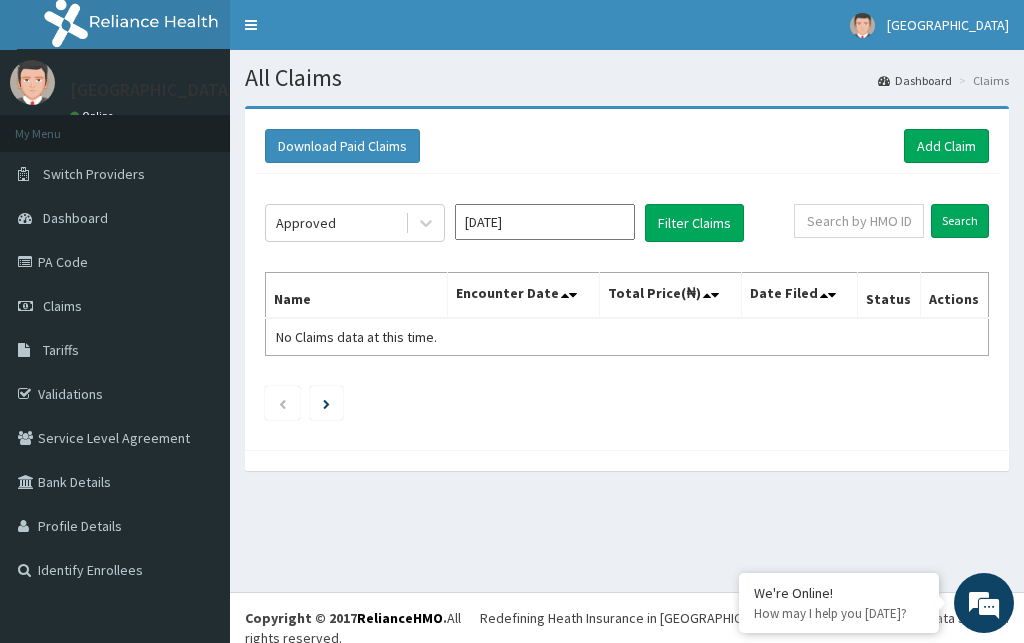 type on "[DATE]" 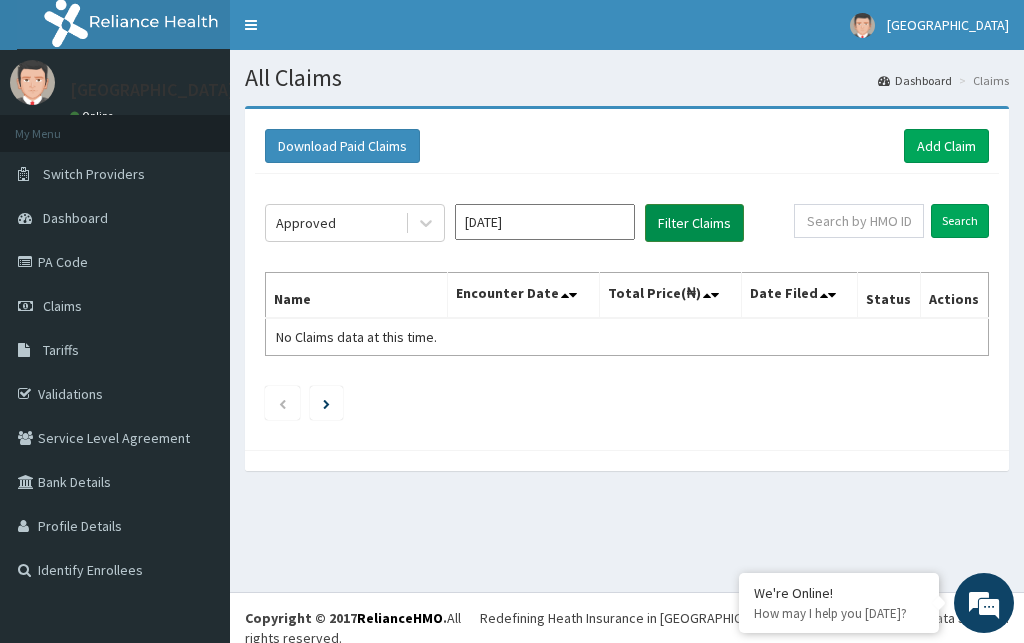 click on "Filter Claims" at bounding box center [694, 223] 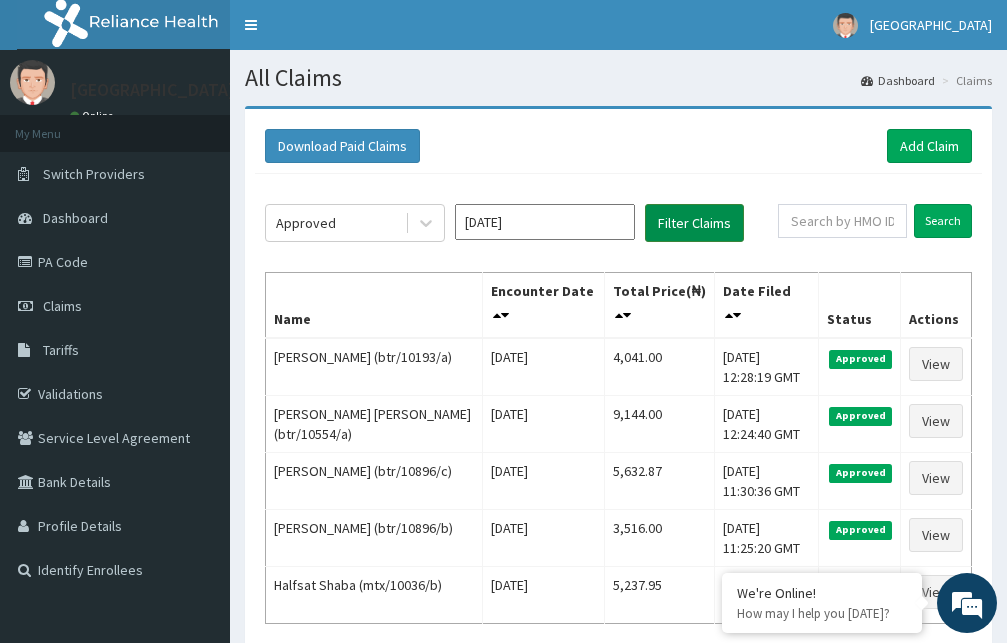 scroll, scrollTop: 0, scrollLeft: 0, axis: both 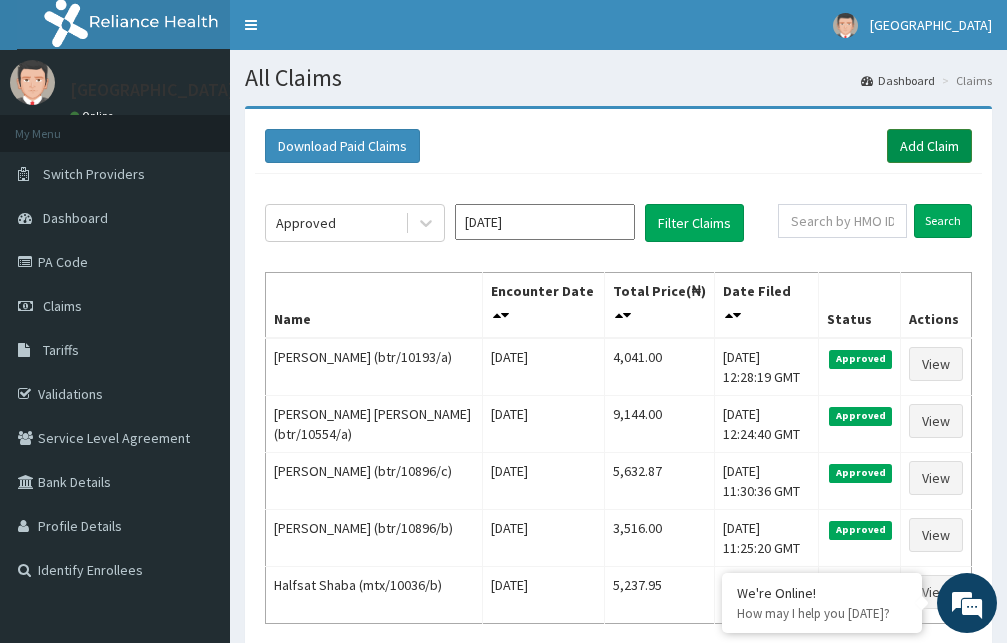 click on "Add Claim" at bounding box center (929, 146) 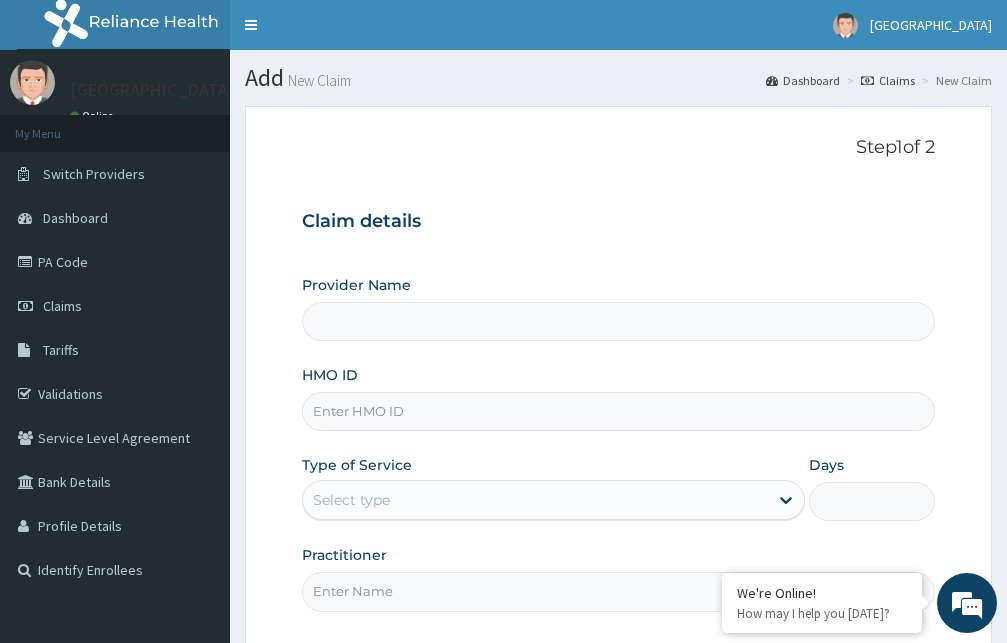 scroll, scrollTop: 0, scrollLeft: 0, axis: both 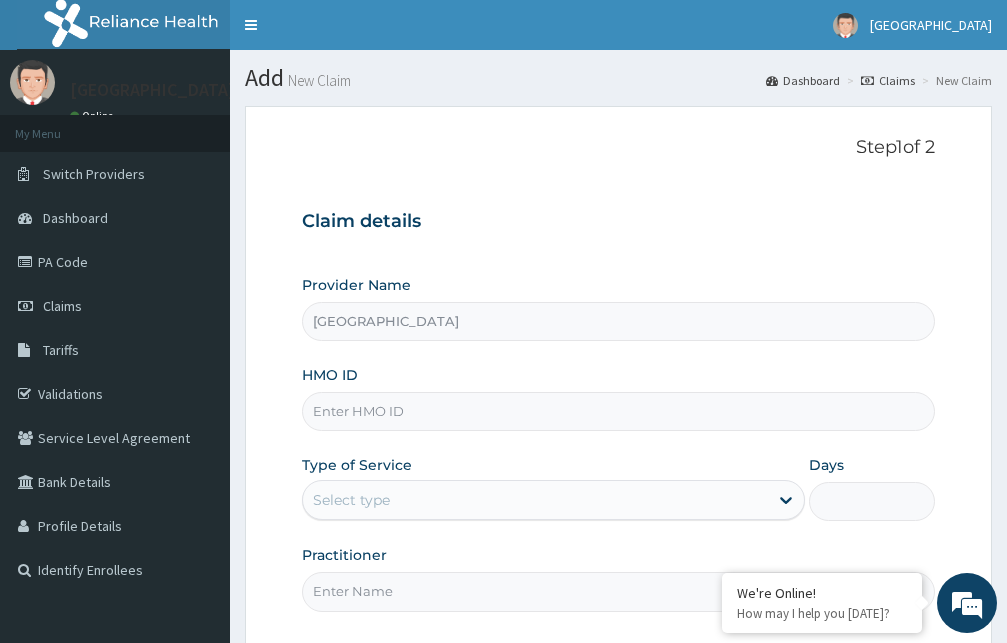 click on "HMO ID" at bounding box center (618, 411) 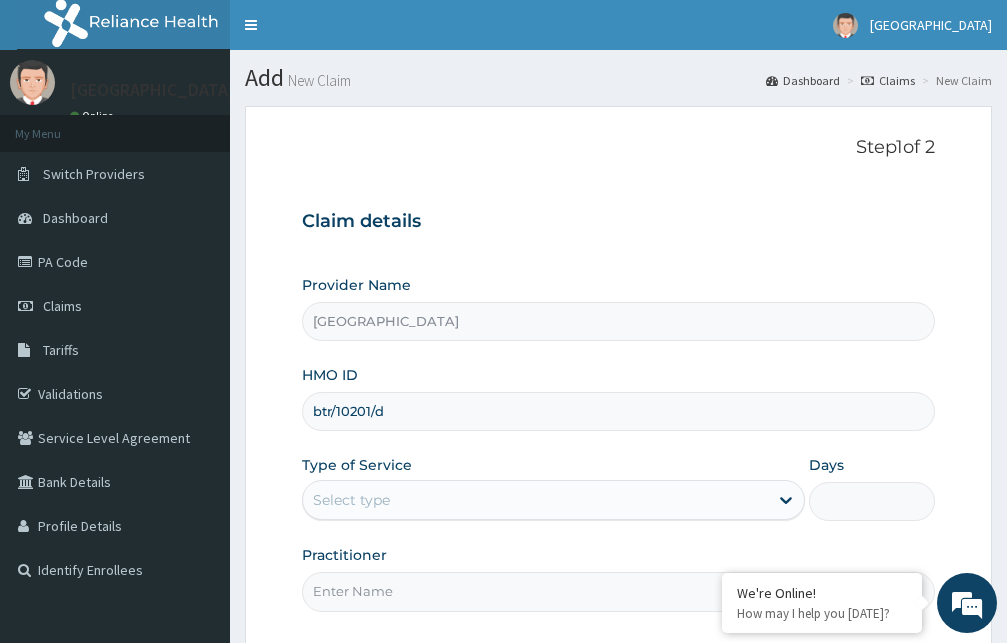 type on "btr/10201/d" 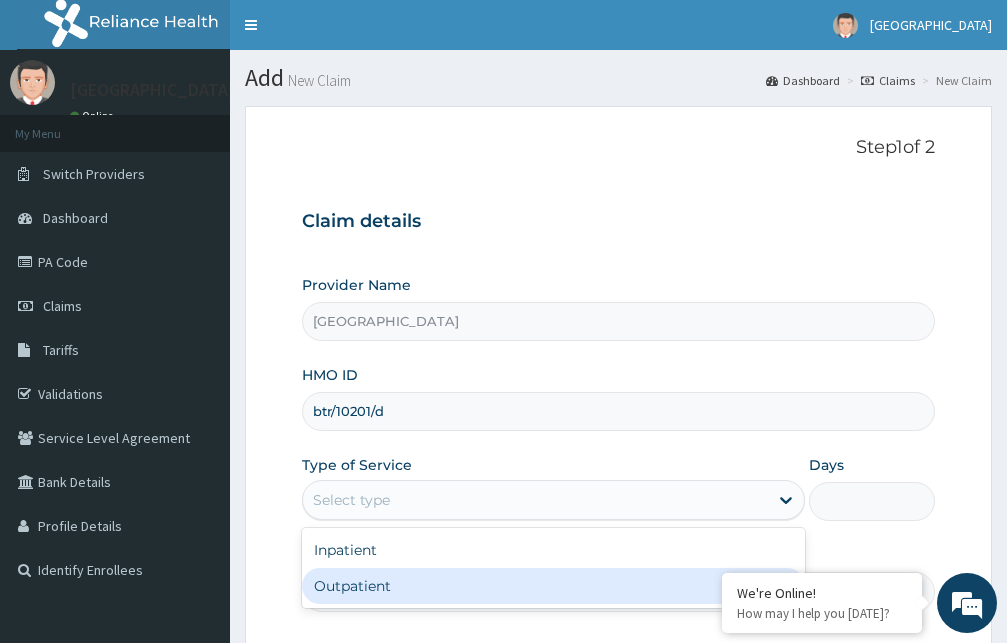 click on "Outpatient" at bounding box center [553, 586] 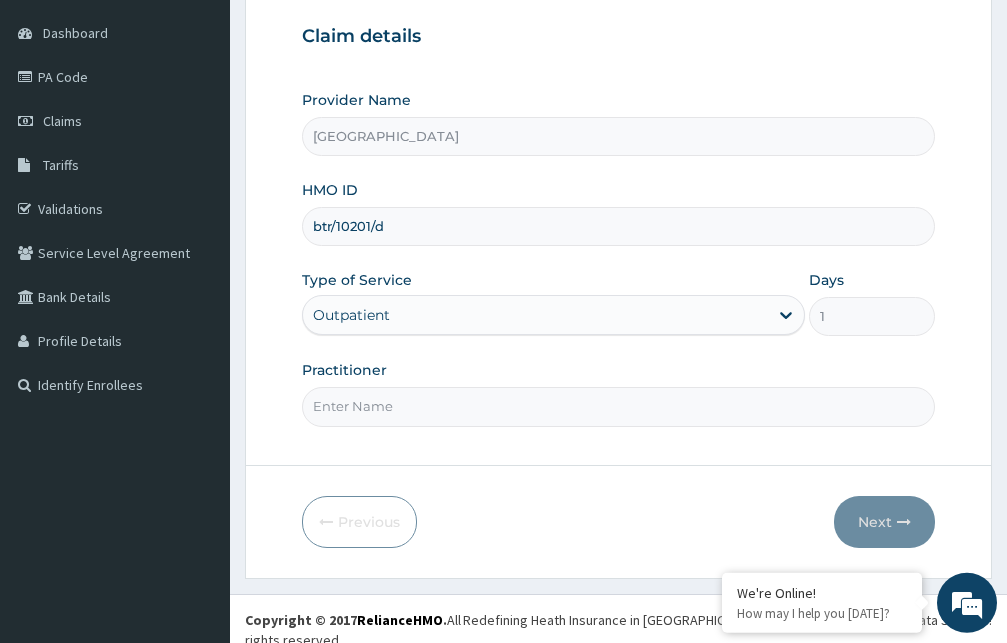 scroll, scrollTop: 187, scrollLeft: 0, axis: vertical 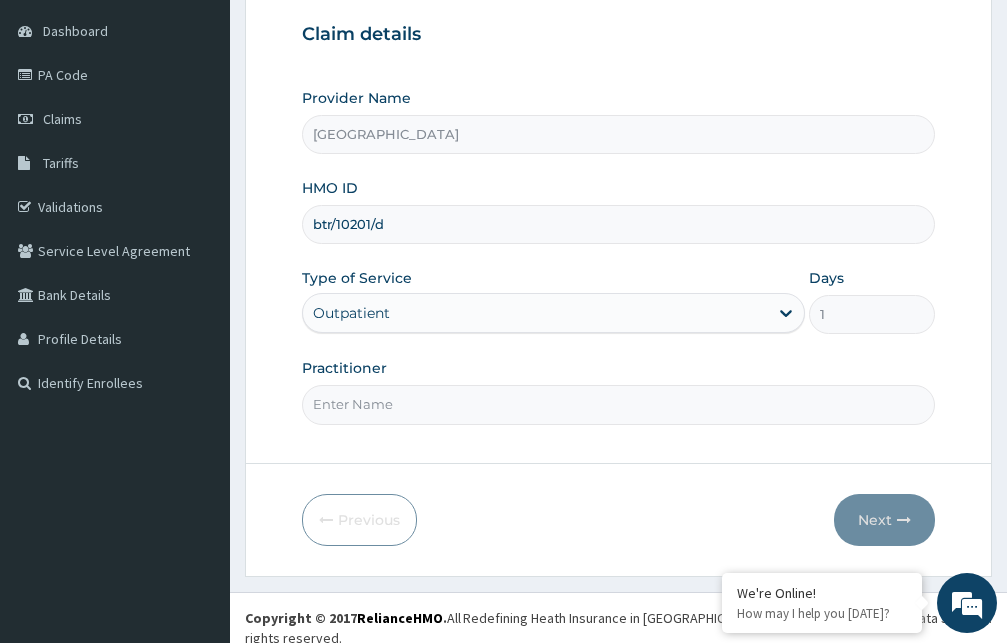 click on "Practitioner" at bounding box center (618, 404) 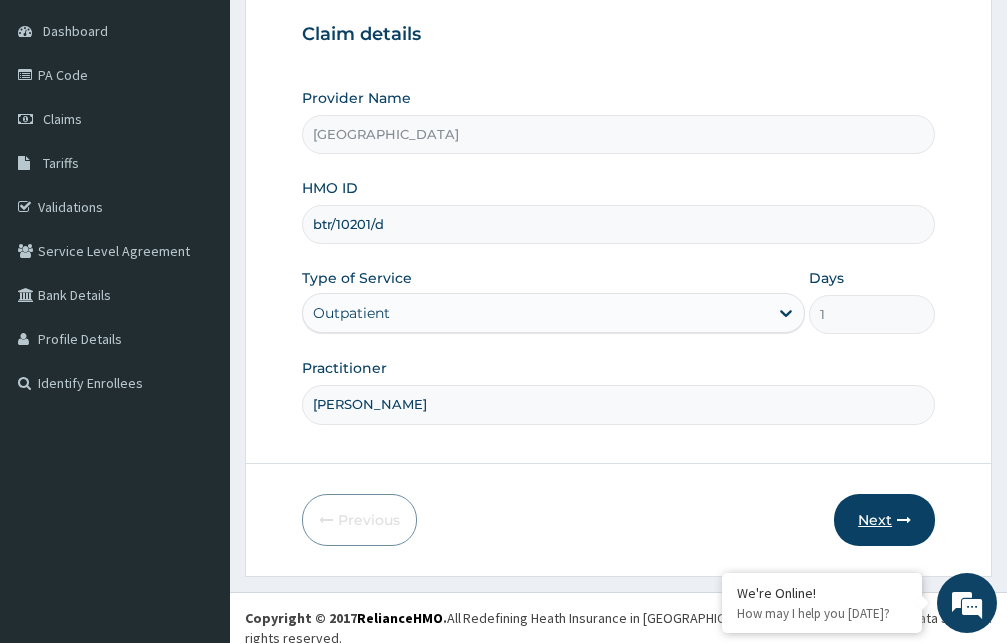 type on "Dr. Francies" 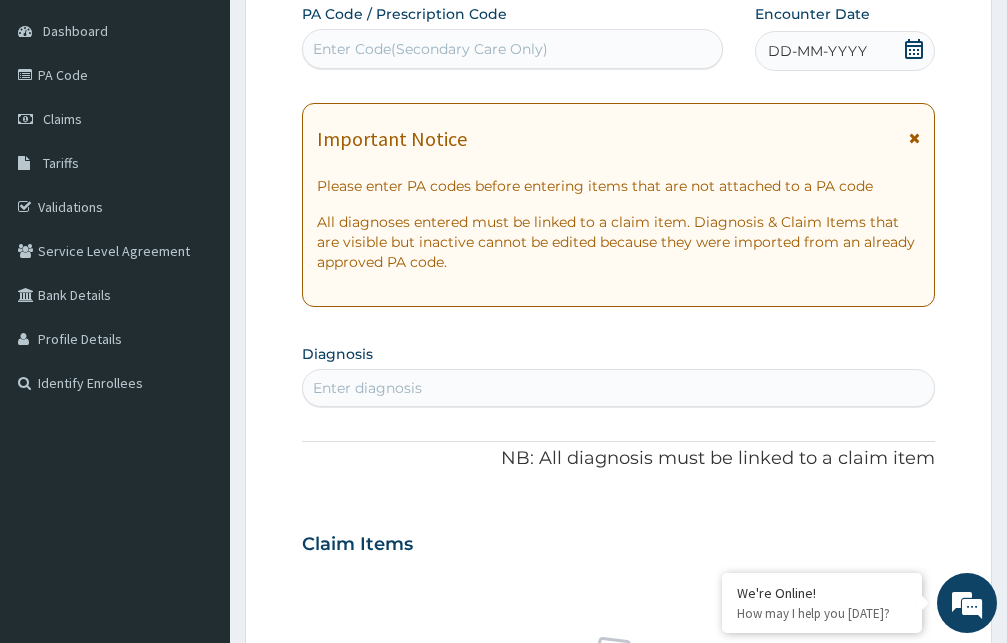 click at bounding box center [914, 138] 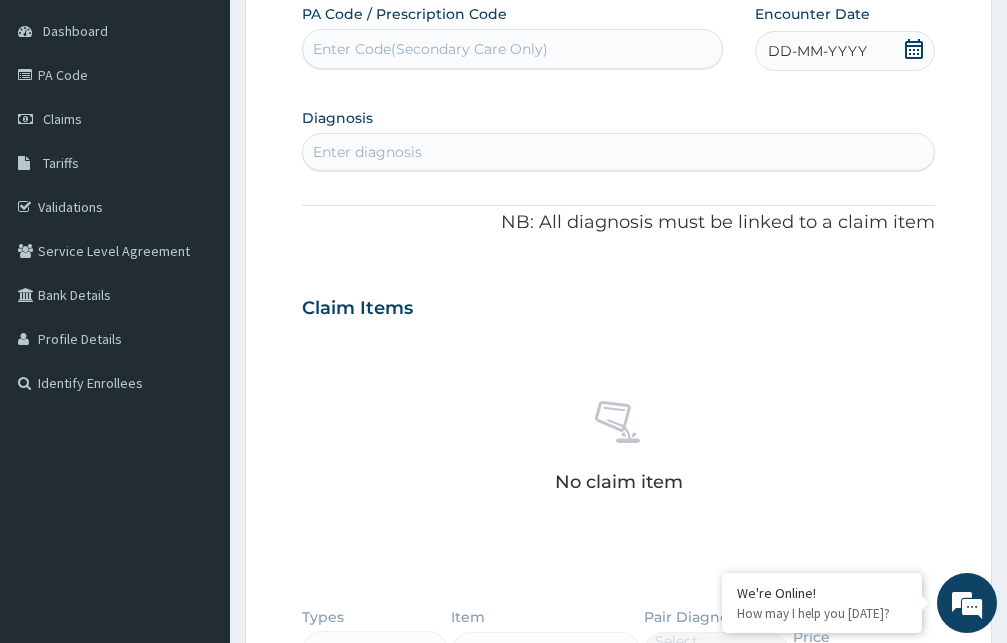 click 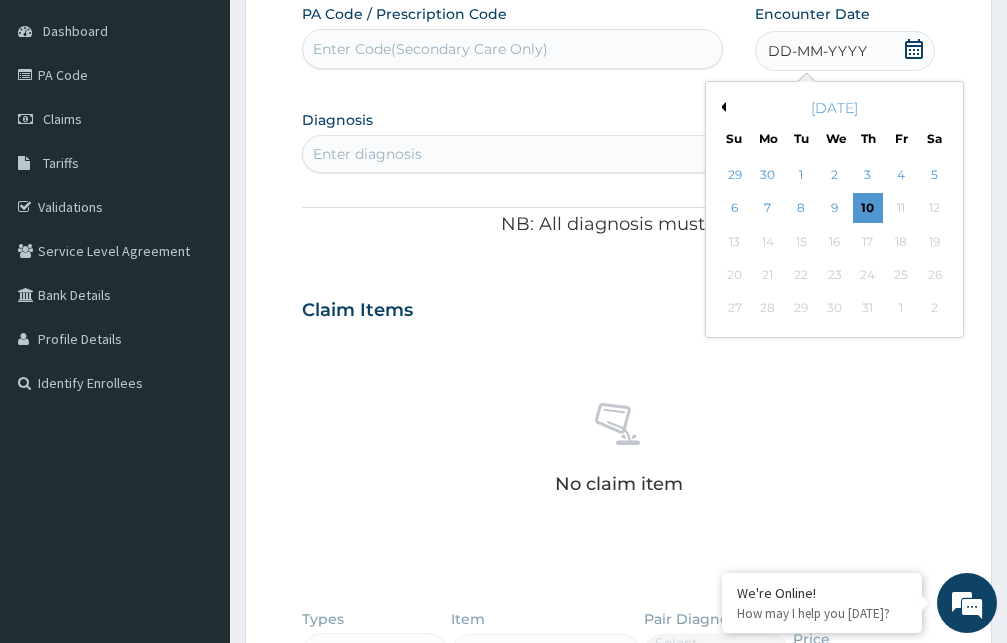 click on "Previous Month" at bounding box center [721, 107] 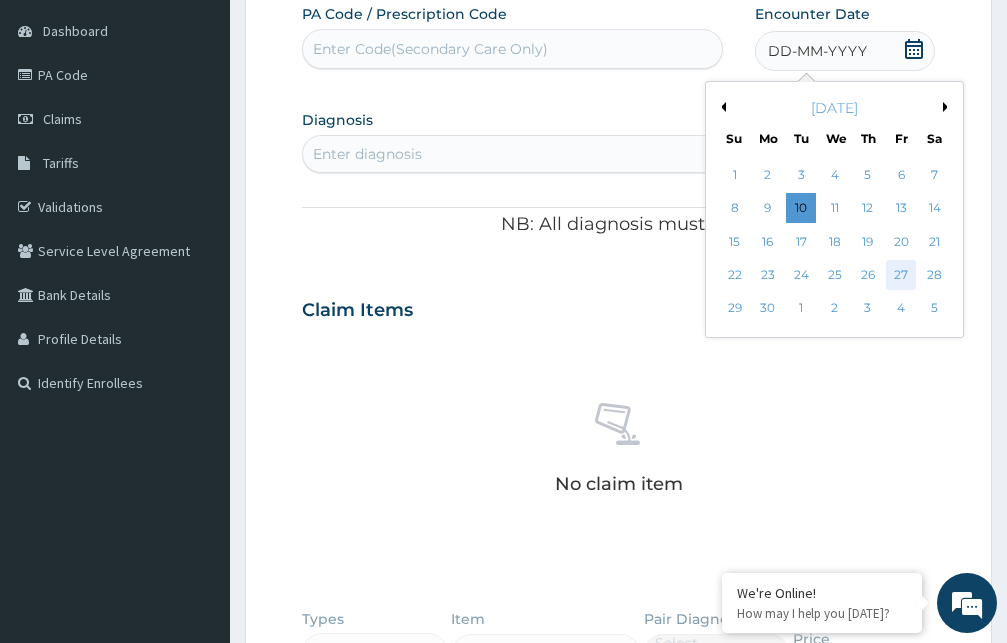 click on "27" at bounding box center (901, 275) 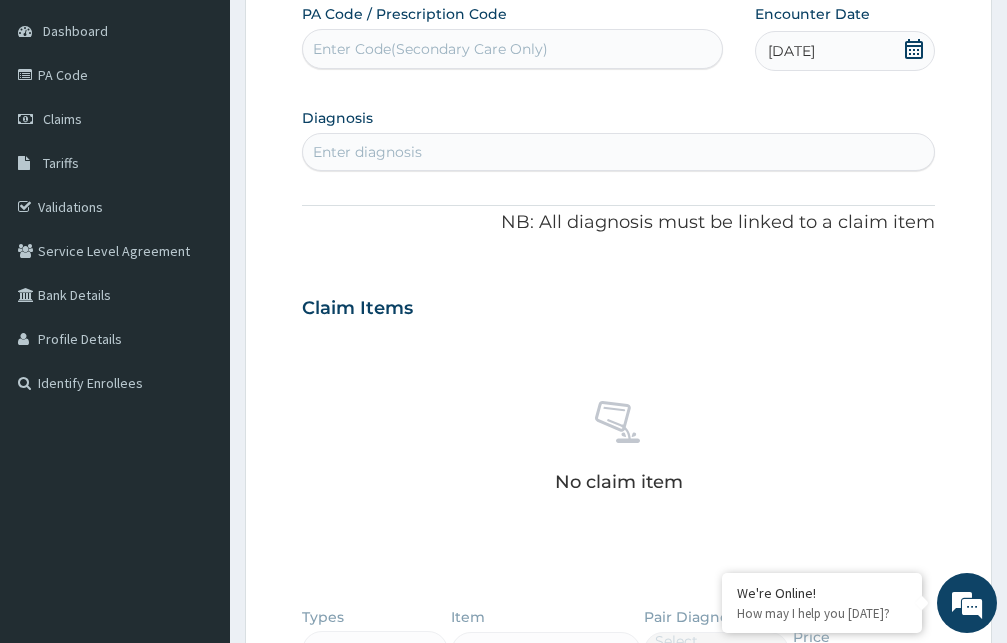 click on "Enter diagnosis" at bounding box center (618, 152) 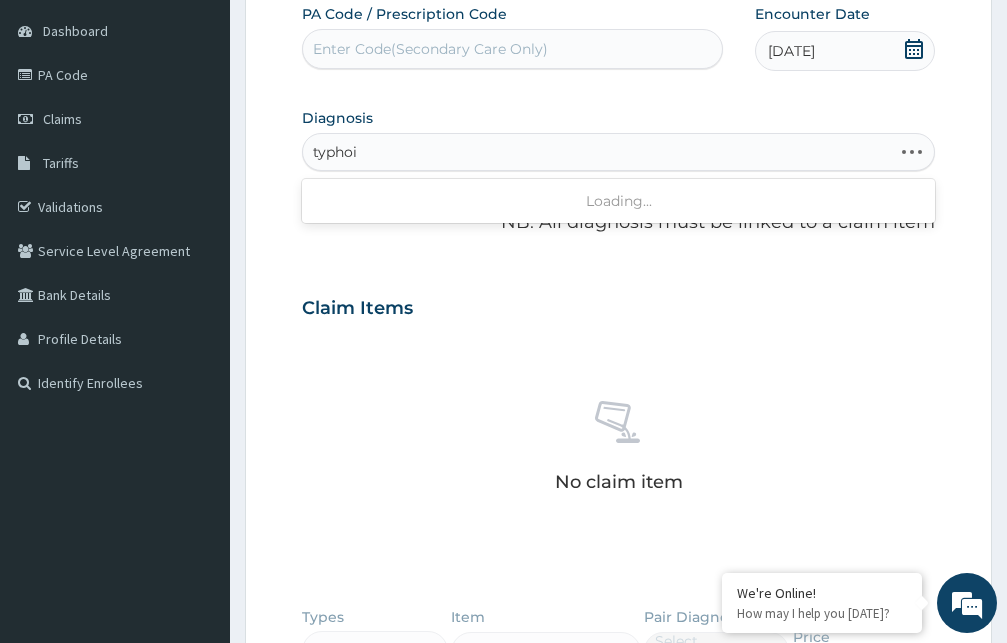 type on "typhoid" 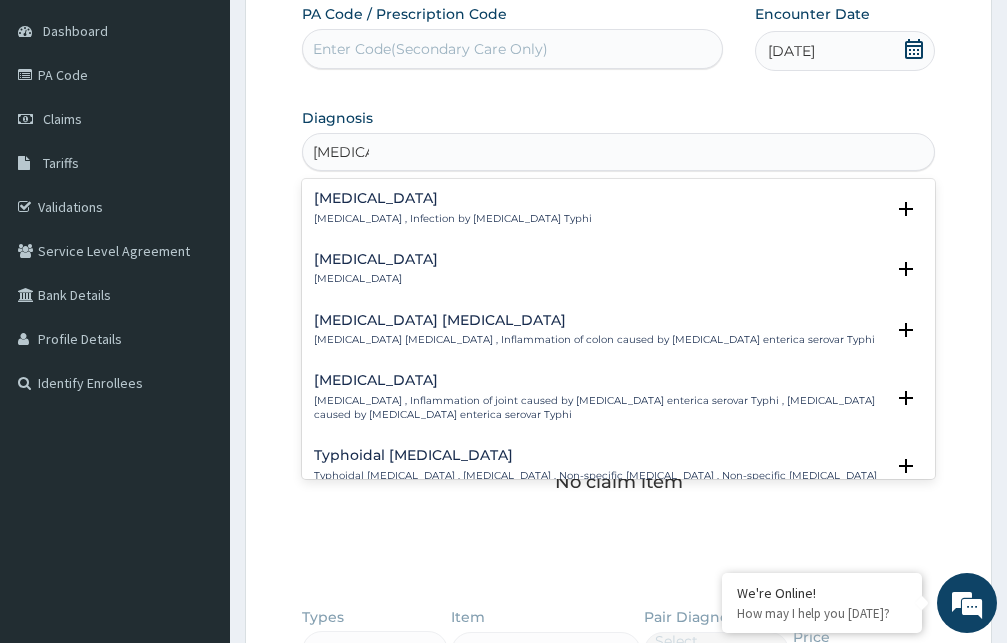 click on "Typhoid fever" at bounding box center (453, 198) 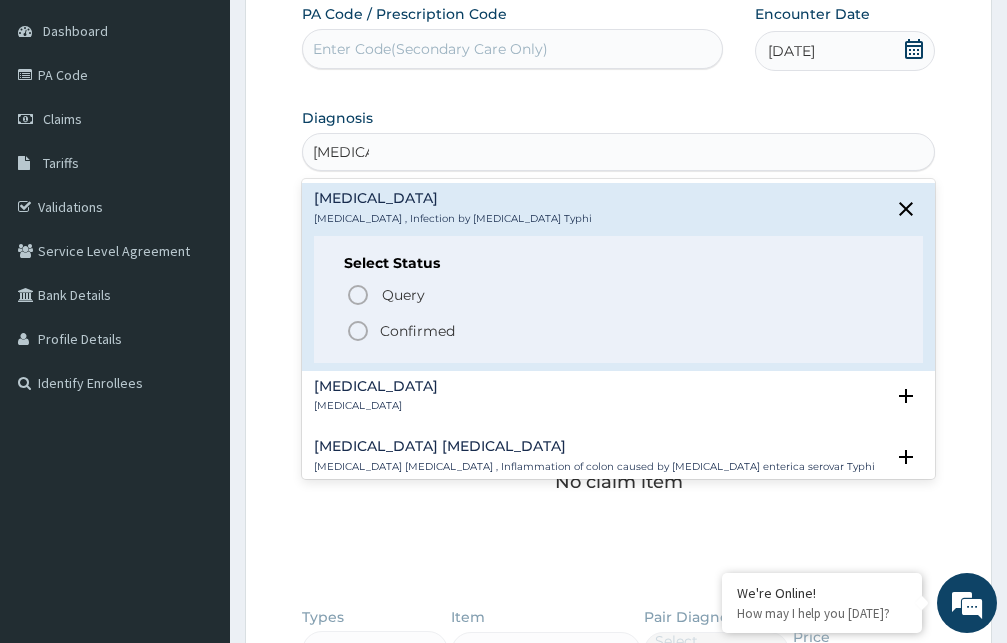 click 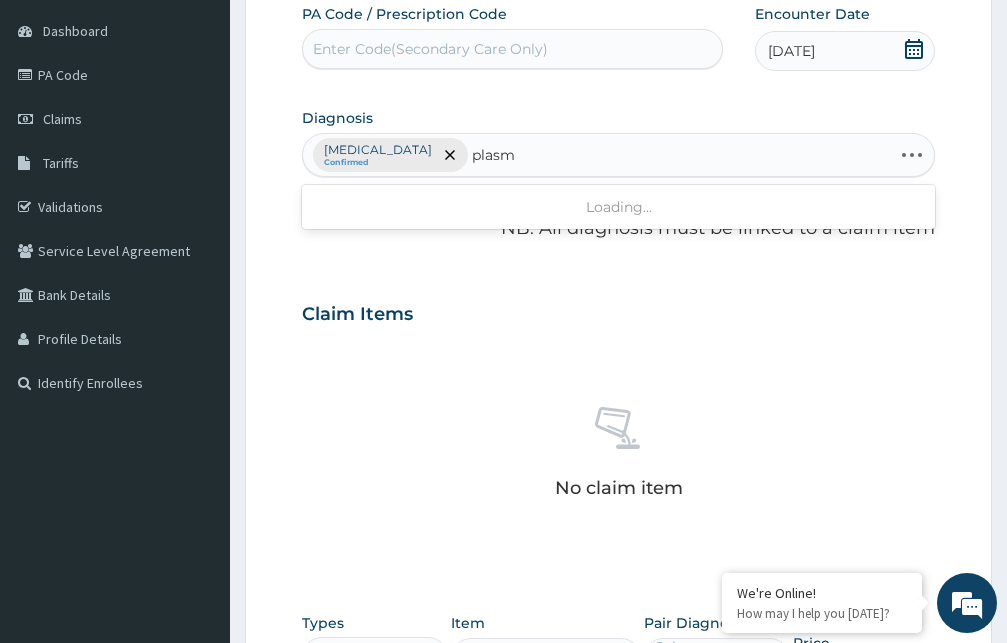 type on "plasmo" 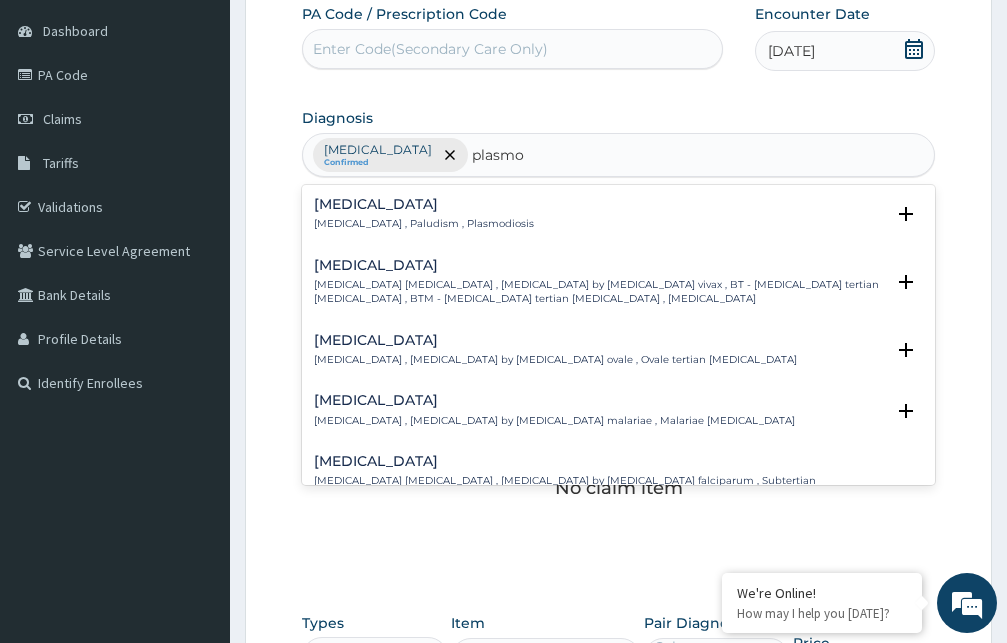 click on "Malaria , Paludism , Plasmodiosis" at bounding box center (424, 224) 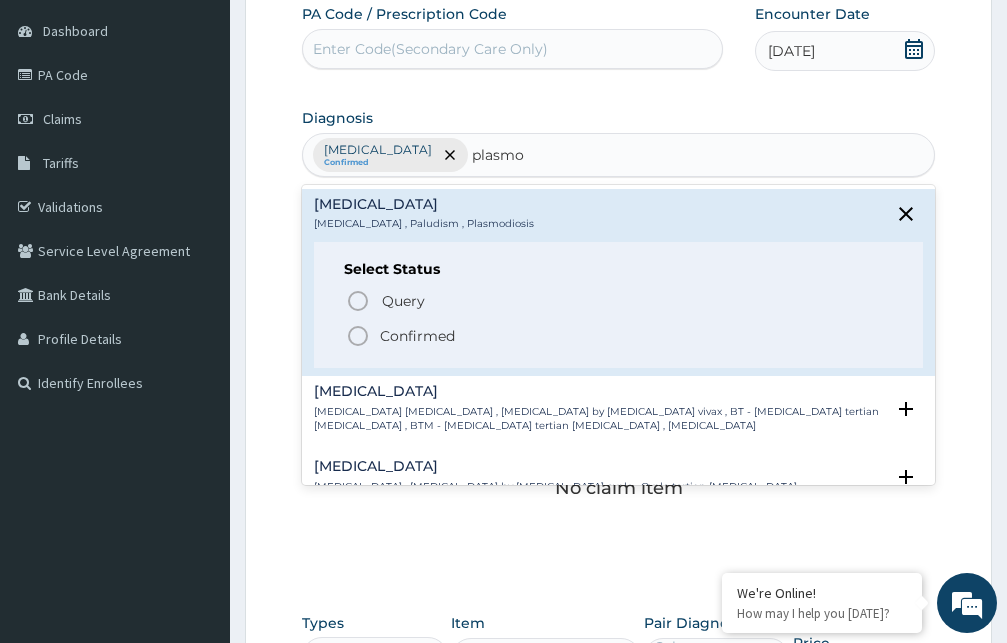 click 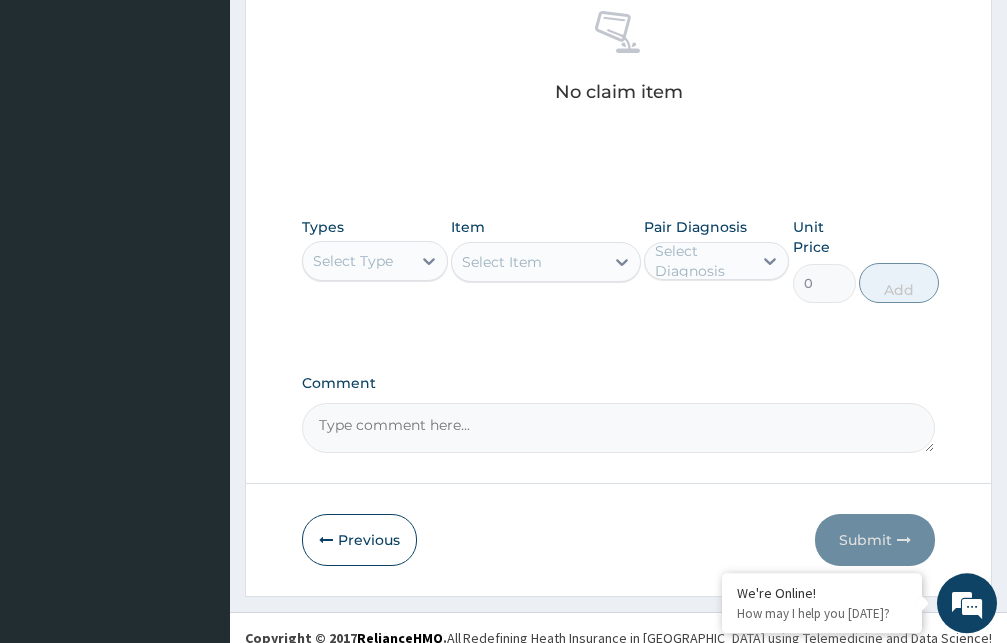 scroll, scrollTop: 595, scrollLeft: 0, axis: vertical 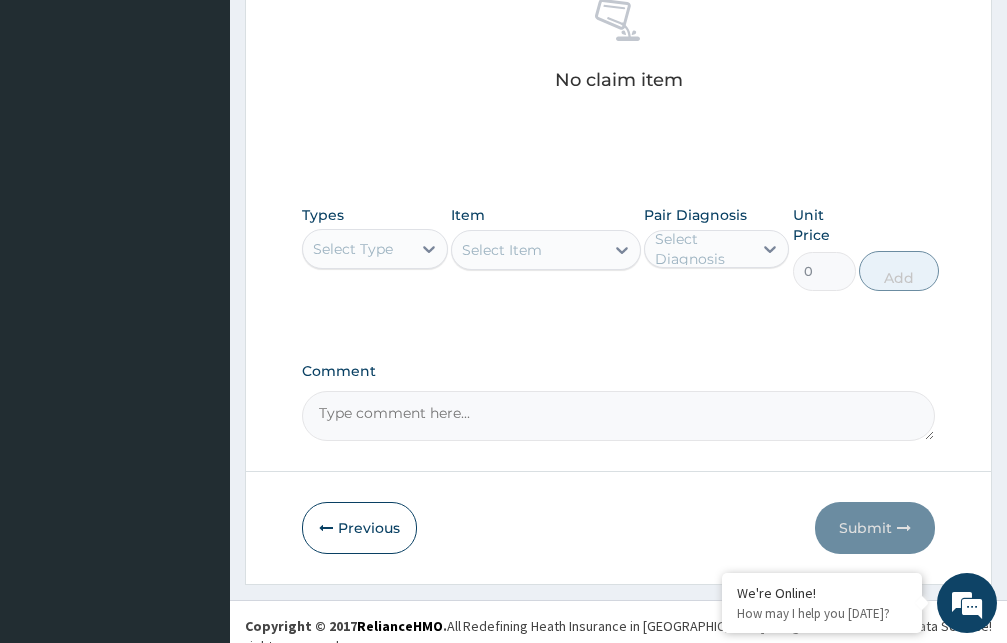 click on "Select Type" at bounding box center (353, 249) 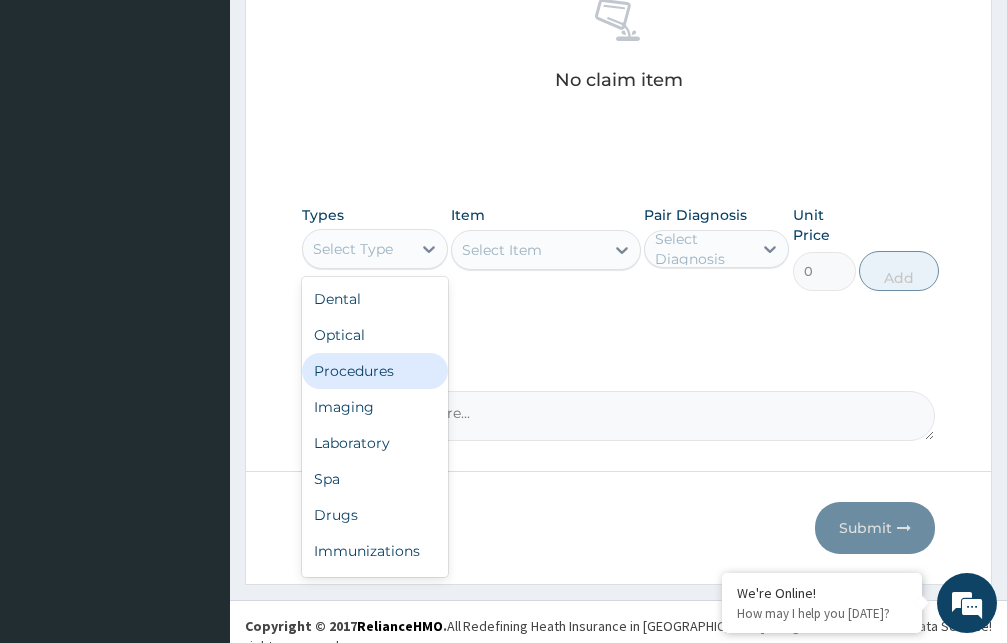 click on "Procedures" at bounding box center [375, 371] 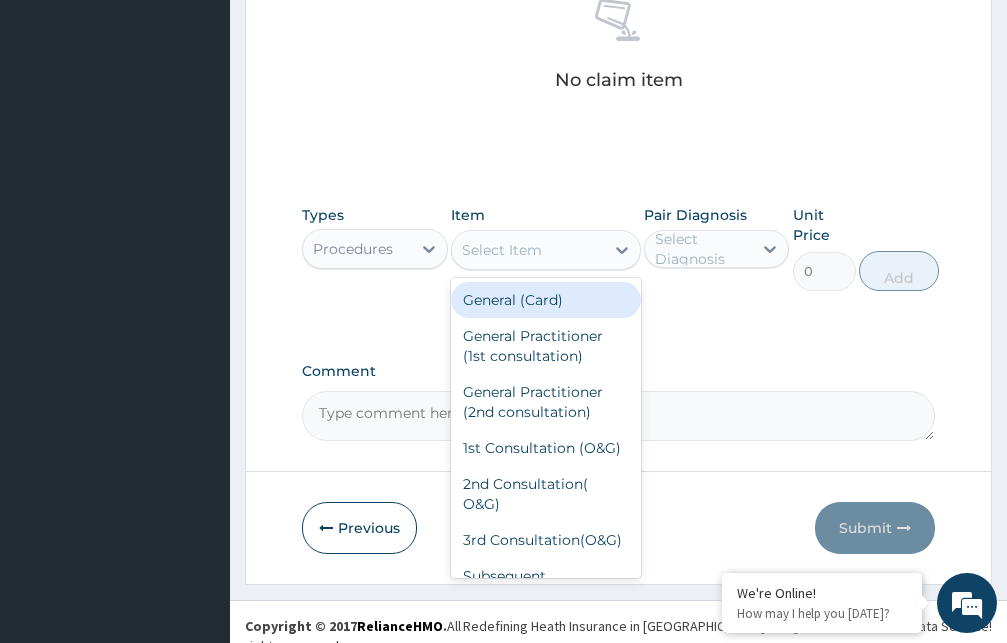 click on "Select Item" at bounding box center (502, 250) 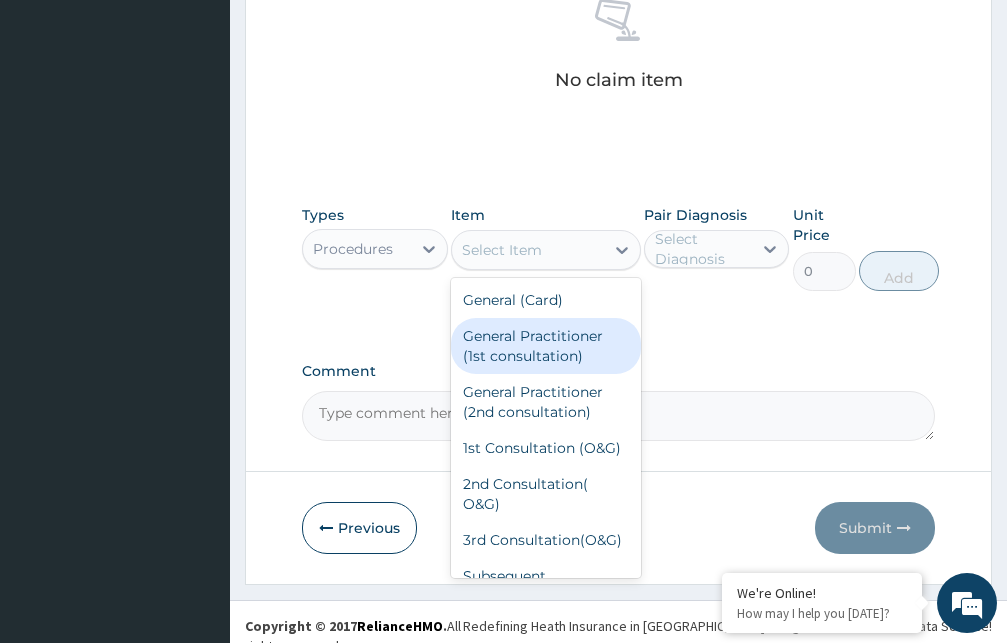 click on "General Practitioner (1st consultation)" at bounding box center [546, 346] 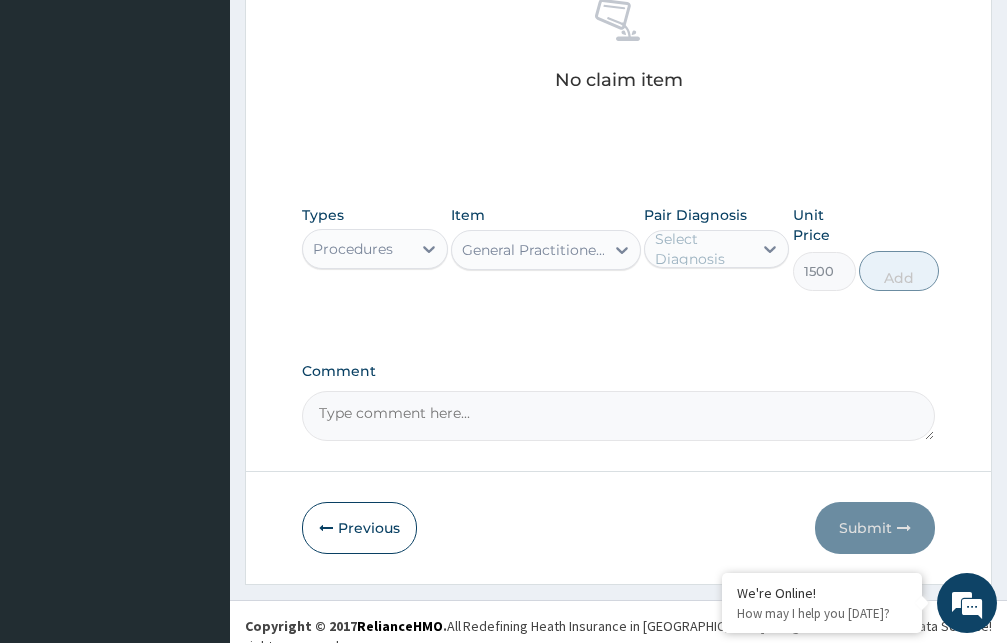 click on "Select Diagnosis" at bounding box center [703, 249] 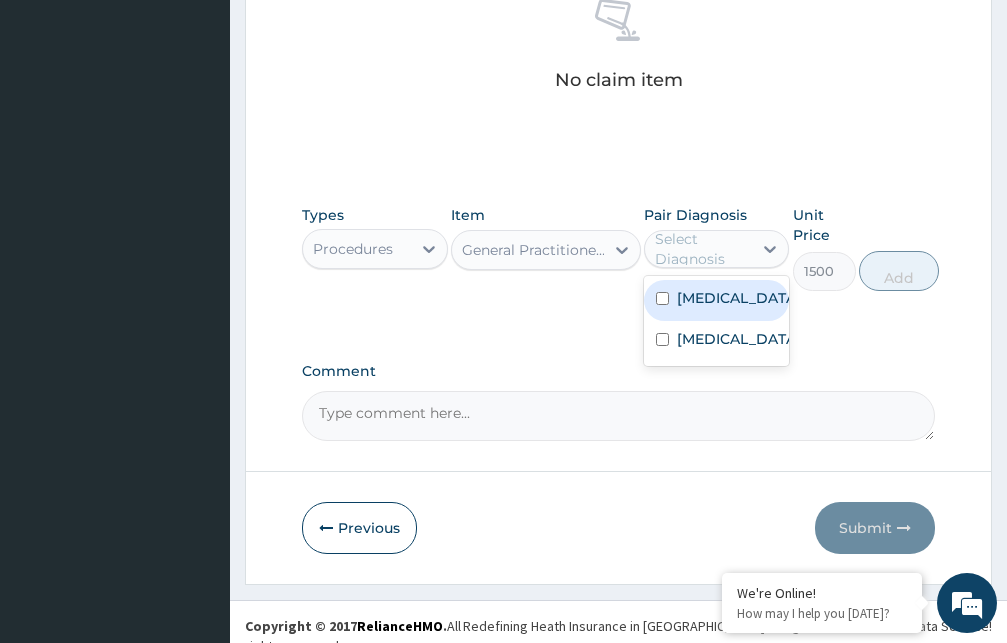 click on "Typhoid fever" at bounding box center [738, 298] 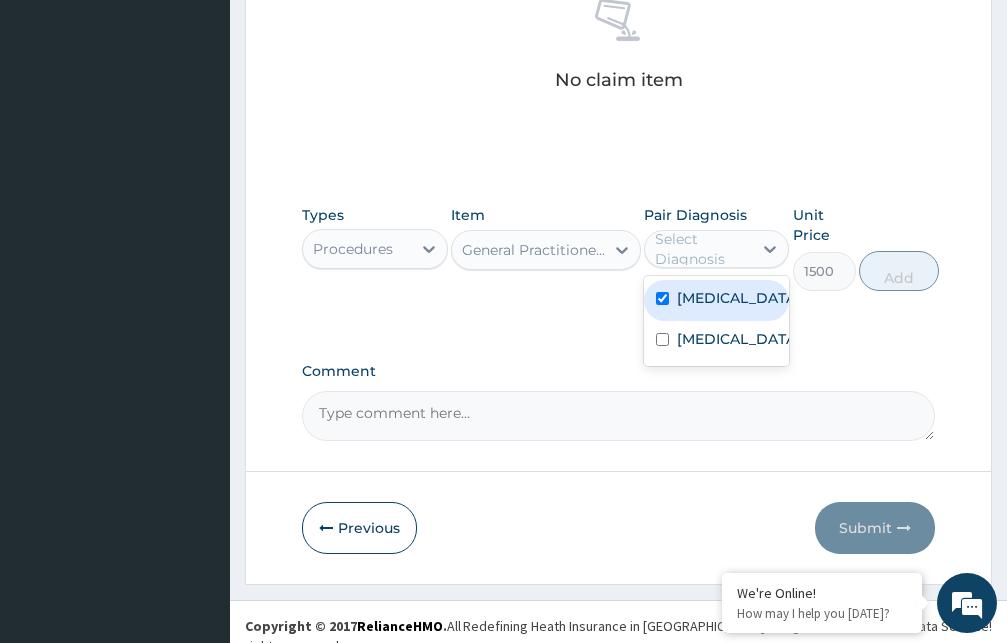 checkbox on "true" 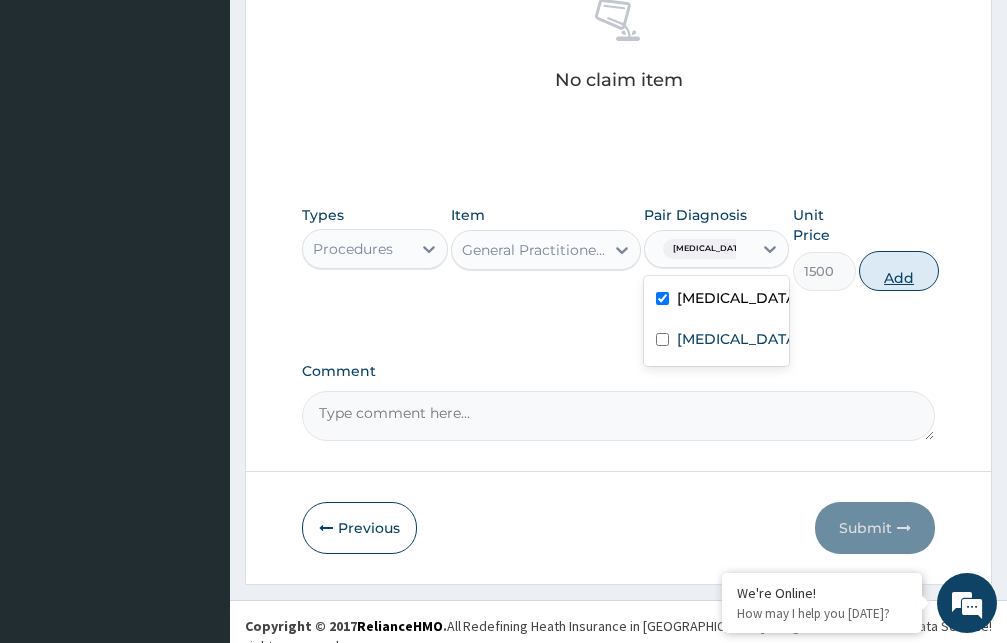 click on "Add" at bounding box center (899, 271) 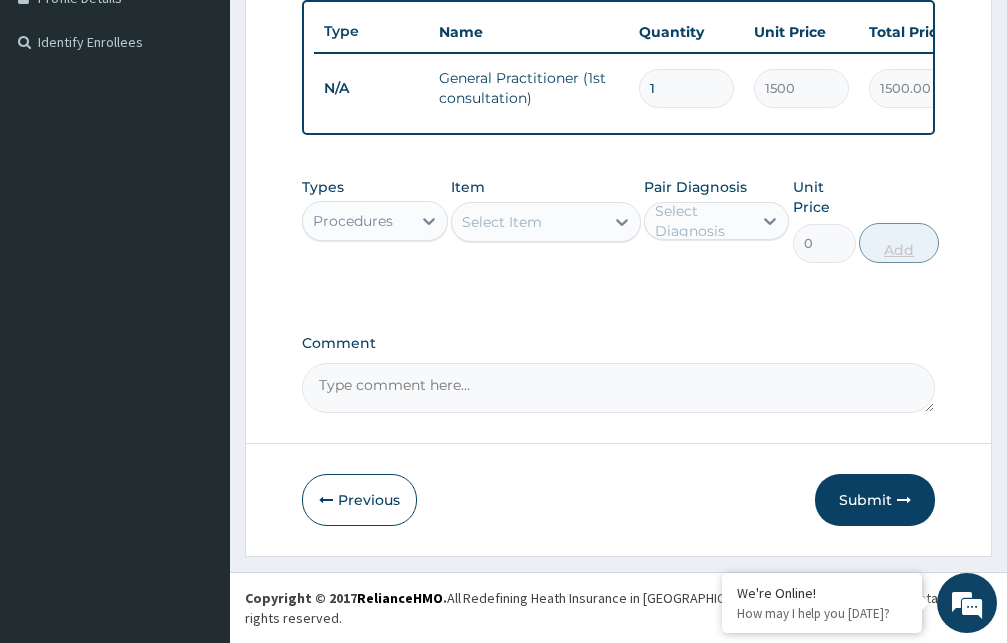 scroll, scrollTop: 525, scrollLeft: 0, axis: vertical 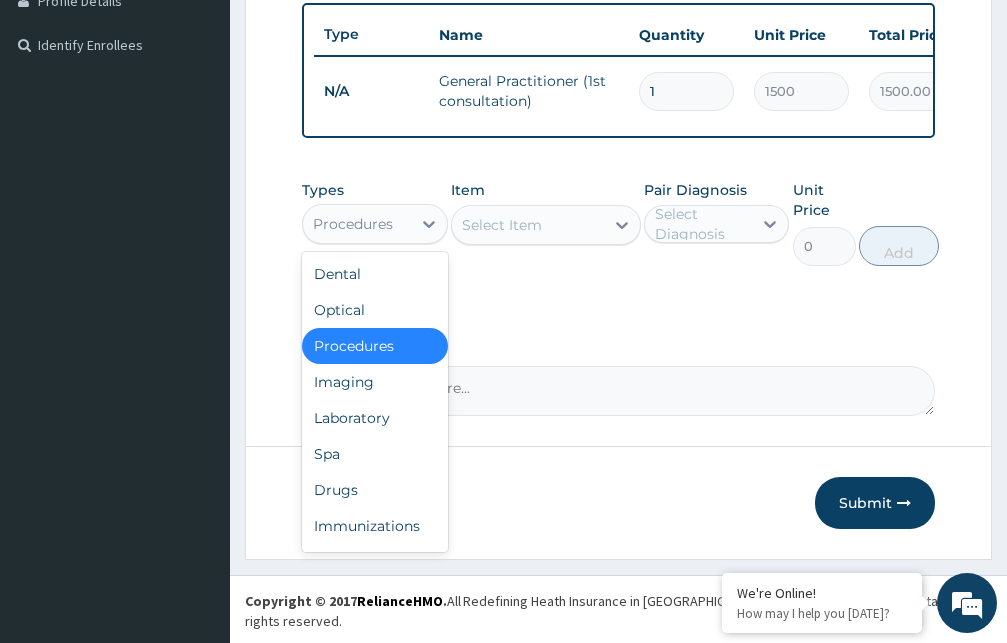 click on "Procedures" at bounding box center (353, 224) 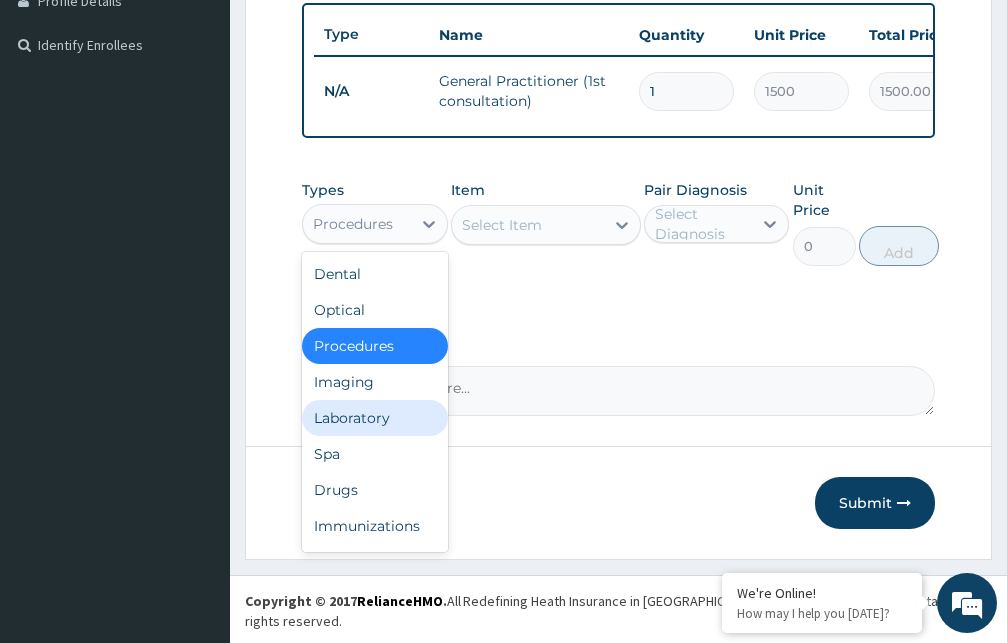 click on "Laboratory" at bounding box center (375, 418) 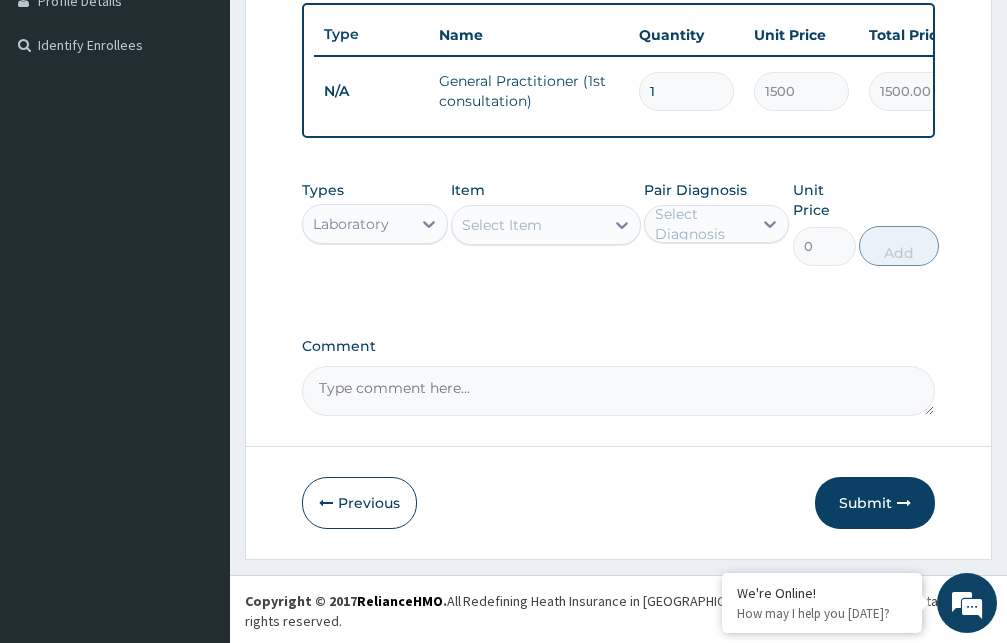 click on "Select Item" at bounding box center [502, 225] 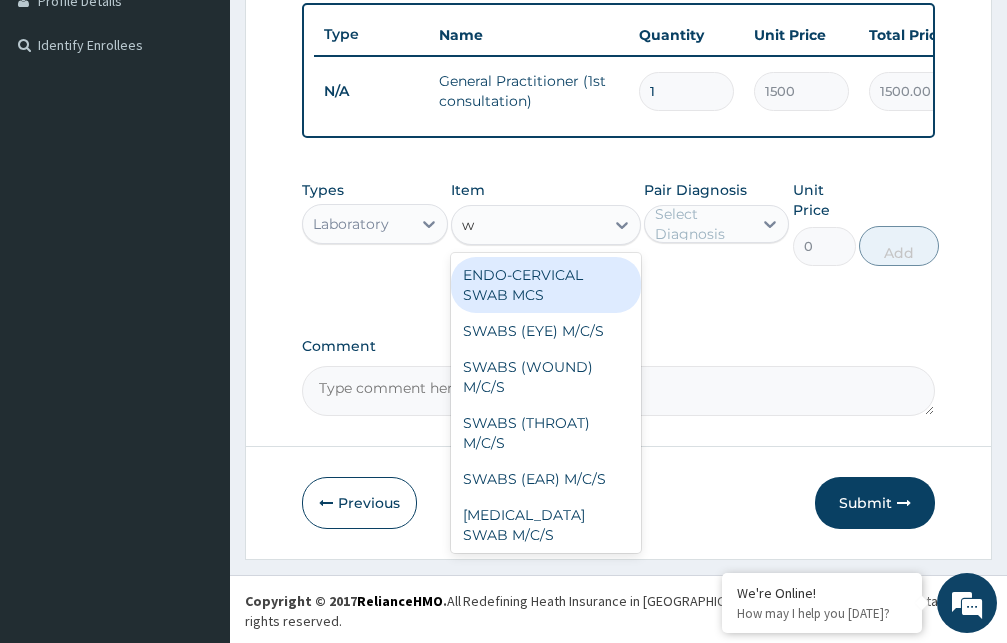 type on "wi" 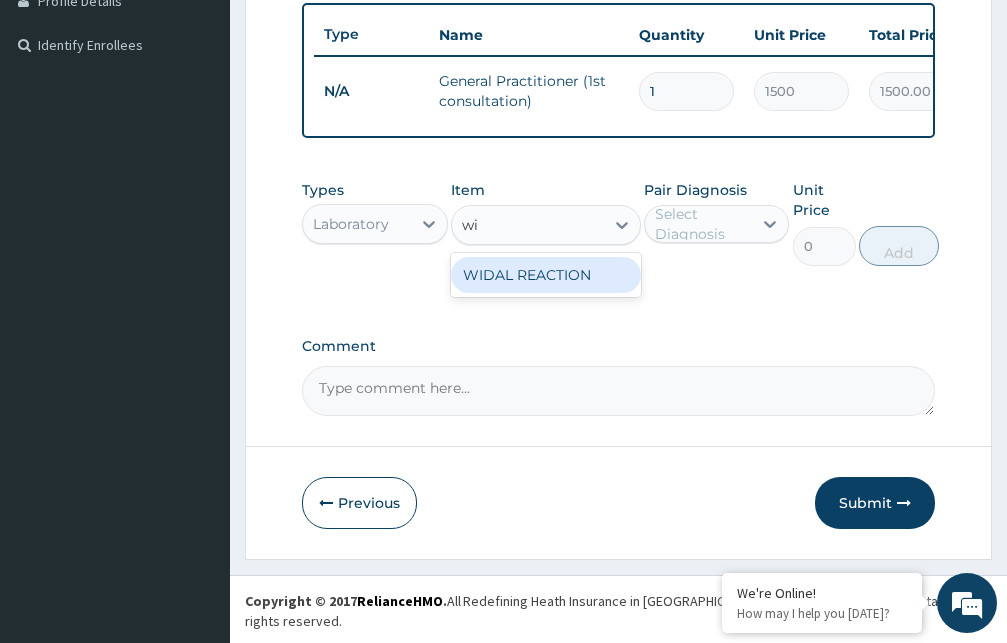 click on "WIDAL REACTION" at bounding box center (546, 275) 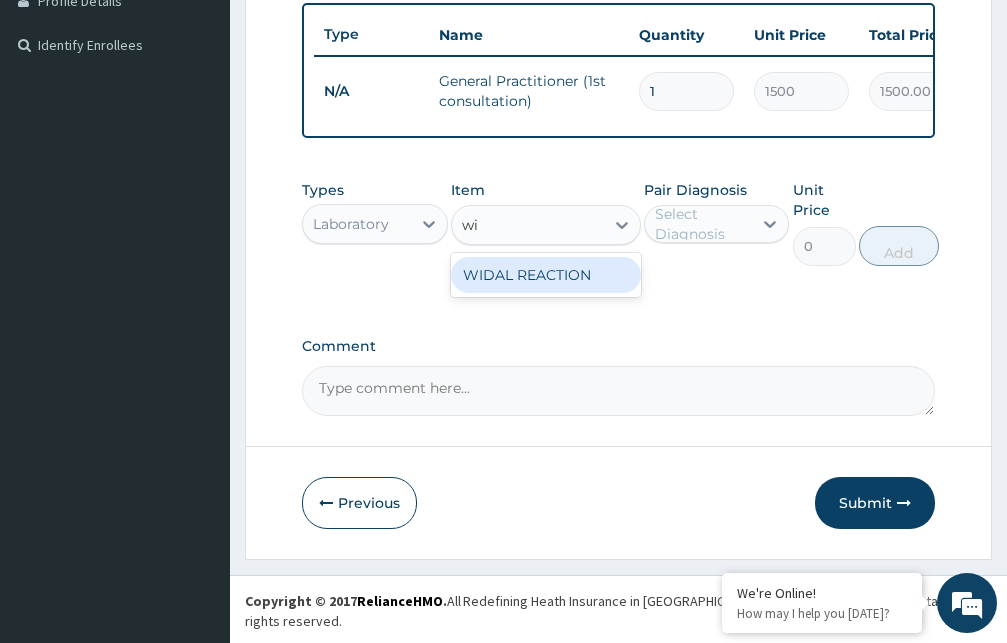 type 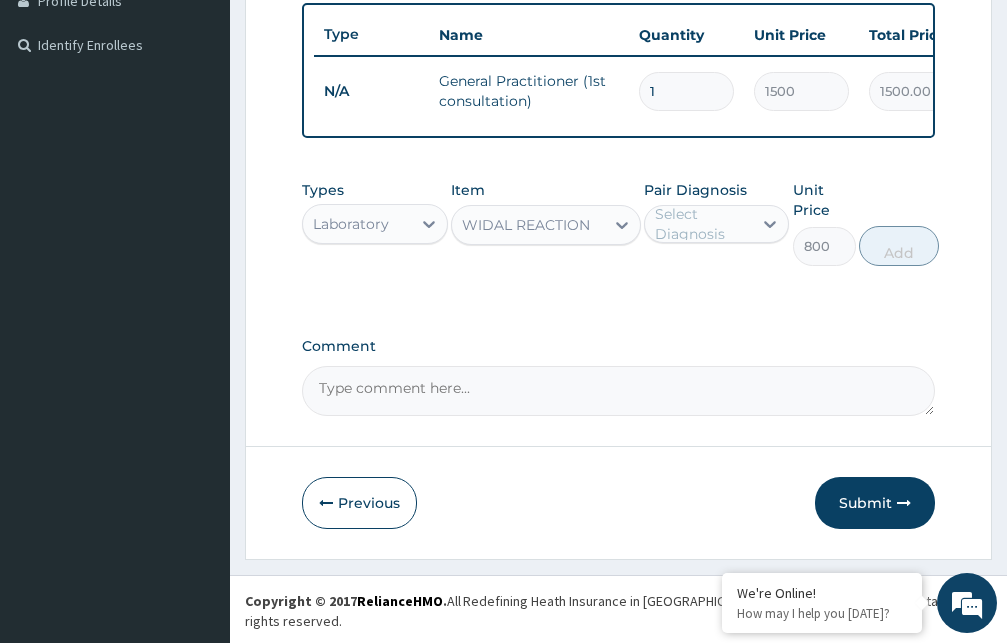 click on "Select Diagnosis" at bounding box center [703, 224] 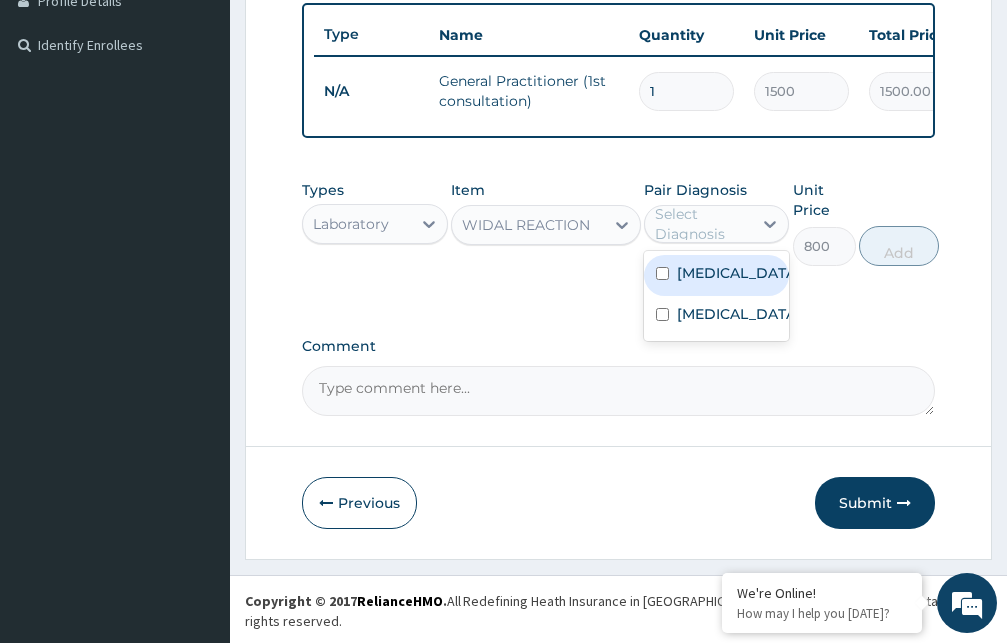 click on "Typhoid fever" at bounding box center (717, 275) 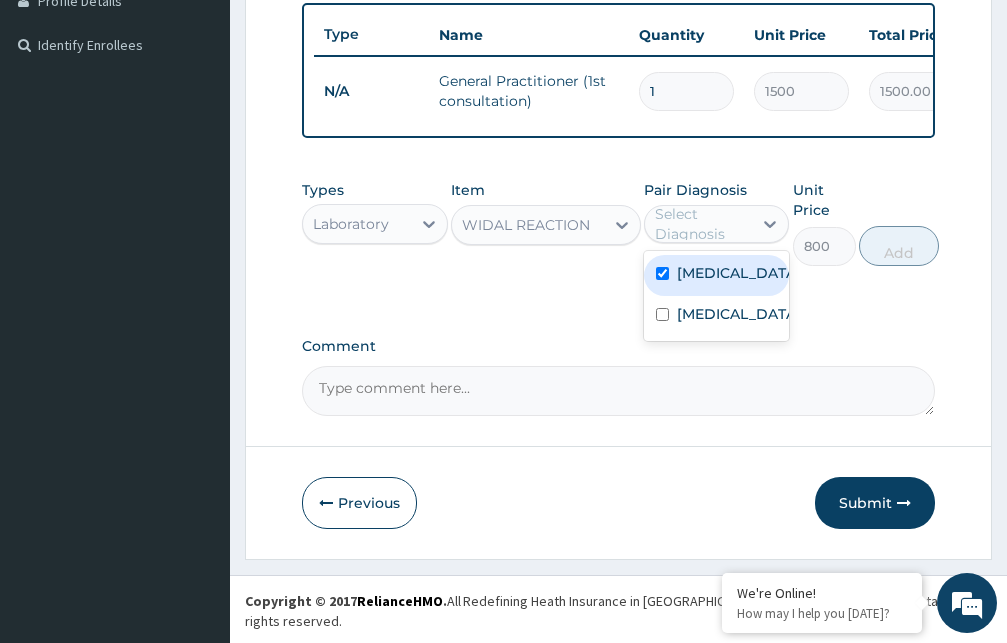 checkbox on "true" 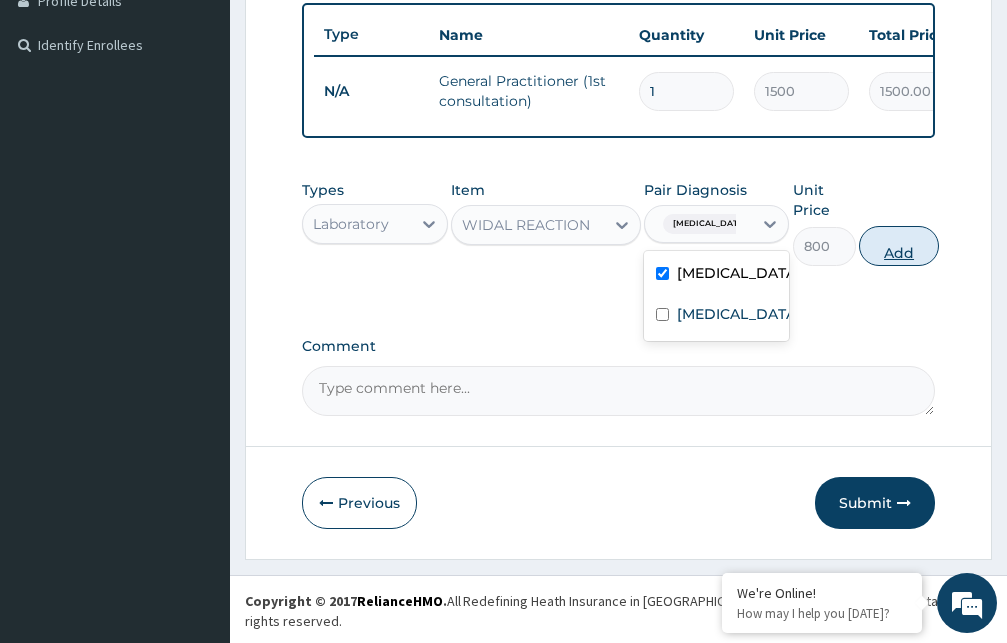 click on "Add" at bounding box center [899, 246] 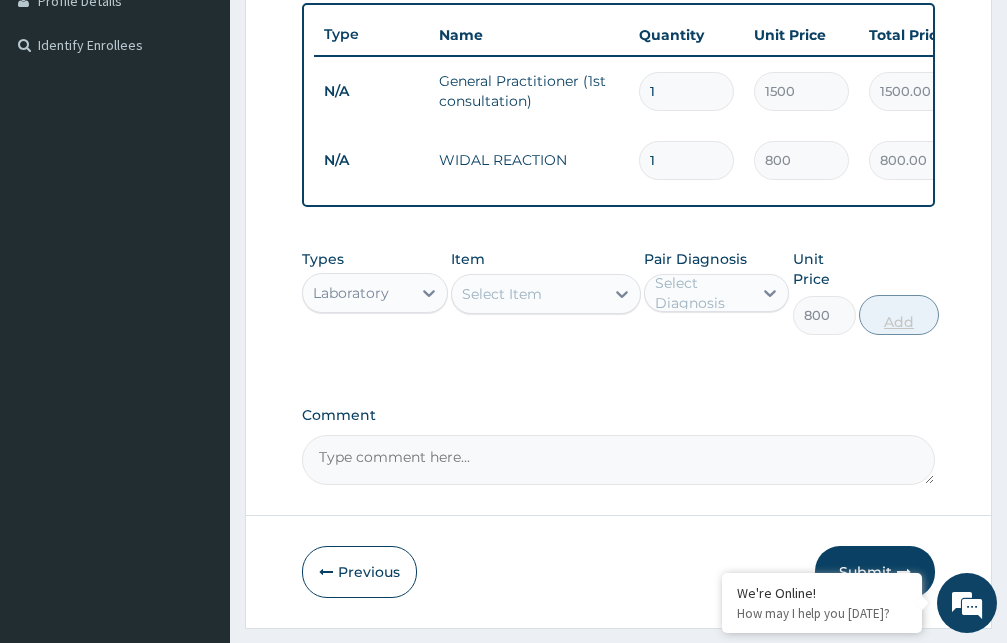 type on "0" 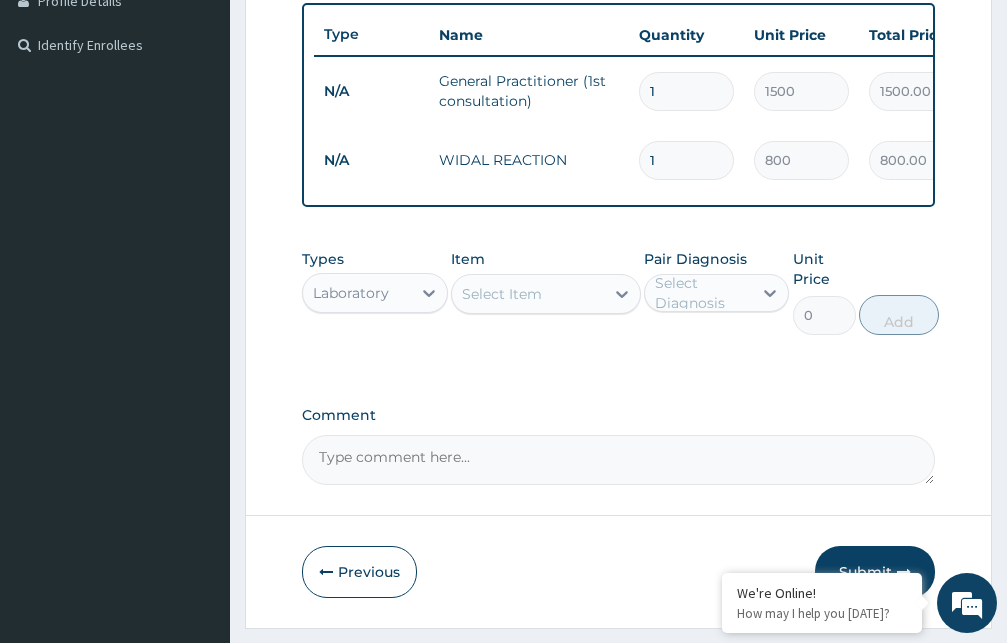 click on "Select Item" at bounding box center [502, 294] 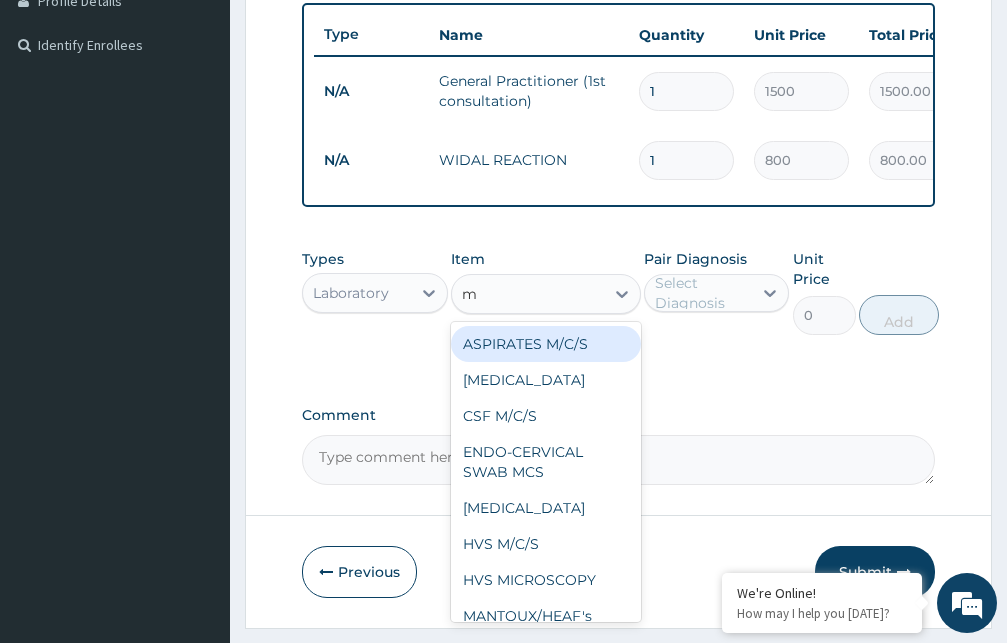type on "mp" 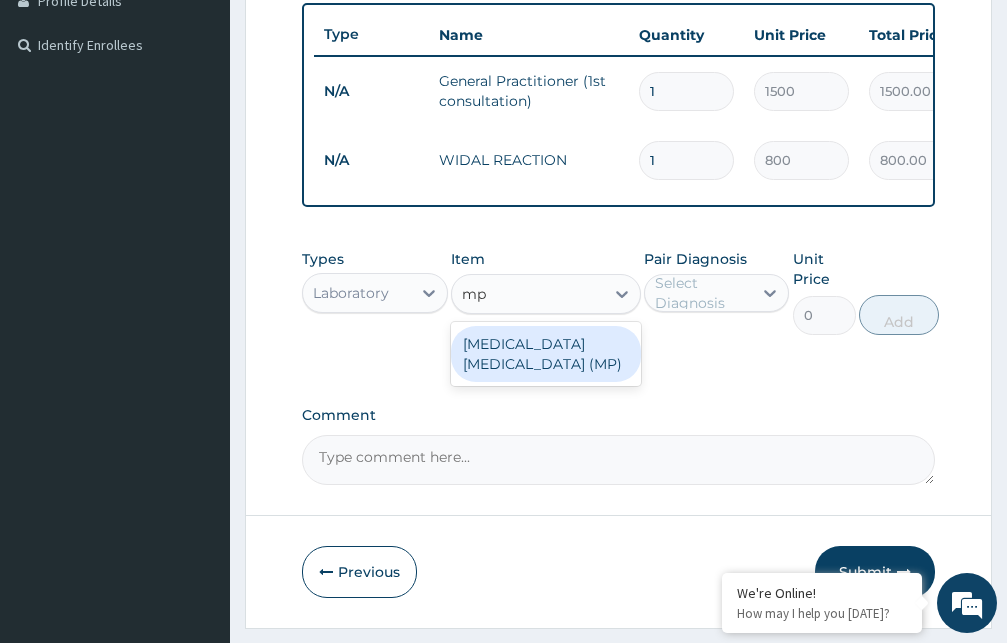 click on "MALARIA PARASITE (MP)" at bounding box center [546, 354] 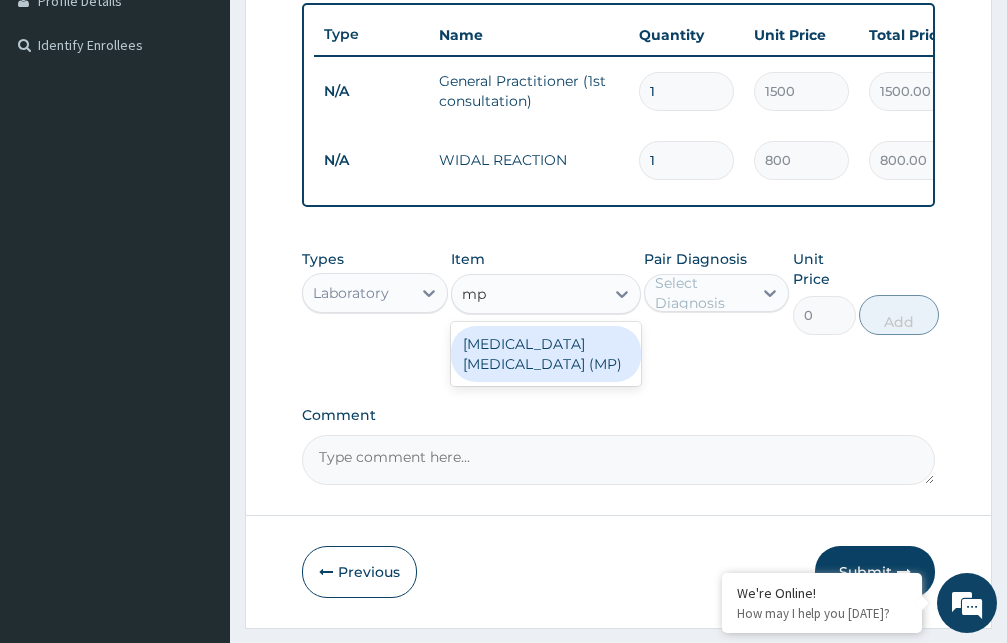 type 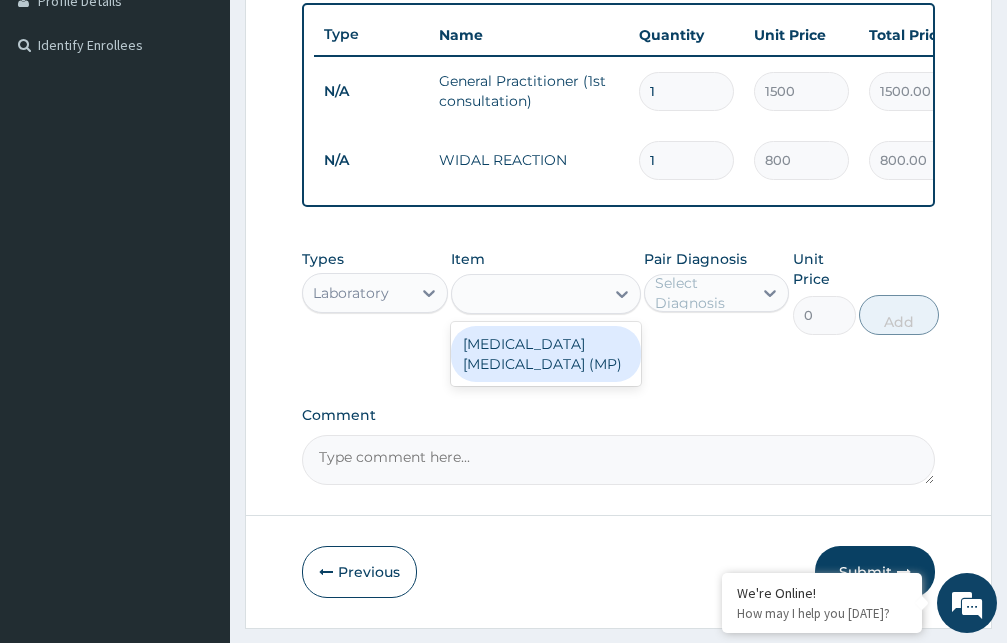 type on "560" 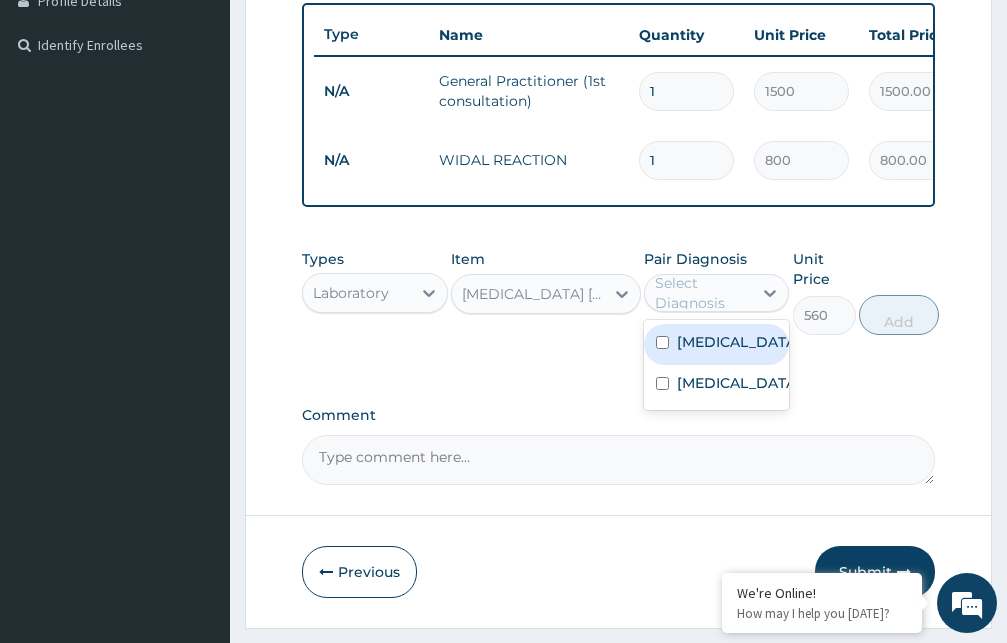 click on "Select Diagnosis" at bounding box center (703, 293) 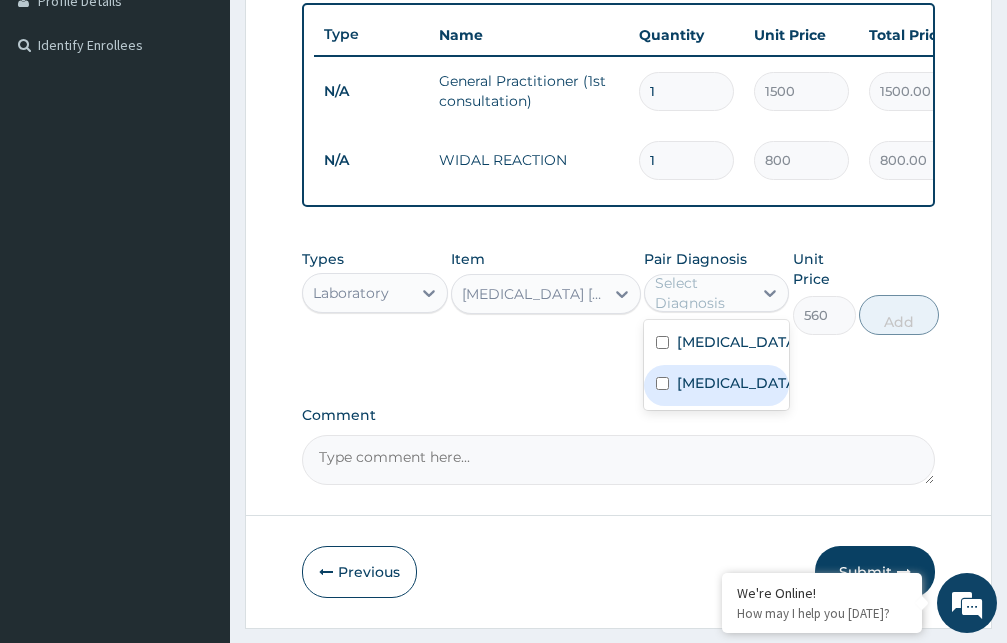 click on "Malaria" at bounding box center (738, 383) 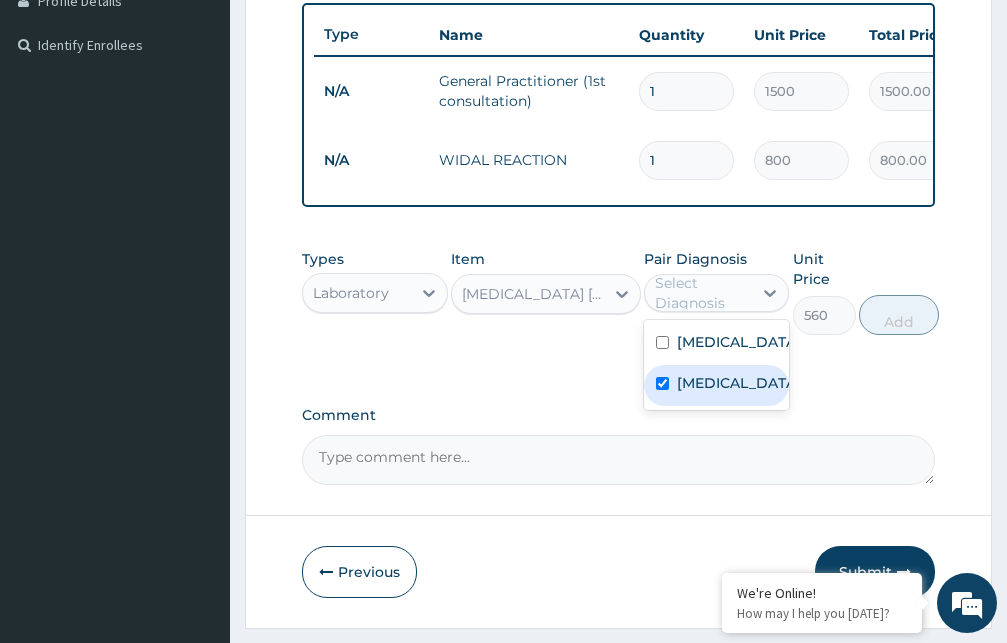 checkbox on "true" 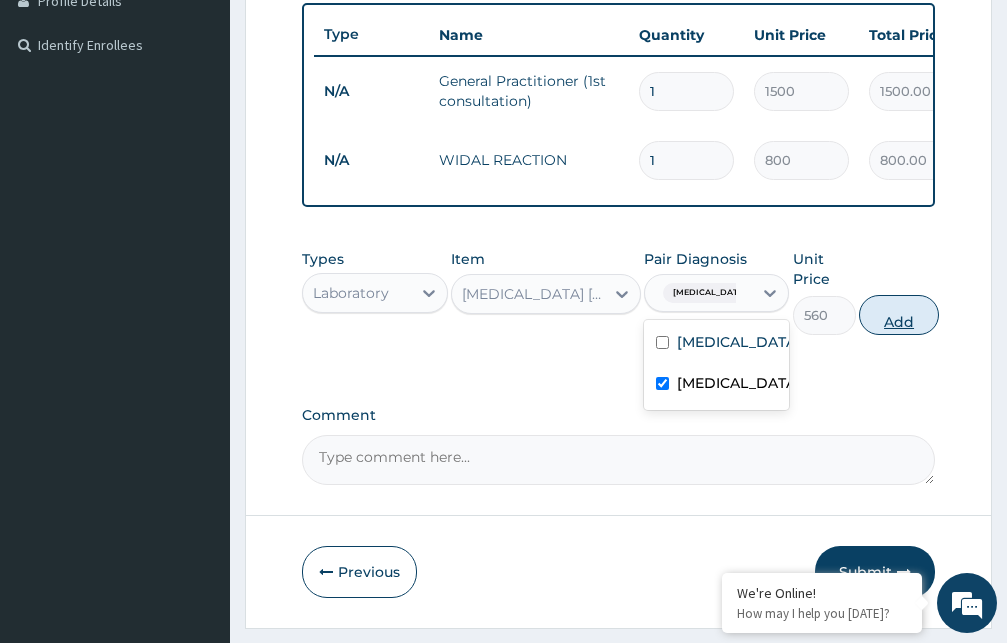 click on "Add" at bounding box center (899, 315) 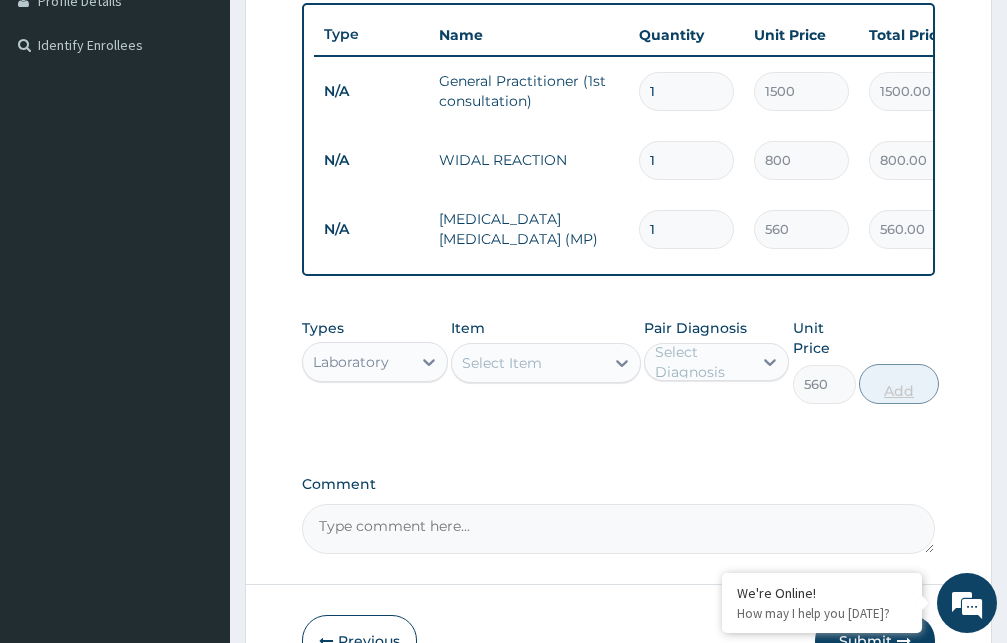 type on "0" 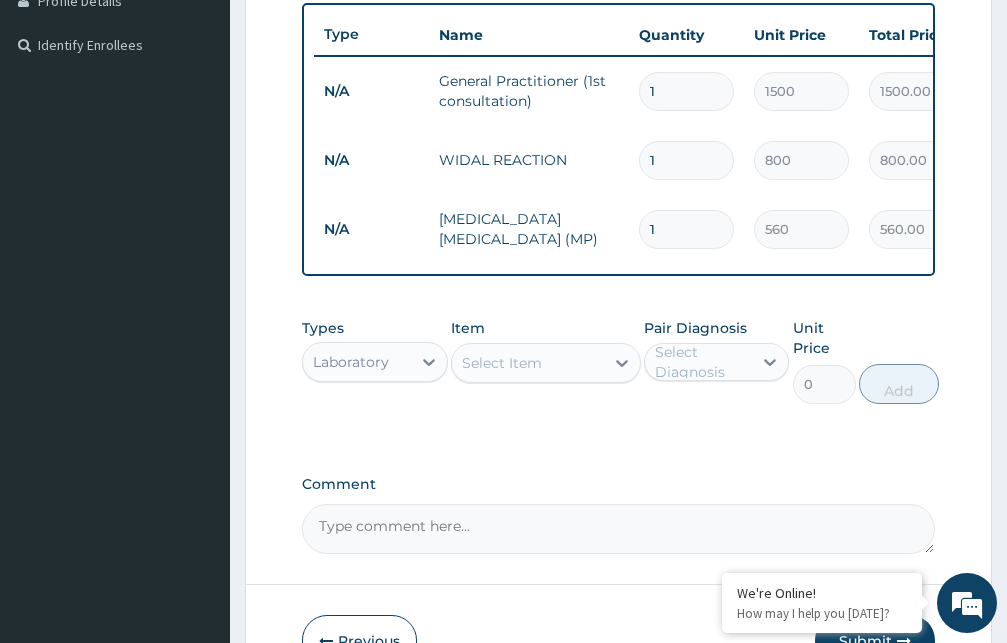 click on "Laboratory" at bounding box center (357, 362) 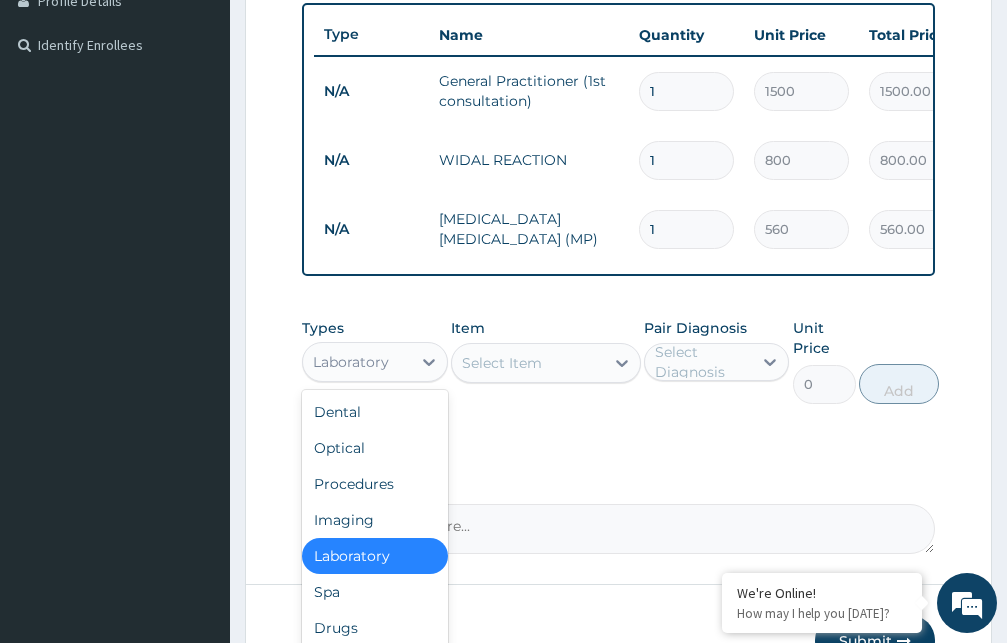 scroll, scrollTop: 68, scrollLeft: 0, axis: vertical 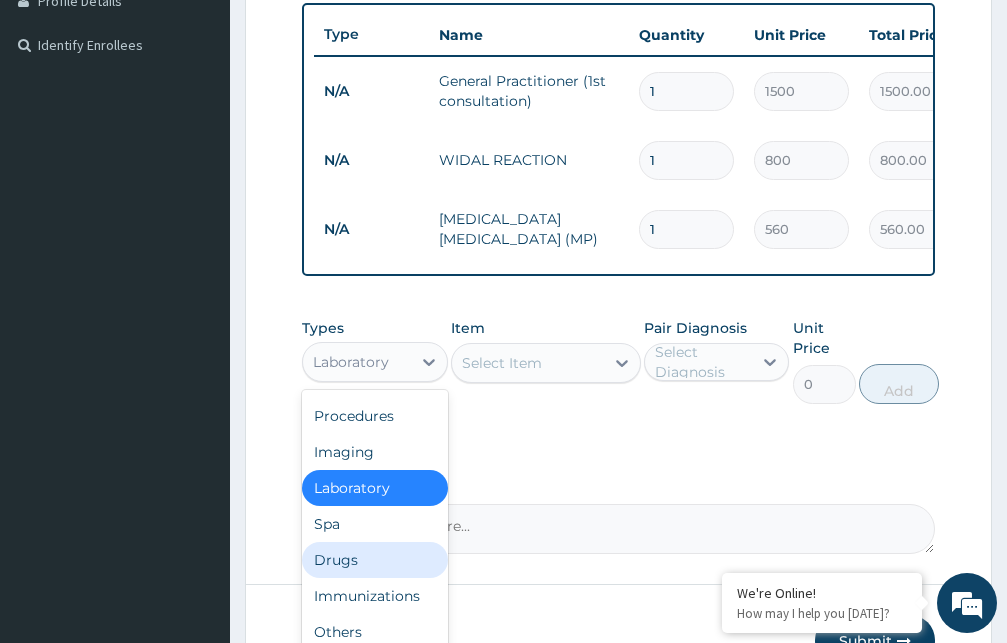 click on "Drugs" at bounding box center (375, 560) 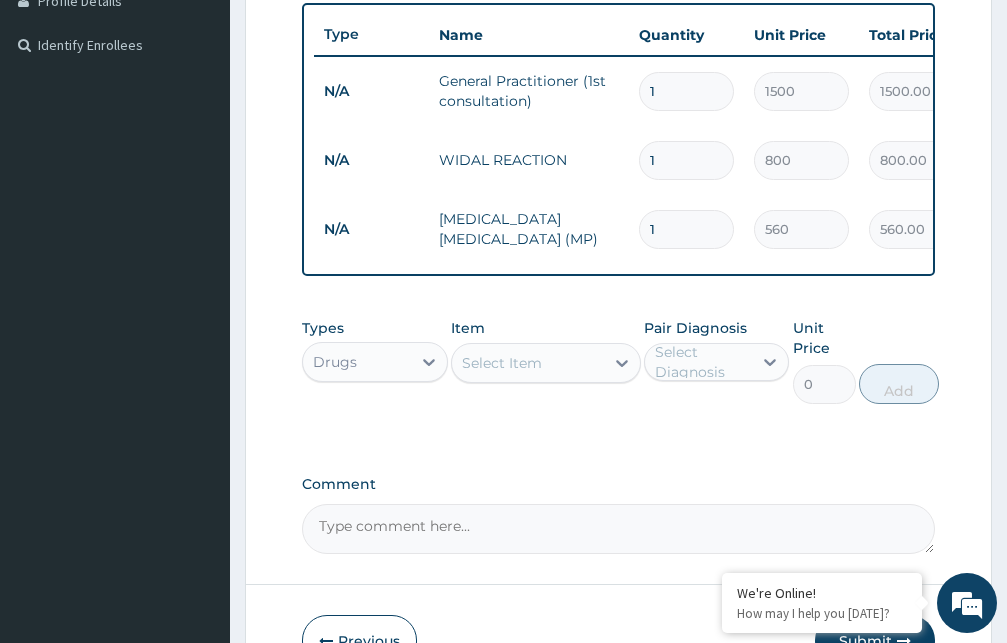 click on "Select Item" at bounding box center (502, 363) 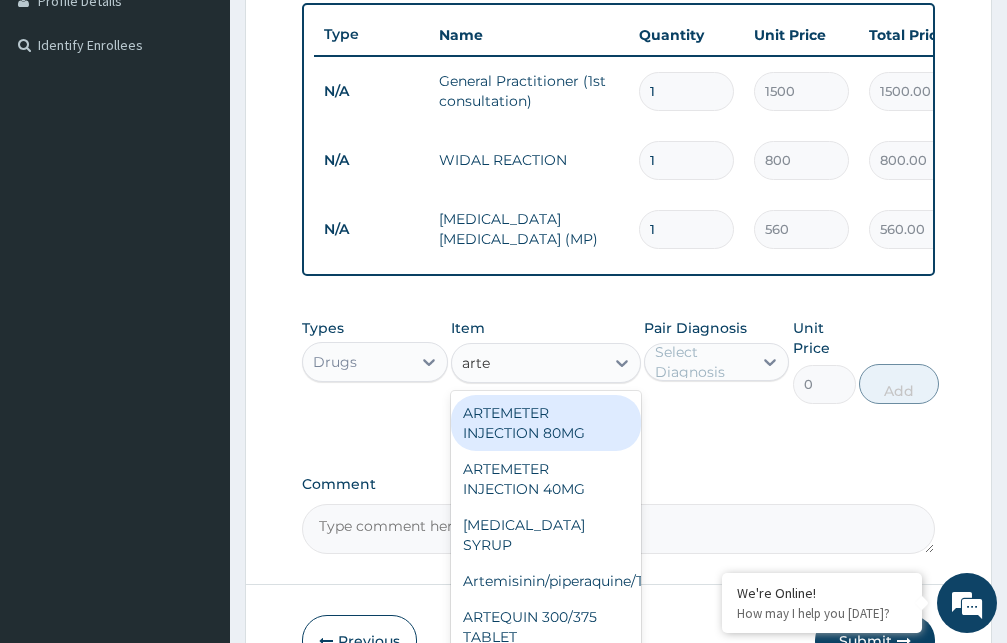type on "artem" 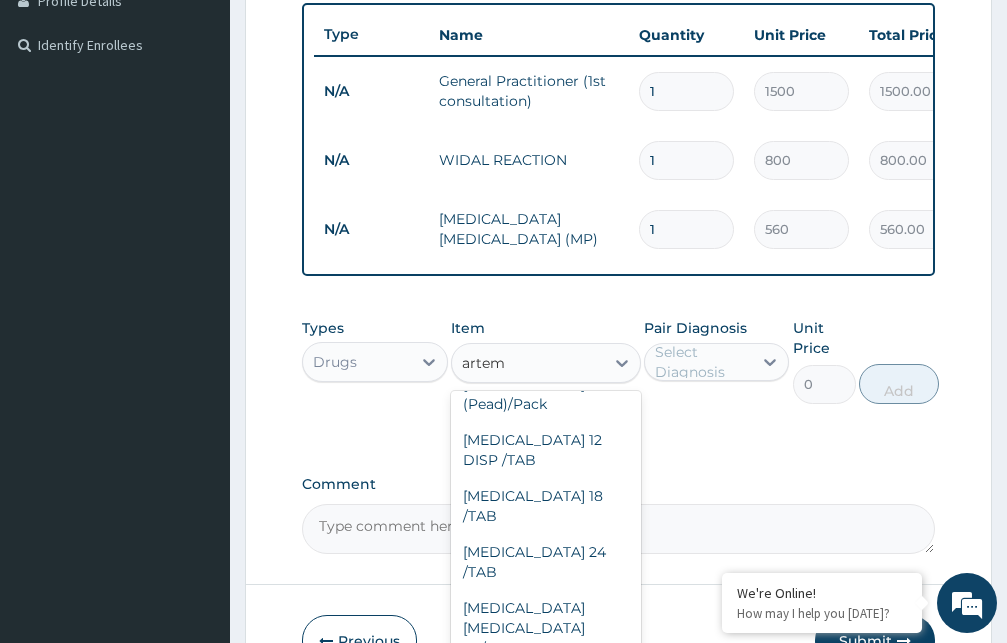 scroll, scrollTop: 317, scrollLeft: 0, axis: vertical 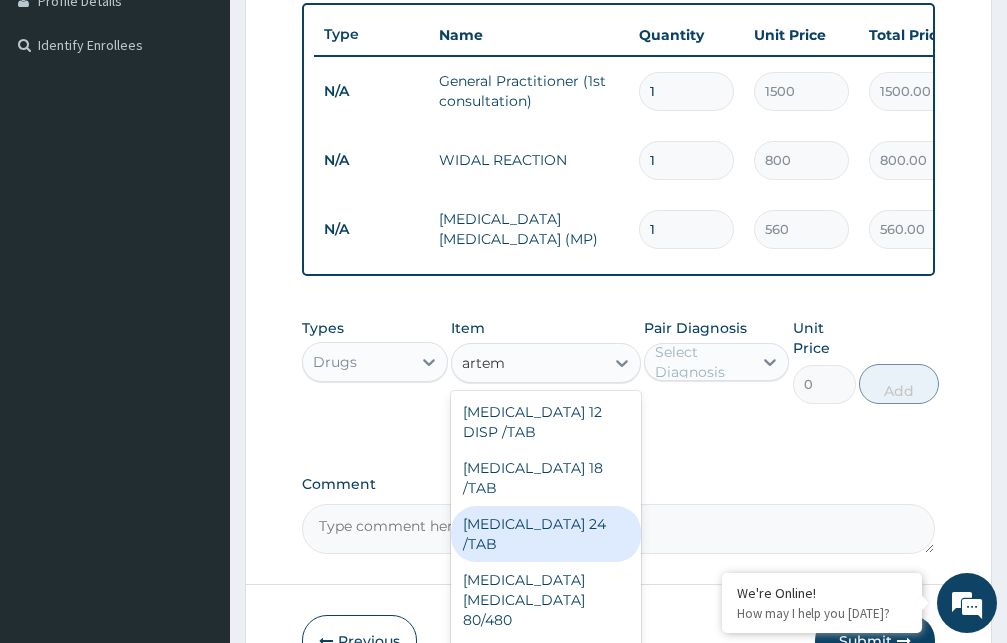 click on "COARTEM 24 /TAB" at bounding box center (546, 534) 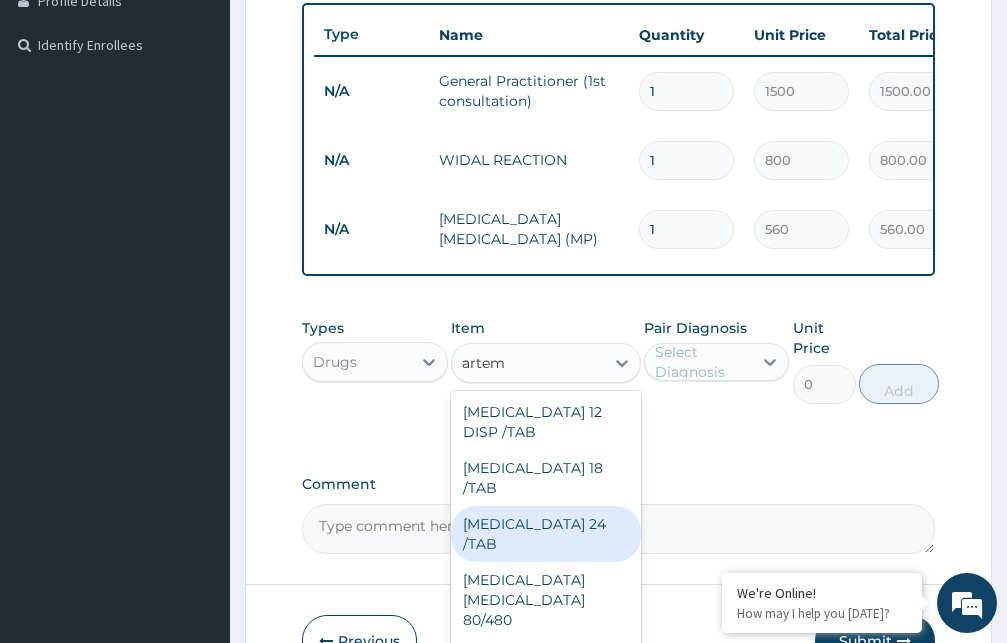 type 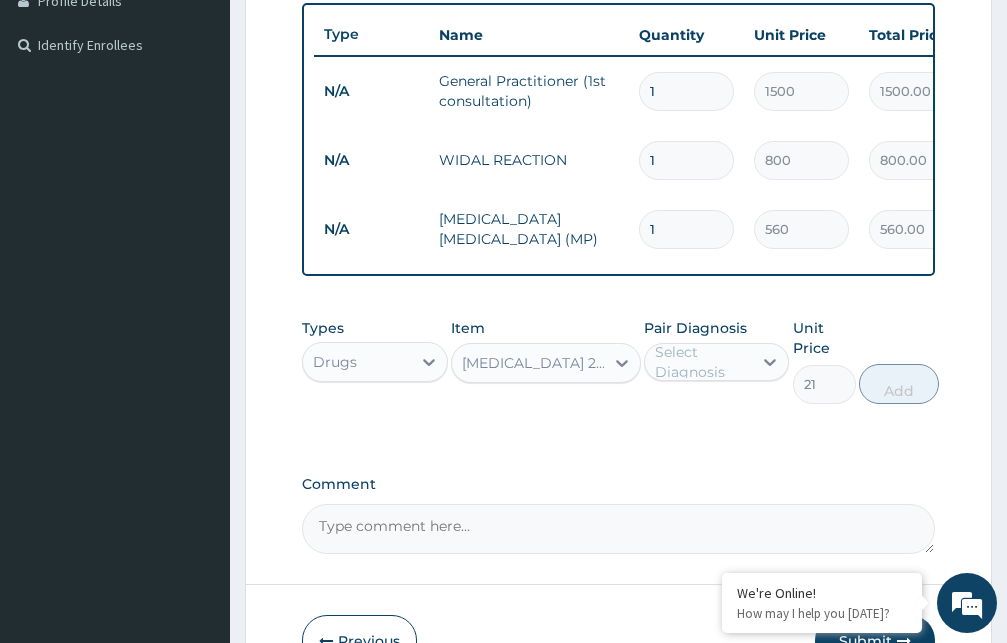 click on "COARTEM 24 /TAB" at bounding box center (534, 363) 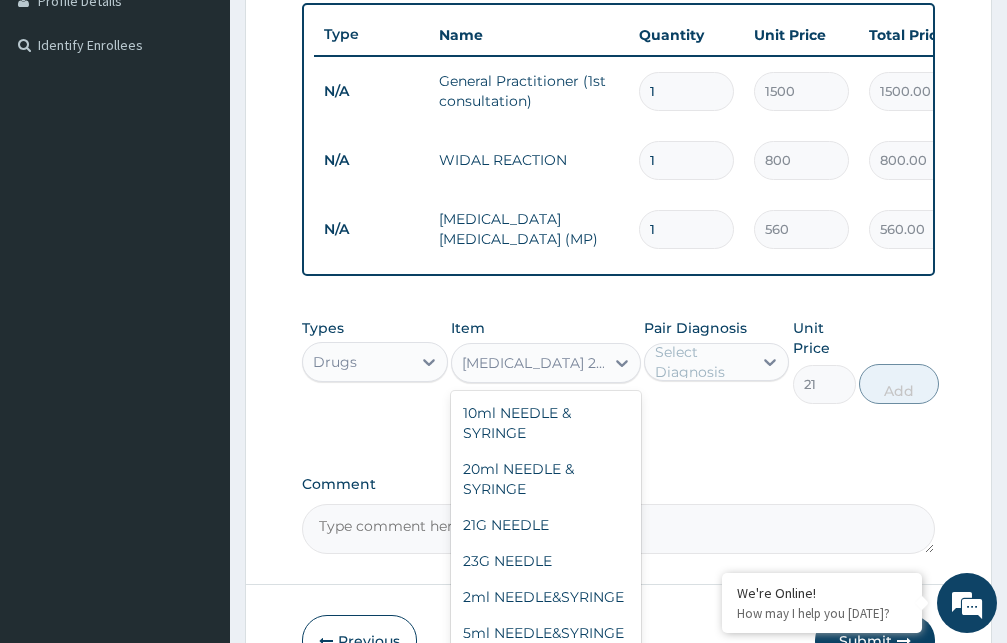 scroll, scrollTop: 24956, scrollLeft: 0, axis: vertical 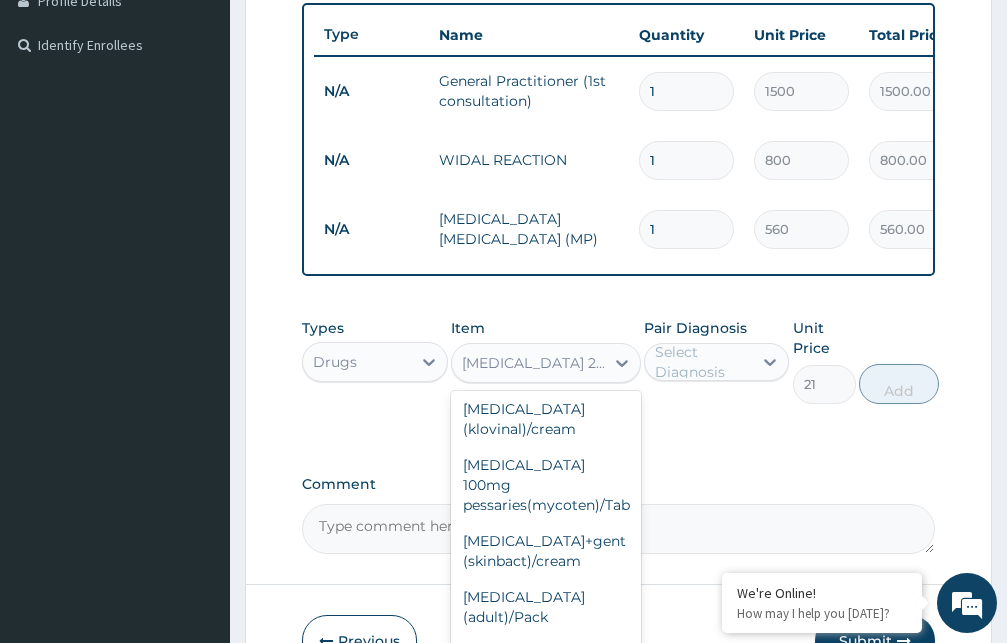 click on "COARTEM 12 DISP /TAB" at bounding box center [546, 719] 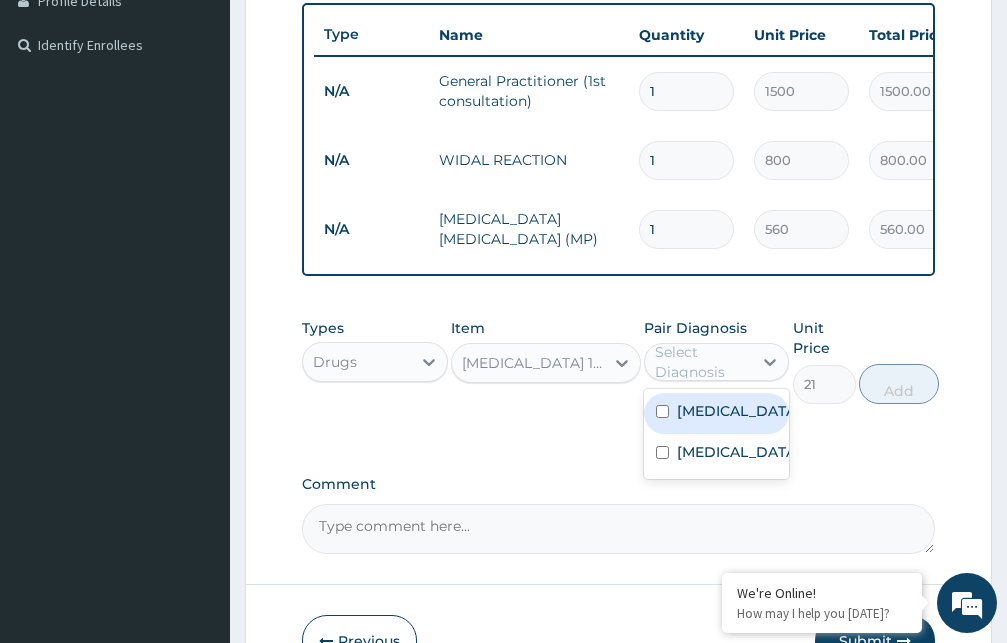 click on "Select Diagnosis" at bounding box center (703, 362) 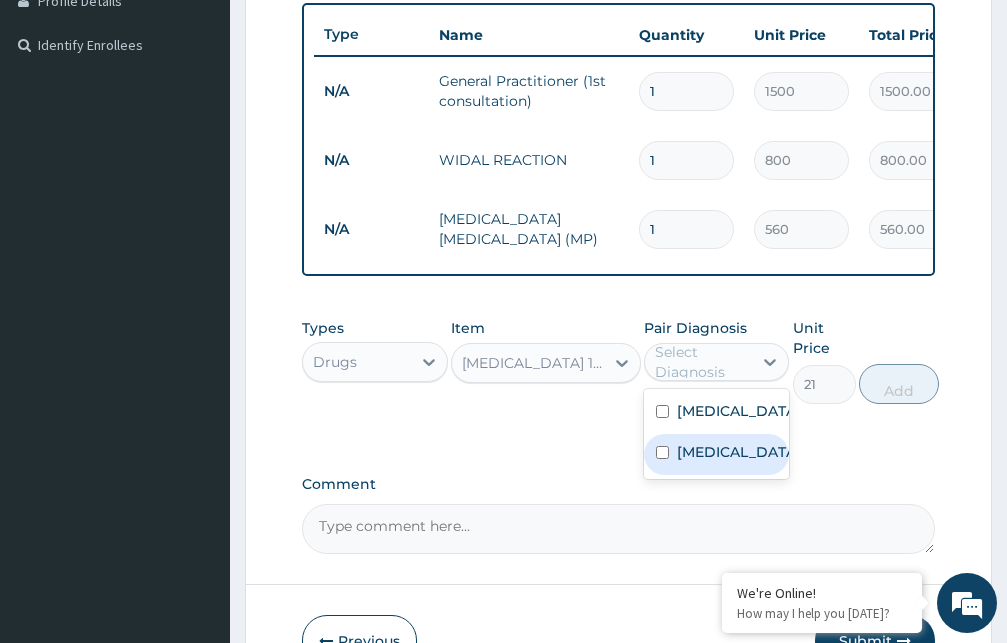 click on "Malaria" at bounding box center (738, 452) 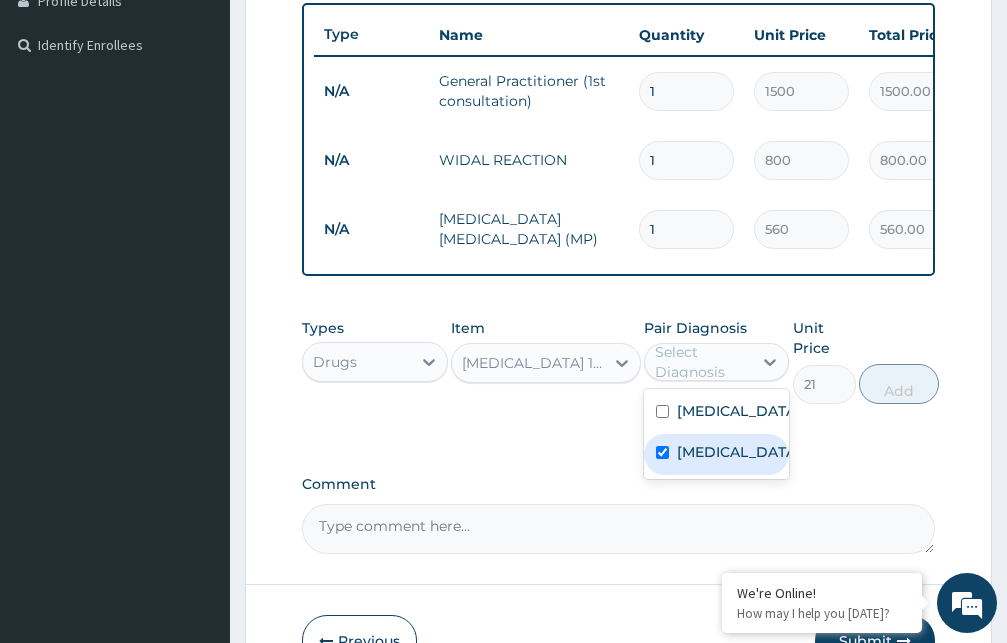 checkbox on "true" 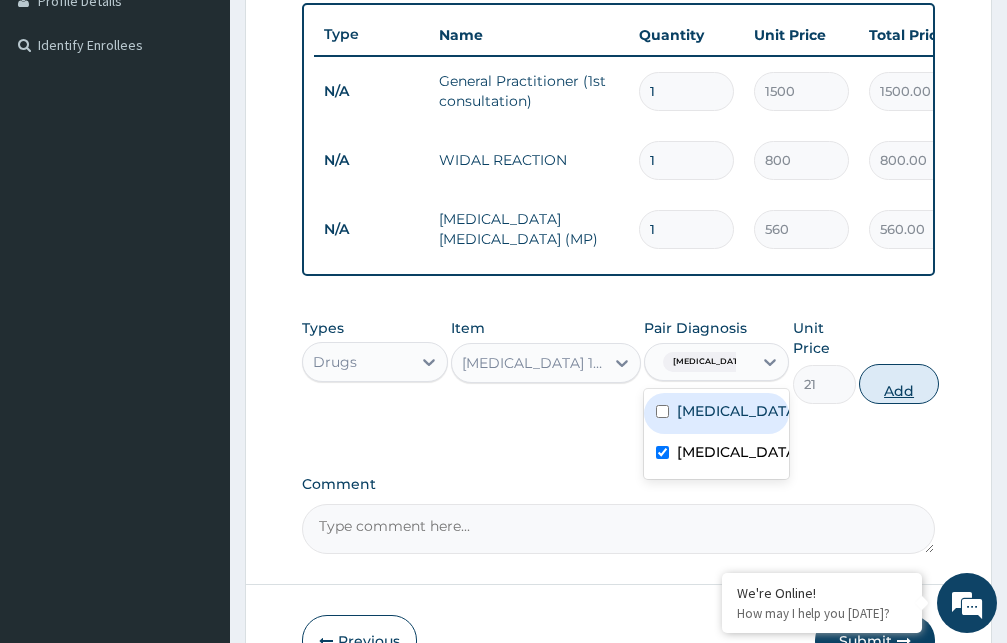 click on "Add" at bounding box center (899, 384) 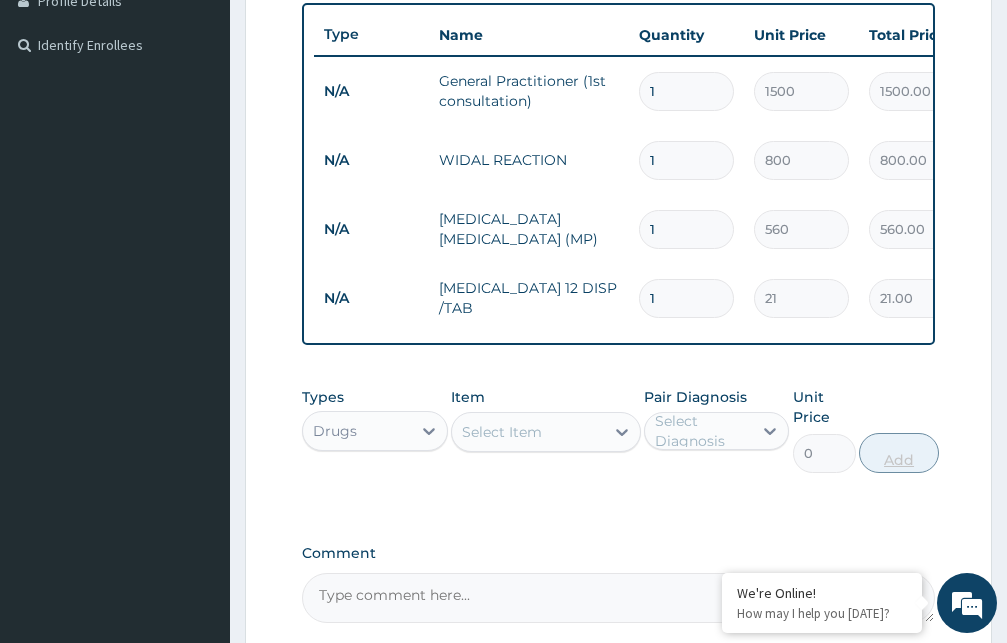 type on "12" 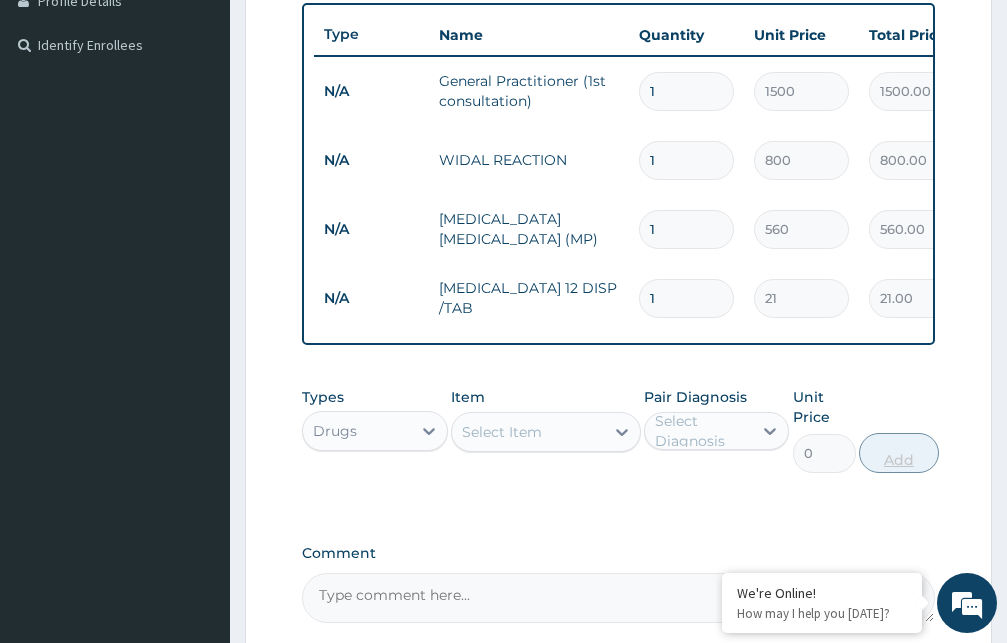 type on "252.00" 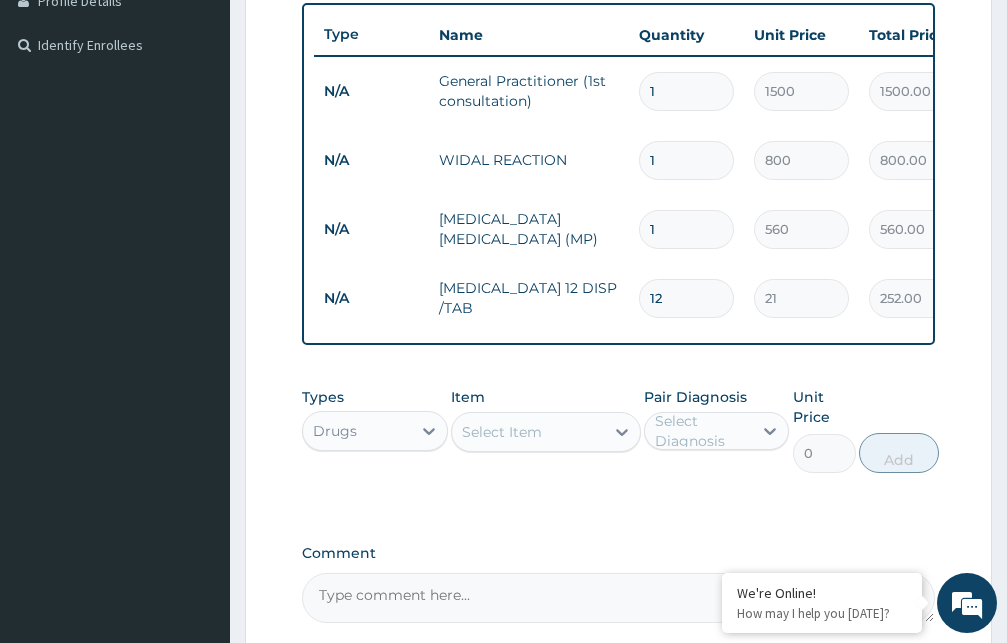 type on "12" 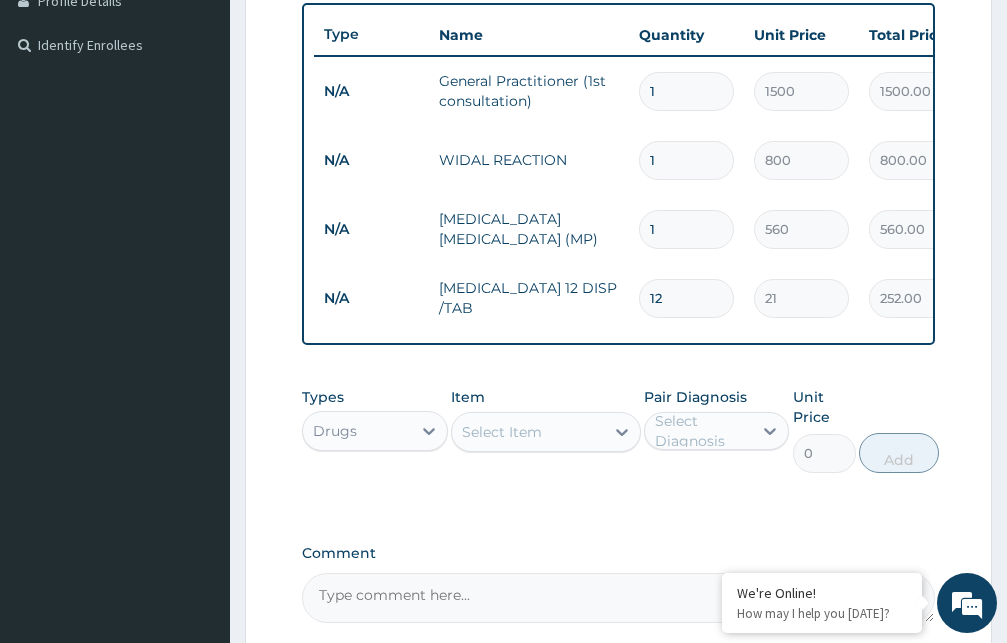 click on "Select Item" at bounding box center (502, 432) 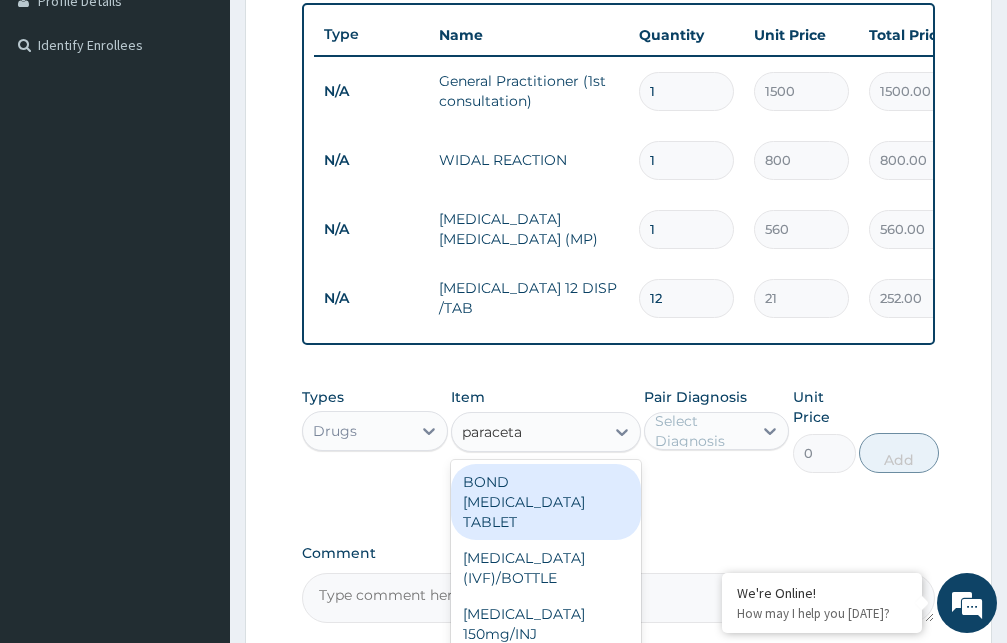 type on "paracetam" 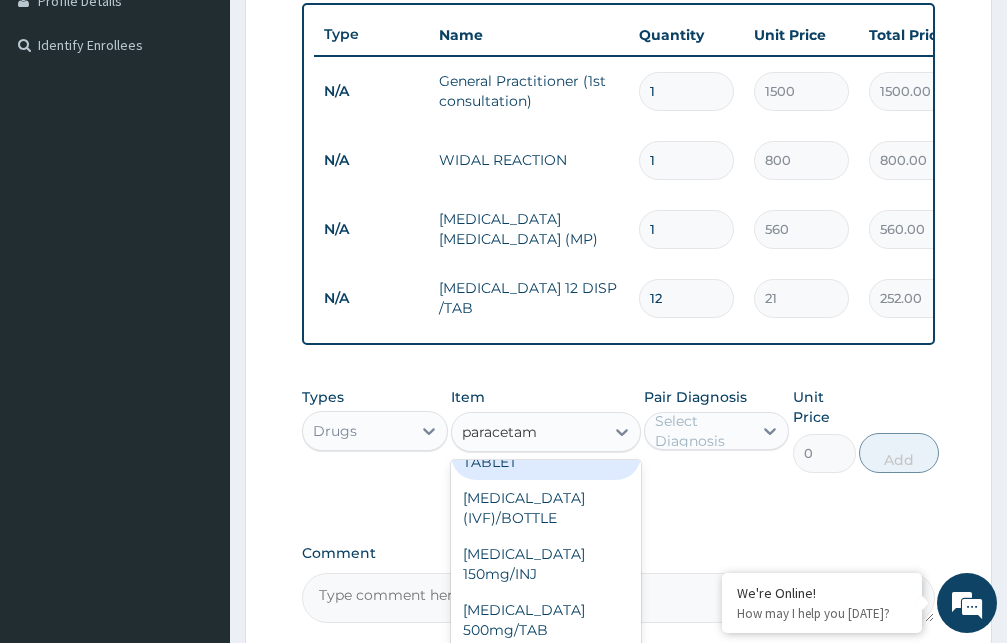 scroll, scrollTop: 108, scrollLeft: 0, axis: vertical 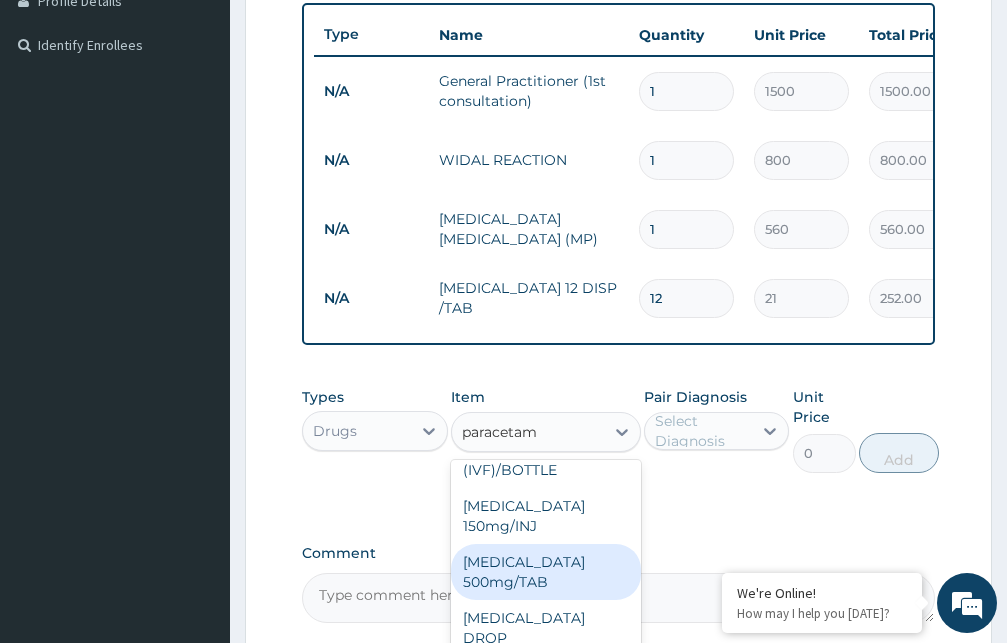 click on "PARACETAMOL 500mg/TAB" at bounding box center [546, 572] 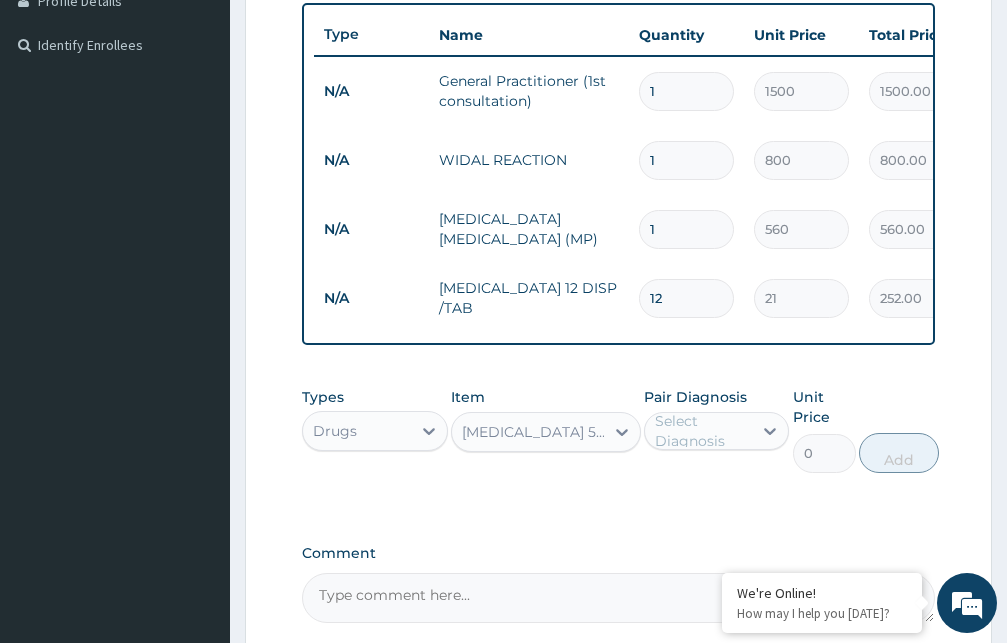 type 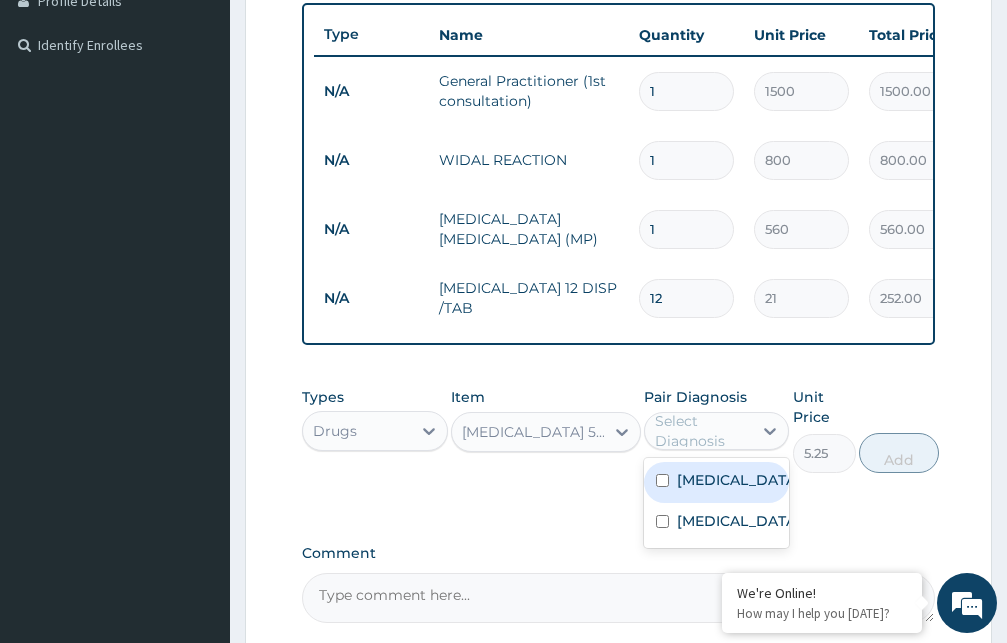 click on "Select Diagnosis" at bounding box center (703, 431) 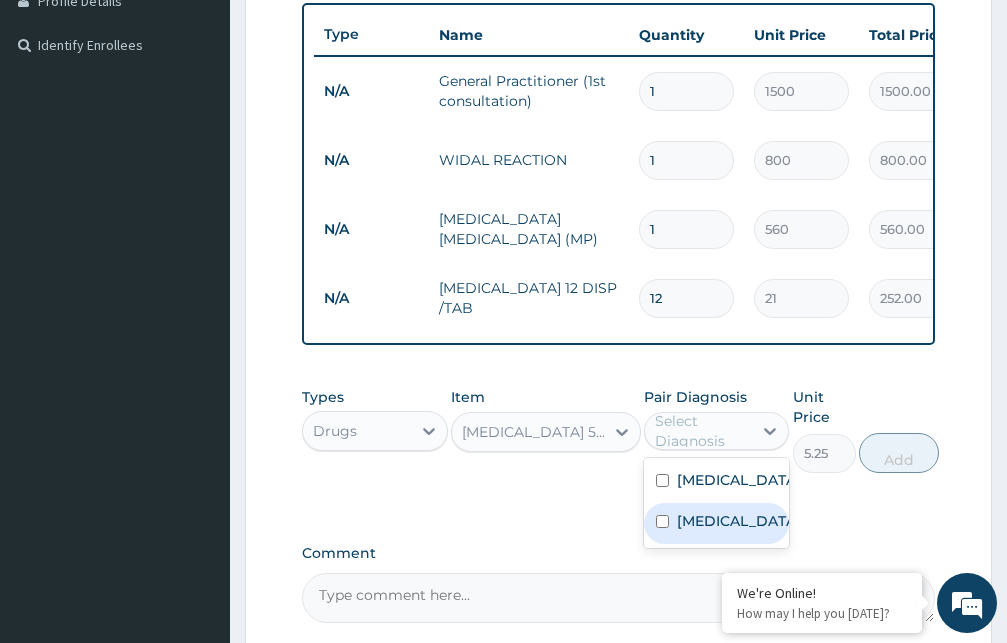 click on "Malaria" at bounding box center [738, 521] 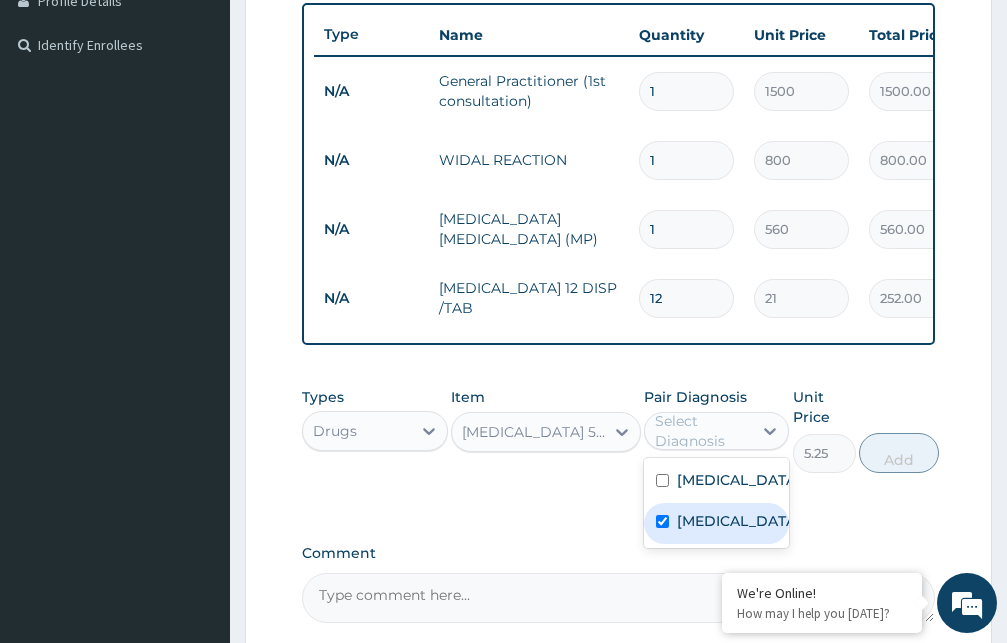 checkbox on "true" 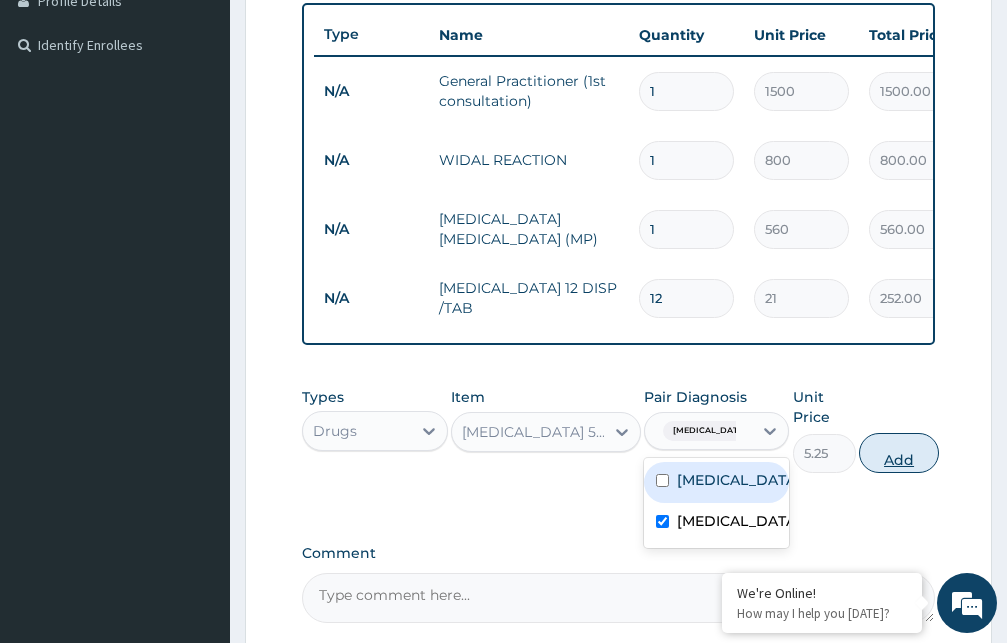 click on "Add" at bounding box center (899, 453) 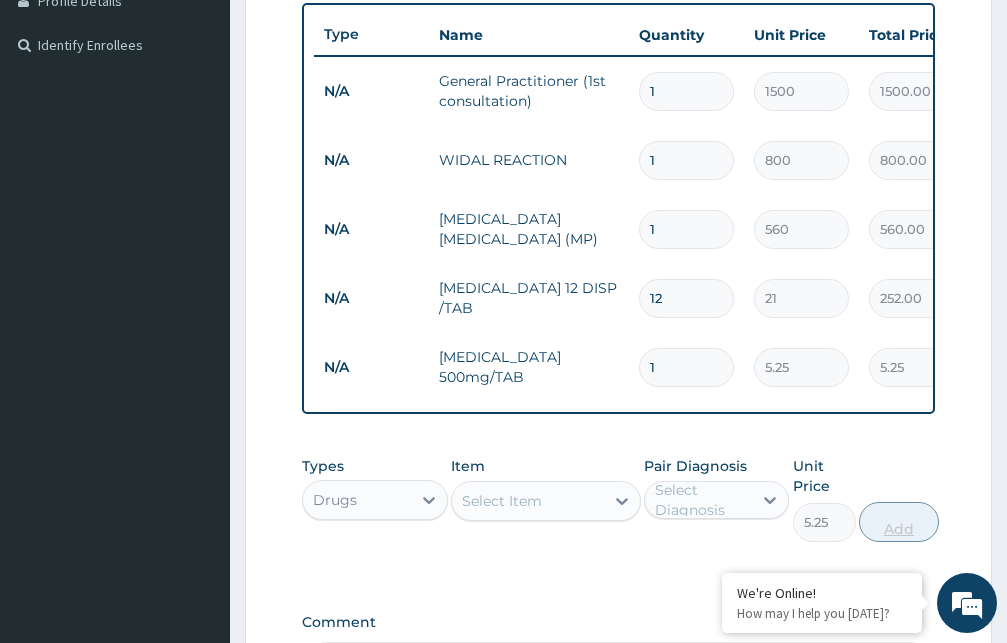 type on "0" 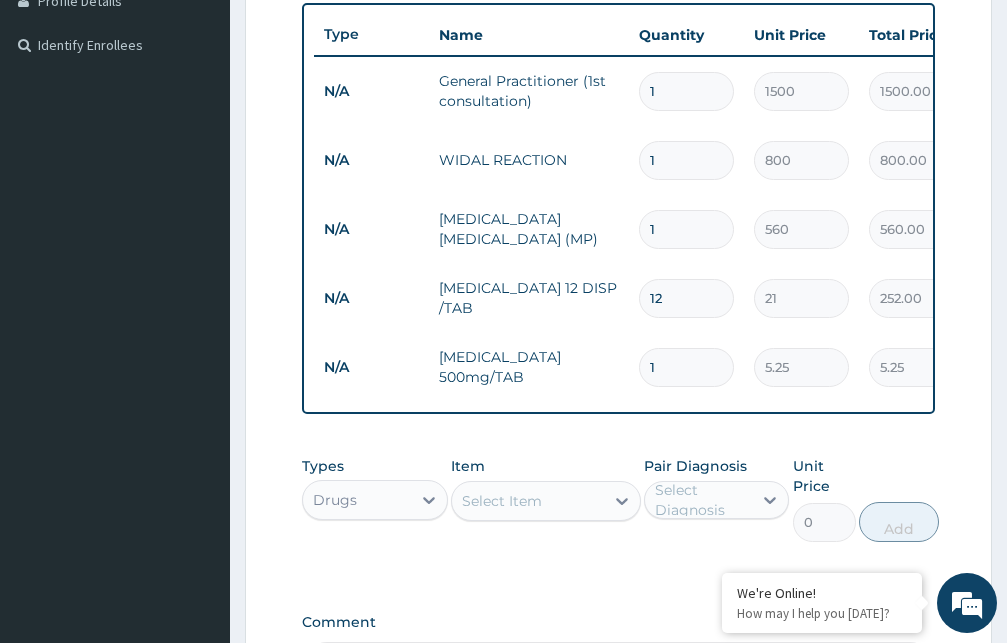 type 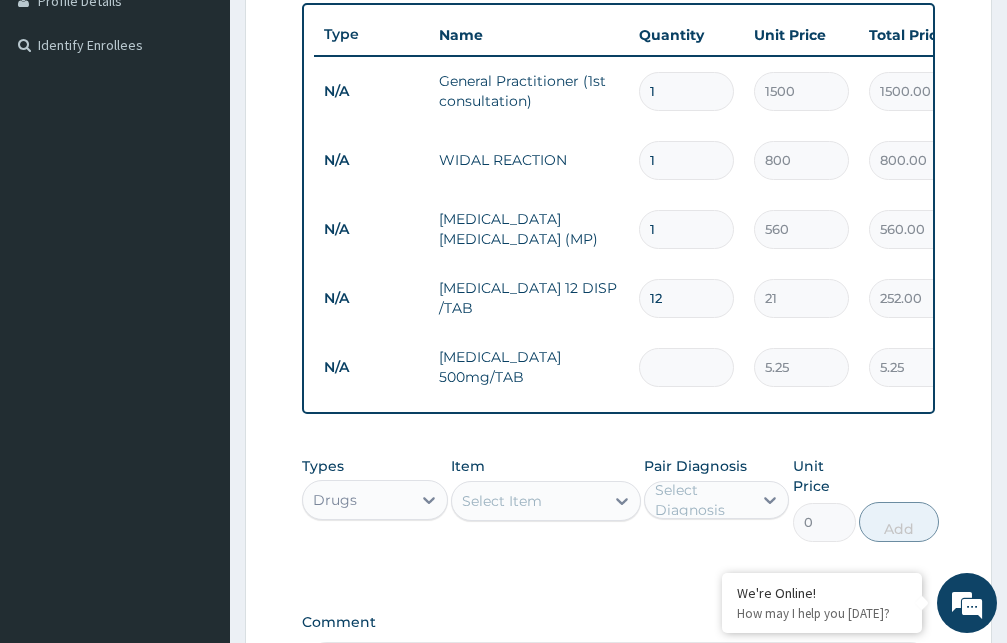 type on "0.00" 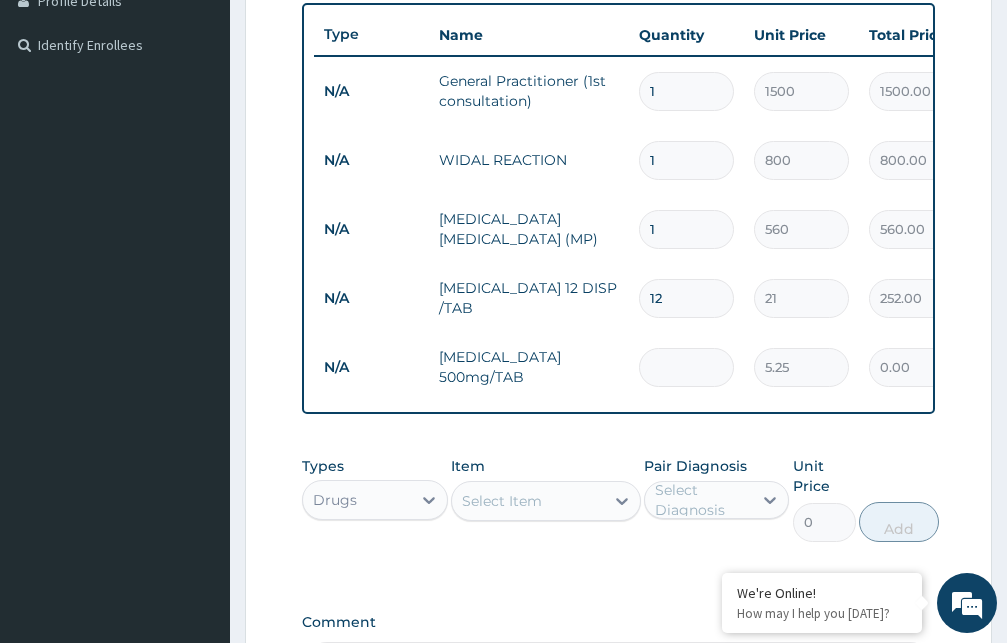 type on "9" 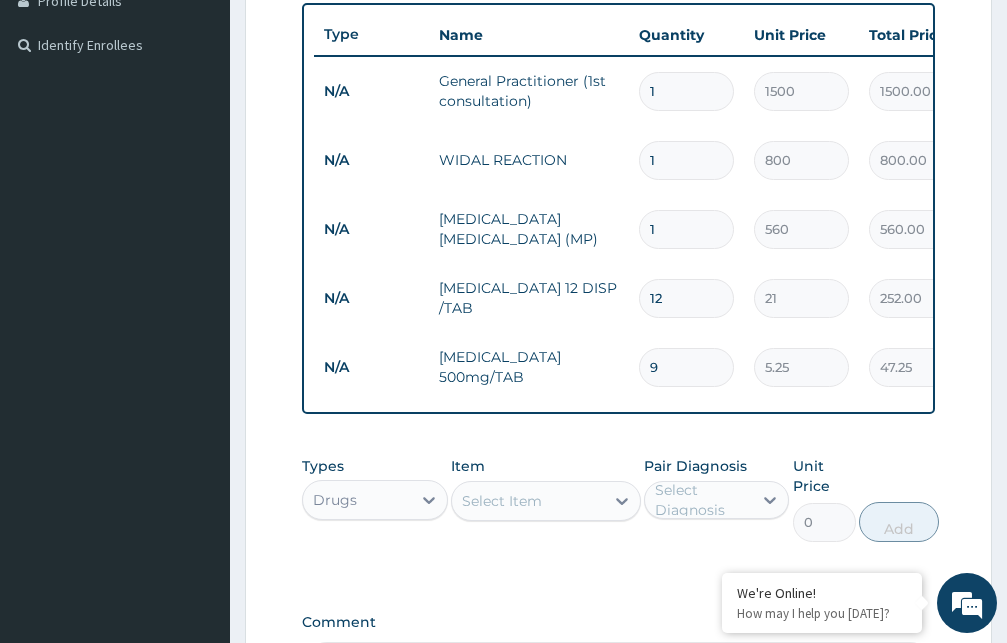type on "9" 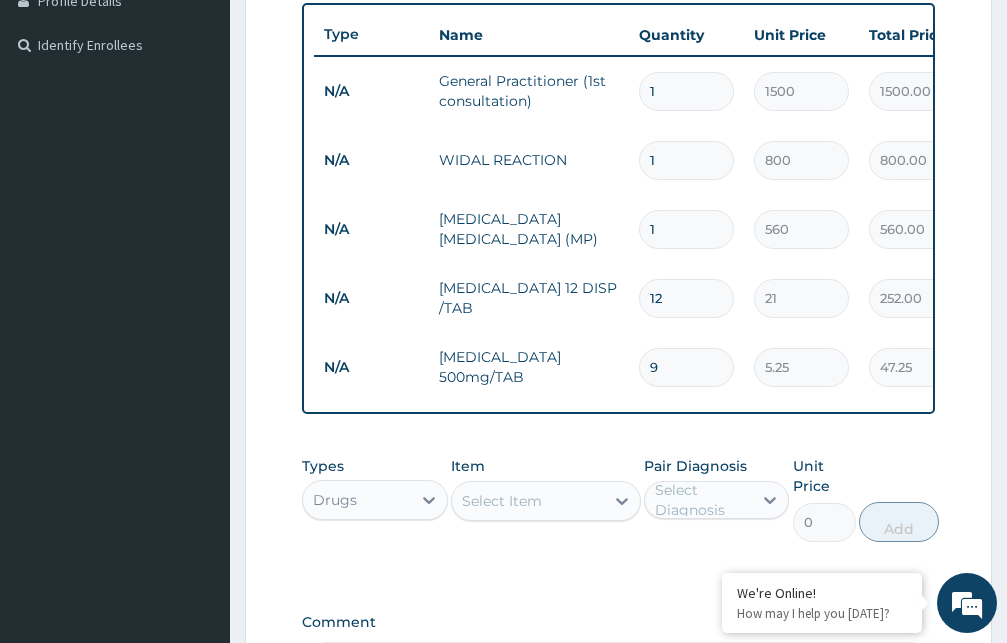 click on "Select Item" at bounding box center [502, 501] 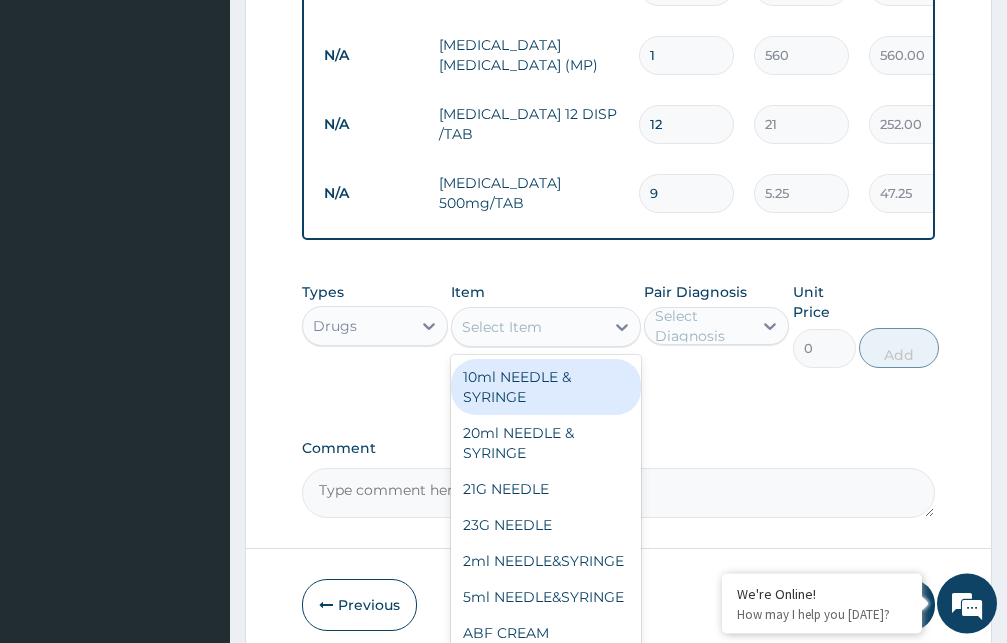 scroll, scrollTop: 729, scrollLeft: 0, axis: vertical 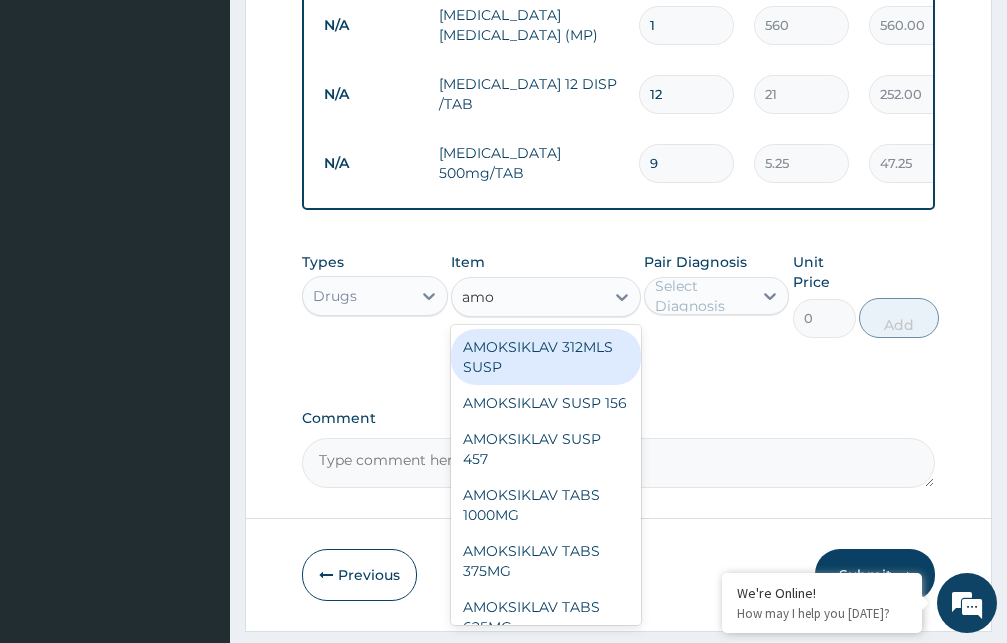 type on "amox" 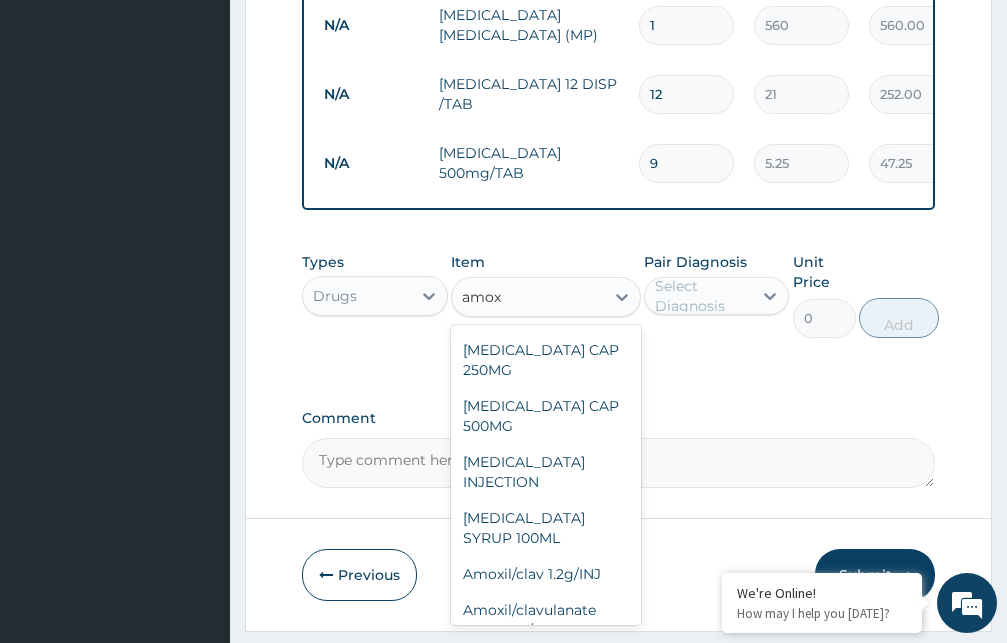scroll, scrollTop: 442, scrollLeft: 0, axis: vertical 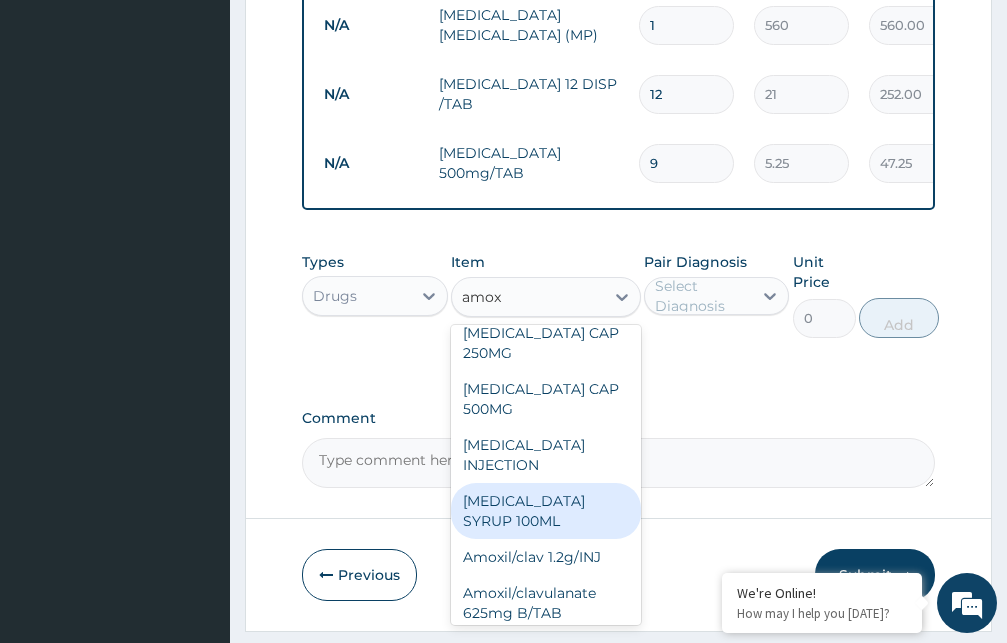 click on "AMOXIL SYRUP 100ML" at bounding box center [546, 511] 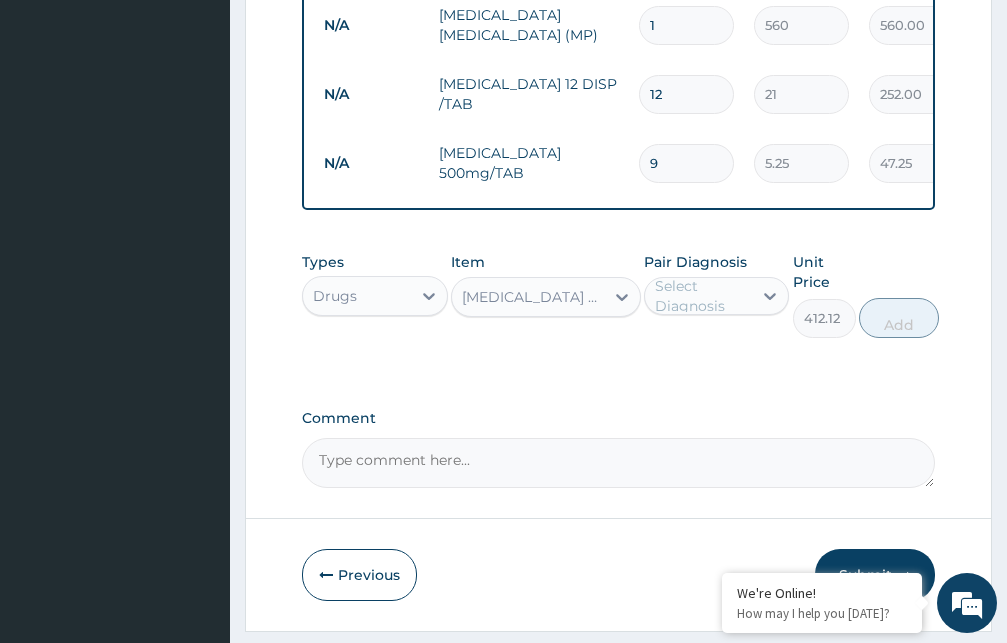click on "Select Diagnosis" at bounding box center (703, 296) 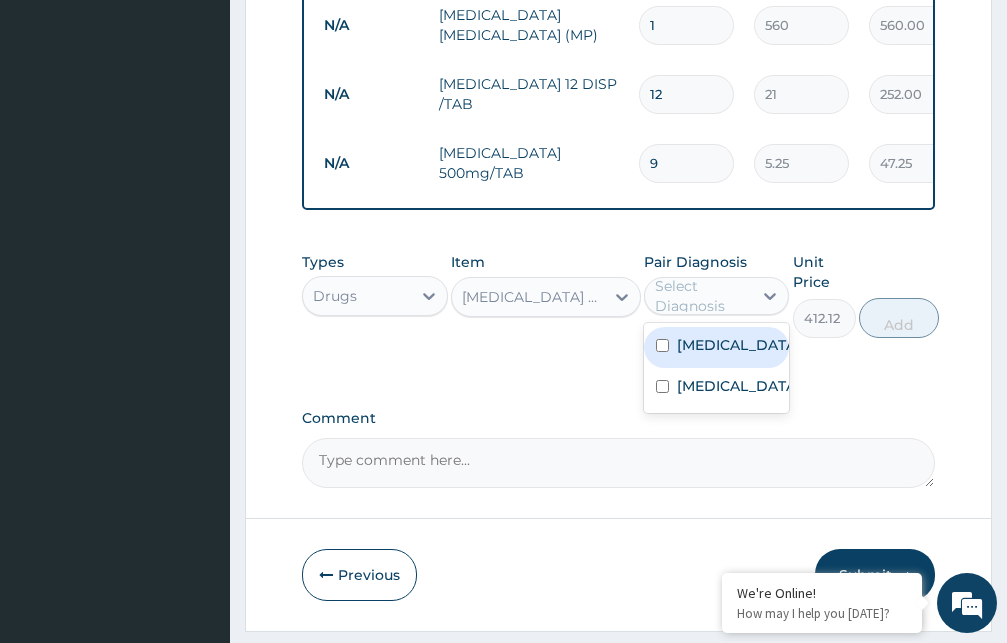 click on "Typhoid fever" at bounding box center (738, 345) 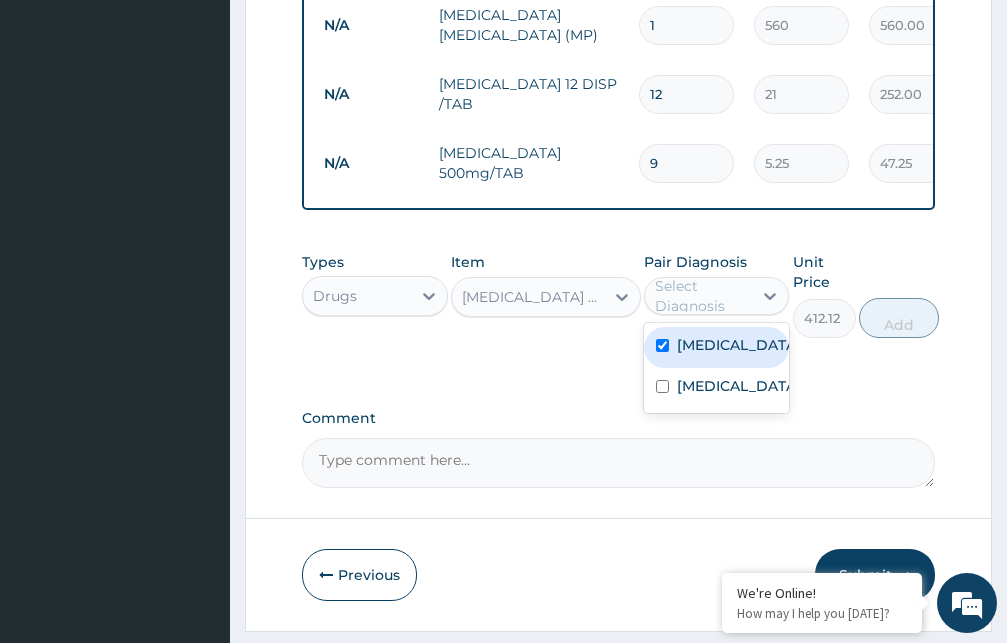 checkbox on "true" 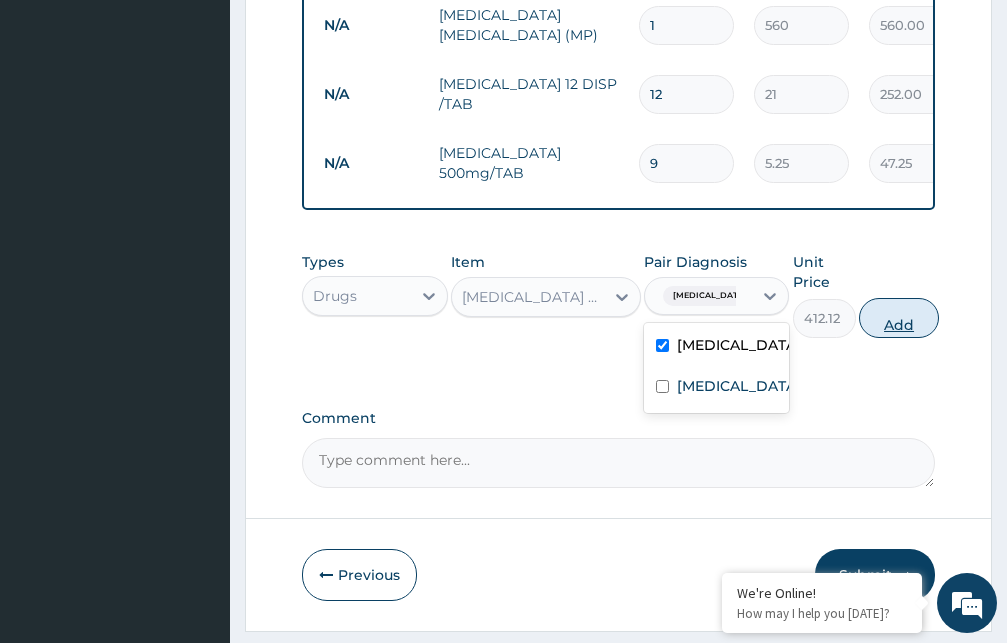 click on "Add" at bounding box center [899, 318] 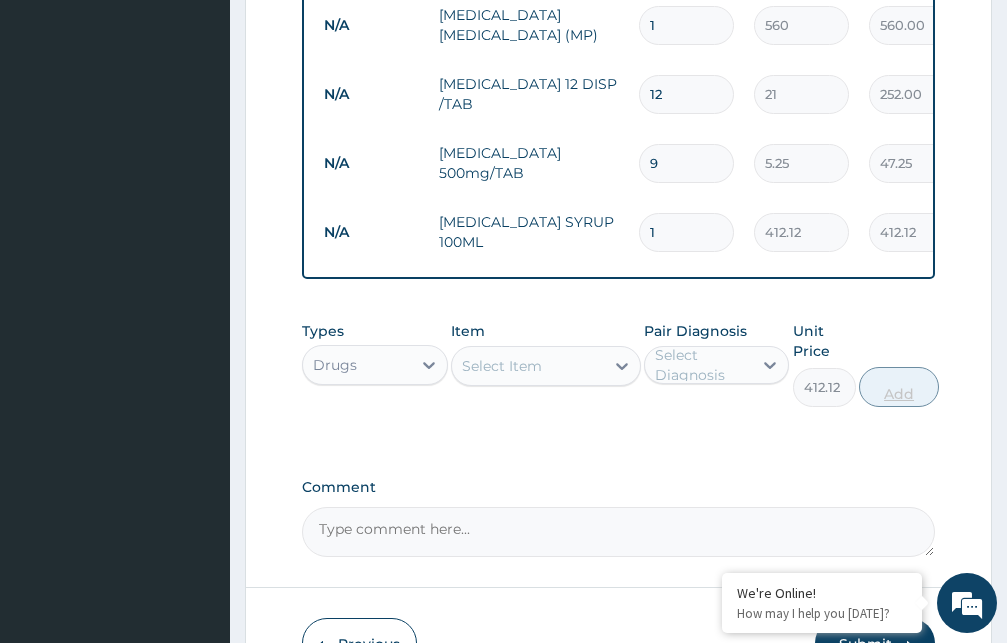 type on "0" 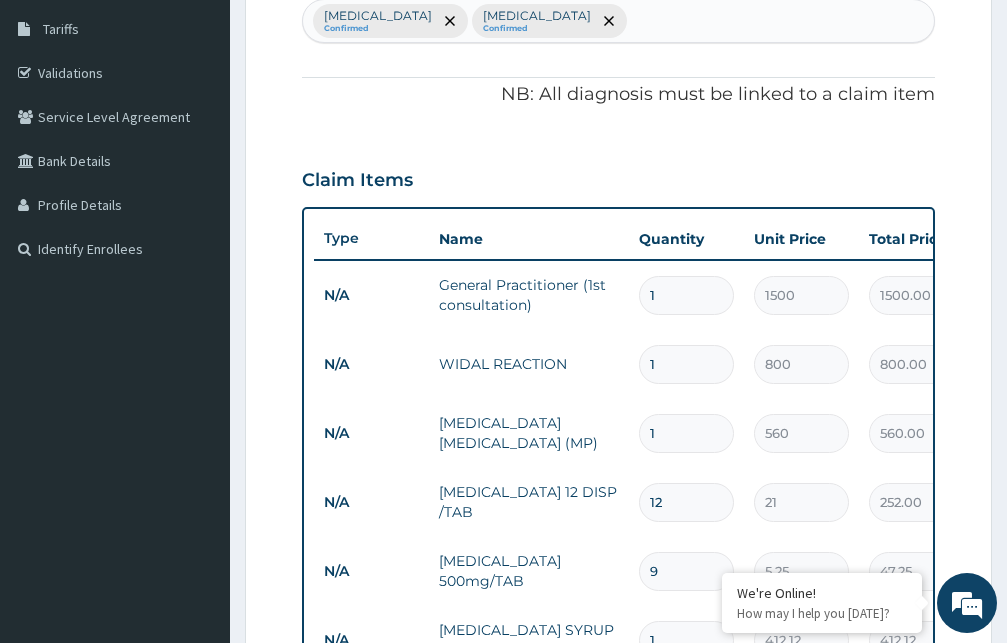 scroll, scrollTop: 219, scrollLeft: 0, axis: vertical 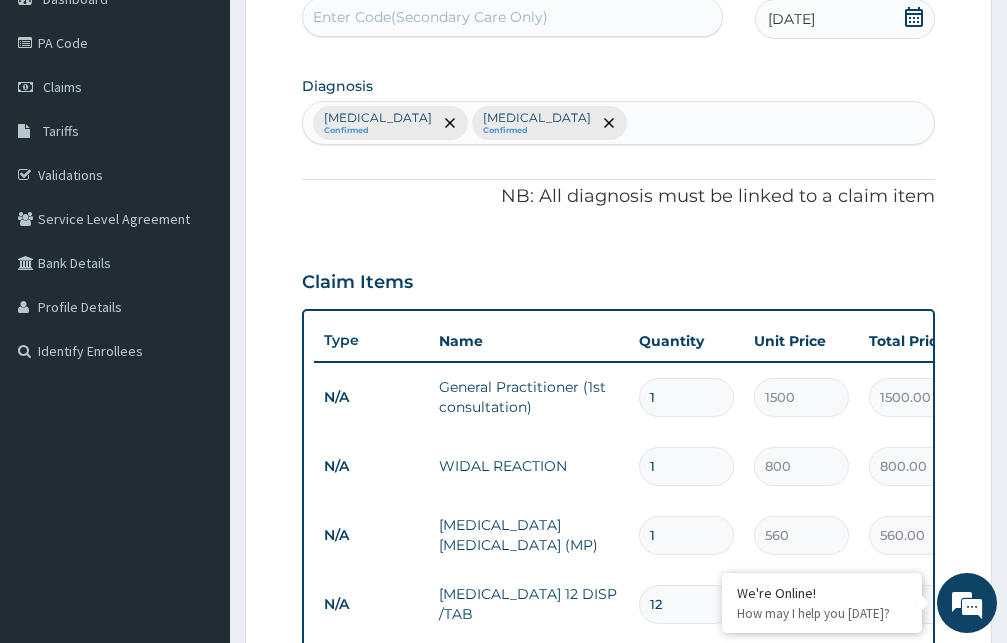 click on "Typhoid fever Confirmed Malaria Confirmed" at bounding box center (618, 123) 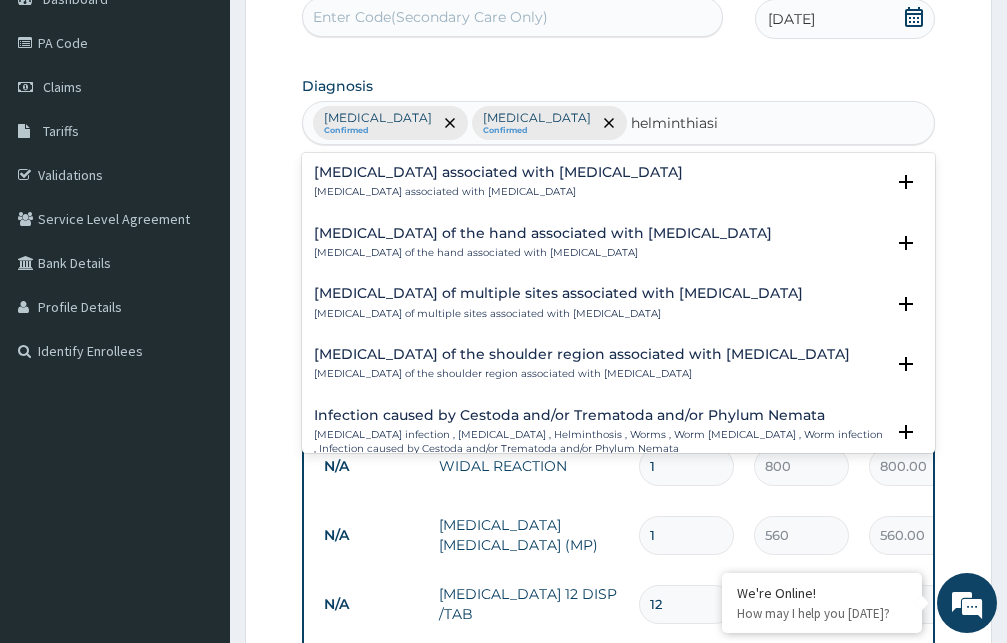 type on "helminthiasis" 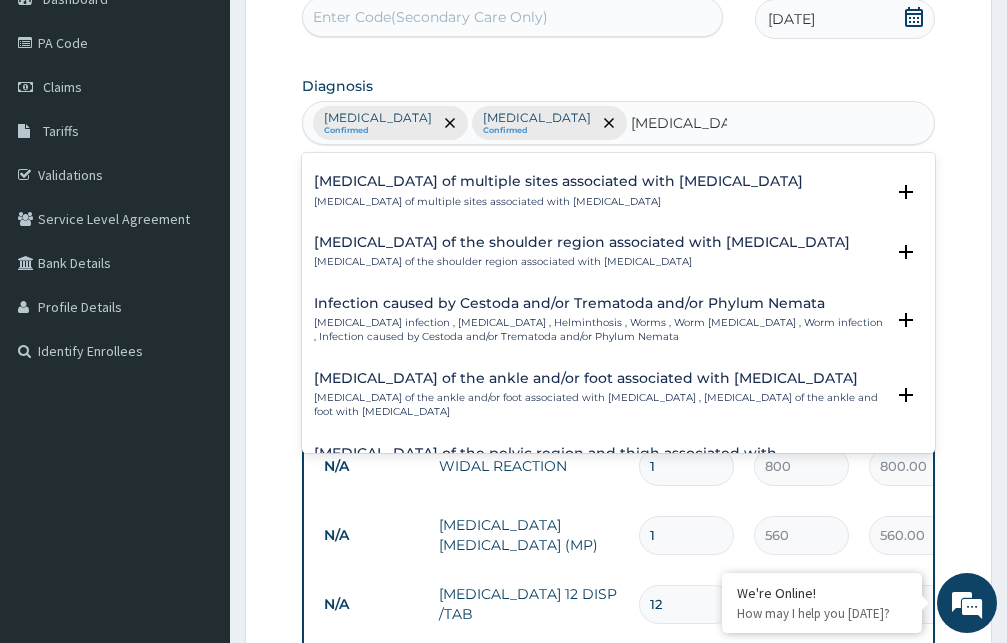scroll, scrollTop: 114, scrollLeft: 0, axis: vertical 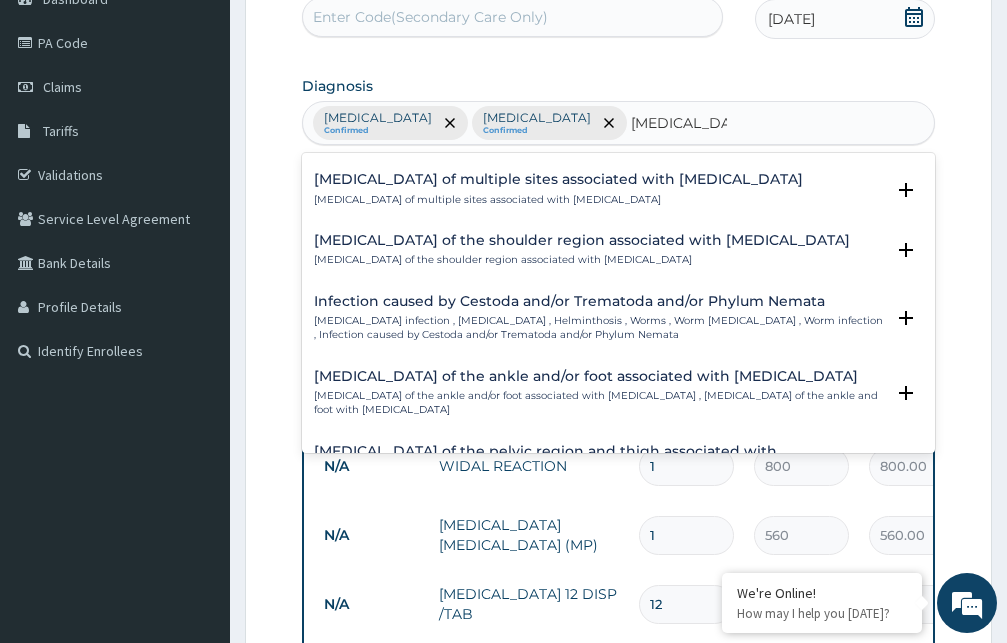 click on "Helminth infection , Helminthiasis , Helminthosis , Worms , Worm infestation , Worm infection , Infection caused by Cestoda and/or Trematoda and/or Phylum Nemata" at bounding box center [599, 328] 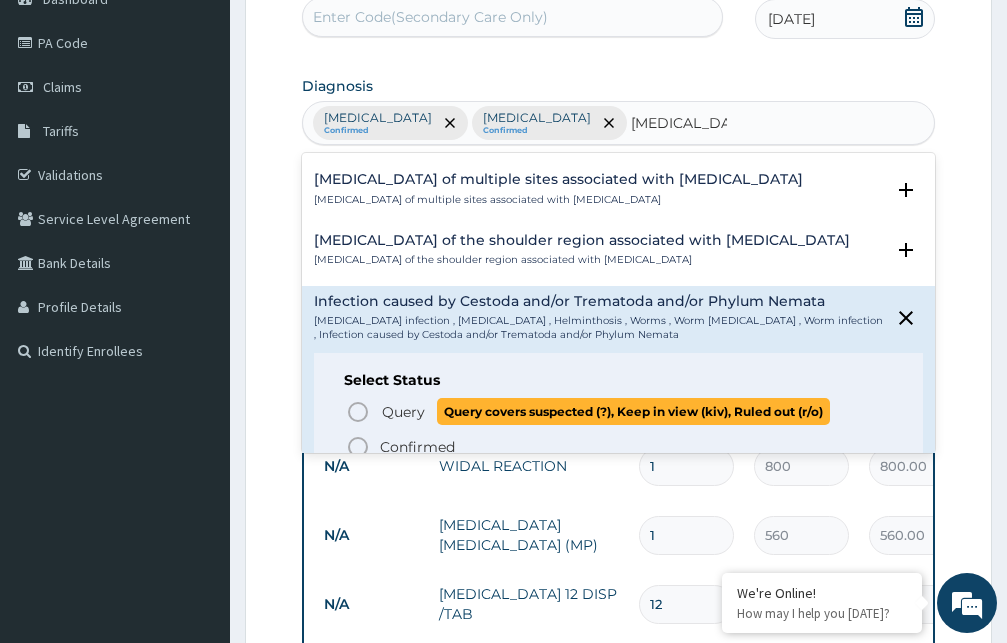 click 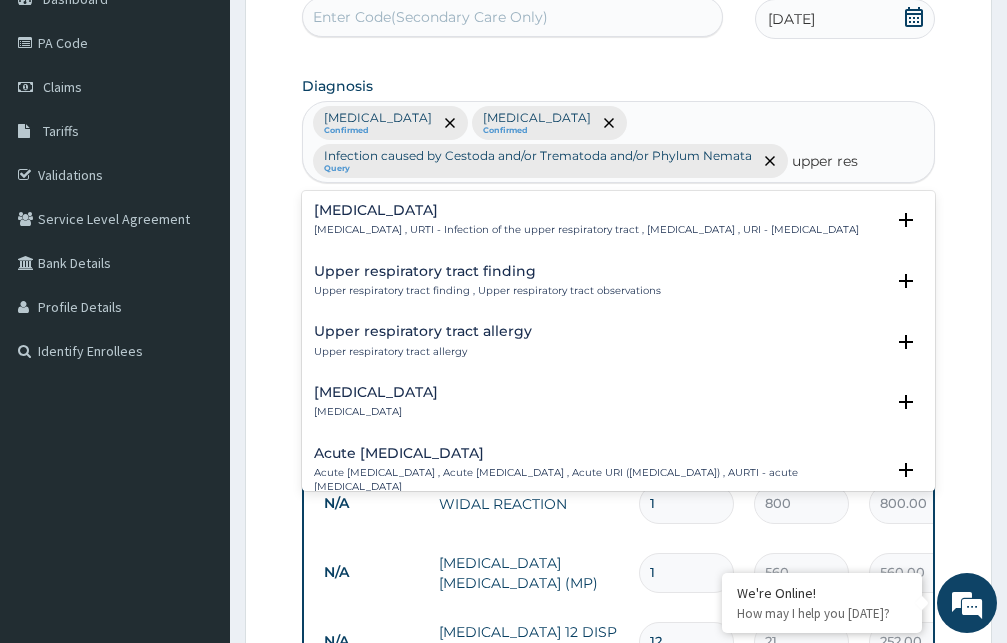 type on "upper resp" 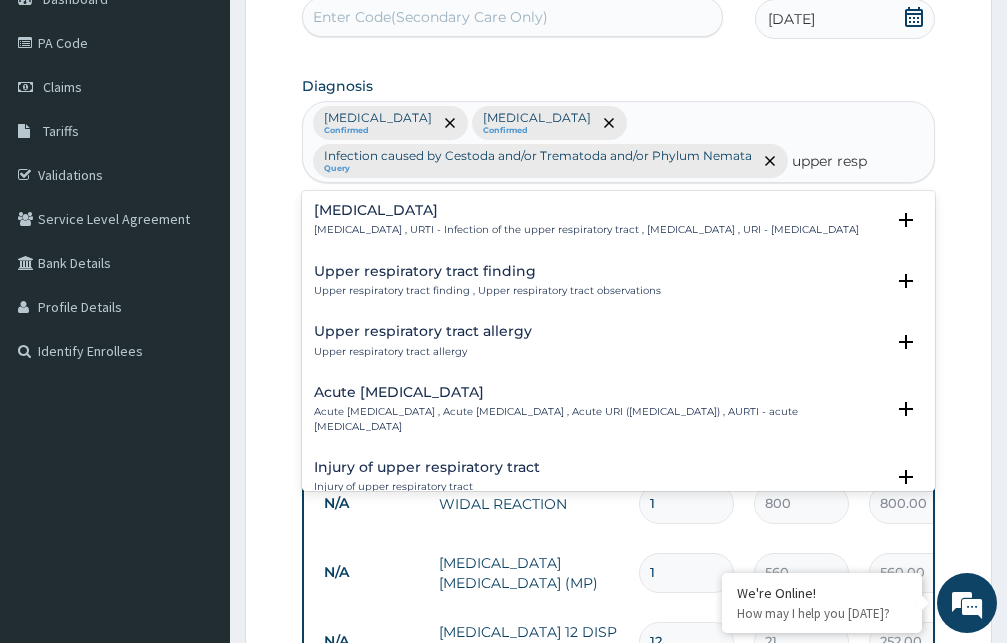 click on "Upper respiratory infection , URTI - Infection of the upper respiratory tract , Upper respiratory tract infection , URI - Upper respiratory infection" at bounding box center [586, 230] 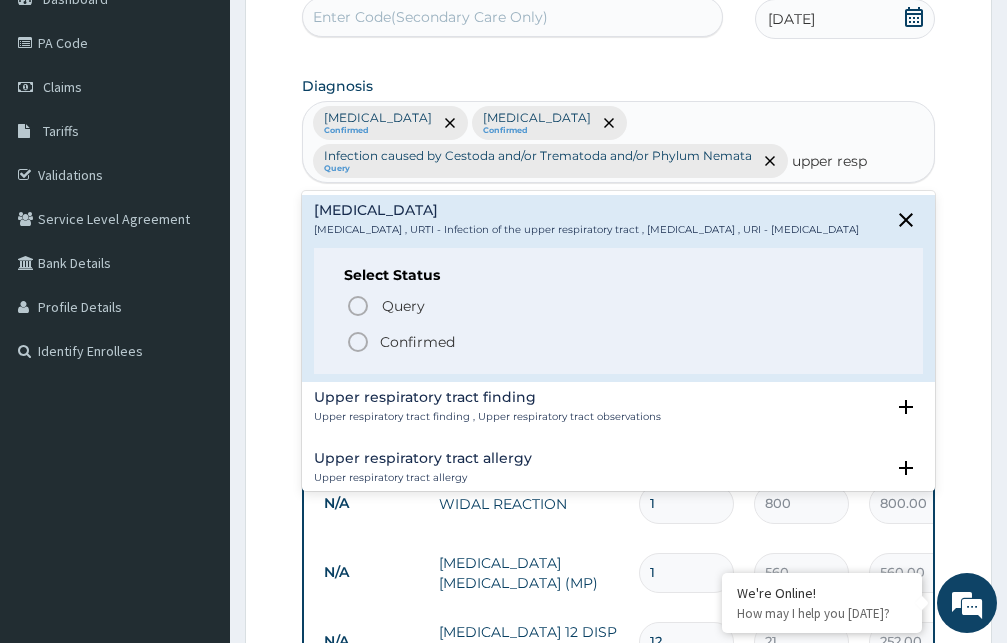 click 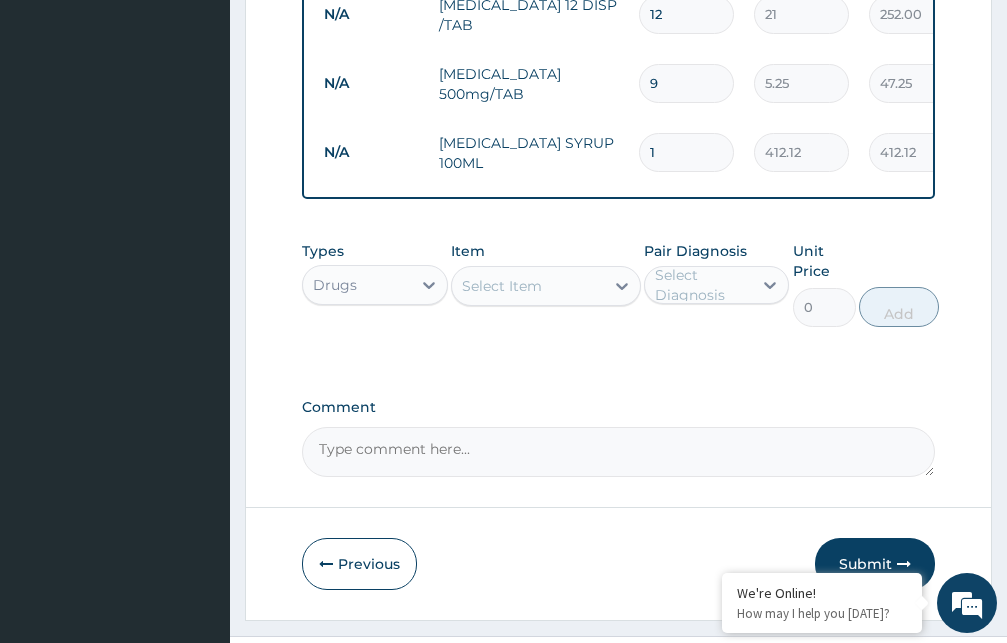 scroll, scrollTop: 933, scrollLeft: 0, axis: vertical 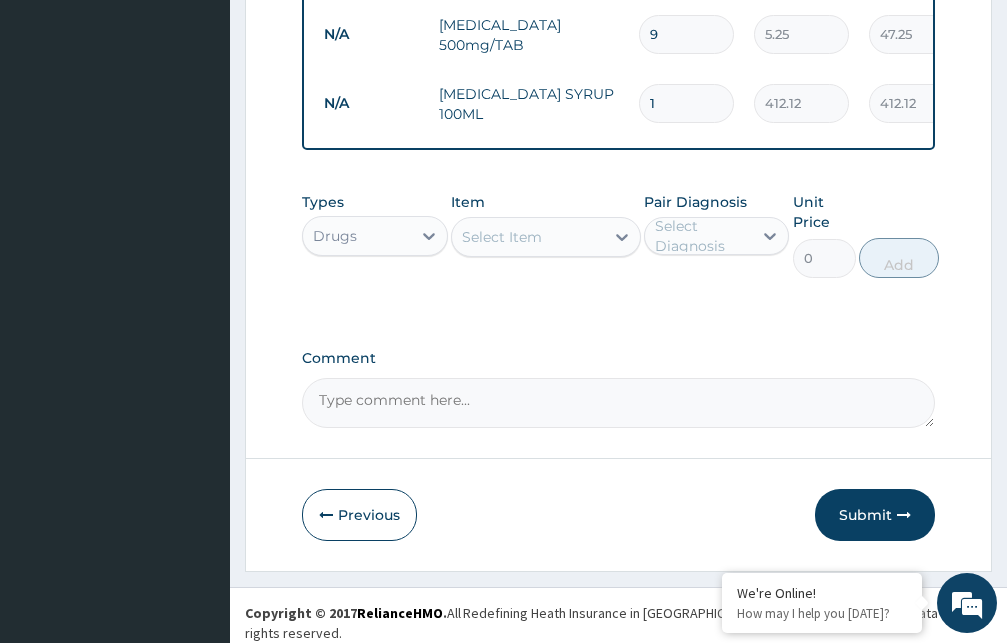 click on "Select Item" at bounding box center [502, 237] 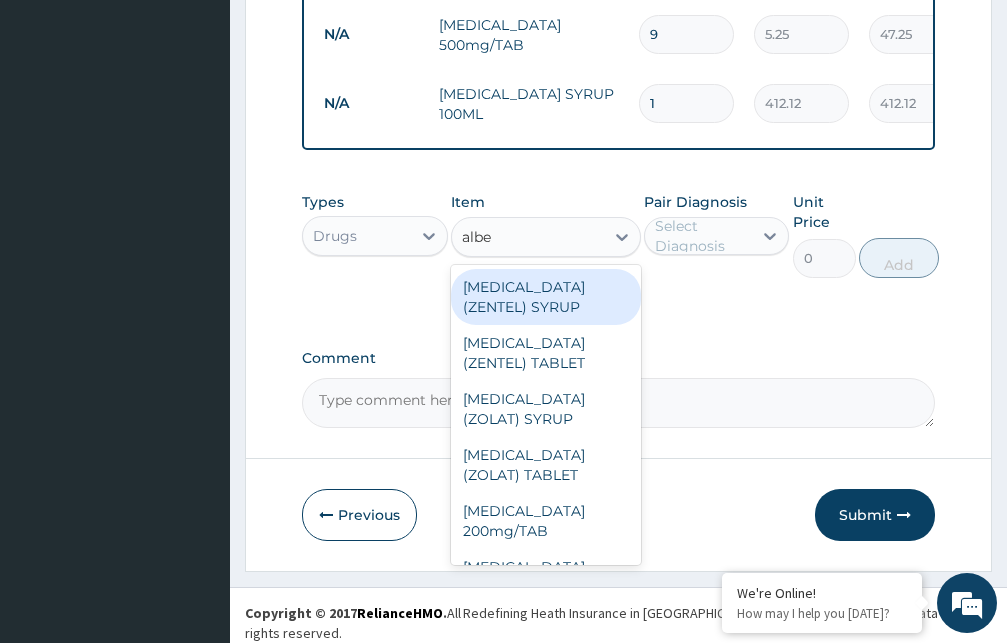 type on "alben" 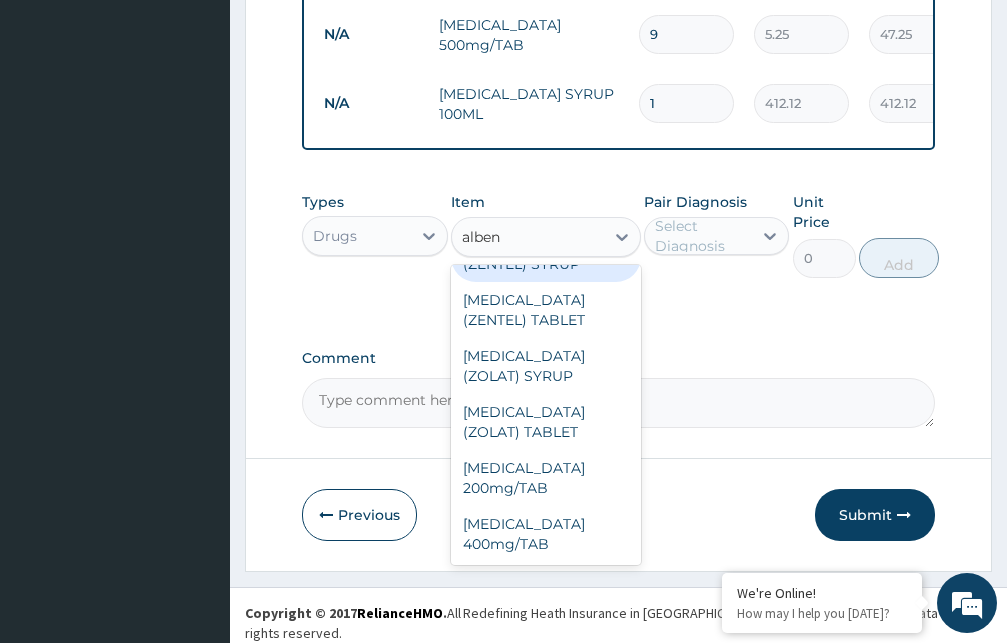 scroll, scrollTop: 44, scrollLeft: 0, axis: vertical 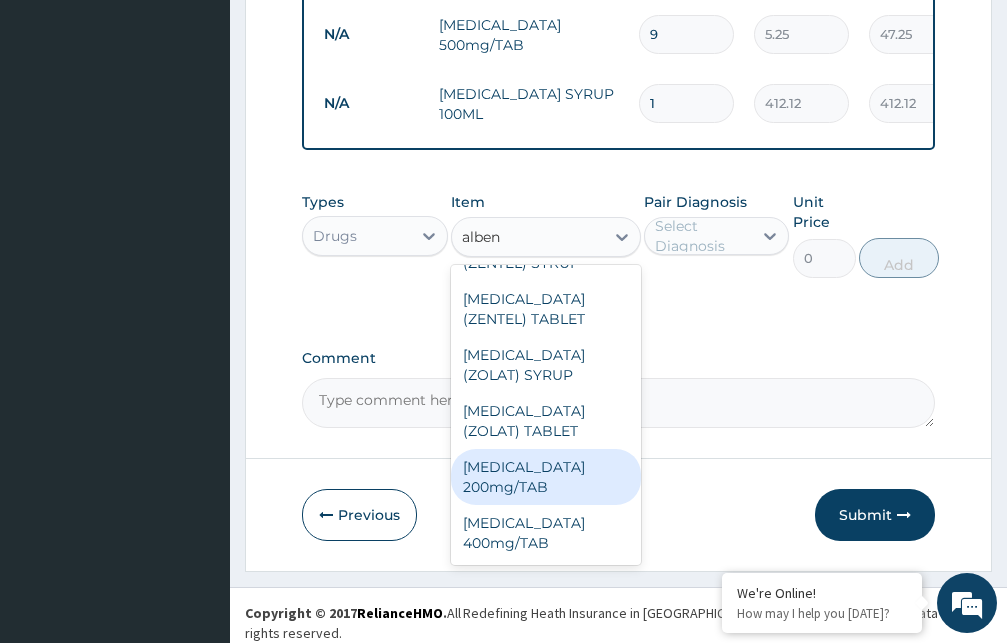 click on "Albendazole 200mg/TAB" at bounding box center (546, 477) 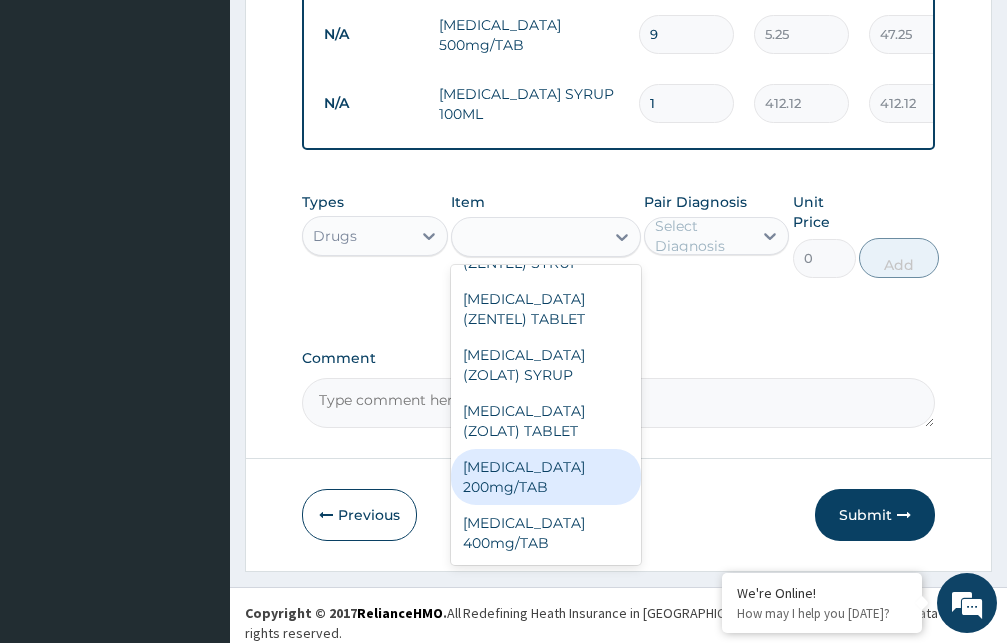 type on "26.25" 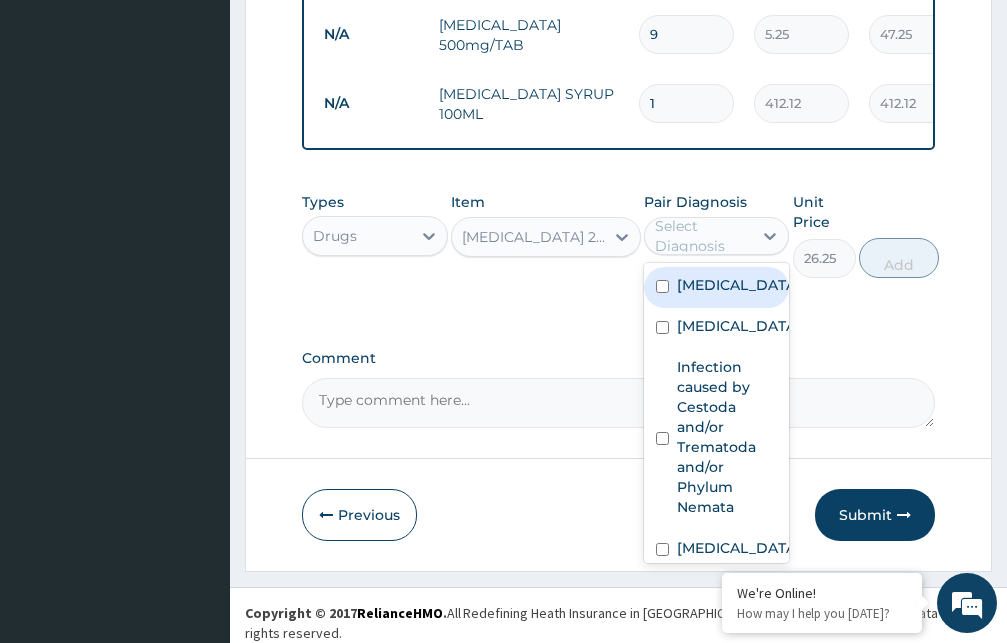 click on "Select Diagnosis" at bounding box center (703, 236) 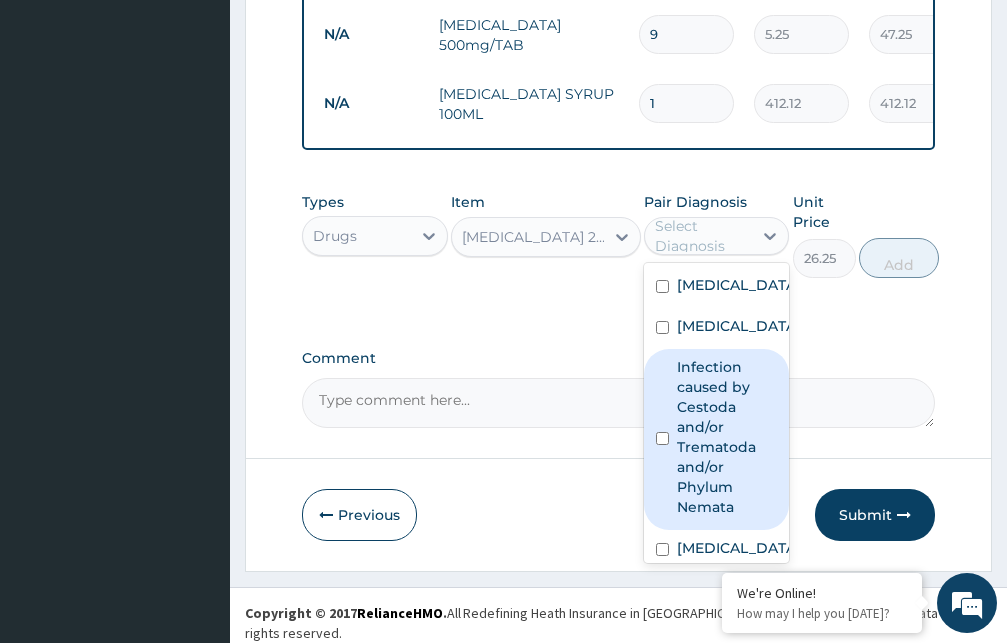 click on "Infection caused by Cestoda and/or Trematoda and/or Phylum Nemata" at bounding box center (727, 437) 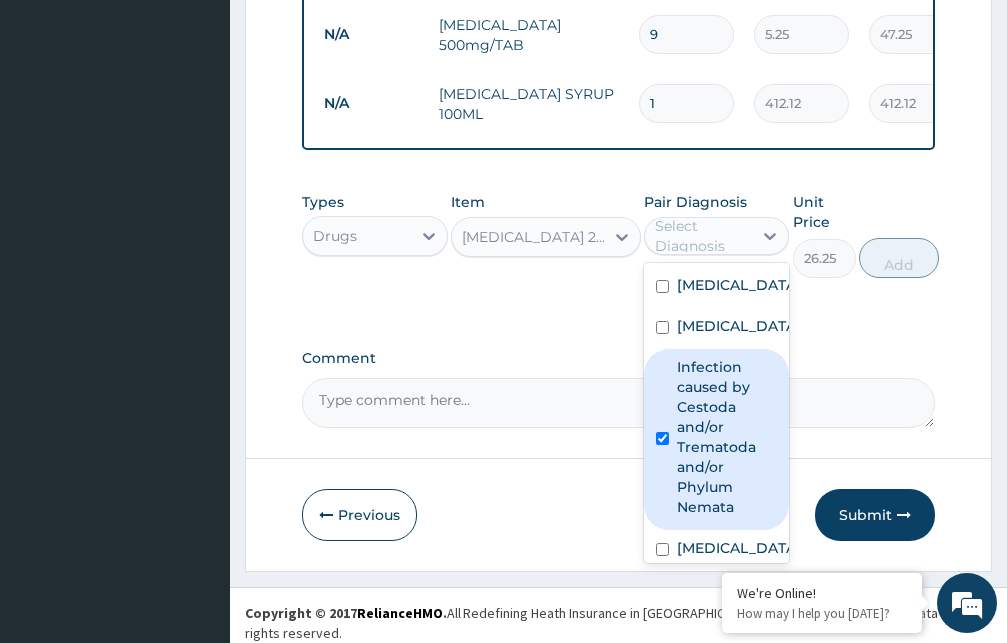 checkbox on "true" 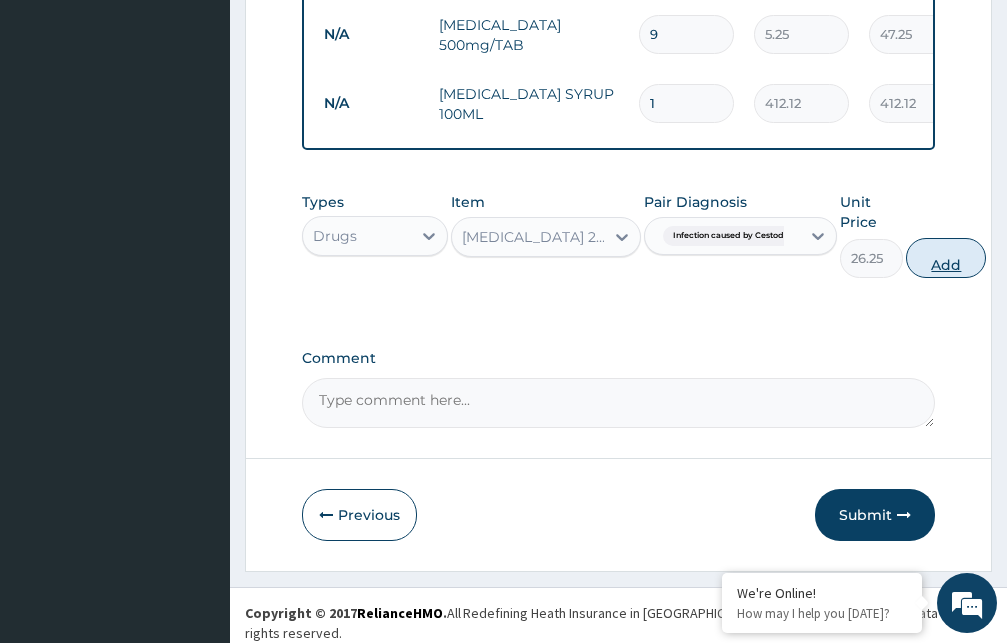 click on "Add" at bounding box center (946, 258) 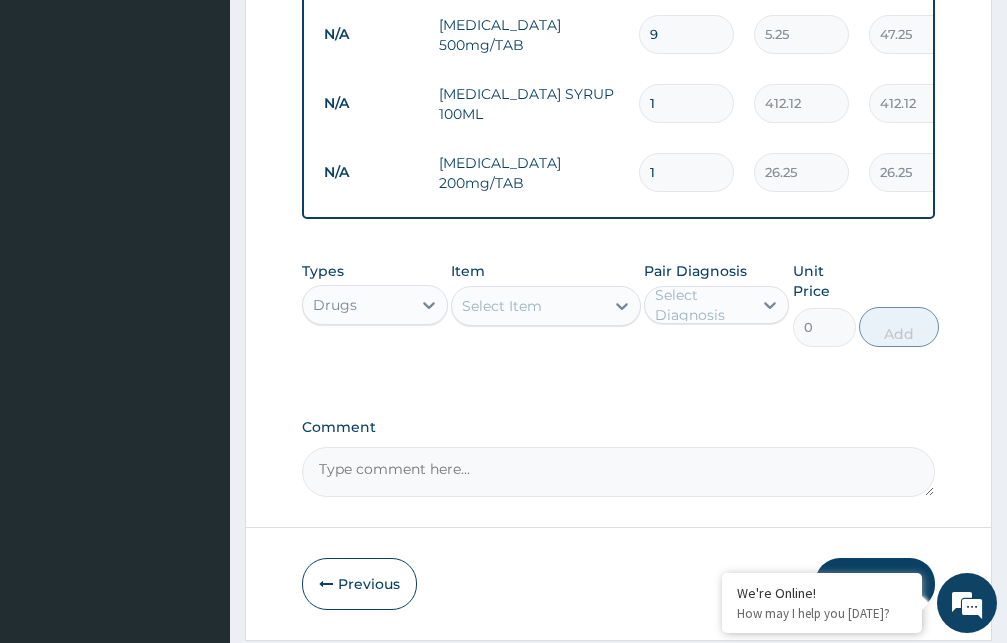 click on "Select Item" at bounding box center (502, 306) 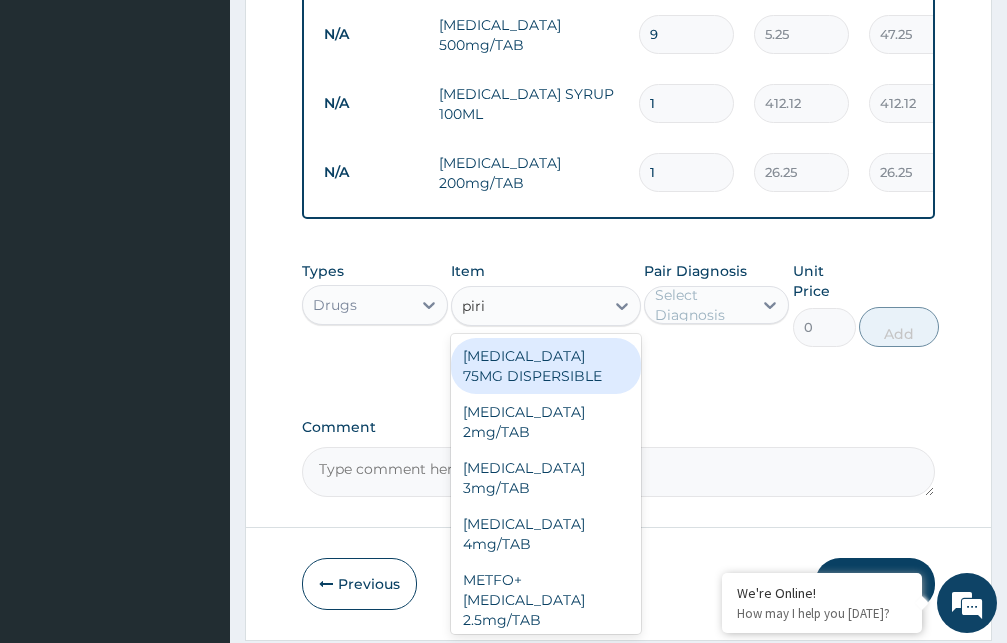 type on "pirit" 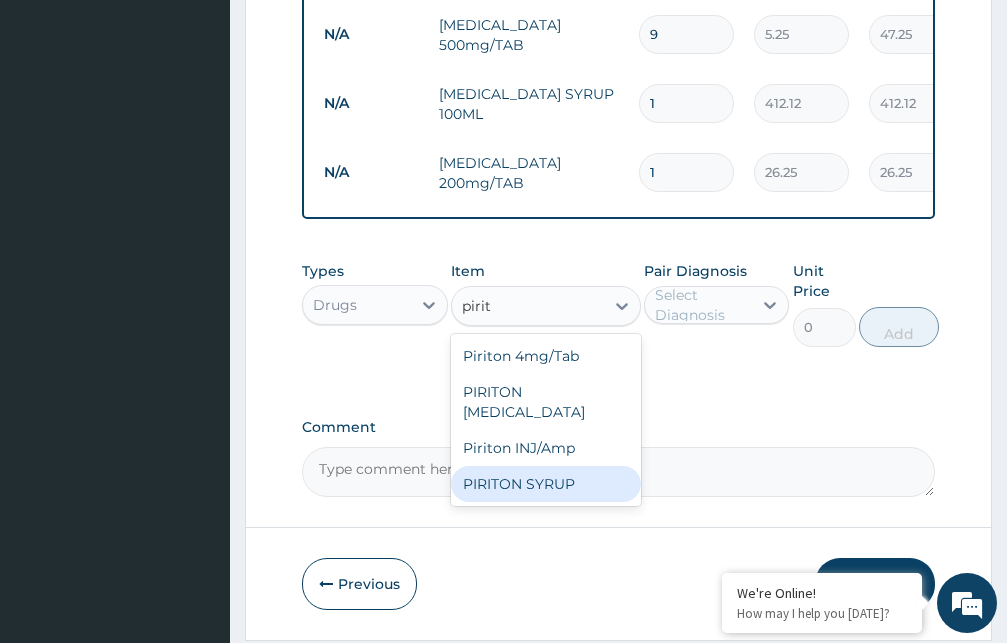click on "PIRITON SYRUP" at bounding box center (546, 484) 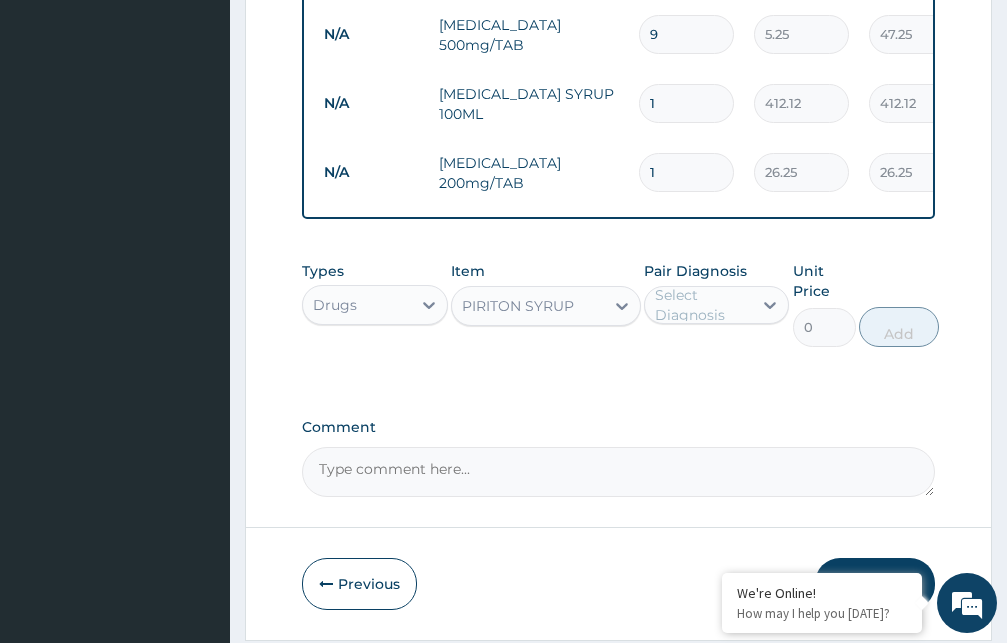 type 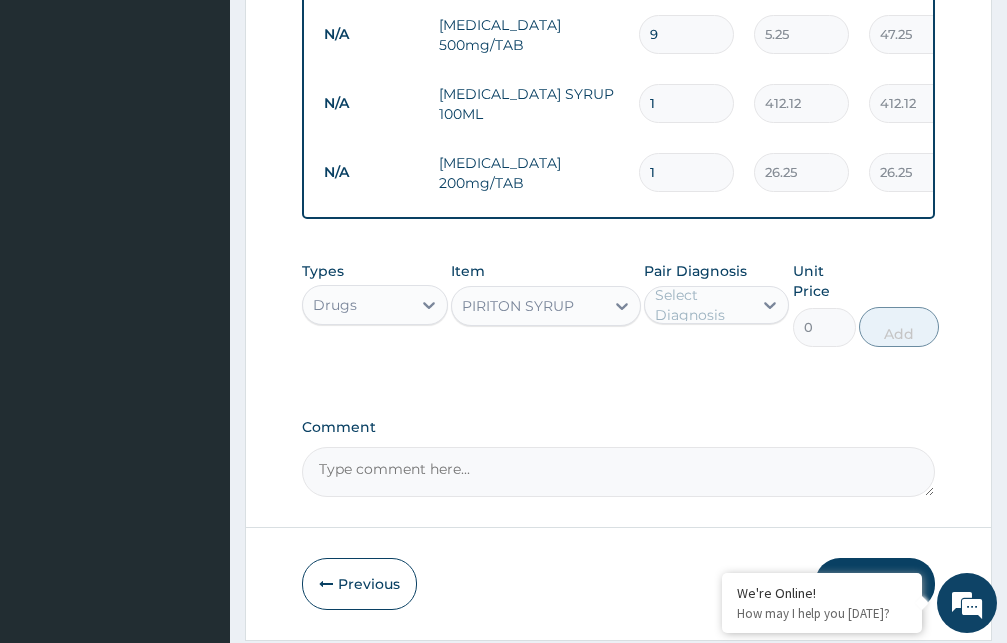 type on "210" 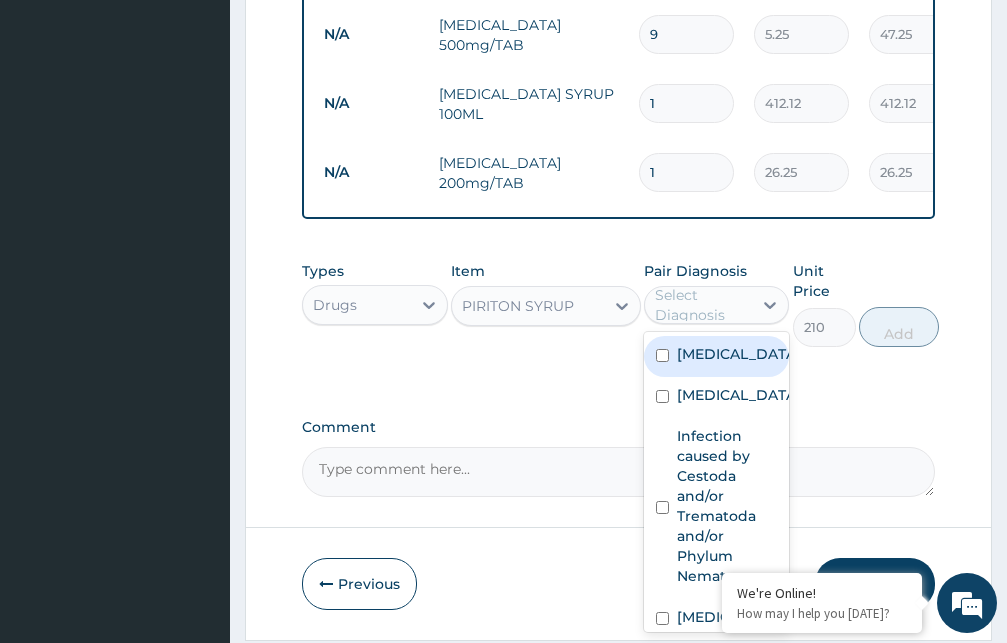 click on "Select Diagnosis" at bounding box center [703, 305] 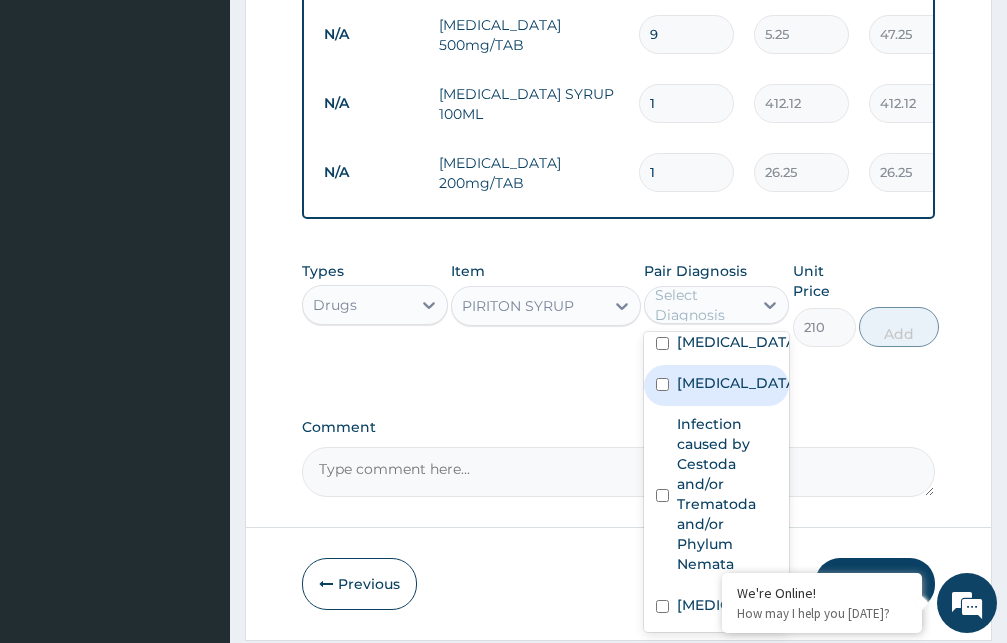 scroll, scrollTop: 72, scrollLeft: 0, axis: vertical 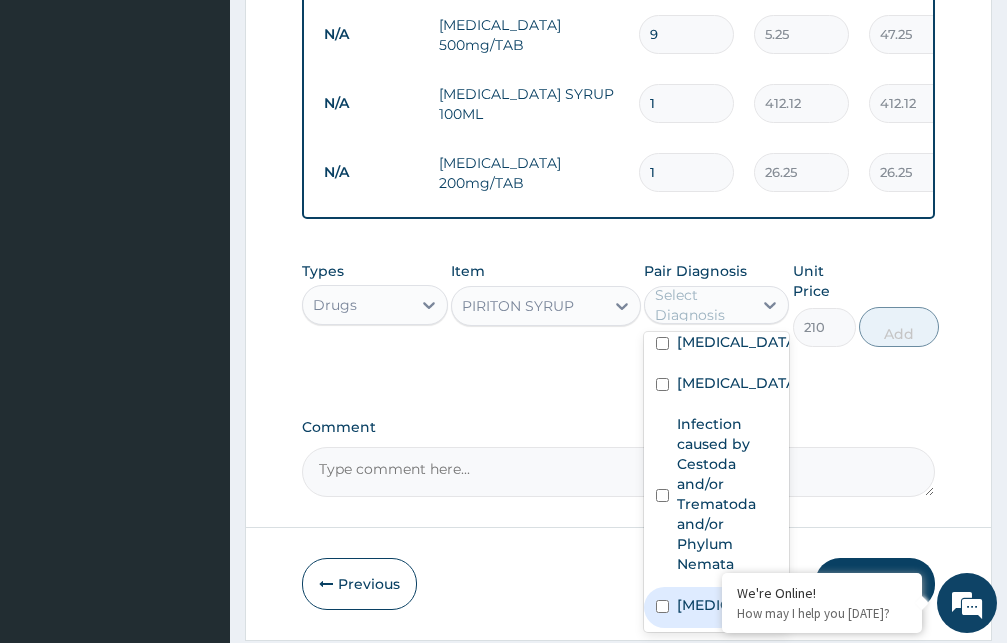 click on "Upper respiratory infection" at bounding box center (738, 605) 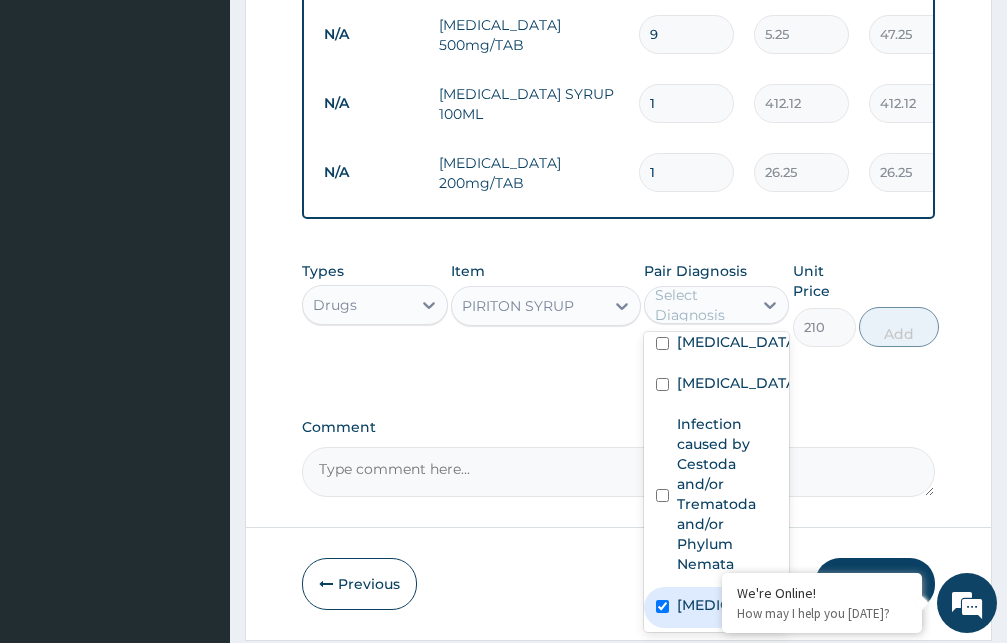 checkbox on "true" 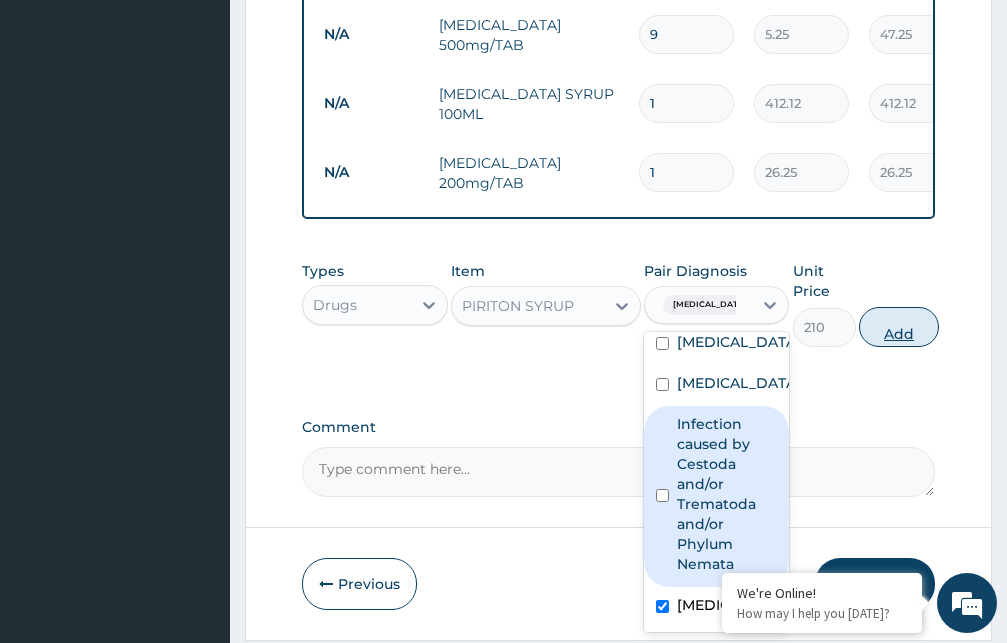 click on "Add" at bounding box center (899, 327) 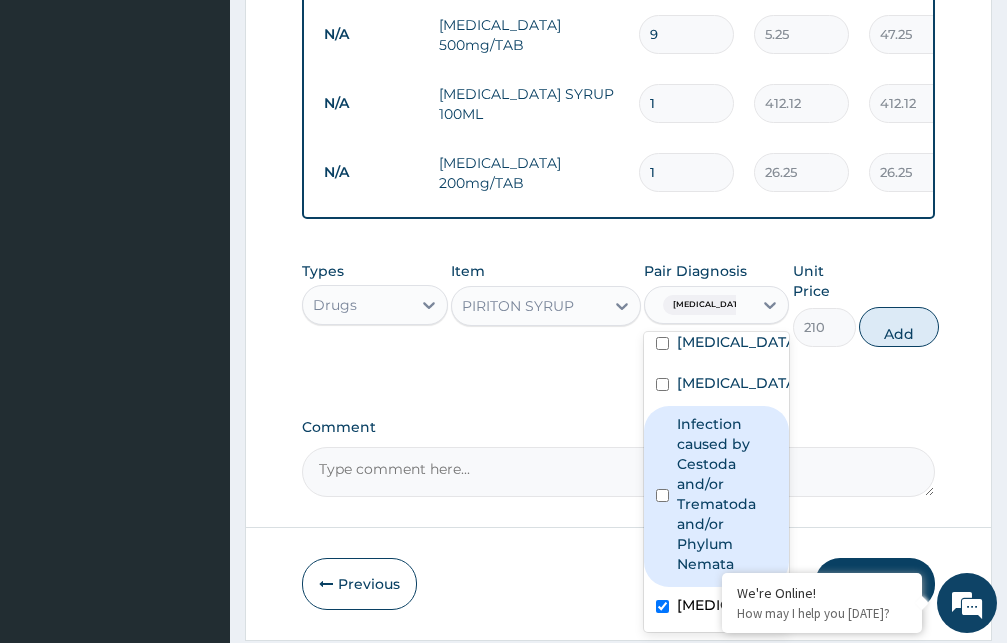 type on "0" 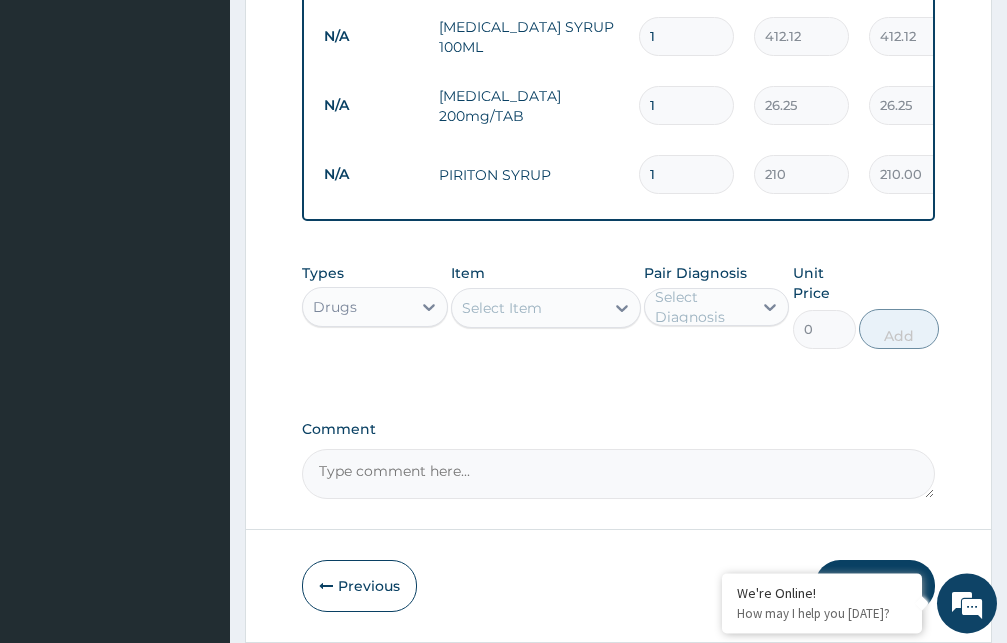 scroll, scrollTop: 1083, scrollLeft: 0, axis: vertical 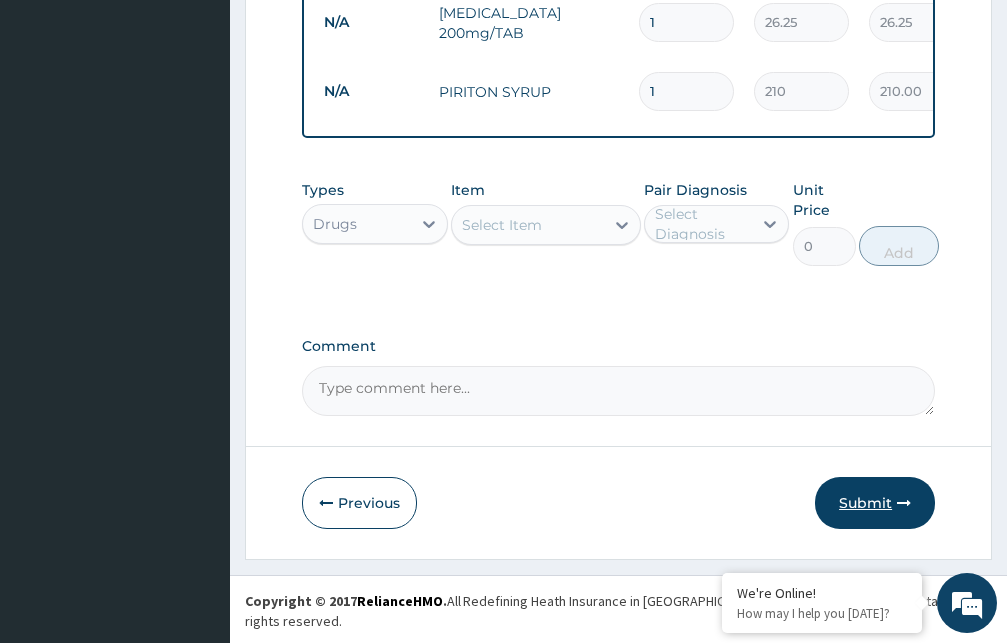 click on "Submit" at bounding box center [875, 503] 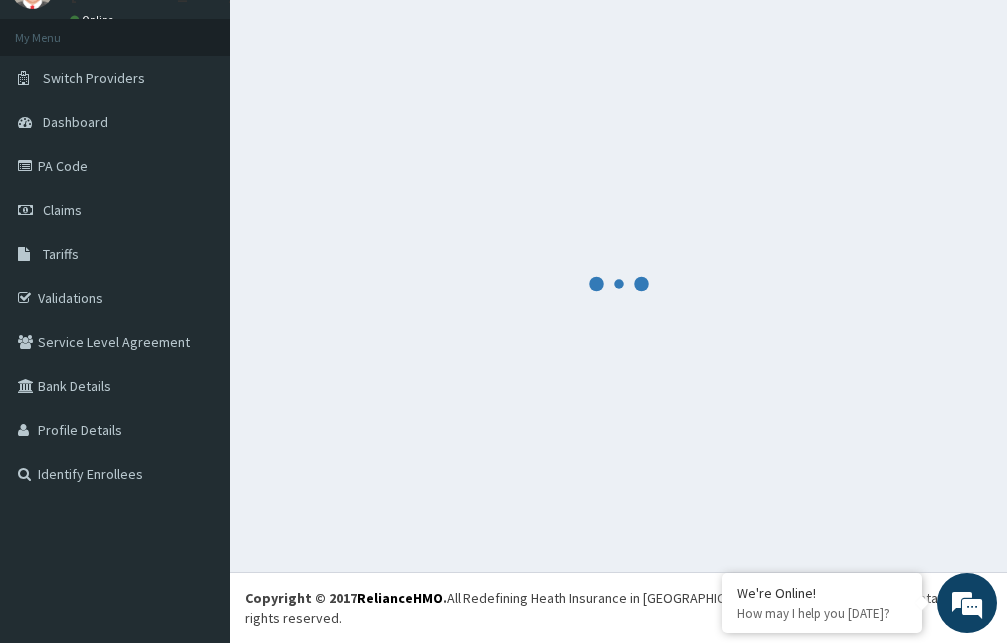 scroll, scrollTop: 76, scrollLeft: 0, axis: vertical 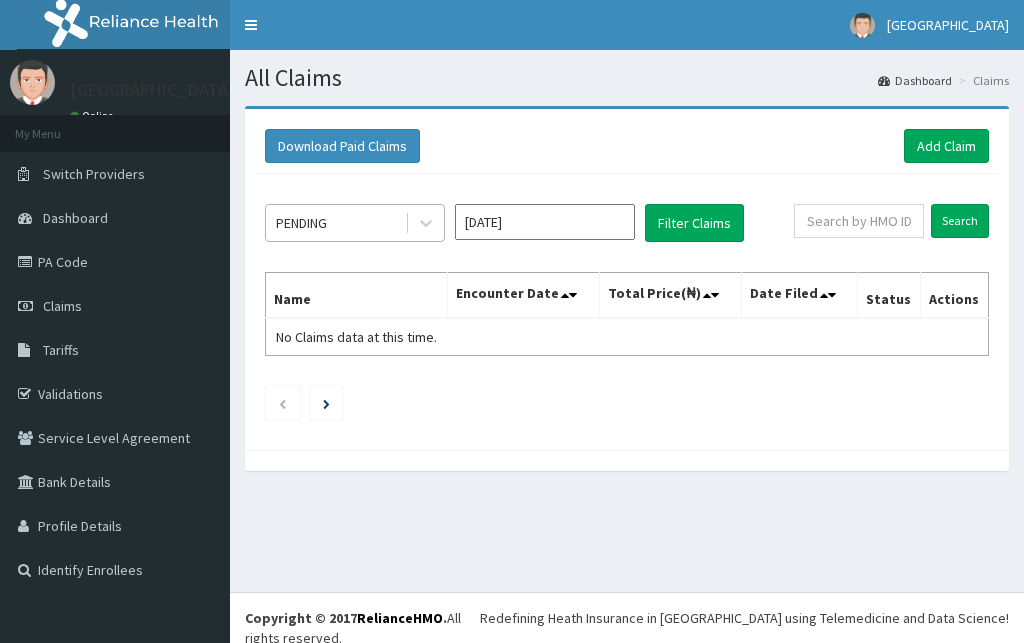 click on "PENDING" at bounding box center [335, 223] 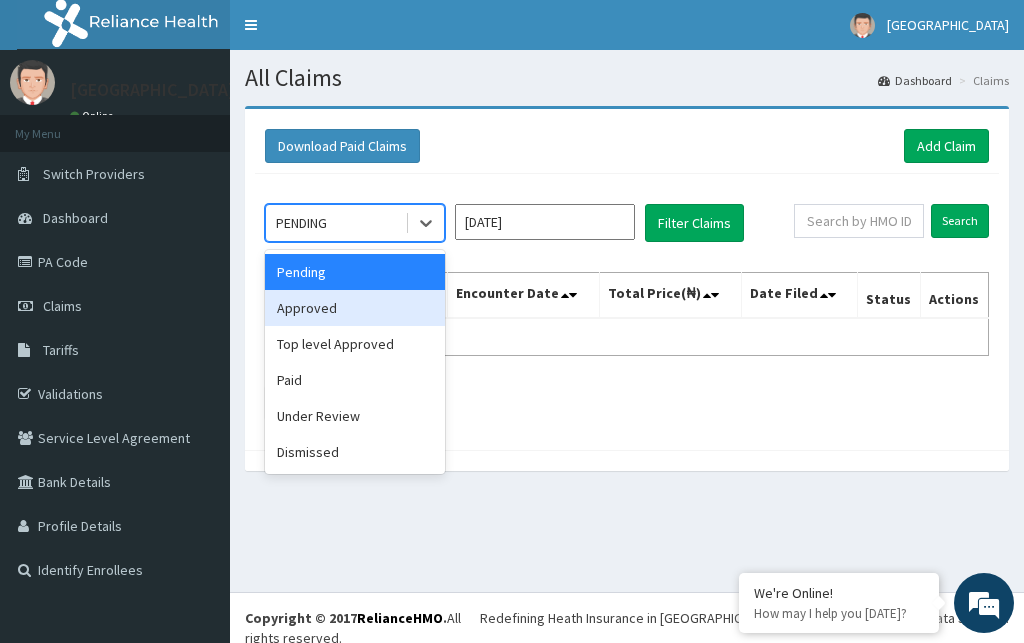 click on "Approved" at bounding box center [355, 308] 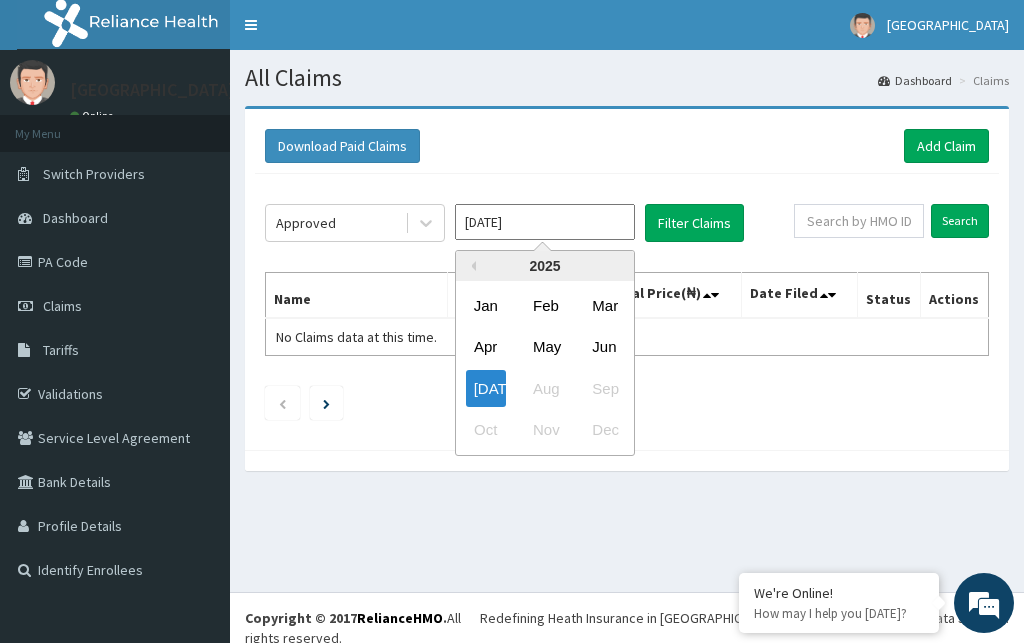 click on "[DATE]" at bounding box center [545, 222] 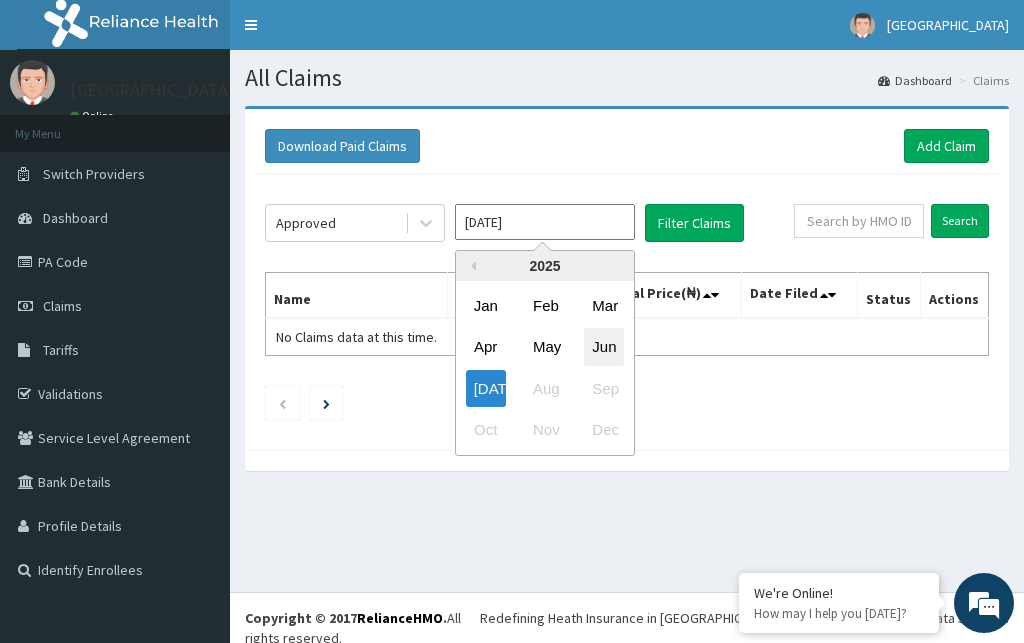 click on "Jun" at bounding box center [604, 347] 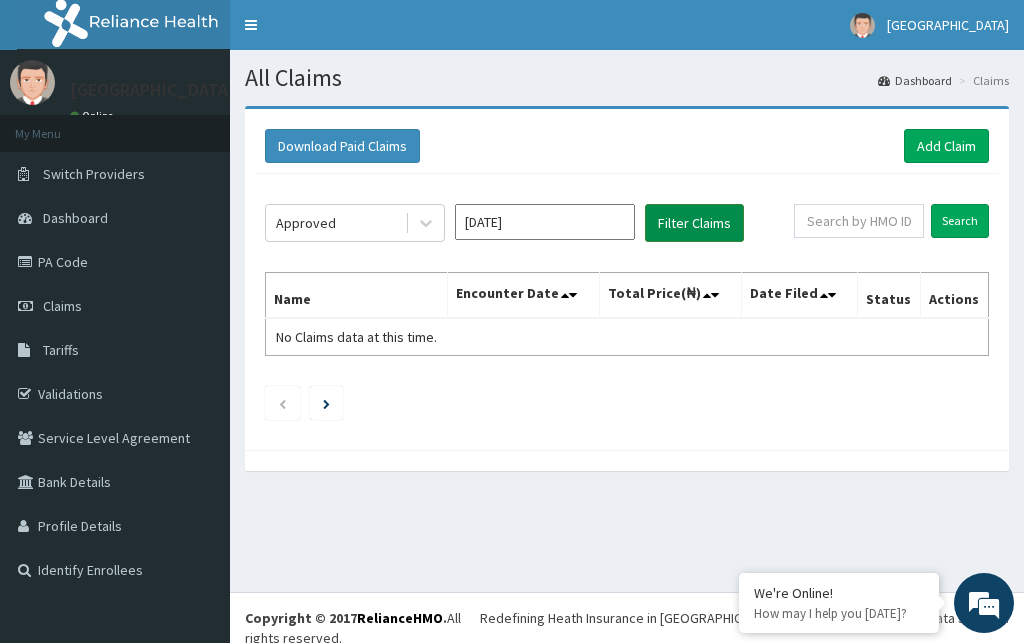 click on "Filter Claims" at bounding box center (694, 223) 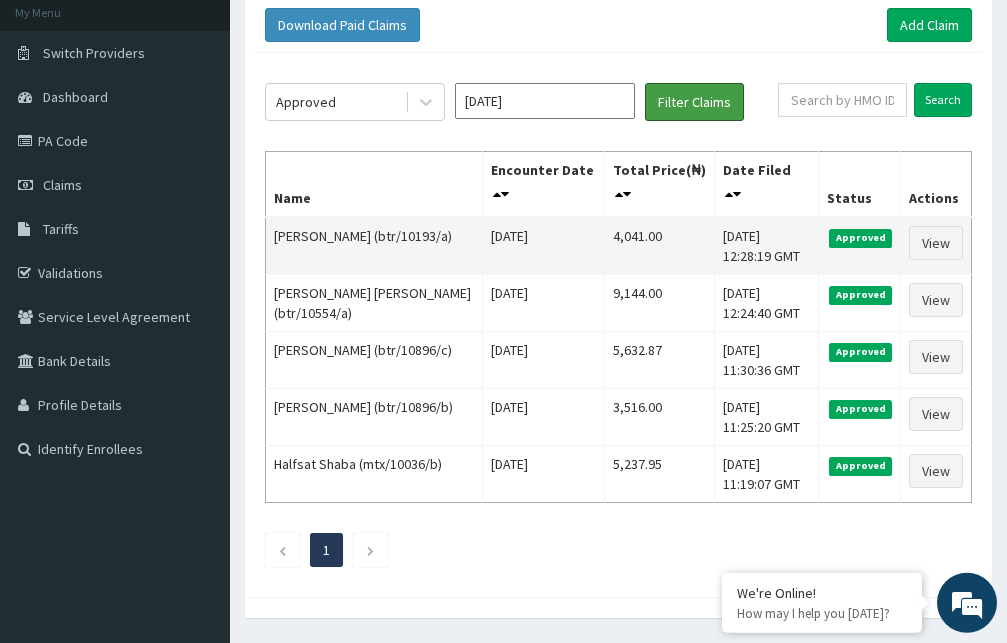 scroll, scrollTop: 80, scrollLeft: 0, axis: vertical 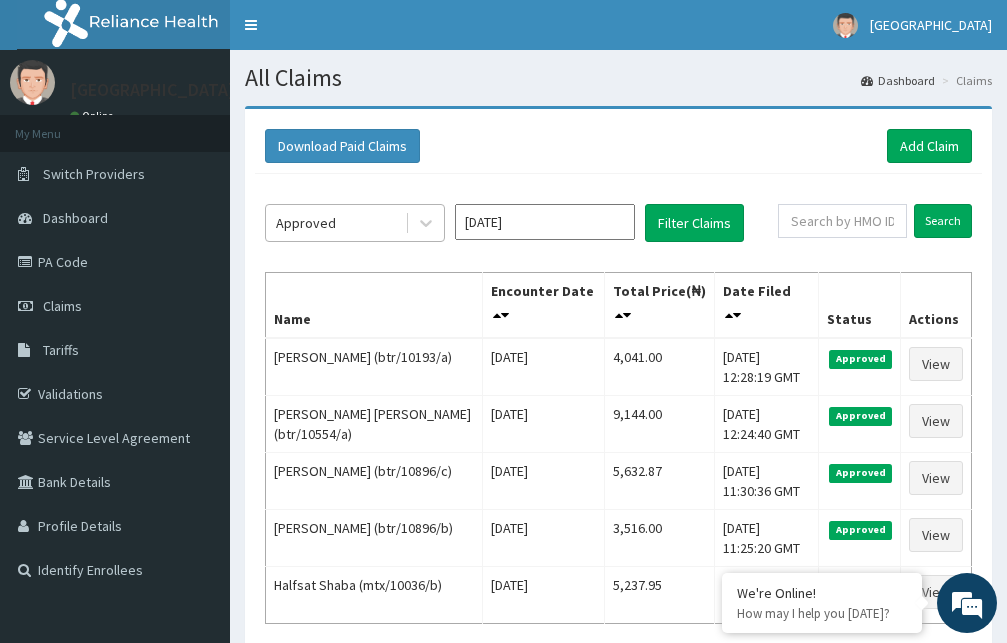click on "Approved" at bounding box center (335, 223) 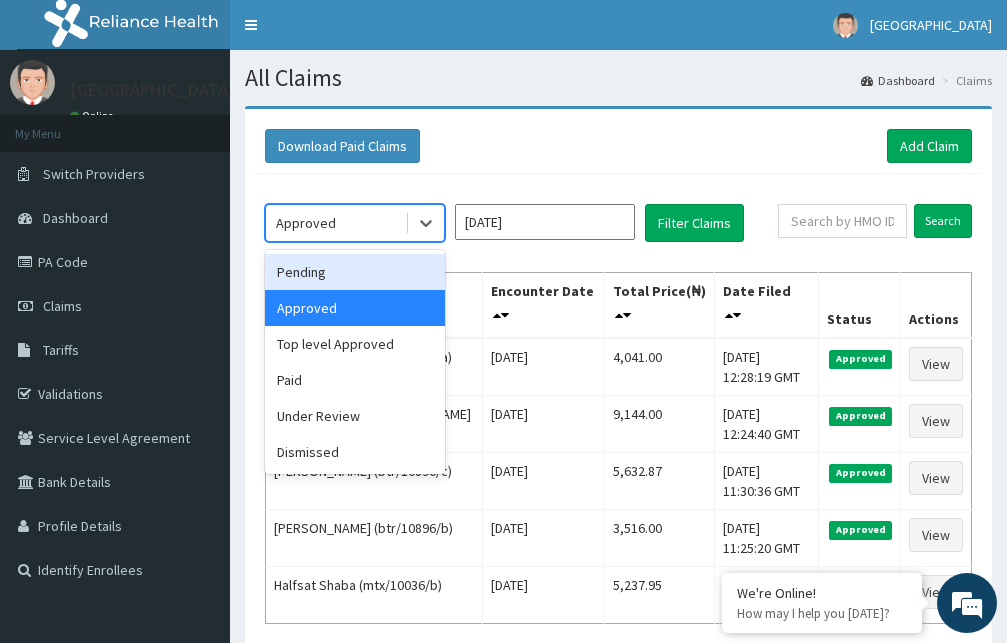 click on "Pending" at bounding box center (355, 272) 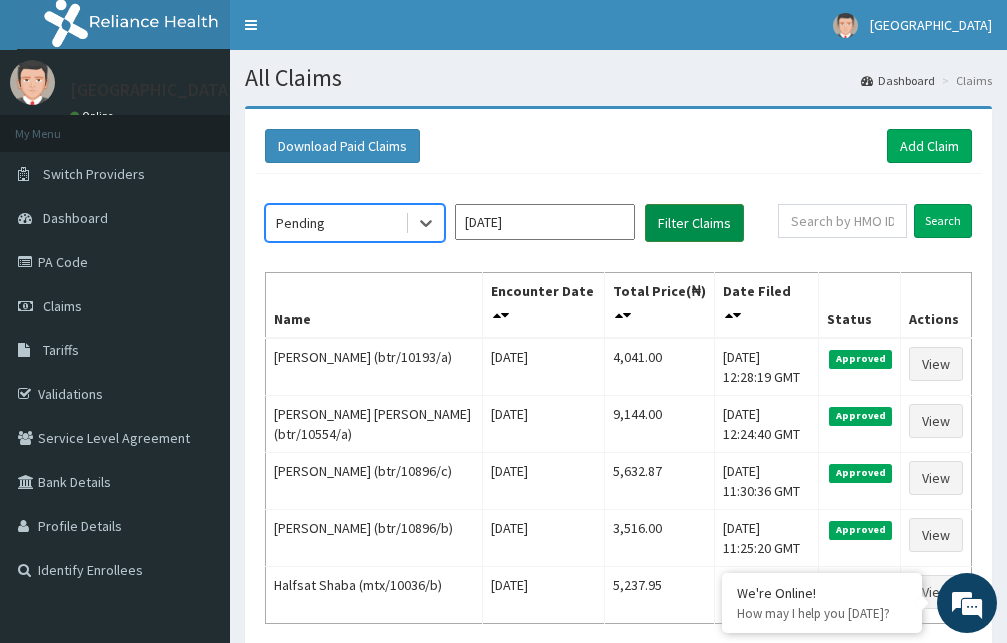 click on "Filter Claims" at bounding box center (694, 223) 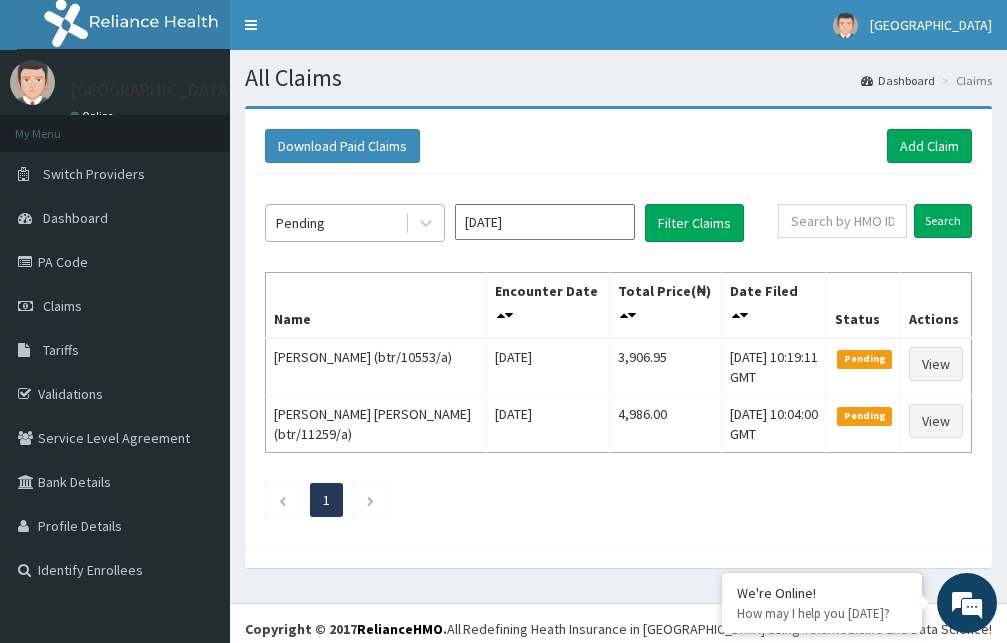click on "Pending" at bounding box center [335, 223] 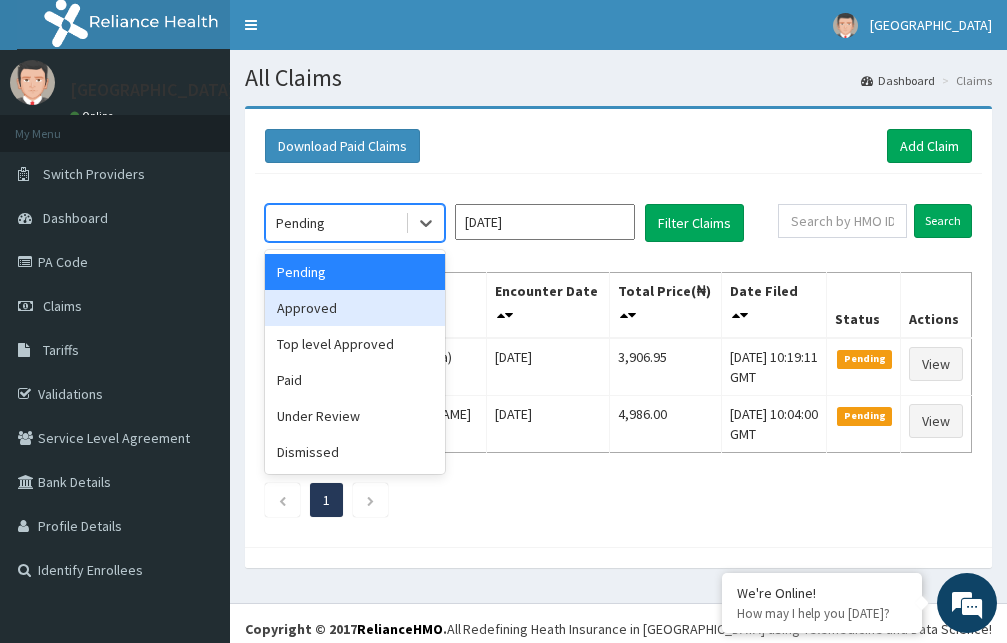click on "Approved" at bounding box center (355, 308) 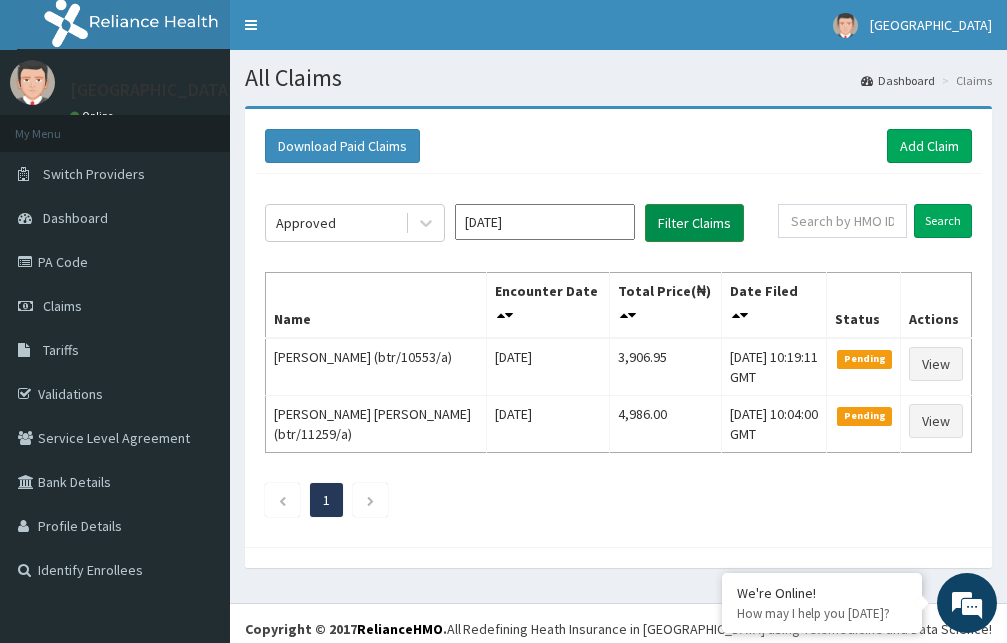 click on "Filter Claims" at bounding box center (694, 223) 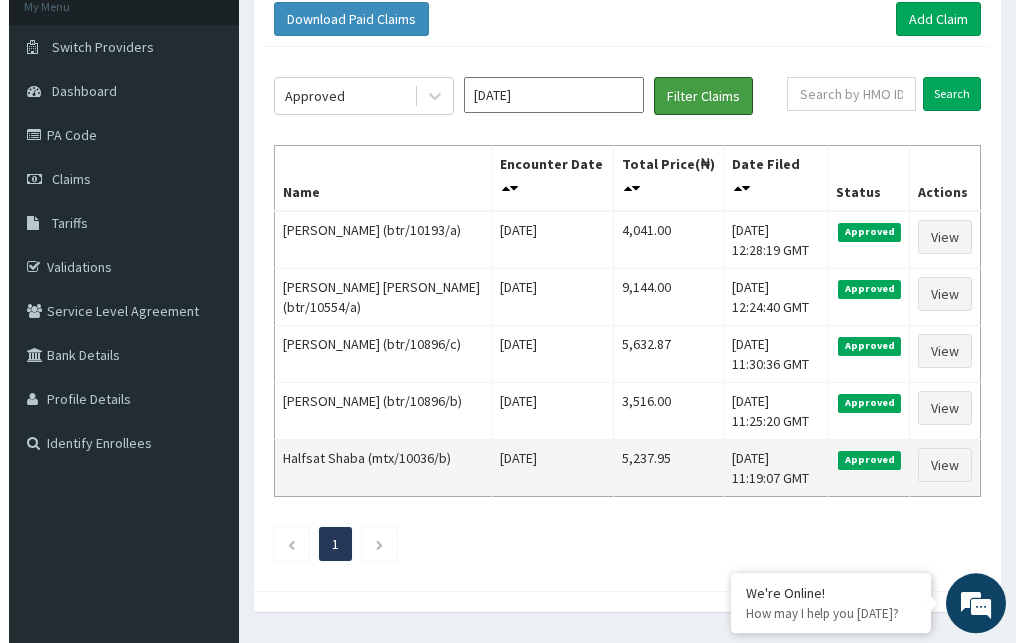 scroll, scrollTop: 0, scrollLeft: 0, axis: both 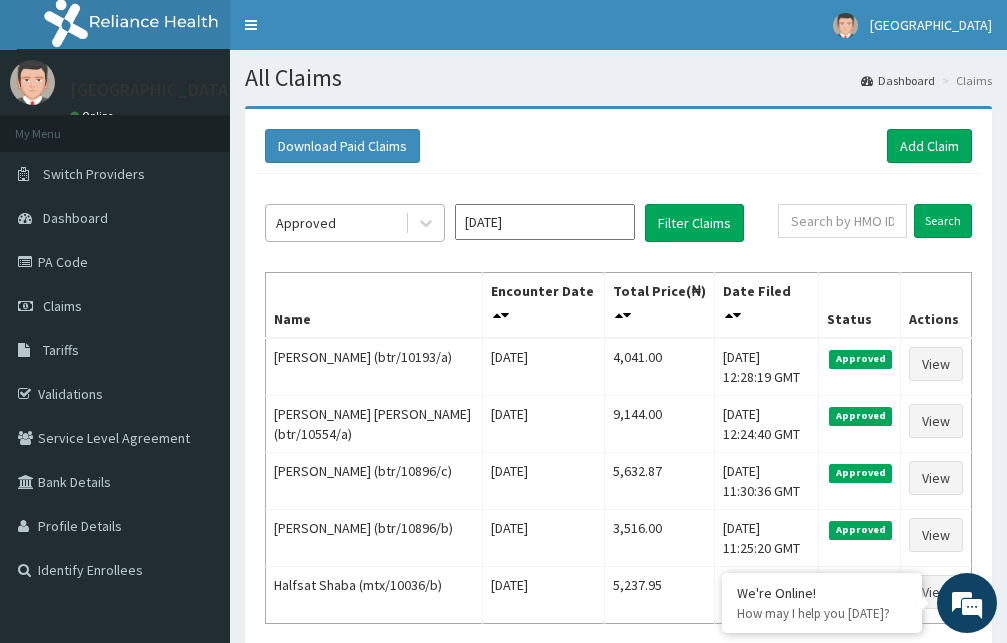 click on "Approved" at bounding box center (335, 223) 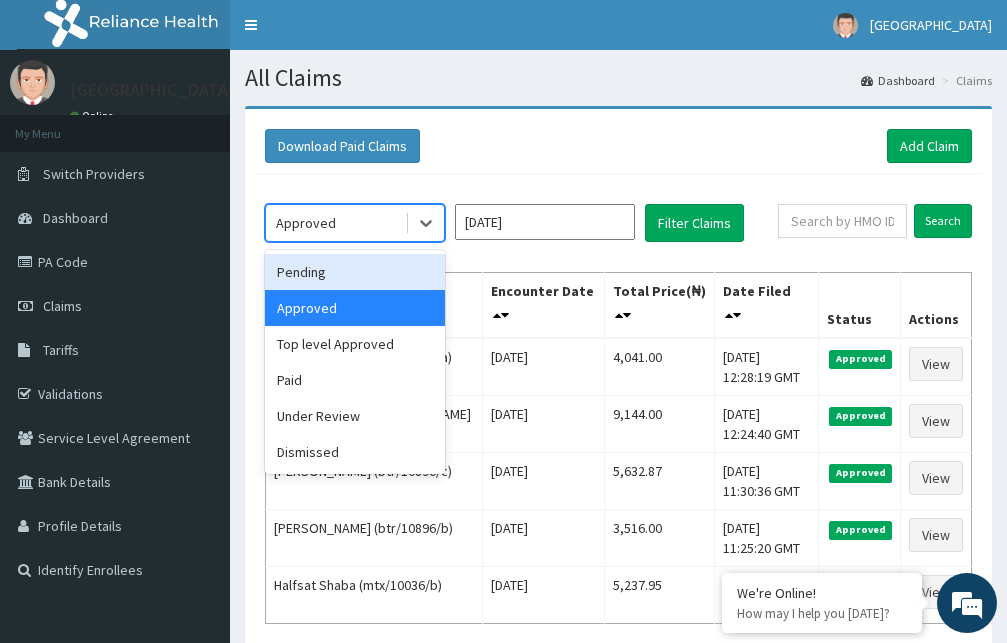 click on "Pending" at bounding box center (355, 272) 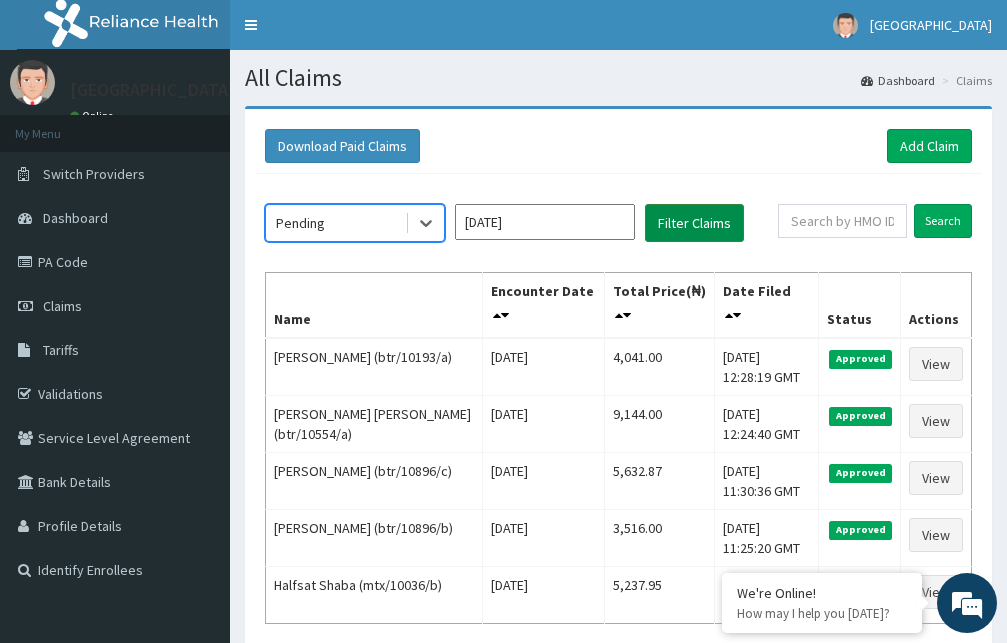 click on "Filter Claims" at bounding box center (694, 223) 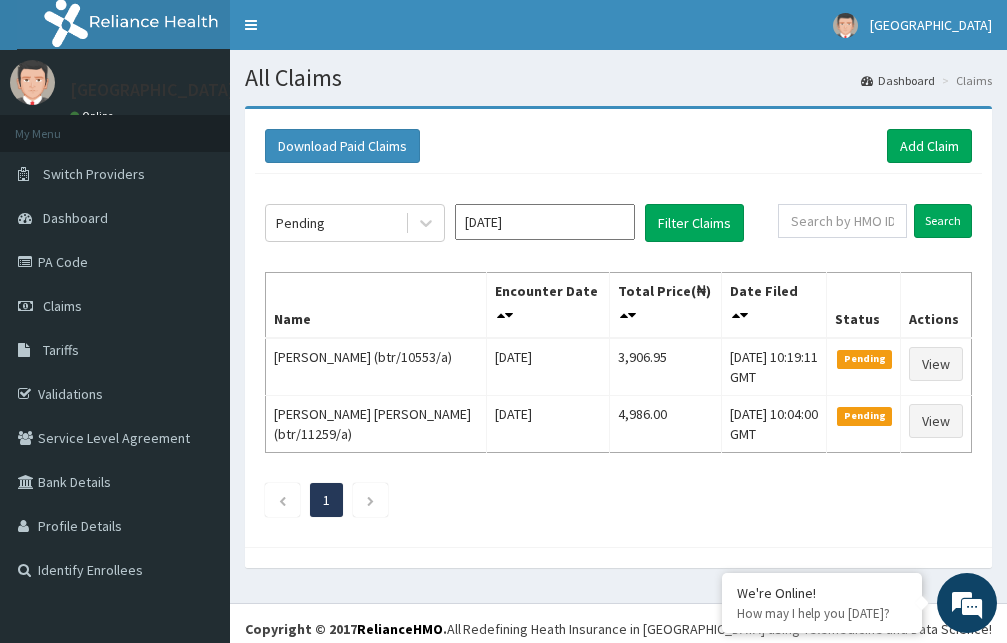 click on "[DATE]" at bounding box center [545, 222] 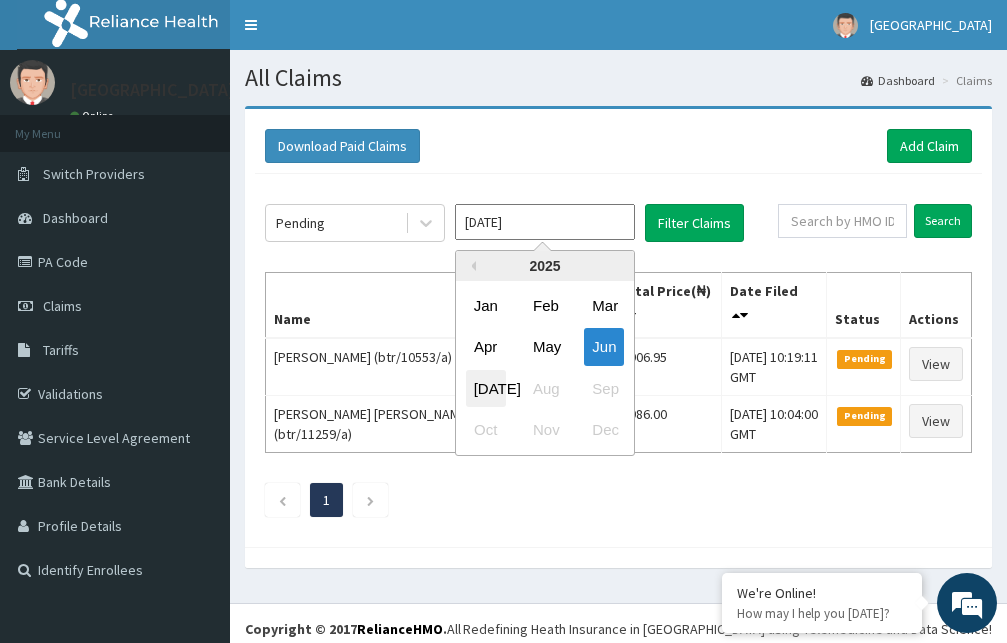 click on "Jul" at bounding box center [486, 388] 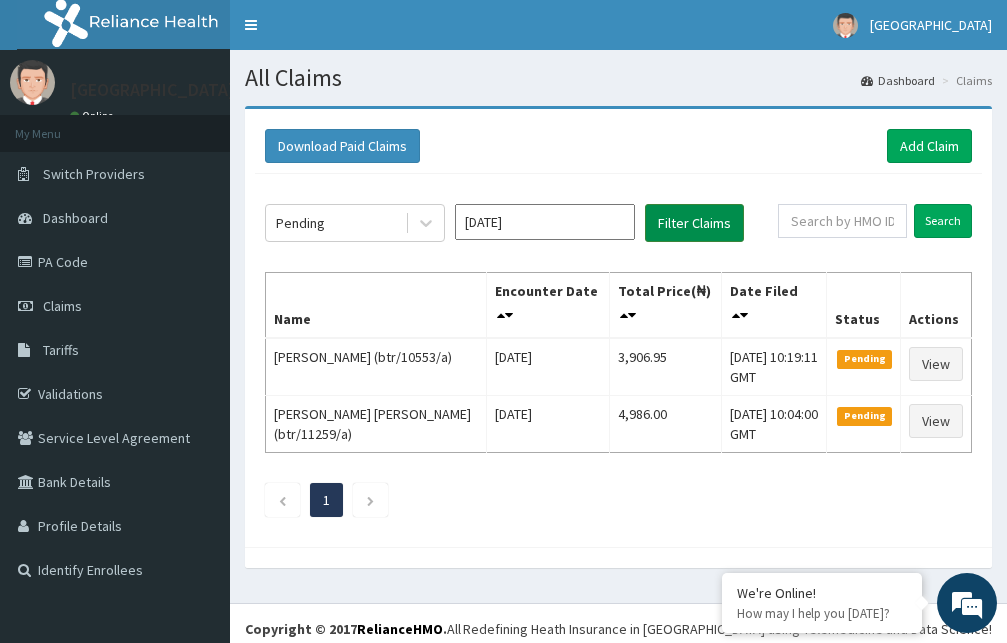 click on "Filter Claims" at bounding box center [694, 223] 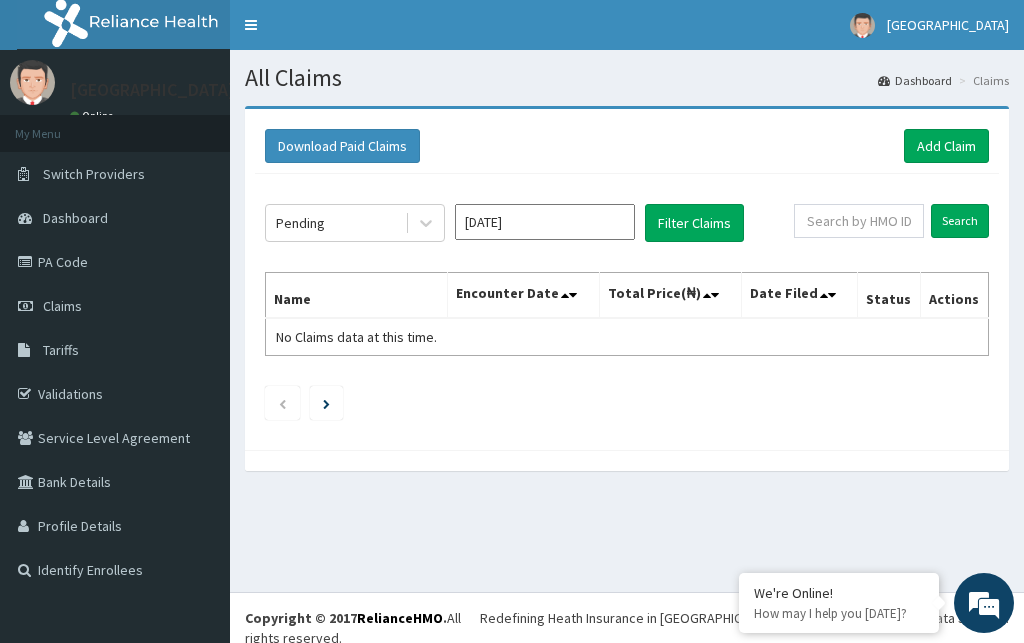 click on "Jul 2025" at bounding box center [545, 222] 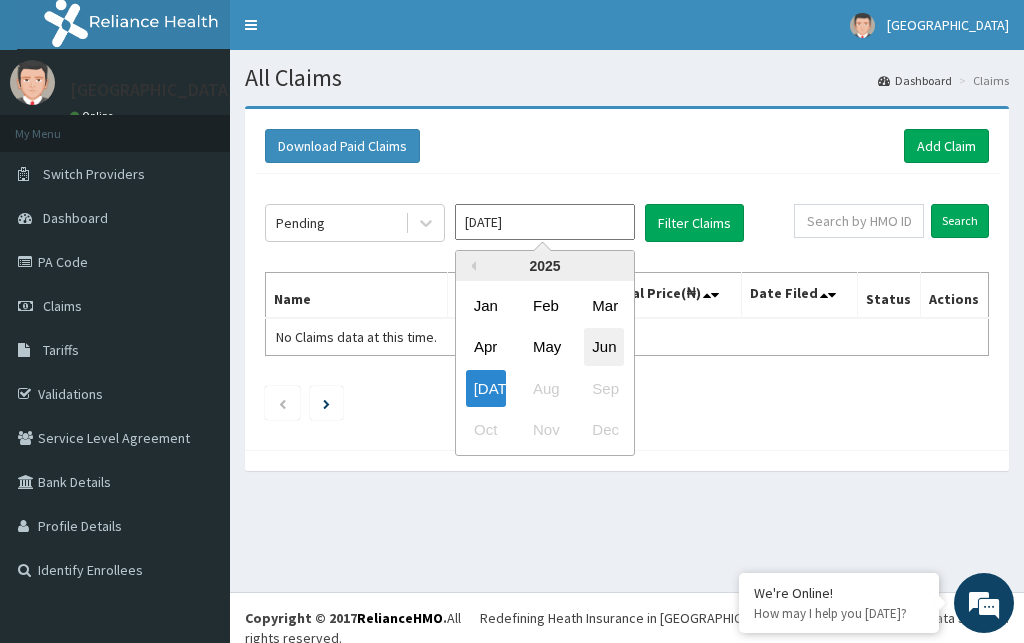 click on "Jun" at bounding box center (604, 347) 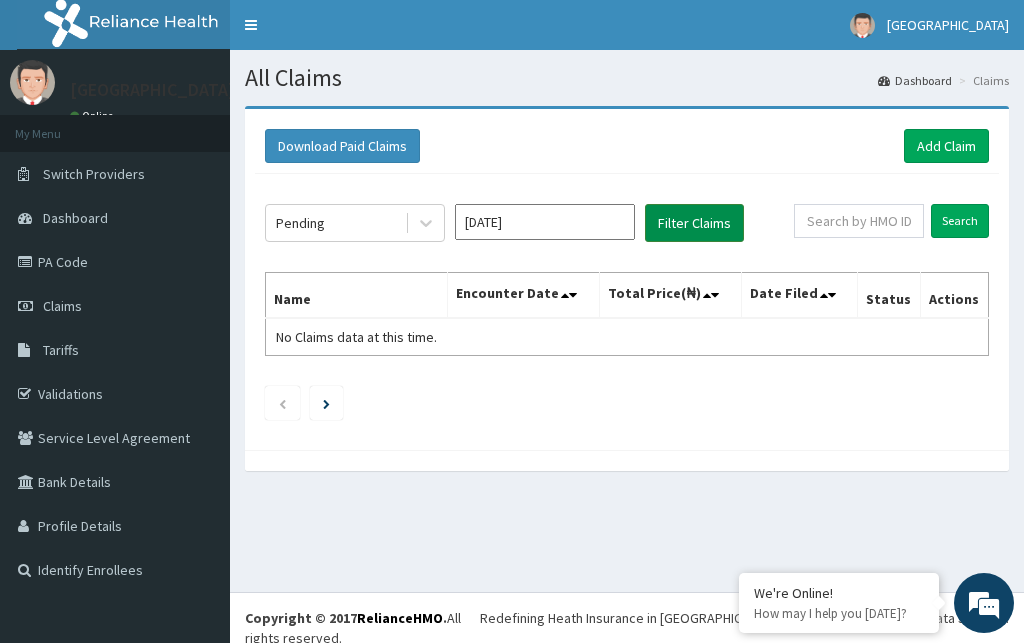 click on "Filter Claims" at bounding box center [694, 223] 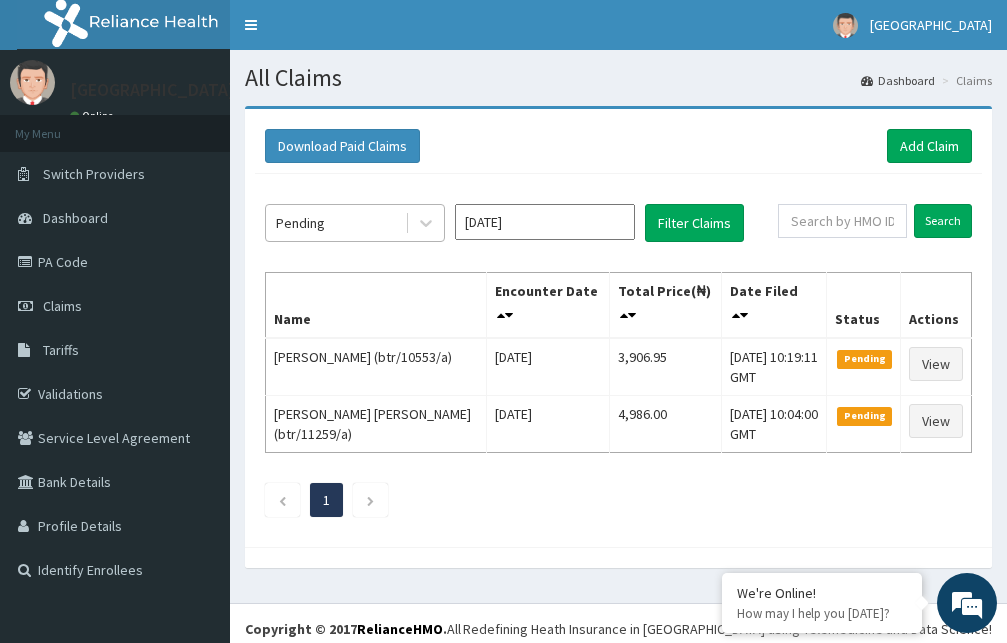 click on "Pending" at bounding box center (335, 223) 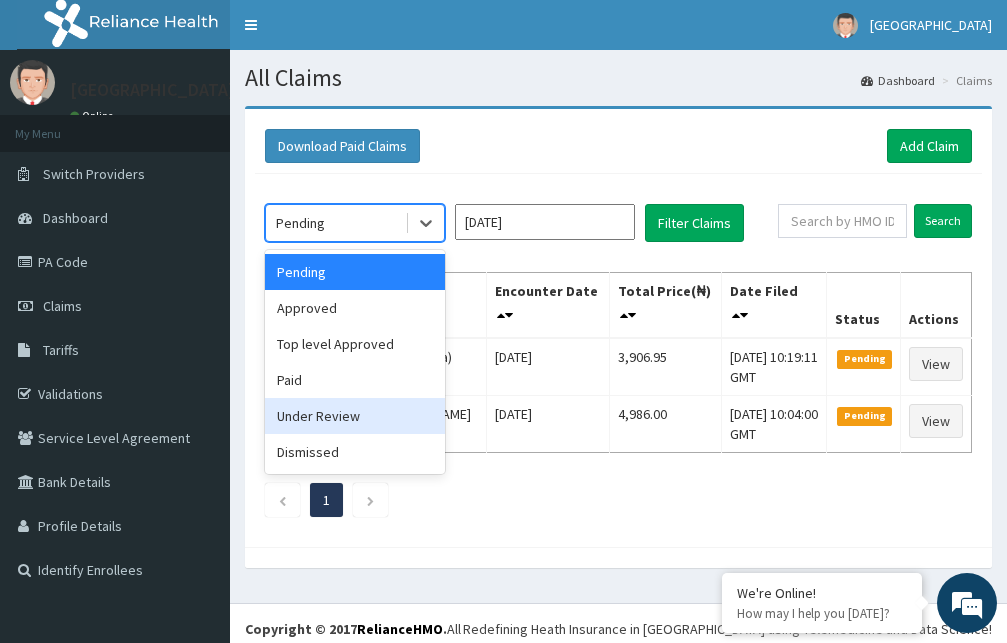 click on "Under Review" at bounding box center [355, 416] 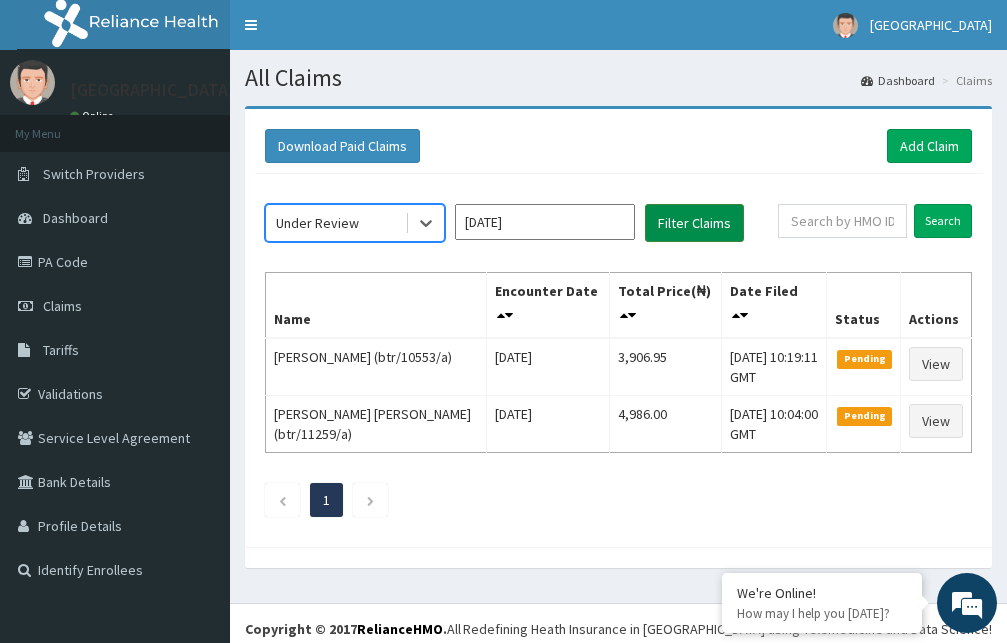 click on "Filter Claims" at bounding box center [694, 223] 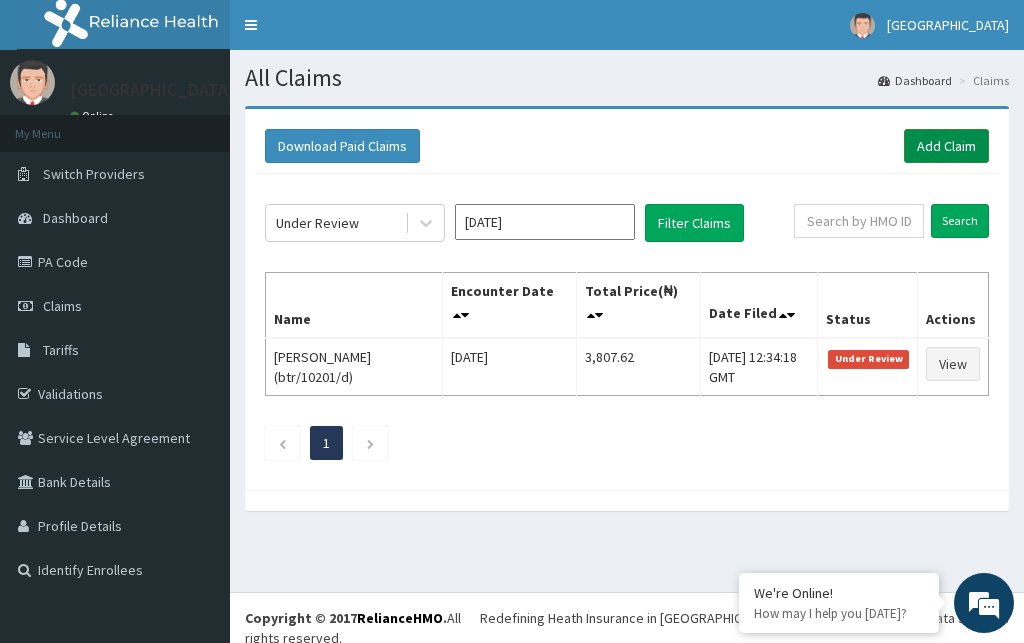 click on "Add Claim" at bounding box center (946, 146) 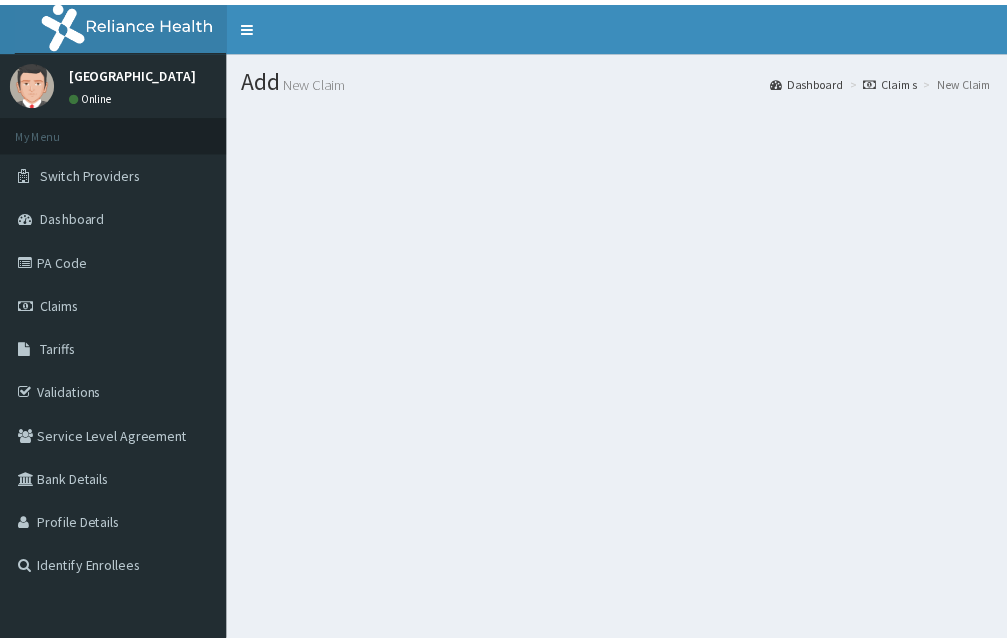 scroll, scrollTop: 0, scrollLeft: 0, axis: both 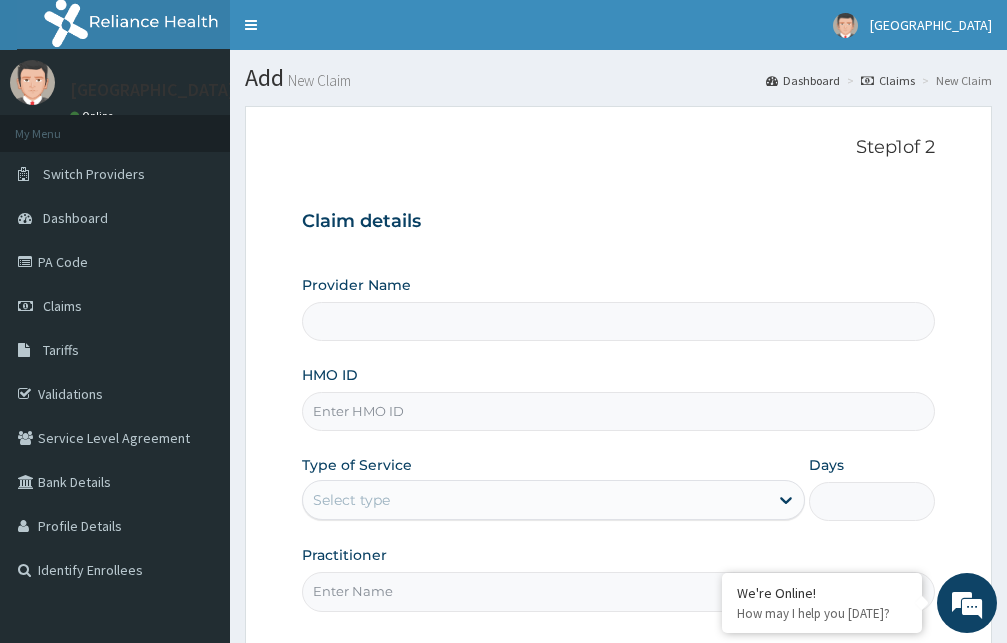type on "[GEOGRAPHIC_DATA]" 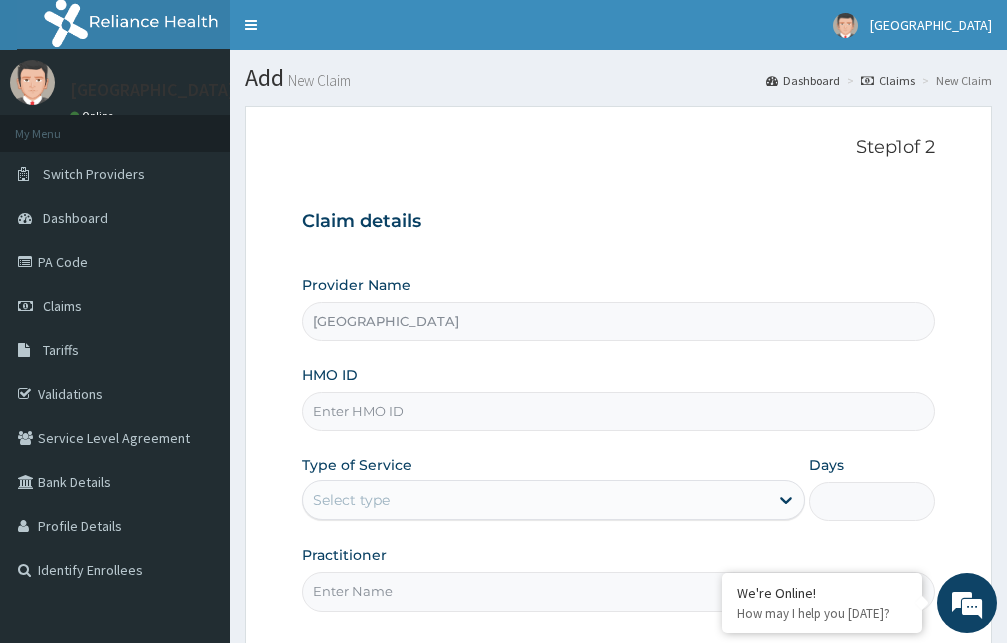 scroll, scrollTop: 0, scrollLeft: 0, axis: both 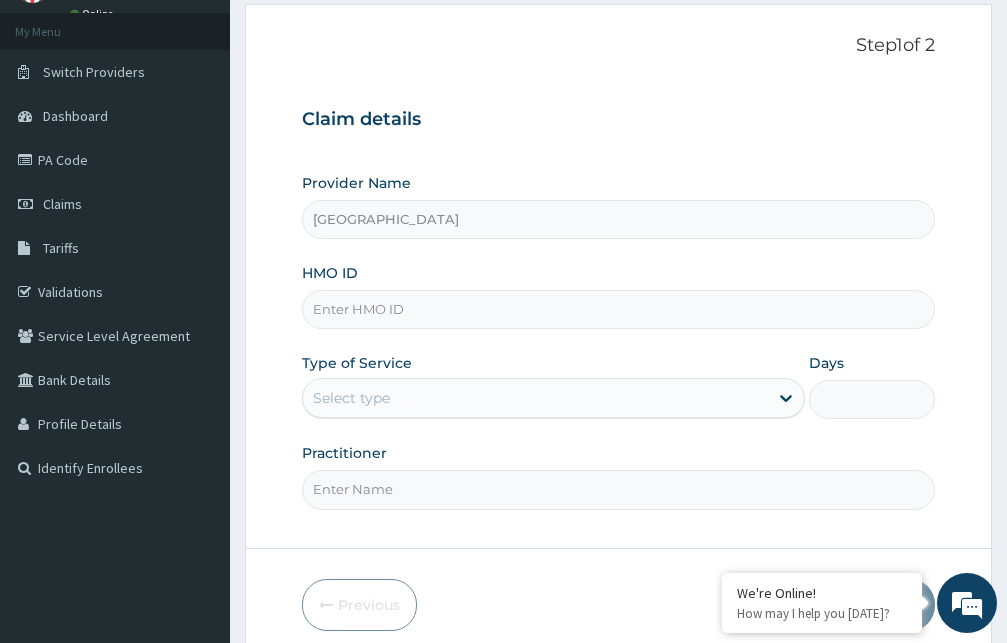 click on "HMO ID" at bounding box center [618, 309] 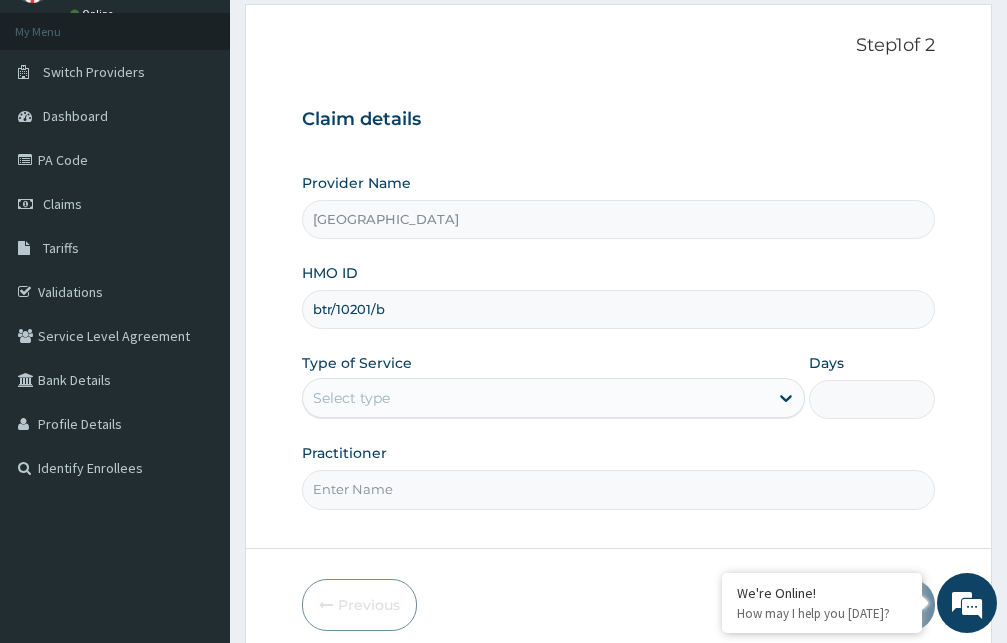 type on "btr/10201/b" 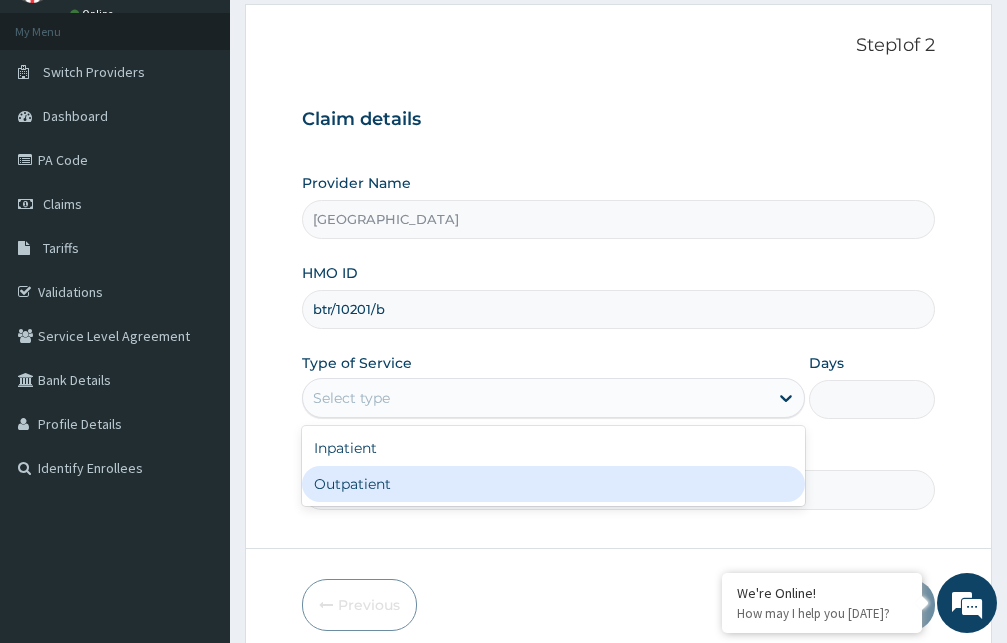 click on "Outpatient" at bounding box center (553, 484) 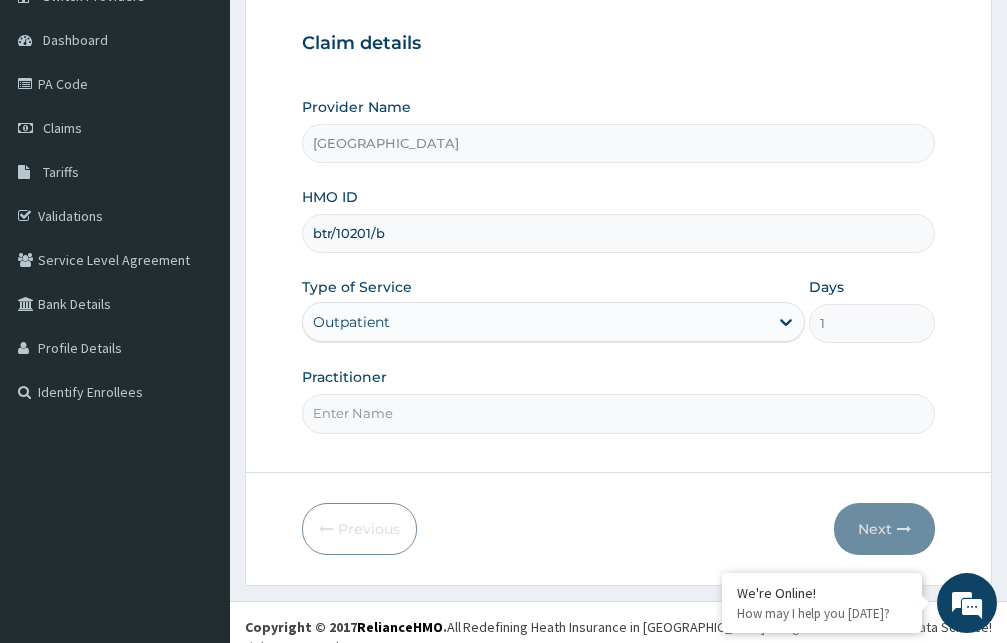 scroll, scrollTop: 187, scrollLeft: 0, axis: vertical 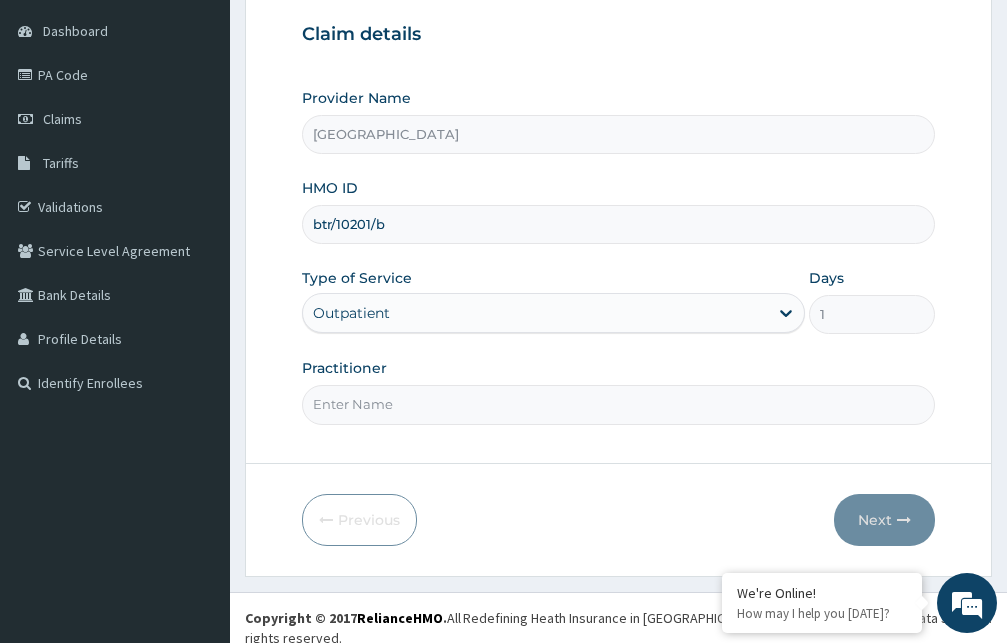 click on "Practitioner" at bounding box center [618, 404] 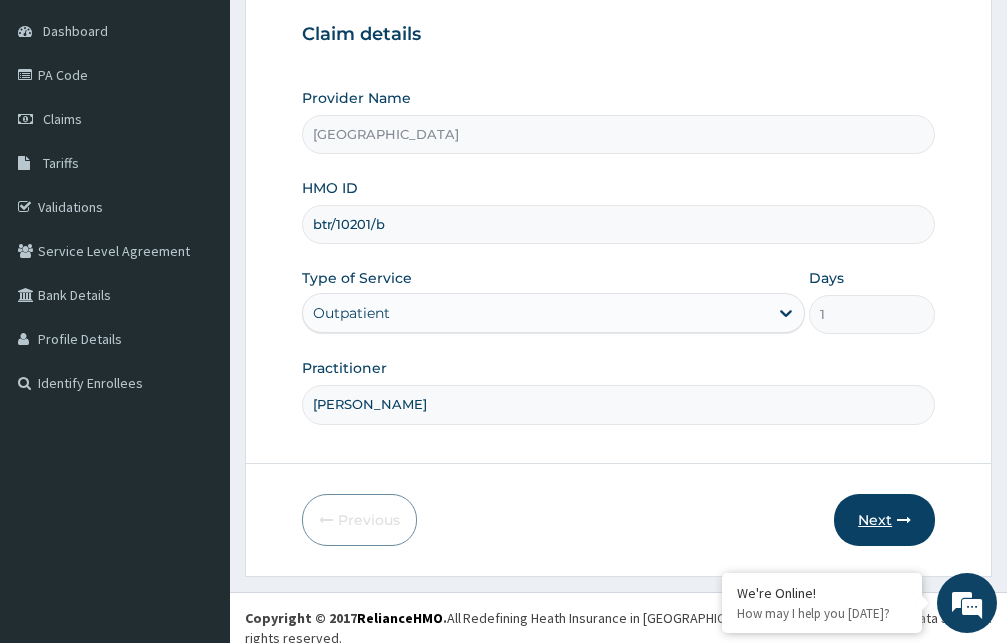 type on "Dr. Francies" 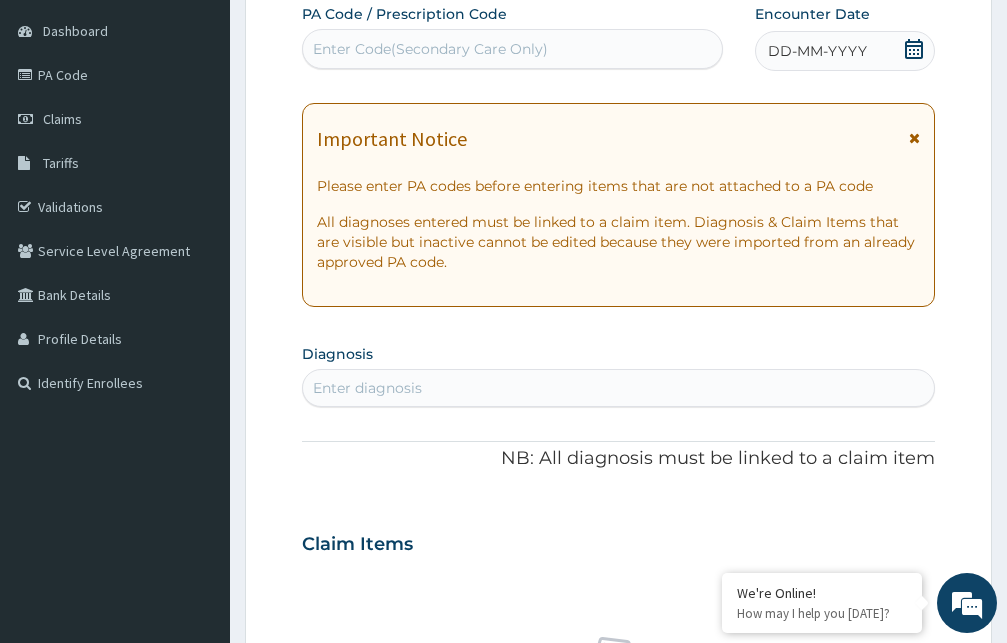 click at bounding box center [914, 138] 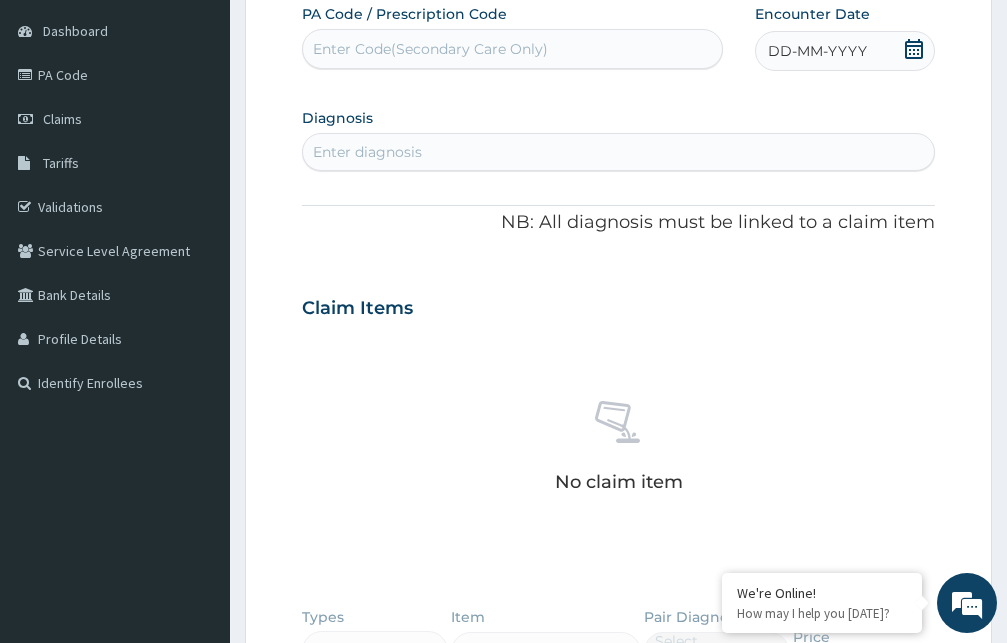 click 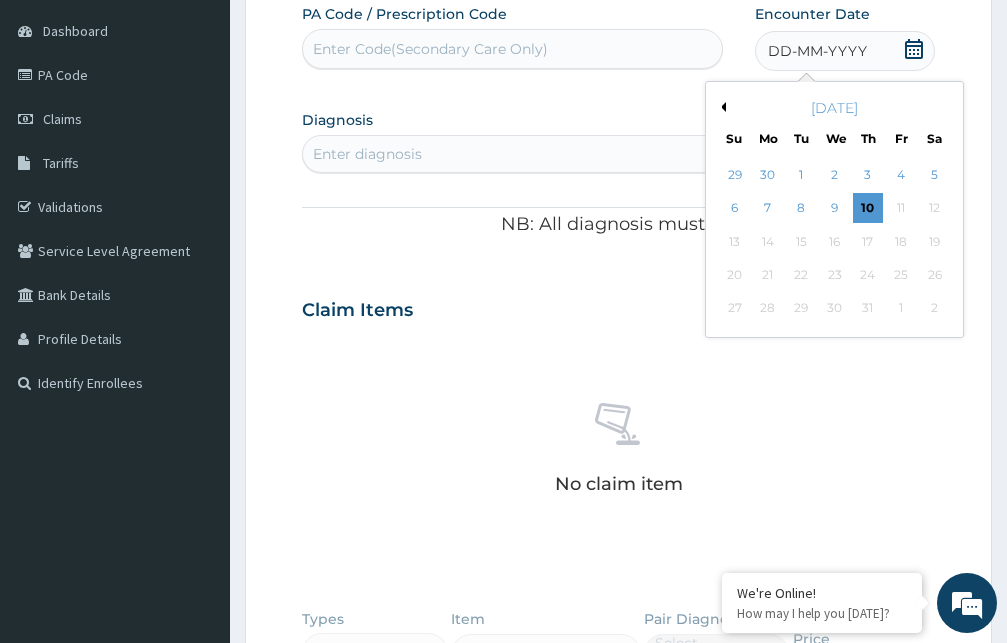 click on "Previous Month" at bounding box center (721, 107) 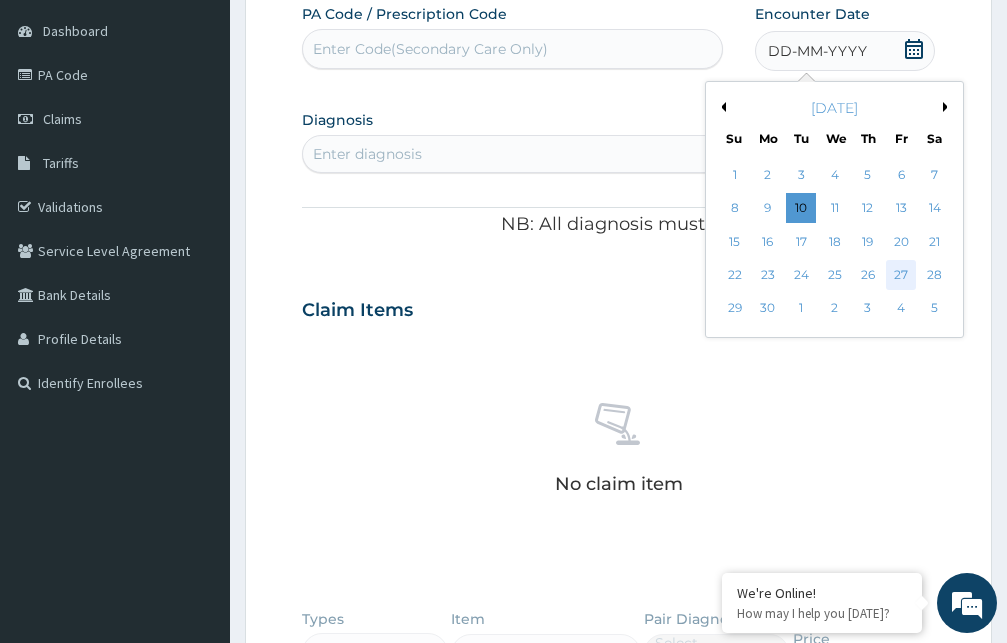 click on "27" at bounding box center (901, 275) 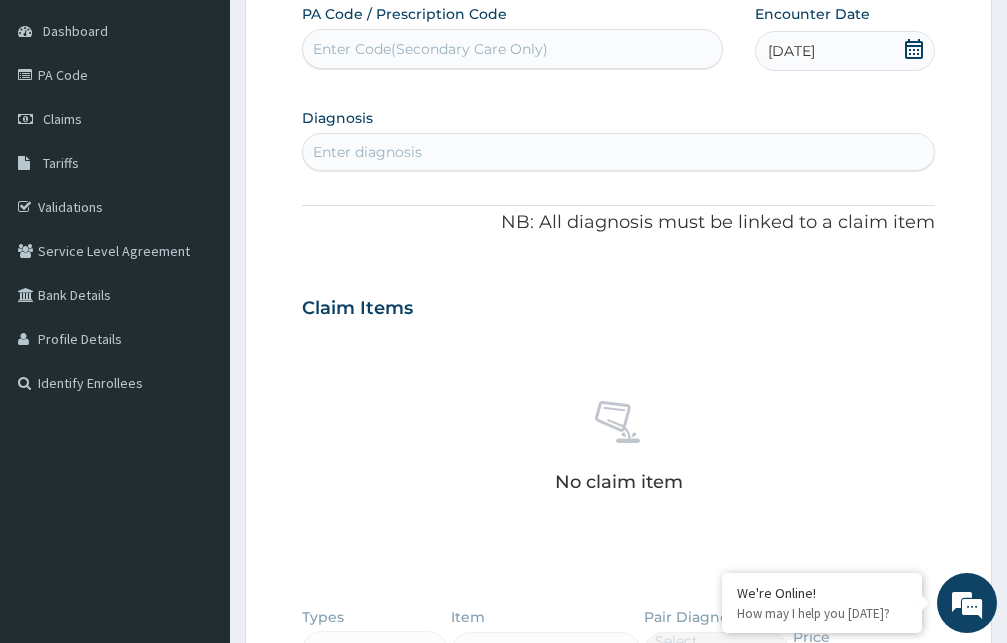 click on "Enter diagnosis" at bounding box center [618, 152] 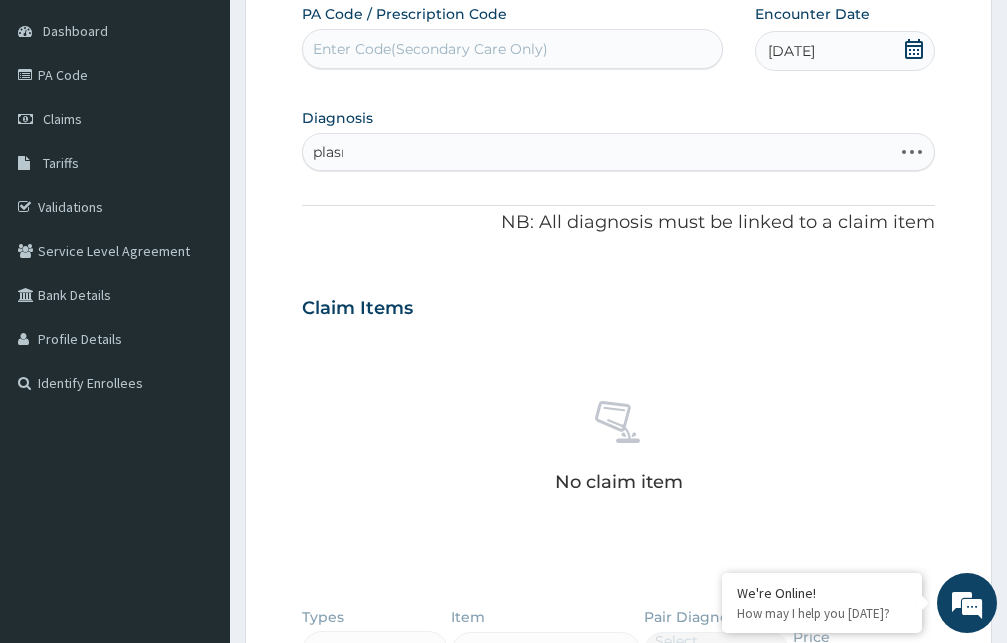 type on "plasmo" 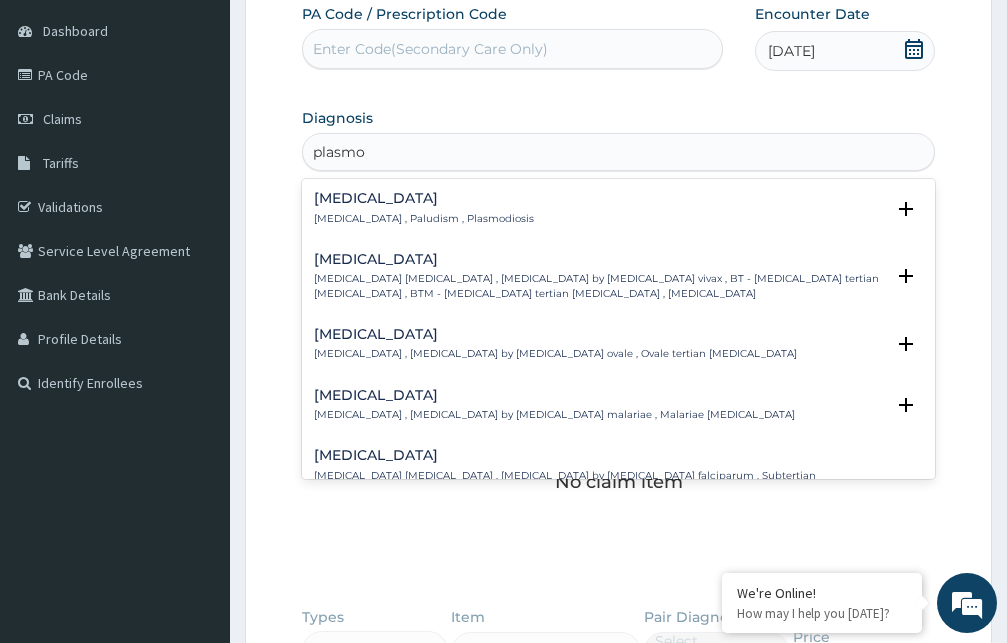 click on "Malaria , Paludism , Plasmodiosis" at bounding box center [424, 219] 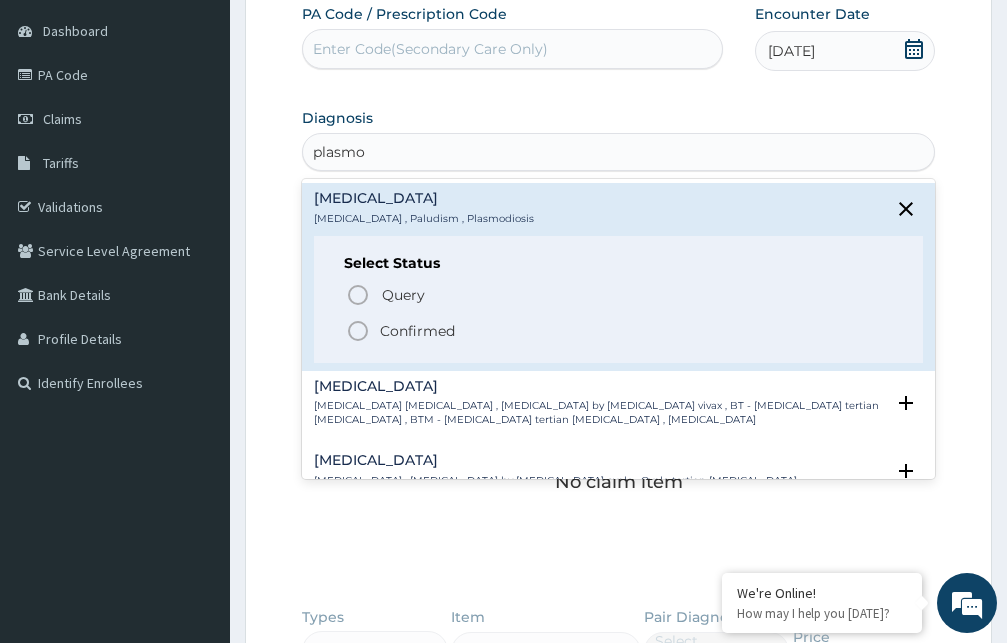 click 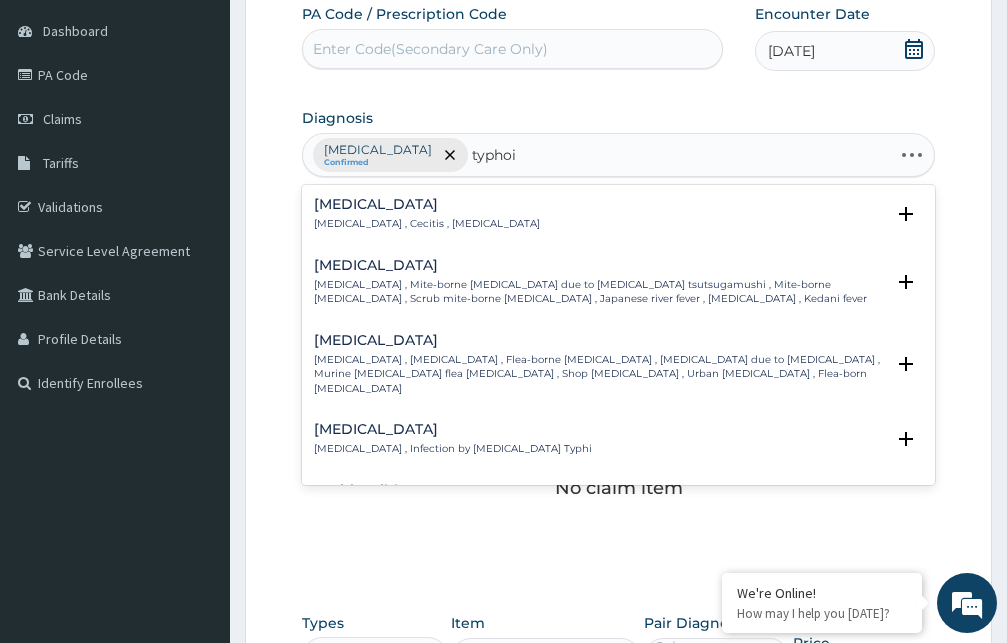 type on "typhoid" 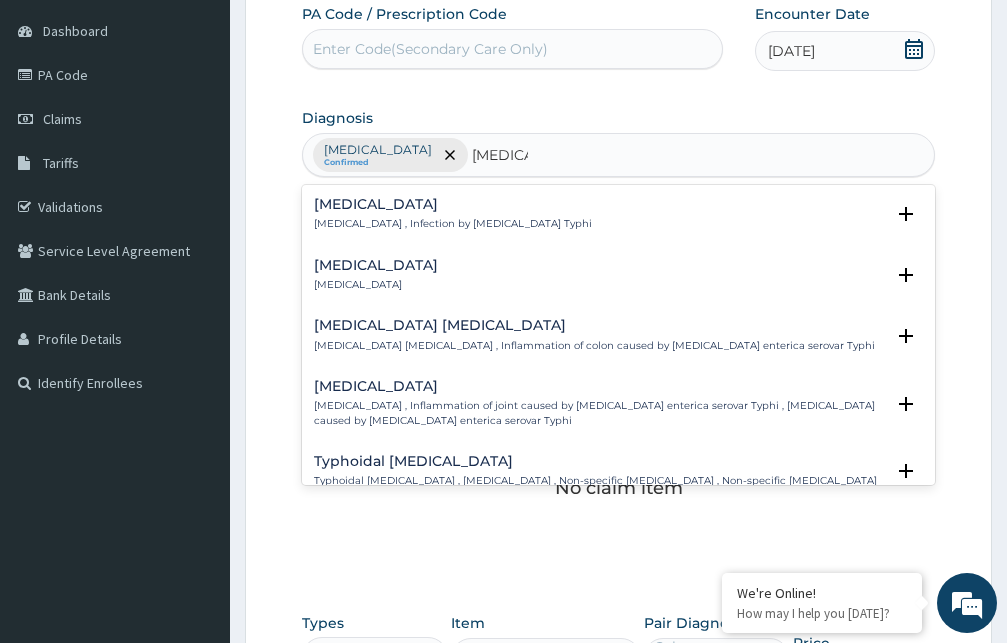 click on "Typhoid fever Typhoid fever , Infection by Salmonella Typhi Select Status Query Query covers suspected (?), Keep in view (kiv), Ruled out (r/o) Confirmed" at bounding box center (618, 219) 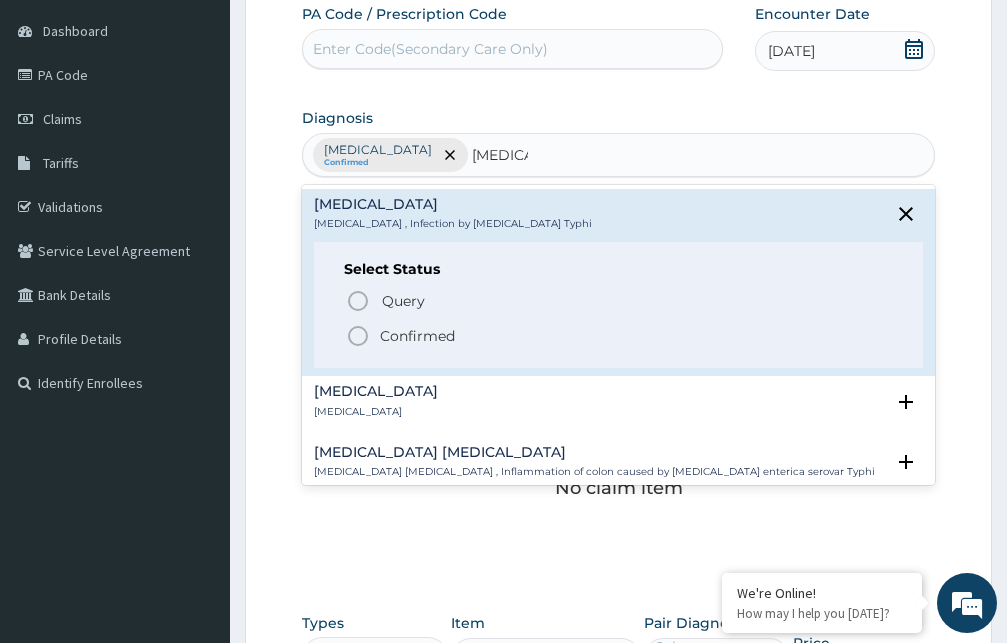 click 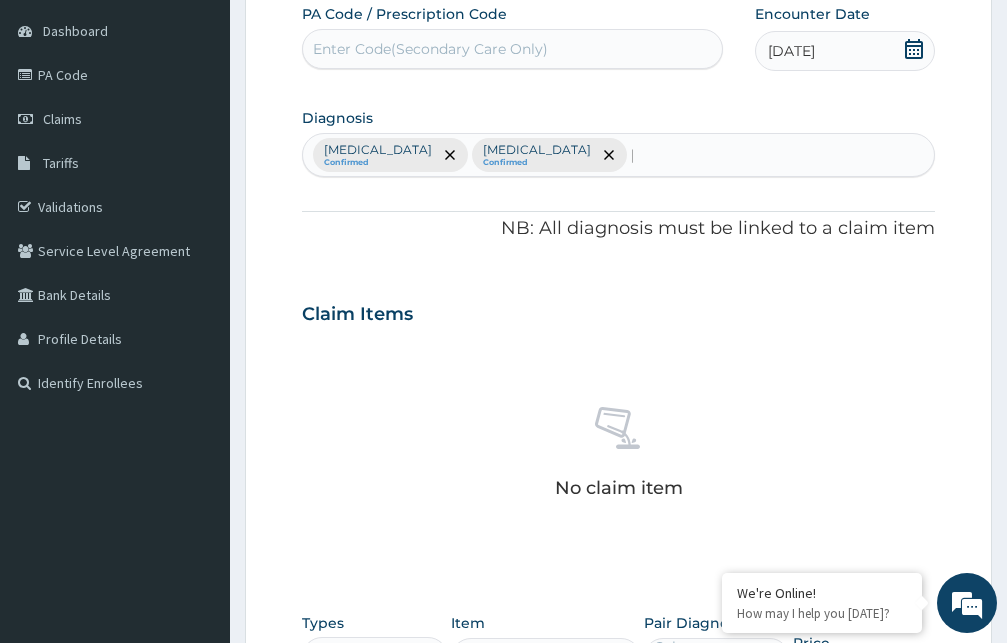 type 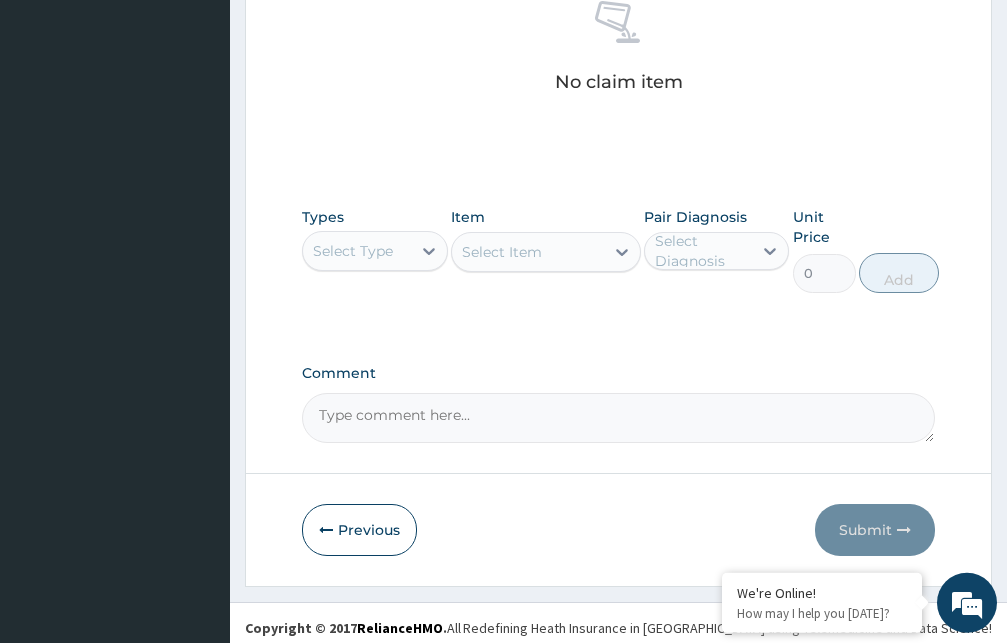 scroll, scrollTop: 595, scrollLeft: 0, axis: vertical 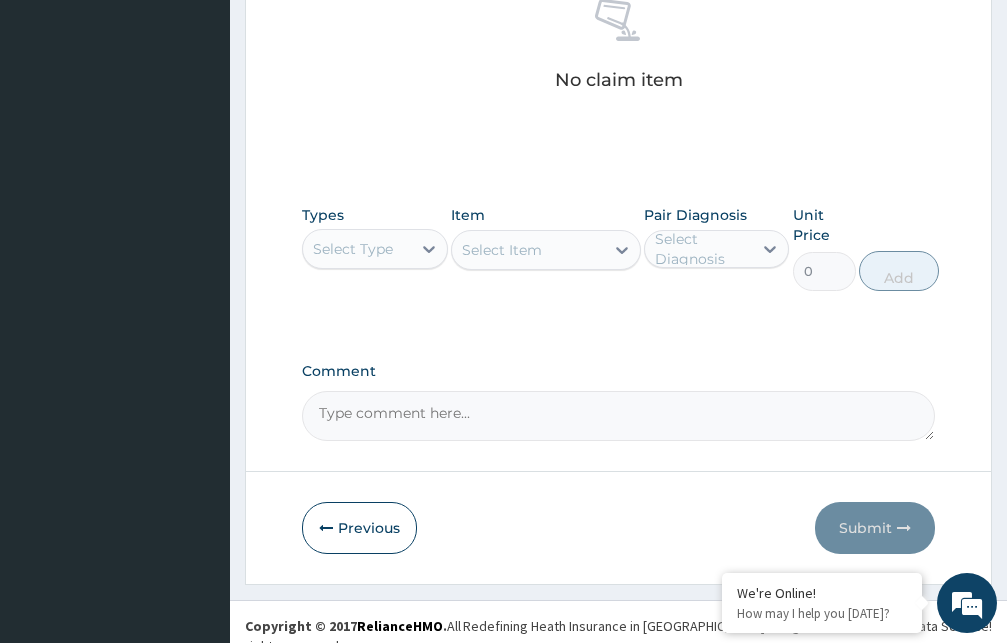 click on "Select Type" at bounding box center [353, 249] 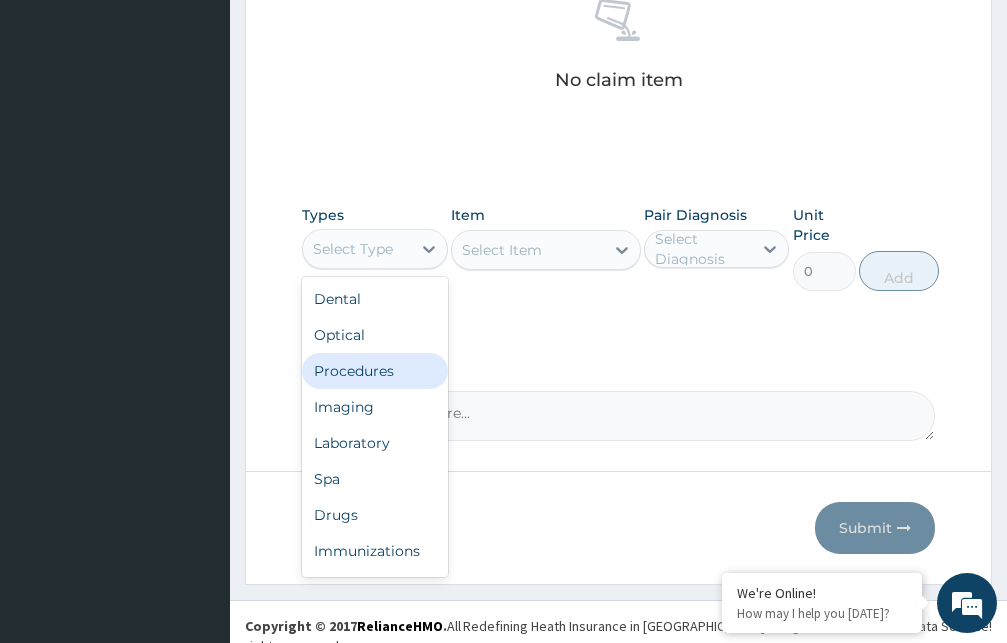 click on "Procedures" at bounding box center (375, 371) 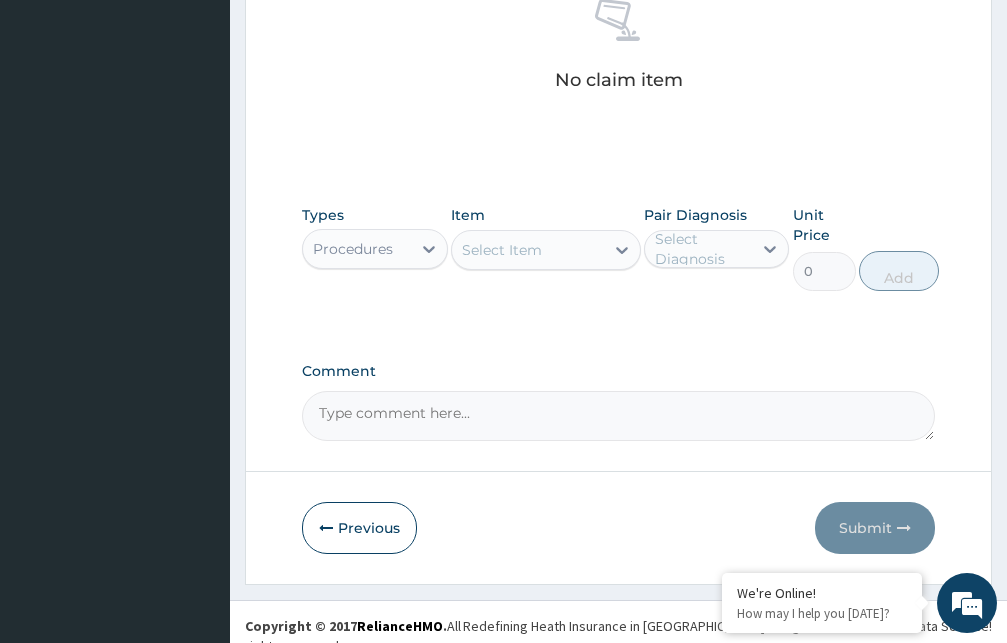 click on "Select Item" at bounding box center [502, 250] 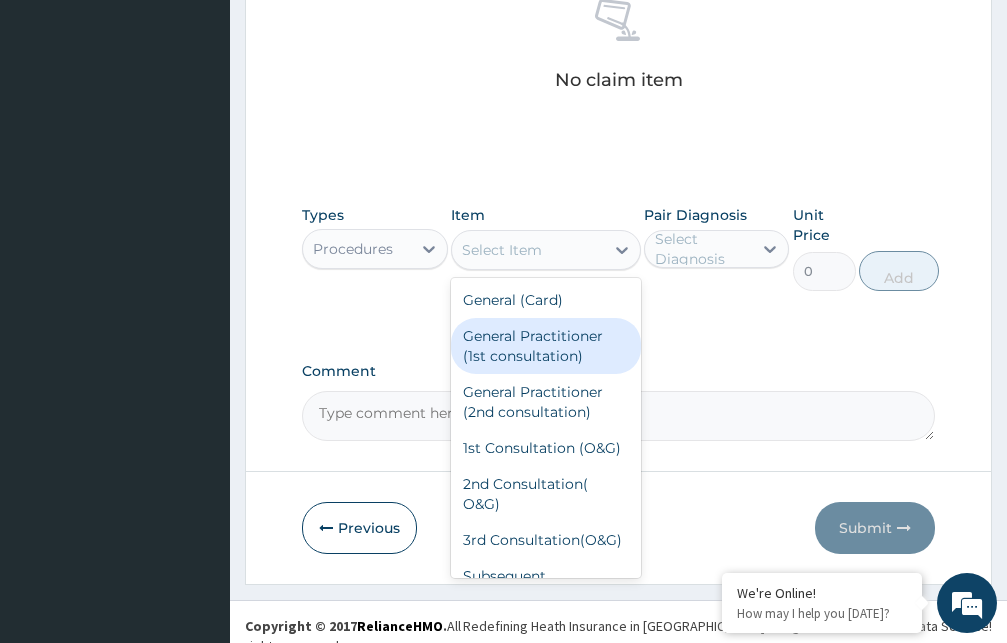 click on "General Practitioner (1st consultation)" at bounding box center [546, 346] 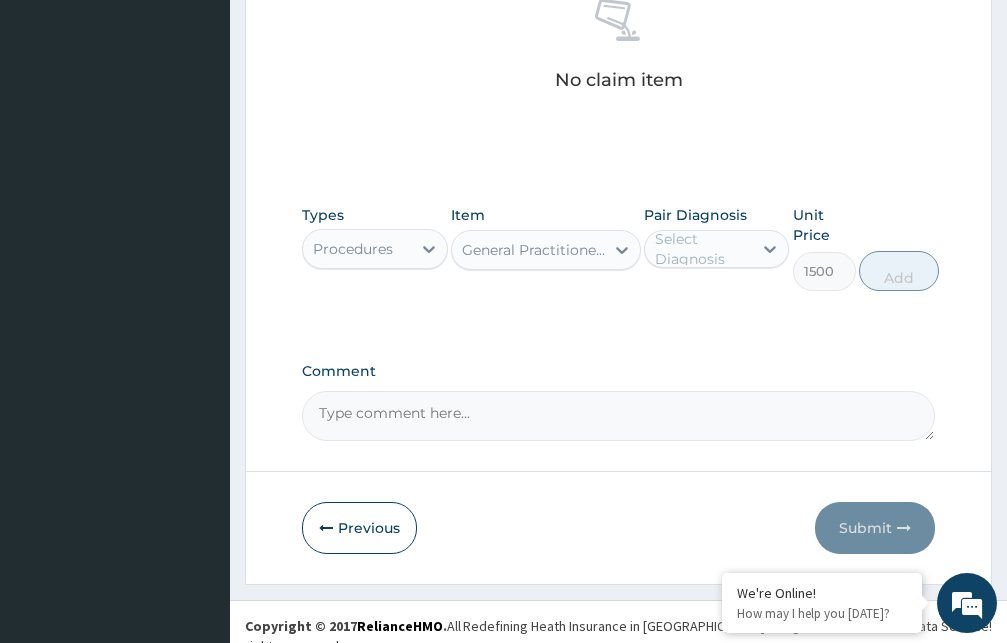 type on "1500" 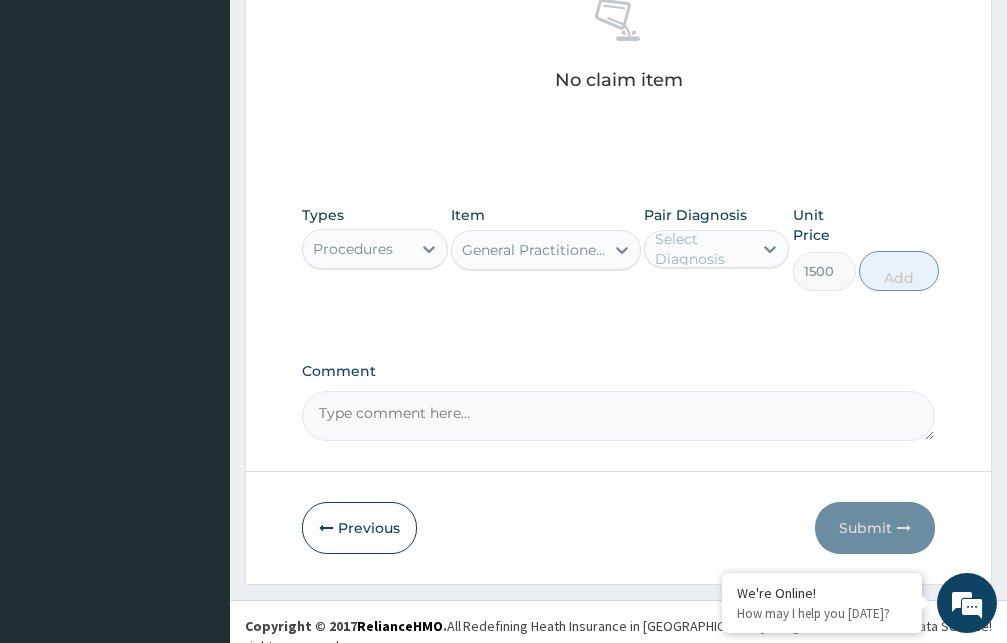 click on "Select Diagnosis" at bounding box center (703, 249) 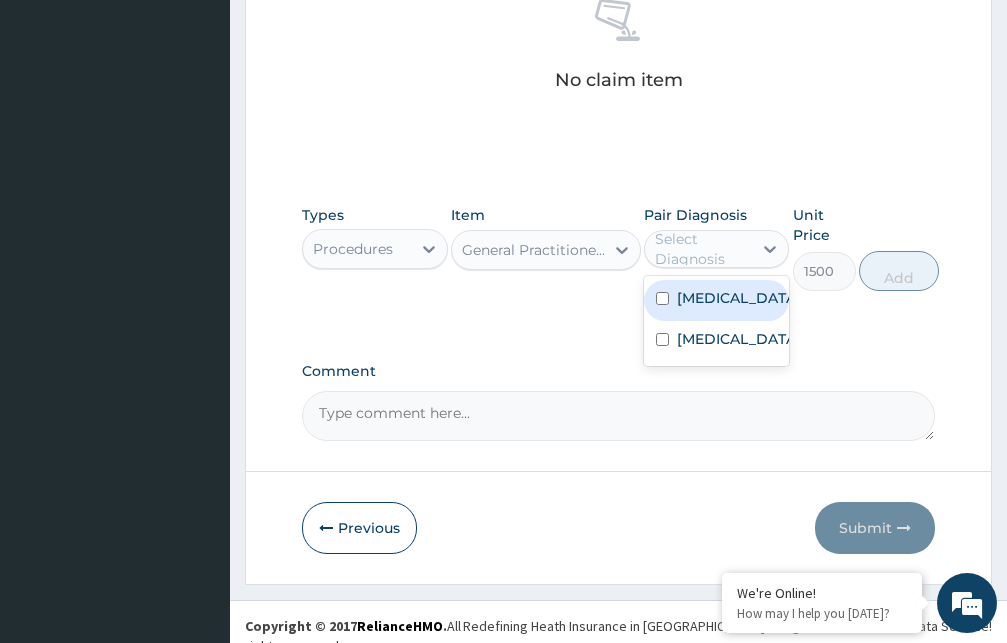 click on "[MEDICAL_DATA]" at bounding box center (738, 298) 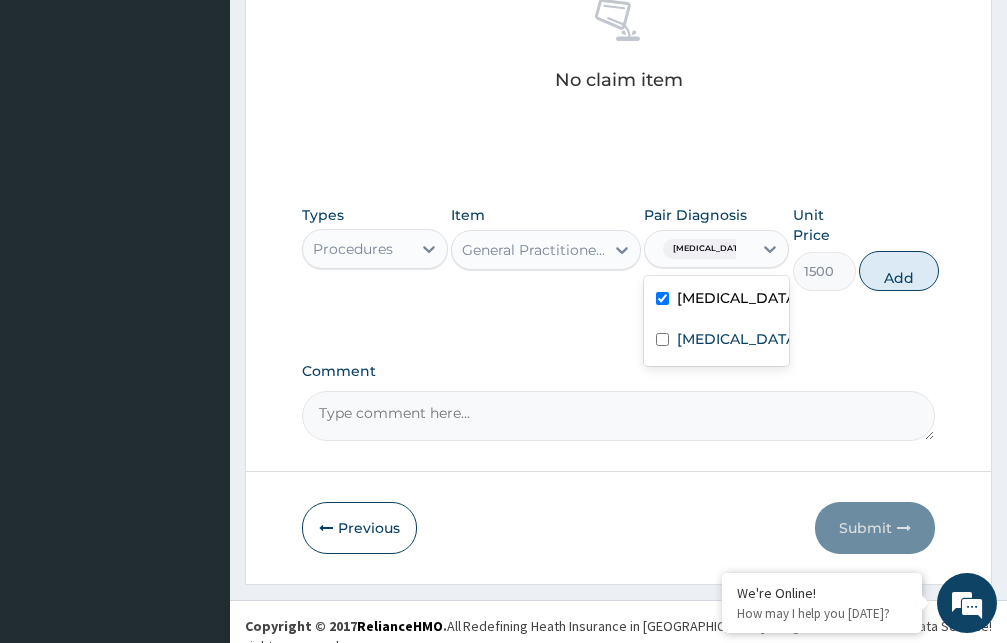 checkbox on "true" 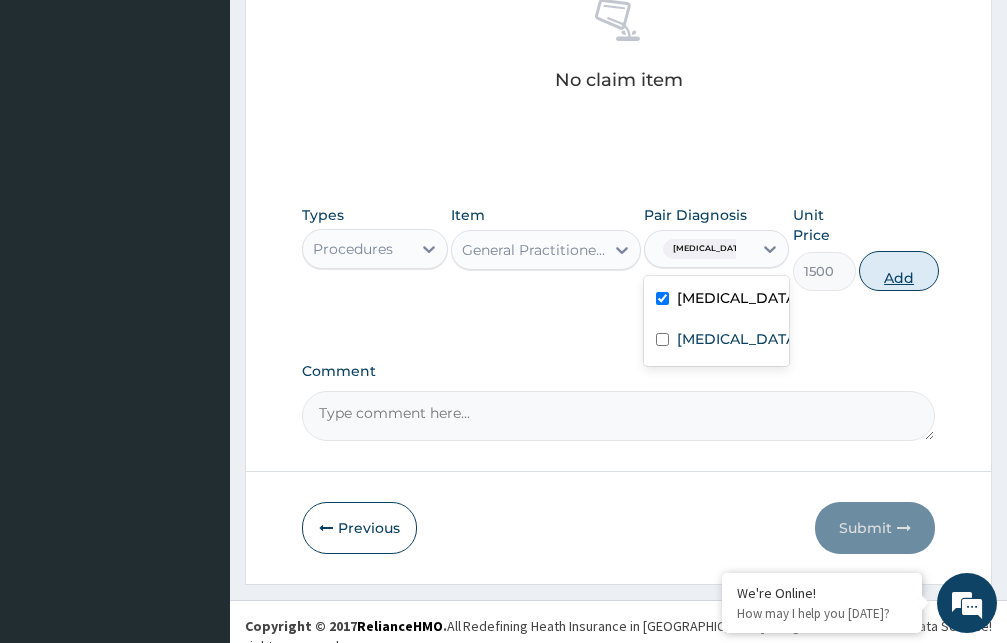 click on "Add" at bounding box center (899, 271) 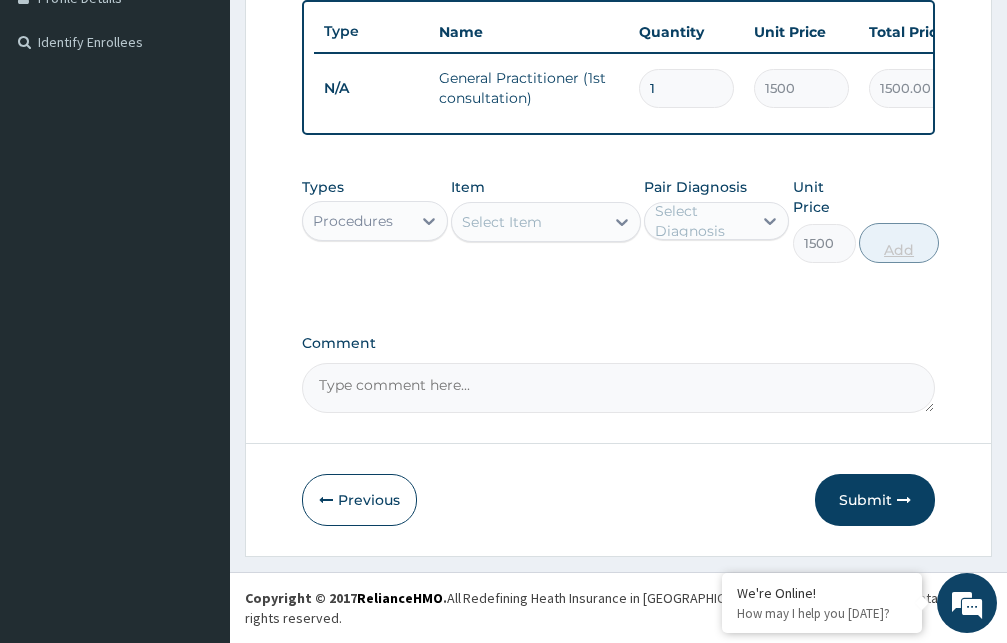 type on "0" 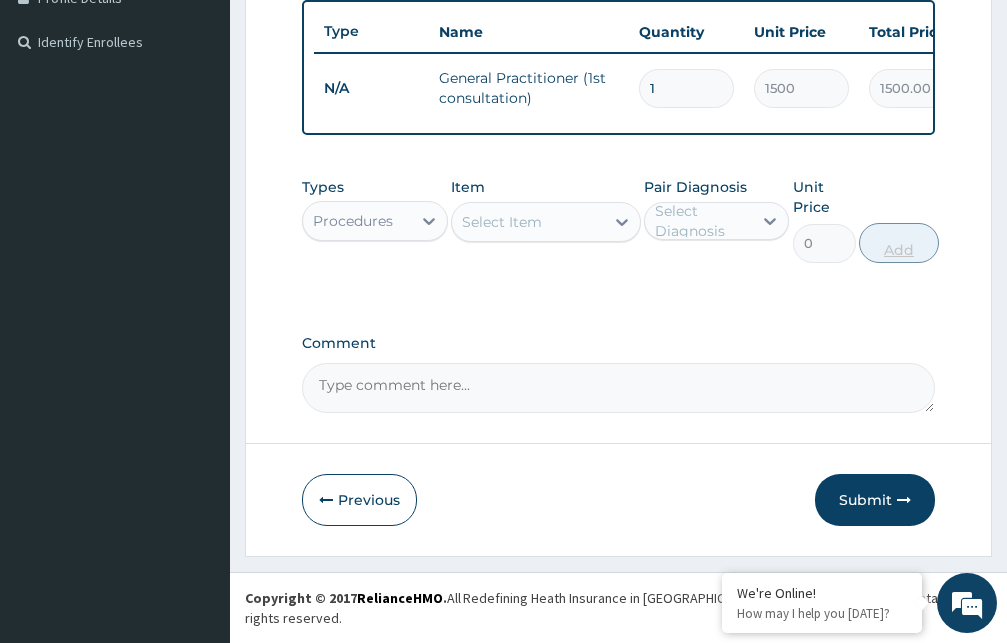 scroll, scrollTop: 525, scrollLeft: 0, axis: vertical 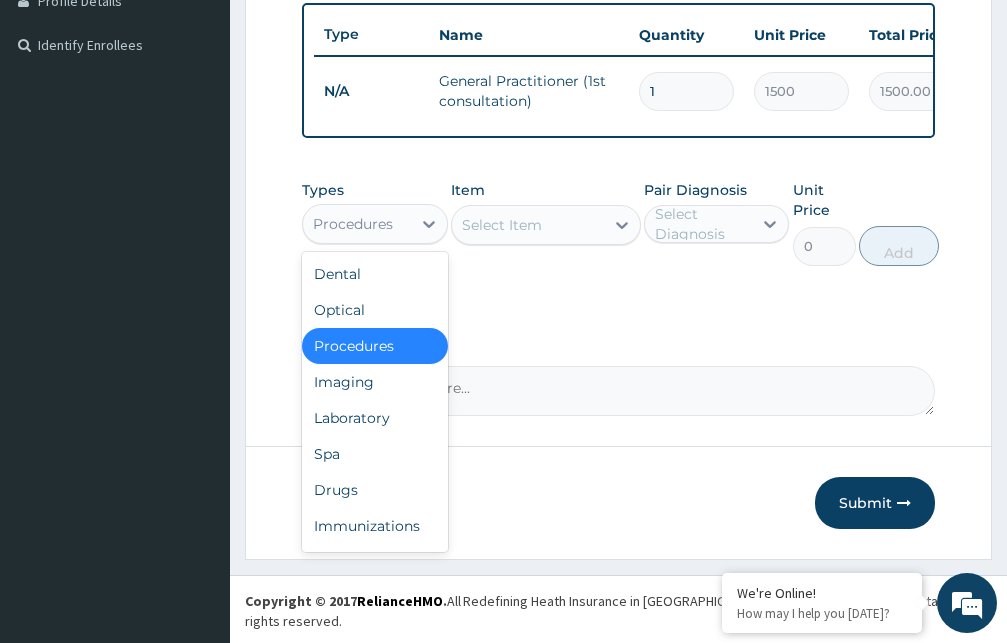 click on "Procedures" at bounding box center (353, 224) 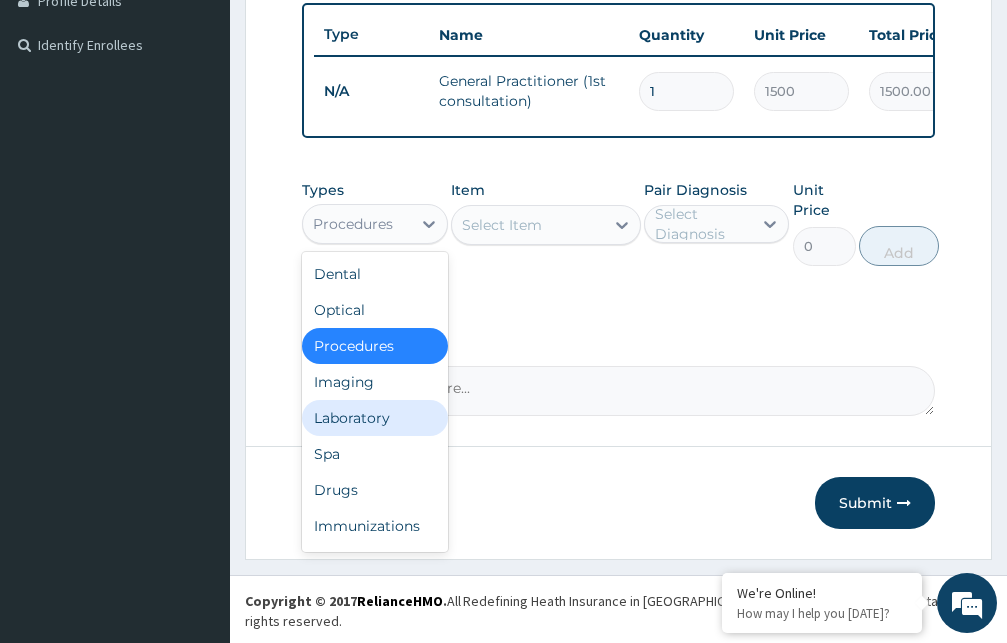 click on "Laboratory" at bounding box center (375, 418) 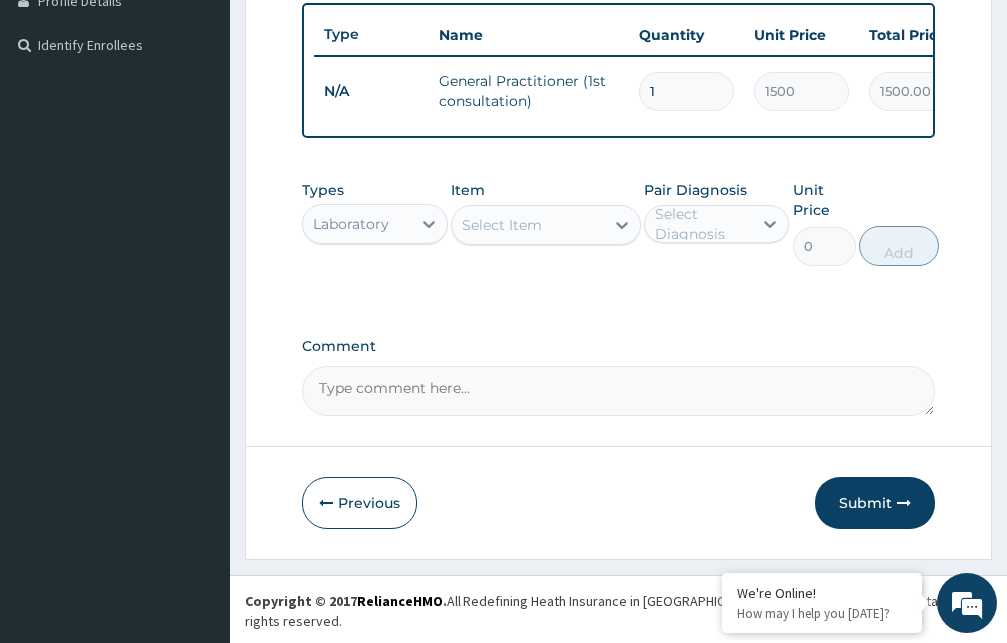 click on "Select Item" at bounding box center [502, 225] 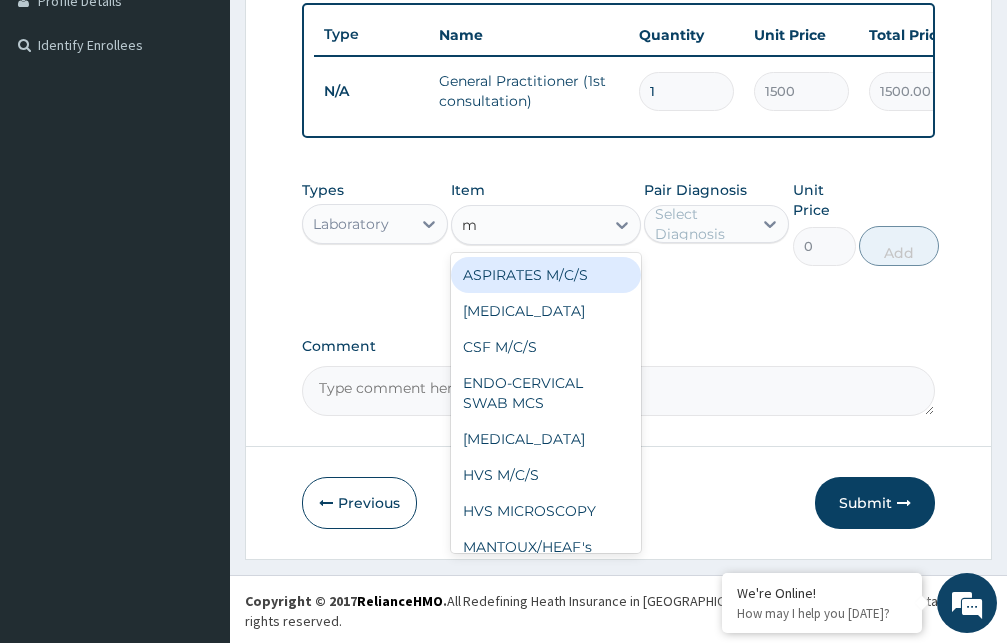 type on "mp" 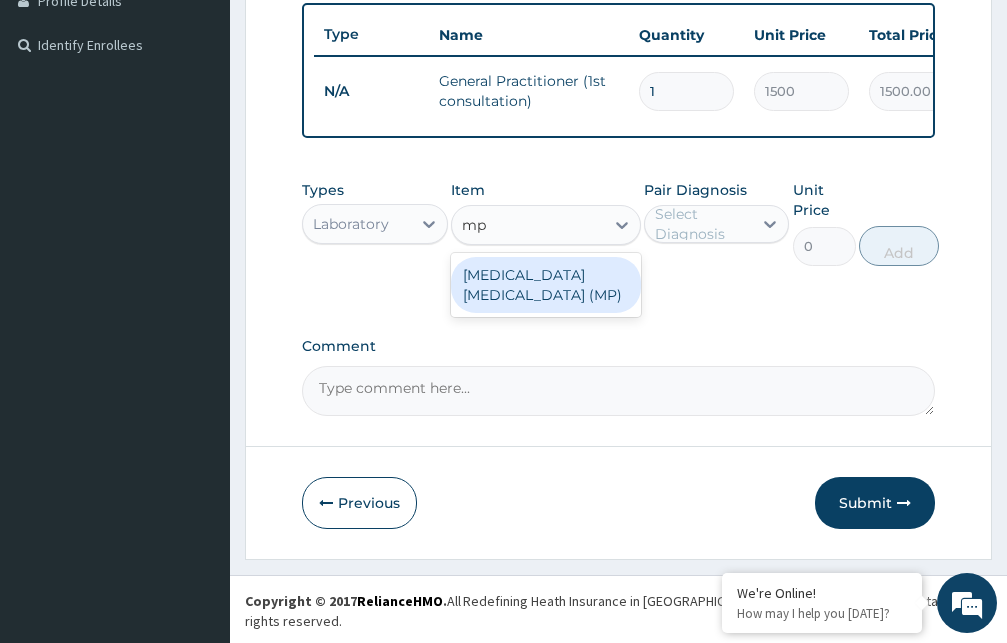 click on "[MEDICAL_DATA] [MEDICAL_DATA] (MP)" at bounding box center [546, 285] 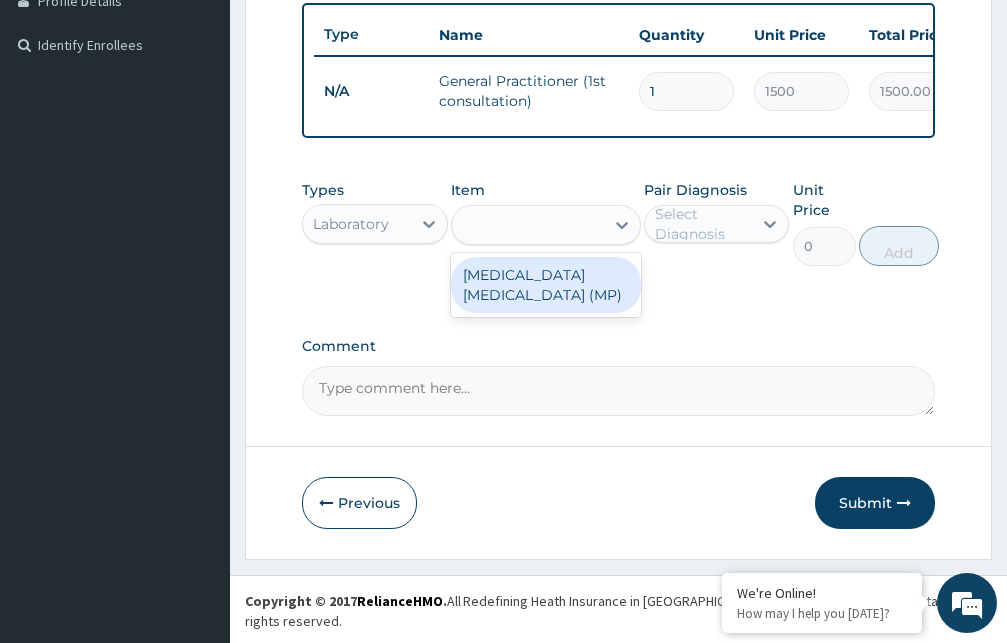 type on "560" 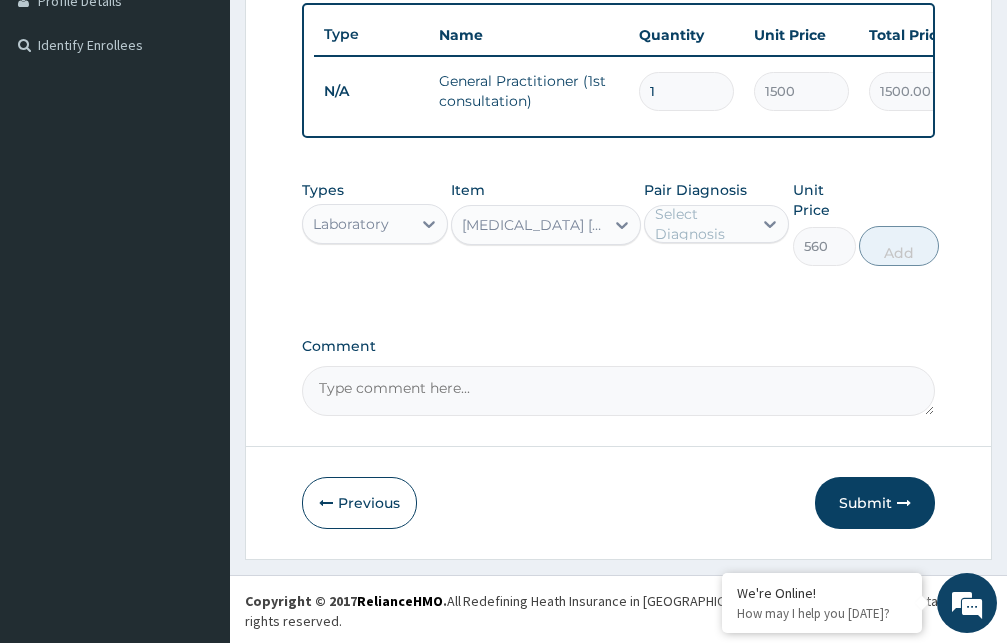 click on "Select Diagnosis" at bounding box center (703, 224) 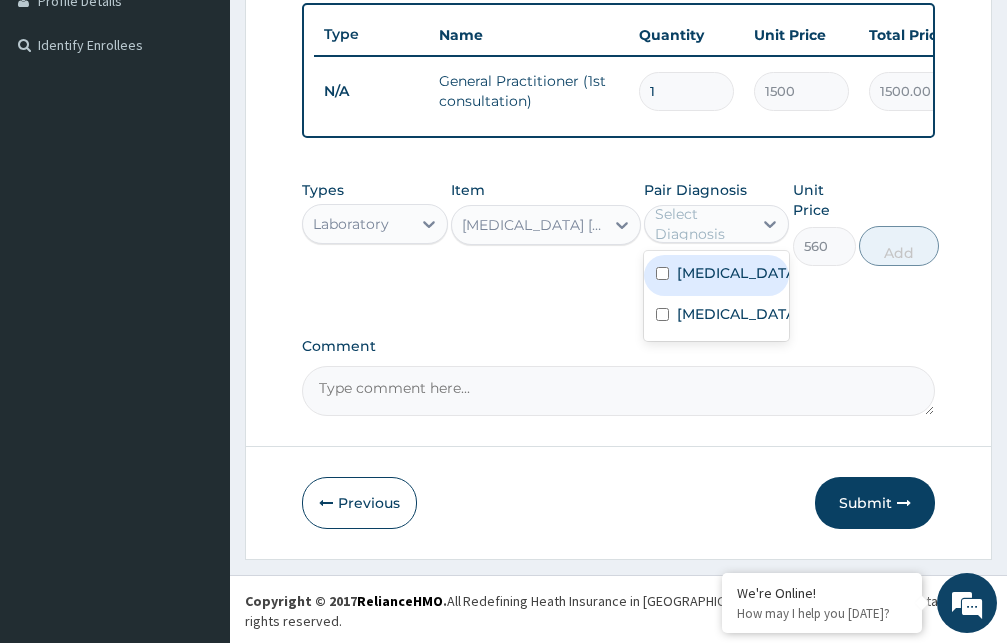 click on "[MEDICAL_DATA]" at bounding box center [738, 273] 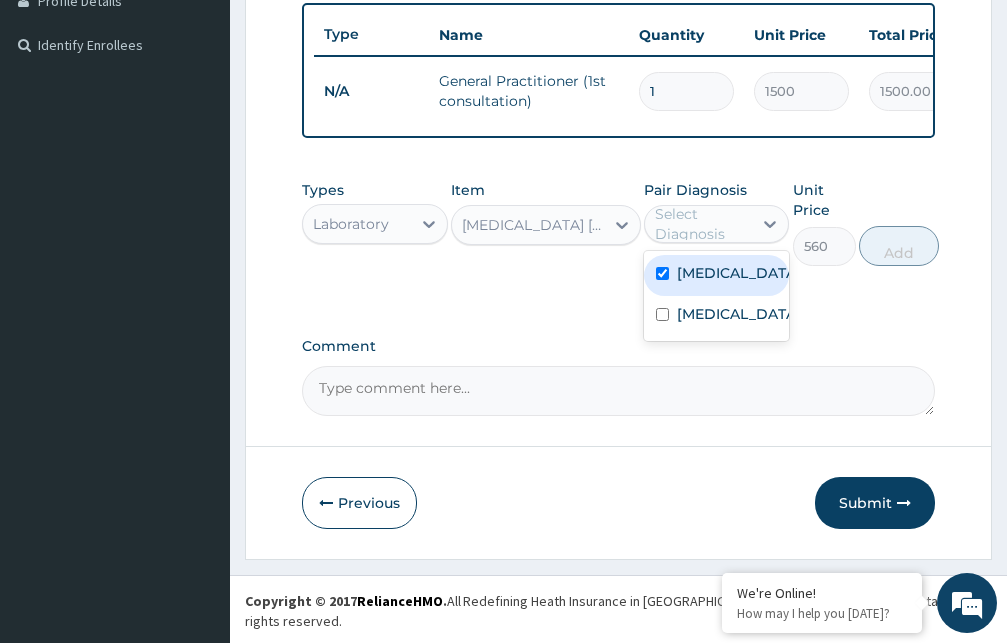 checkbox on "true" 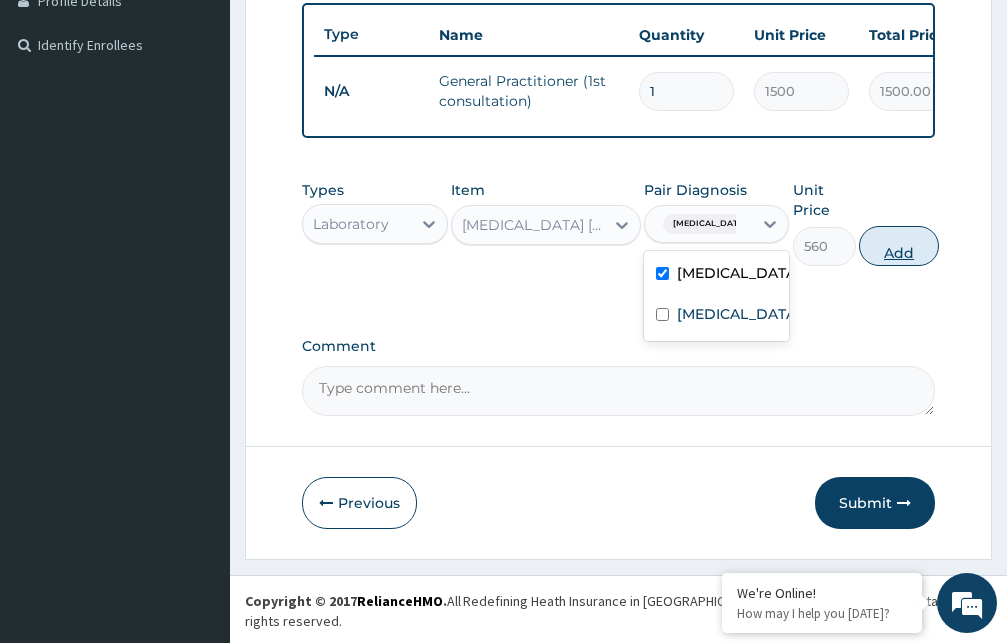 click on "Add" at bounding box center [899, 246] 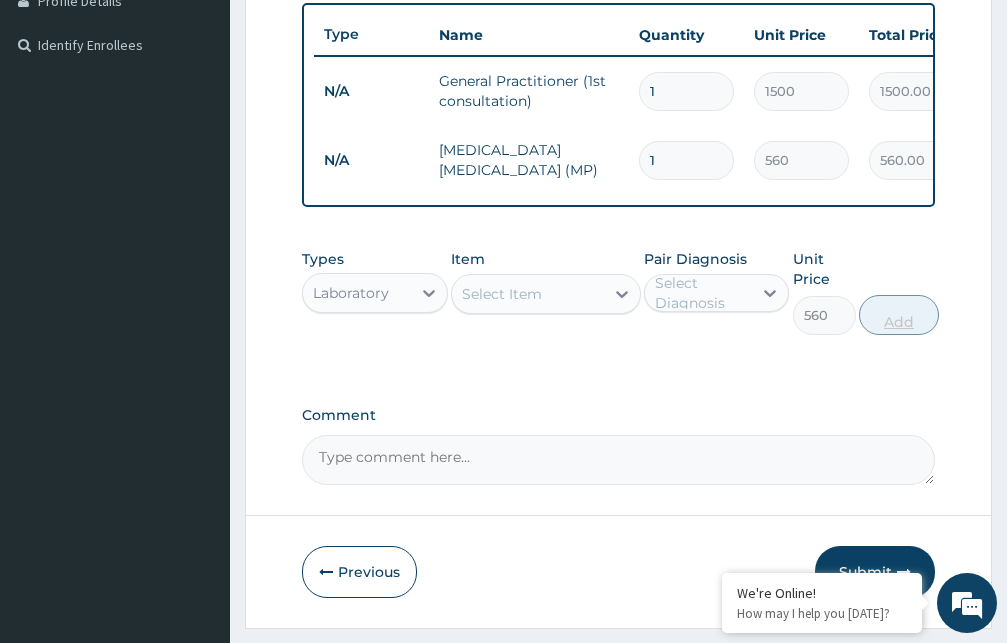 type on "0" 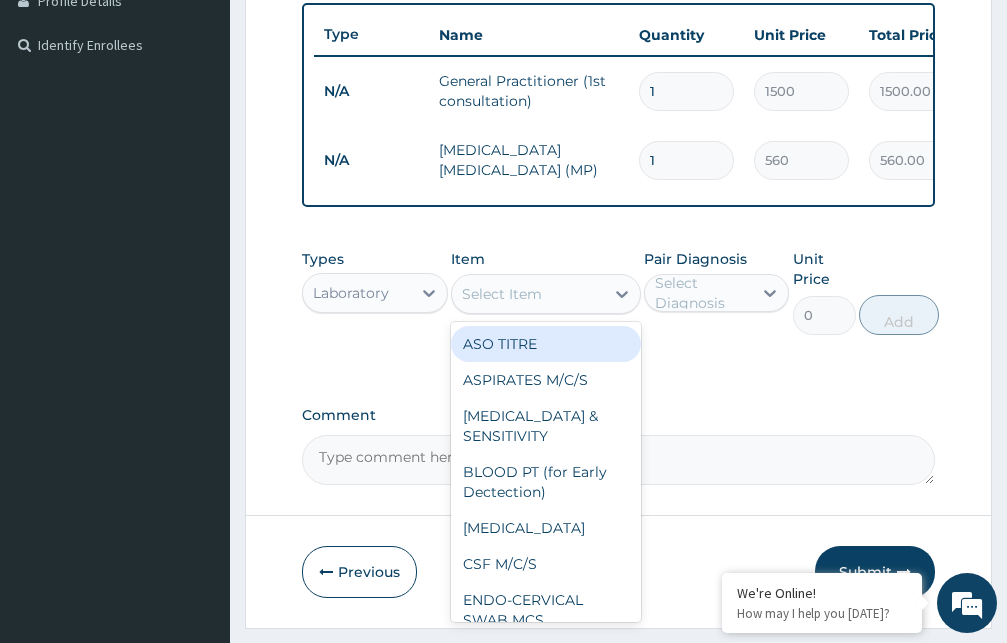 click on "Select Item" at bounding box center [528, 294] 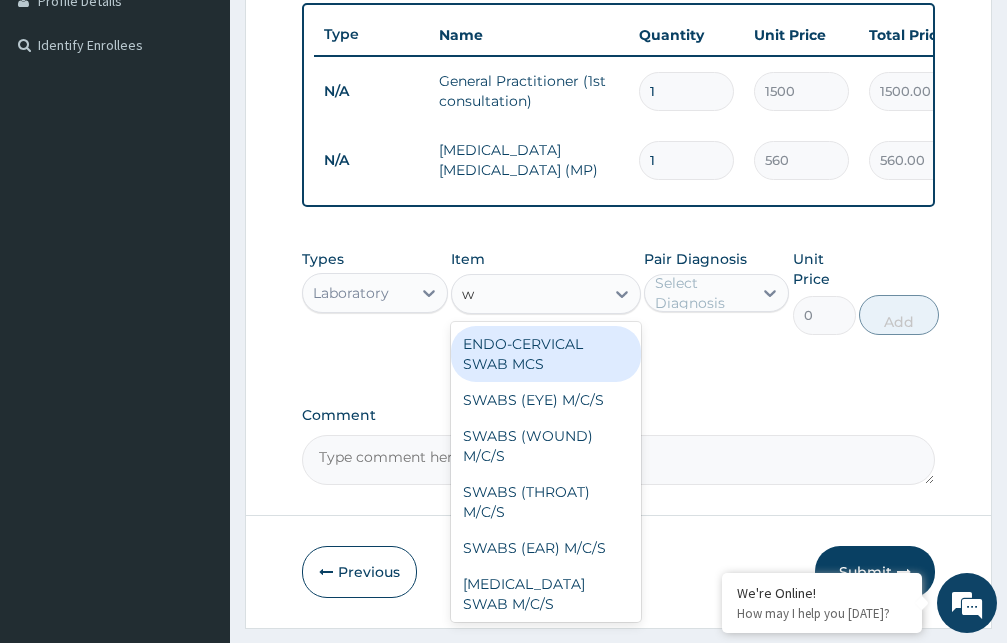 type on "wi" 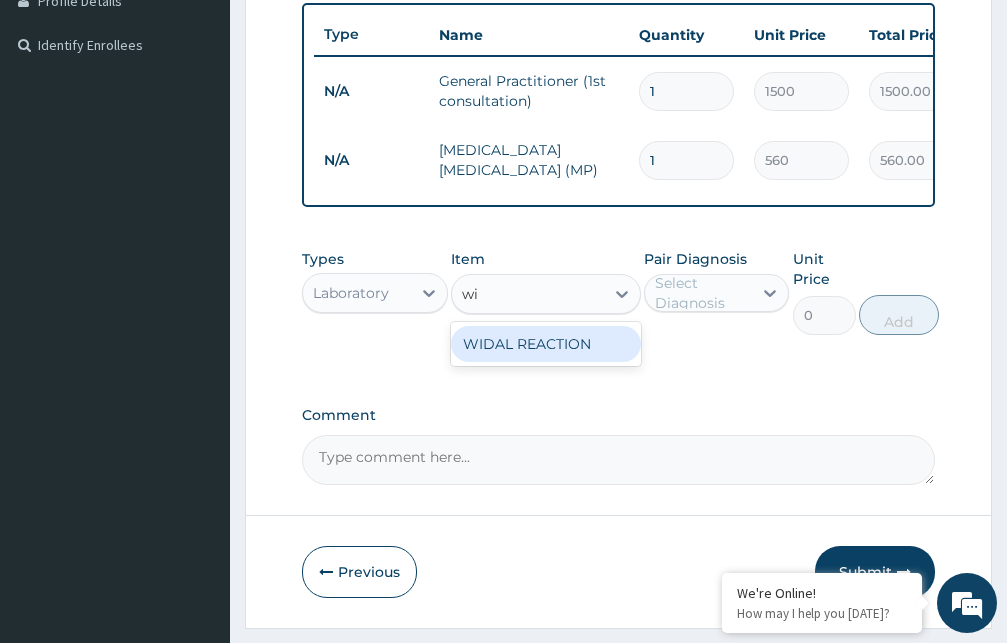 click on "WIDAL REACTION" at bounding box center (546, 344) 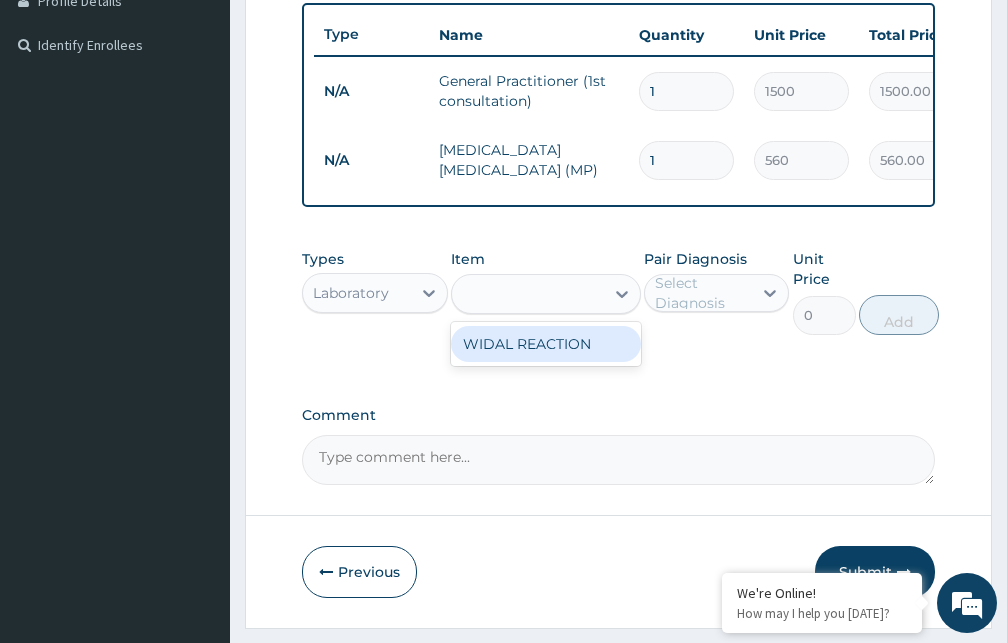 type on "800" 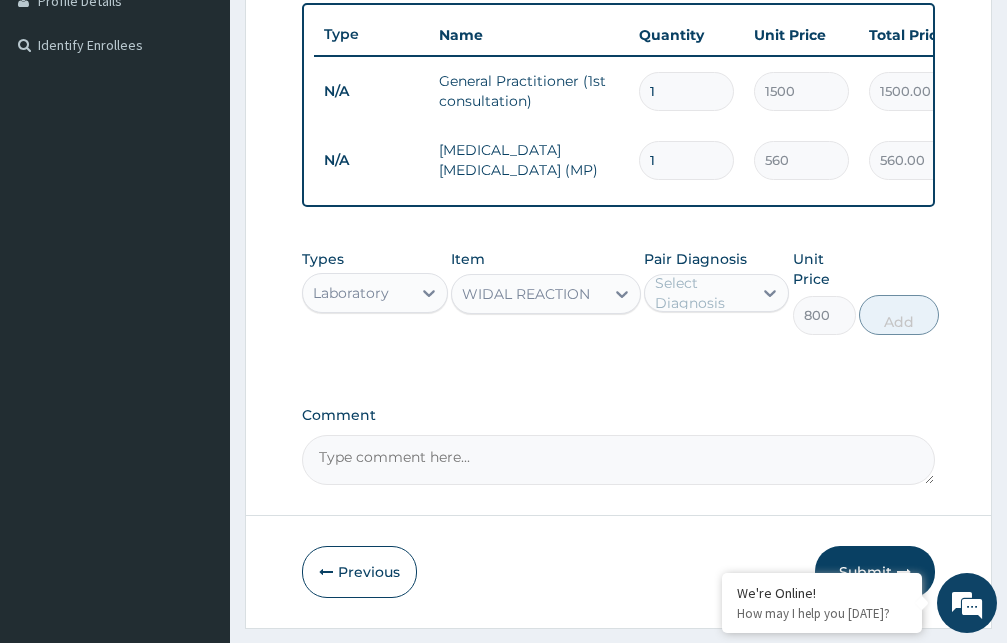 click on "Select Diagnosis" at bounding box center [703, 293] 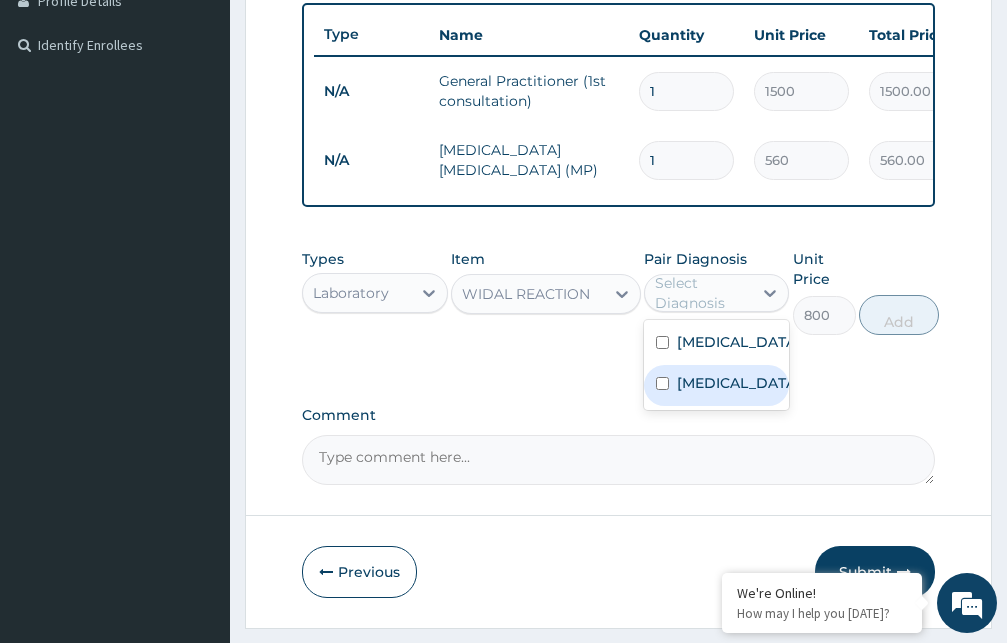 click on "Typhoid fever" at bounding box center [738, 383] 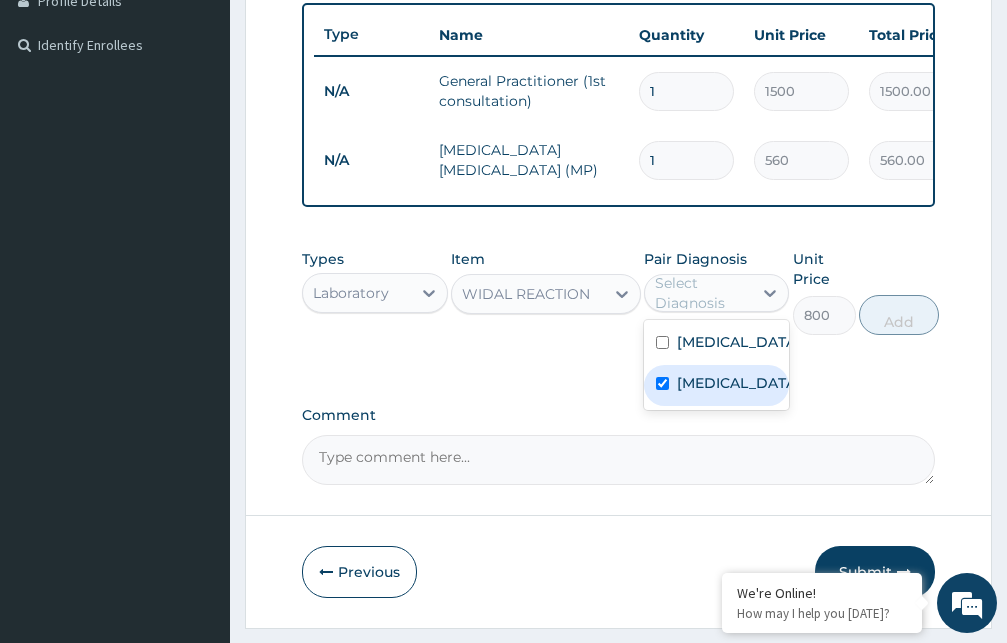 checkbox on "true" 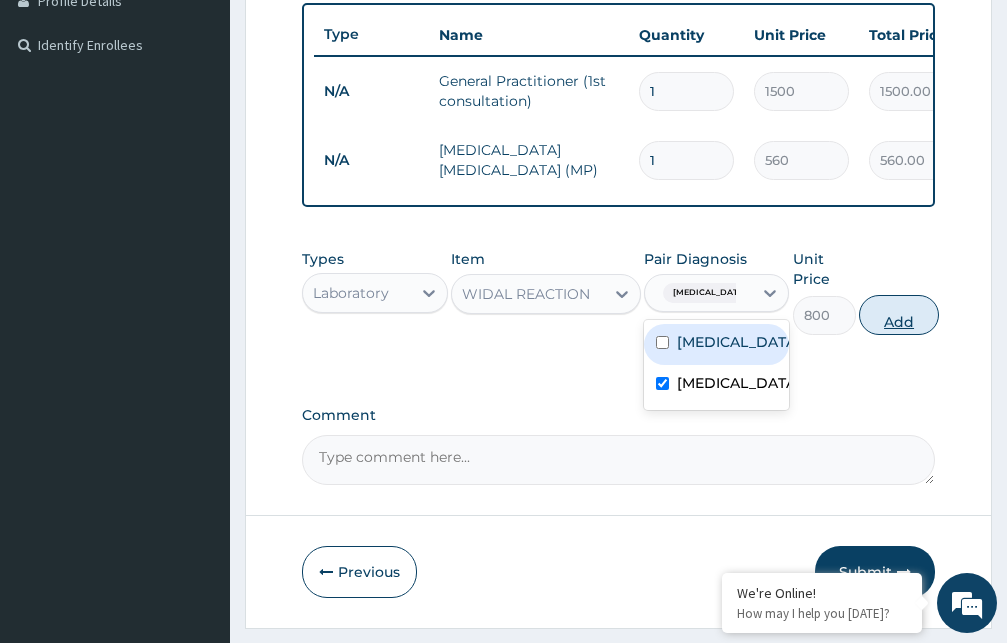click on "Add" at bounding box center (899, 315) 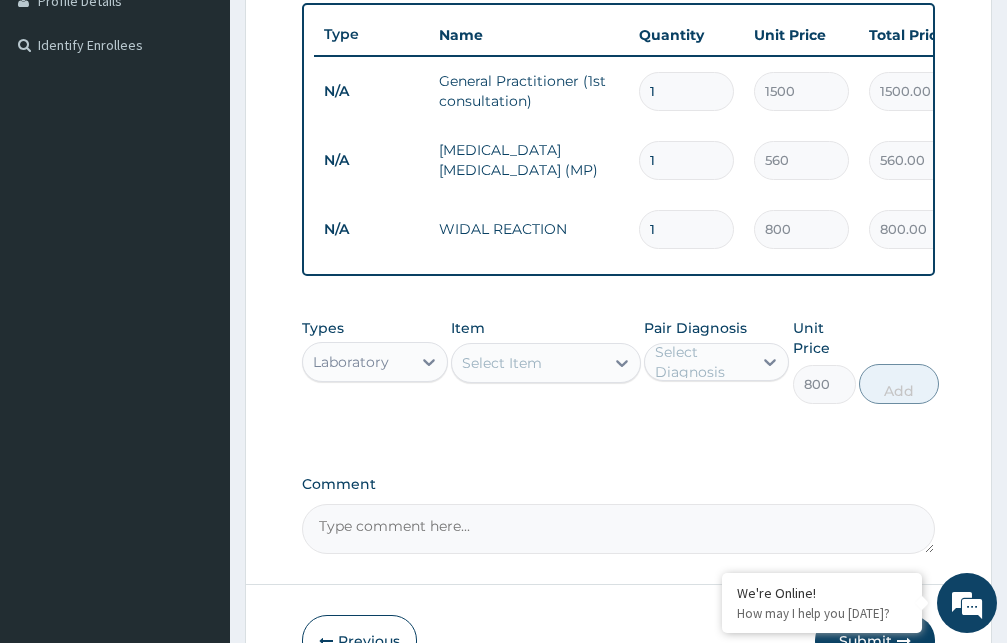 type on "0" 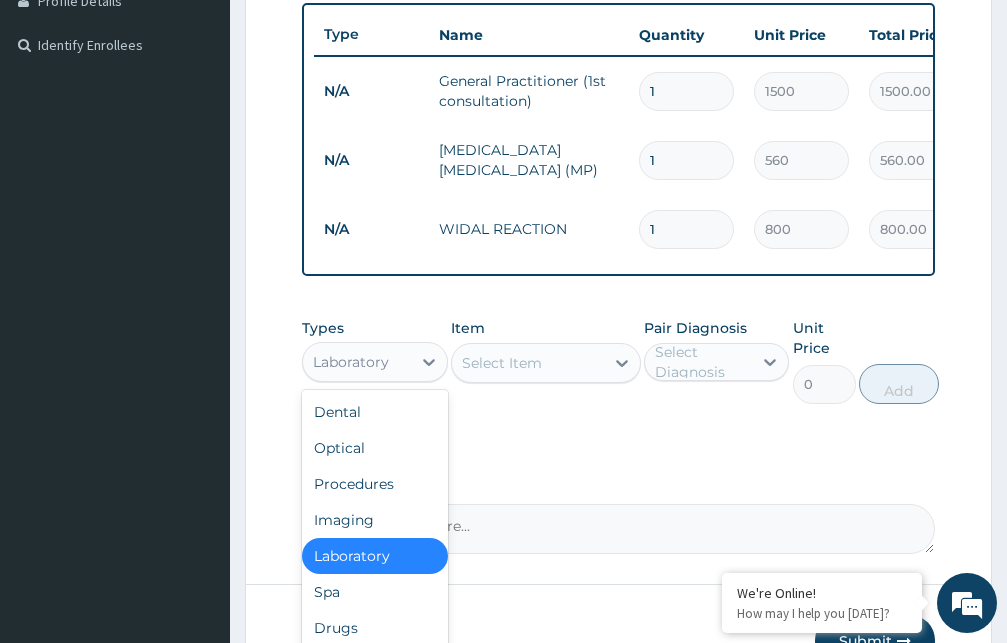 click on "Laboratory" at bounding box center [351, 362] 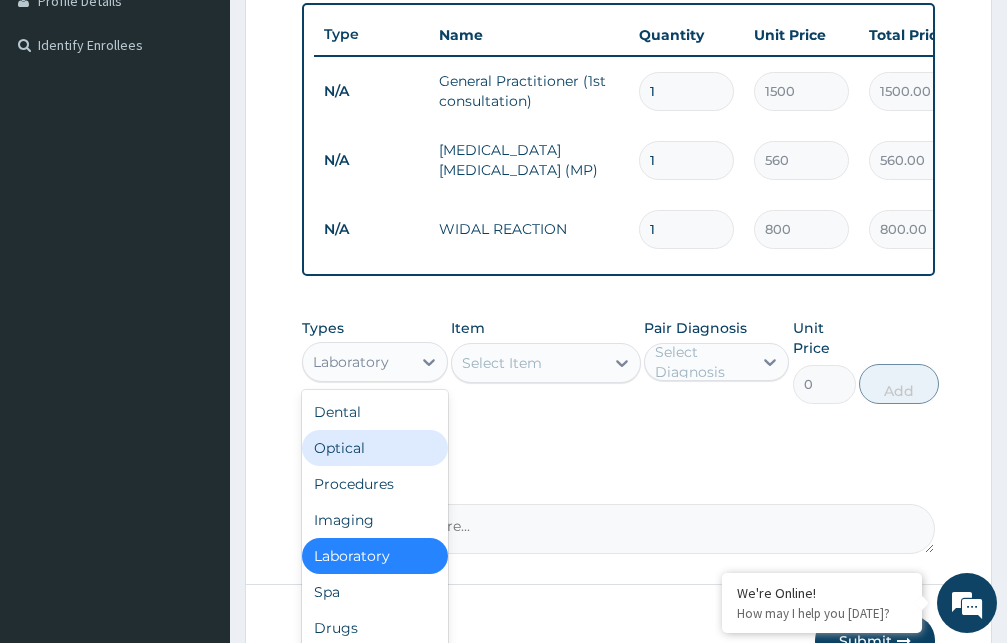 scroll, scrollTop: 68, scrollLeft: 0, axis: vertical 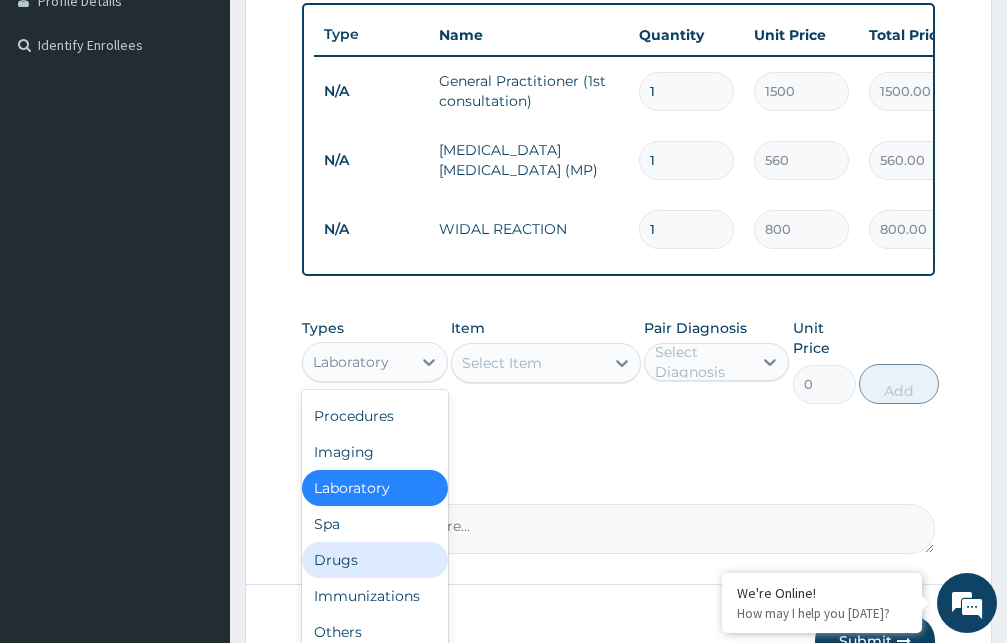 click on "Drugs" at bounding box center (375, 560) 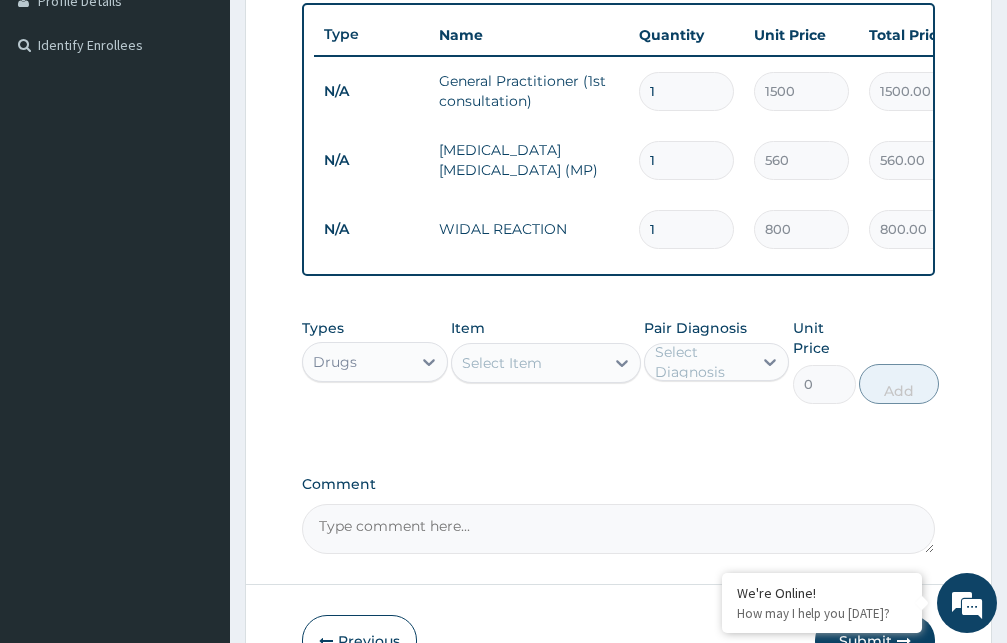click on "Select Item" at bounding box center [502, 363] 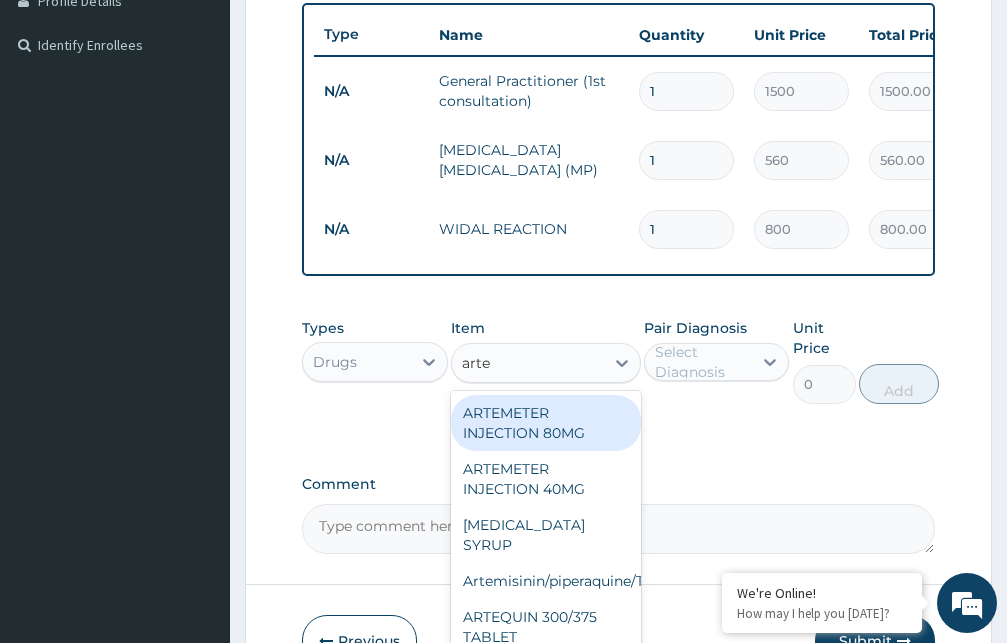 type on "artem" 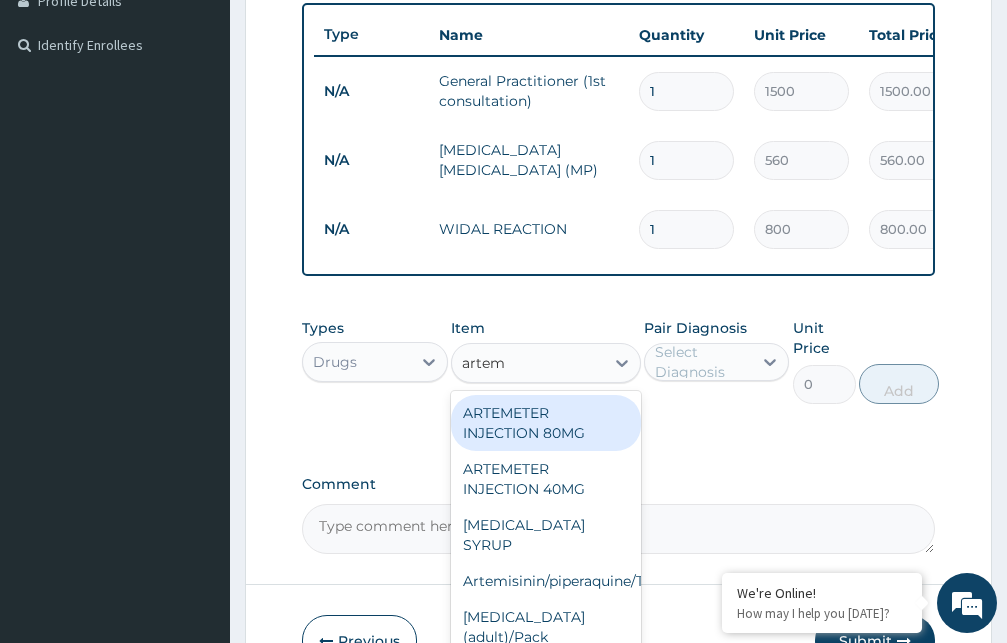 click on "ARTEMETER INJECTION  80MG" at bounding box center [546, 423] 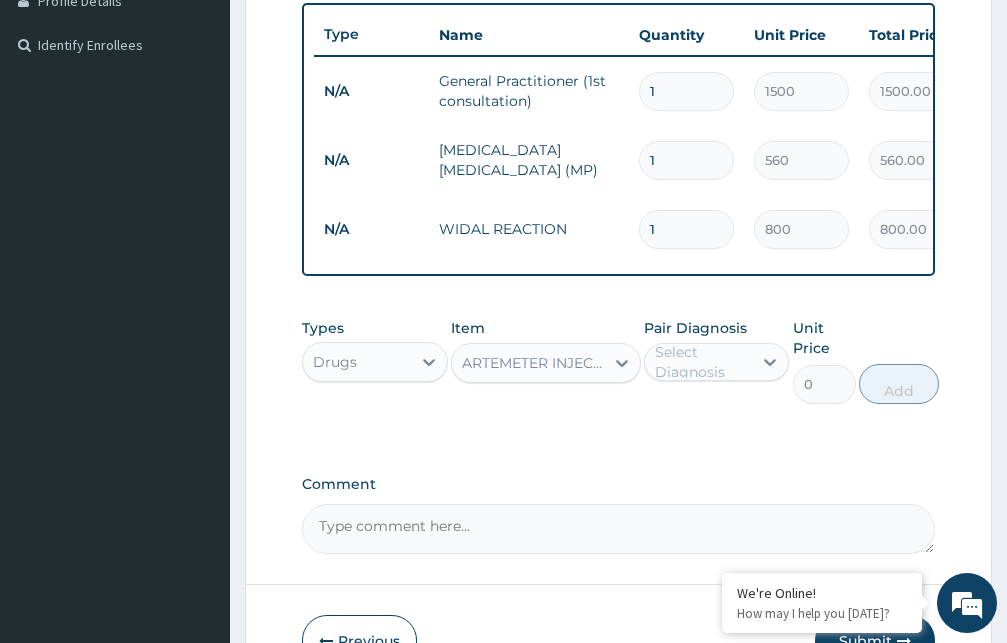 type 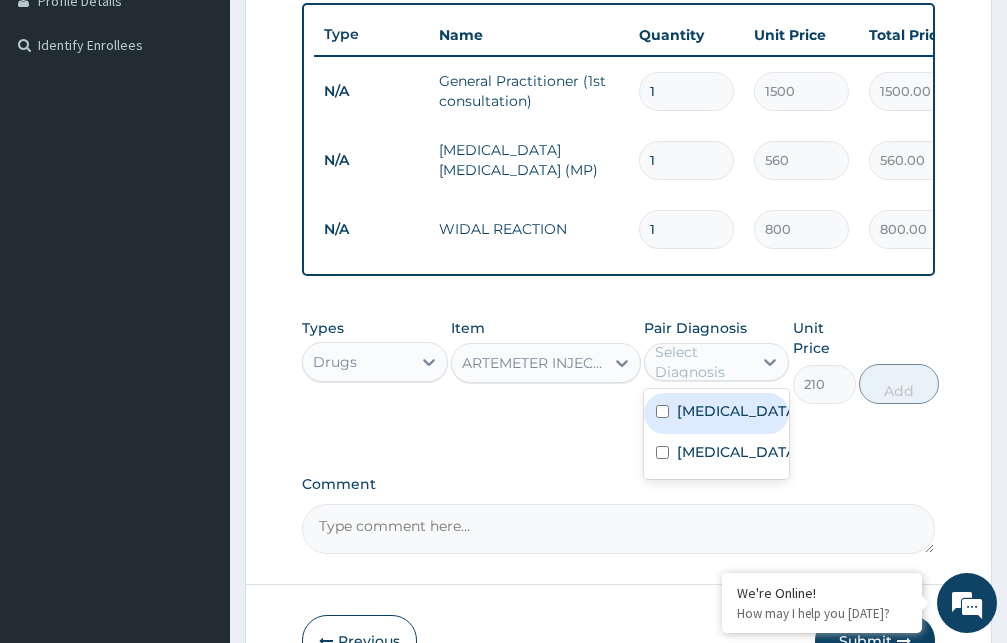 click on "Select Diagnosis" at bounding box center (703, 362) 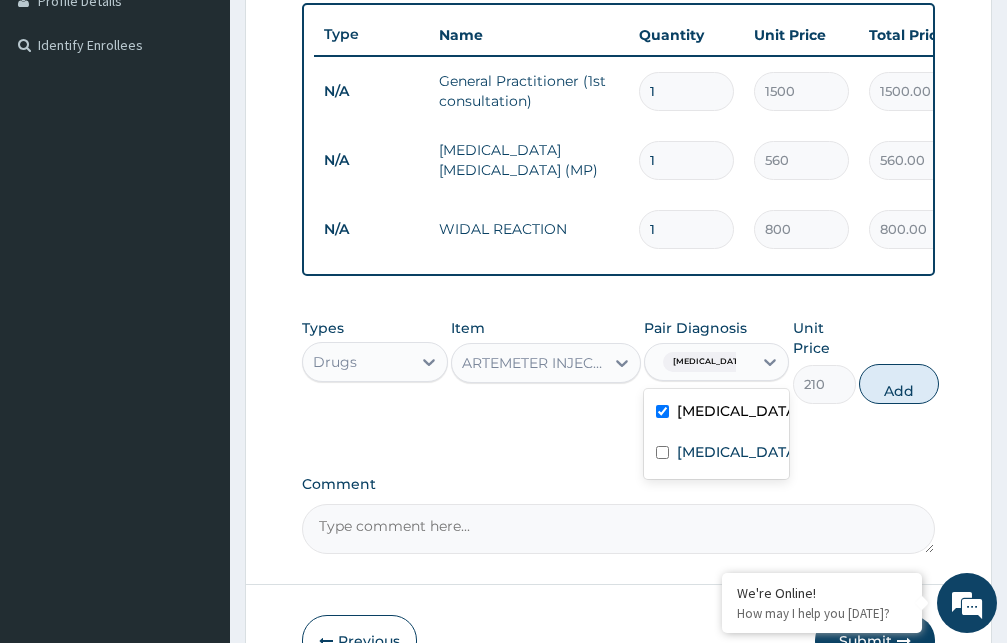 checkbox on "true" 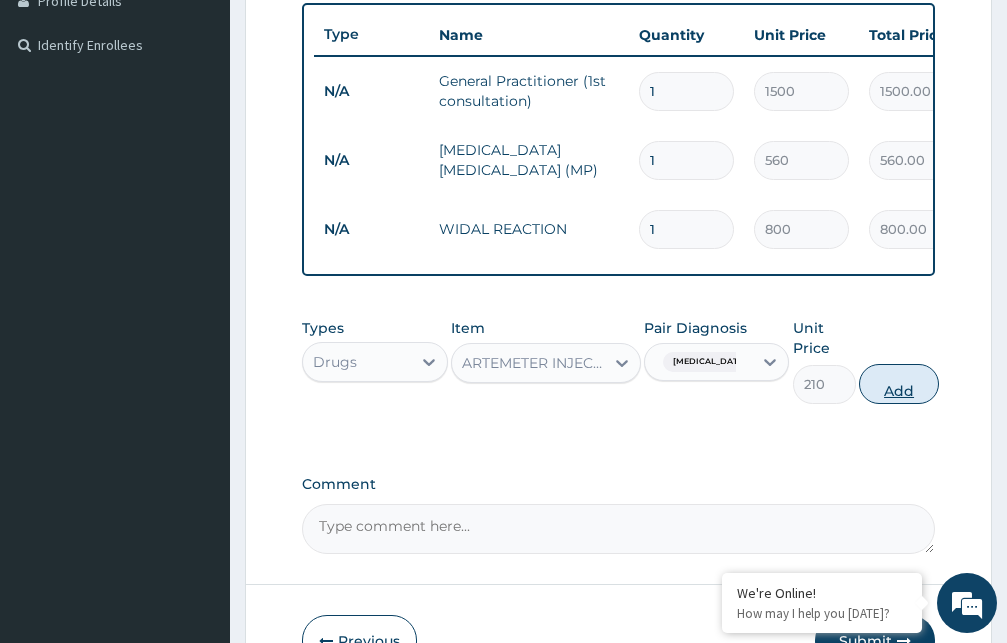 click on "Add" at bounding box center [899, 384] 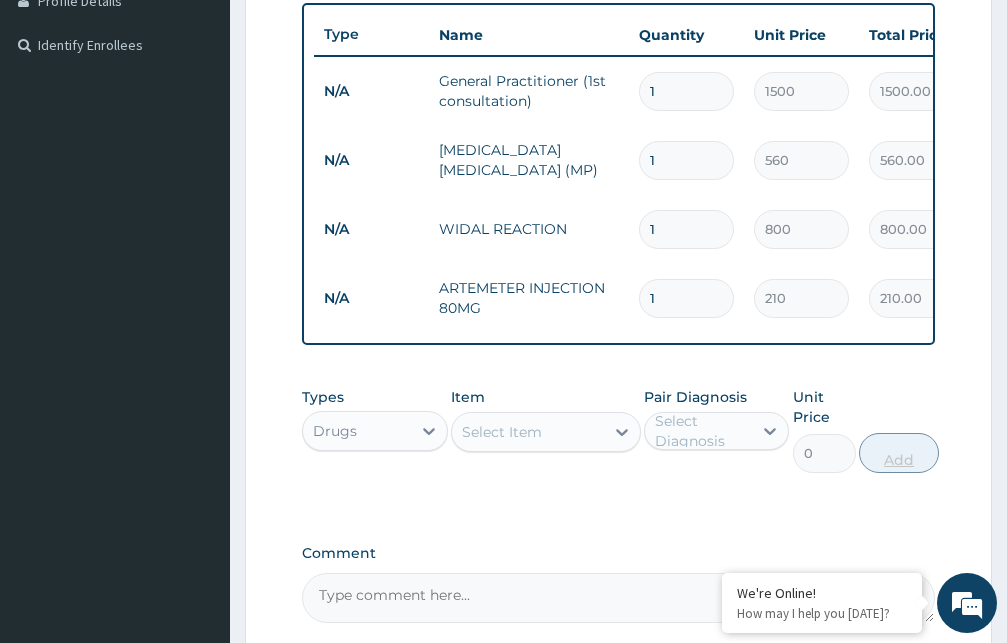 type 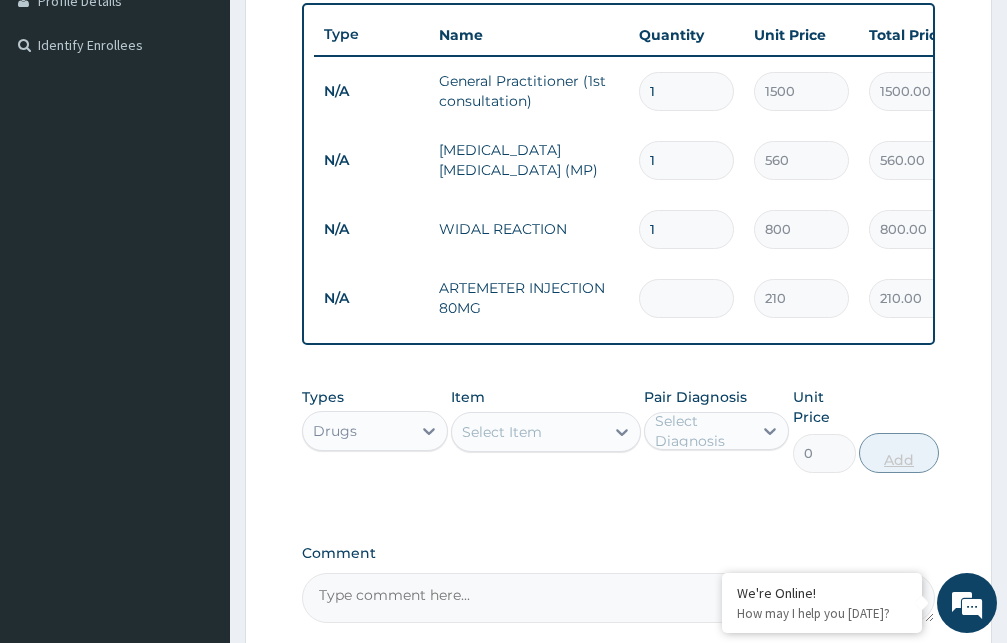 type on "0.00" 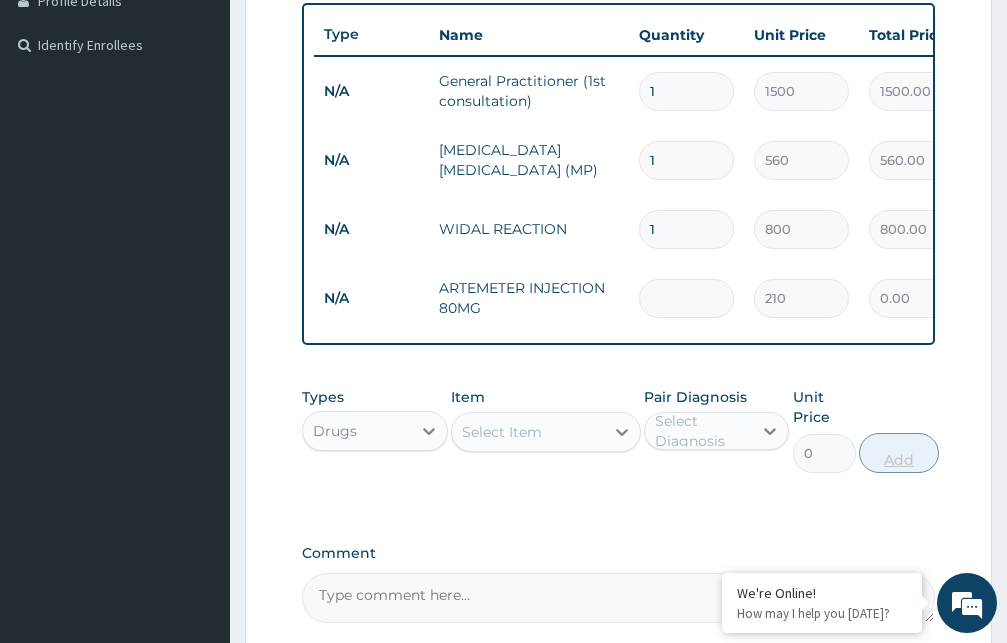 type on "6" 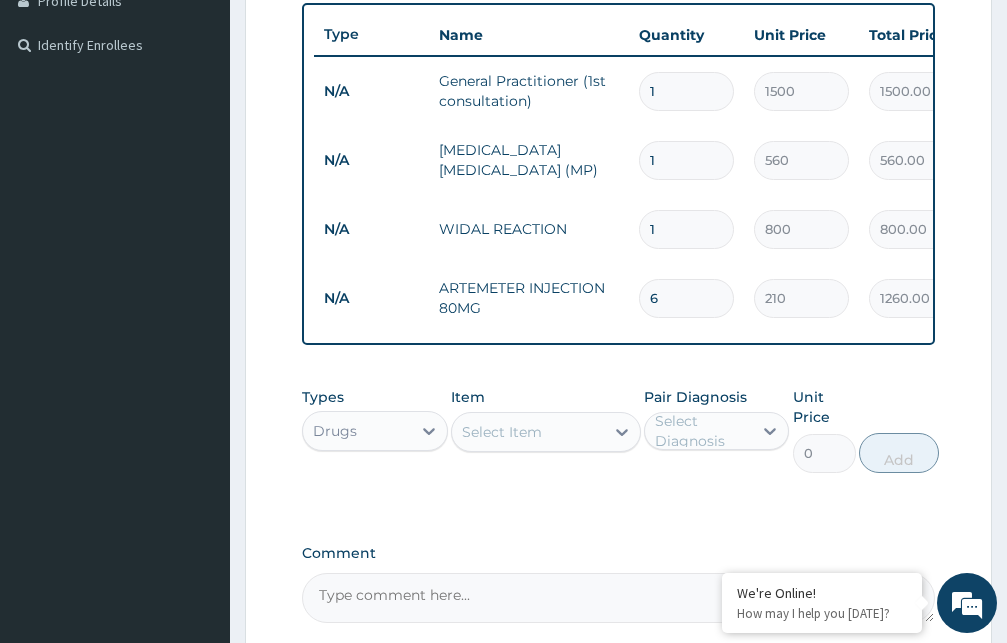 type on "6" 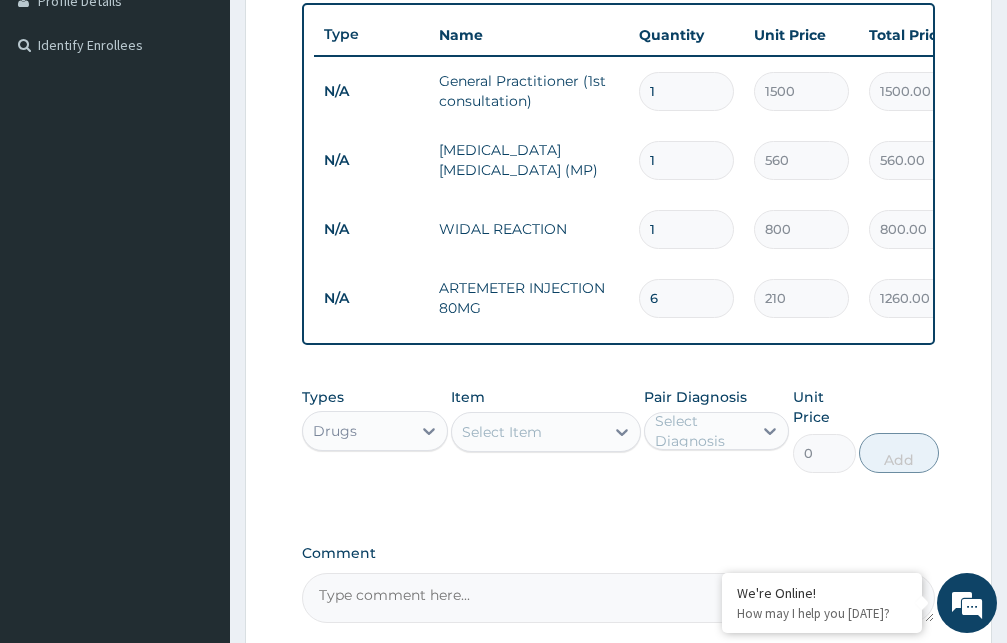 click on "Select Item" at bounding box center [528, 432] 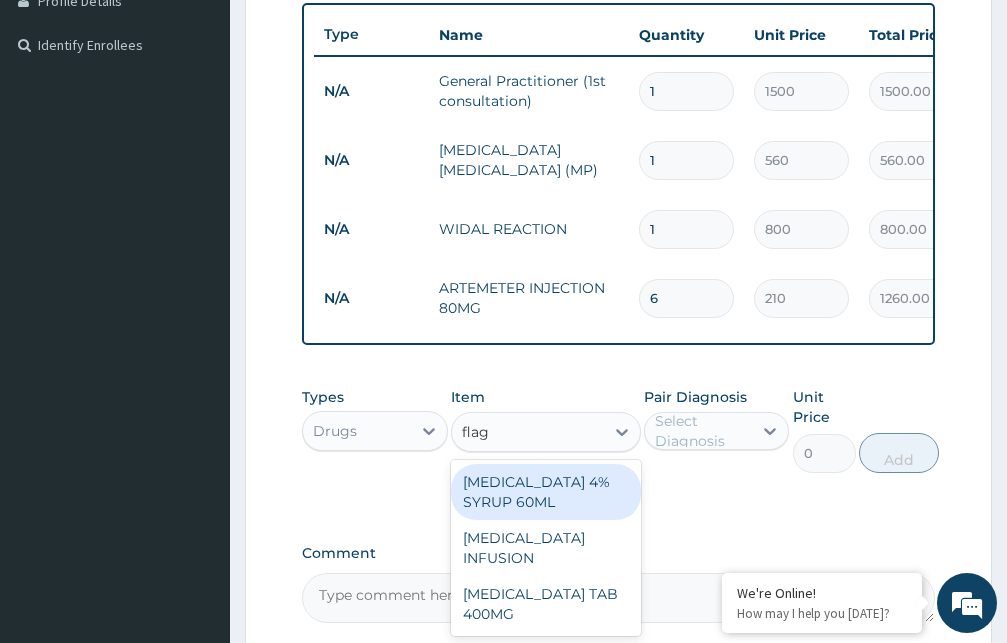 type on "flagy" 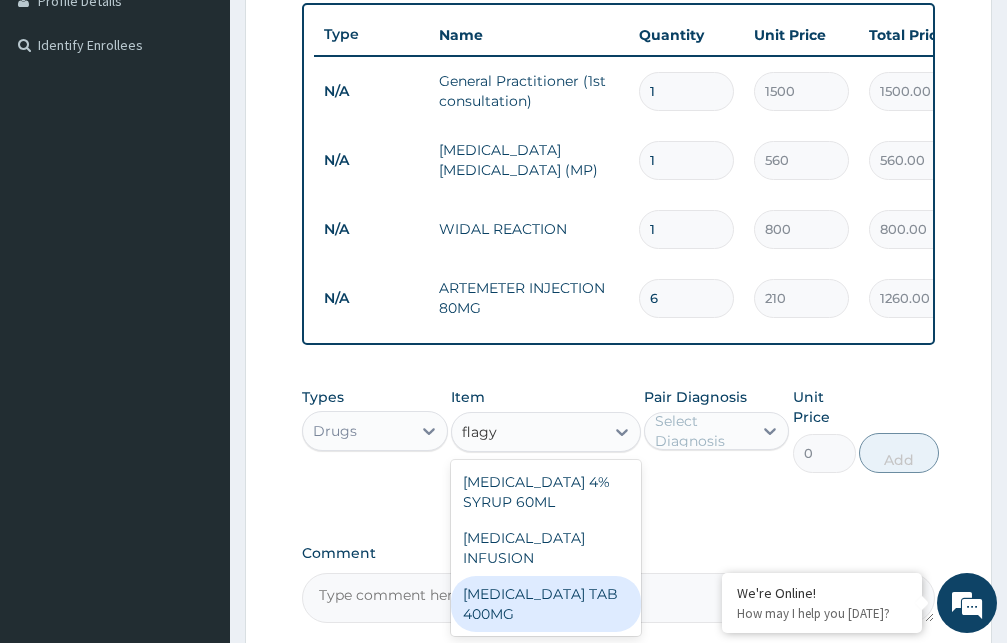 click on "[MEDICAL_DATA] TAB 400MG" at bounding box center [546, 604] 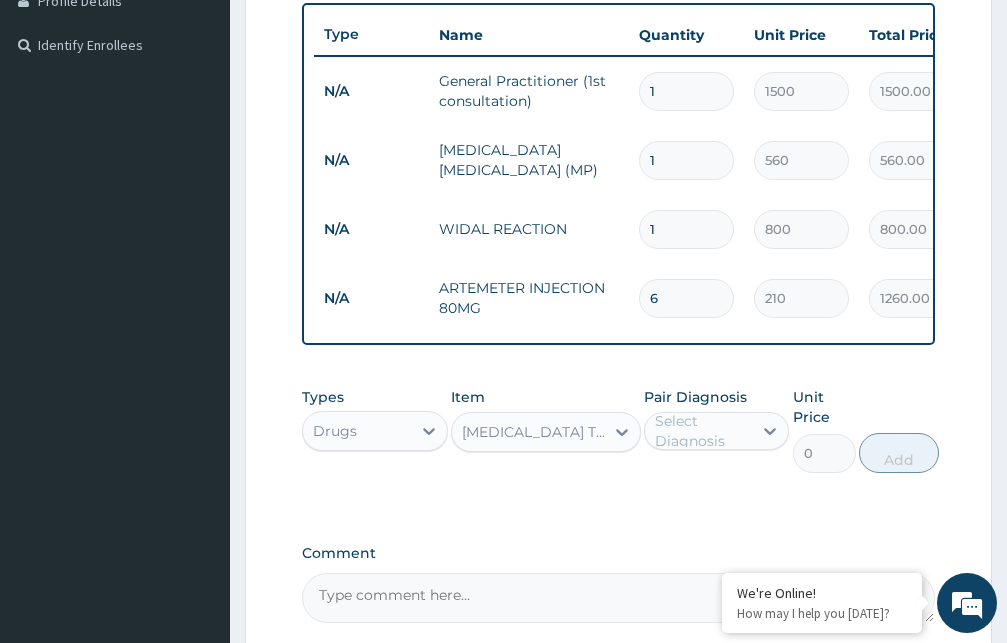 type 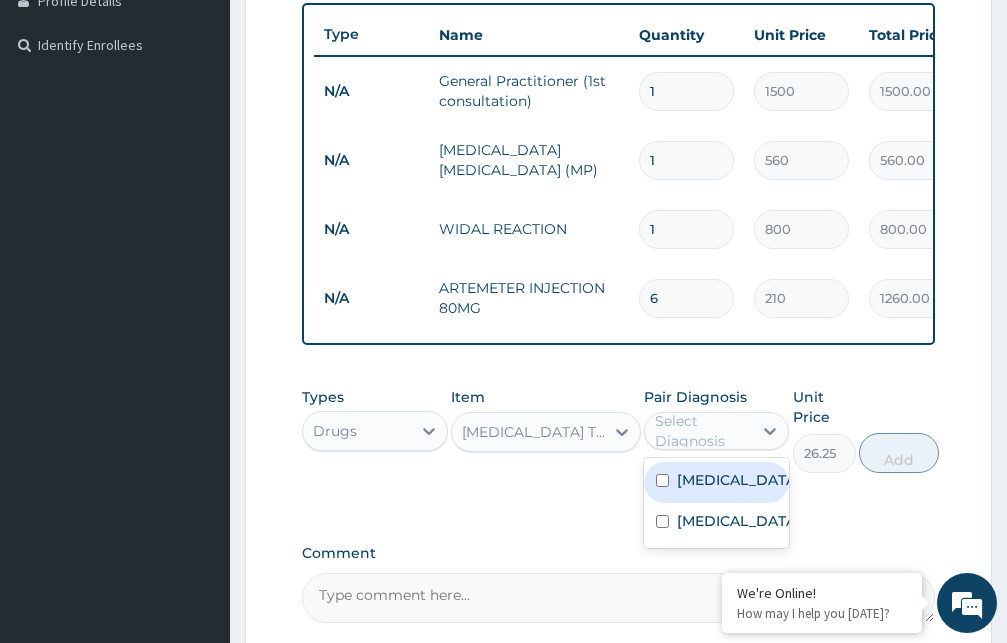 click on "Select Diagnosis" at bounding box center [703, 431] 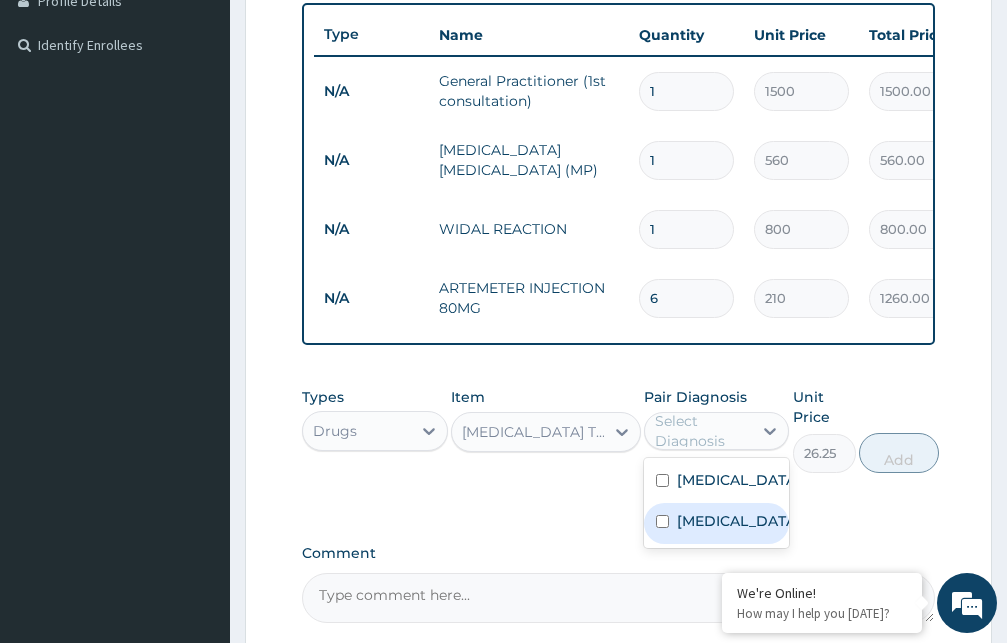click on "Typhoid fever" at bounding box center [738, 521] 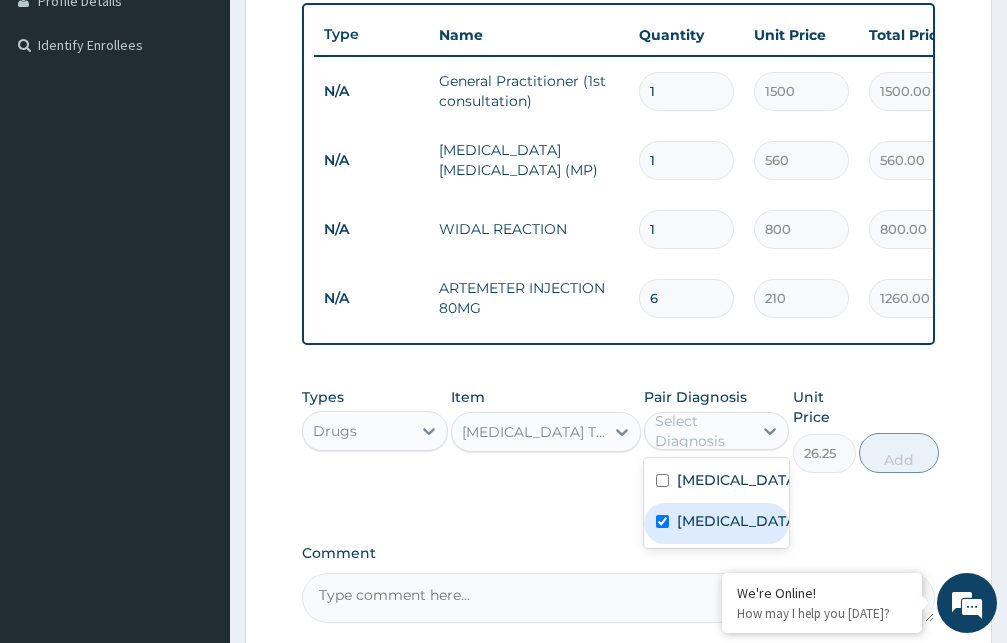 checkbox on "true" 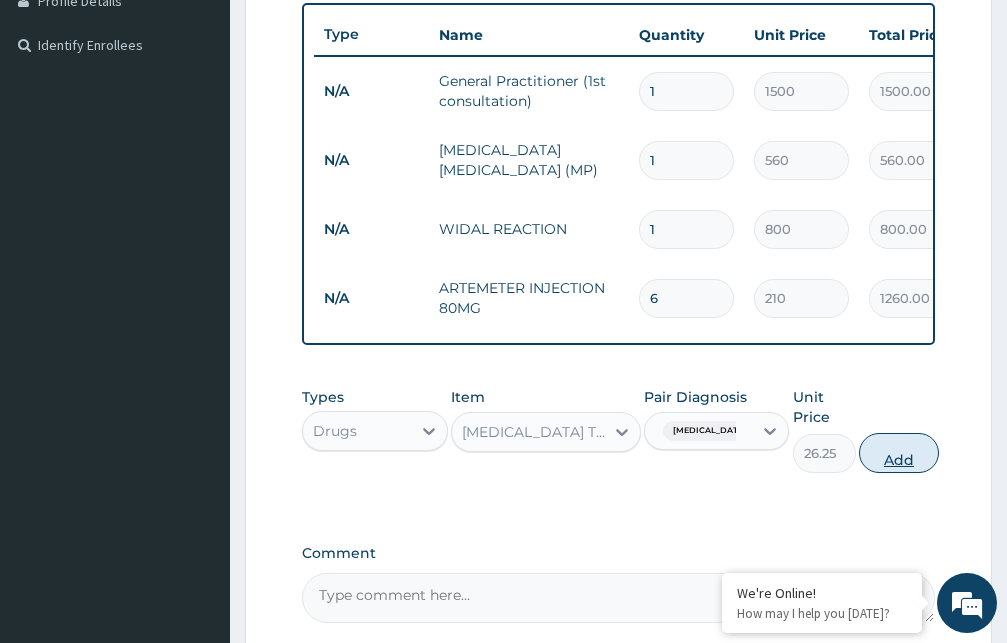 click on "Add" at bounding box center (899, 453) 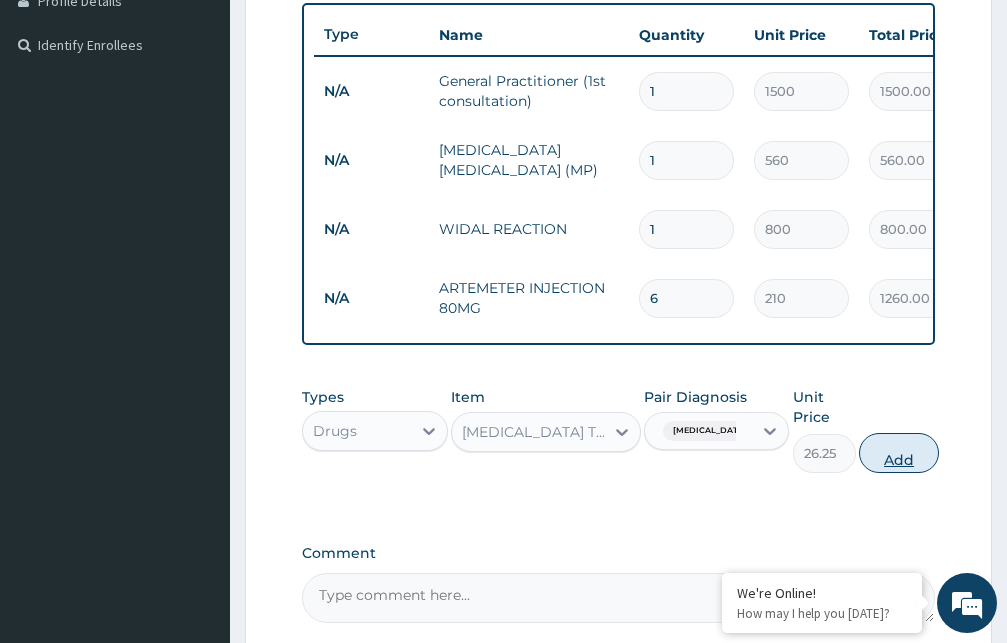 type on "0" 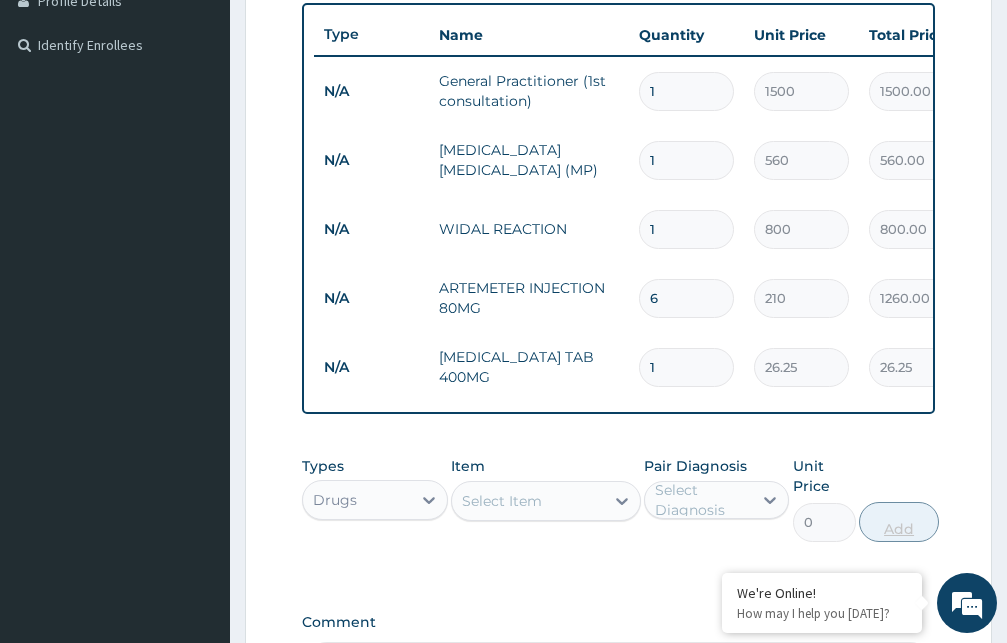 type 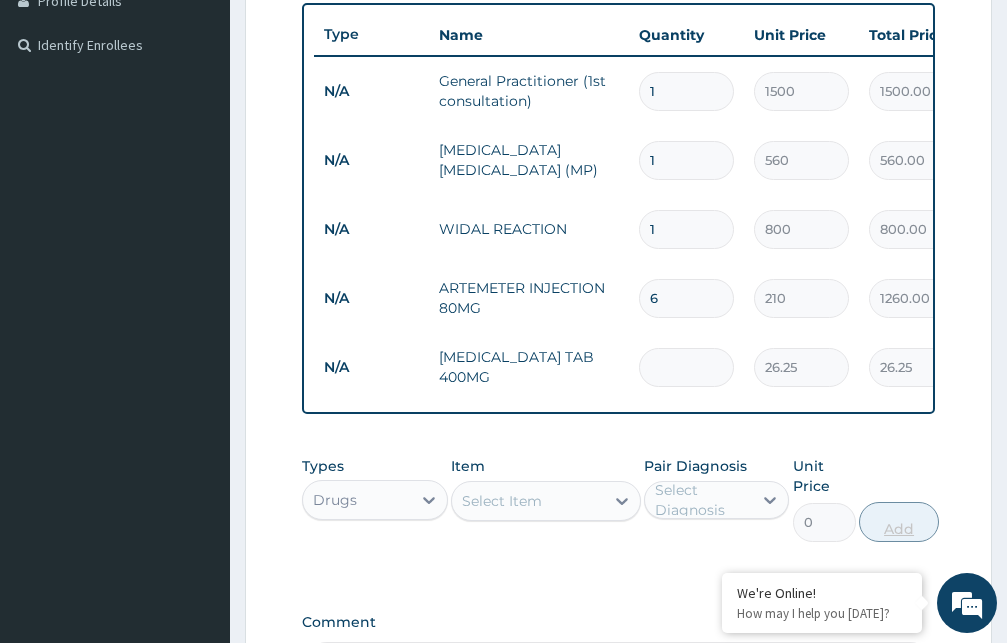 type on "0.00" 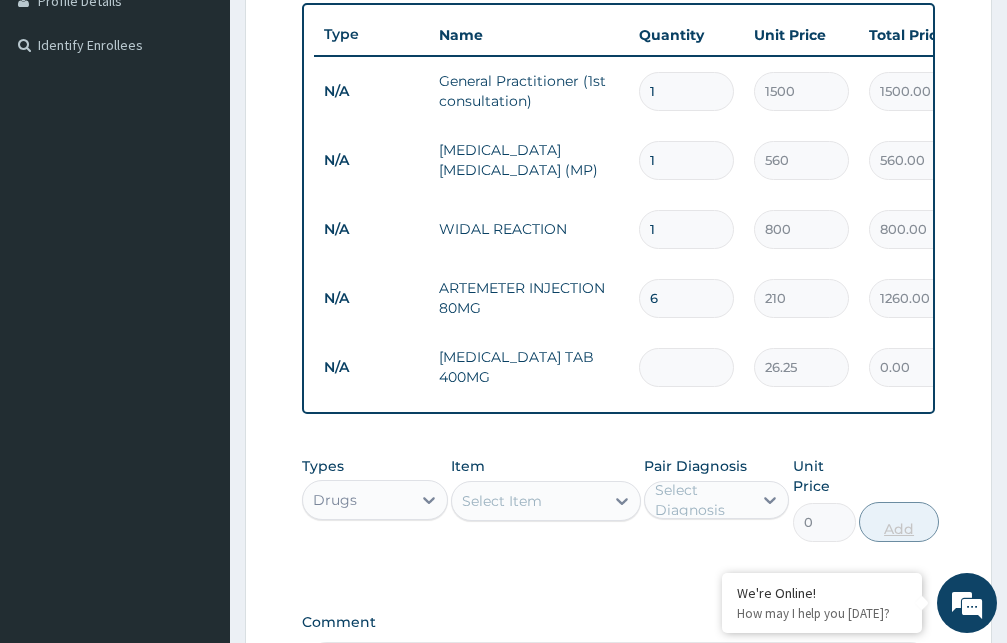 type on "1" 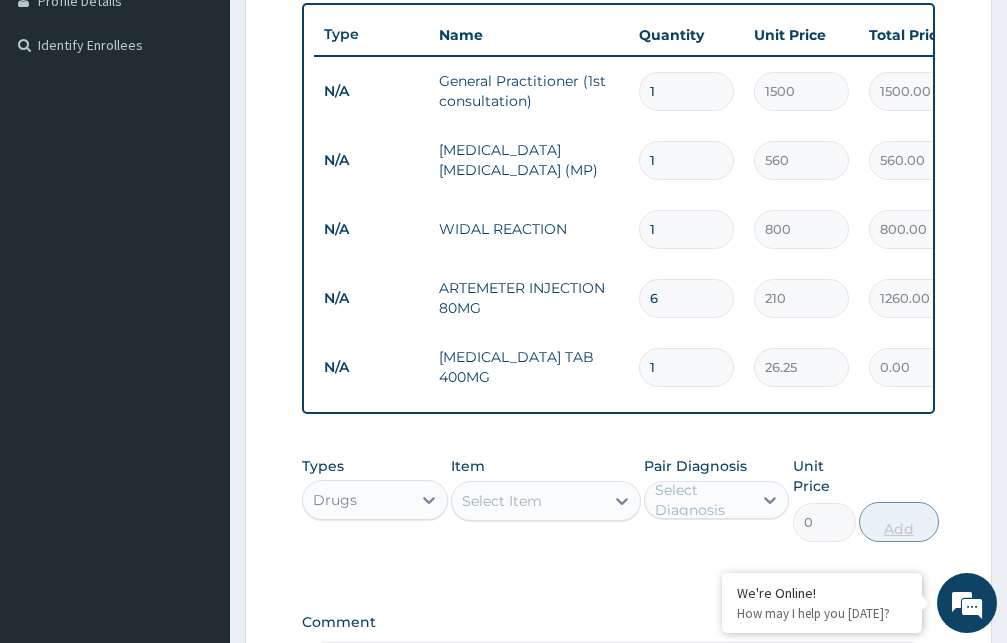 type on "26.25" 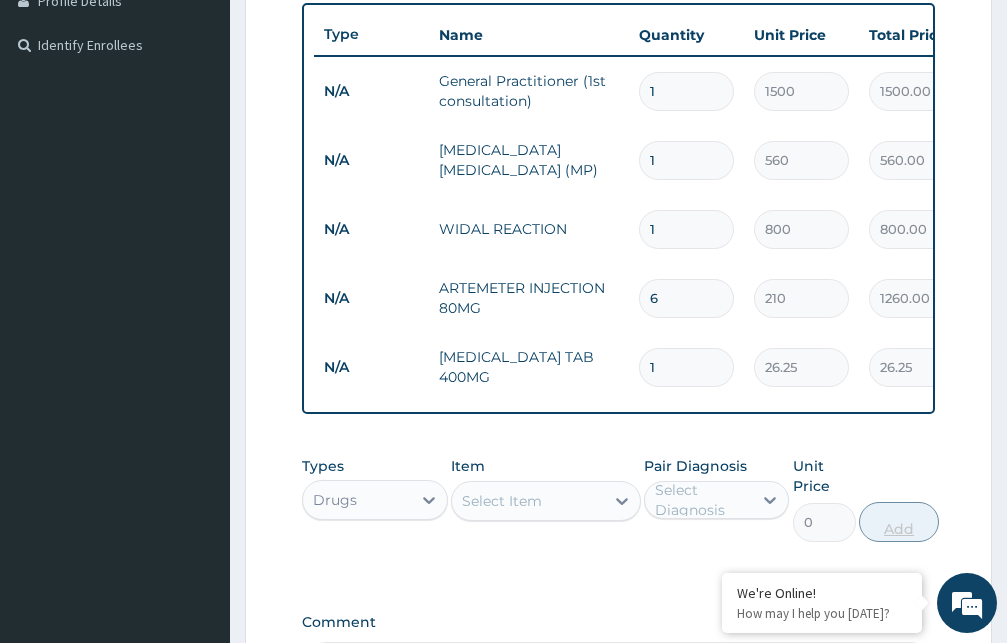 type on "15" 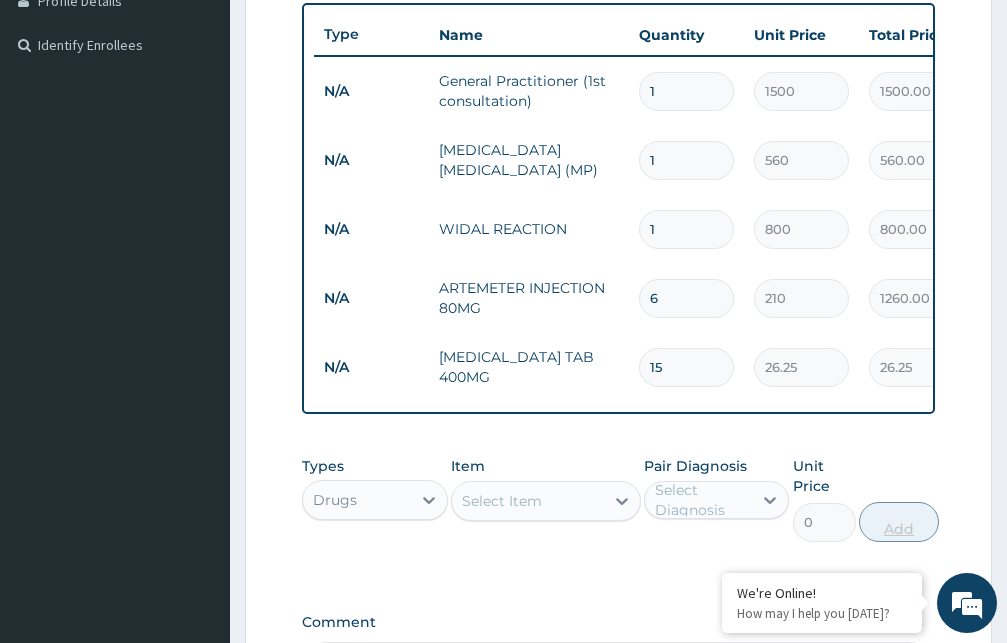 type on "393.75" 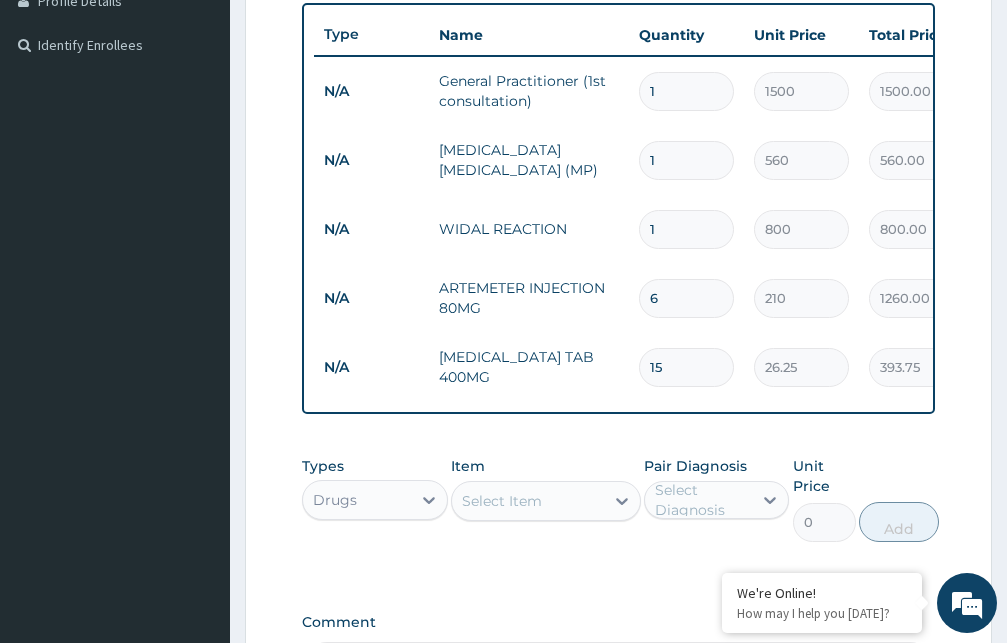 type on "15" 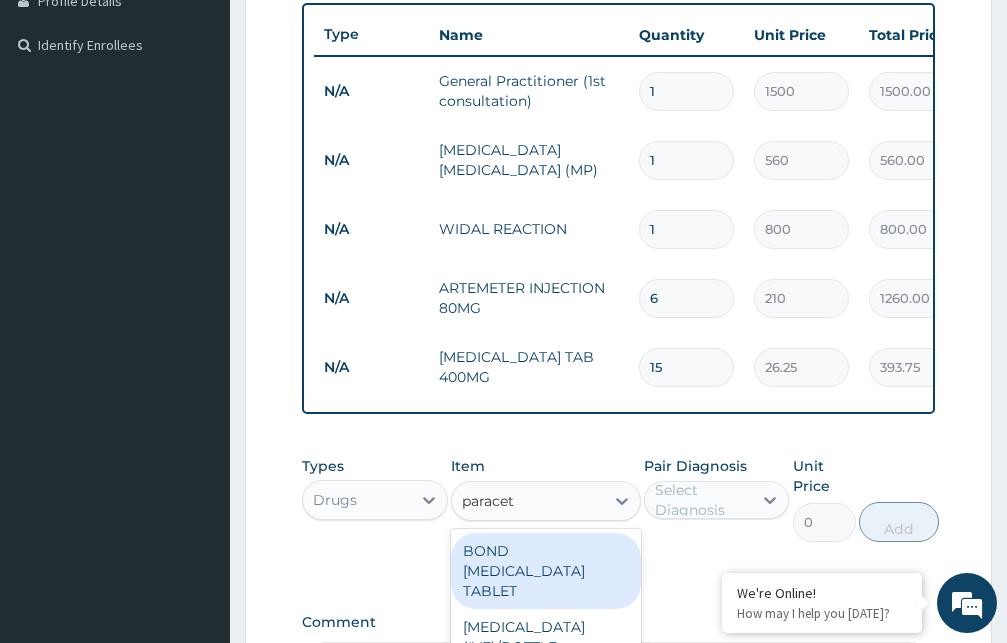 type on "paraceta" 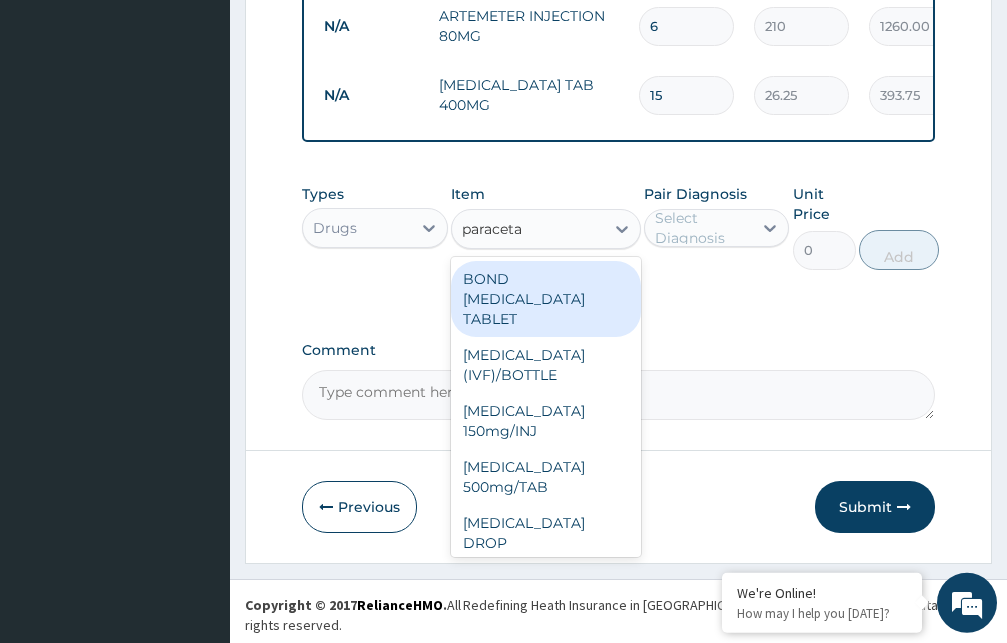 scroll, scrollTop: 801, scrollLeft: 0, axis: vertical 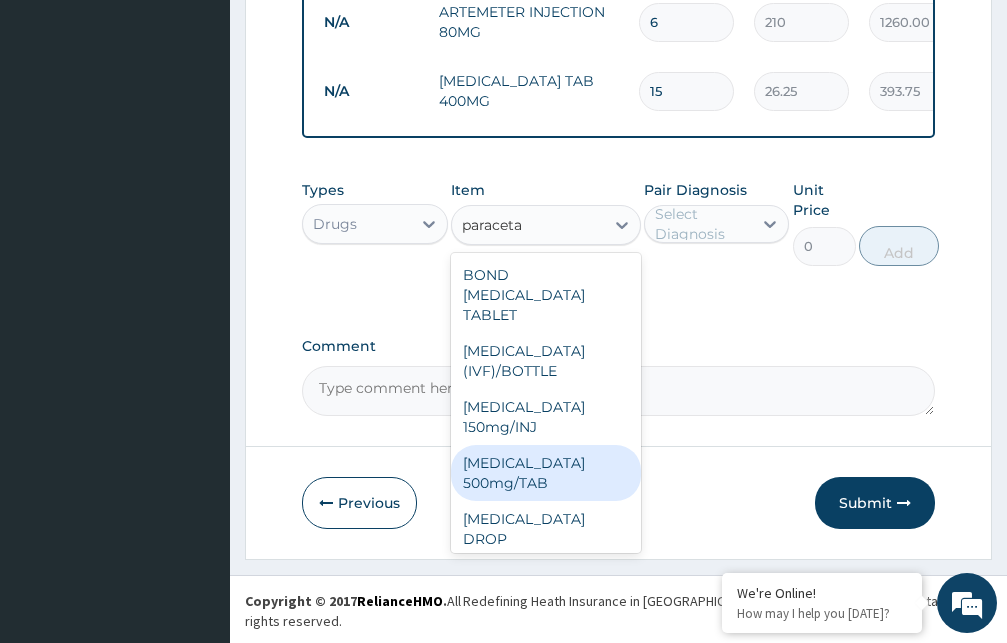 click on "PARACETAMOL 500mg/TAB" at bounding box center [546, 473] 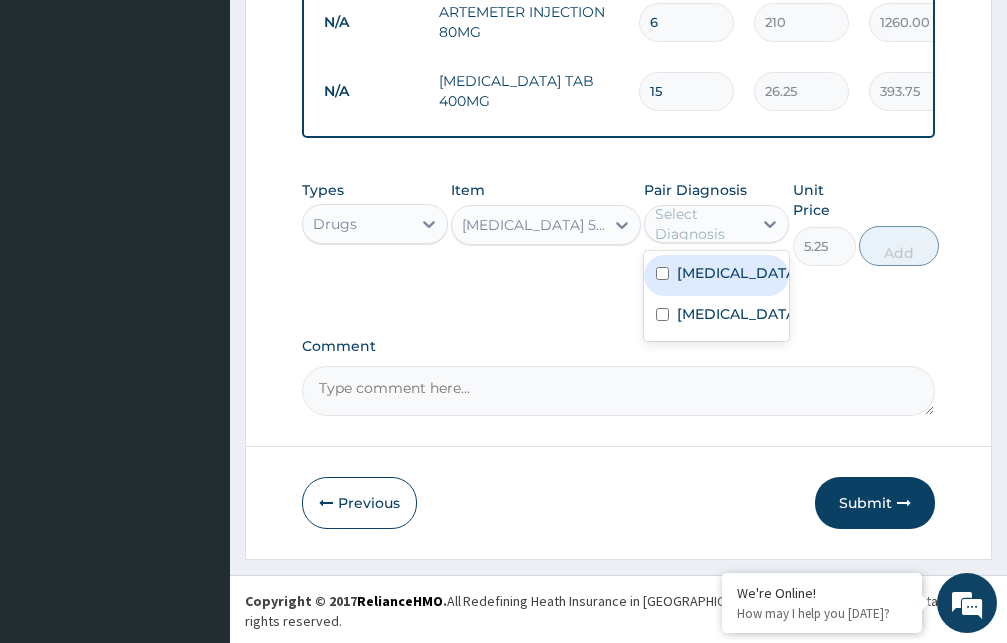 click on "Select Diagnosis" at bounding box center [703, 224] 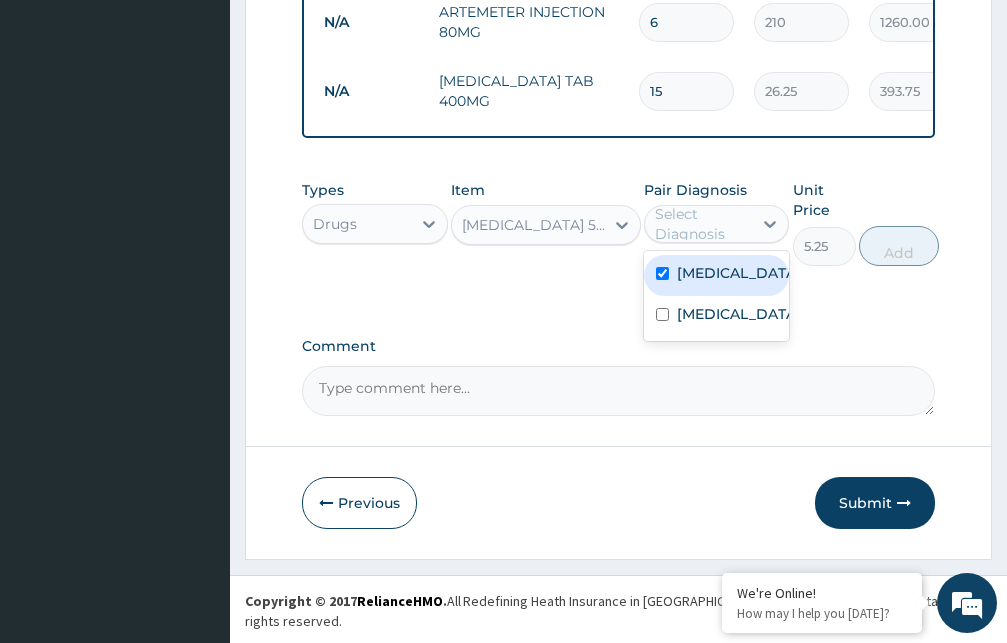 checkbox on "true" 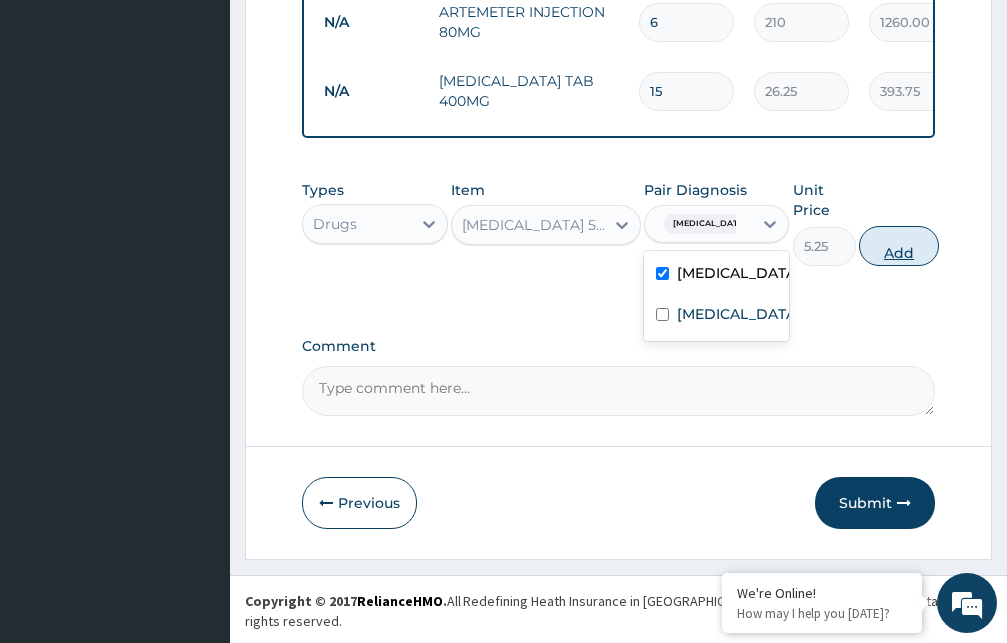 click on "Add" at bounding box center (899, 246) 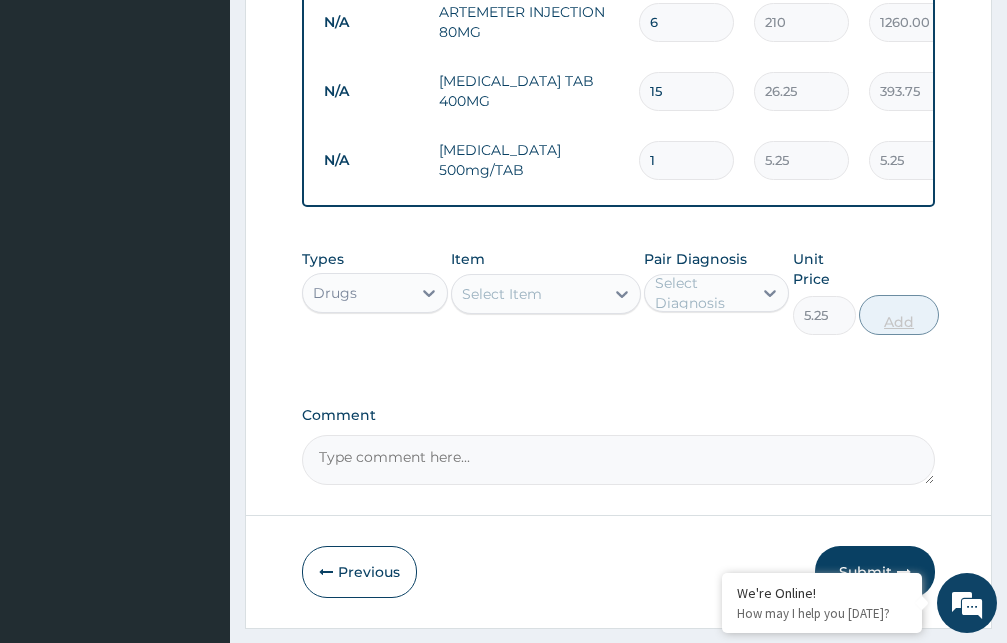 type on "0" 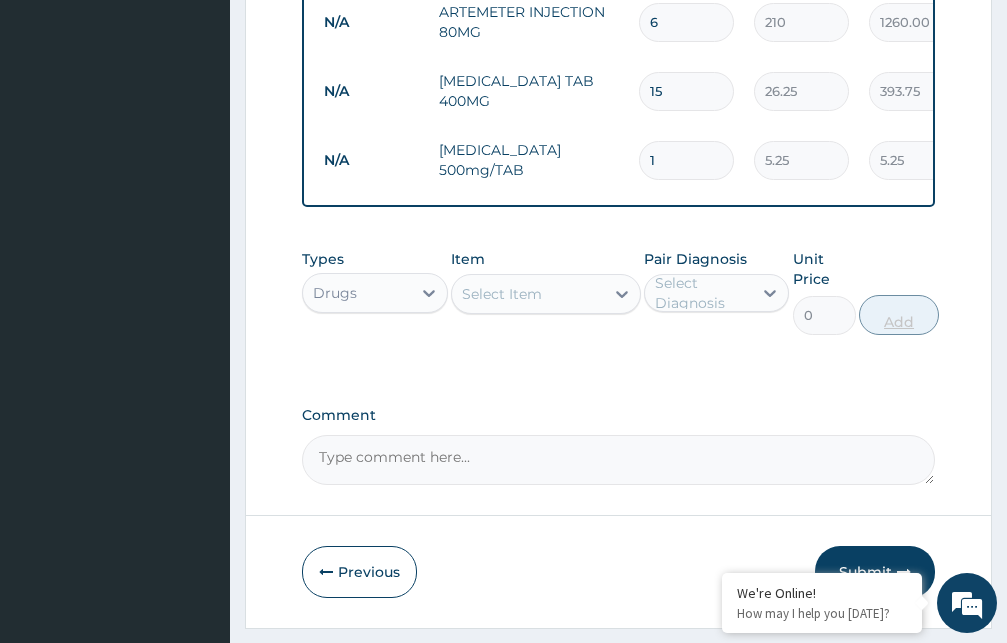 type on "18" 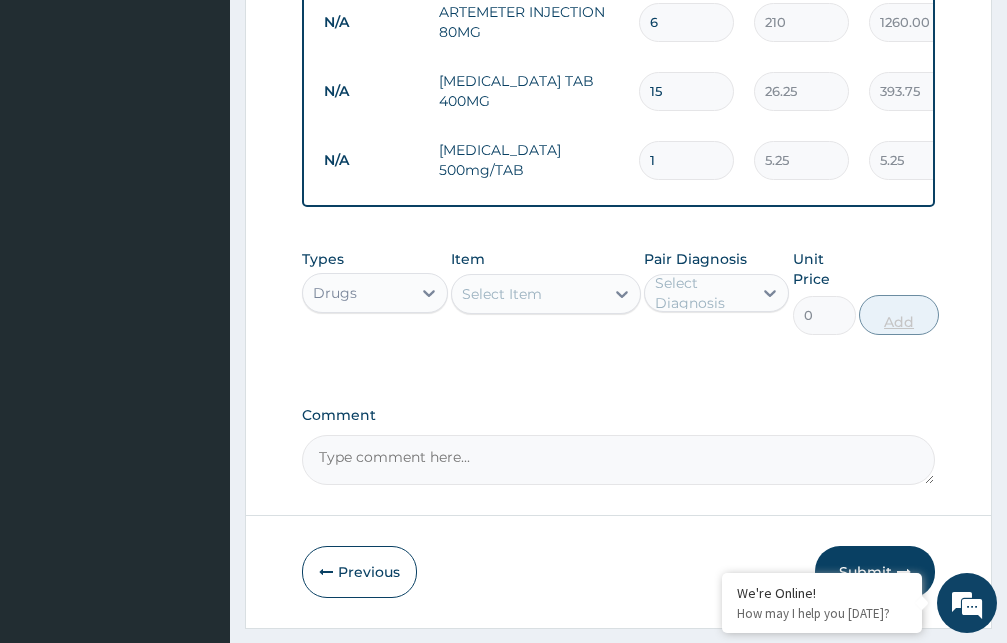 type on "94.50" 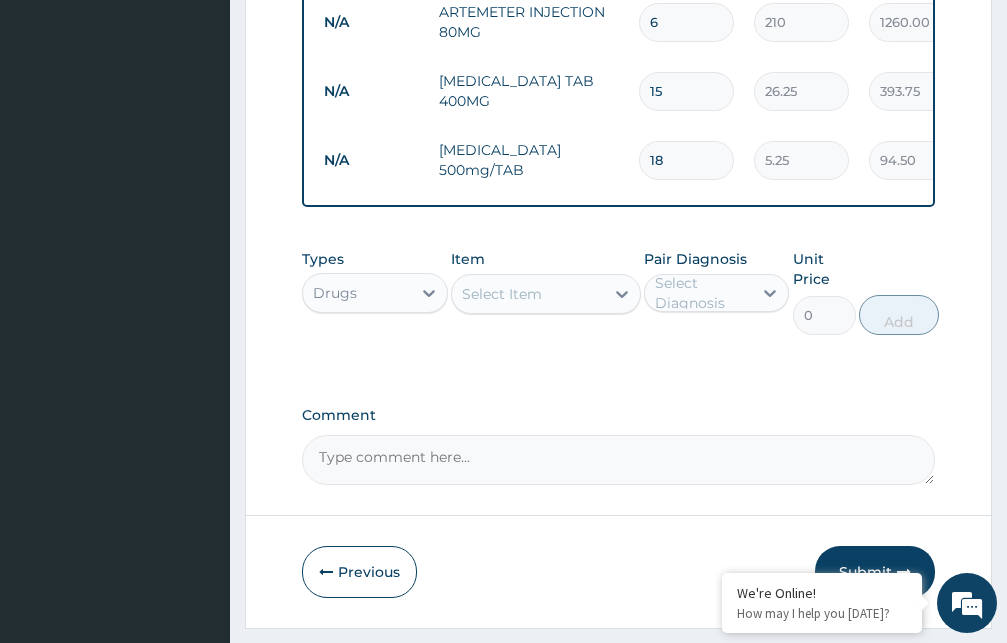 type on "18" 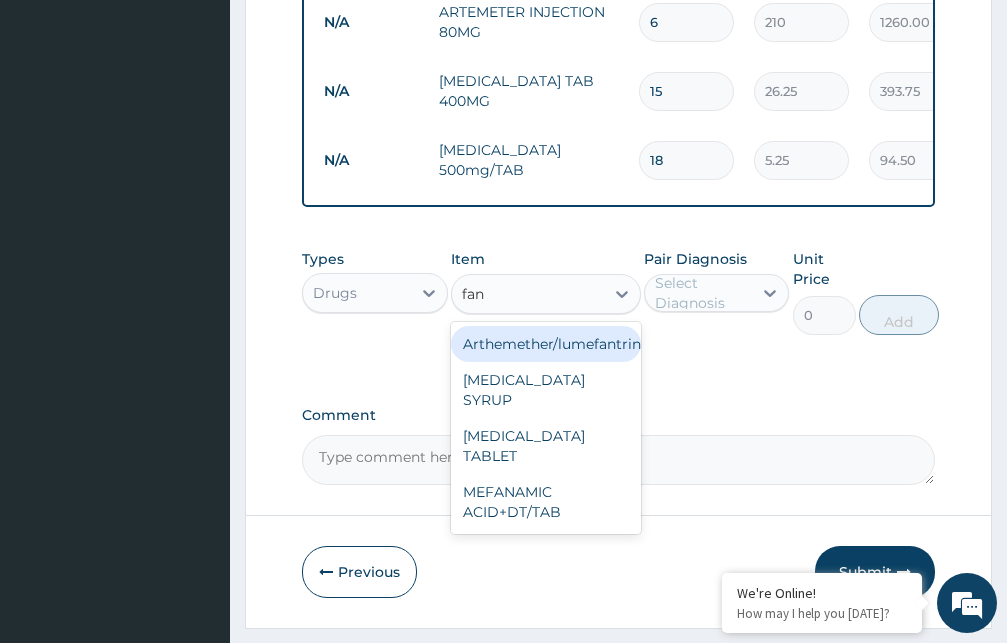 type on "fans" 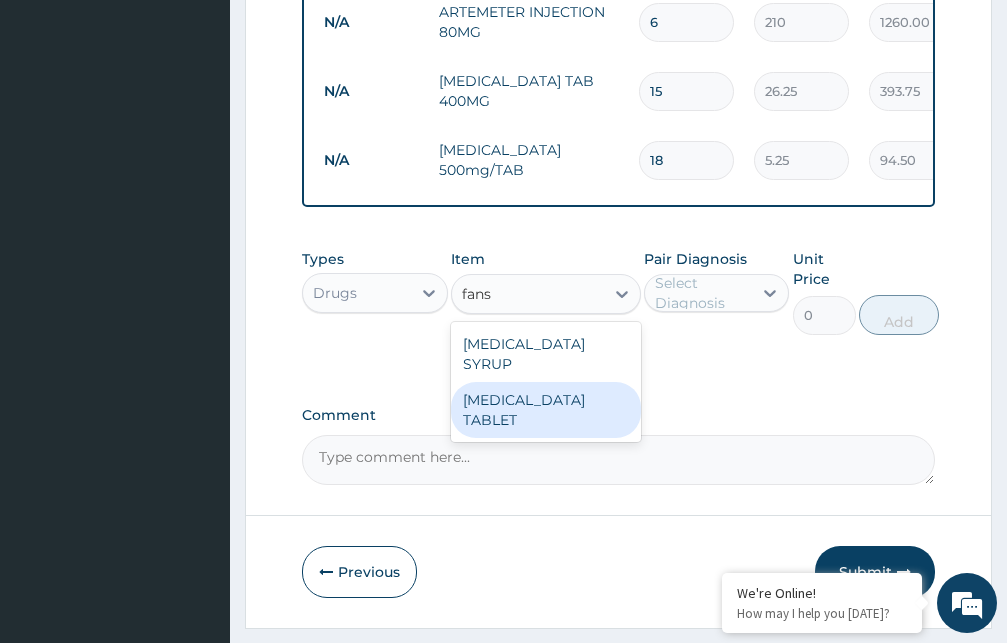 click on "FANSIDAR TABLET" at bounding box center (546, 410) 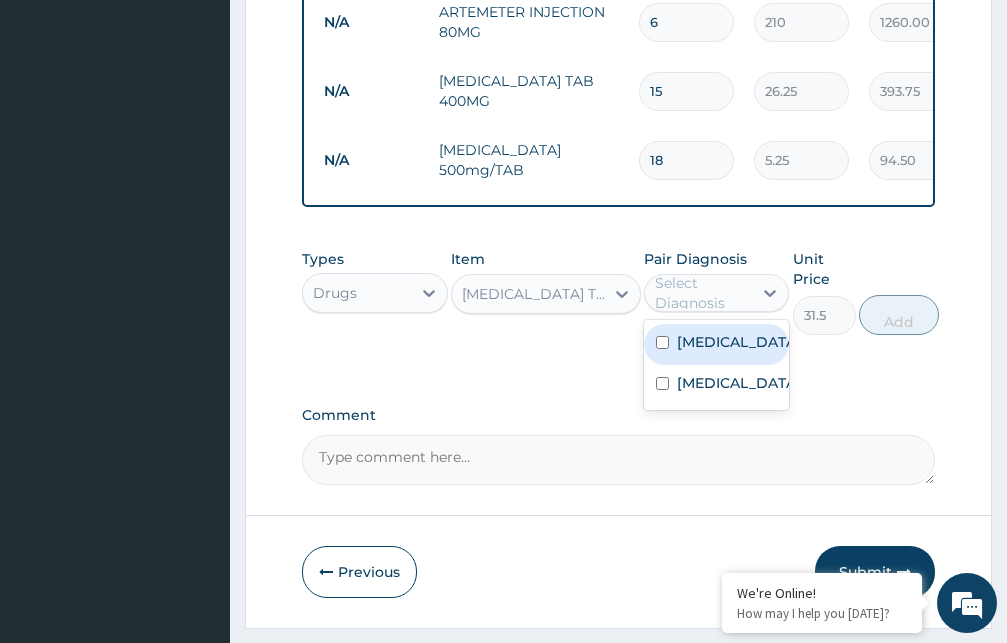click on "Select Diagnosis" at bounding box center [703, 293] 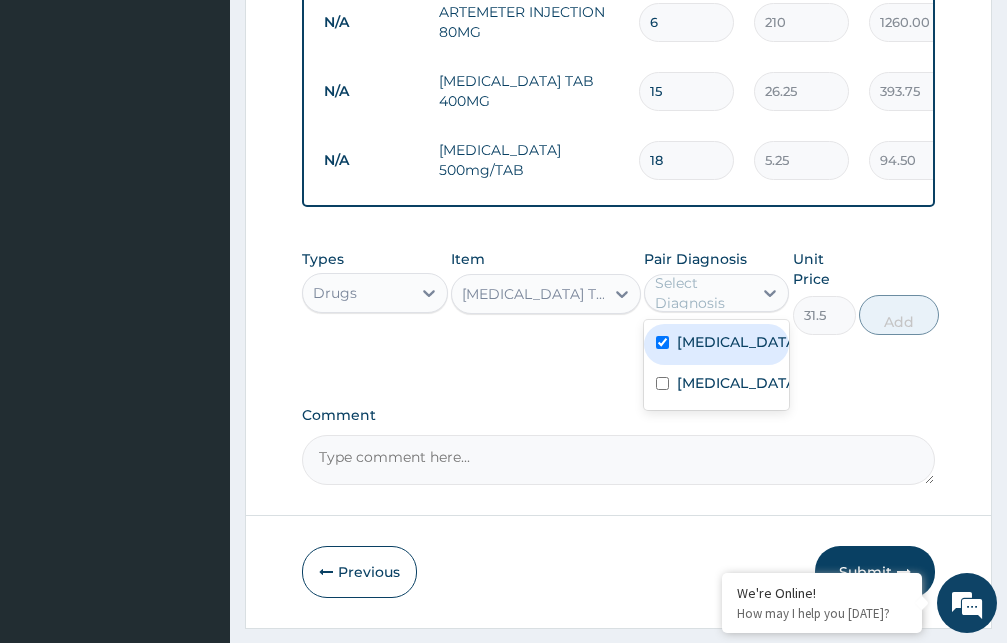 checkbox on "true" 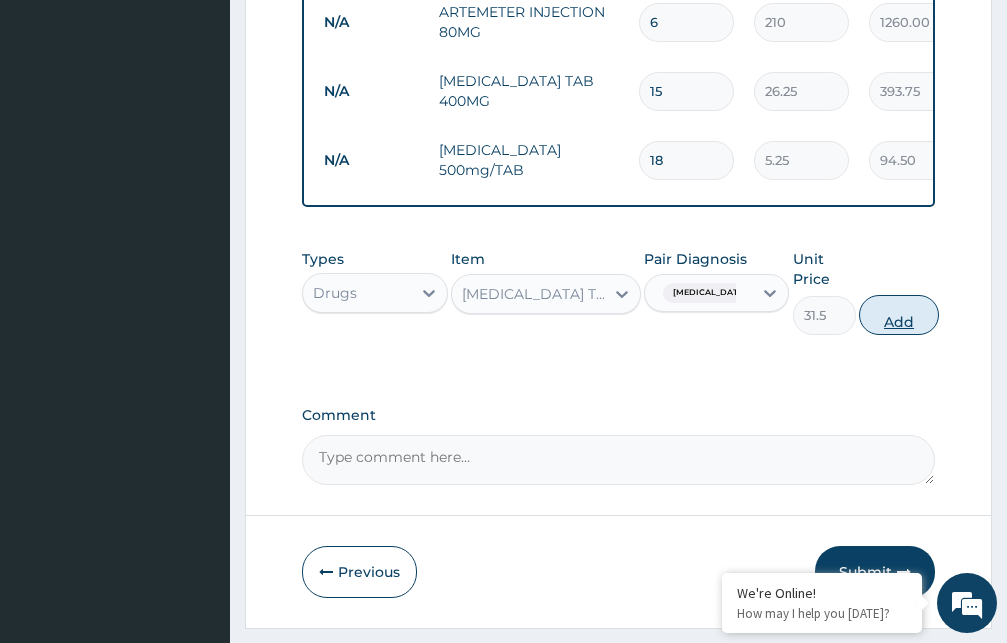 click on "Add" at bounding box center (899, 315) 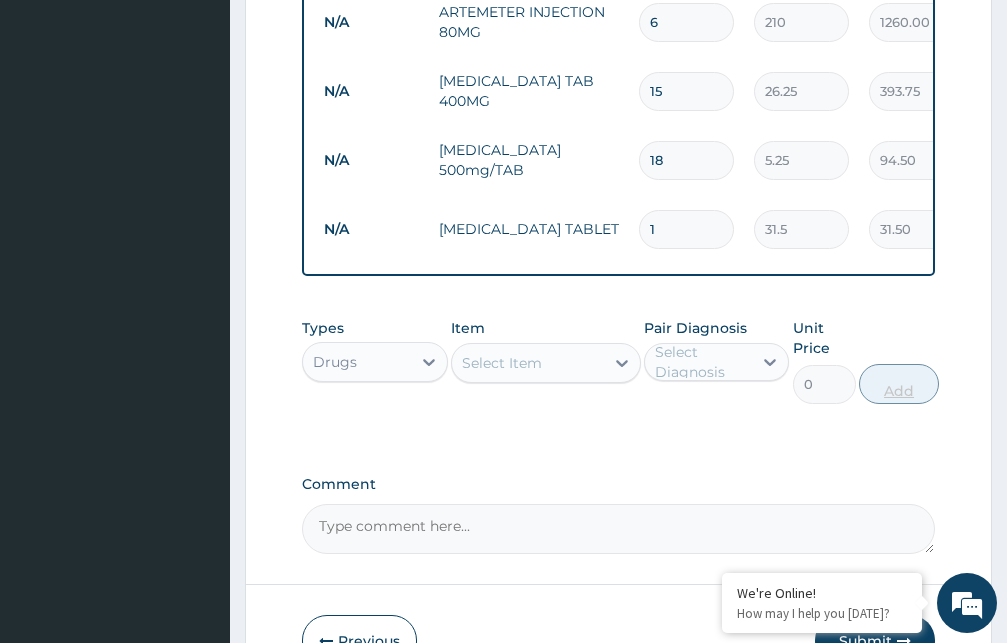 type 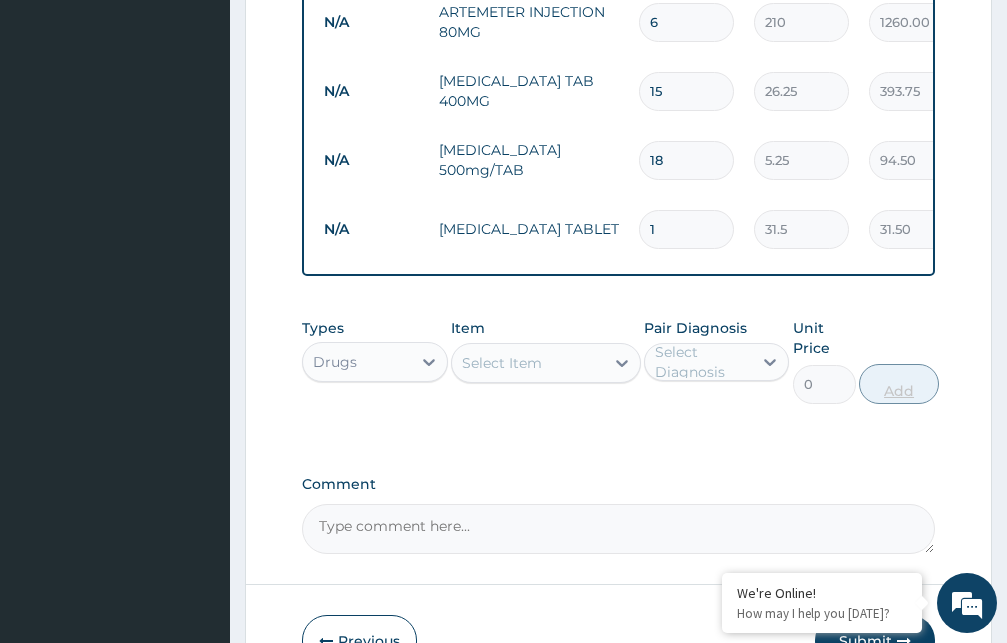 type on "0.00" 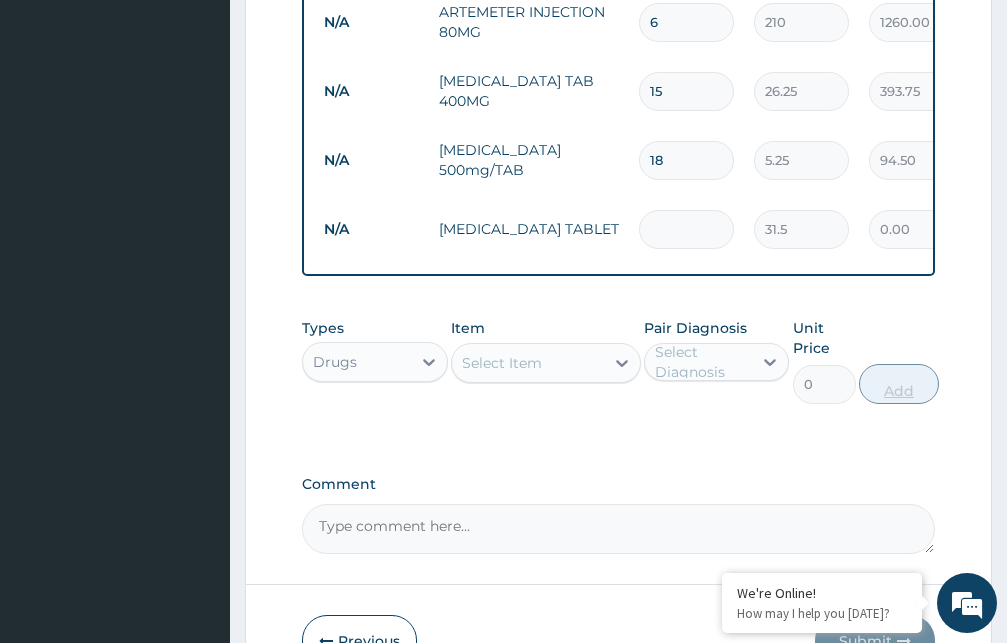 type on "3" 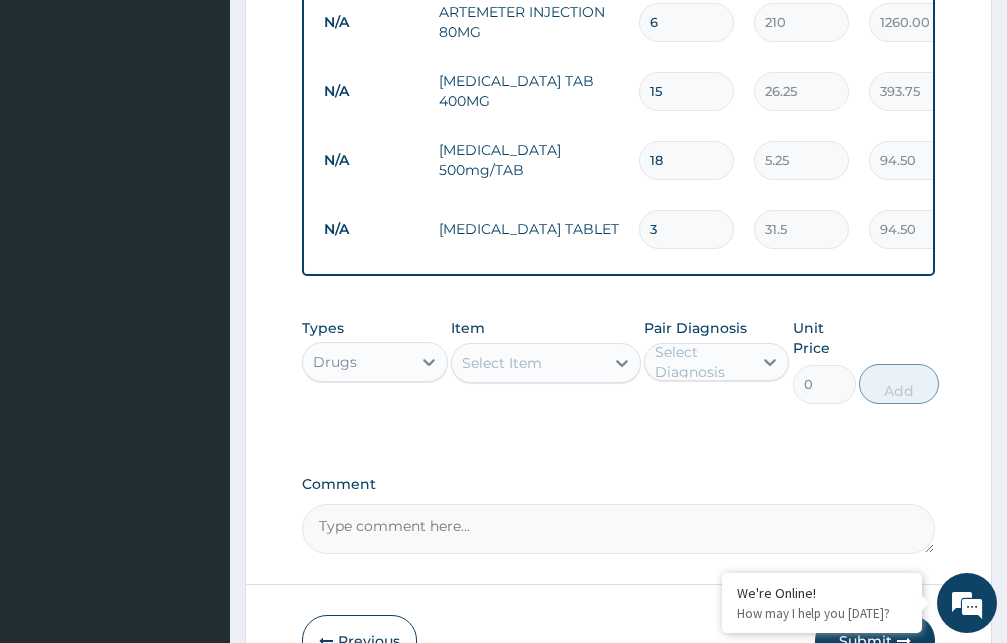 type on "3" 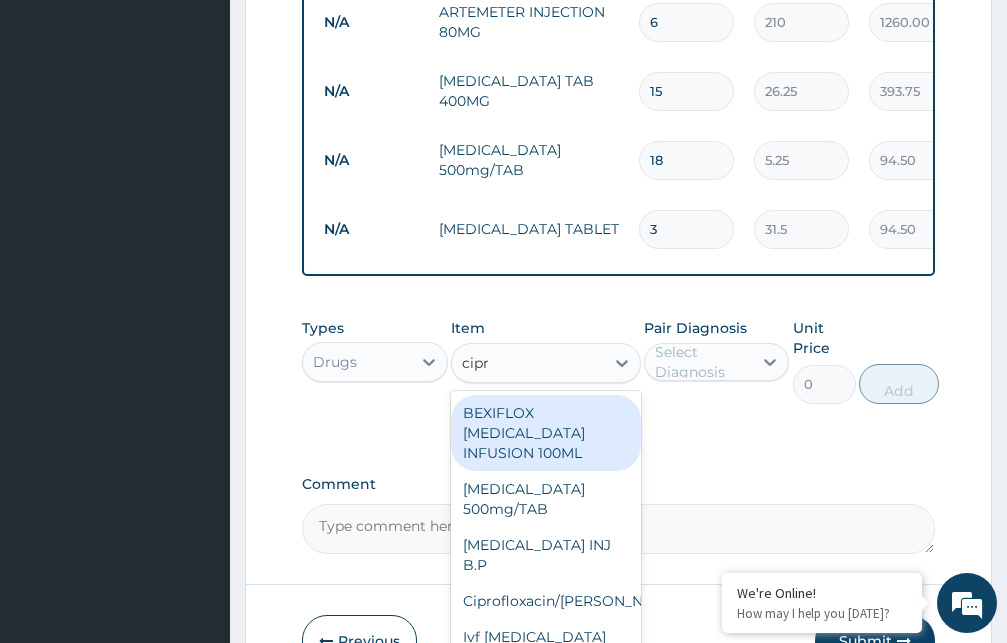 type on "cipro" 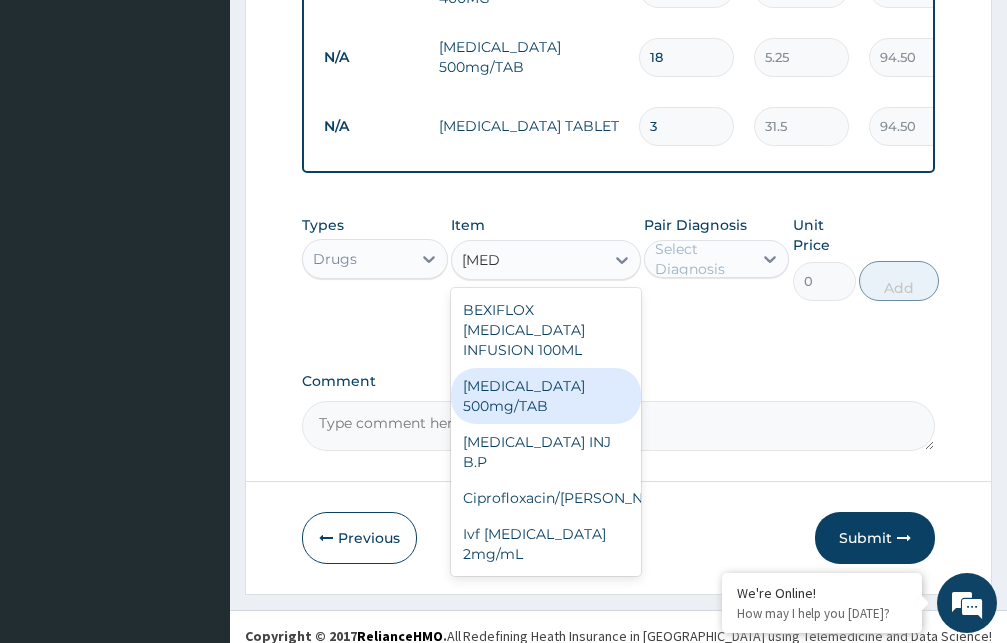 scroll, scrollTop: 939, scrollLeft: 0, axis: vertical 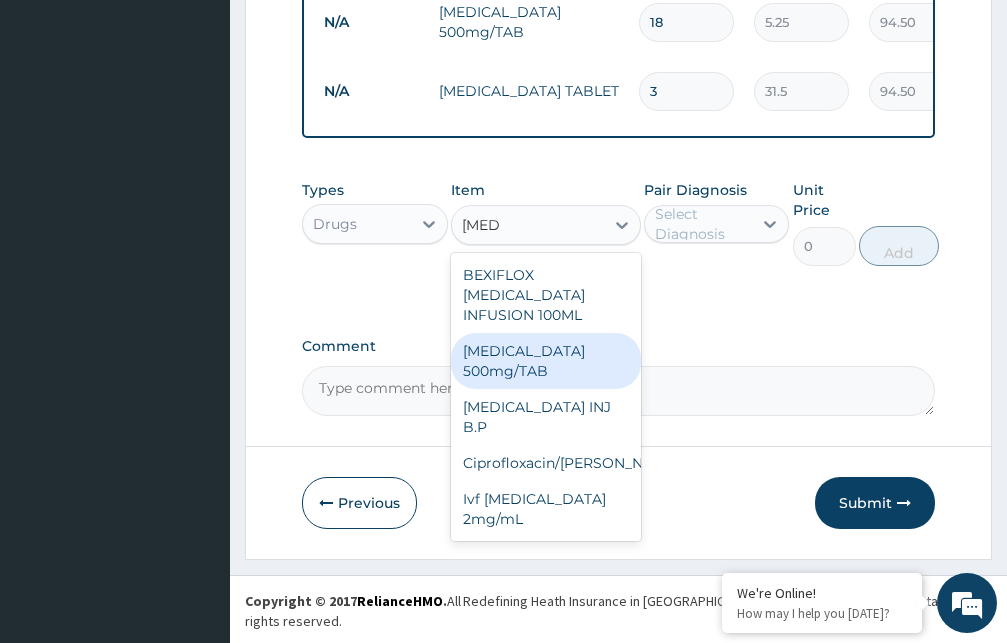 click on "Ciprofloxacin 500mg/TAB" at bounding box center (546, 361) 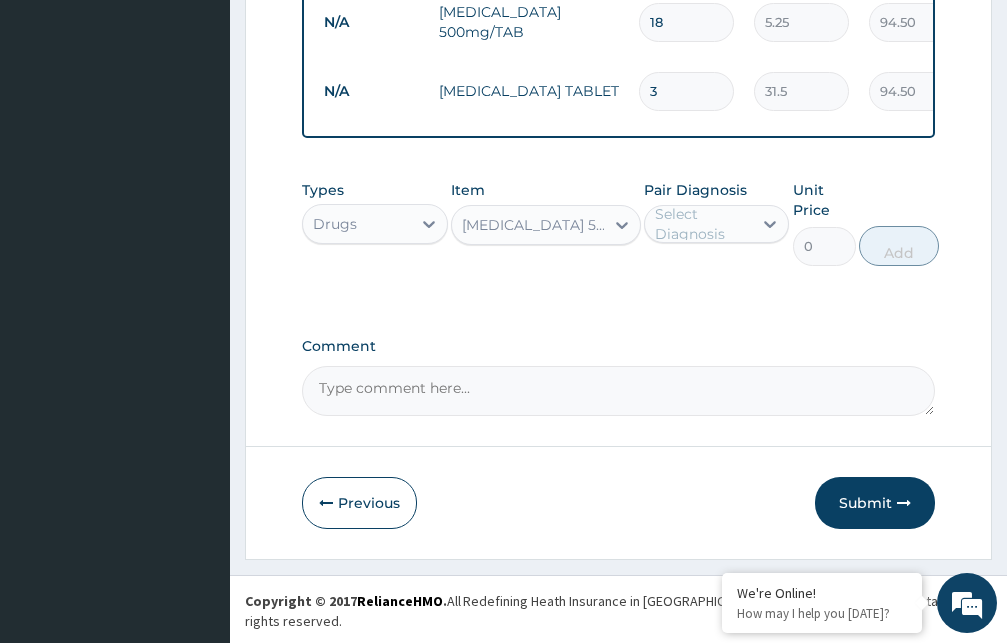 type 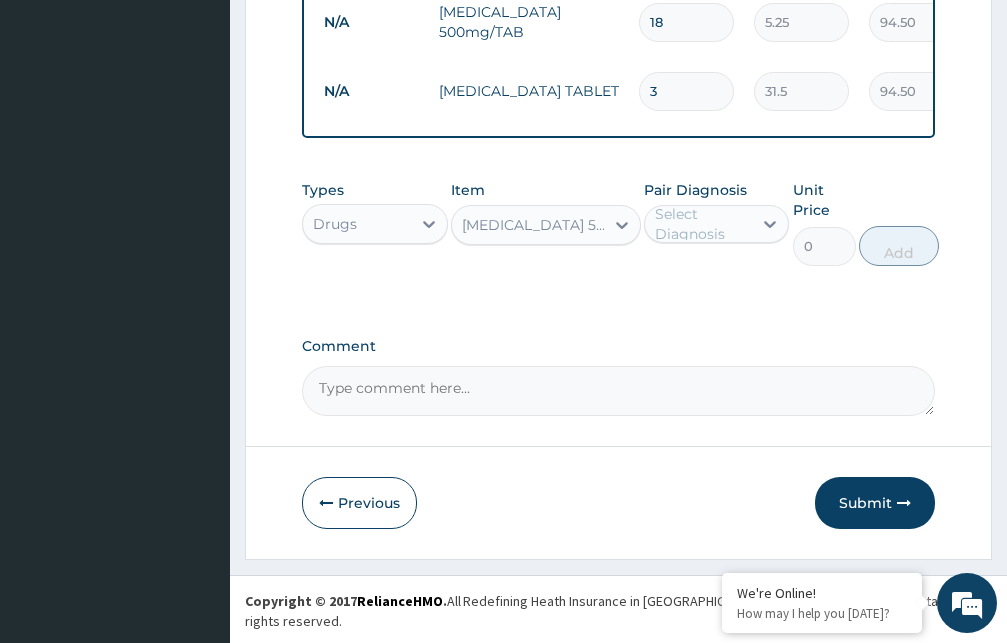 type on "26.77" 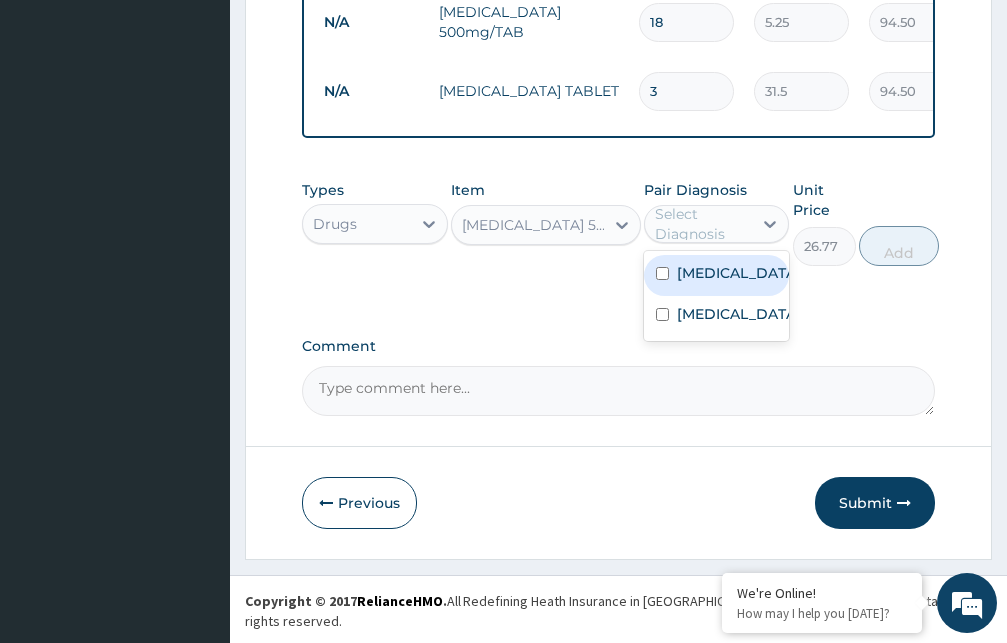 click on "Select Diagnosis" at bounding box center [703, 224] 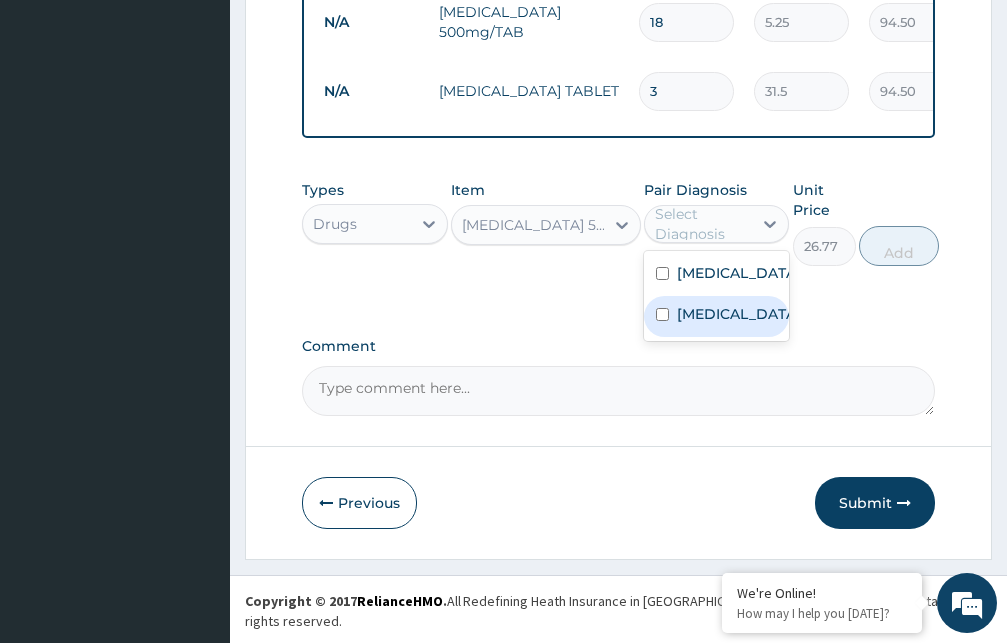 click on "Typhoid fever" at bounding box center (717, 316) 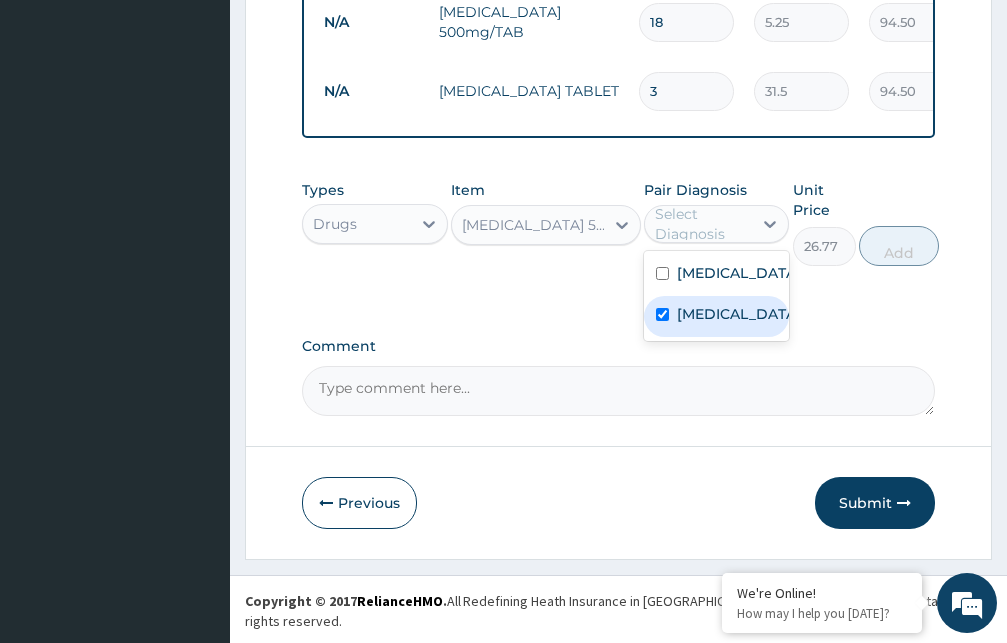 checkbox on "true" 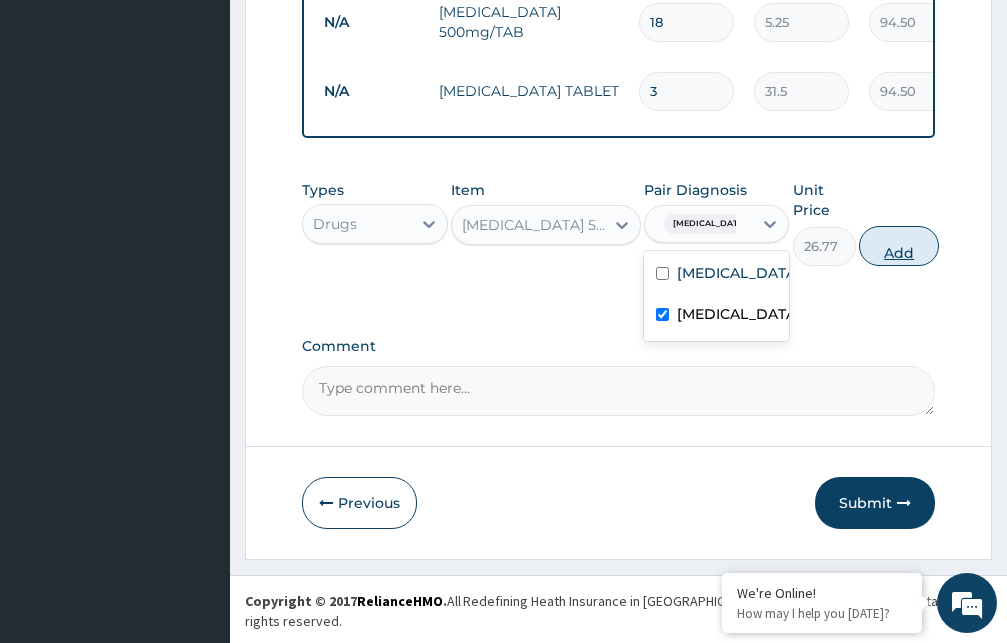 click on "Add" at bounding box center (899, 246) 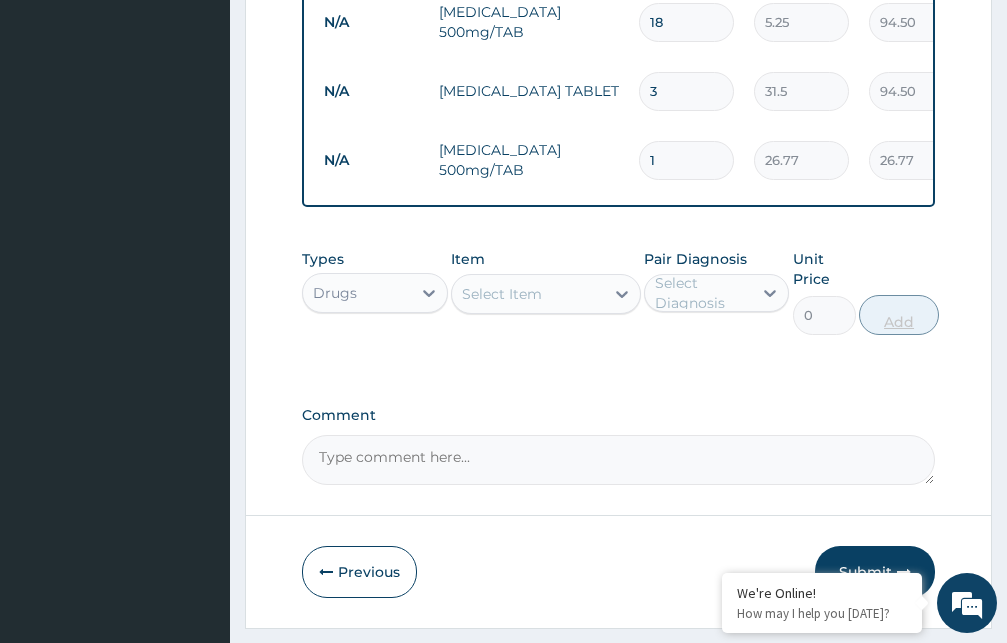 type on "14" 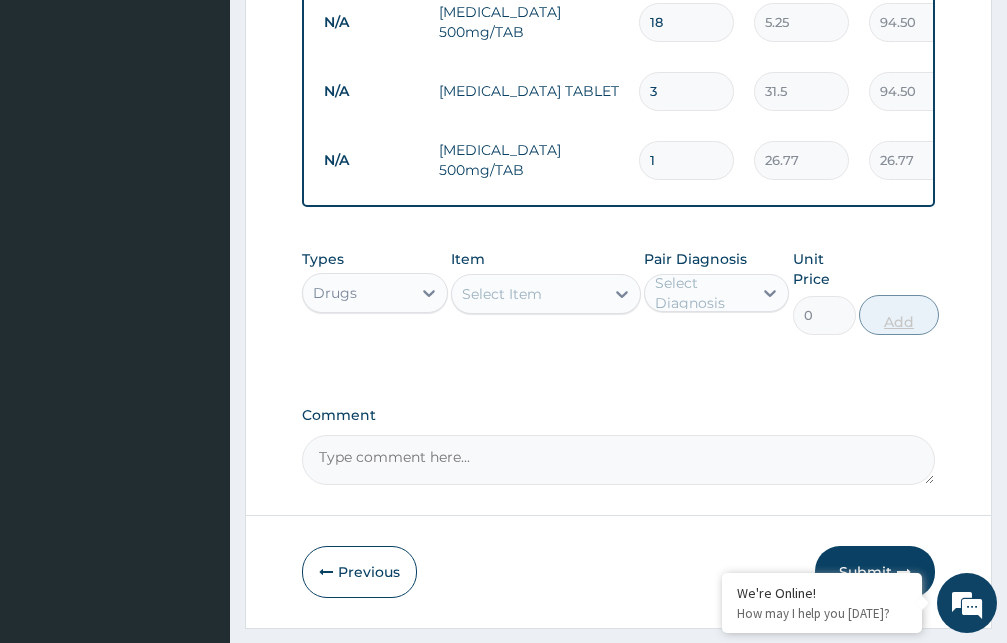 type on "374.78" 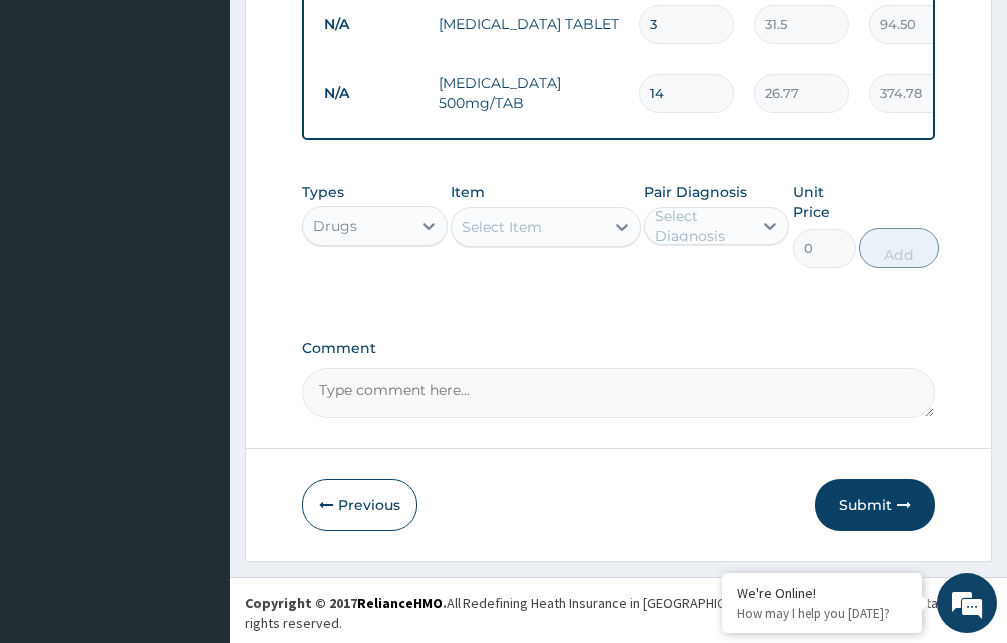 scroll, scrollTop: 1008, scrollLeft: 0, axis: vertical 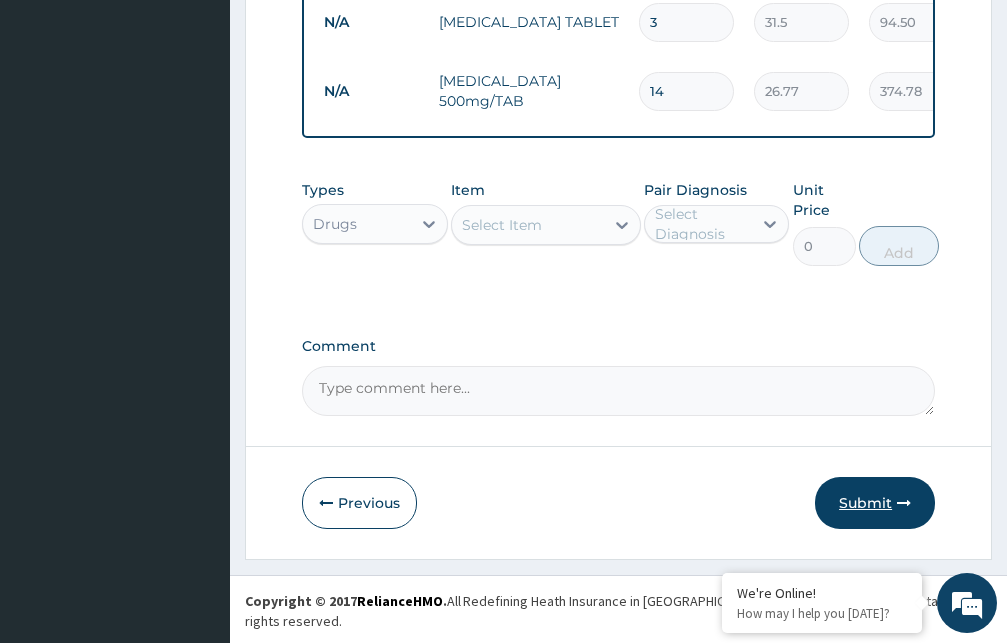 type on "14" 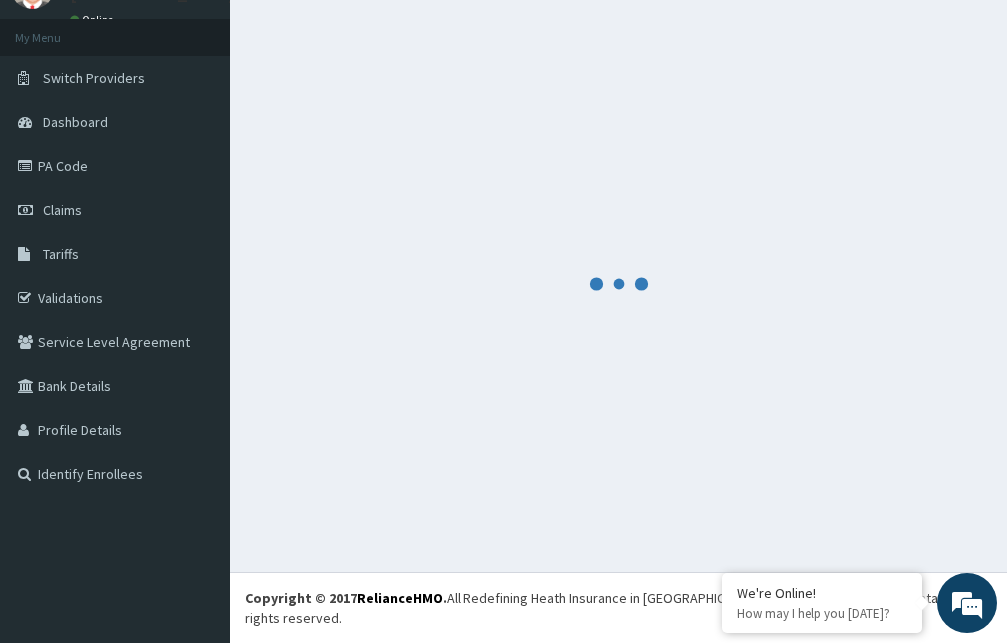 scroll, scrollTop: 76, scrollLeft: 0, axis: vertical 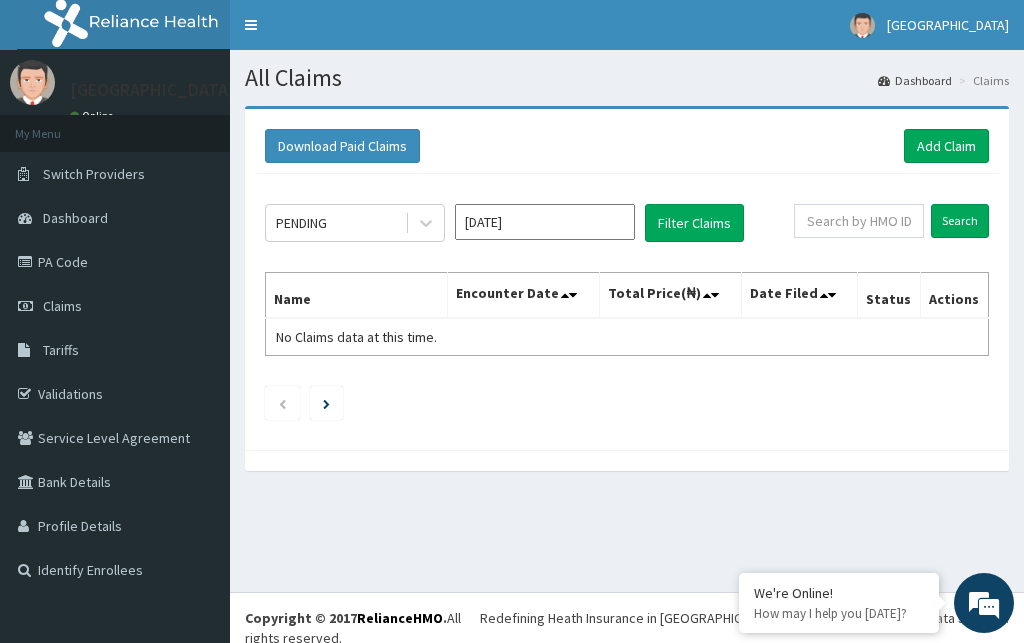 click on "[DATE]" at bounding box center [545, 222] 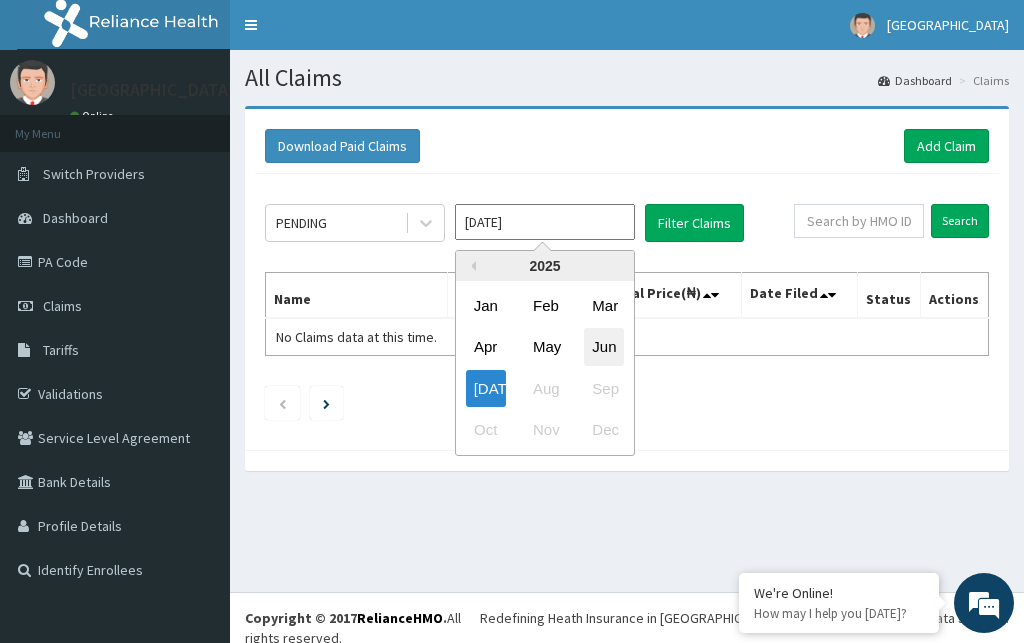 click on "Jun" at bounding box center [604, 347] 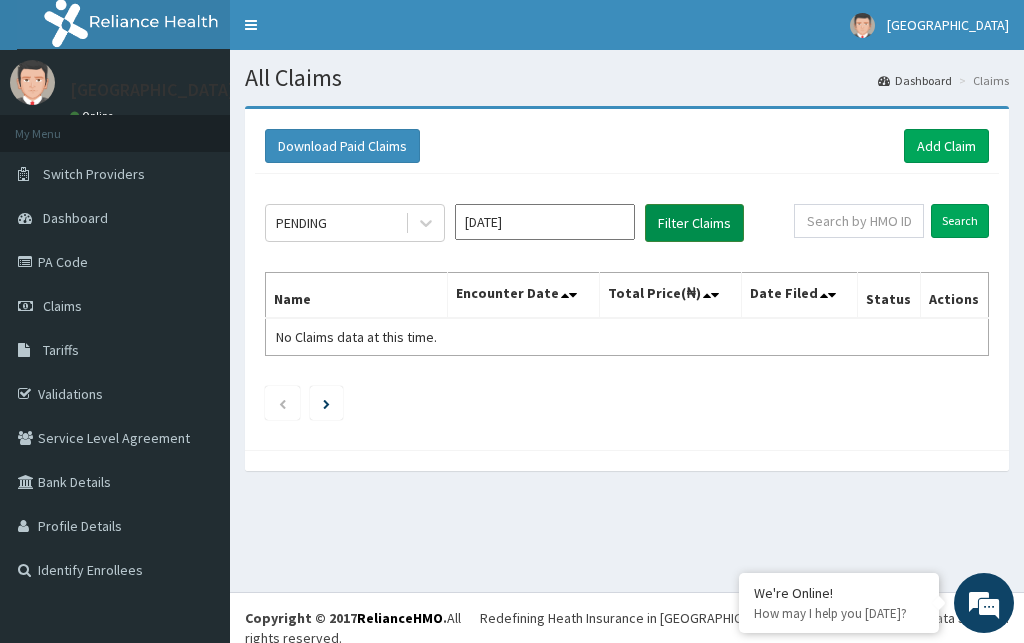 click on "Filter Claims" at bounding box center [694, 223] 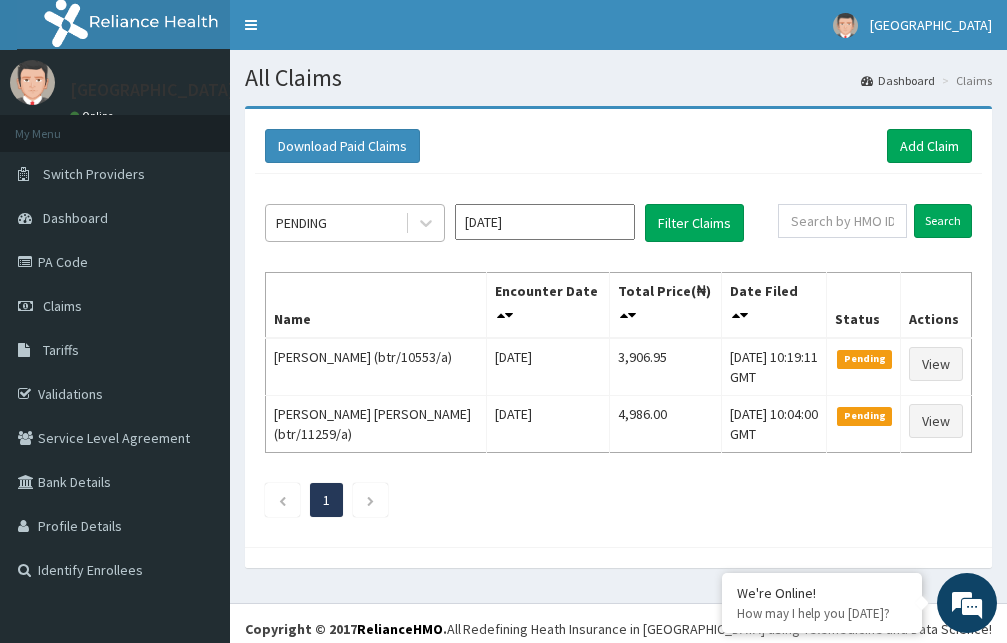 click on "PENDING" at bounding box center (335, 223) 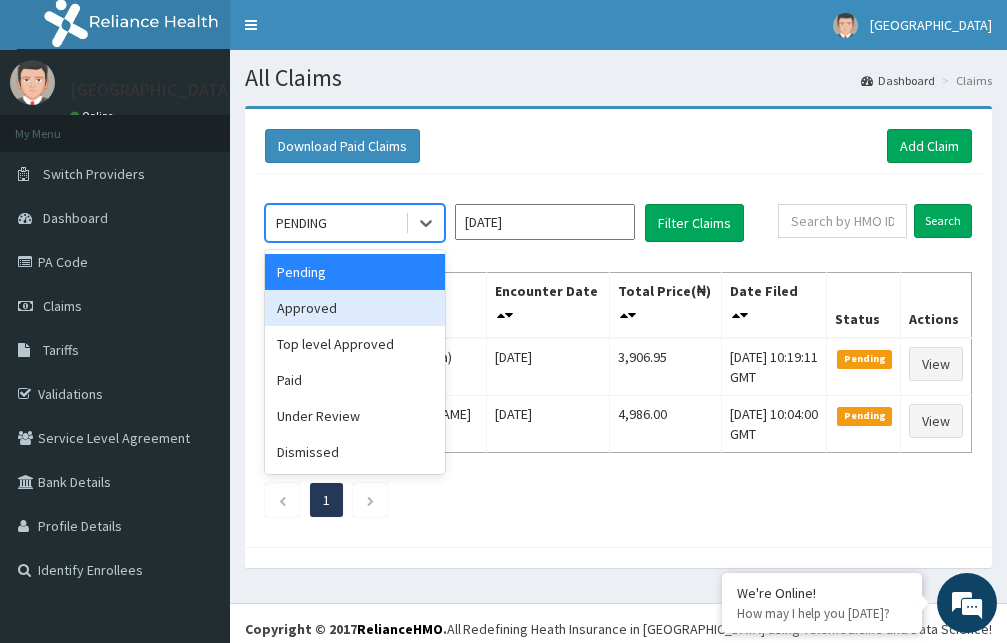 click on "Approved" at bounding box center (355, 308) 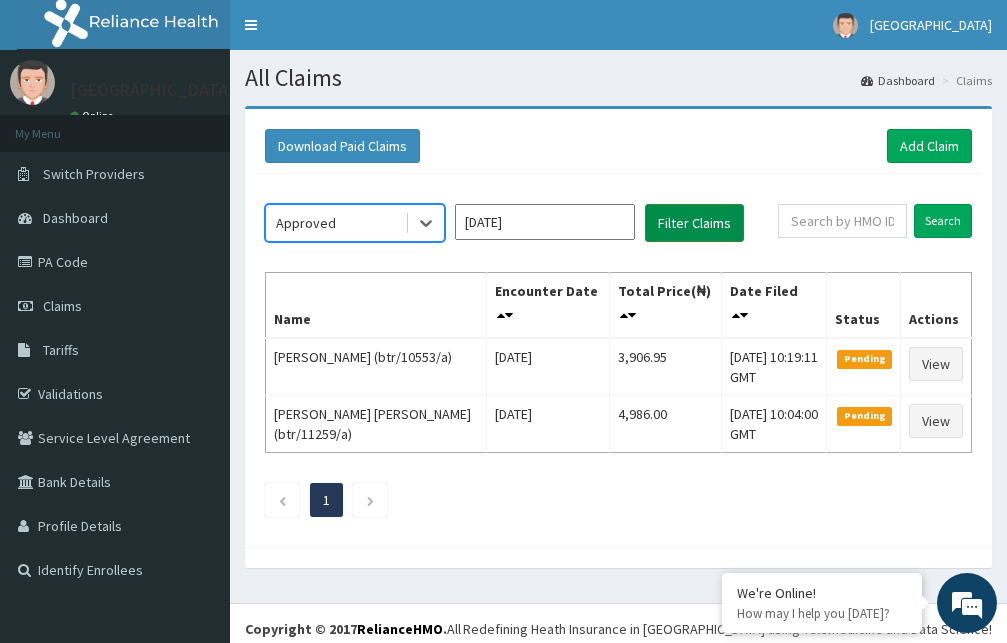 click on "Filter Claims" at bounding box center [694, 223] 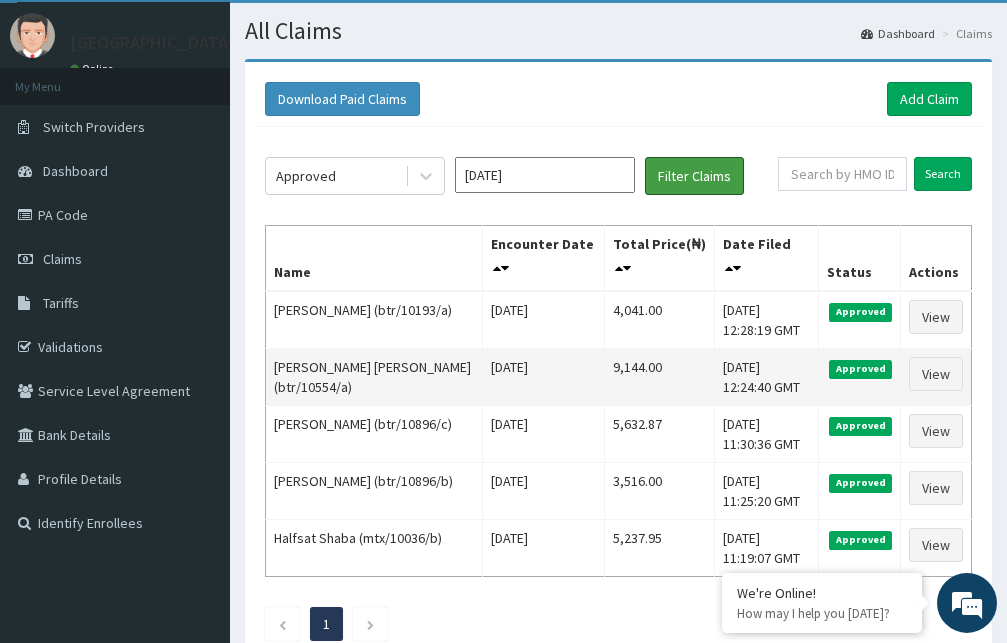 scroll, scrollTop: 0, scrollLeft: 0, axis: both 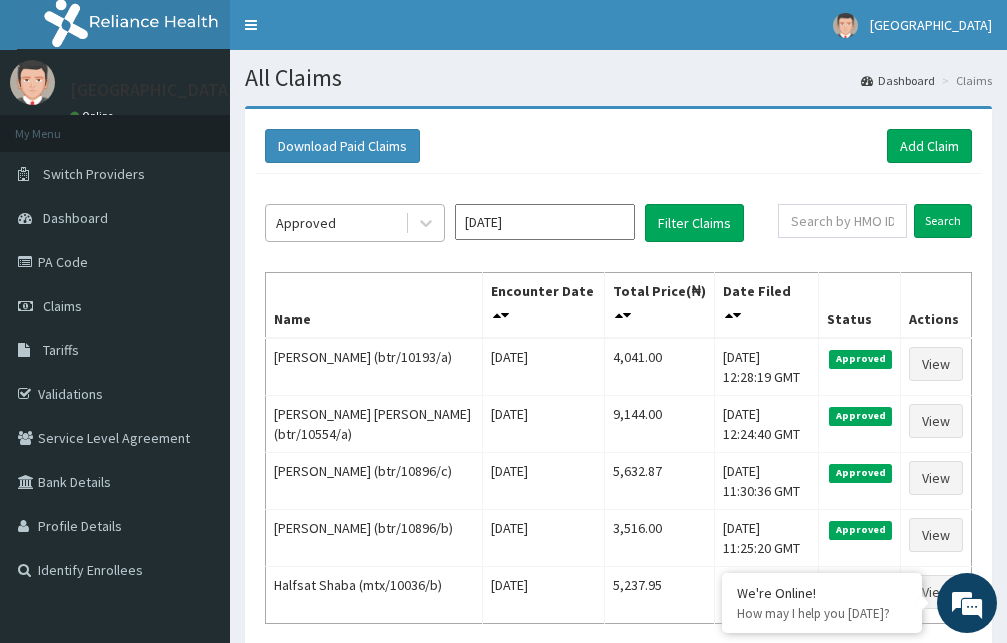 click on "Approved" at bounding box center [335, 223] 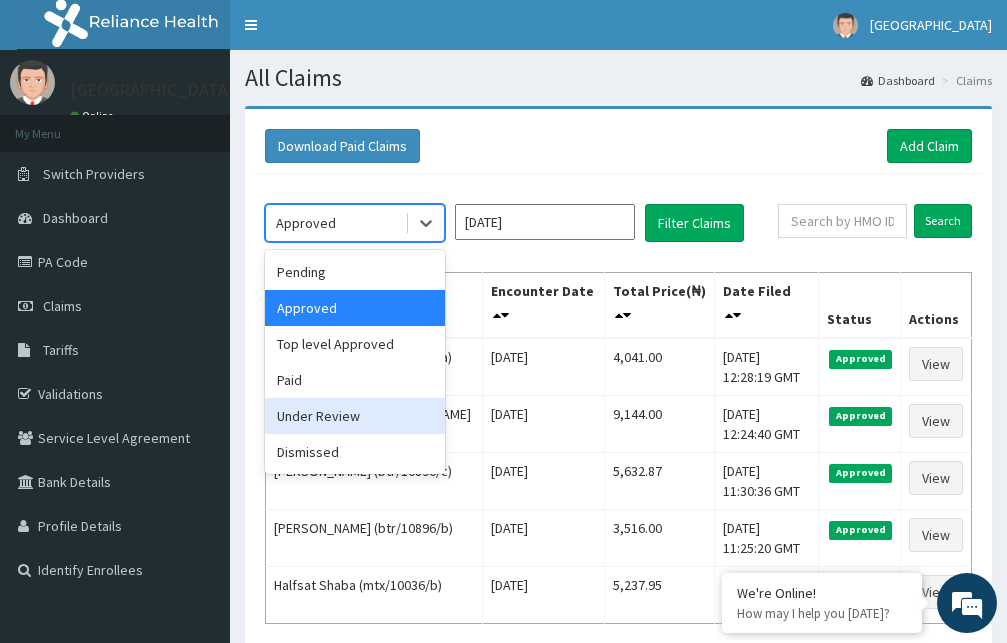 click on "Under Review" at bounding box center (355, 416) 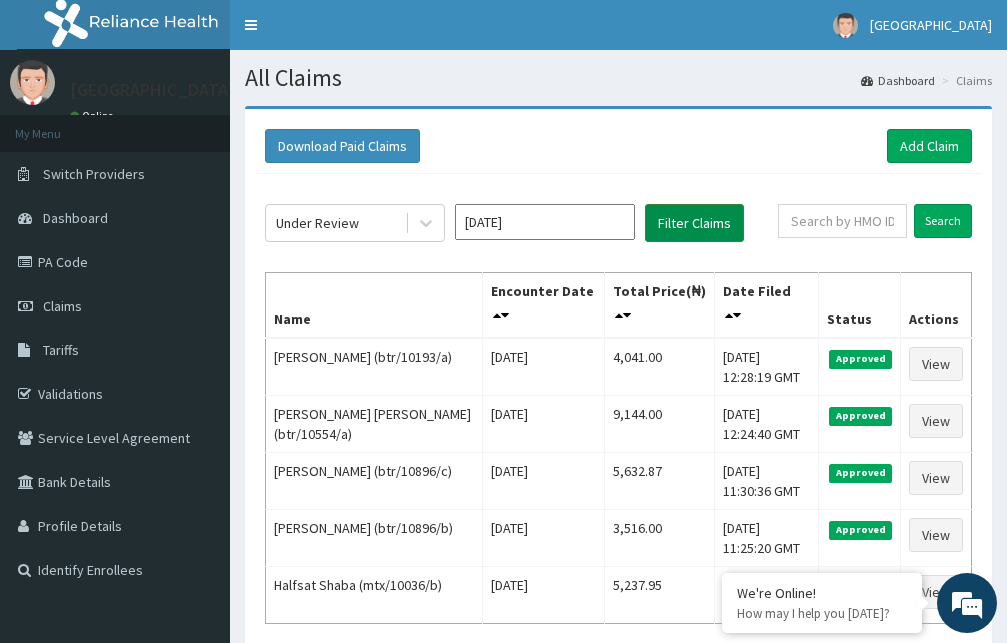 click on "Filter Claims" at bounding box center [694, 223] 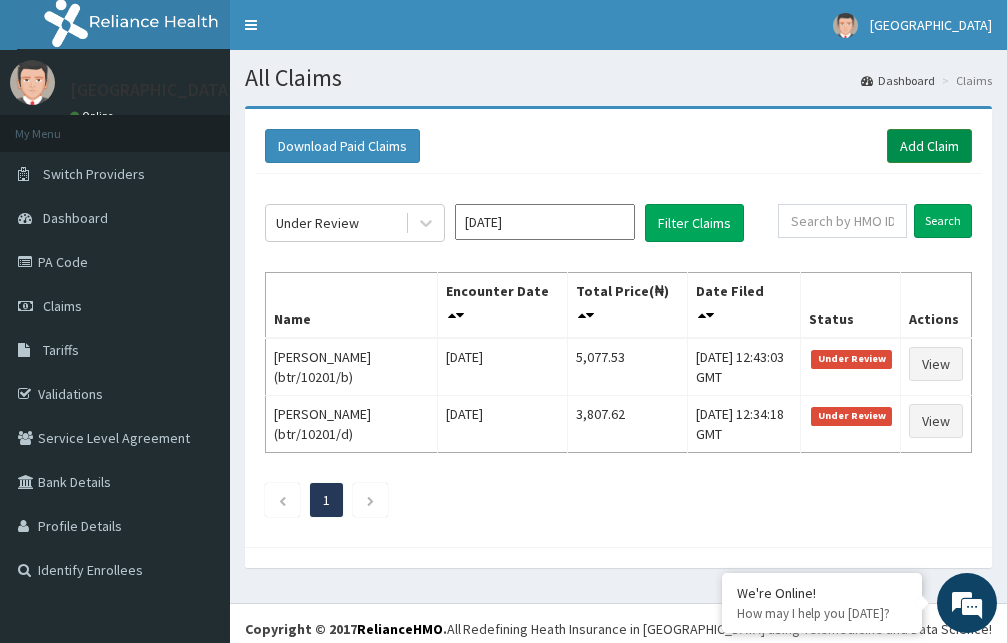 click on "Add Claim" at bounding box center [929, 146] 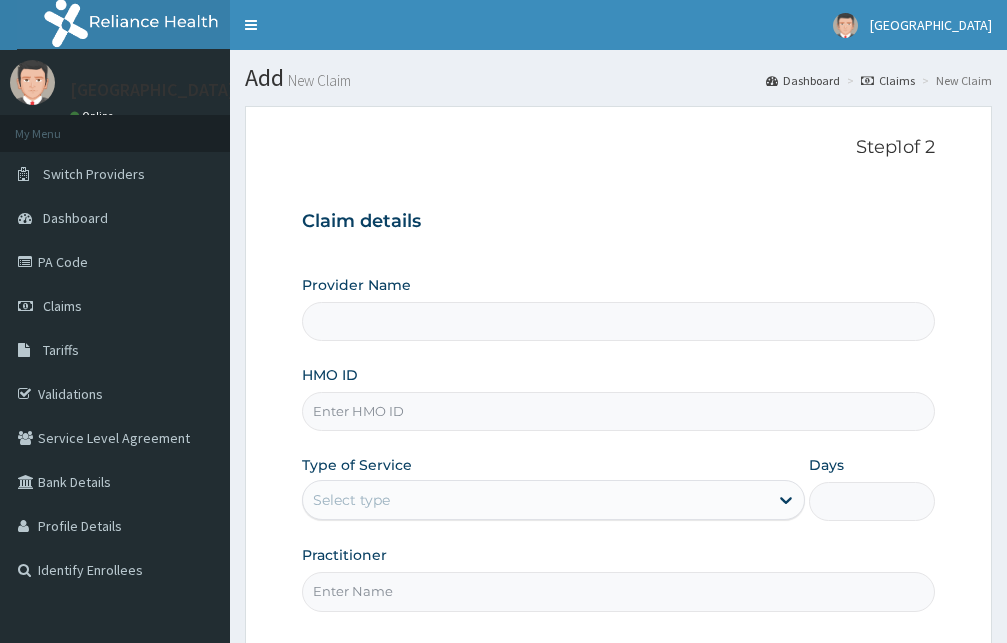 scroll, scrollTop: 0, scrollLeft: 0, axis: both 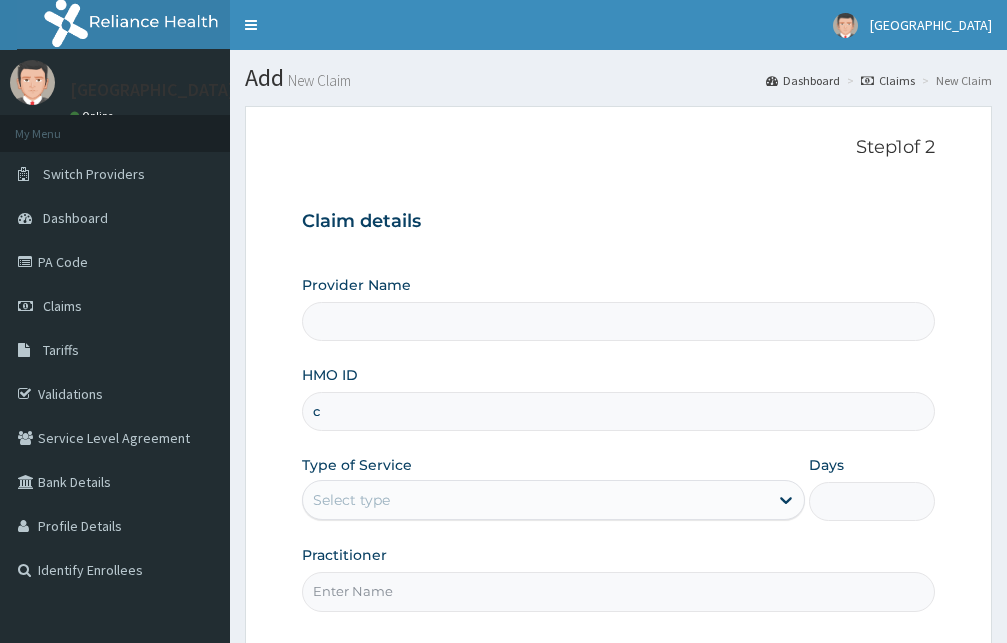 type on "[GEOGRAPHIC_DATA]" 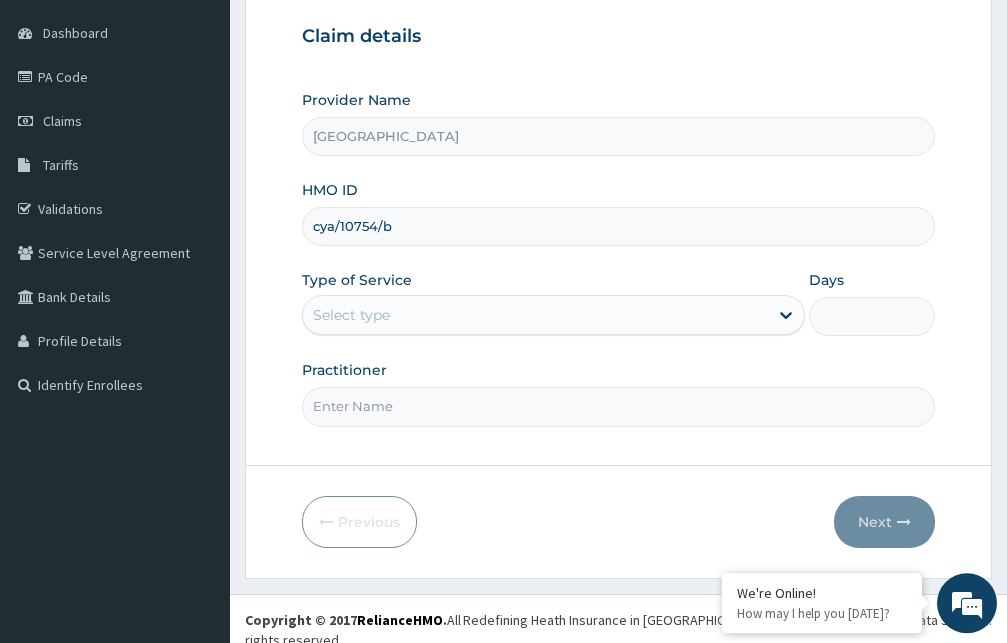 scroll, scrollTop: 187, scrollLeft: 0, axis: vertical 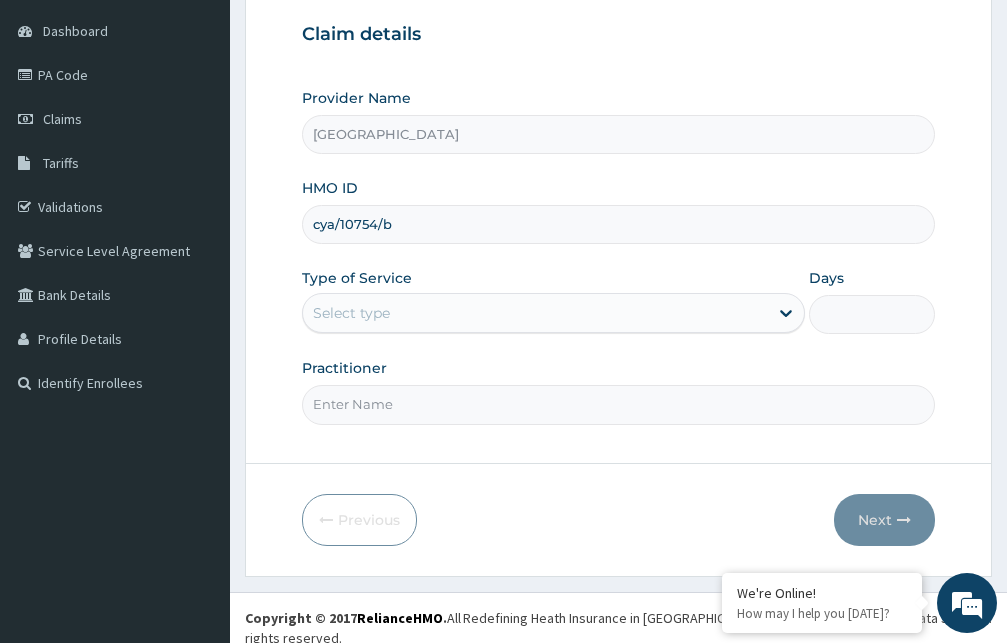 type on "cya/10754/b" 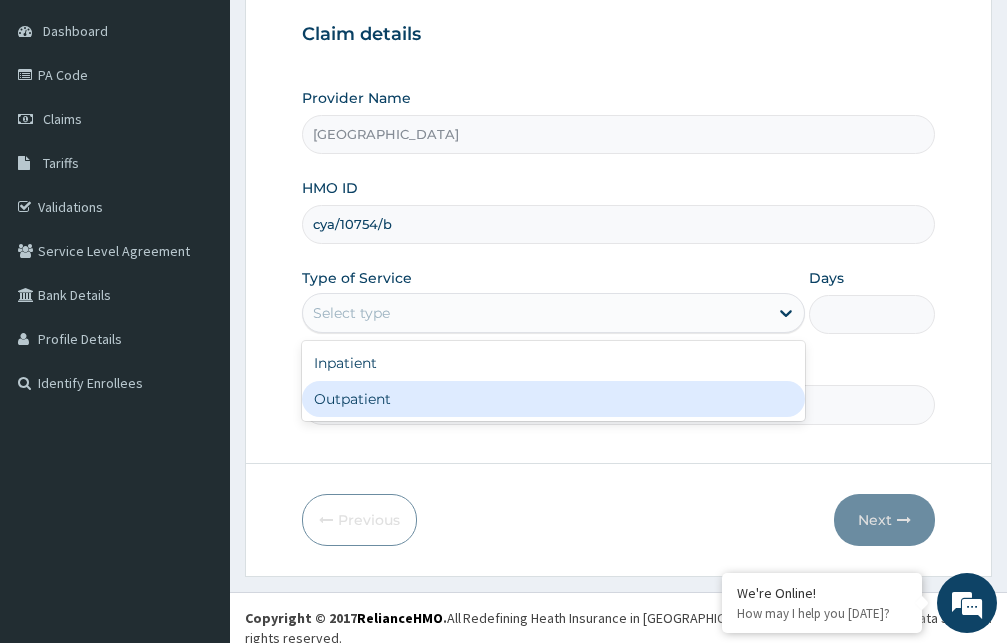 click on "Outpatient" at bounding box center (553, 399) 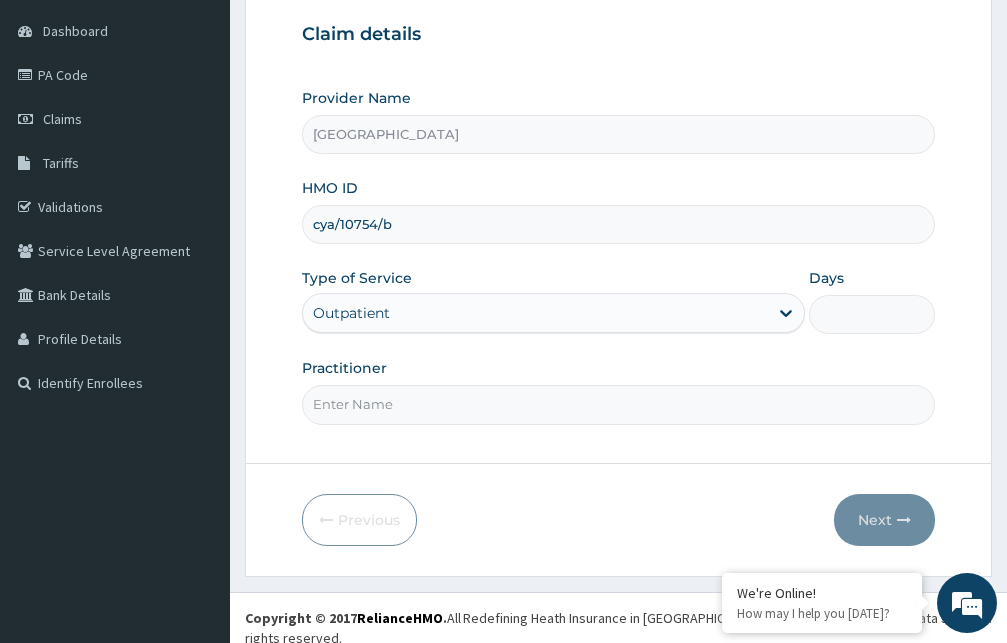 type on "1" 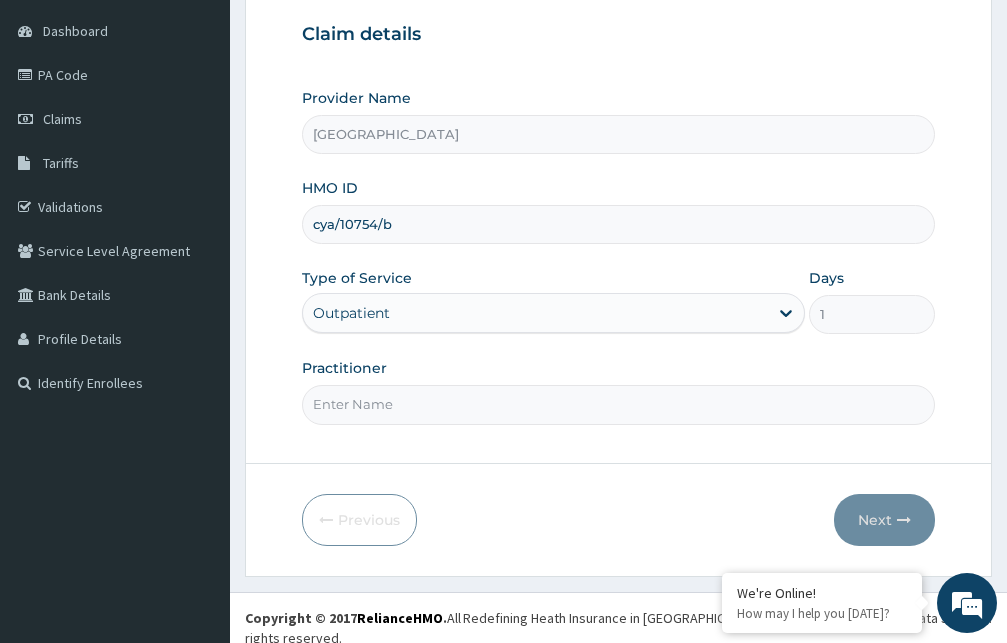 scroll, scrollTop: 0, scrollLeft: 0, axis: both 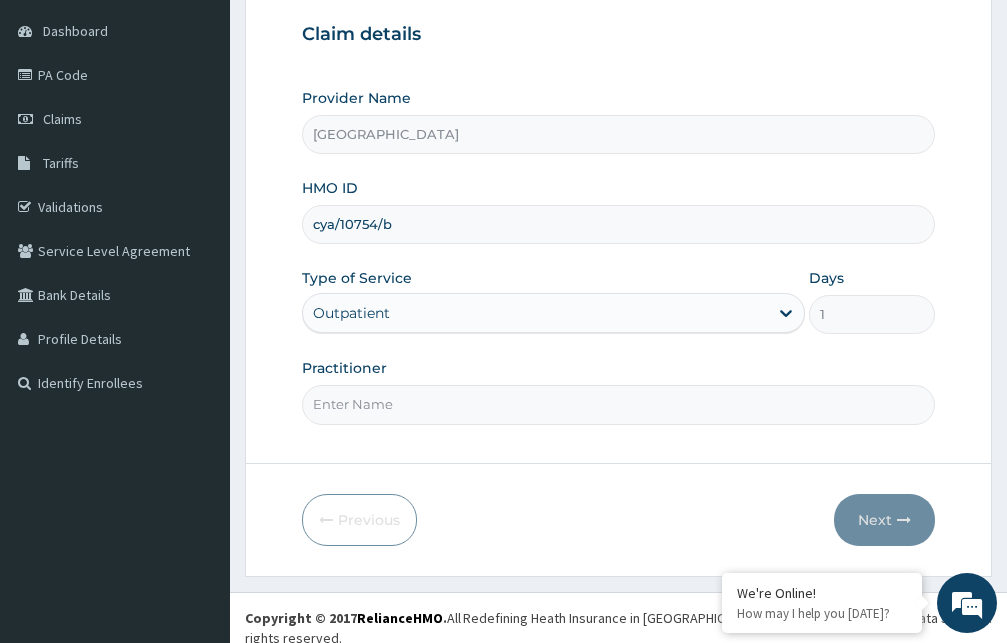 click on "Practitioner" at bounding box center (618, 404) 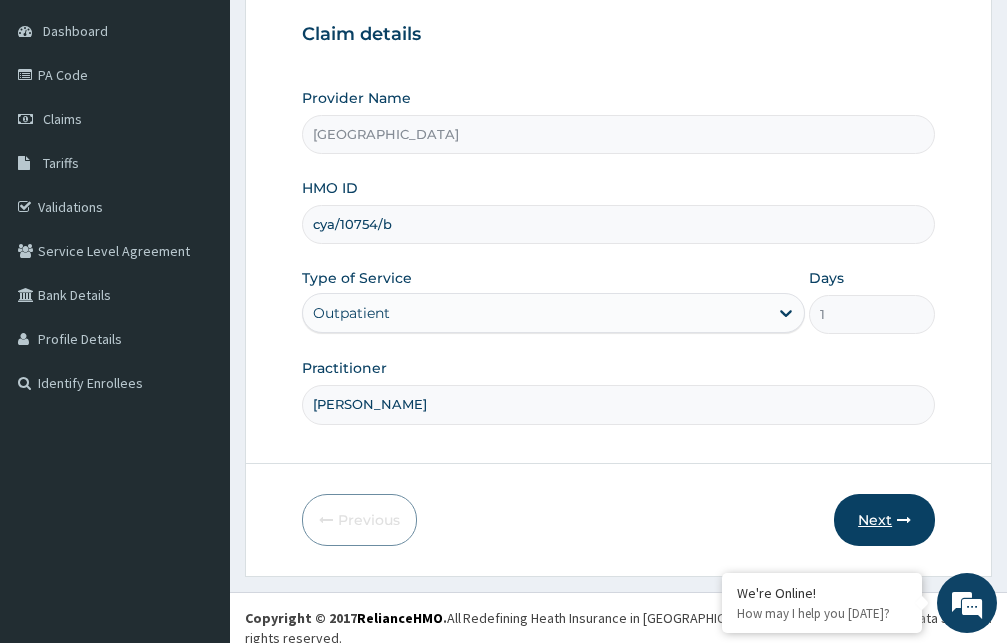 type on "[PERSON_NAME]" 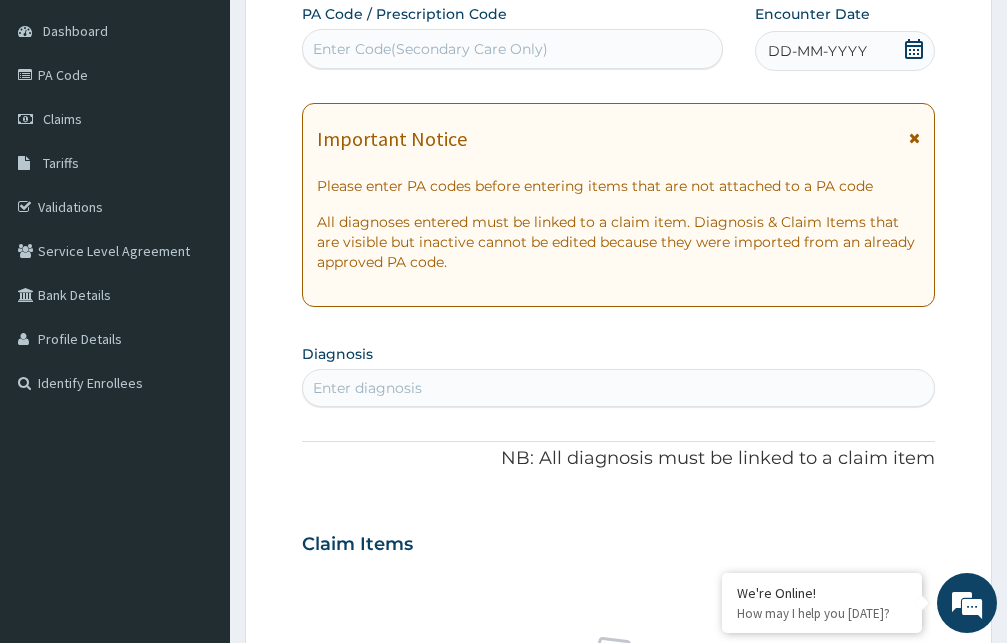 click at bounding box center (914, 138) 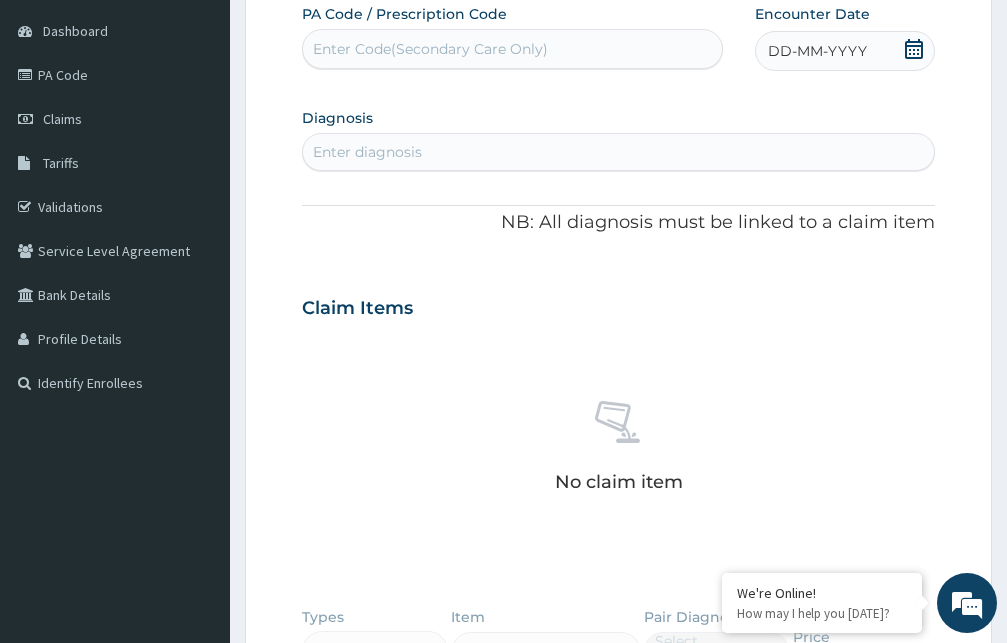 click 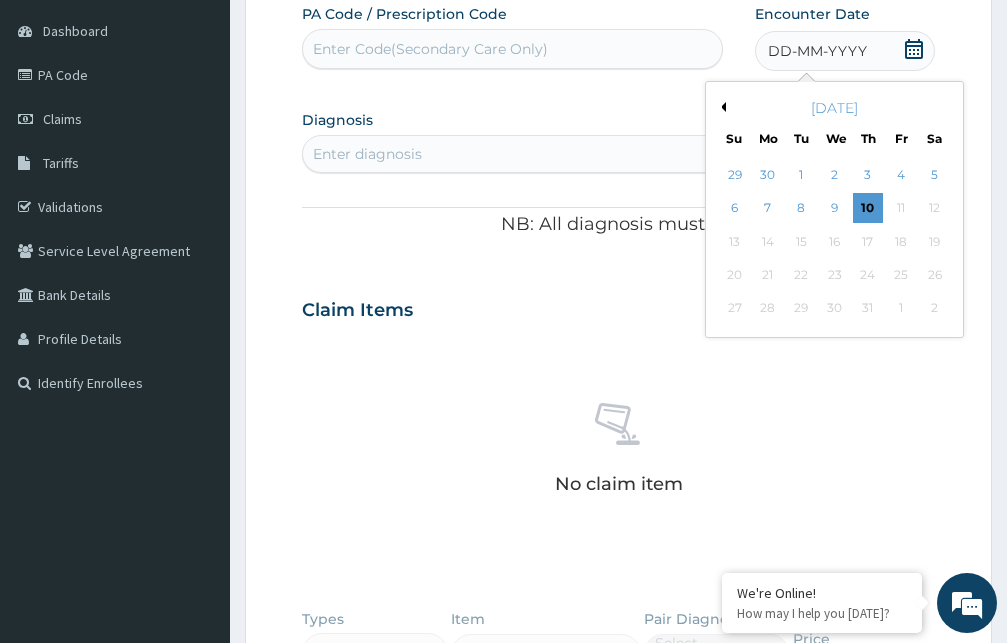 click on "Previous Month" at bounding box center [721, 107] 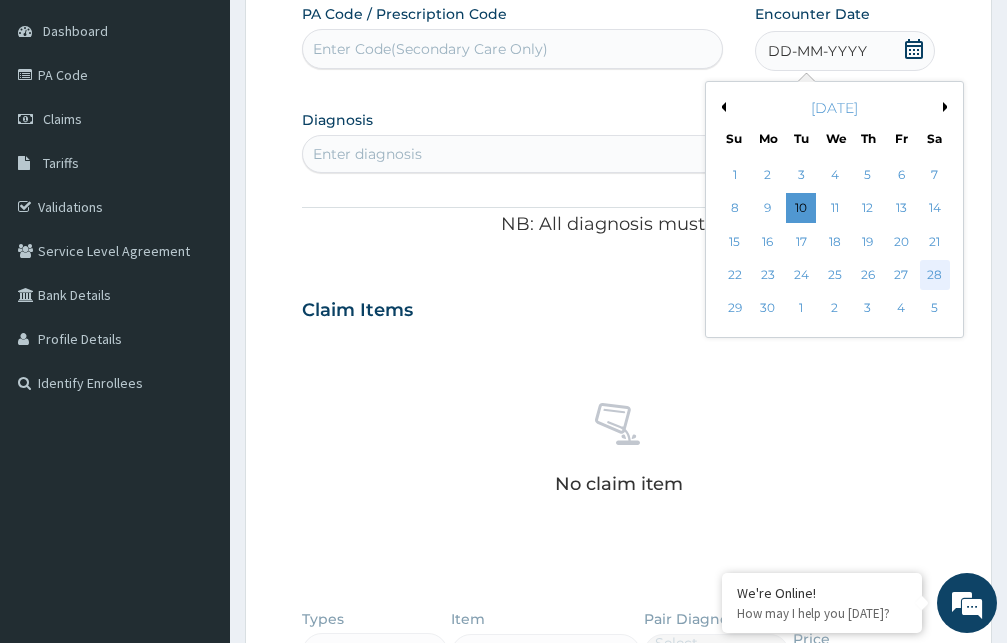 click on "28" at bounding box center (934, 275) 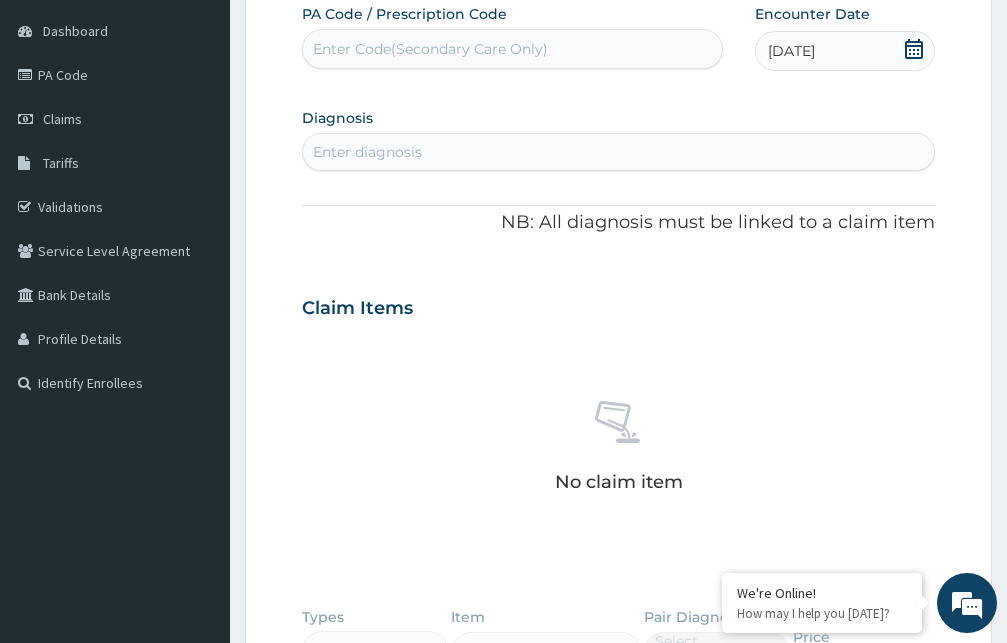 click on "Enter diagnosis" at bounding box center (618, 152) 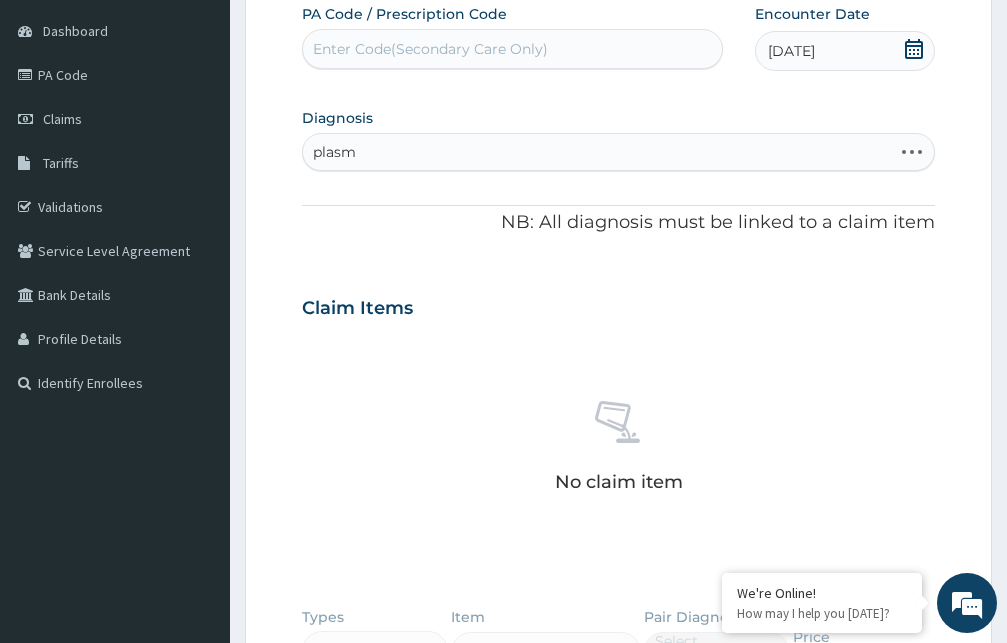 type on "plasmo" 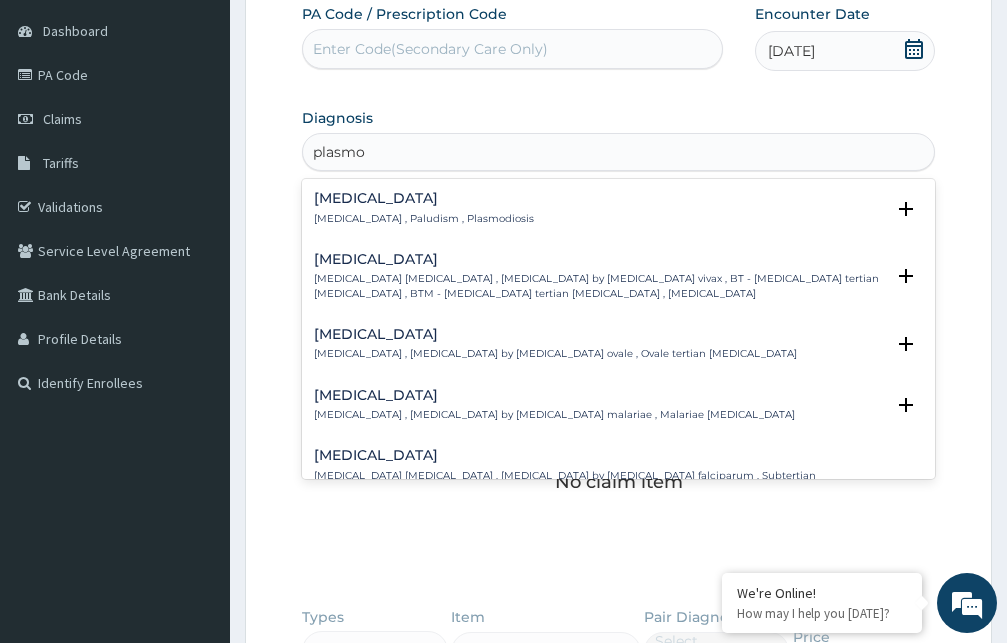 click on "Malaria , Paludism , Plasmodiosis" at bounding box center [424, 219] 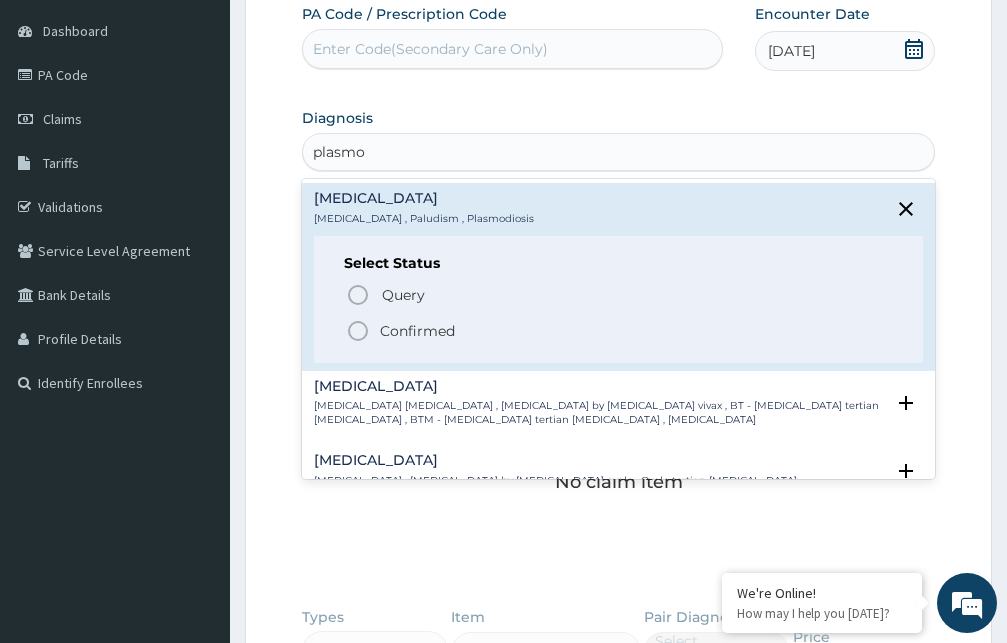 click 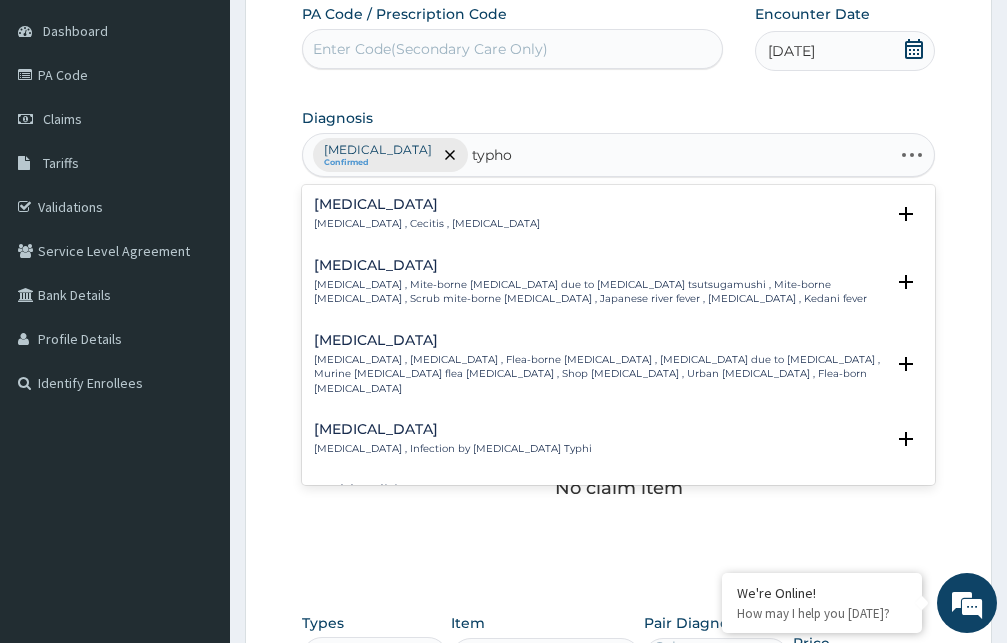 type on "typhoi" 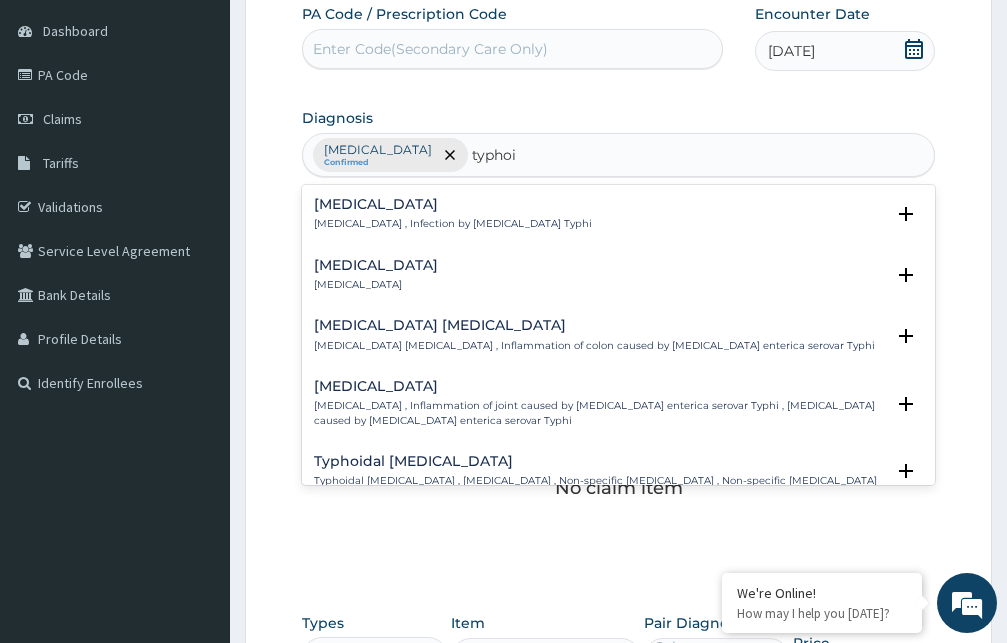 click on "Typhoid fever , Infection by Salmonella Typhi" at bounding box center [453, 224] 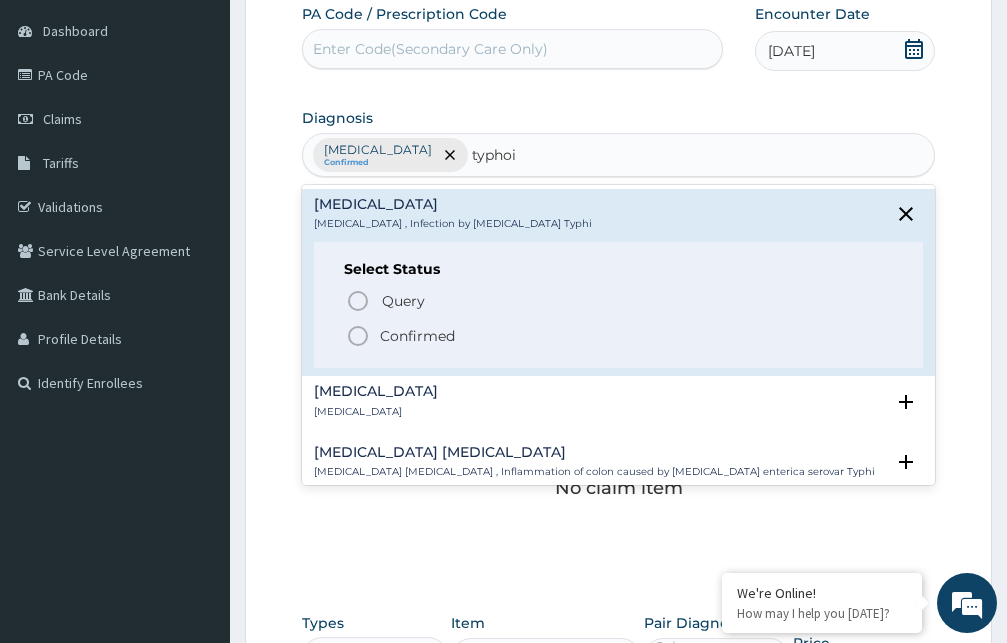 click 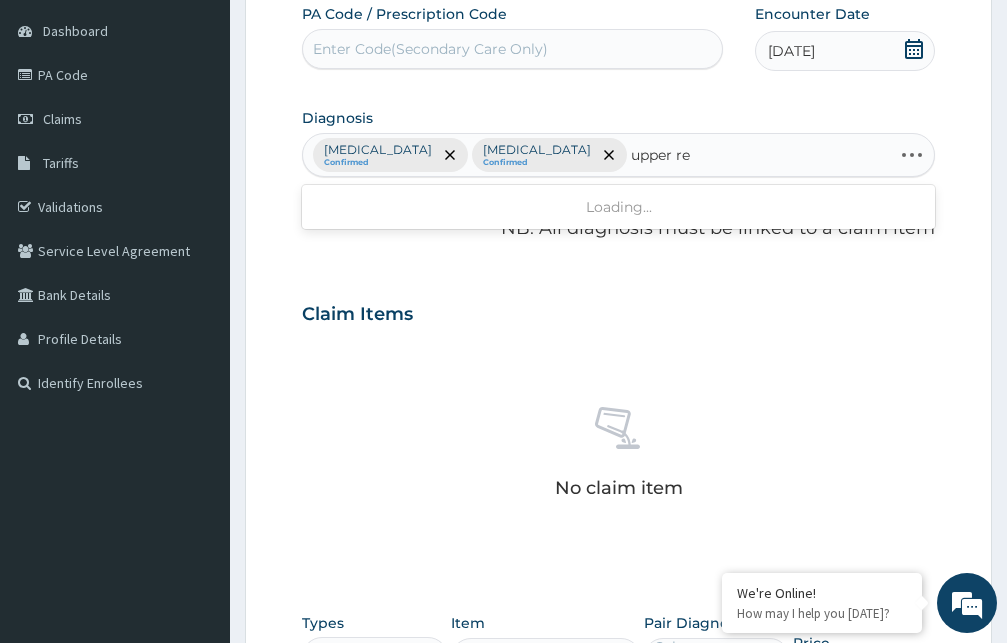 type on "upper res" 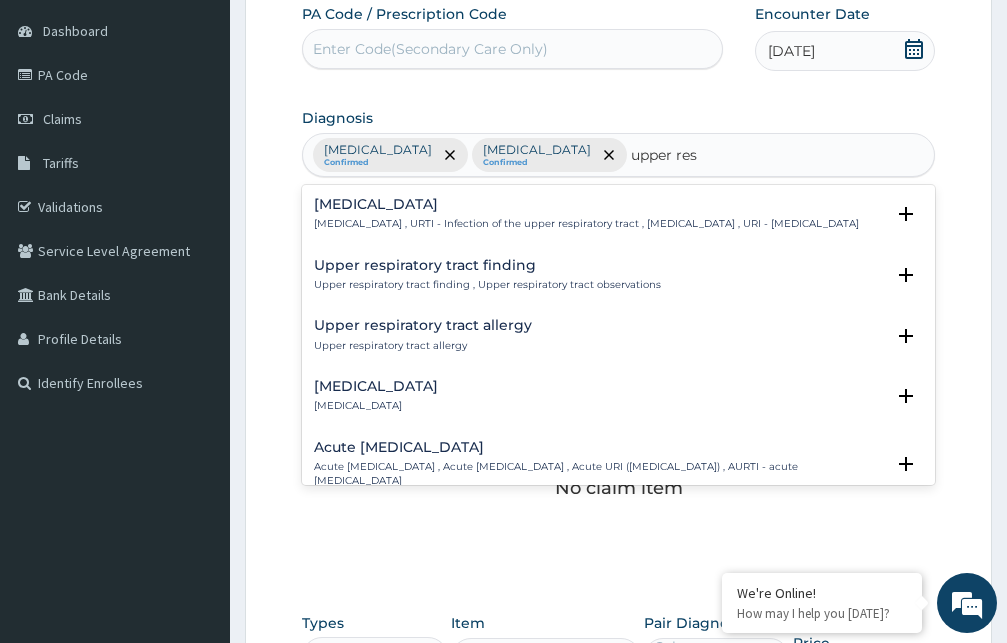 click on "Upper respiratory infection Upper respiratory infection , URTI - Infection of the upper respiratory tract , Upper respiratory tract infection , URI - Upper respiratory infection" at bounding box center [586, 214] 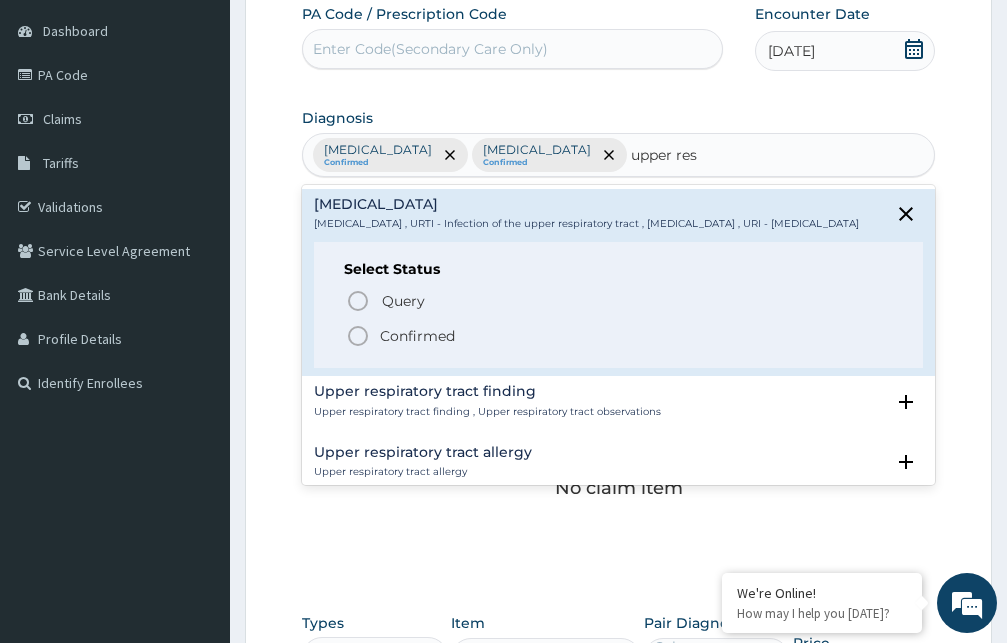 click 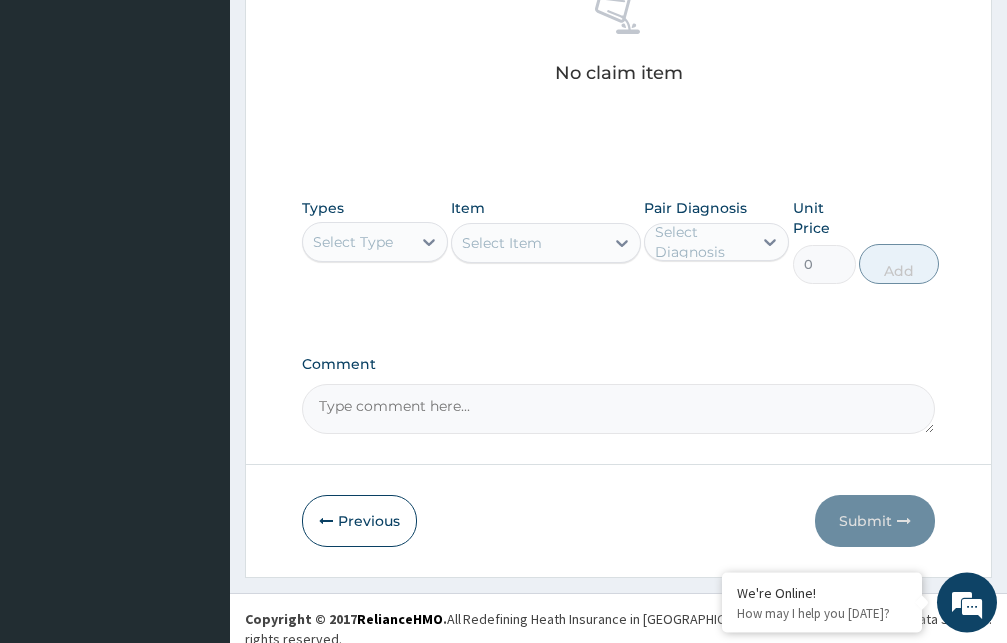 scroll, scrollTop: 603, scrollLeft: 0, axis: vertical 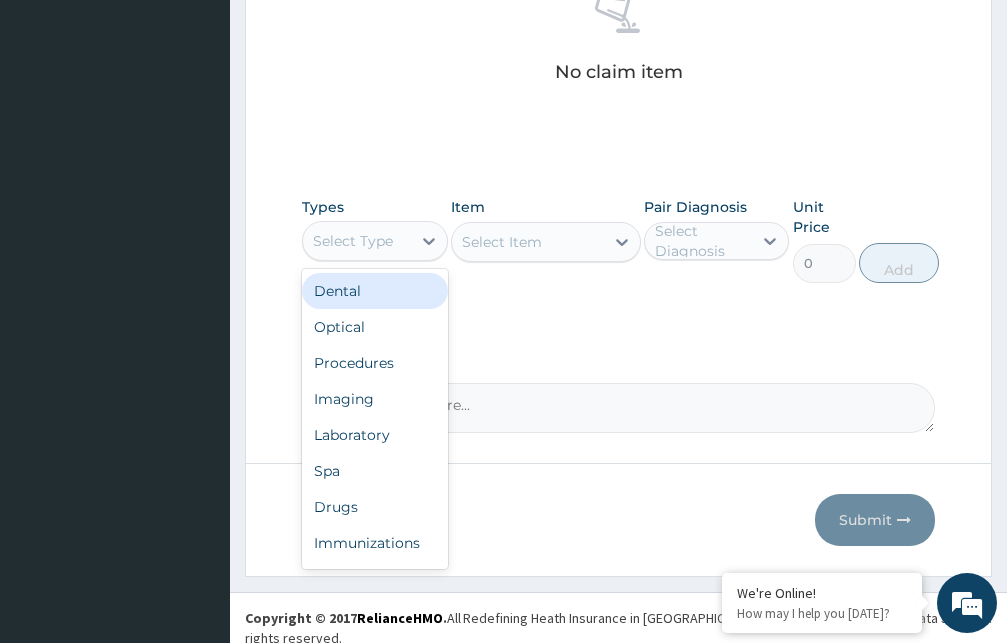 click on "Select Type" at bounding box center [357, 241] 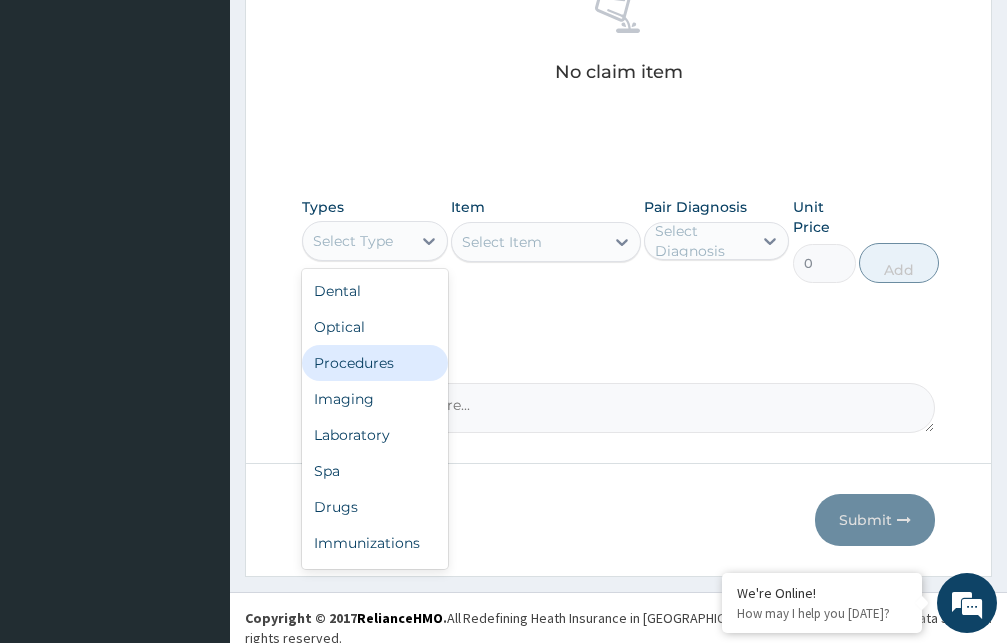 click on "Procedures" at bounding box center (375, 363) 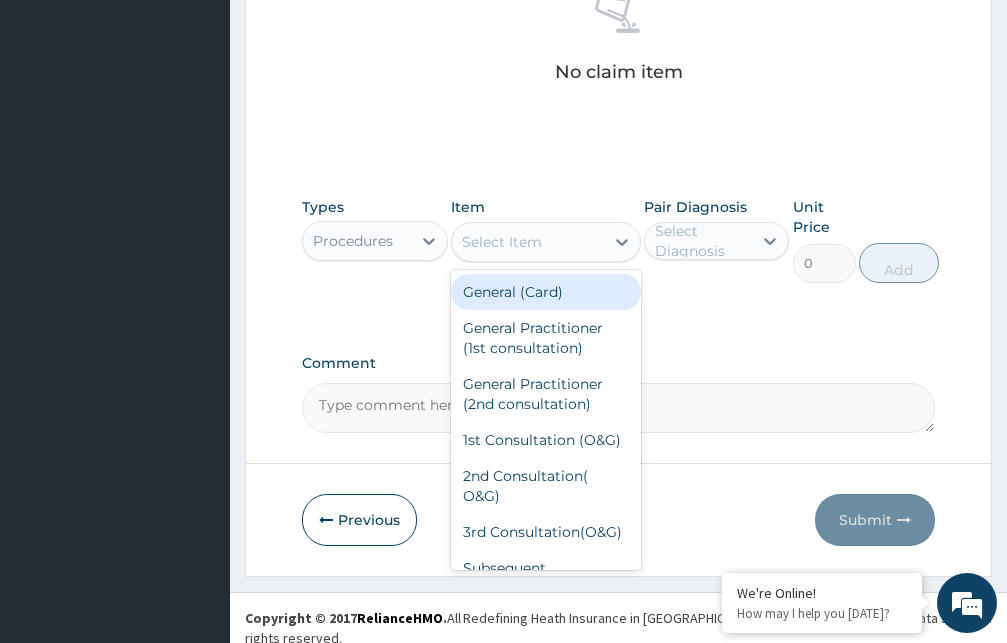 click on "Select Item" at bounding box center [502, 242] 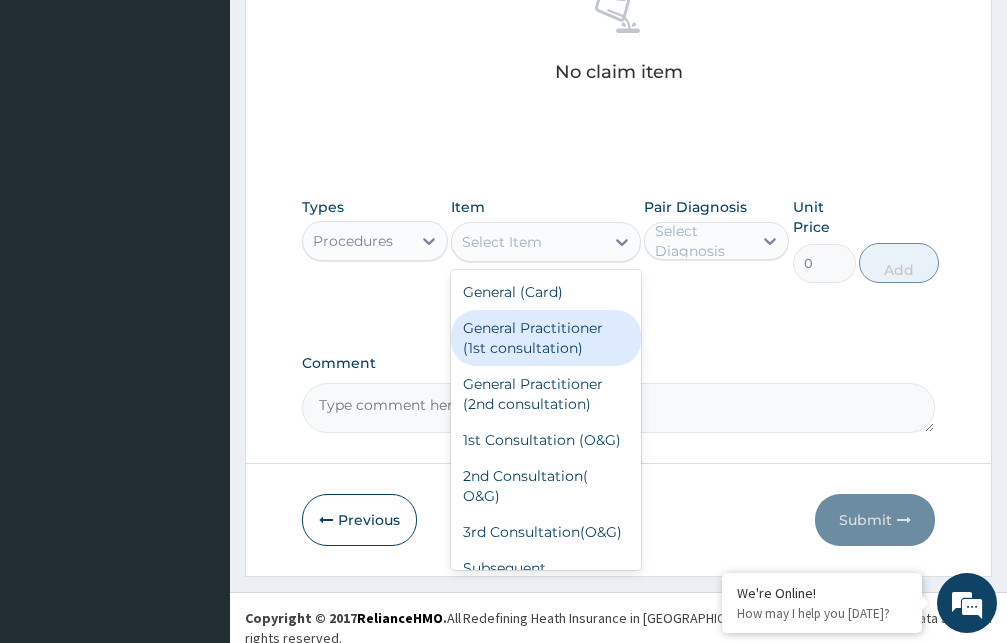 click on "General Practitioner (1st consultation)" at bounding box center (546, 338) 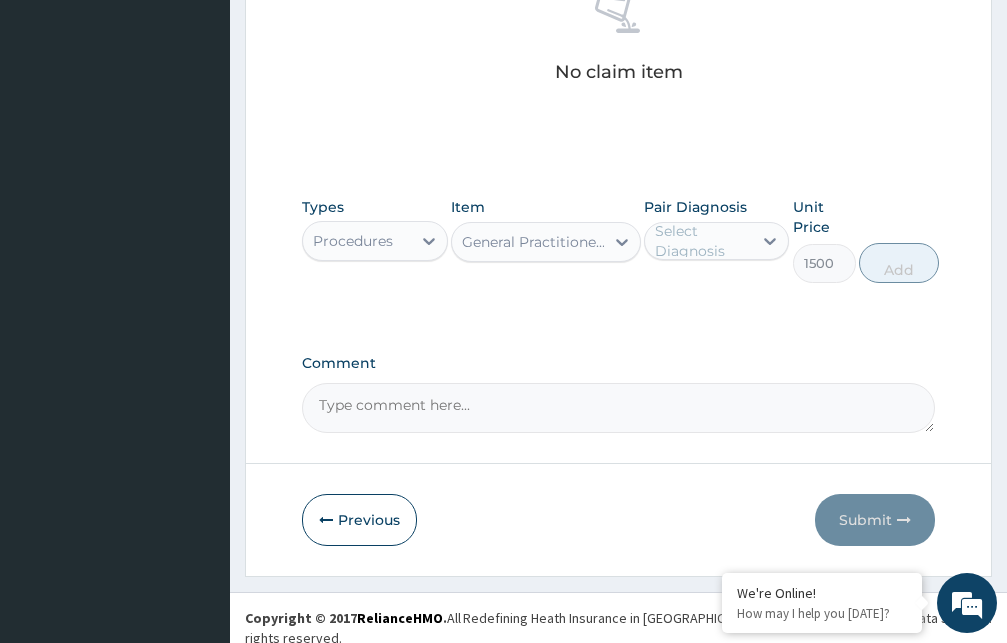 click on "Select Diagnosis" at bounding box center [703, 241] 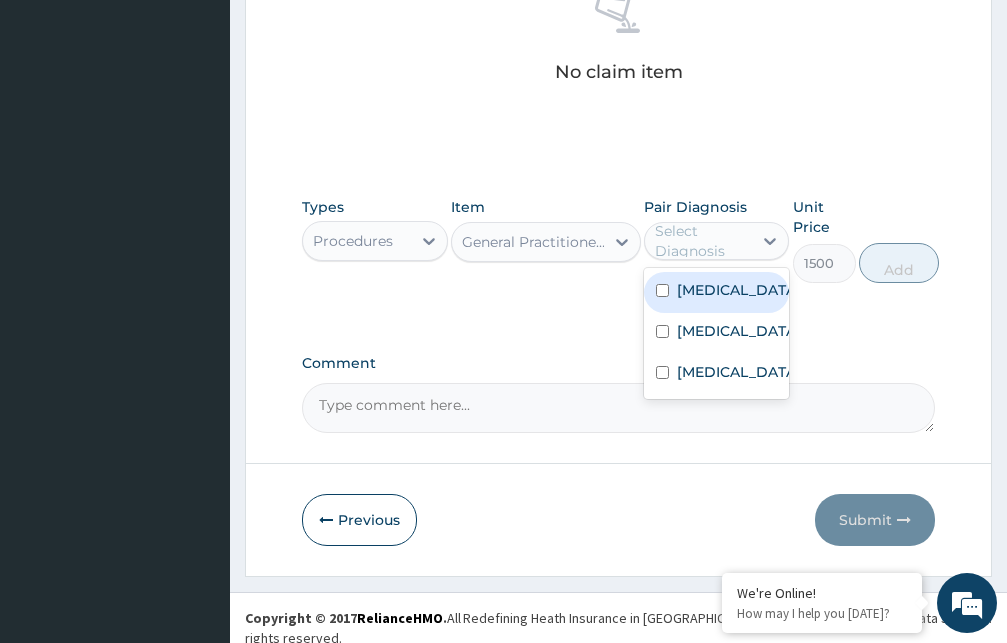 click on "Malaria" at bounding box center [738, 290] 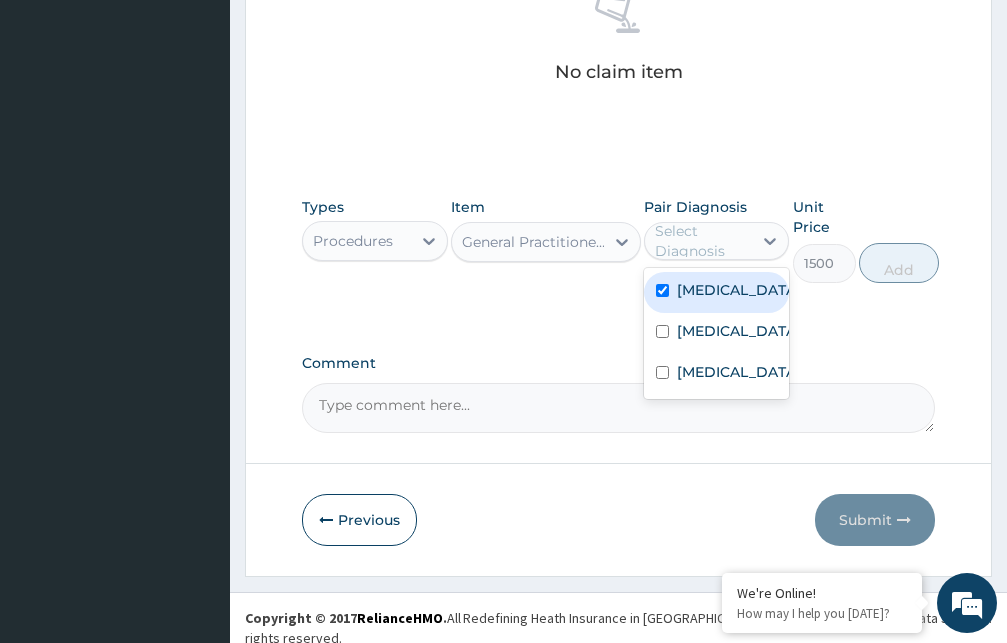 checkbox on "true" 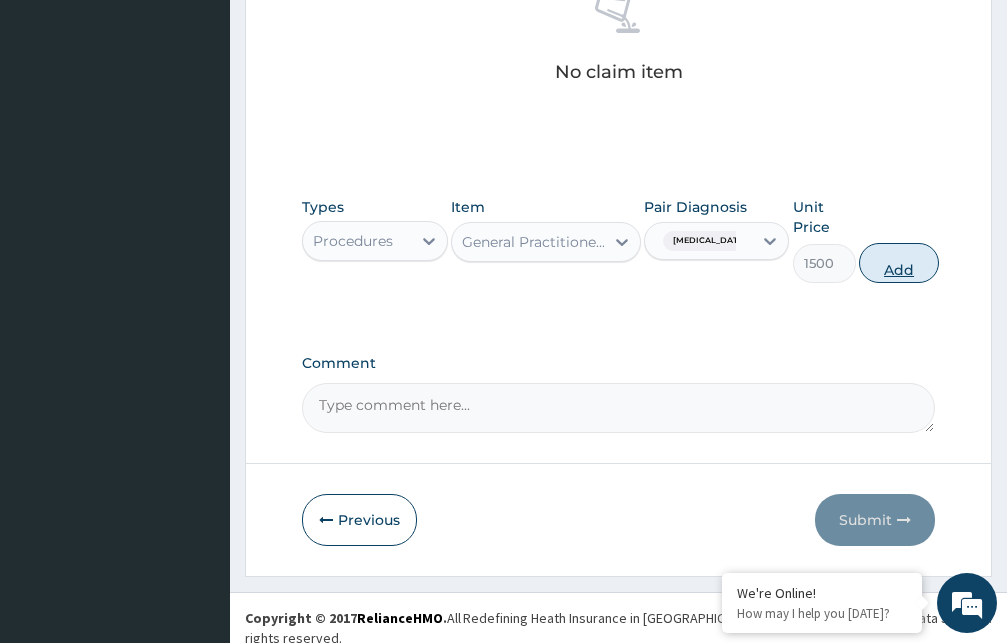 click on "Add" at bounding box center [899, 263] 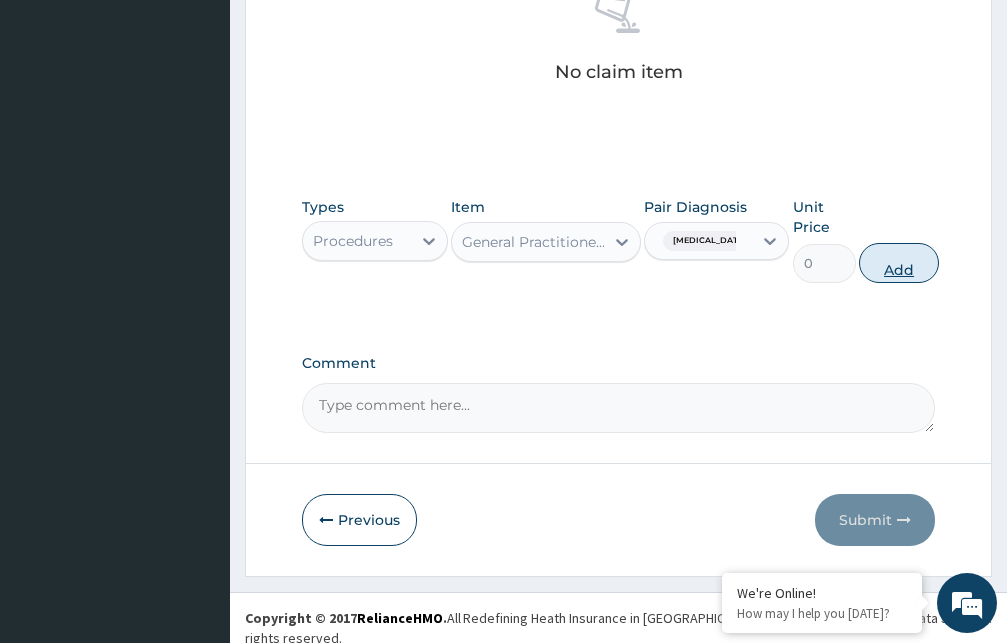 scroll, scrollTop: 525, scrollLeft: 0, axis: vertical 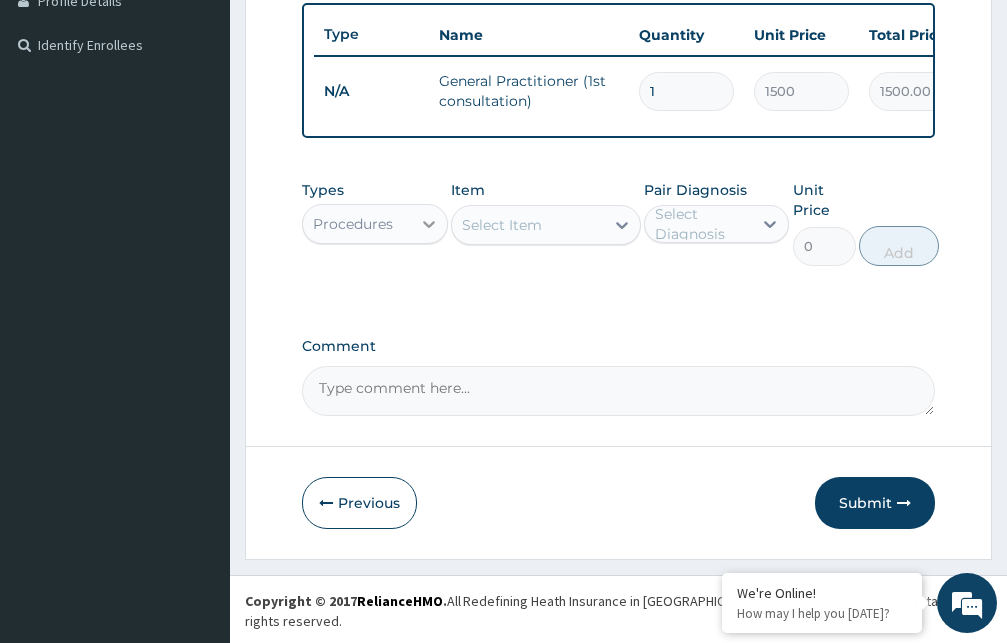 click at bounding box center [429, 224] 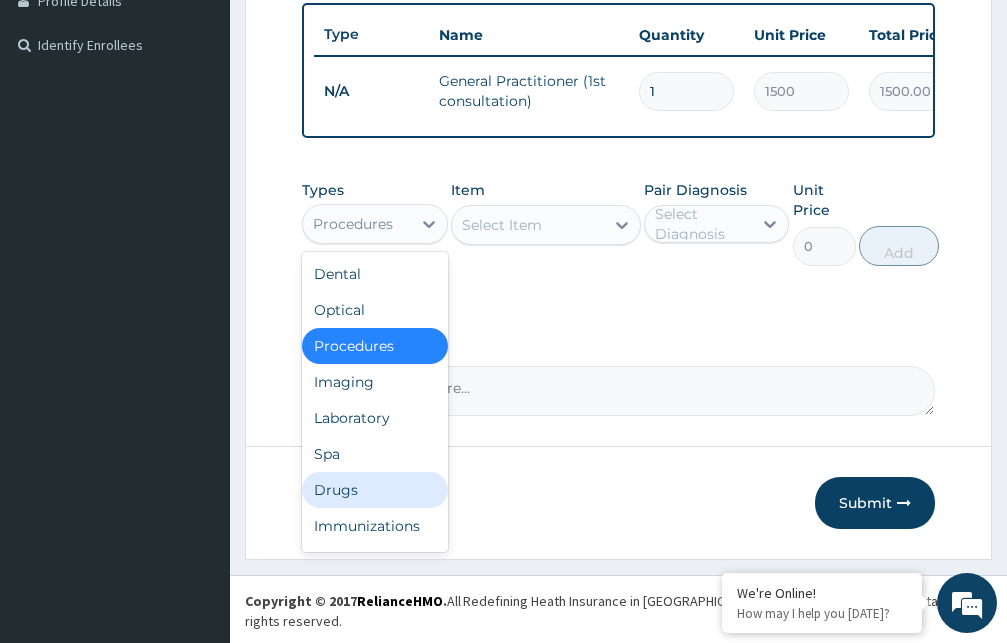 click on "Drugs" at bounding box center (375, 490) 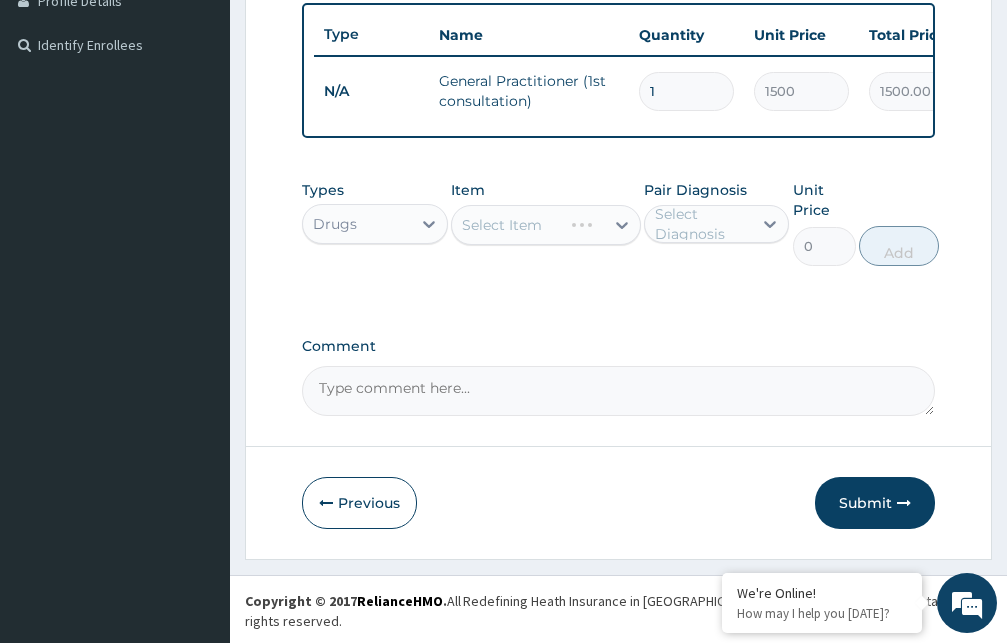 click on "Select Item" at bounding box center [546, 225] 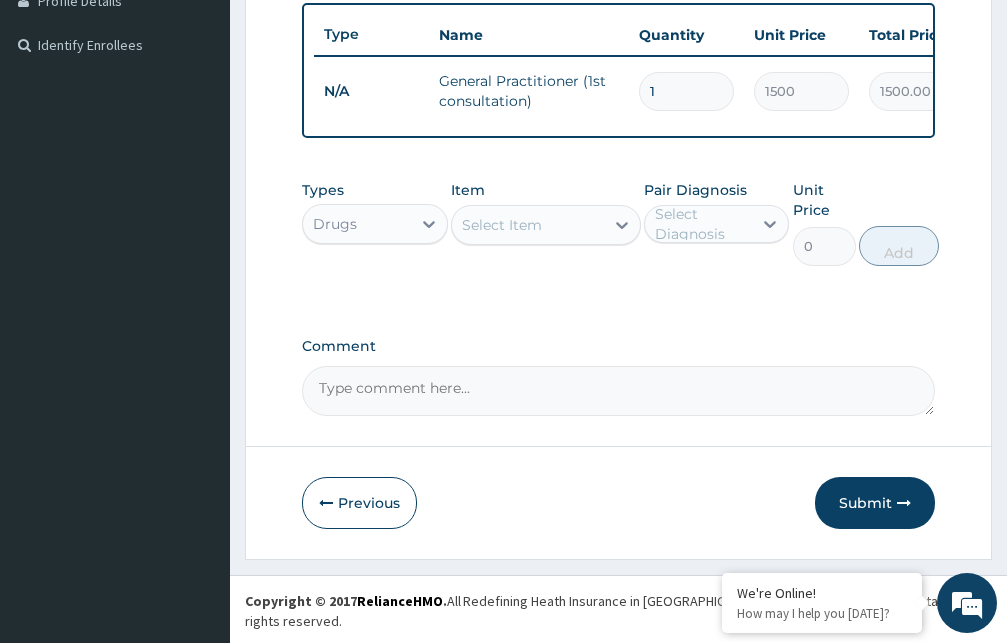 click on "Select Item" at bounding box center [502, 225] 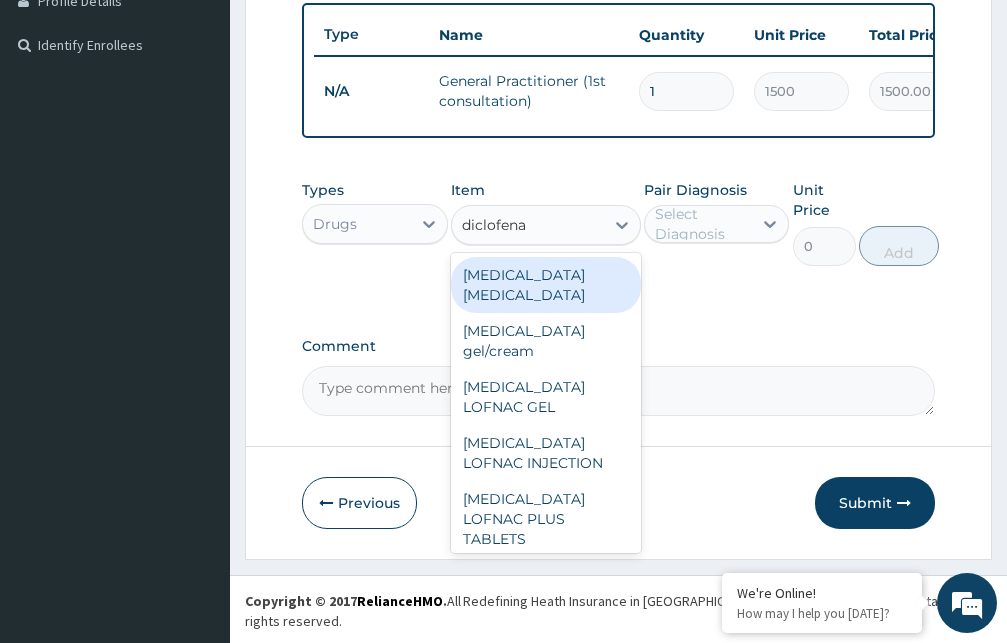 type on "diclofenac" 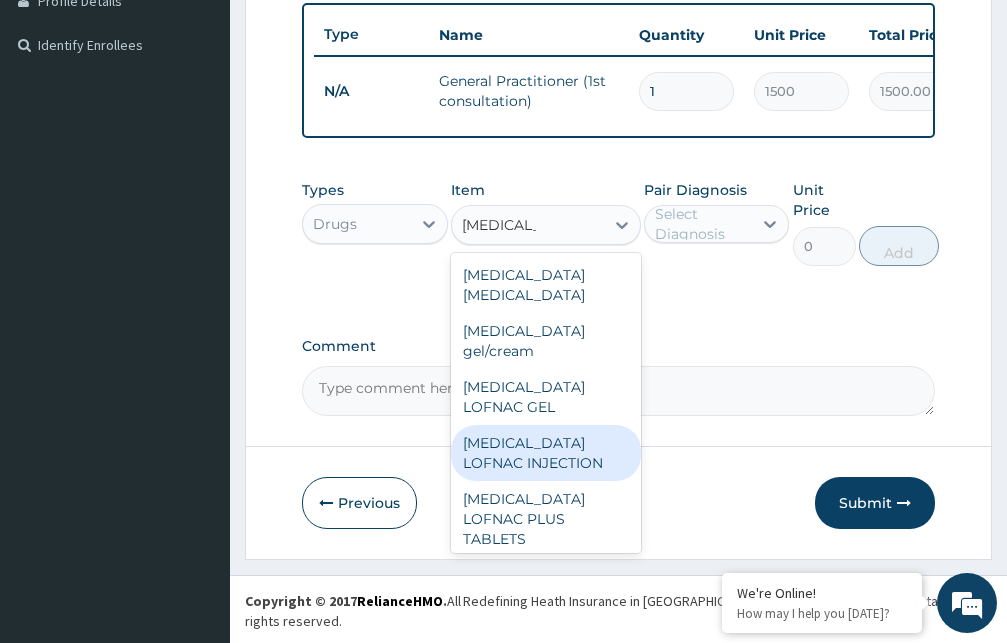 click on "[MEDICAL_DATA] LOFNAC INJECTION" at bounding box center [546, 453] 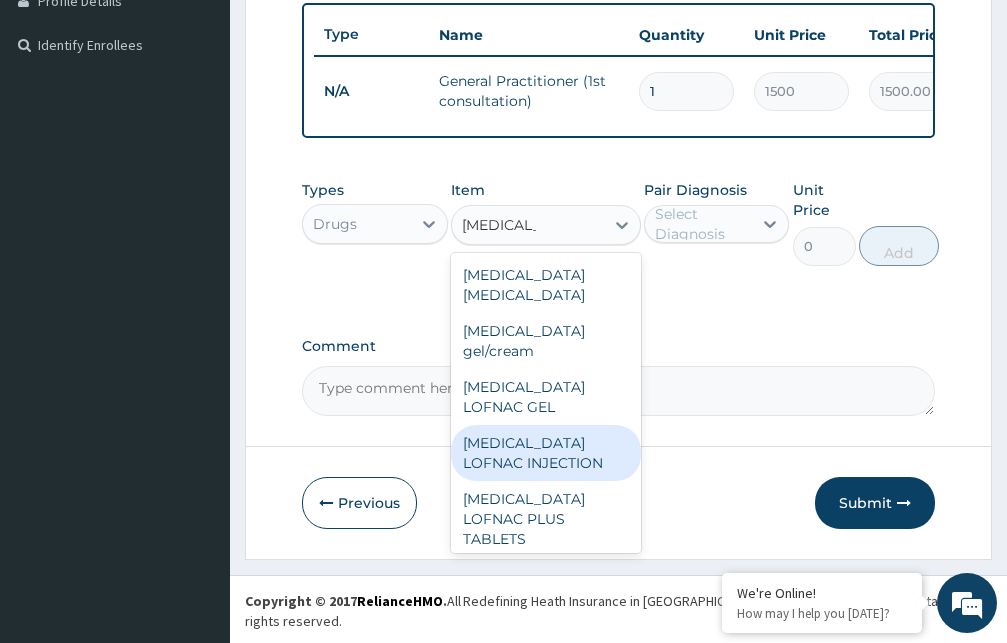 type 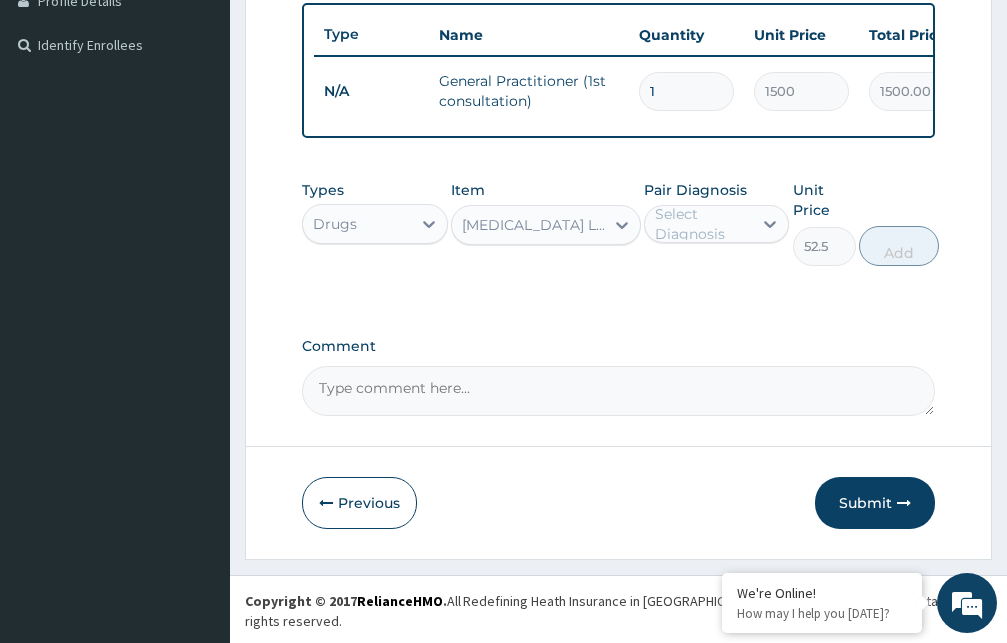 click on "Select Diagnosis" at bounding box center [703, 224] 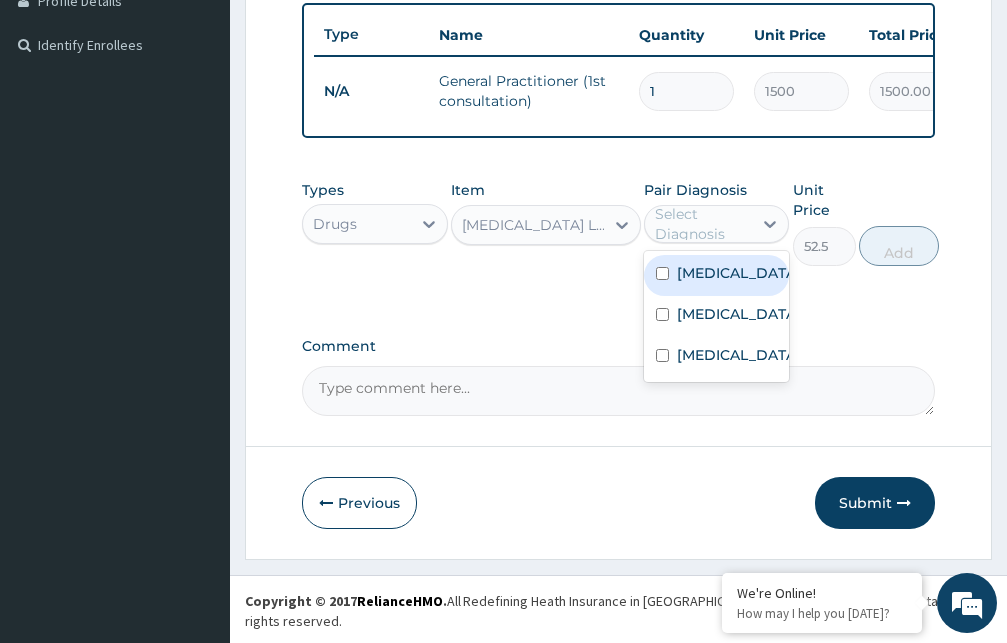 click on "[MEDICAL_DATA]" at bounding box center [738, 273] 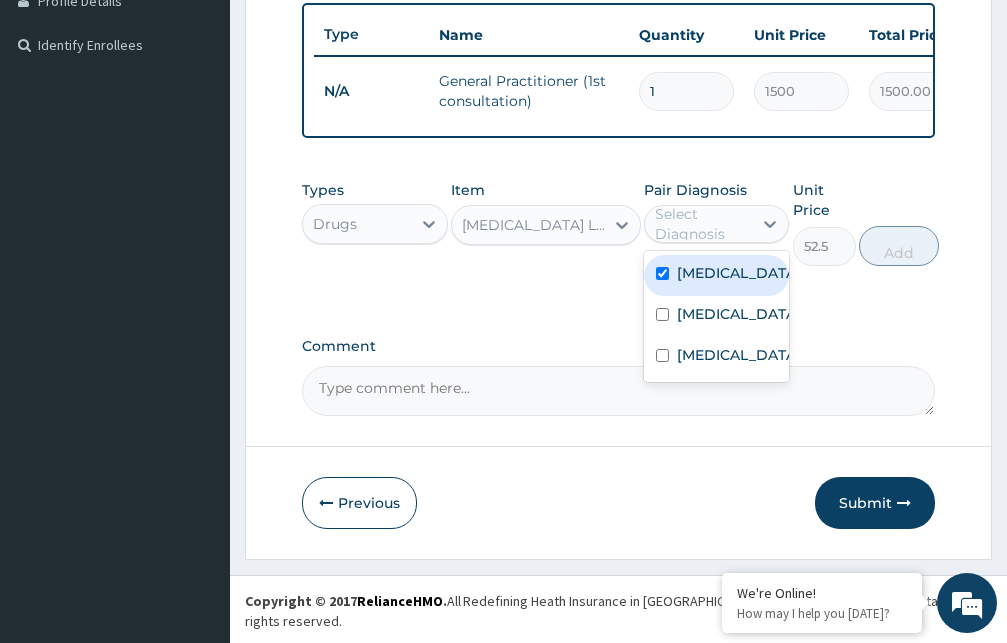 checkbox on "true" 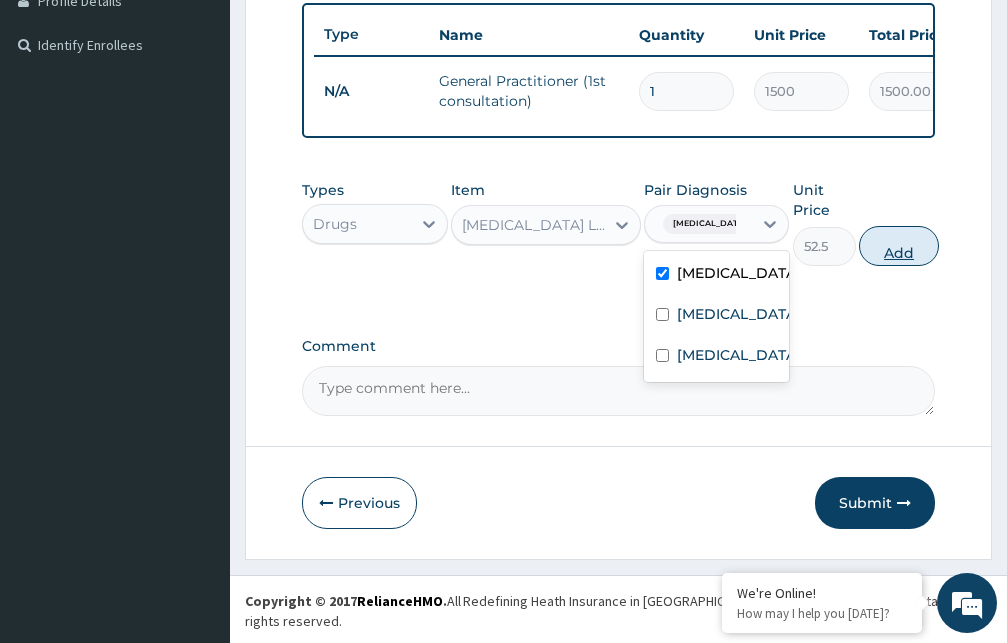 click on "Add" at bounding box center (899, 246) 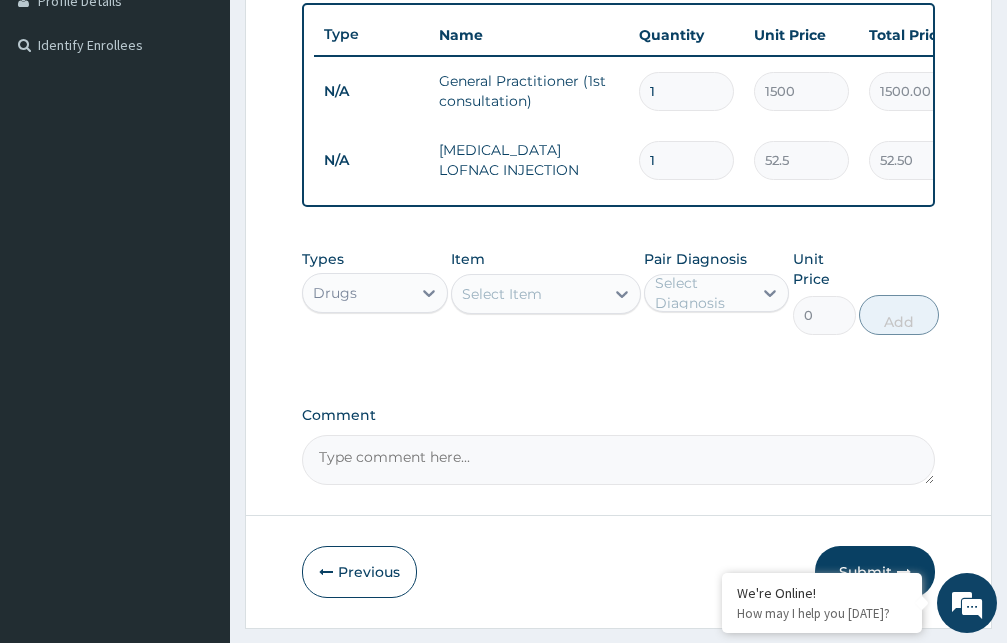 click on "Select Item" at bounding box center [528, 294] 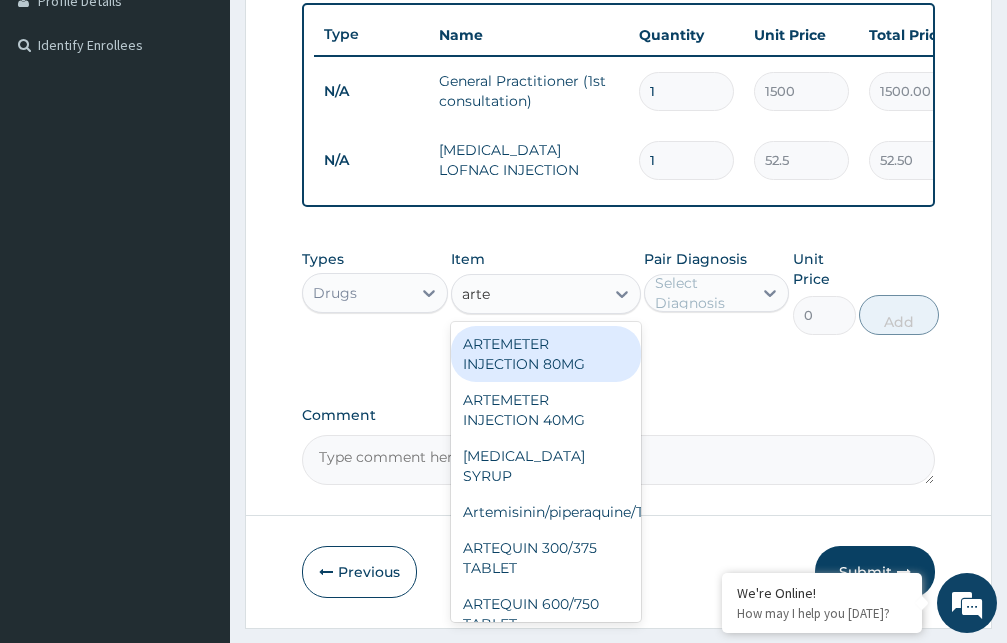 type on "artem" 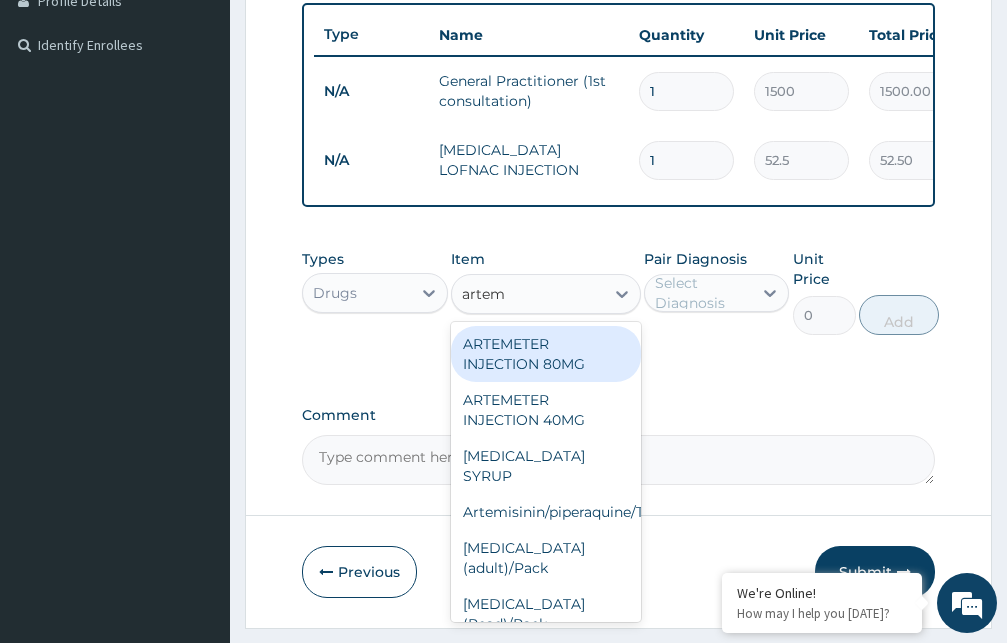 click on "ARTEMETER INJECTION  80MG" at bounding box center (546, 354) 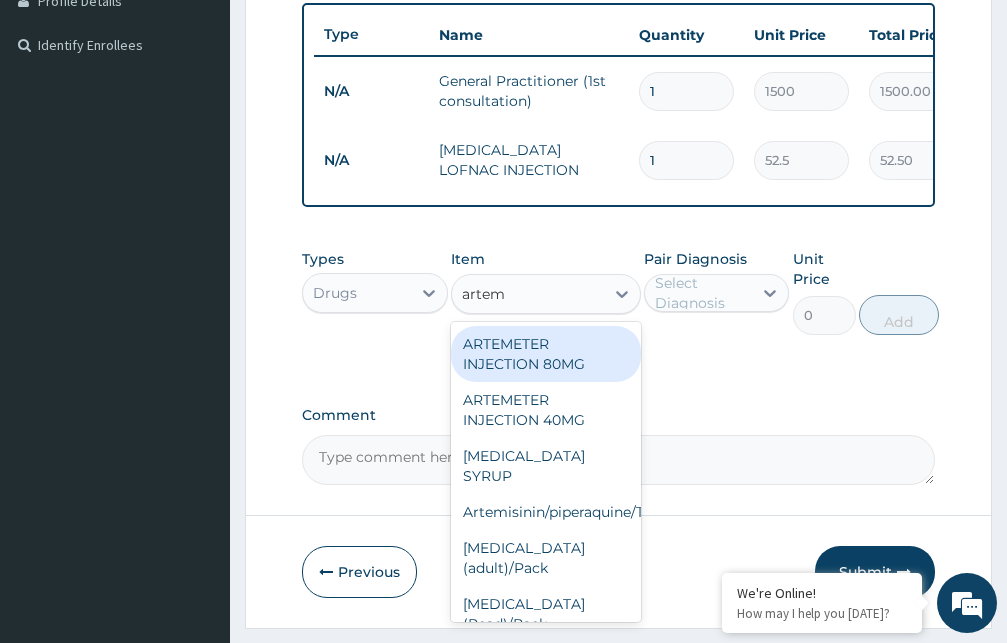 type 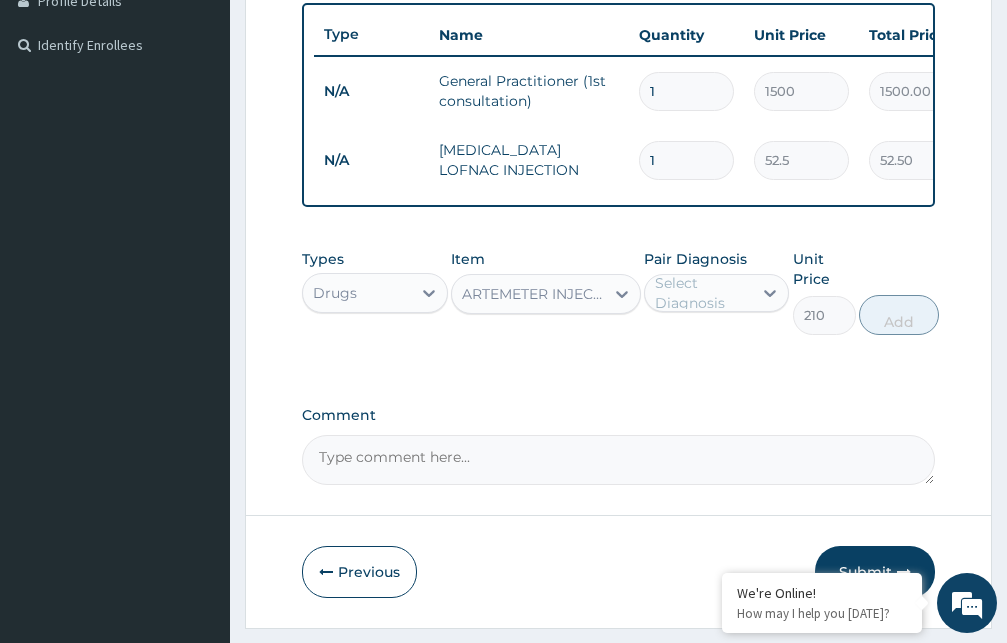 click on "Select Diagnosis" at bounding box center (703, 293) 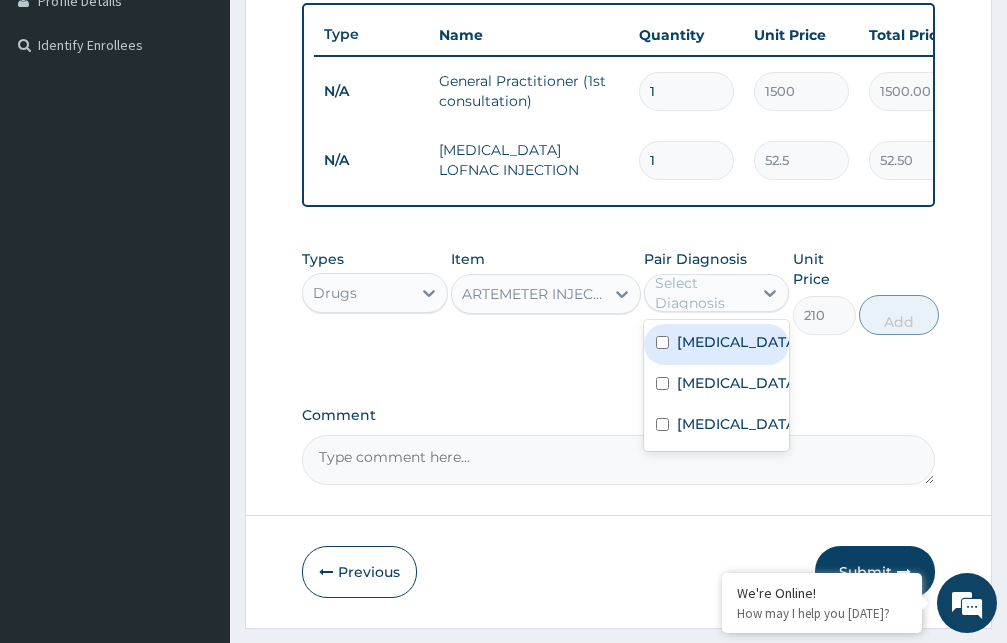 click on "[MEDICAL_DATA]" at bounding box center [717, 344] 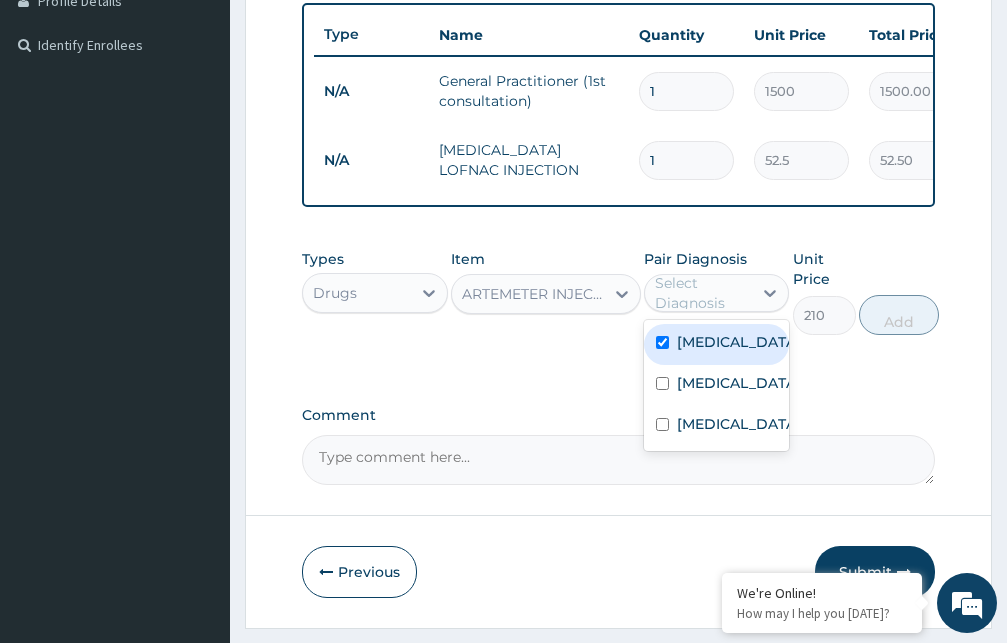 checkbox on "true" 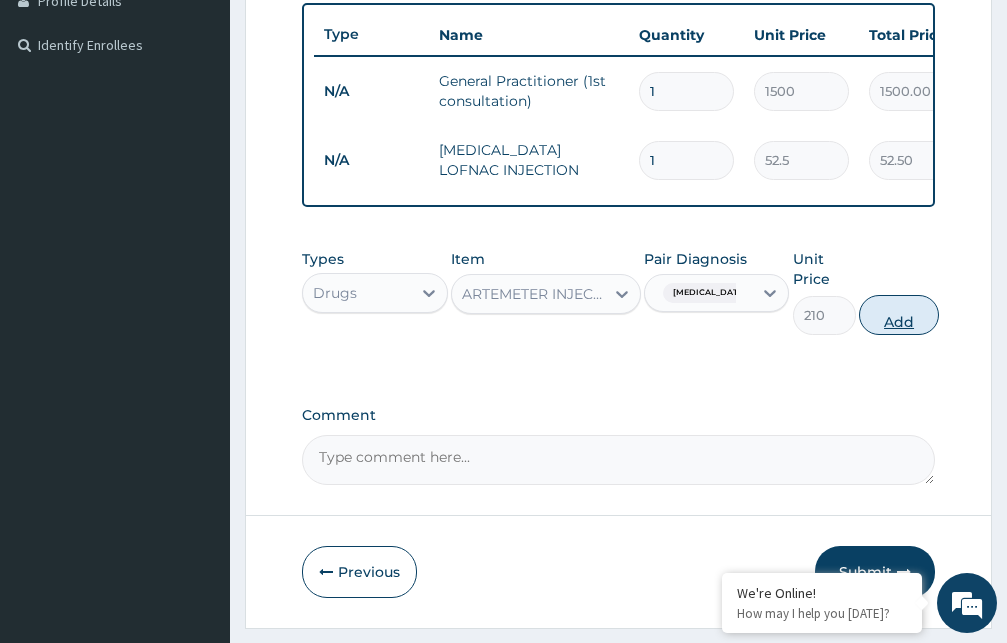 click on "Add" at bounding box center (899, 315) 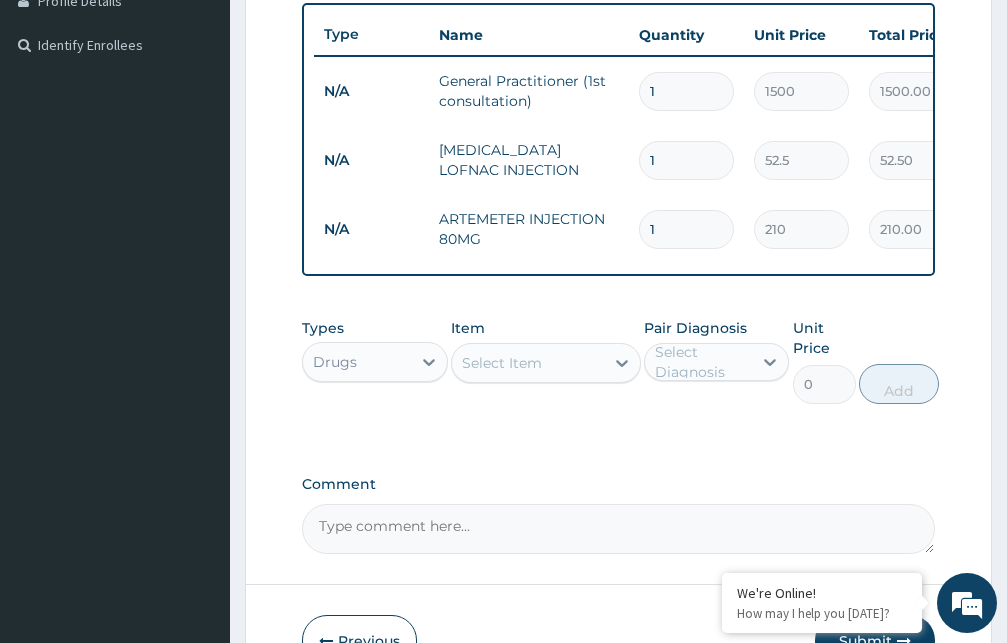 type 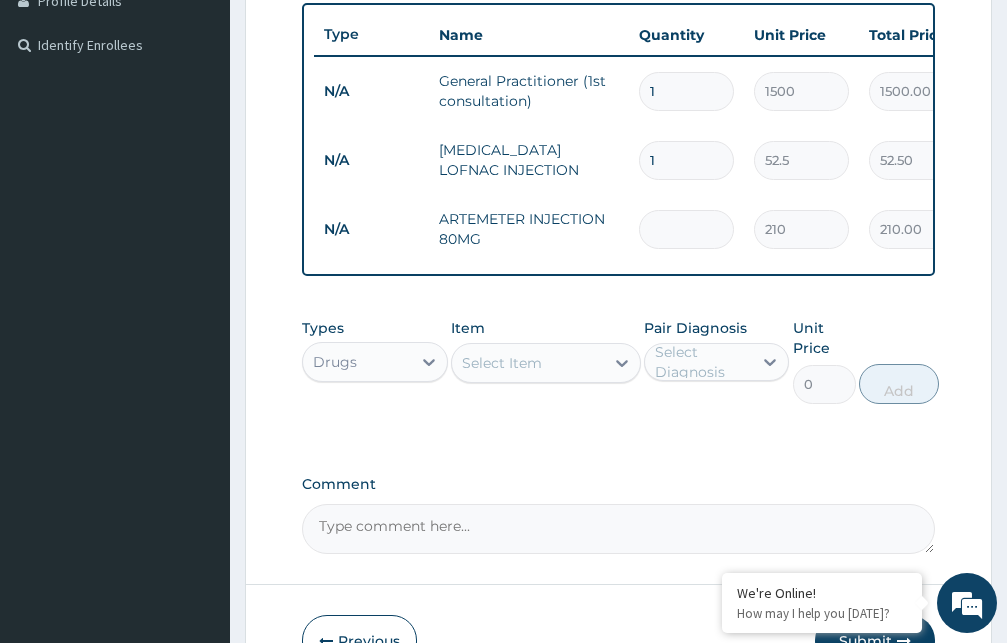 type on "0.00" 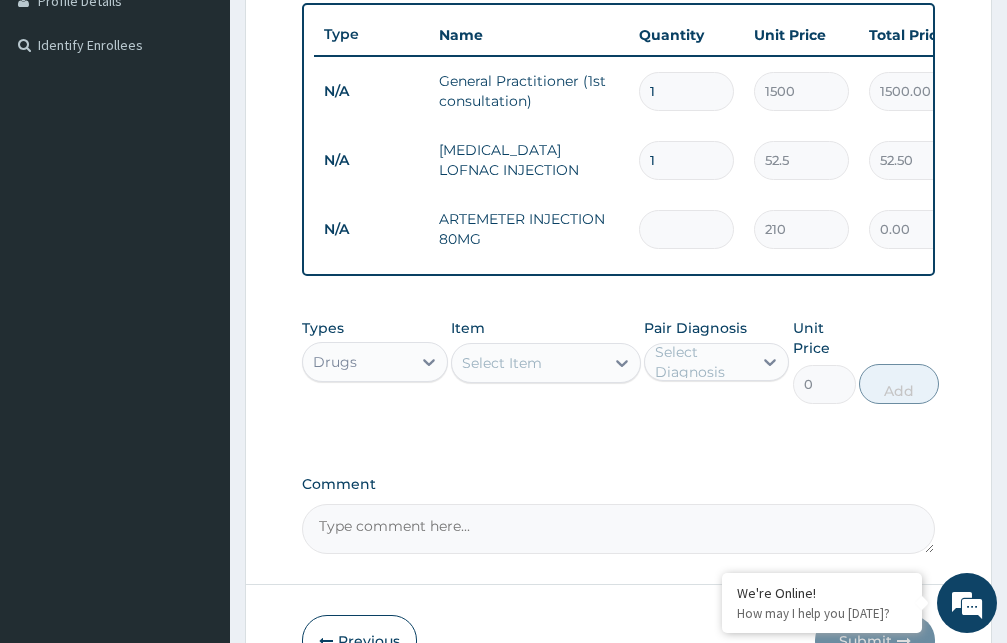 type on "6" 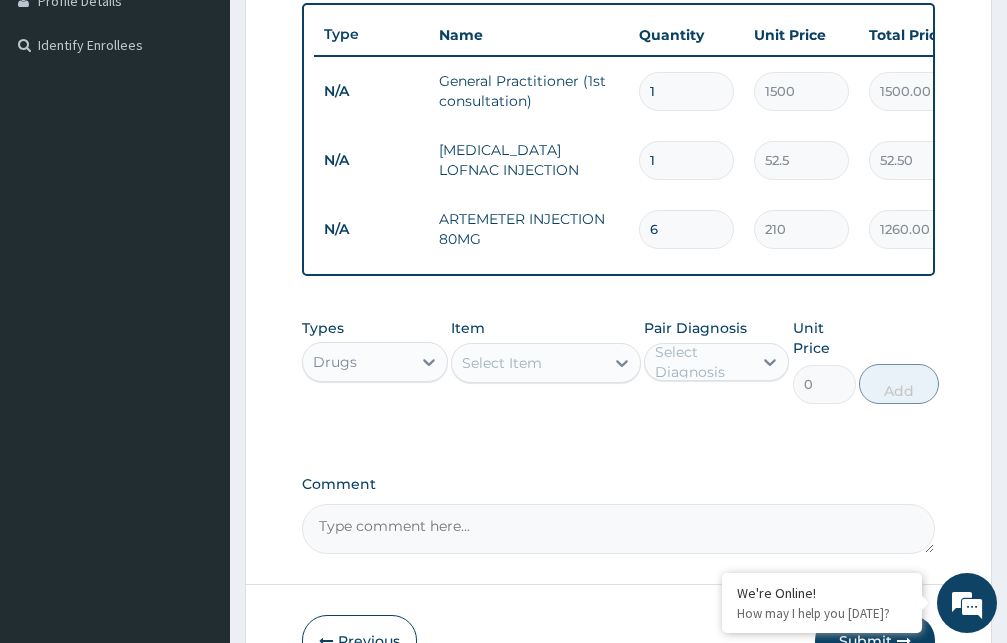 type on "6" 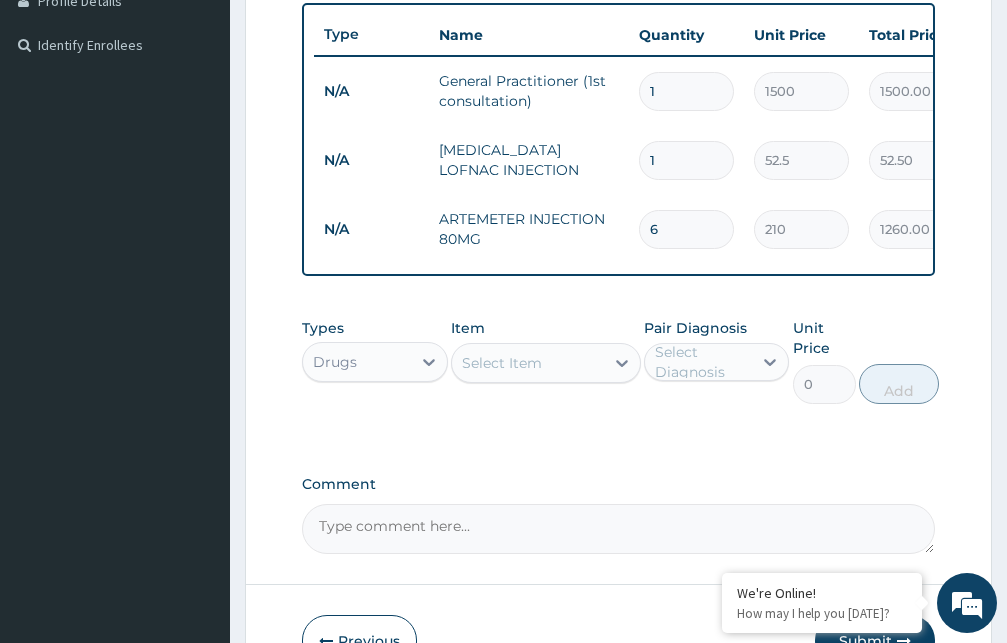 click on "Select Item" at bounding box center (528, 363) 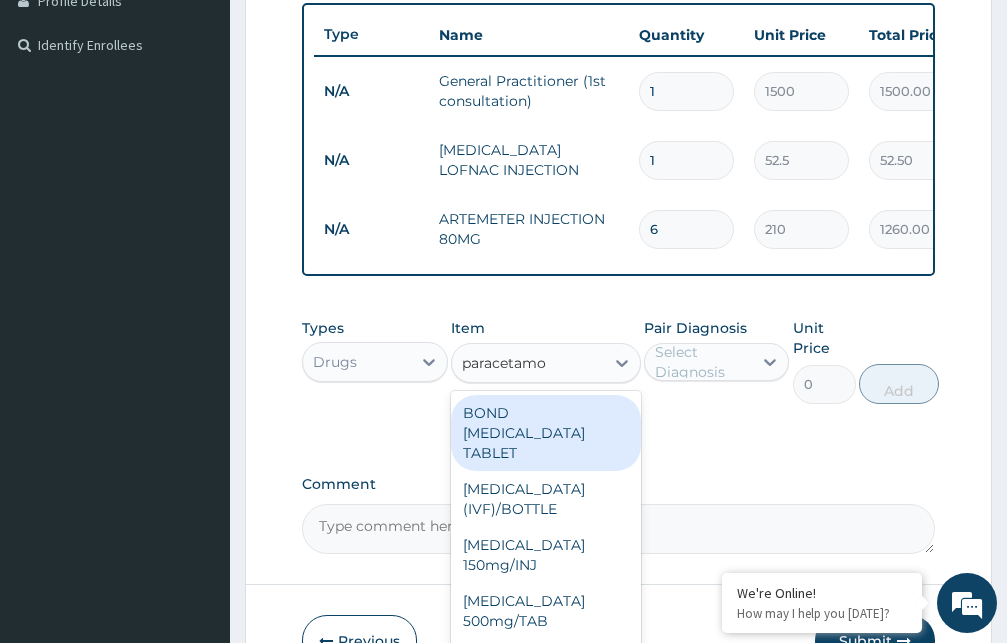 type on "paracetamol" 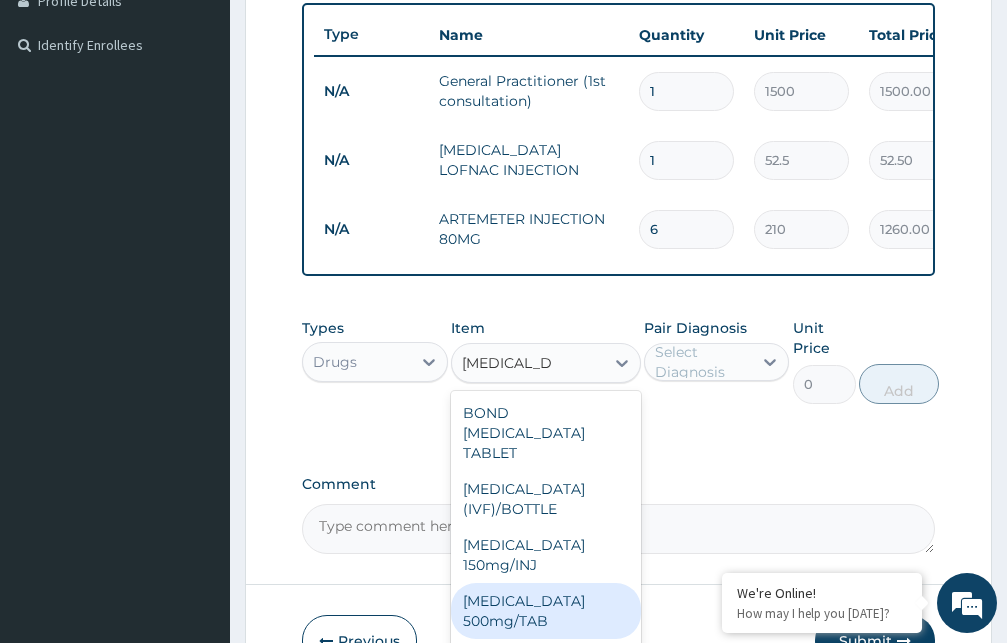click on "[MEDICAL_DATA] 500mg/TAB" at bounding box center (546, 611) 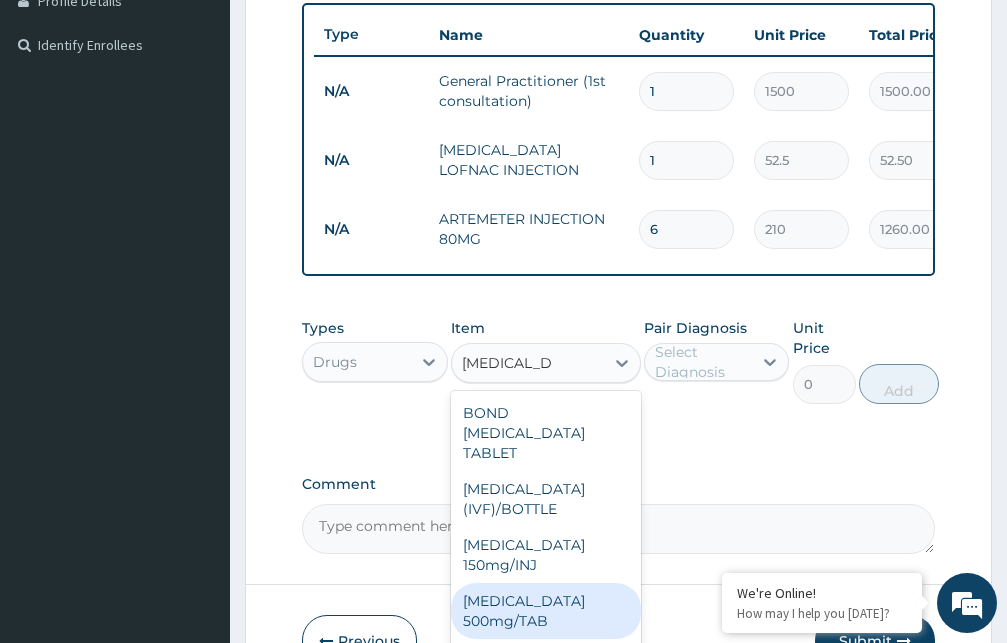 type 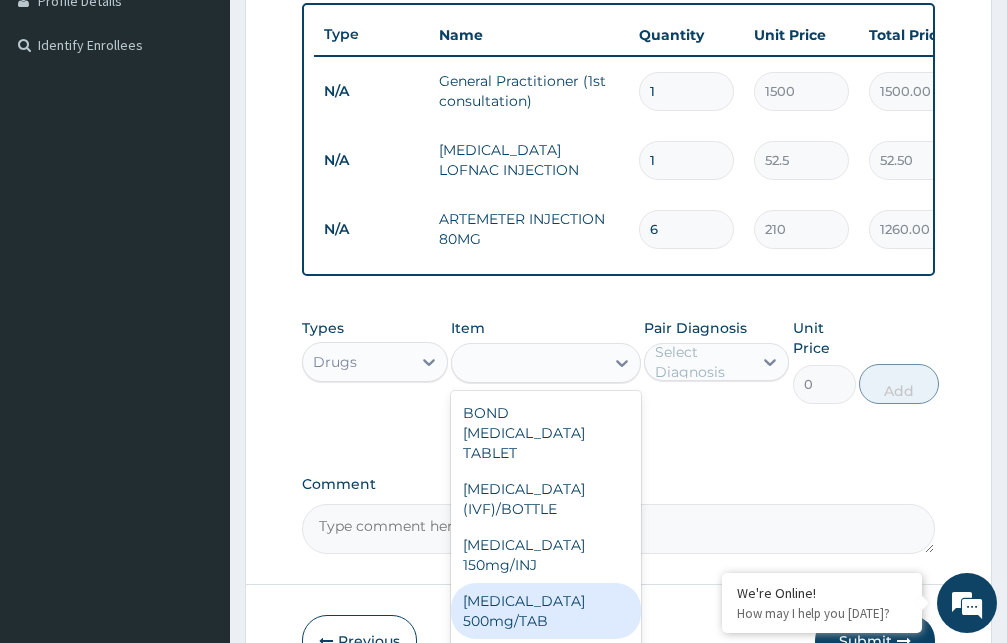 type on "5.25" 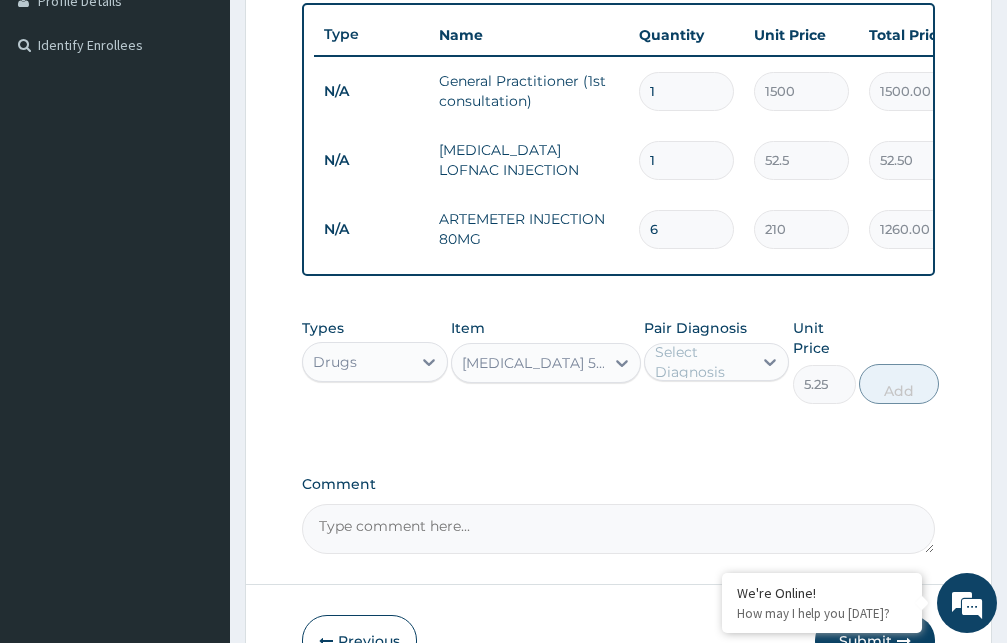 click on "Select Diagnosis" at bounding box center (703, 362) 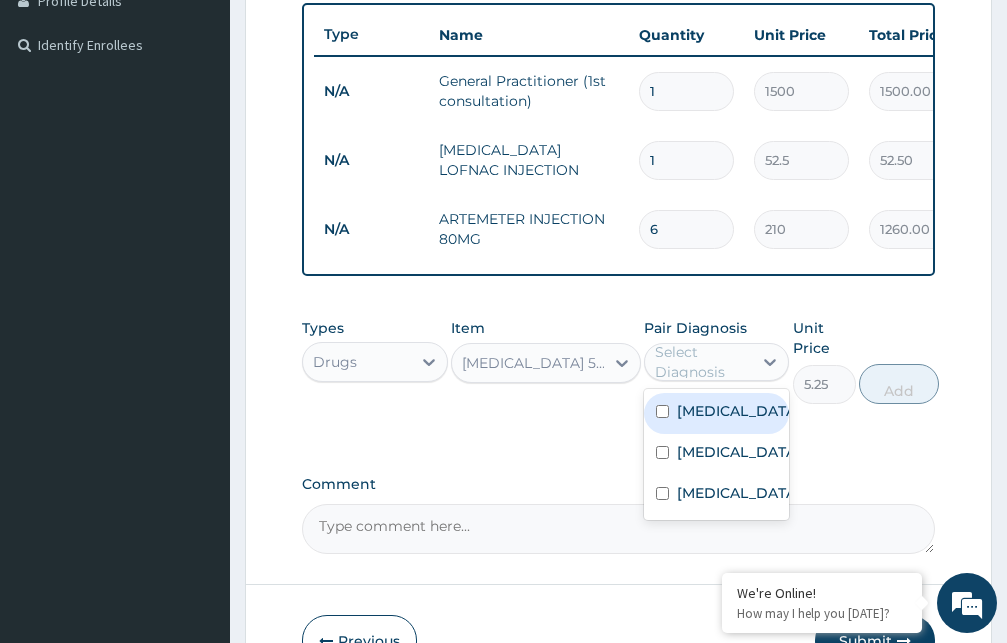 click on "[MEDICAL_DATA]" at bounding box center [738, 411] 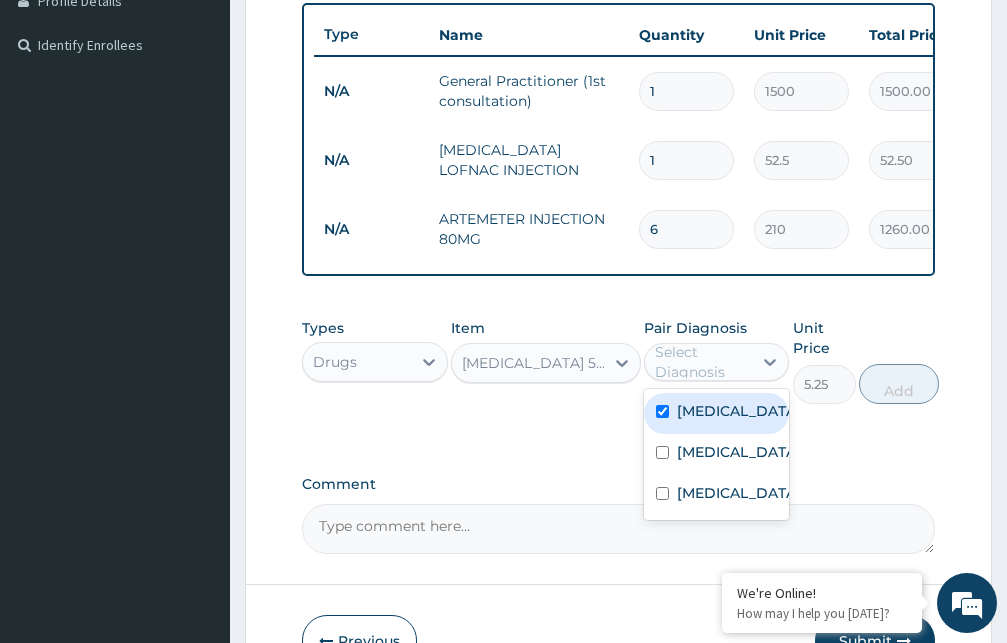checkbox on "true" 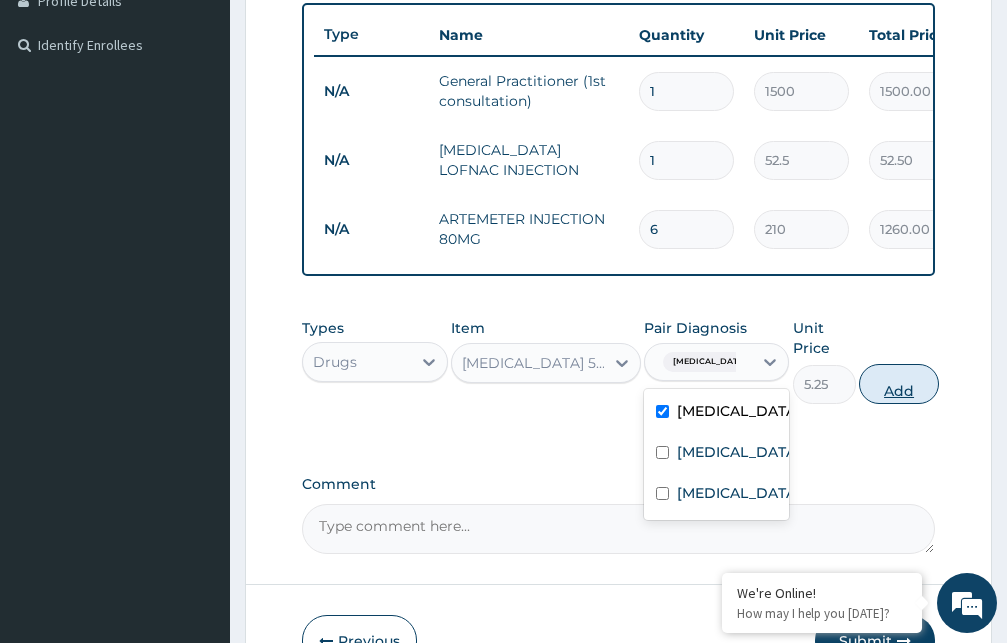 click on "Add" at bounding box center [899, 384] 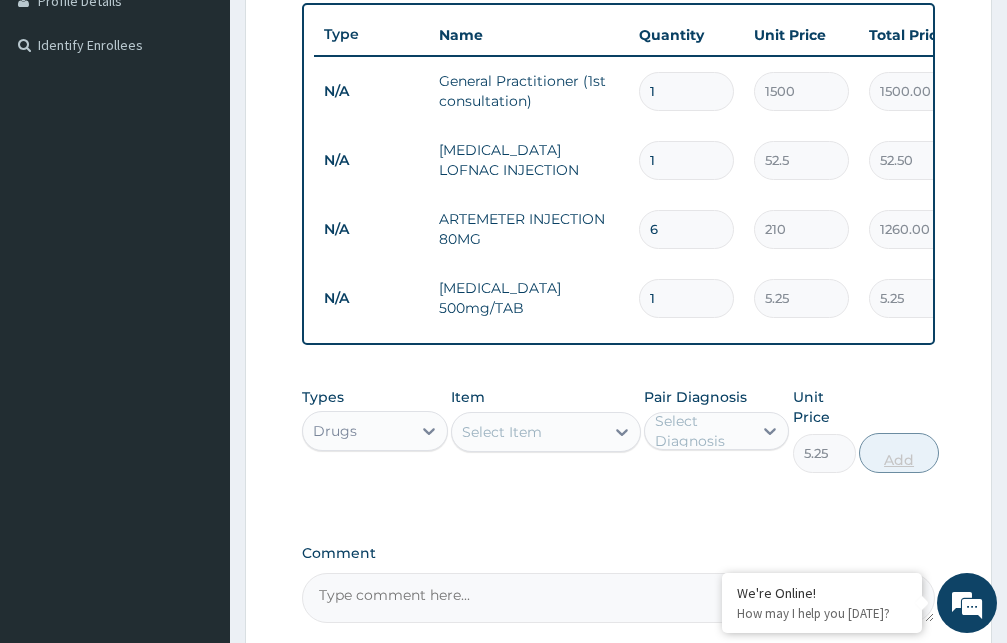 type on "0" 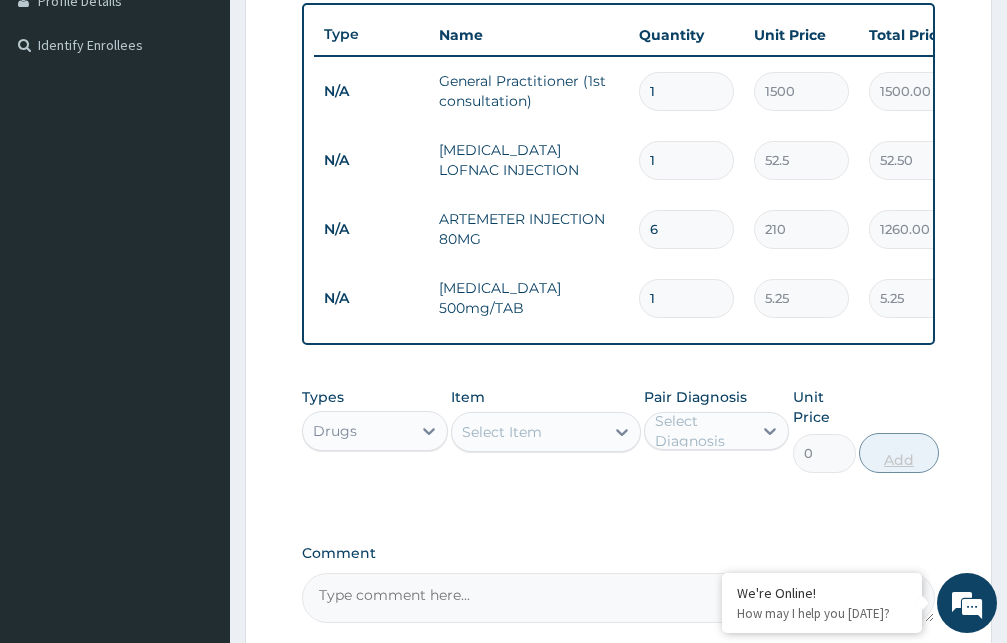 type on "18" 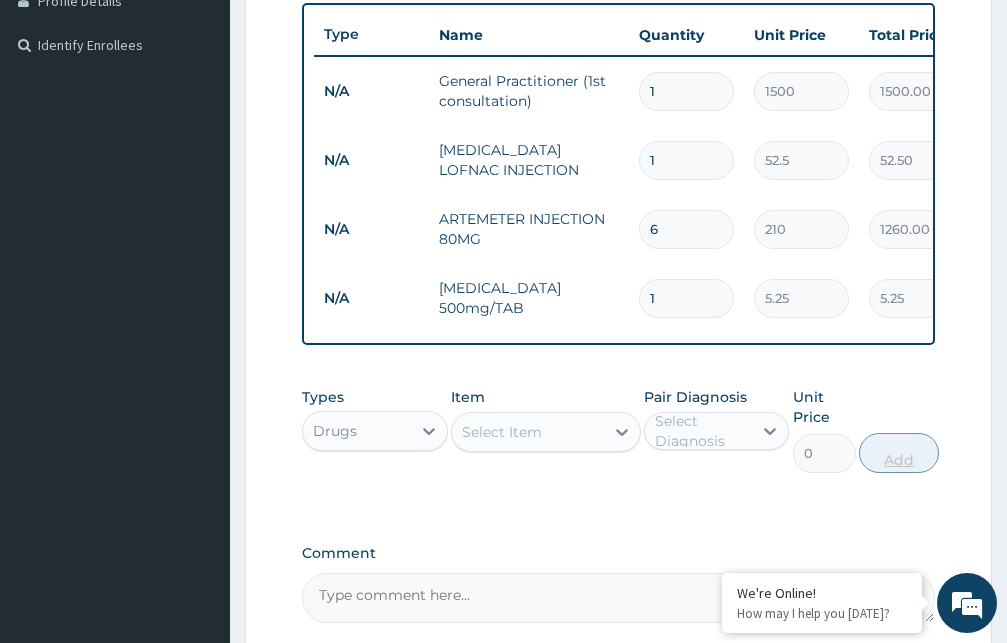 type on "94.50" 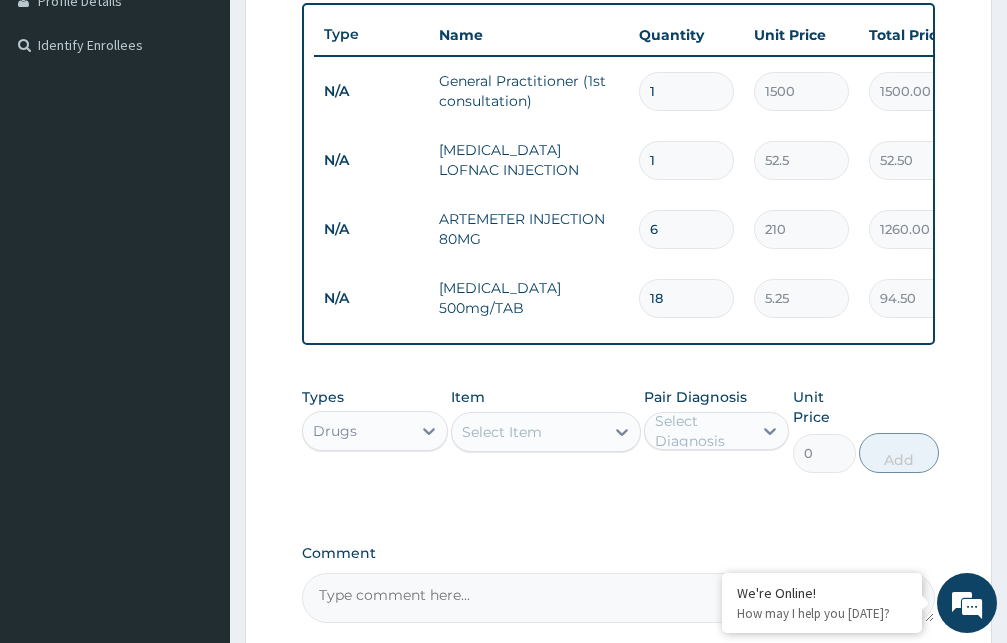 type on "18" 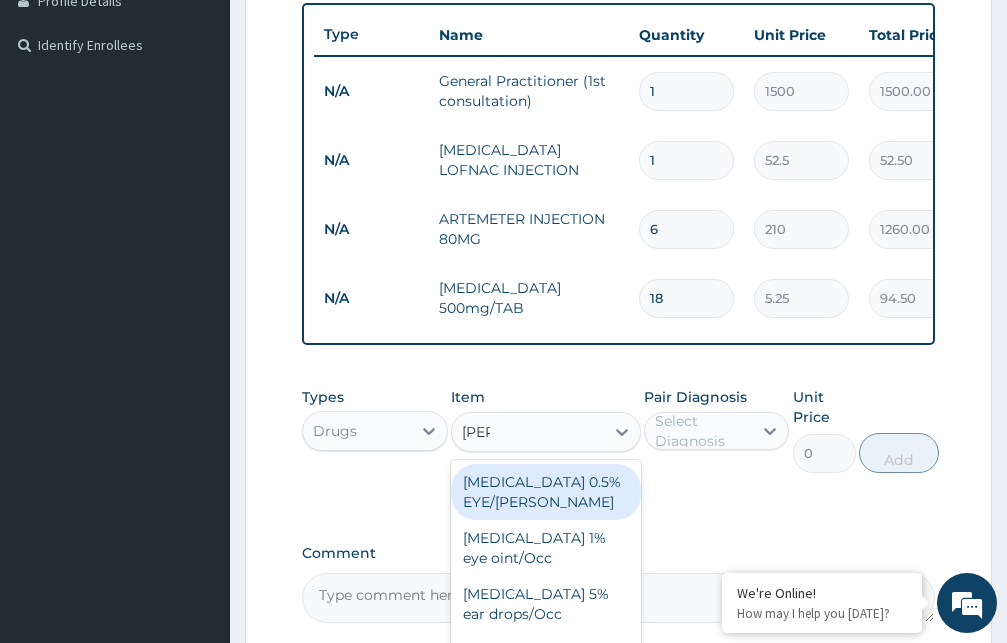 type on "lorat" 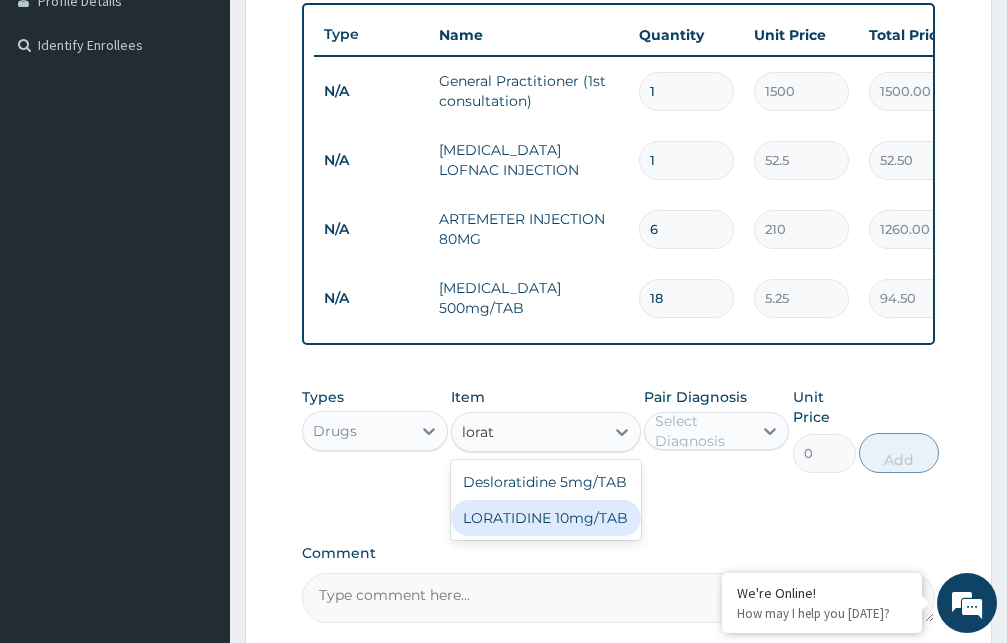 click on "LORATIDINE 10mg/TAB" at bounding box center (546, 518) 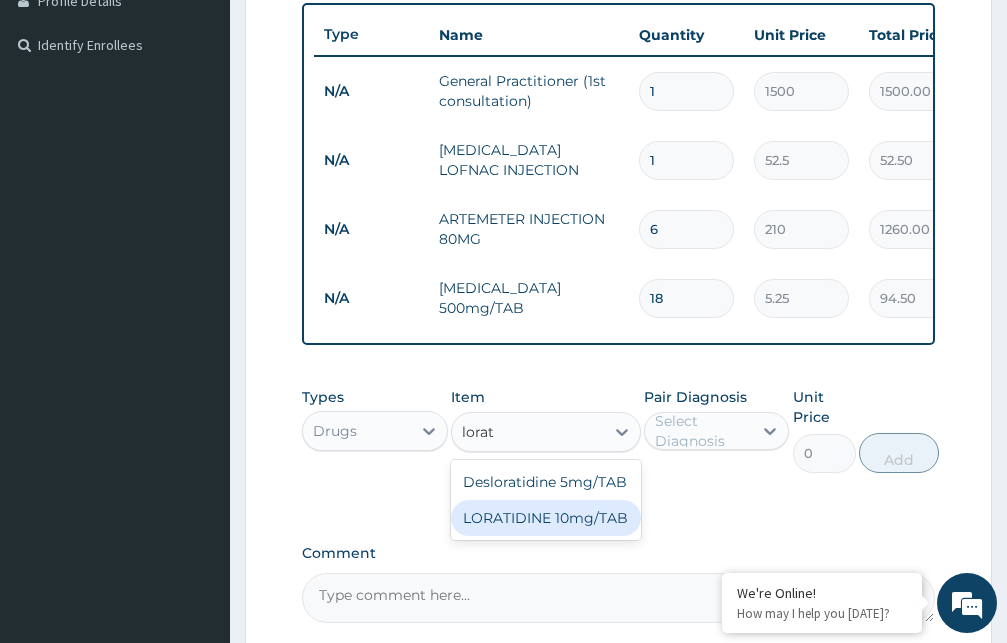 type 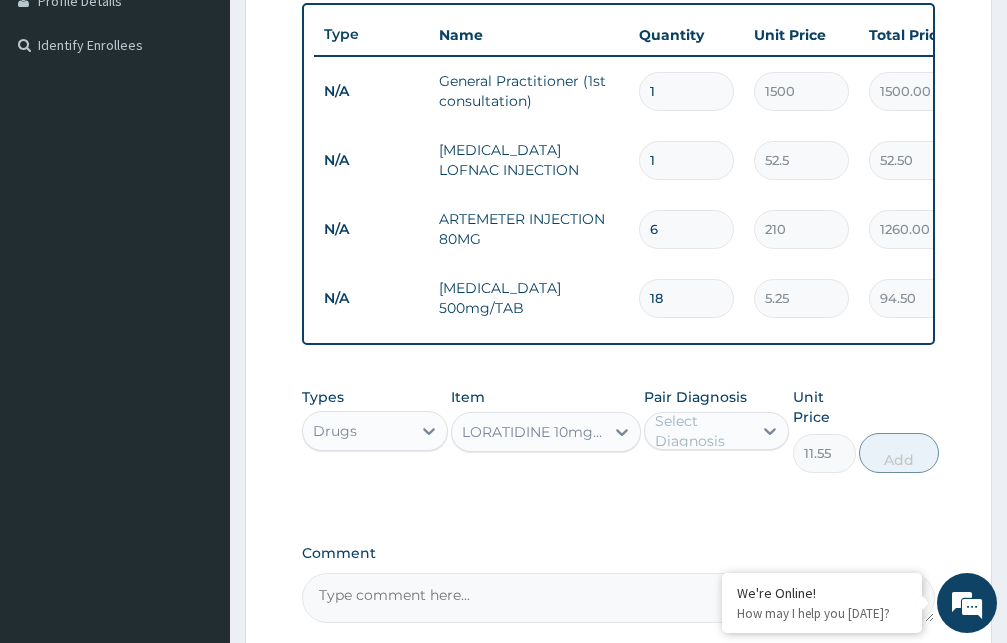click on "Select Diagnosis" at bounding box center [703, 431] 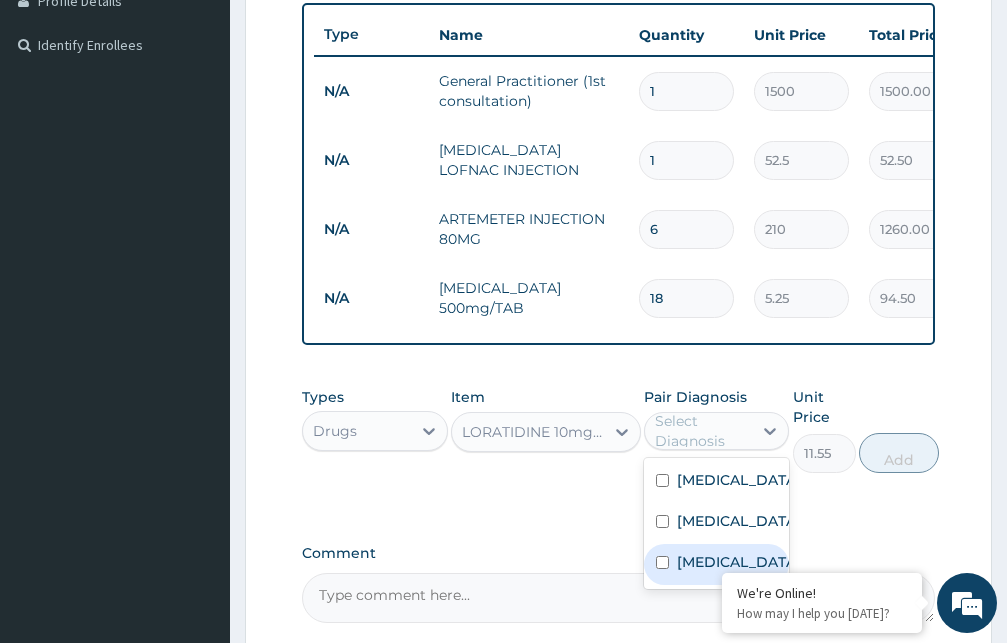 click on "Upper respiratory infection" at bounding box center [738, 562] 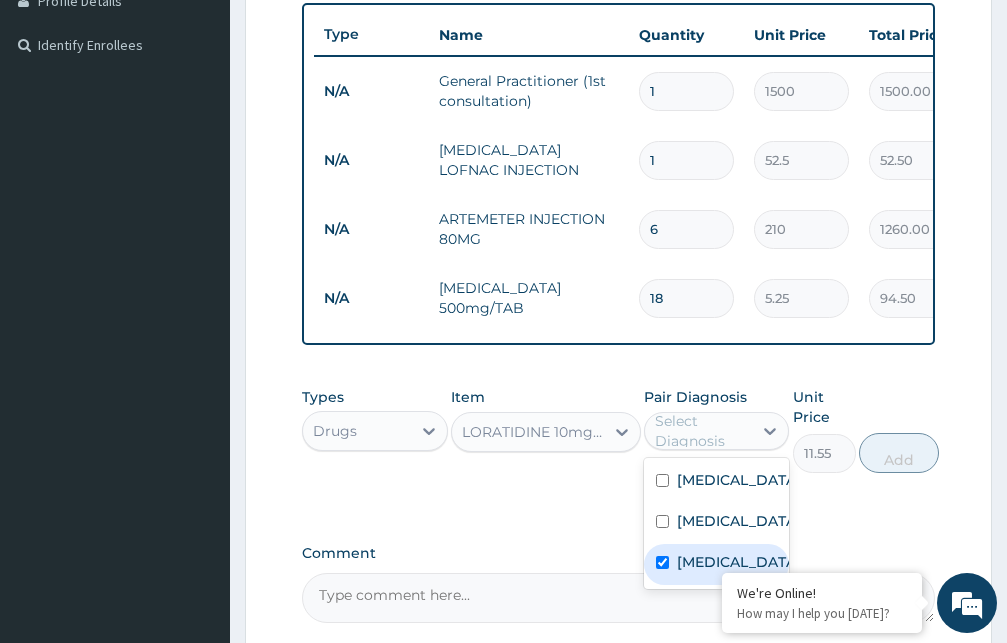 checkbox on "true" 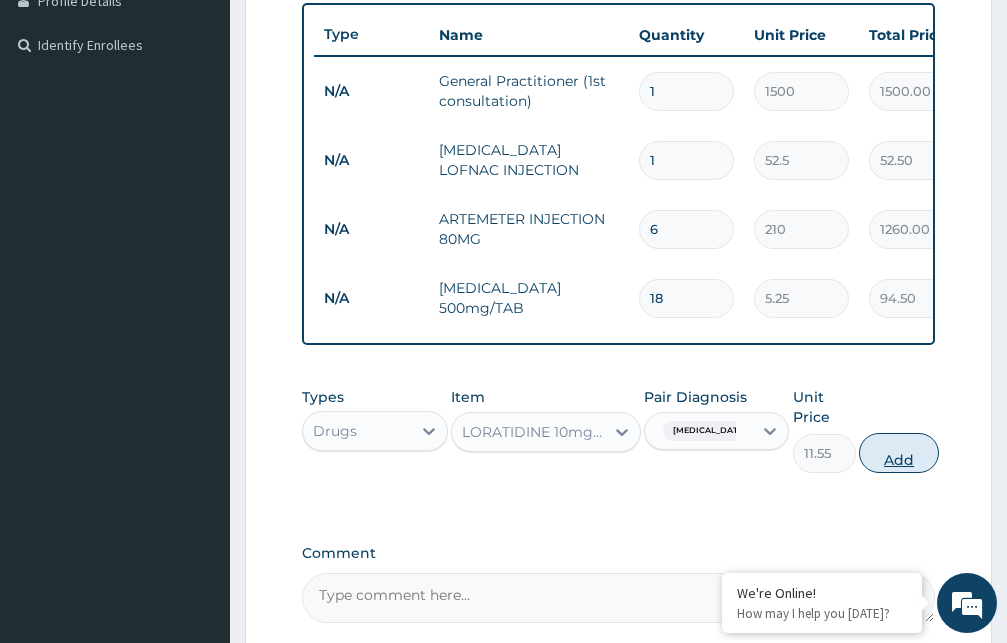 click on "Add" at bounding box center (899, 453) 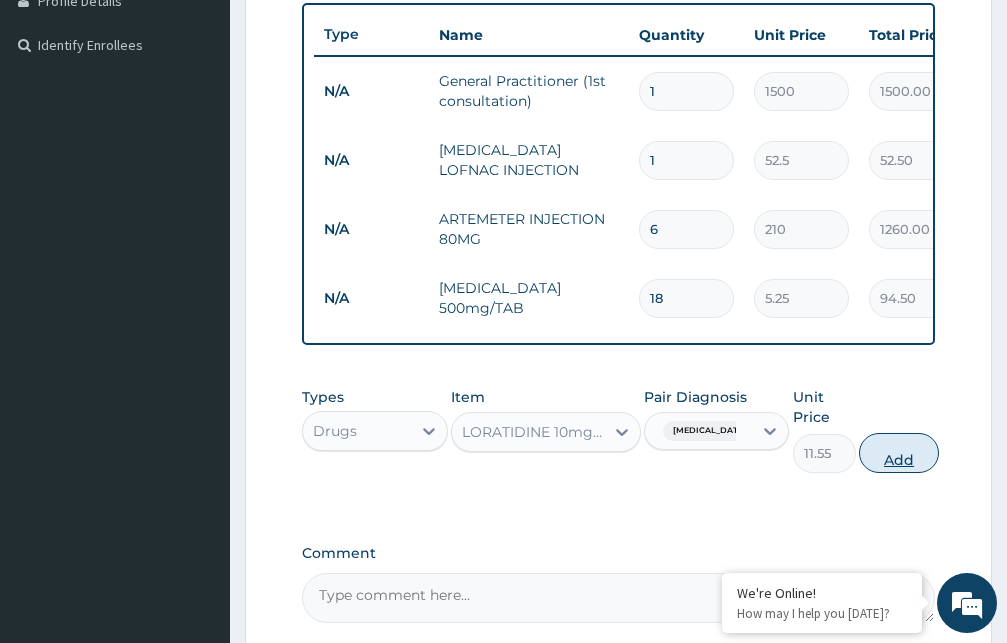 type on "0" 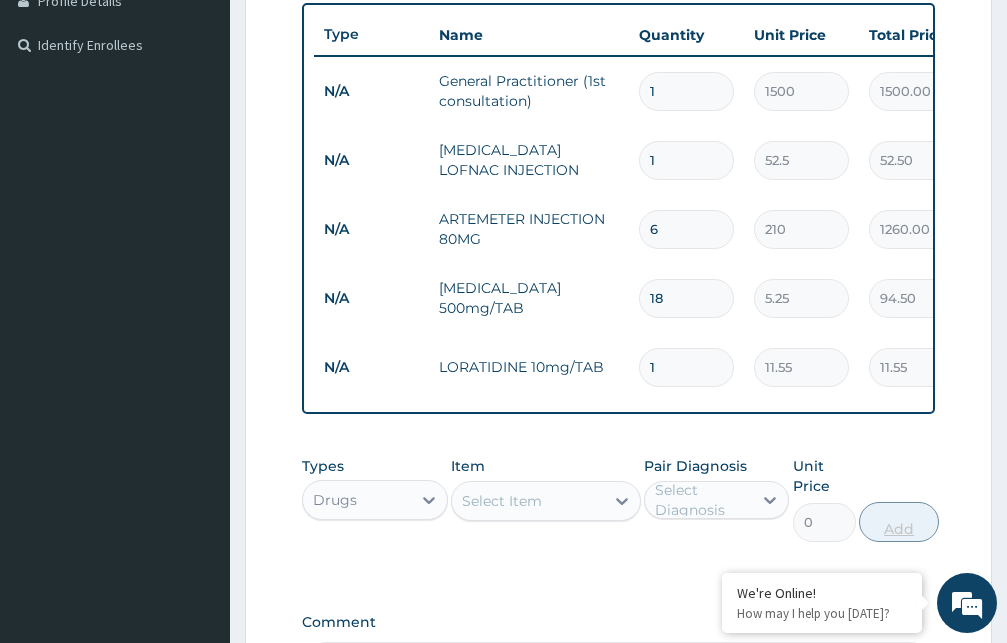type 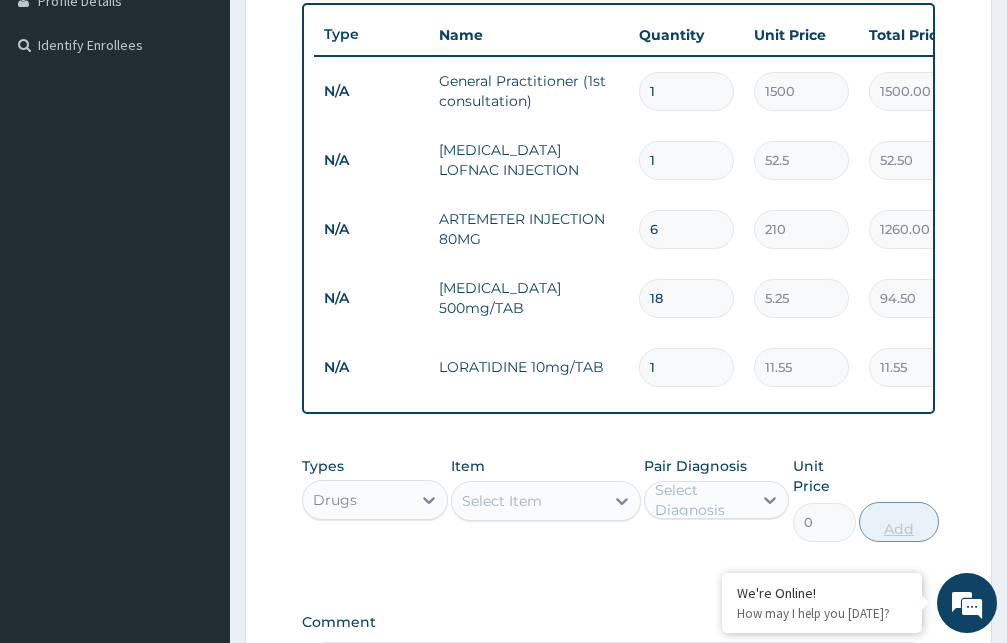 type on "0.00" 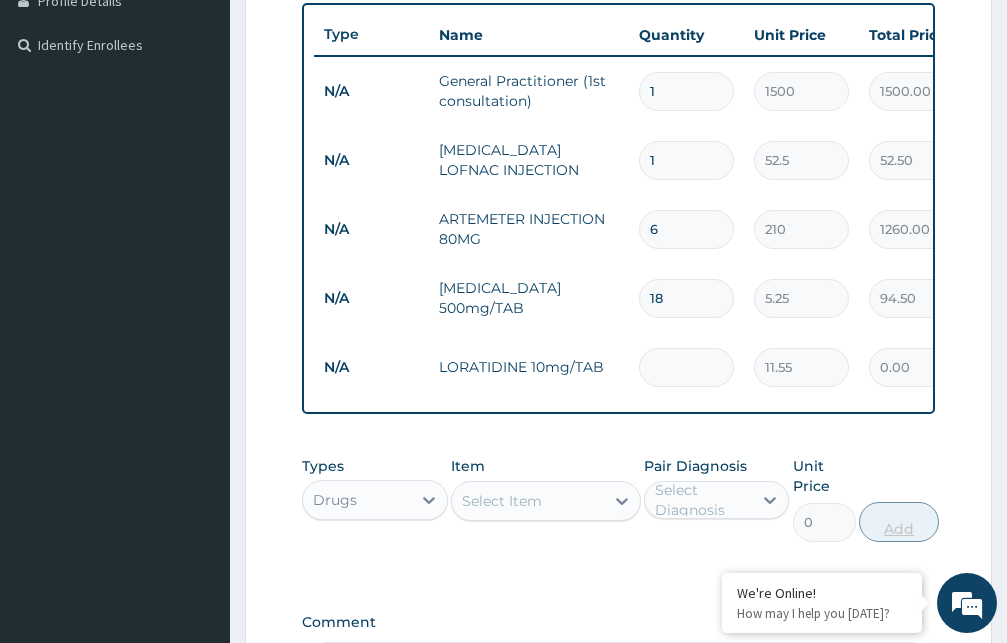 type on "3" 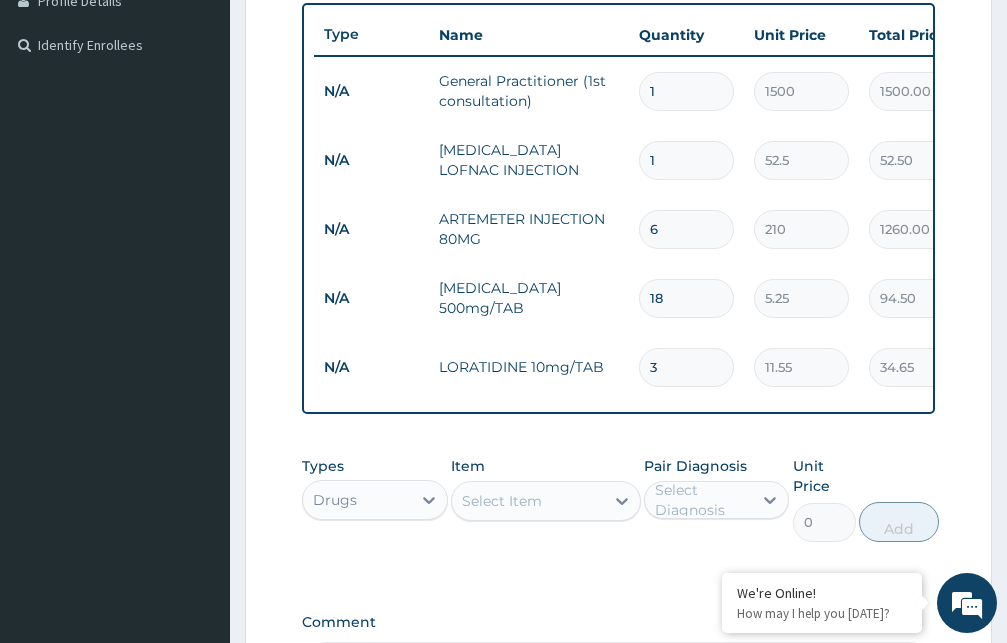 type on "3" 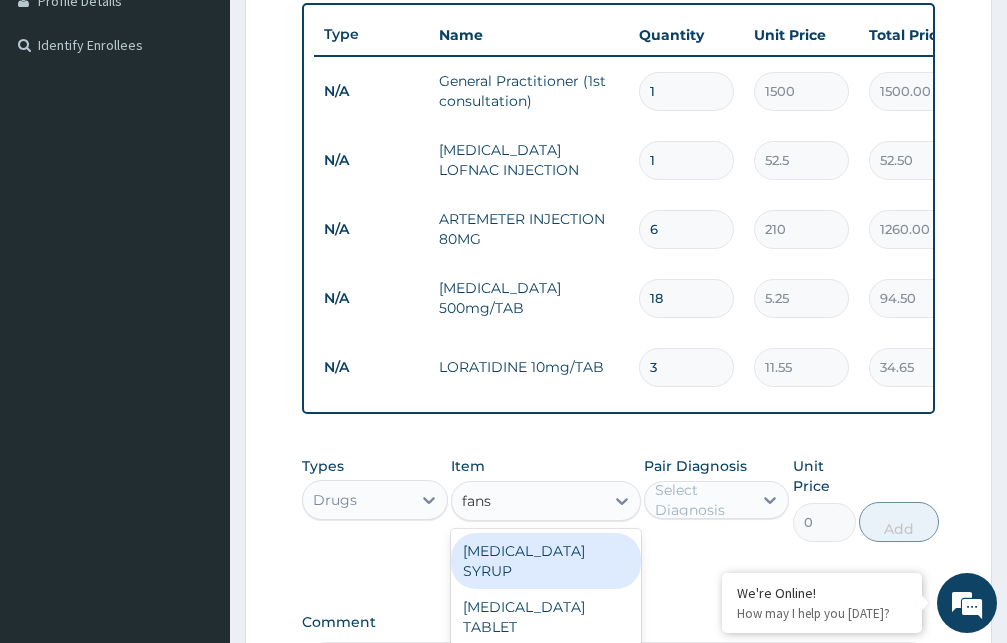 type on "fansi" 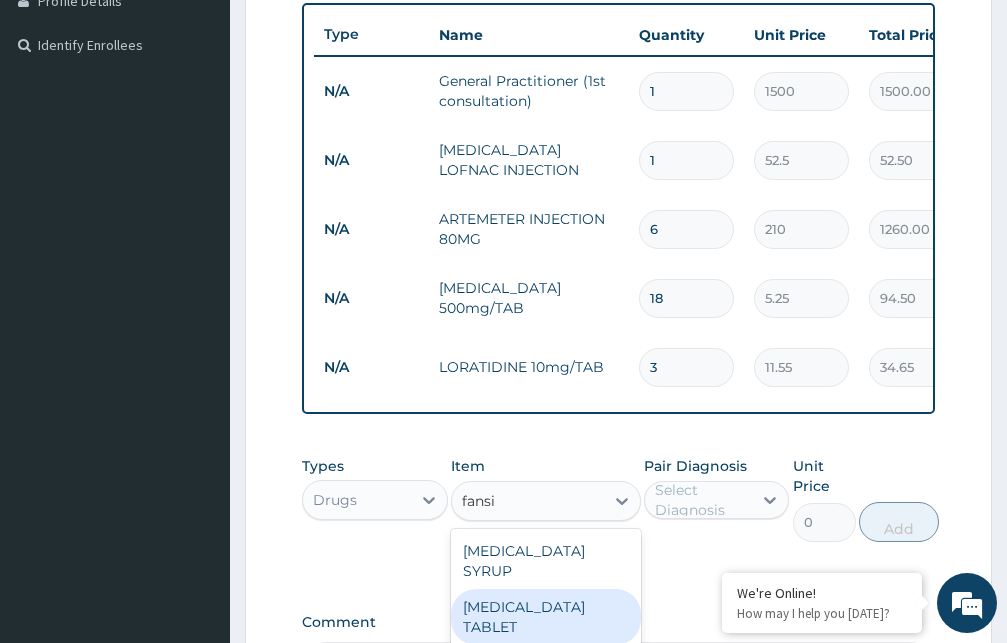 click on "[MEDICAL_DATA] TABLET" at bounding box center [546, 617] 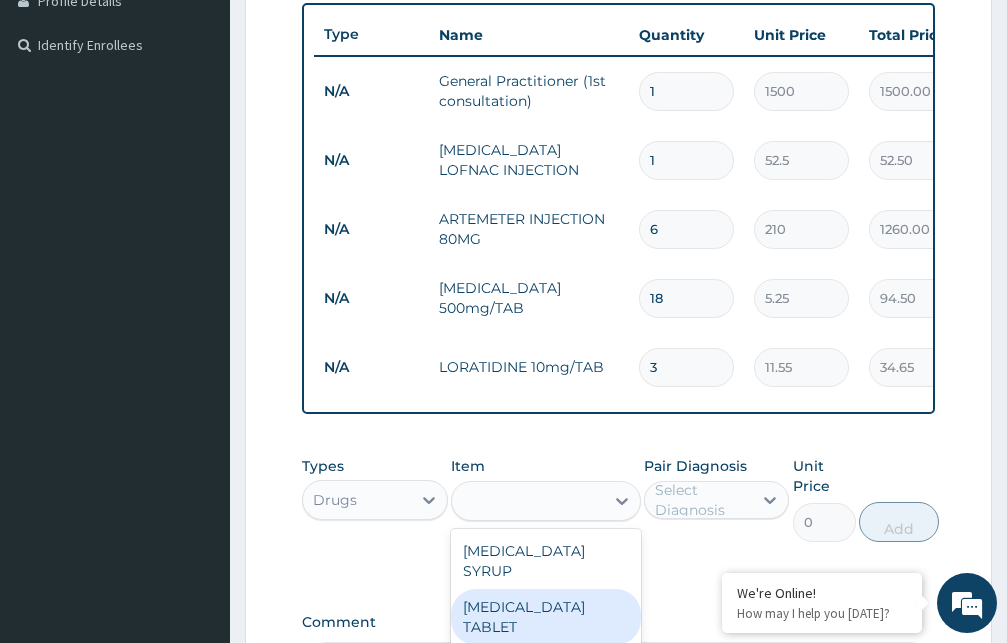 type on "31.5" 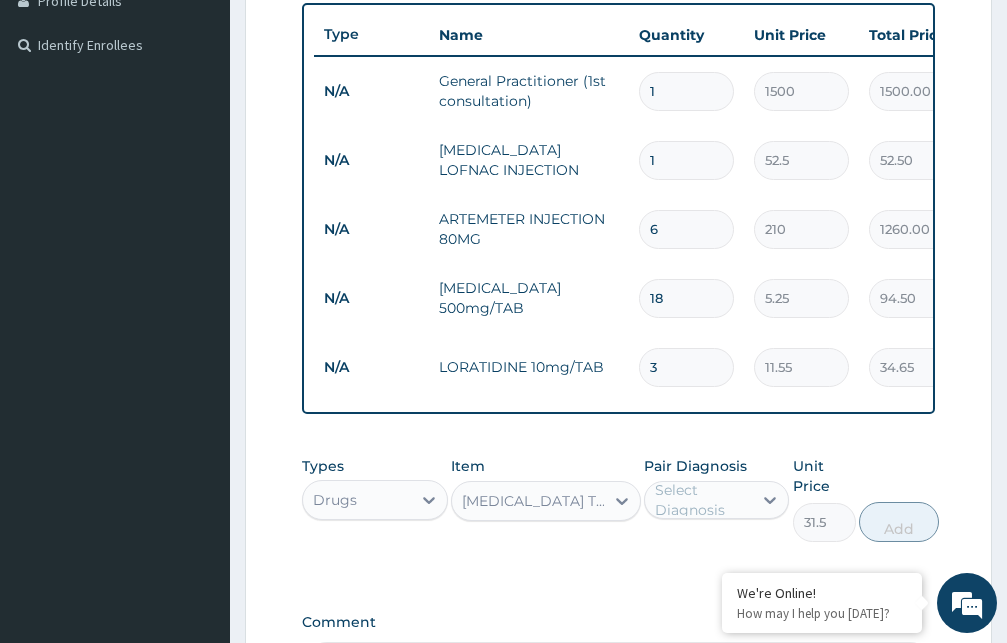 click on "Select Diagnosis" at bounding box center [703, 500] 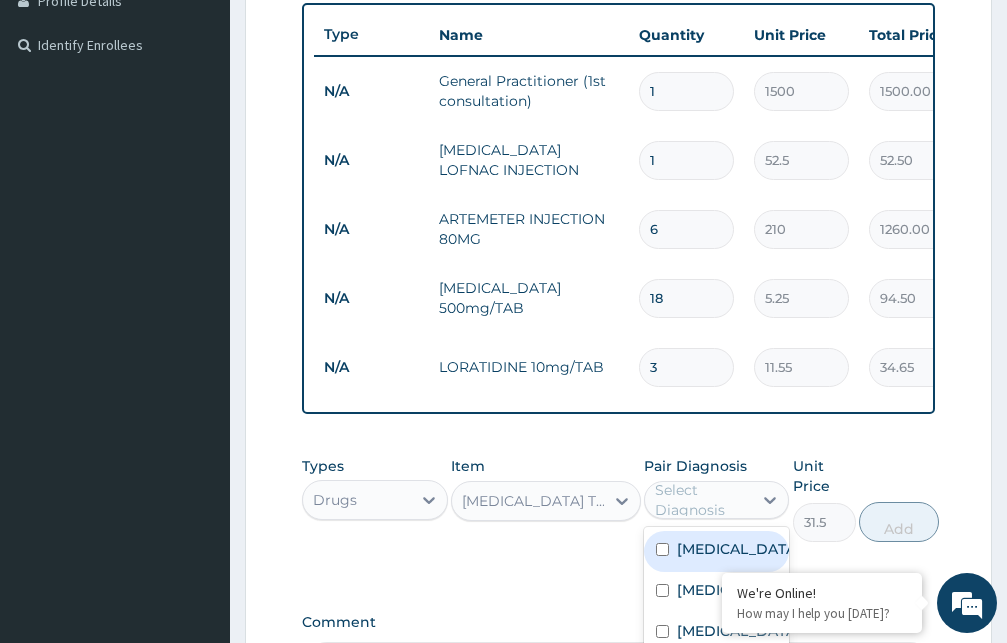 click on "Malaria" at bounding box center [738, 549] 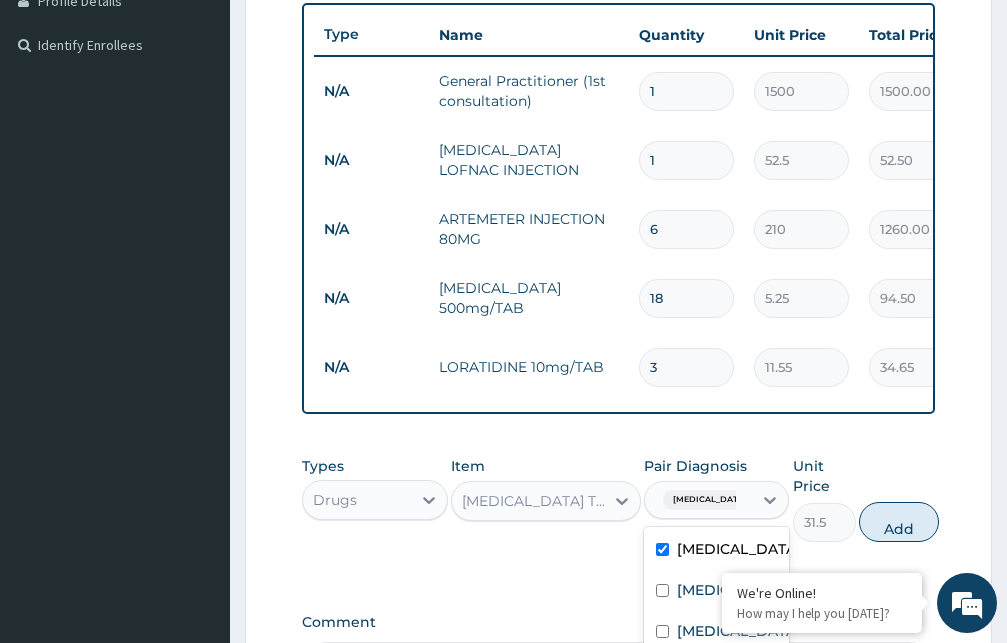 checkbox on "true" 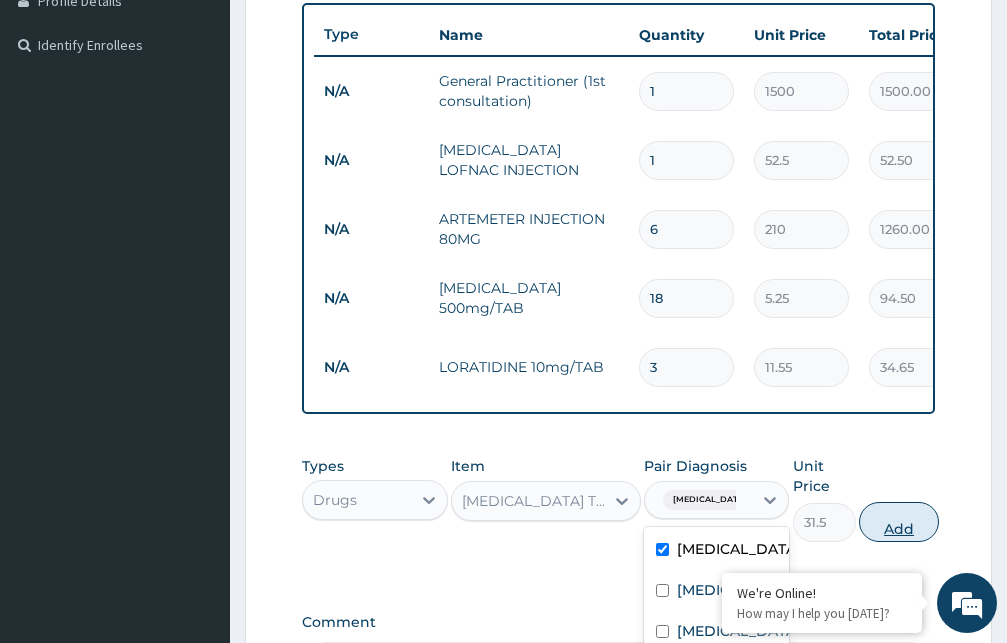 click on "Add" at bounding box center (899, 522) 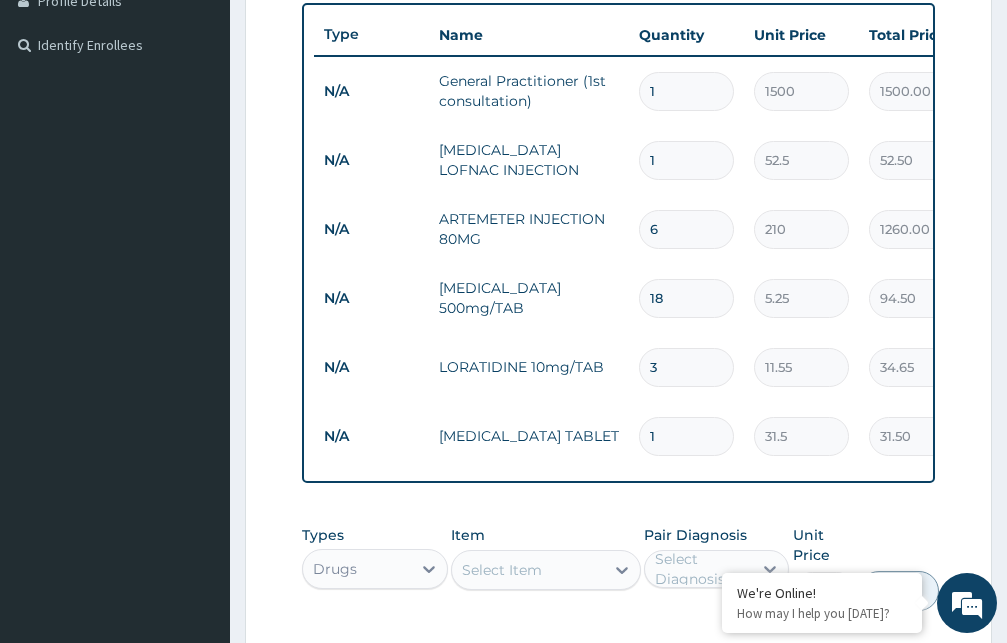 type 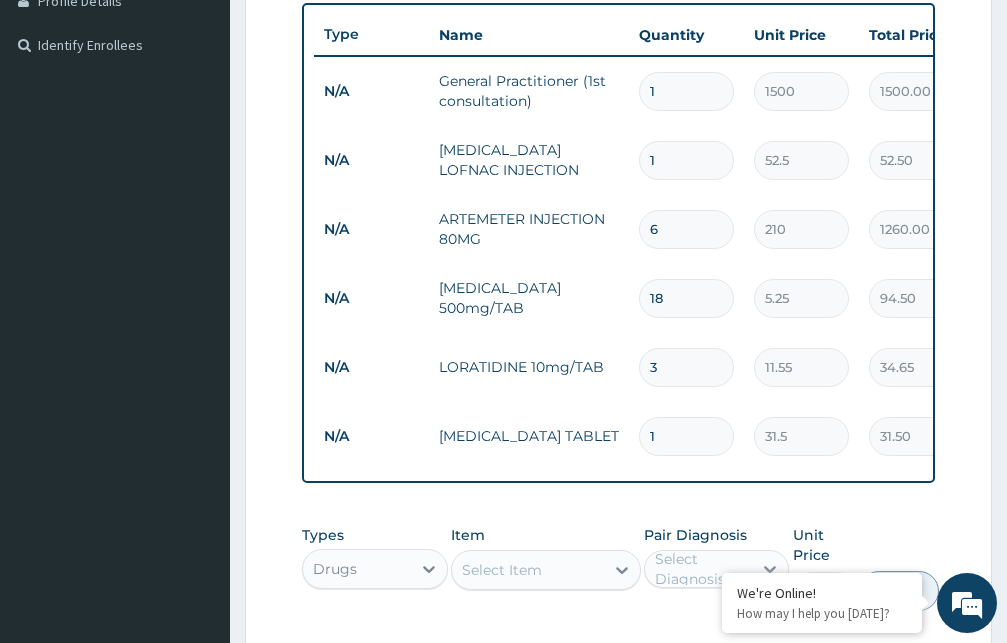 type on "0.00" 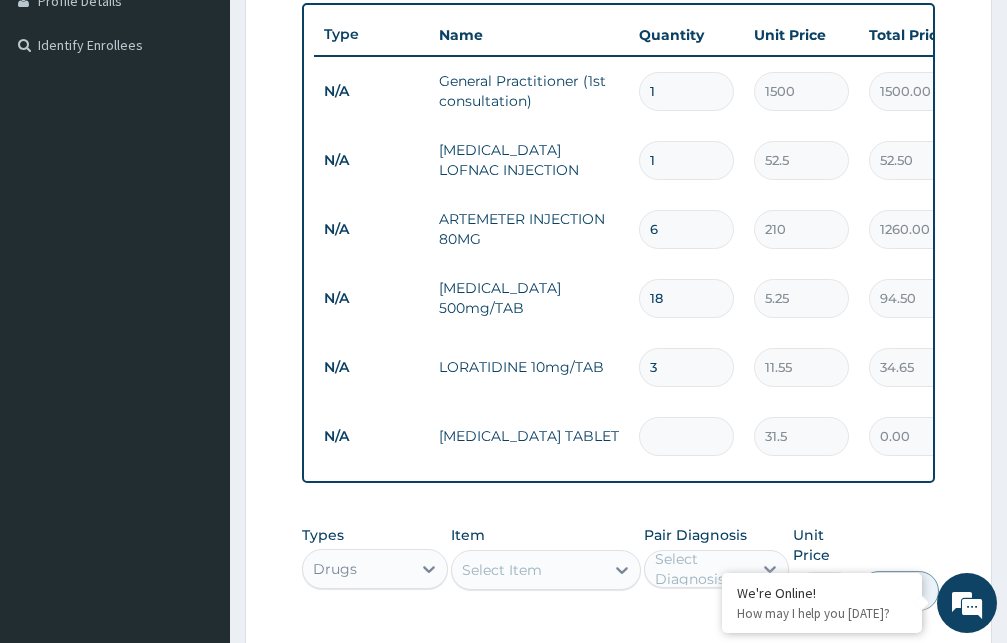 type on "3" 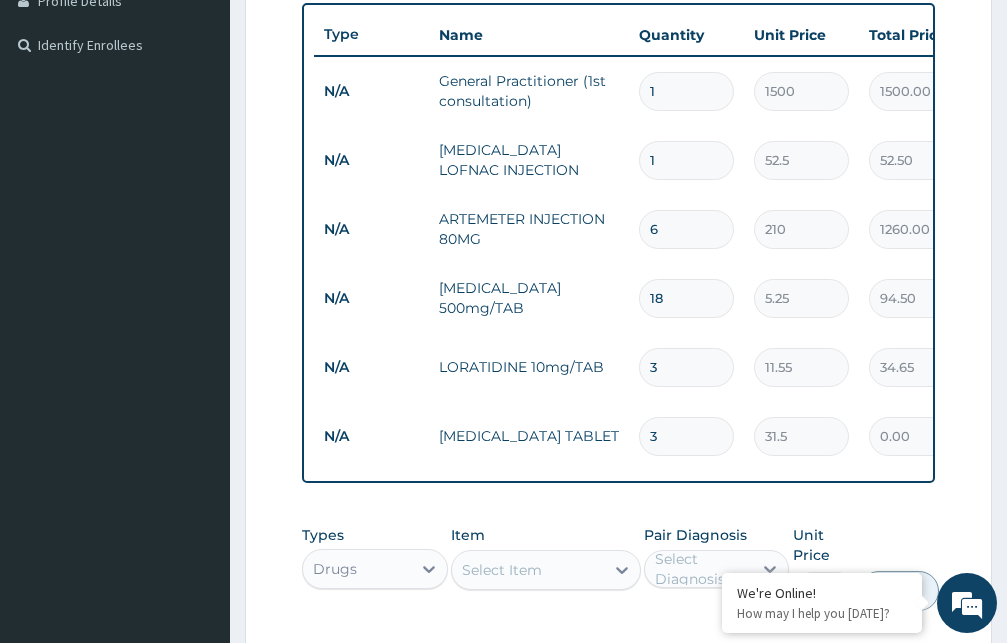 type on "94.50" 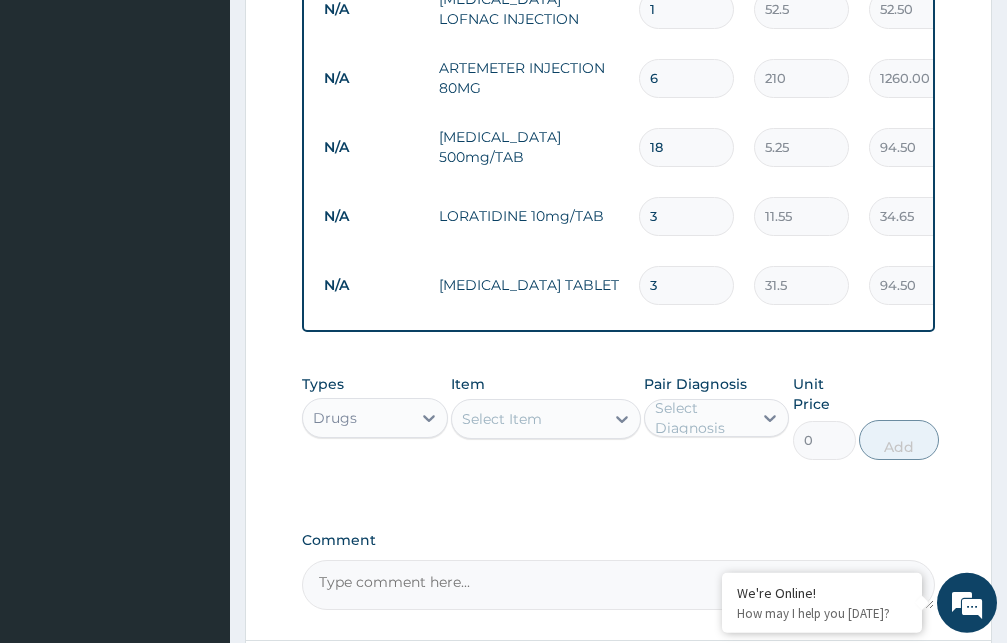 scroll, scrollTop: 729, scrollLeft: 0, axis: vertical 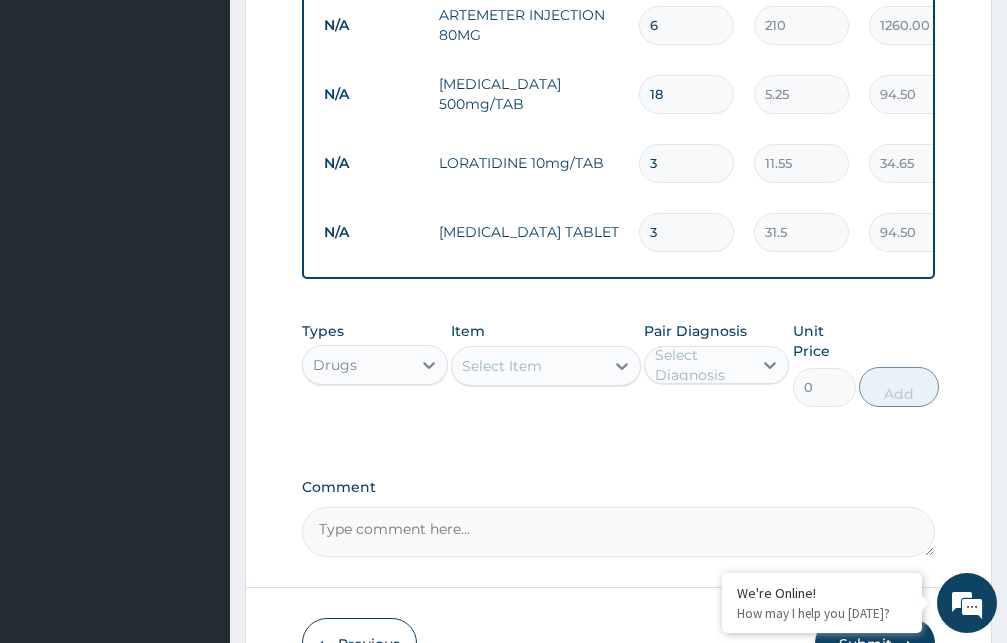type on "3" 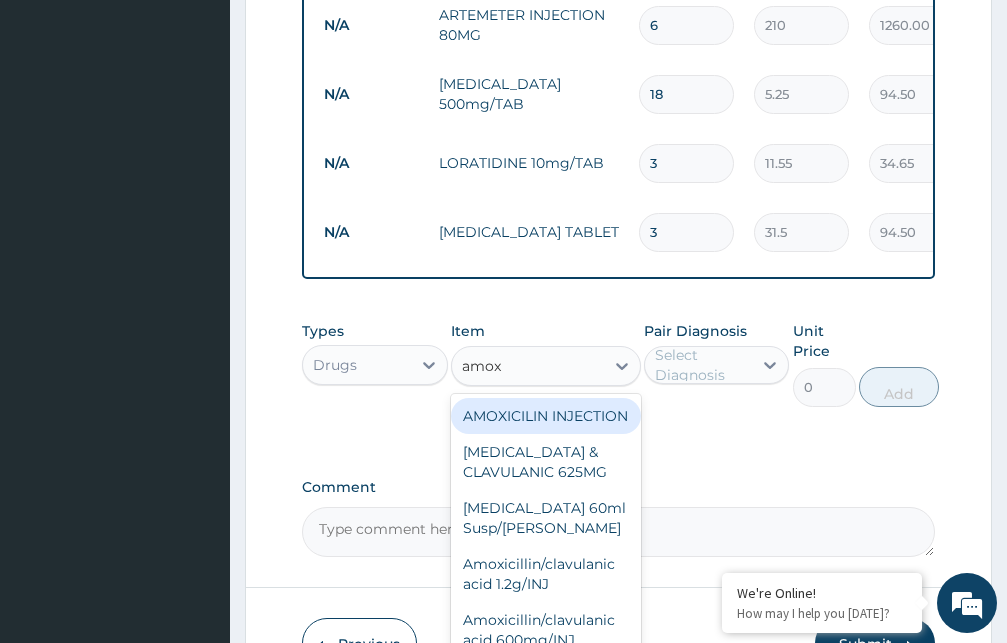 type on "amoxi" 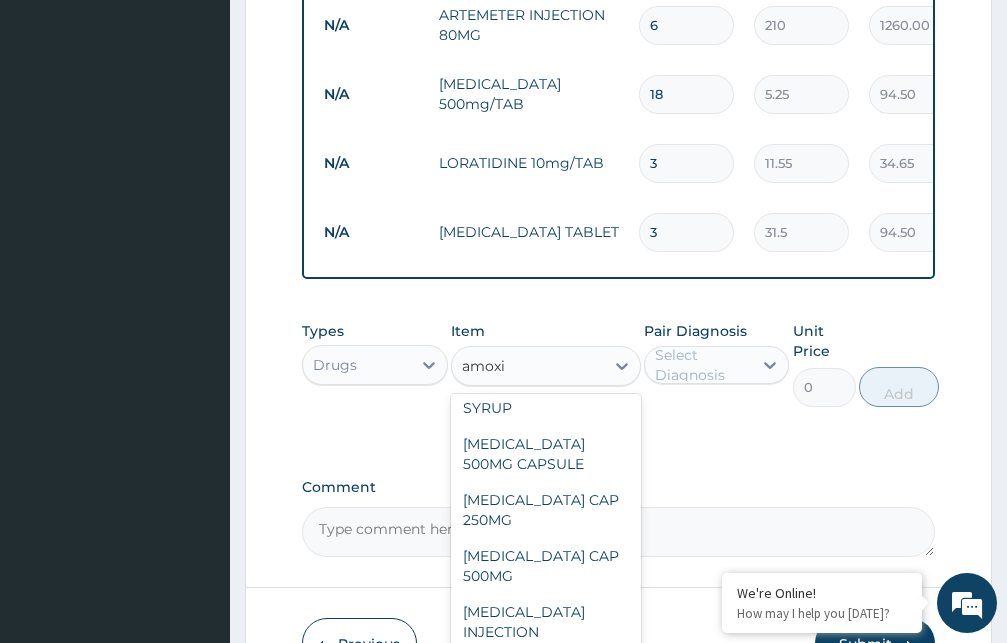 scroll, scrollTop: 347, scrollLeft: 0, axis: vertical 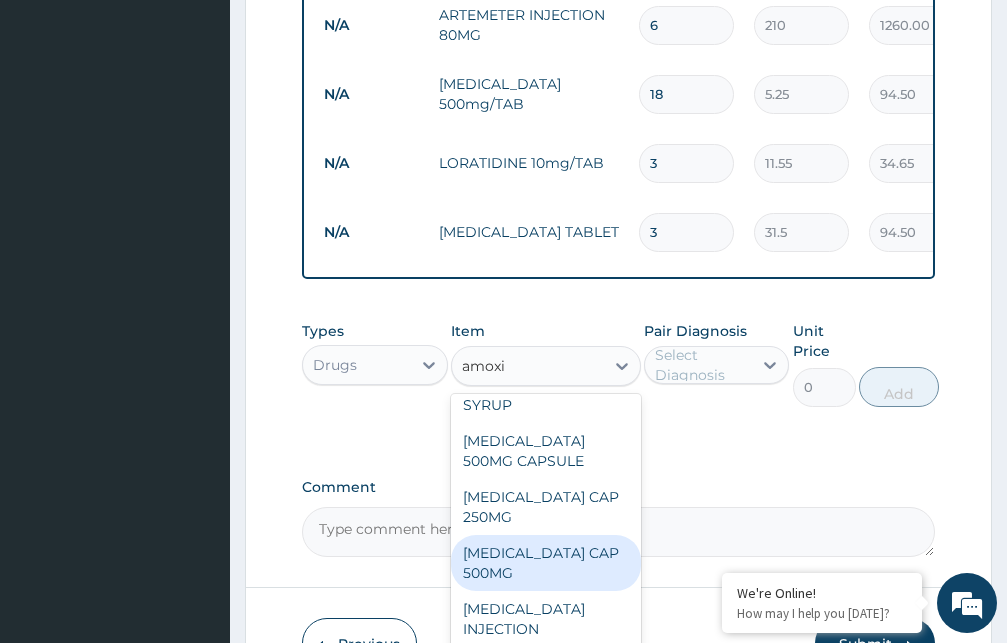 click on "[MEDICAL_DATA] CAP 500MG" at bounding box center [546, 563] 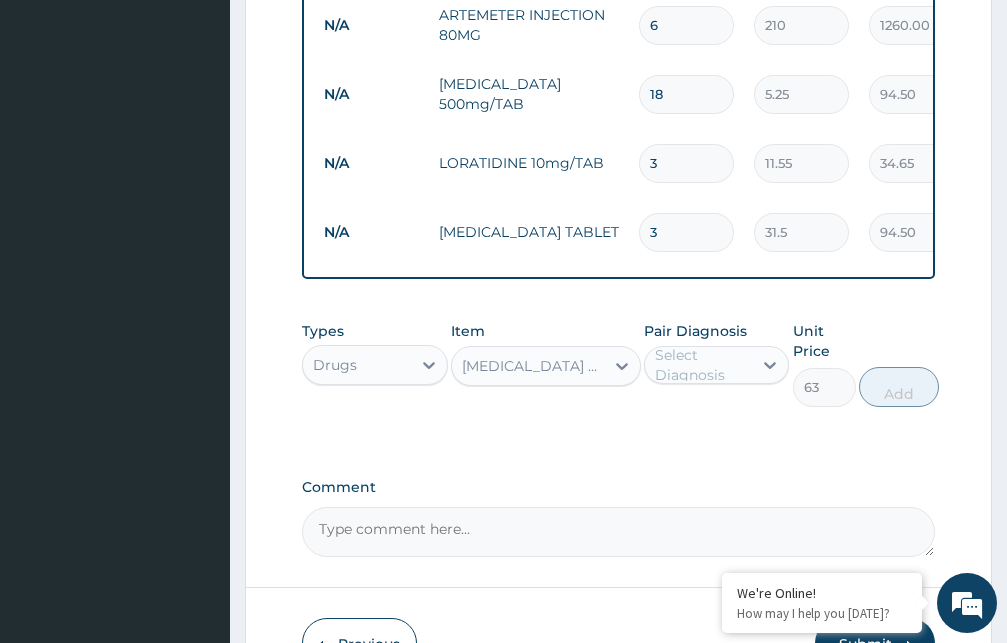 click on "Select Diagnosis" at bounding box center [703, 365] 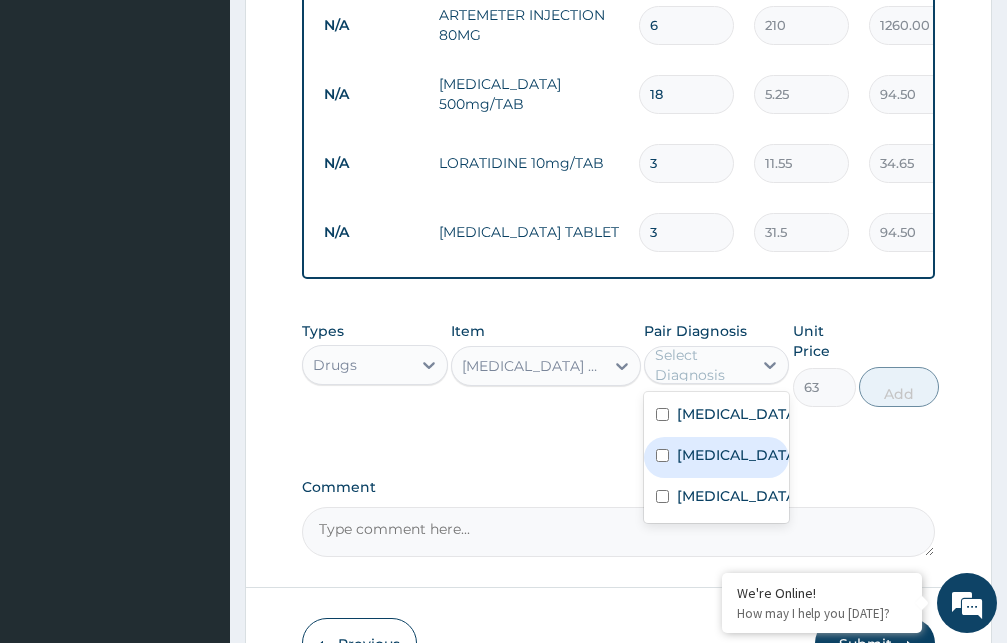 click on "Typhoid fever" at bounding box center [738, 455] 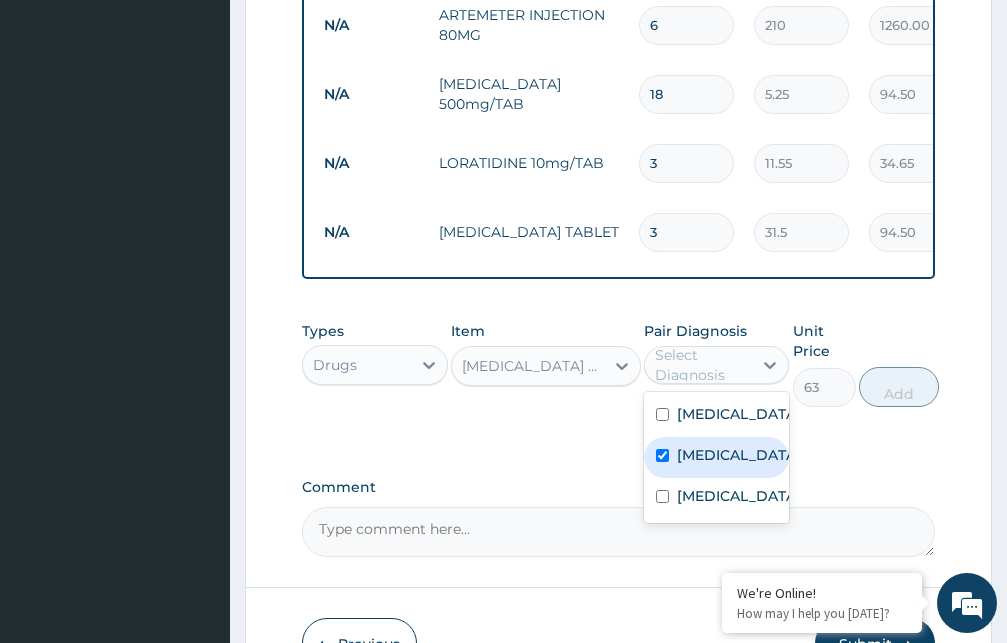 checkbox on "true" 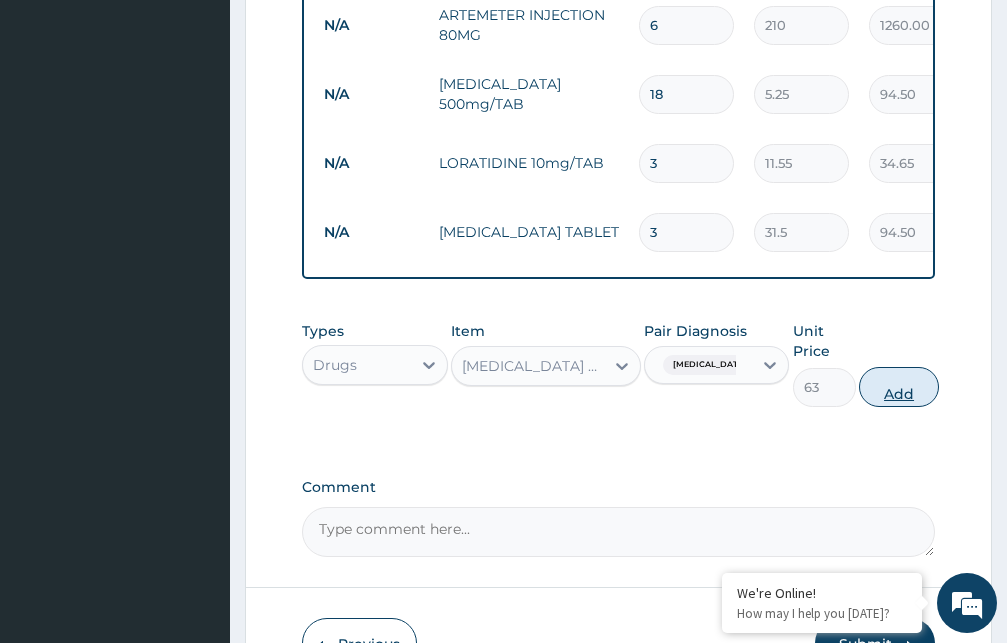 click on "Add" at bounding box center (899, 387) 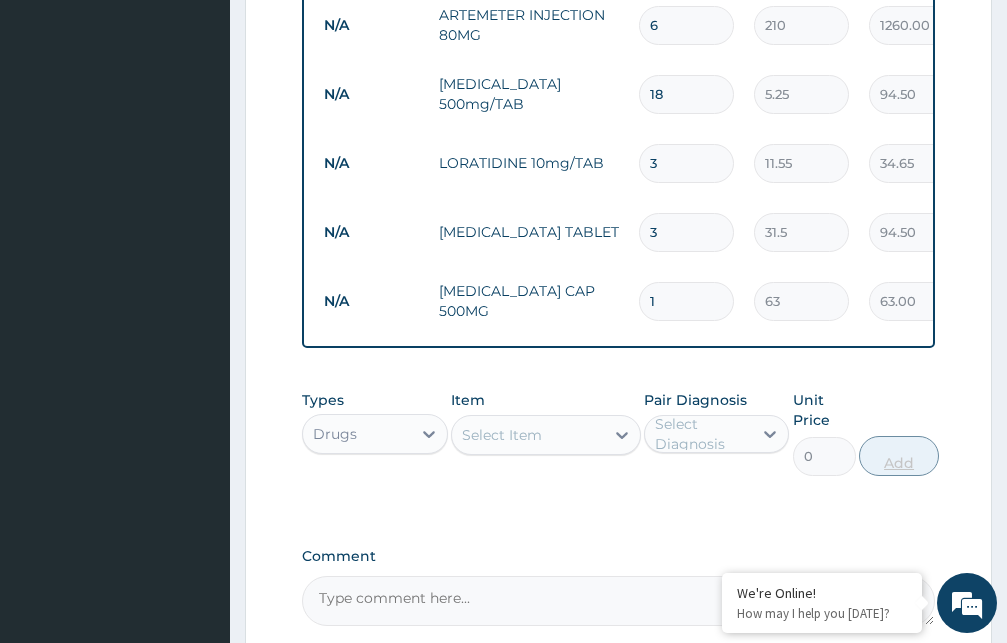 type on "15" 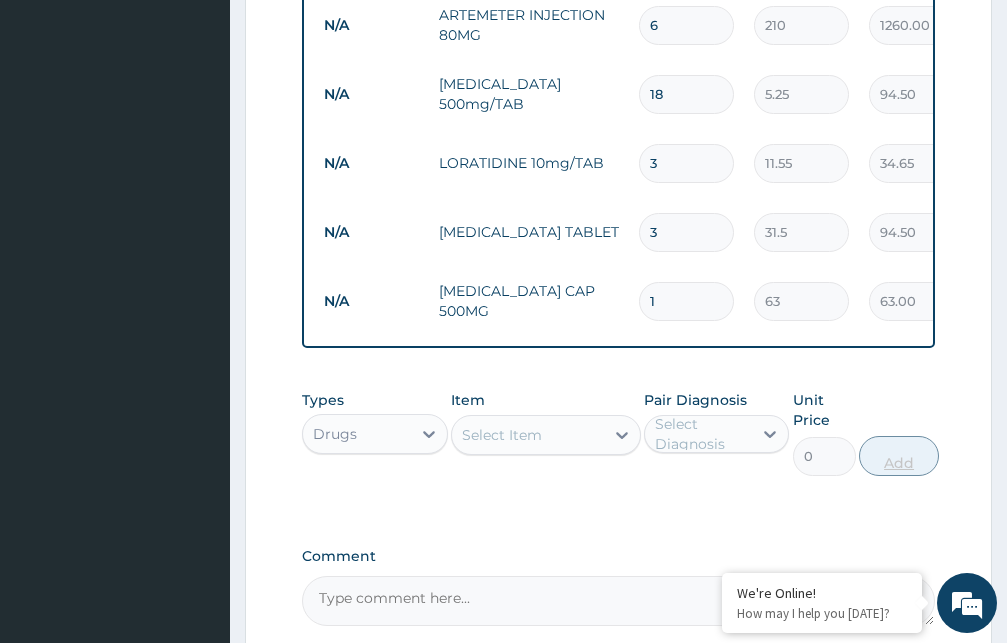type on "945.00" 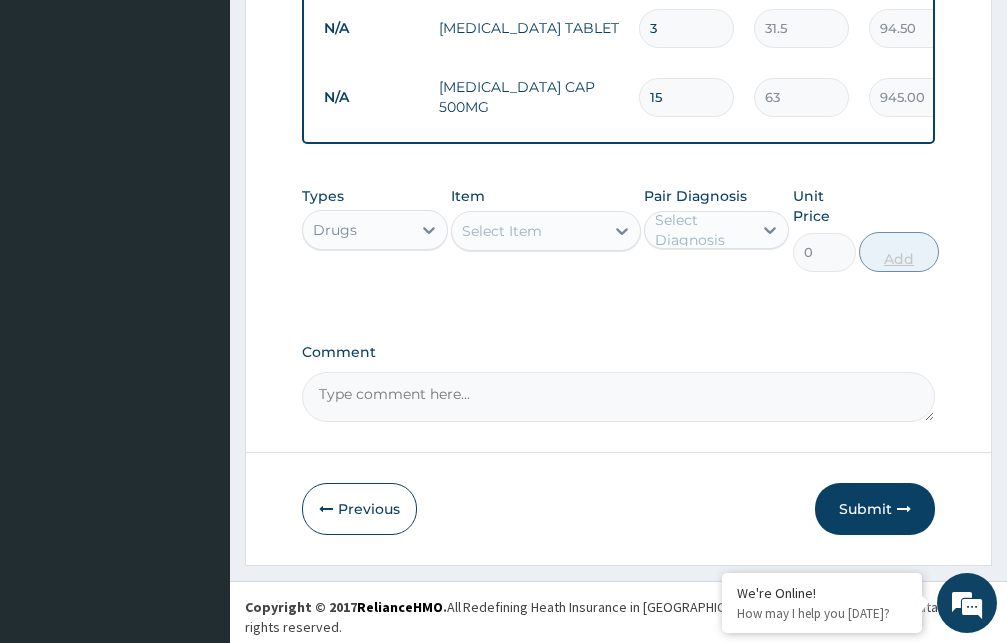 scroll, scrollTop: 939, scrollLeft: 0, axis: vertical 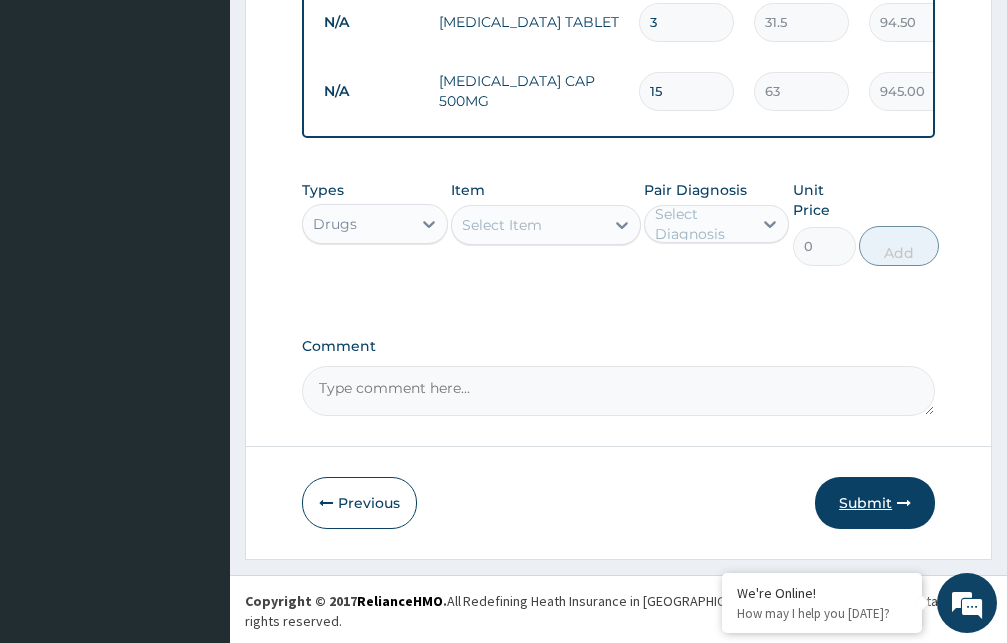 type on "15" 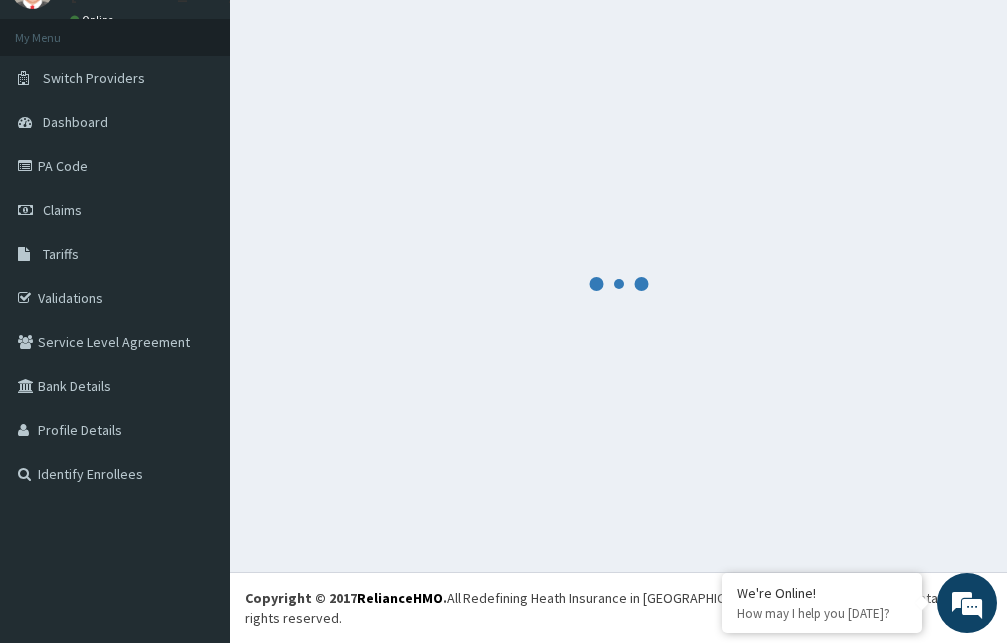 scroll, scrollTop: 76, scrollLeft: 0, axis: vertical 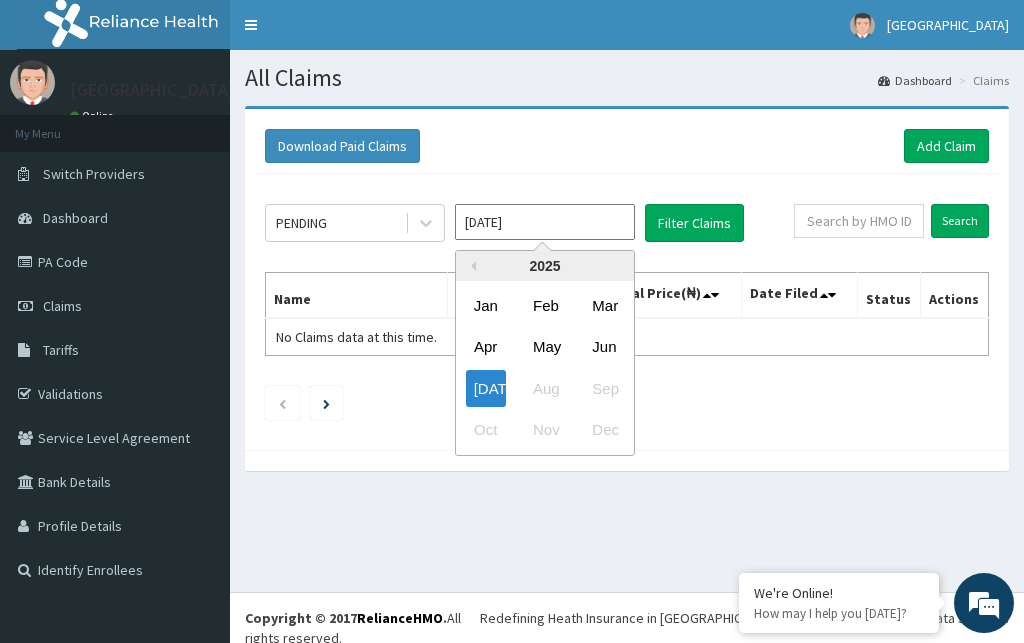 click on "[DATE]" at bounding box center (545, 222) 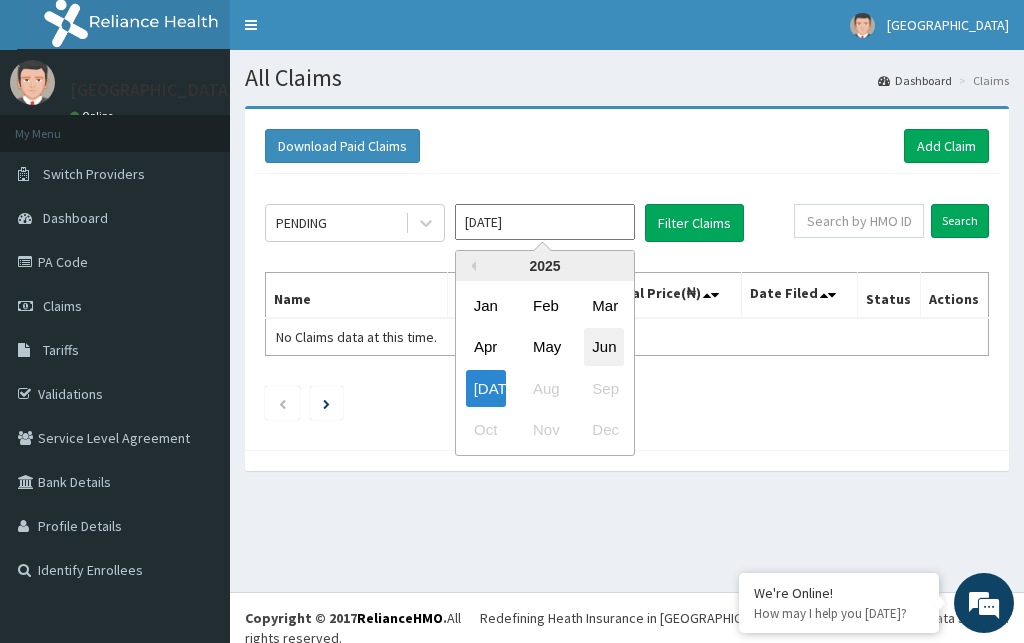 click on "Jun" at bounding box center (604, 347) 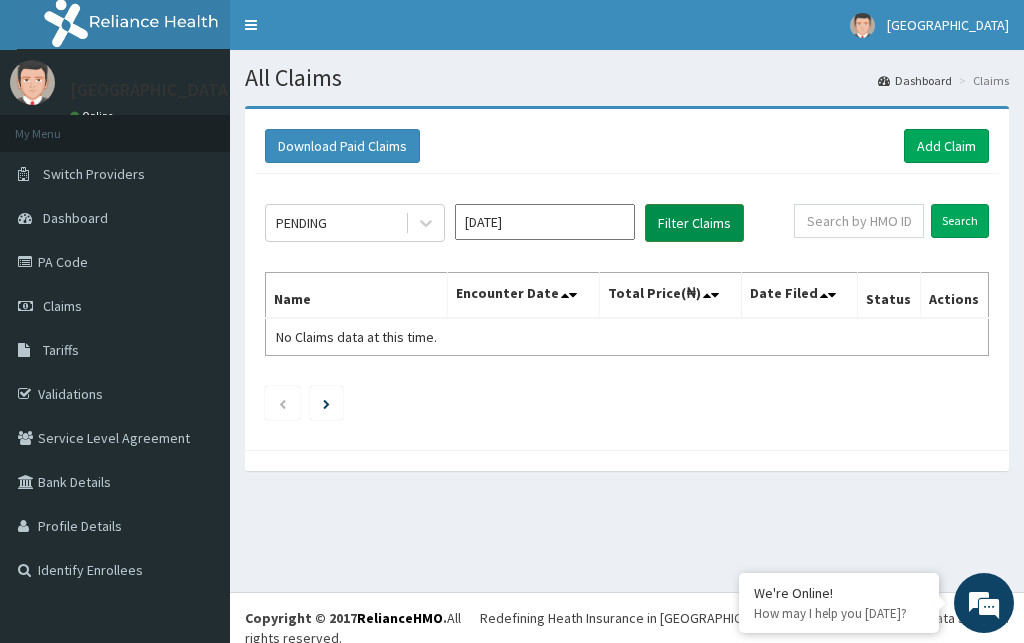 click on "Filter Claims" at bounding box center [694, 223] 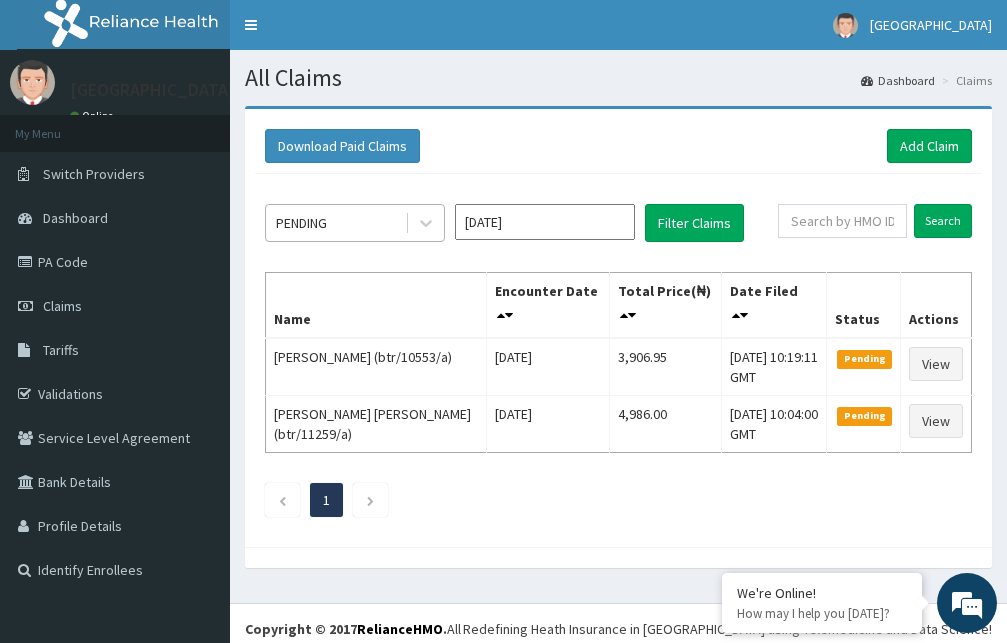 click on "PENDING" at bounding box center [335, 223] 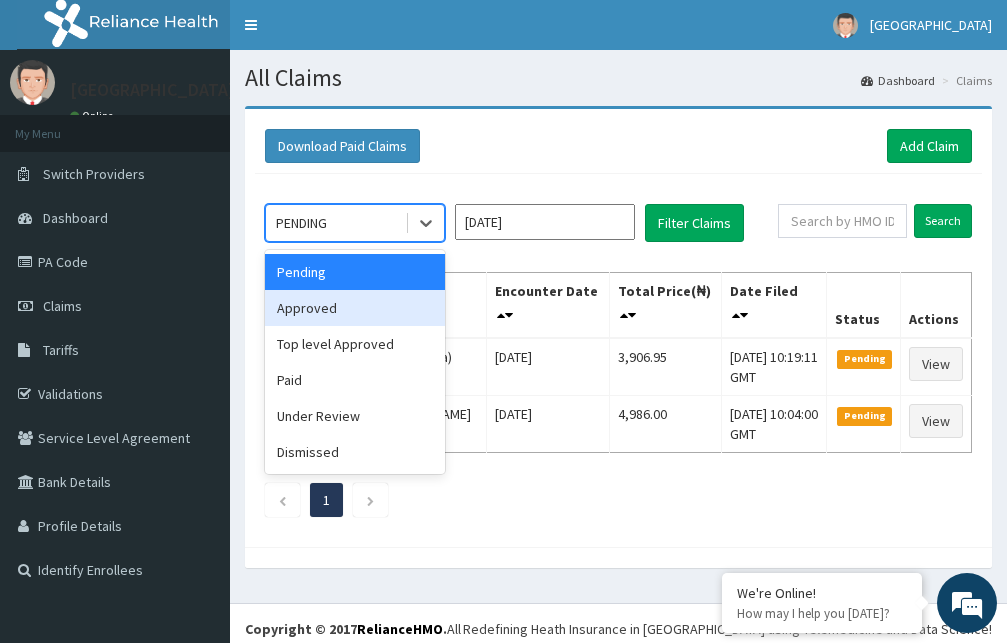 click on "Approved" at bounding box center (355, 308) 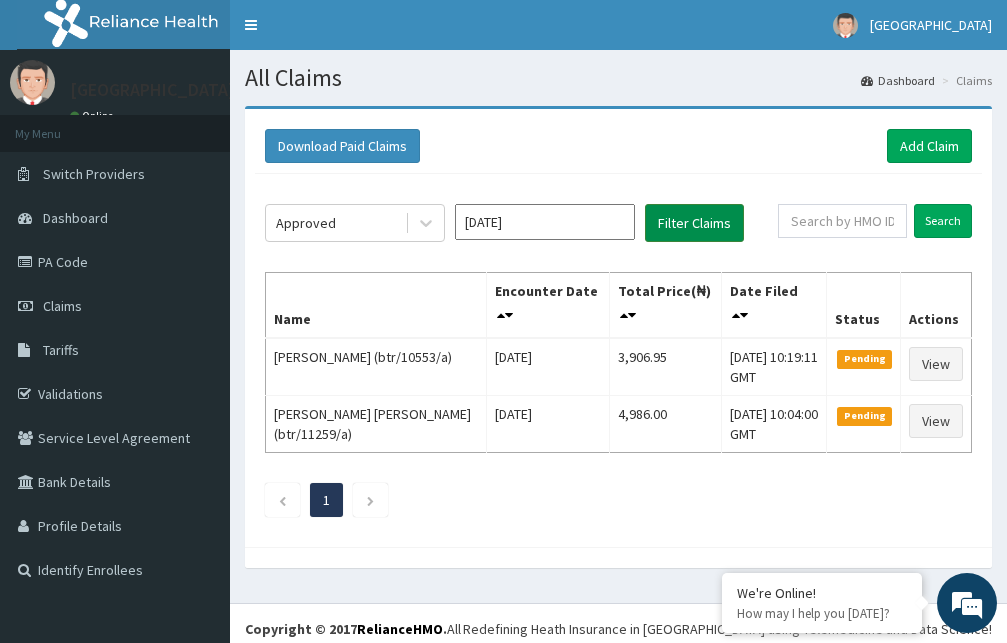 click on "Filter Claims" at bounding box center [694, 223] 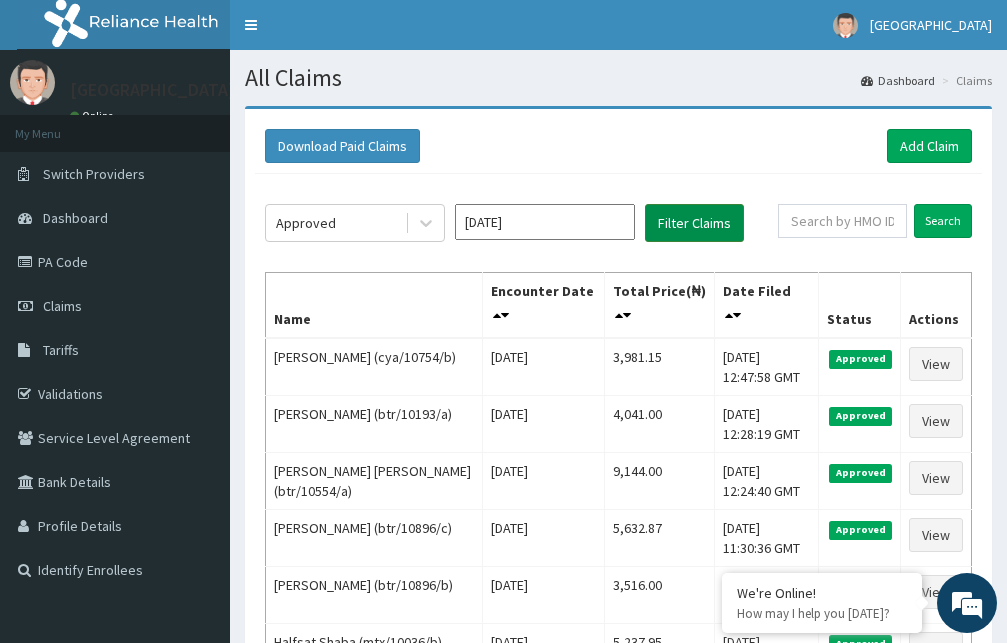scroll, scrollTop: 0, scrollLeft: 0, axis: both 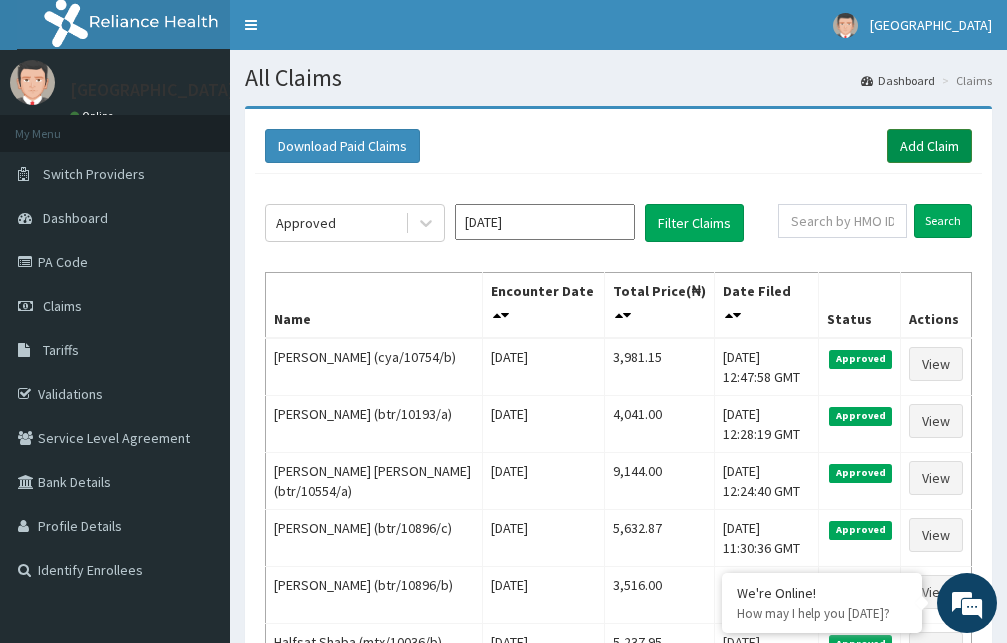 click on "Add Claim" at bounding box center [929, 146] 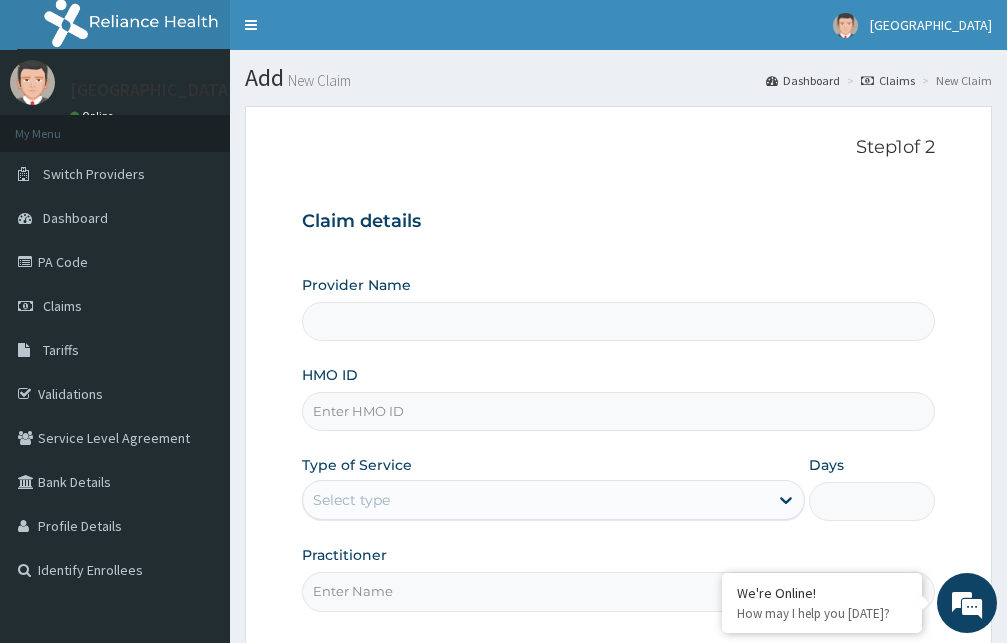 scroll, scrollTop: 0, scrollLeft: 0, axis: both 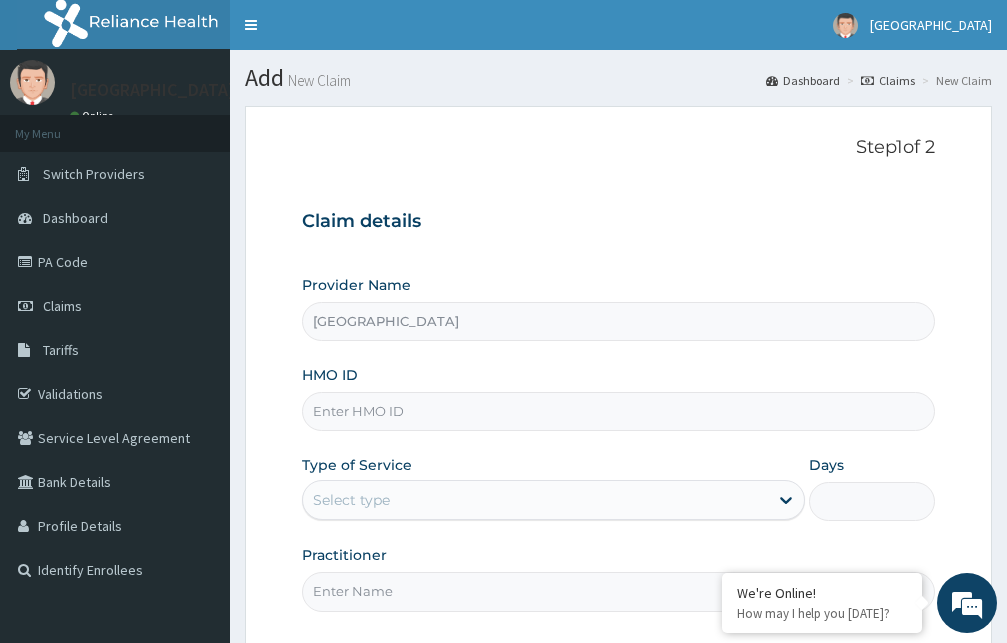 click on "HMO ID" at bounding box center (618, 411) 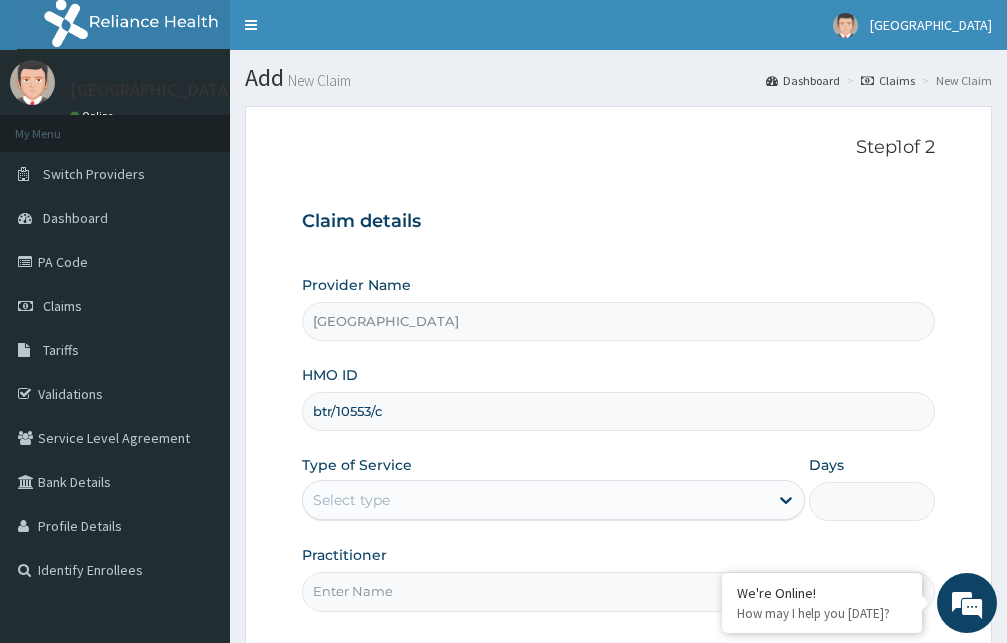 type on "btr/10553/c" 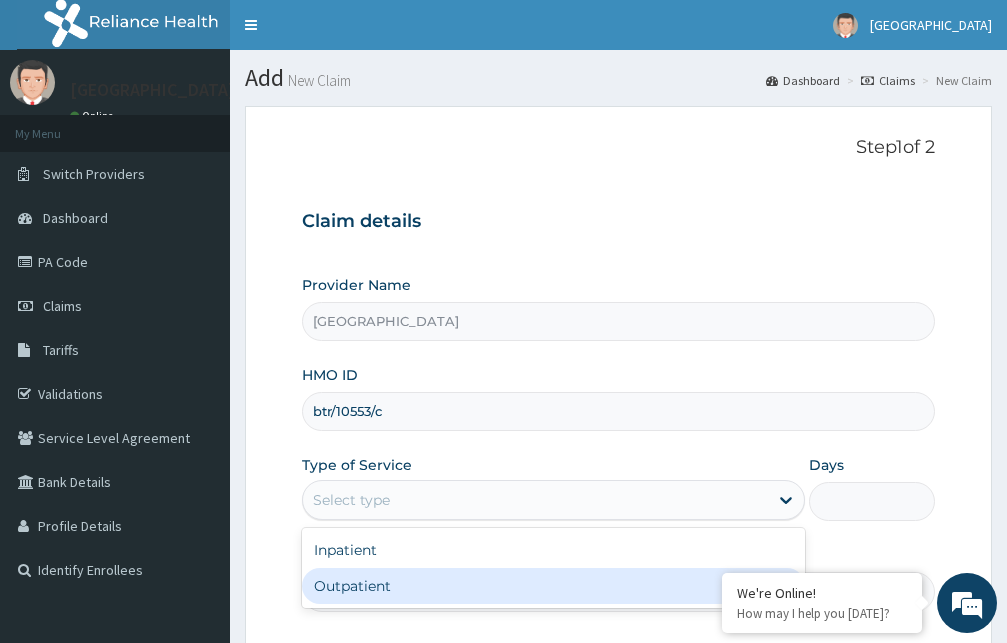 click on "Outpatient" at bounding box center (553, 586) 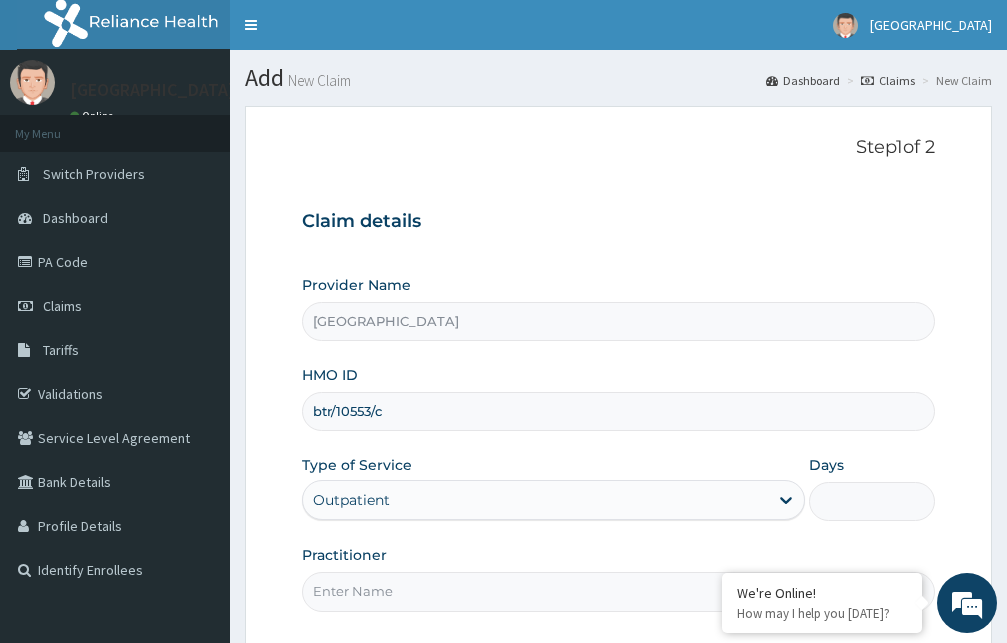 type on "1" 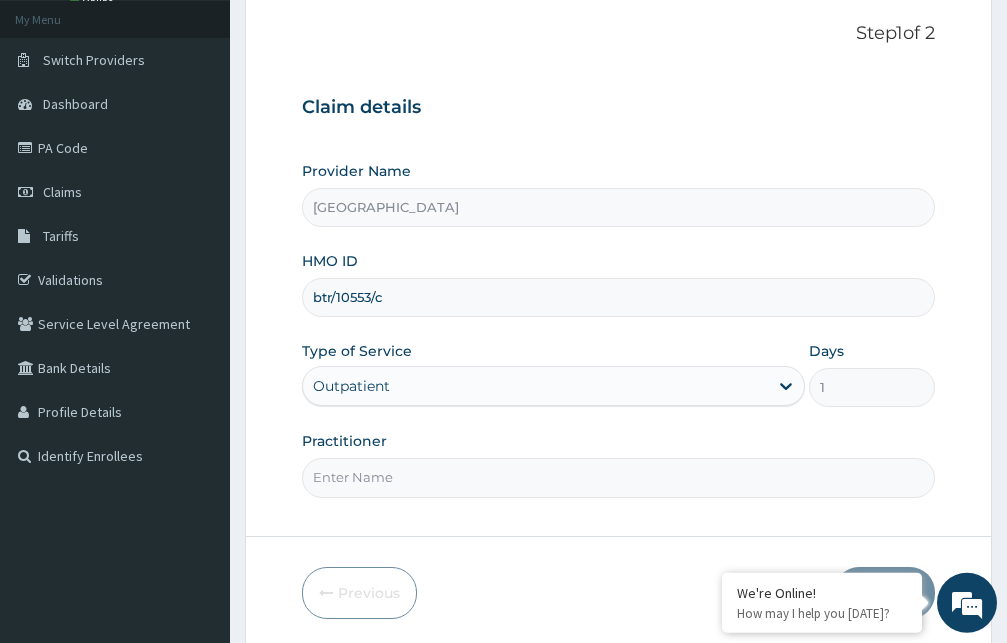 scroll, scrollTop: 187, scrollLeft: 0, axis: vertical 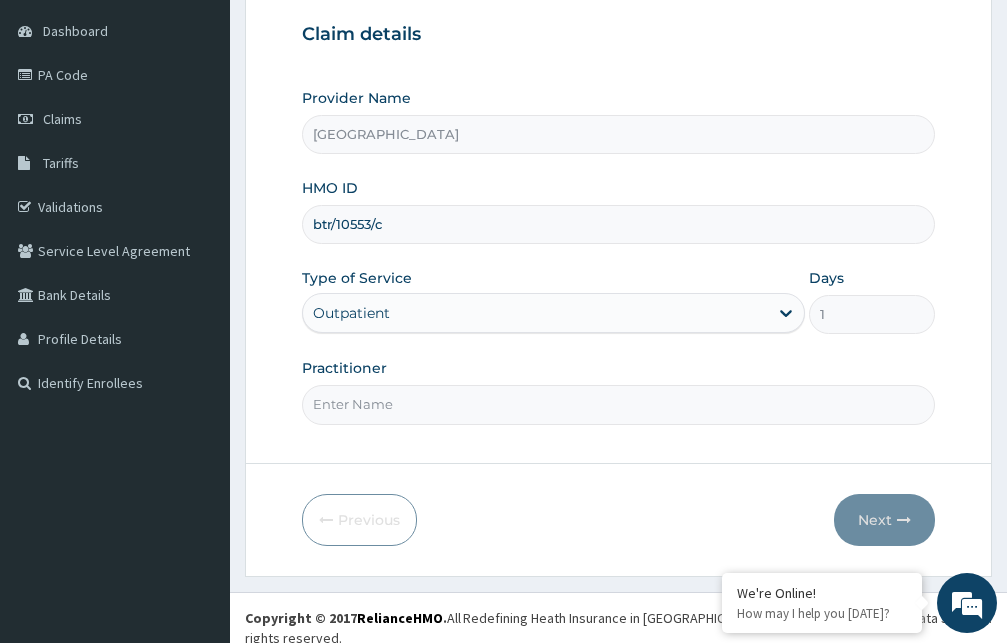 click on "Practitioner" at bounding box center [618, 404] 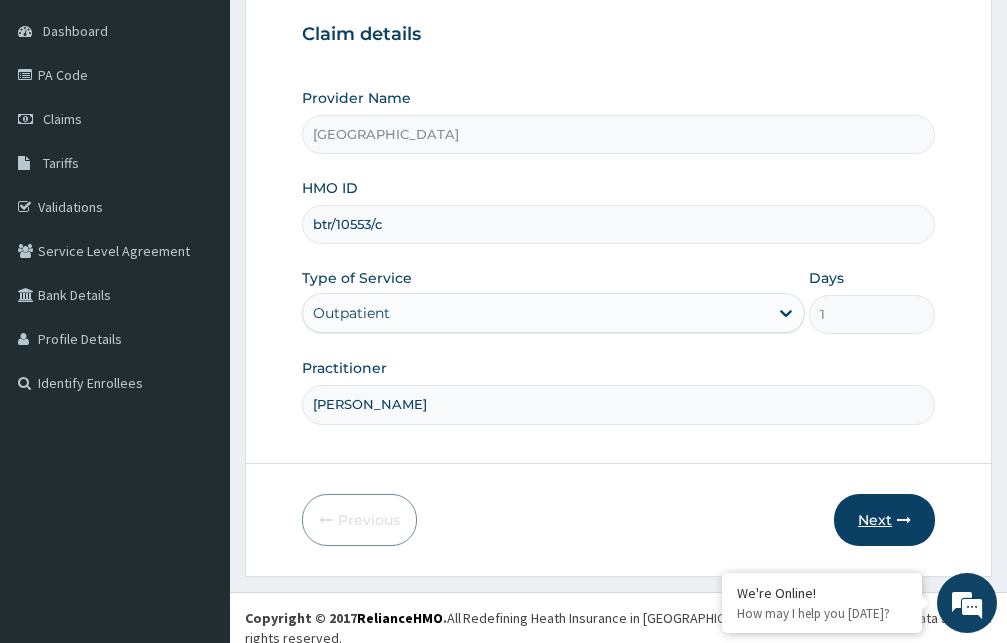 type on "[PERSON_NAME]" 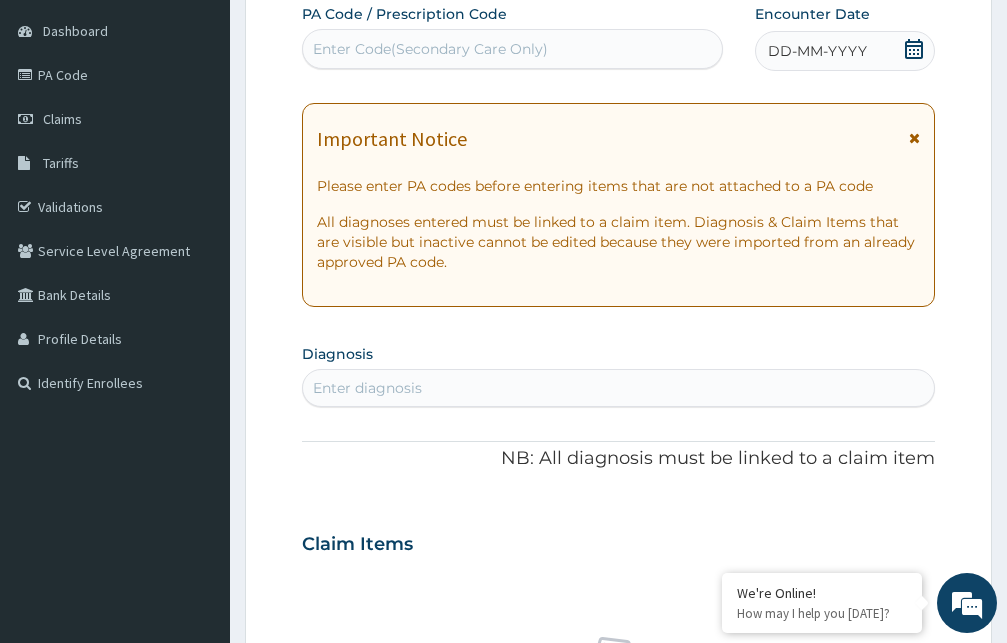 click at bounding box center [914, 138] 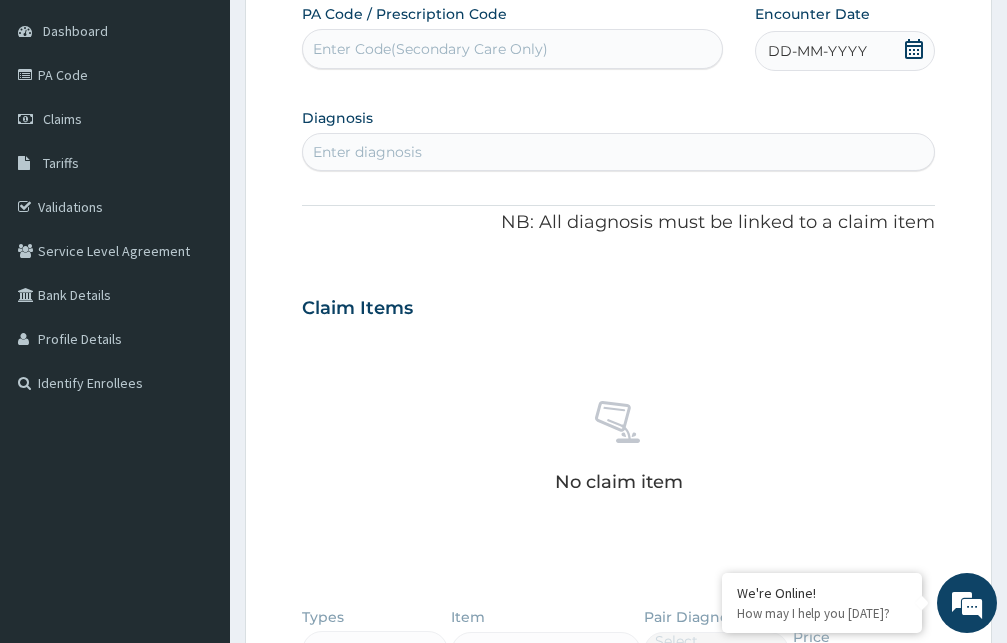 click 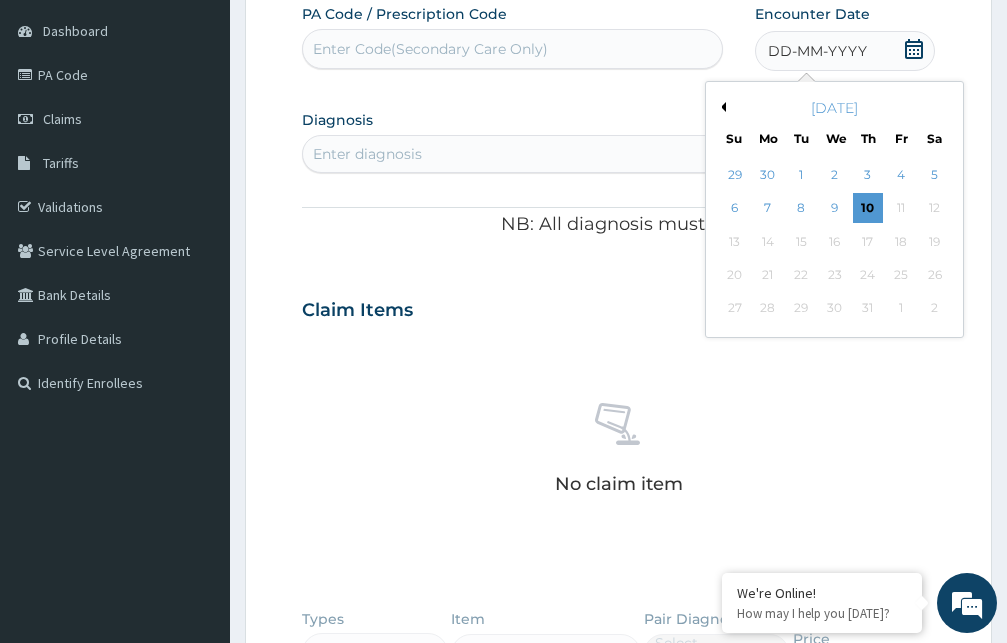 click on "Previous Month" at bounding box center [721, 107] 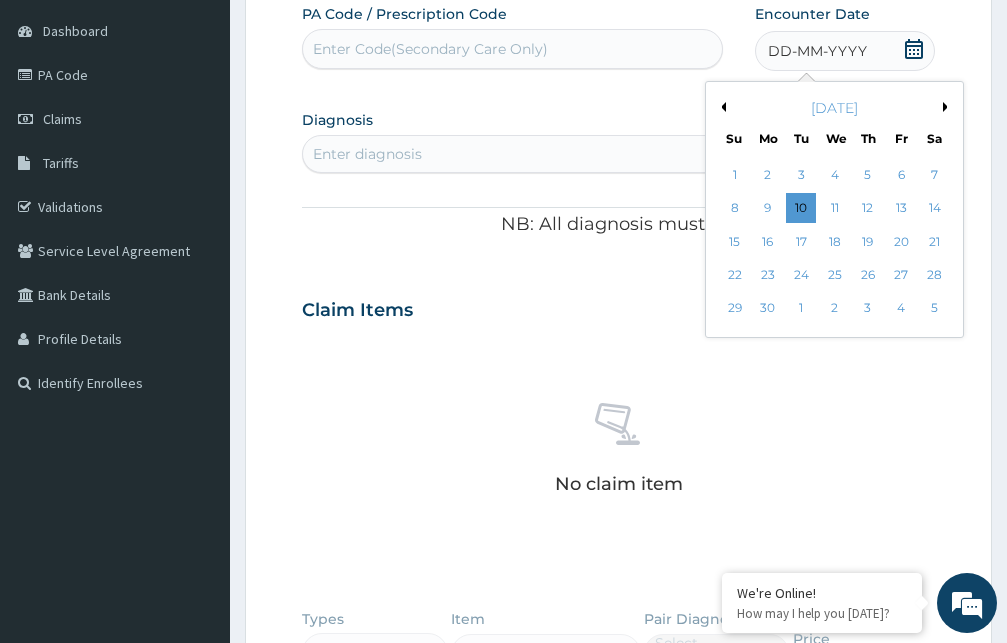 click on "Next Month" at bounding box center (948, 107) 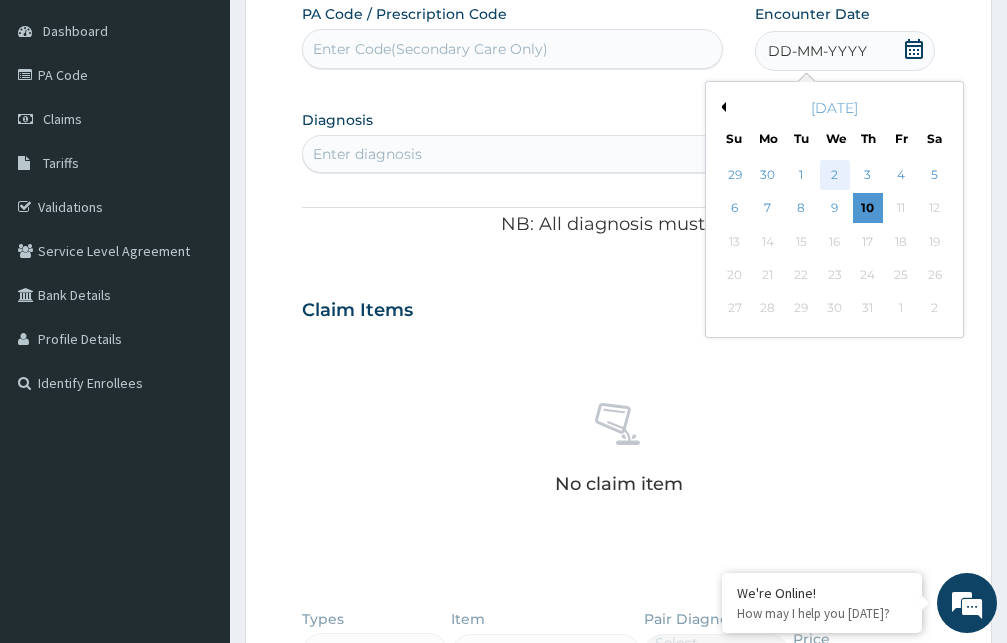 click on "2" at bounding box center (834, 175) 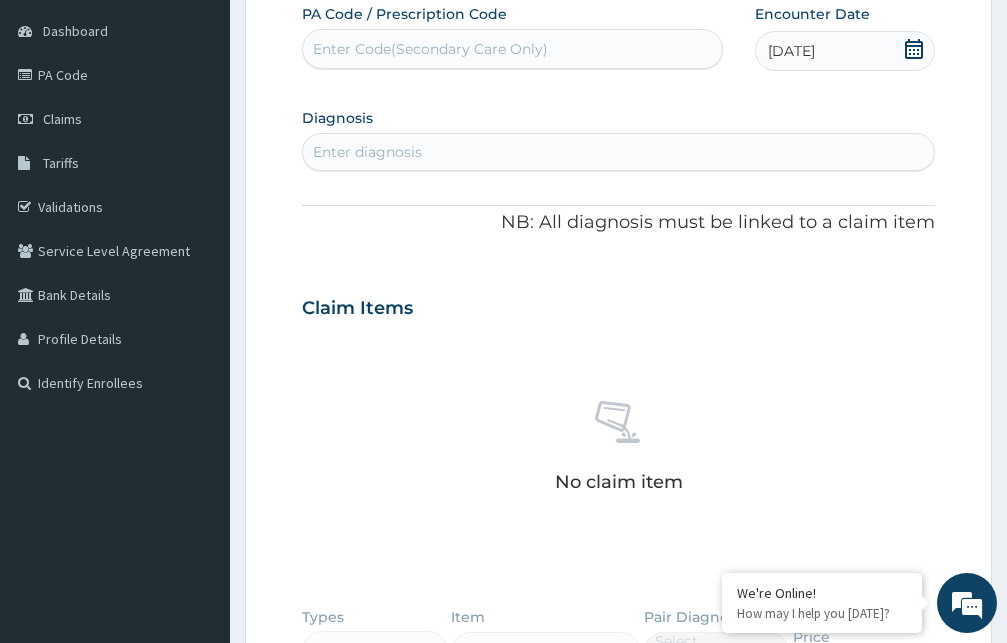 click on "Enter diagnosis" at bounding box center [618, 152] 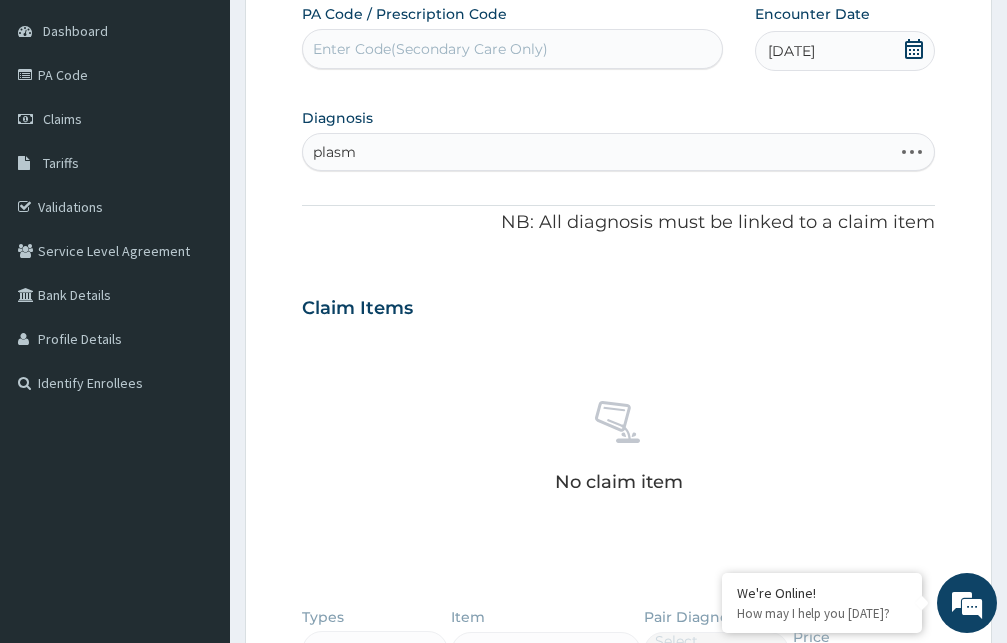 type on "plasmo" 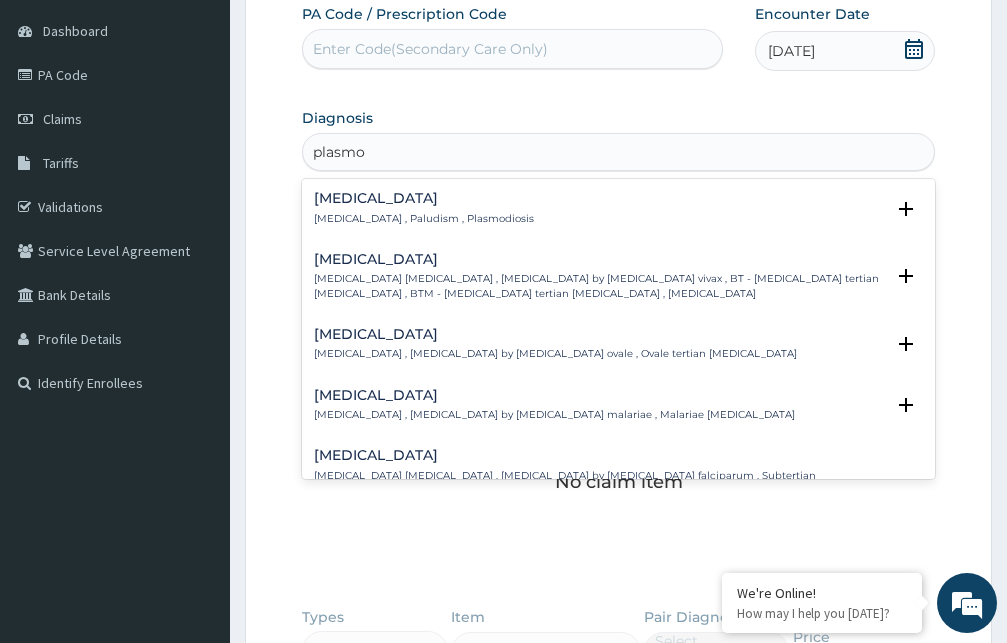 click on "[MEDICAL_DATA] , Paludism , Plasmodiosis" at bounding box center (424, 219) 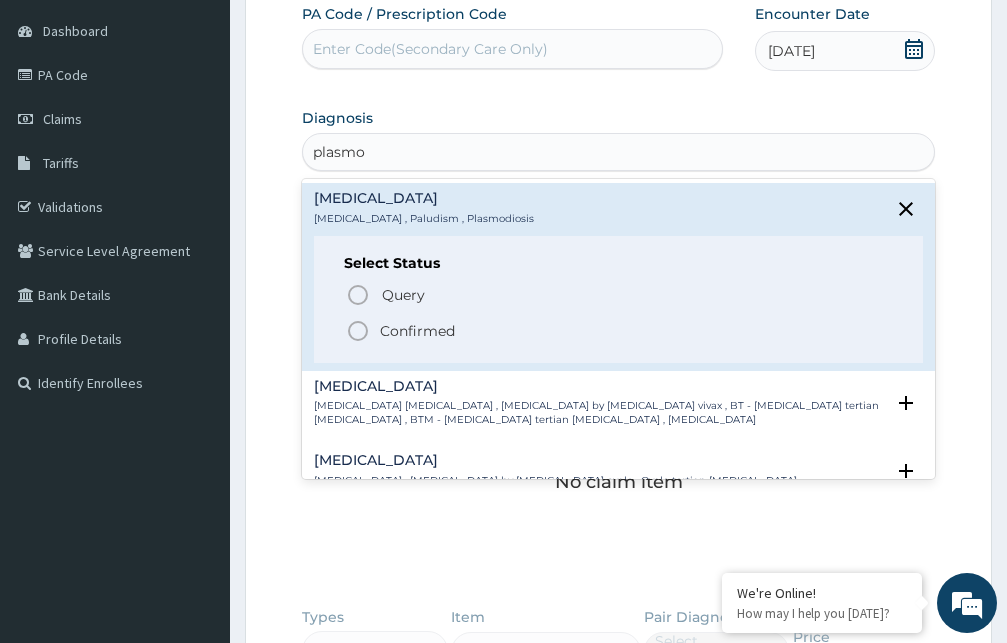 click 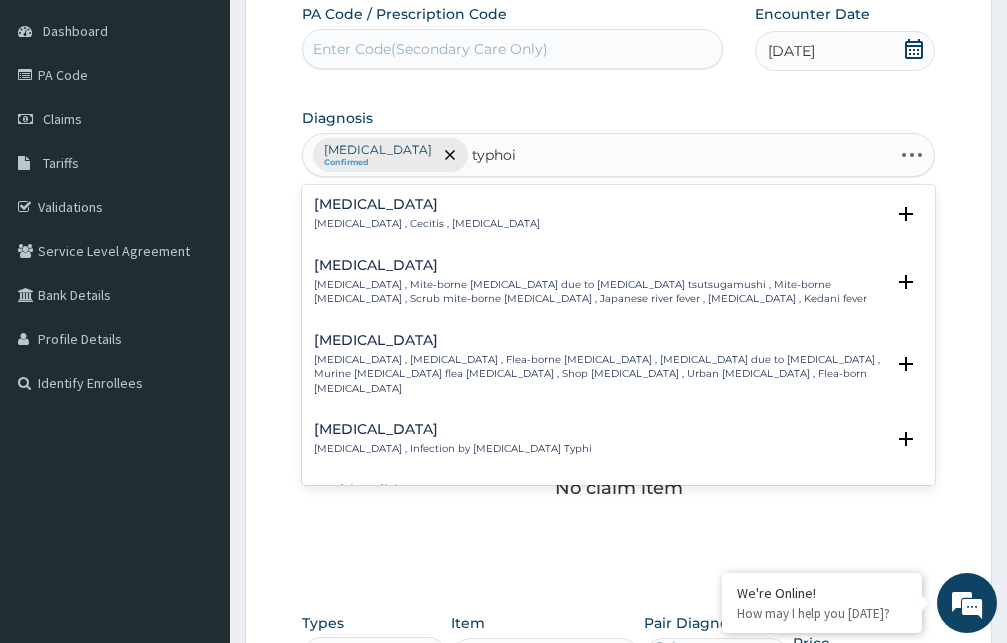 type on "[MEDICAL_DATA]" 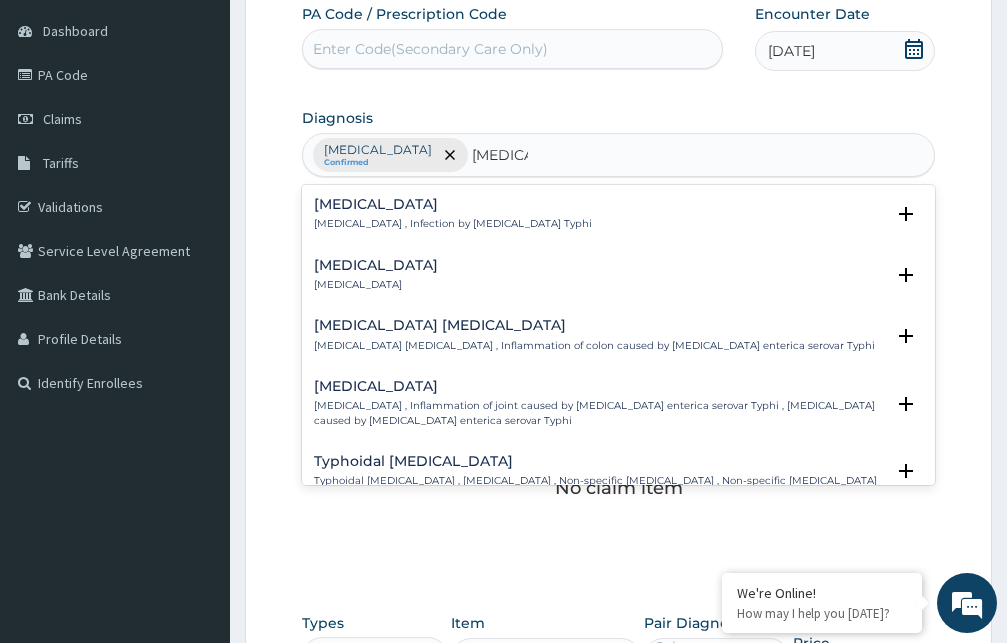 click on "[MEDICAL_DATA] , Infection by [MEDICAL_DATA] Typhi" at bounding box center [453, 224] 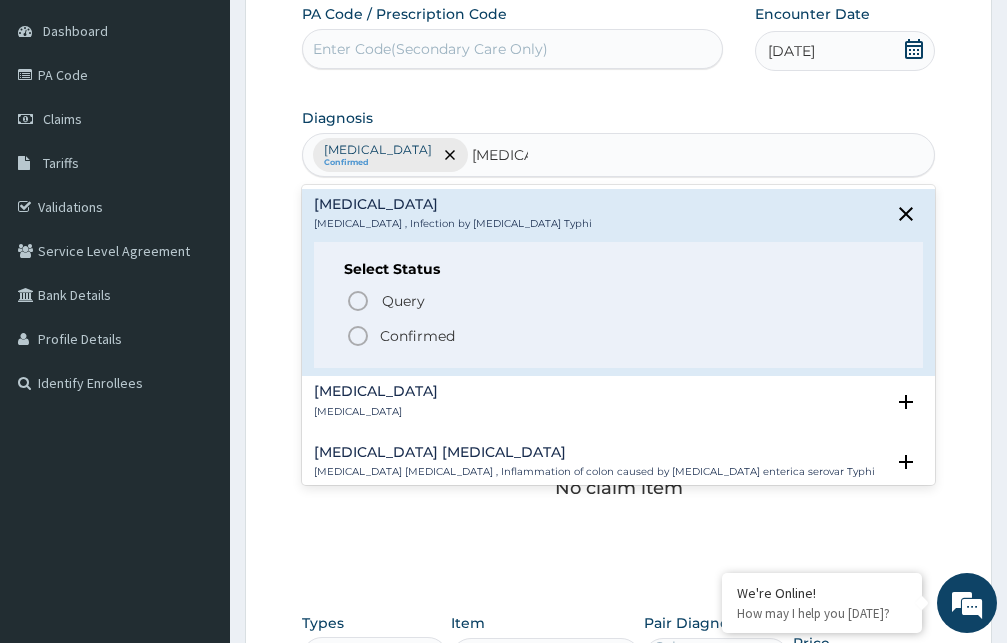 click 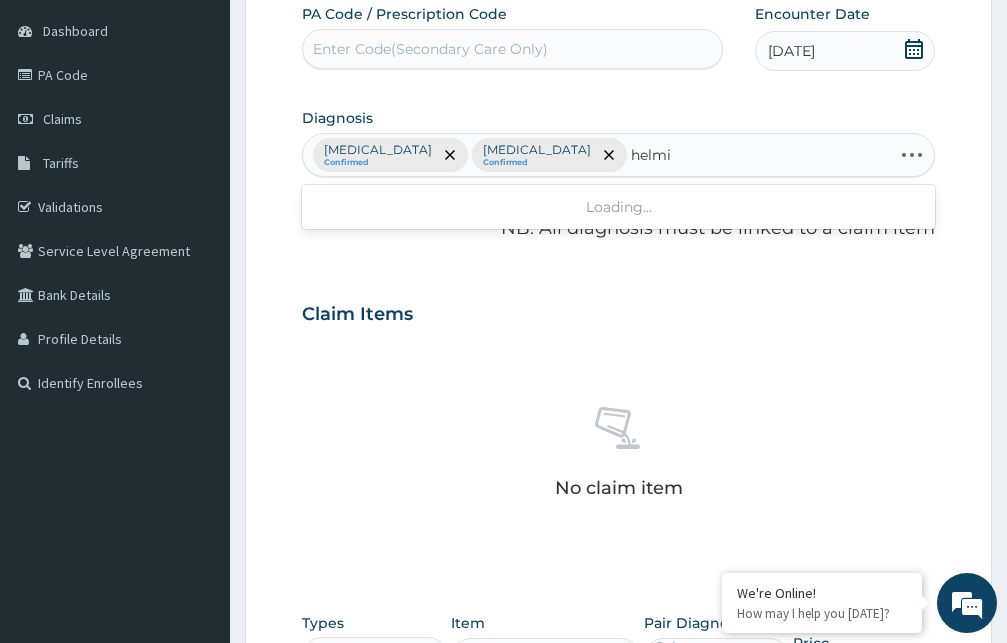 type on "[PERSON_NAME]" 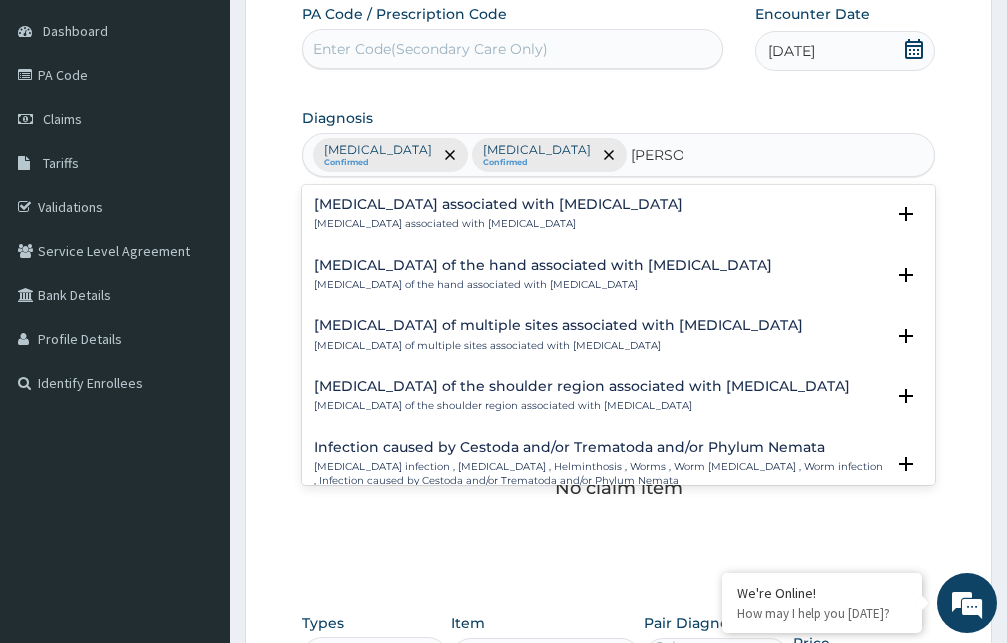 click on "Arthropathy associated with helminthiasis Arthropathy associated with helminthiasis" at bounding box center (498, 214) 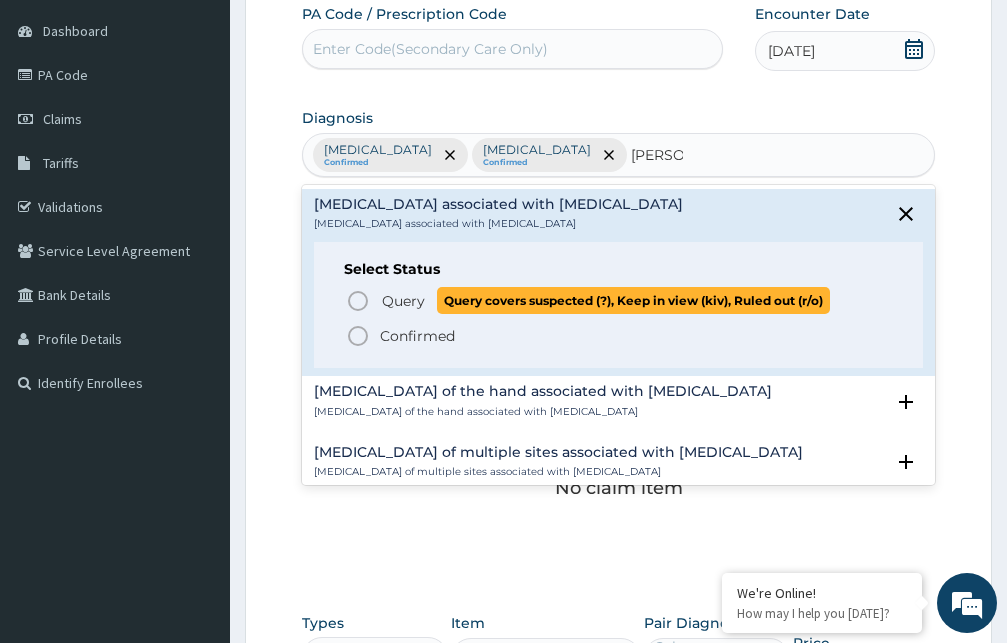 click 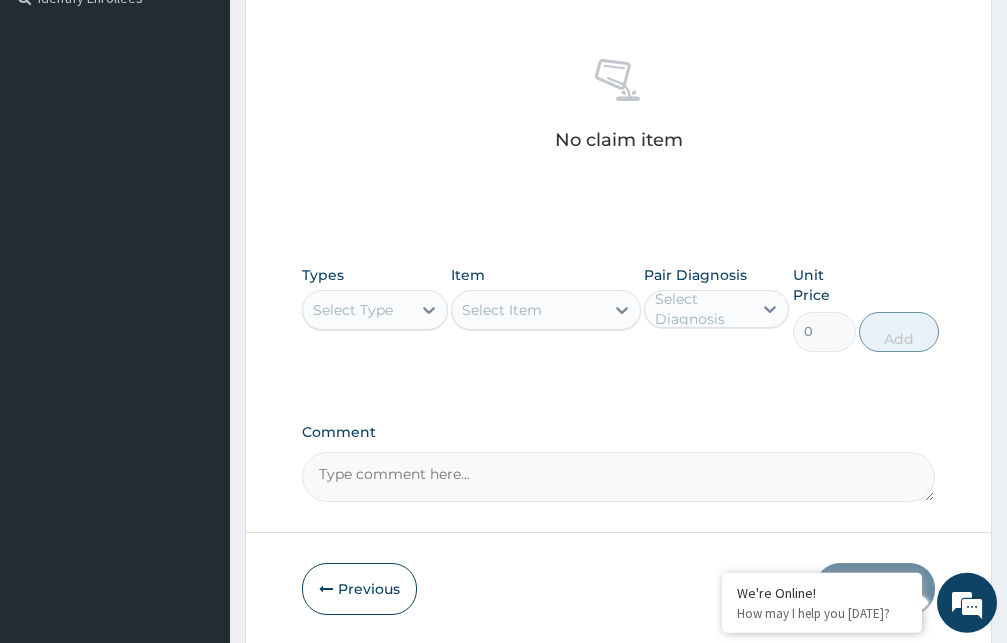 scroll, scrollTop: 595, scrollLeft: 0, axis: vertical 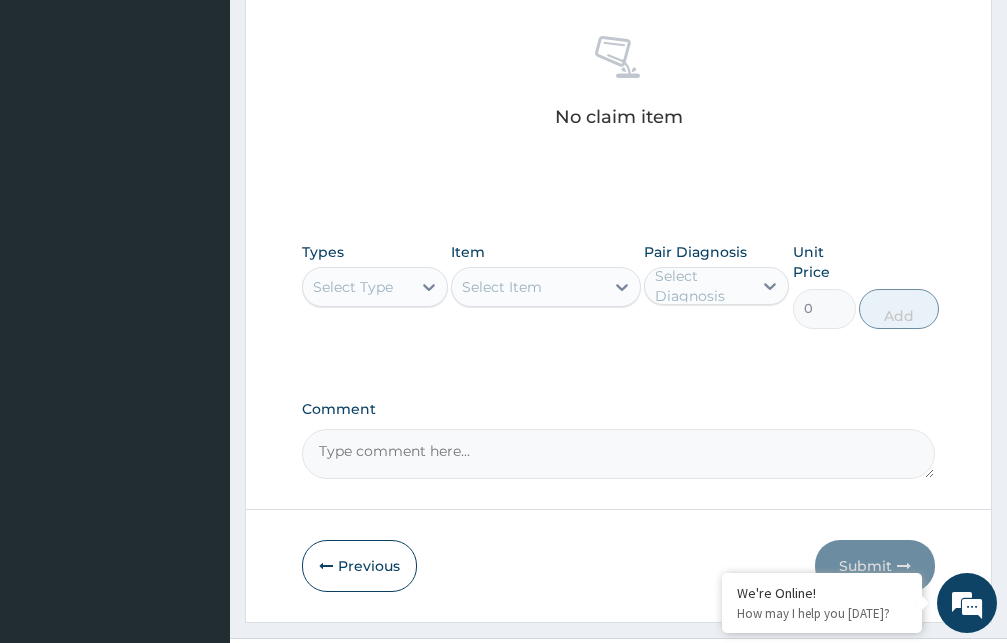 click on "Select Type" at bounding box center [353, 287] 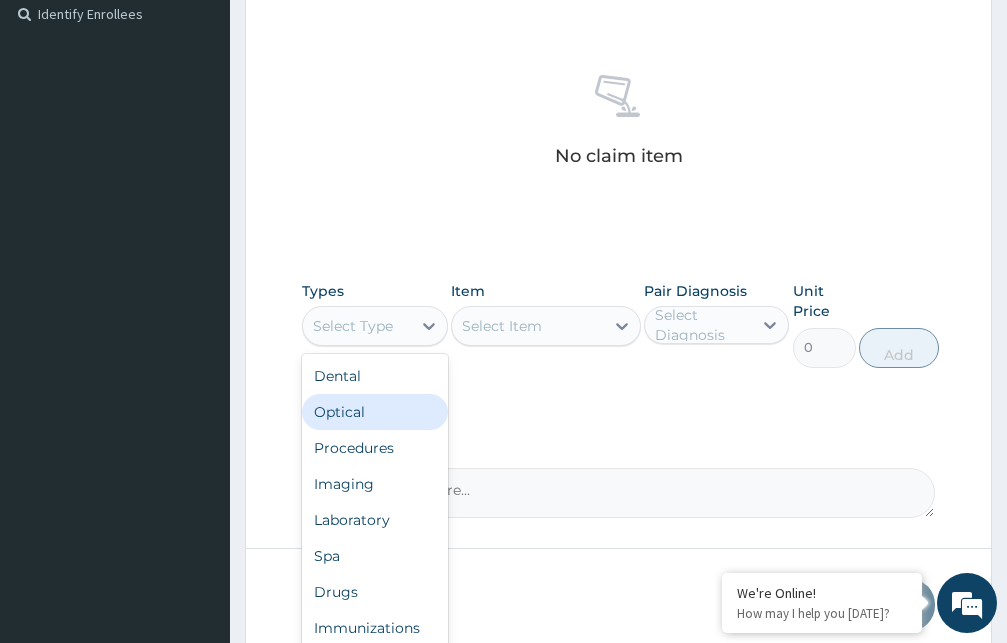 scroll, scrollTop: 595, scrollLeft: 0, axis: vertical 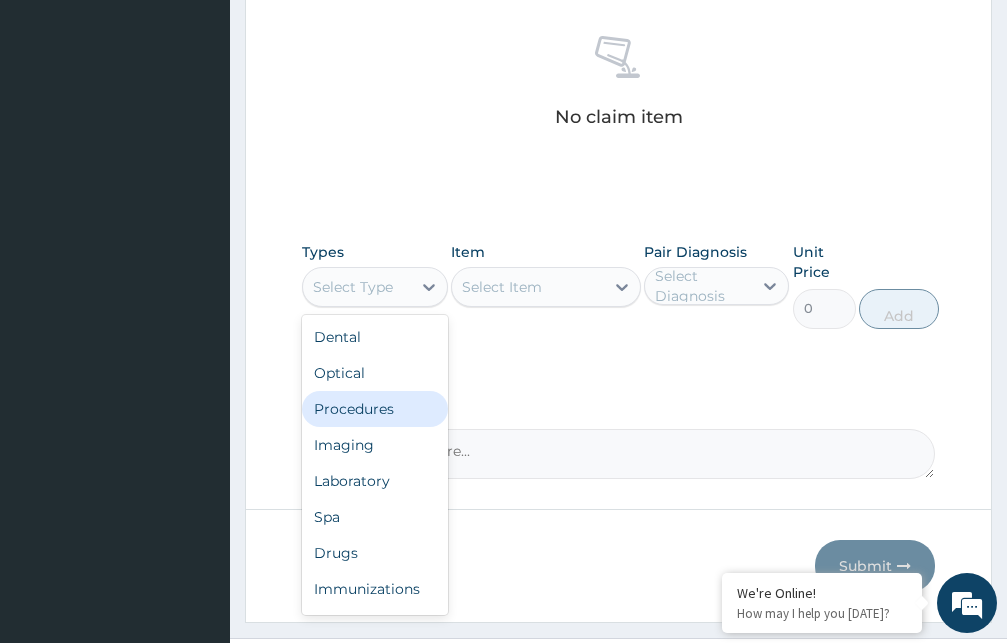 click on "Procedures" at bounding box center [375, 409] 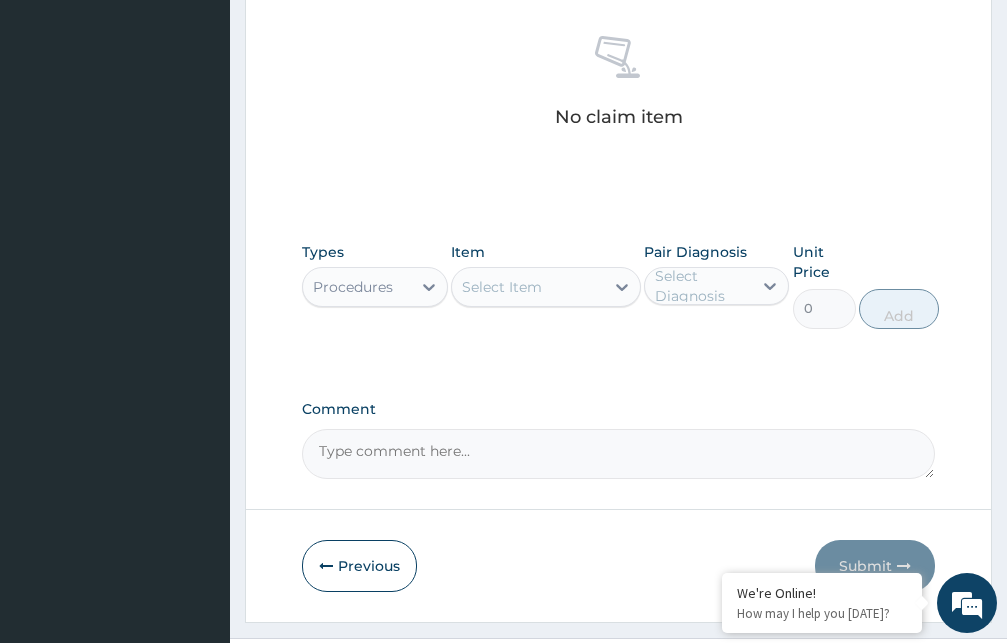 click on "Select Item" at bounding box center (502, 287) 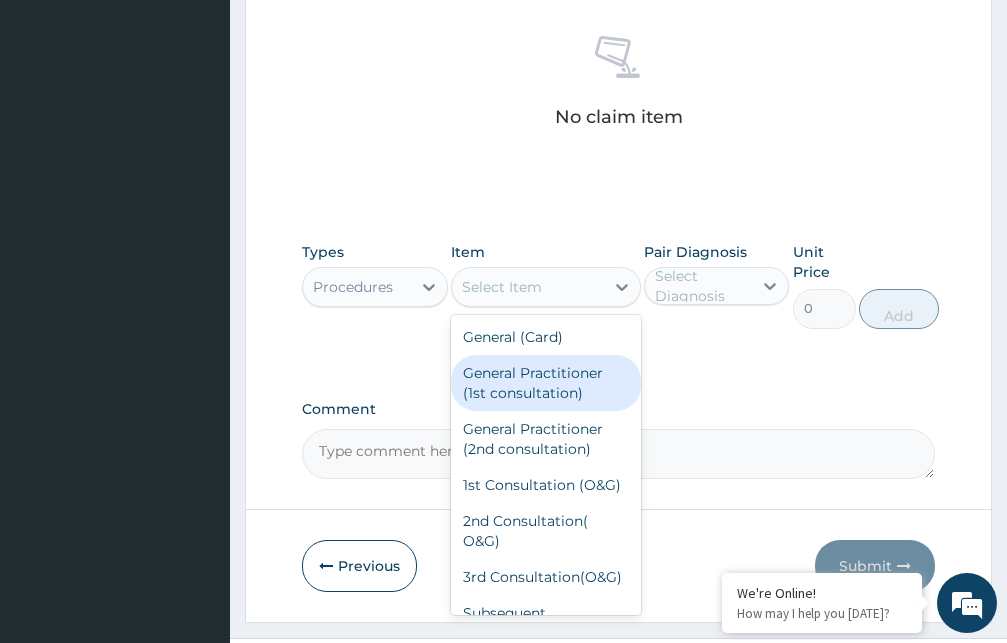 click on "General Practitioner (1st consultation)" at bounding box center (546, 383) 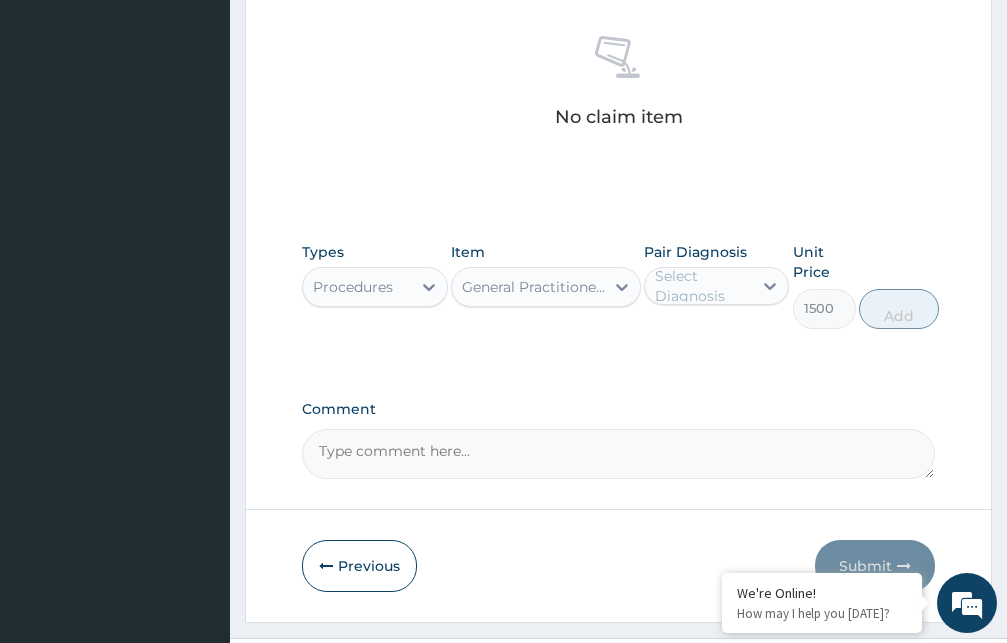 click on "Select Diagnosis" at bounding box center (703, 286) 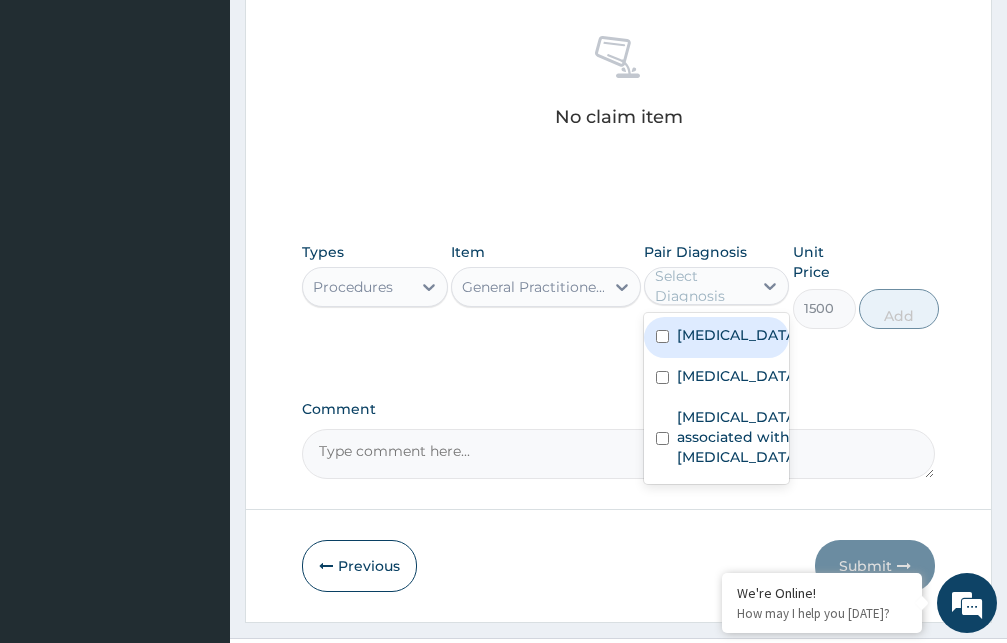 click on "Malaria" at bounding box center (738, 335) 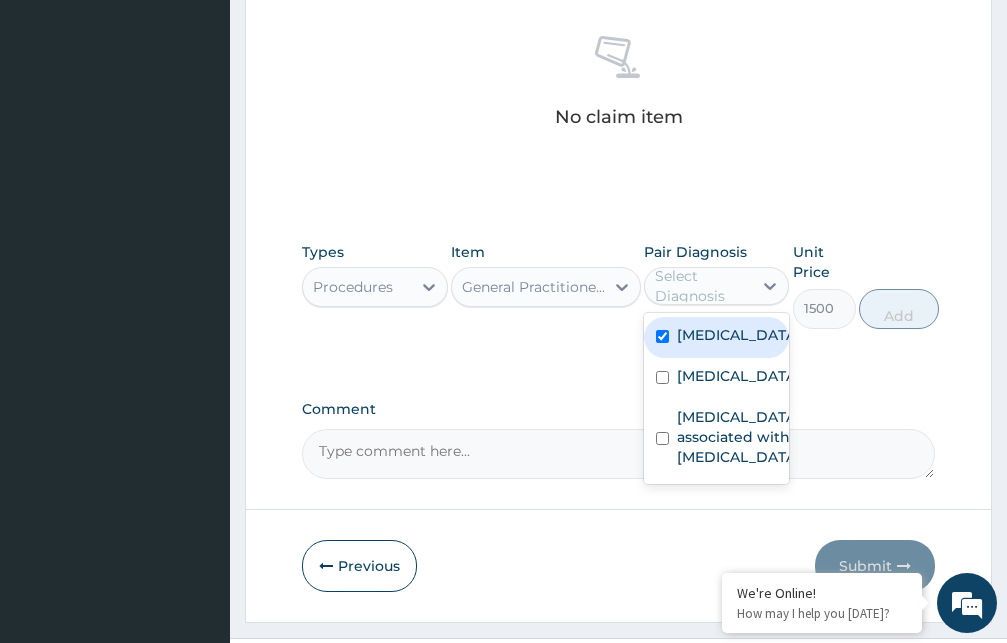 checkbox on "true" 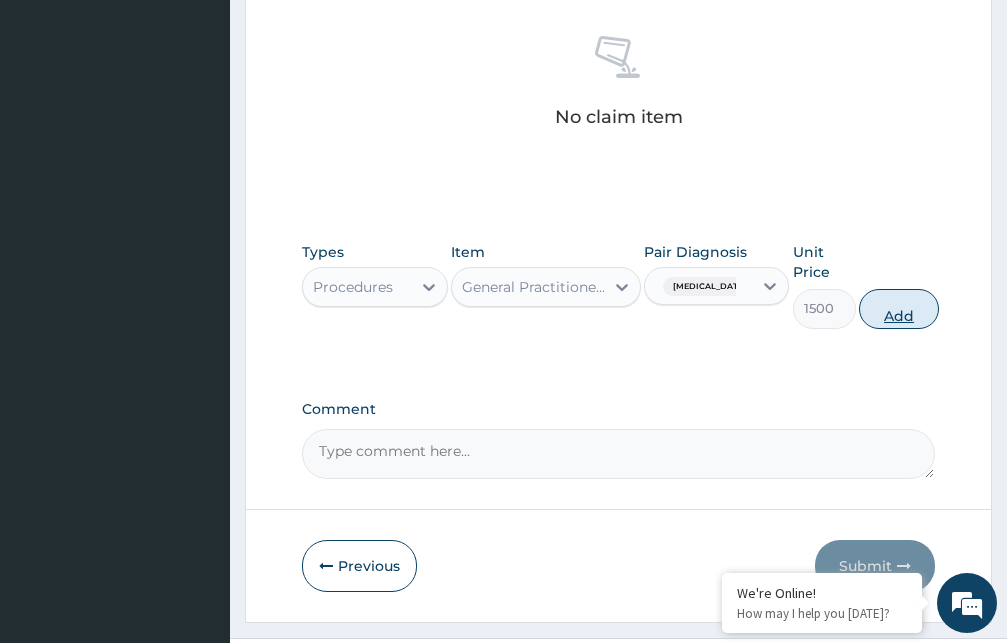 click on "Add" at bounding box center [899, 309] 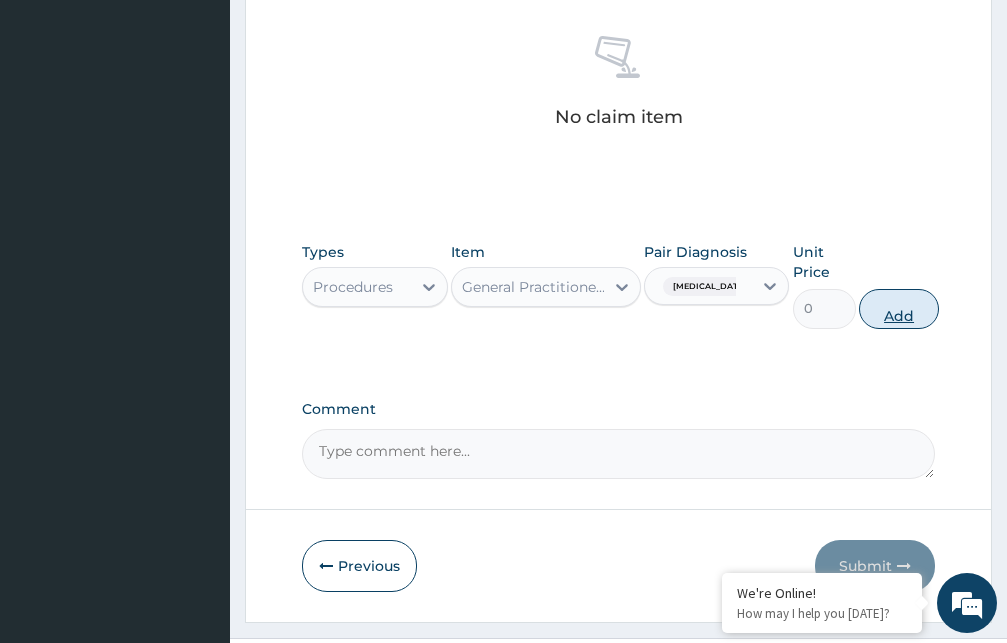 scroll, scrollTop: 525, scrollLeft: 0, axis: vertical 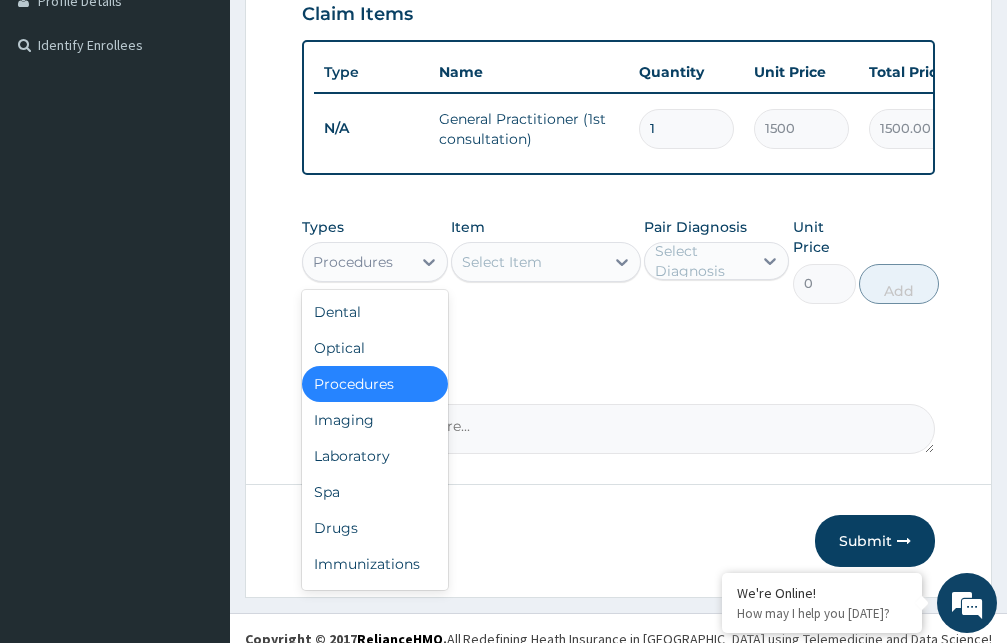 click on "Procedures" at bounding box center (353, 262) 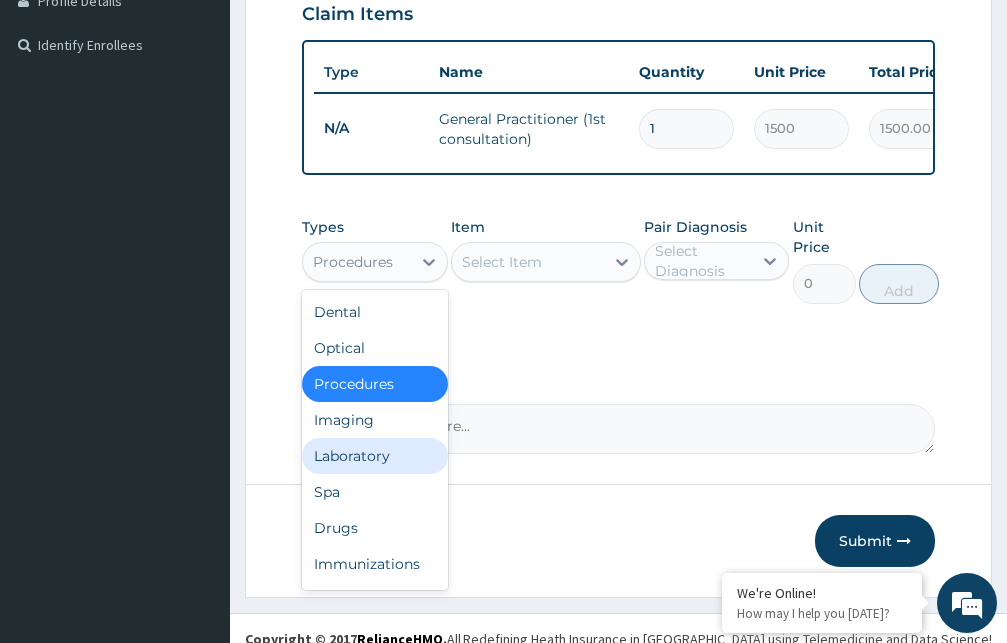 click on "Laboratory" at bounding box center [375, 456] 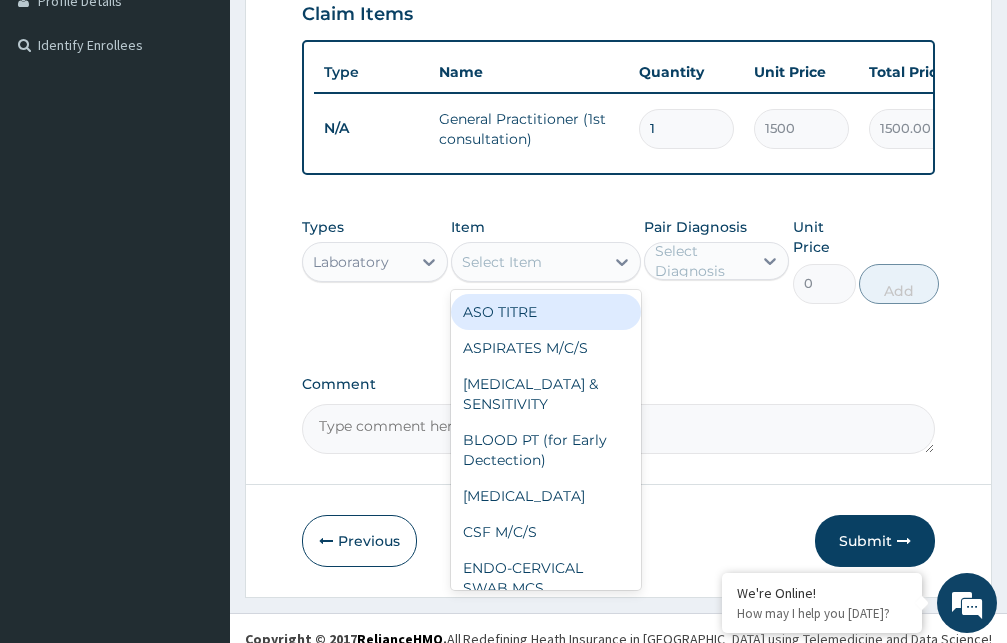 click on "Select Item" at bounding box center (502, 262) 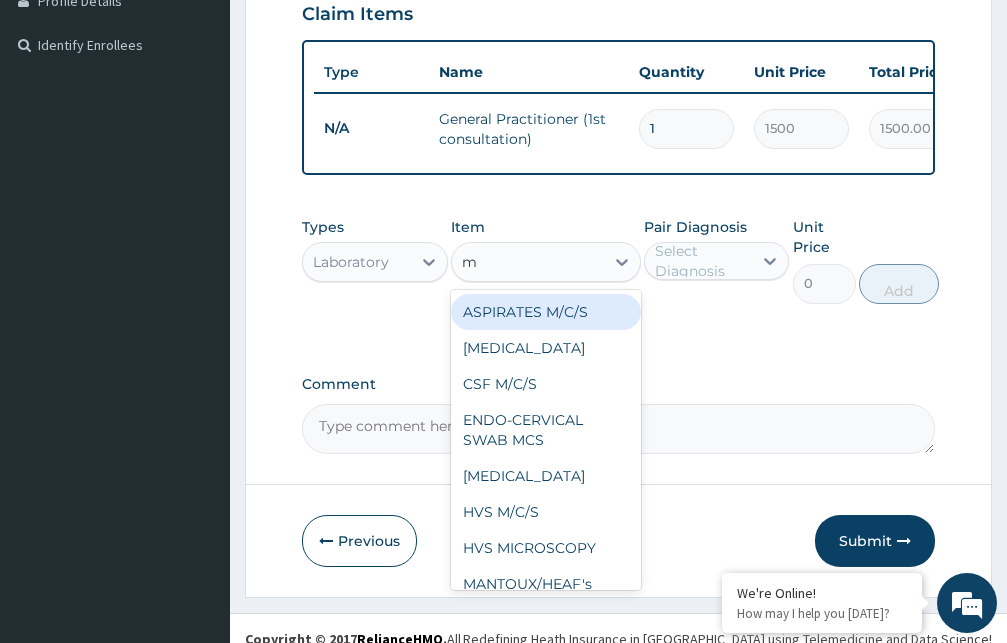 type on "mp" 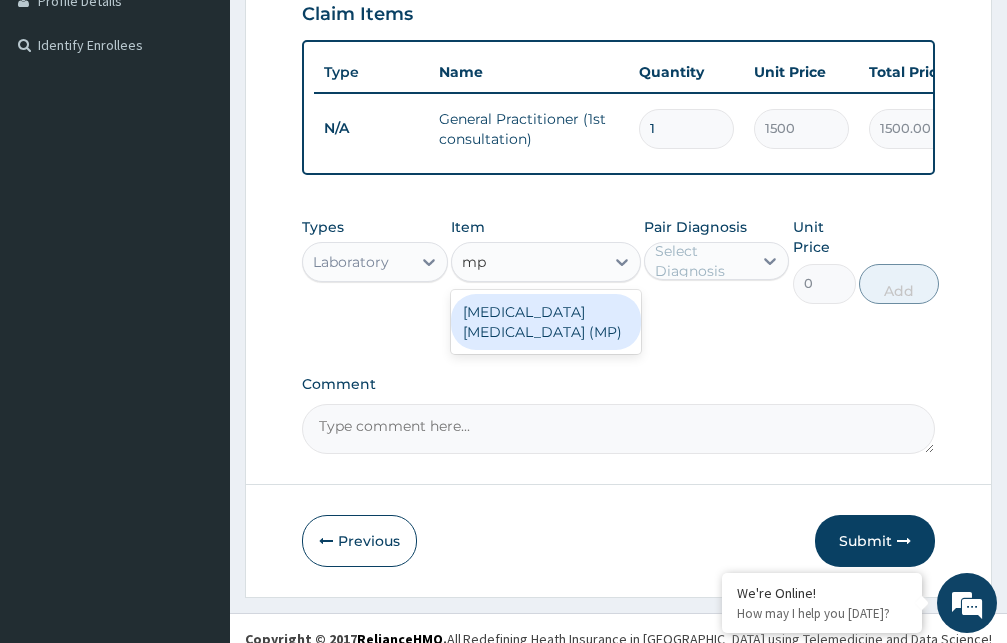 click on "MALARIA PARASITE (MP)" at bounding box center [546, 322] 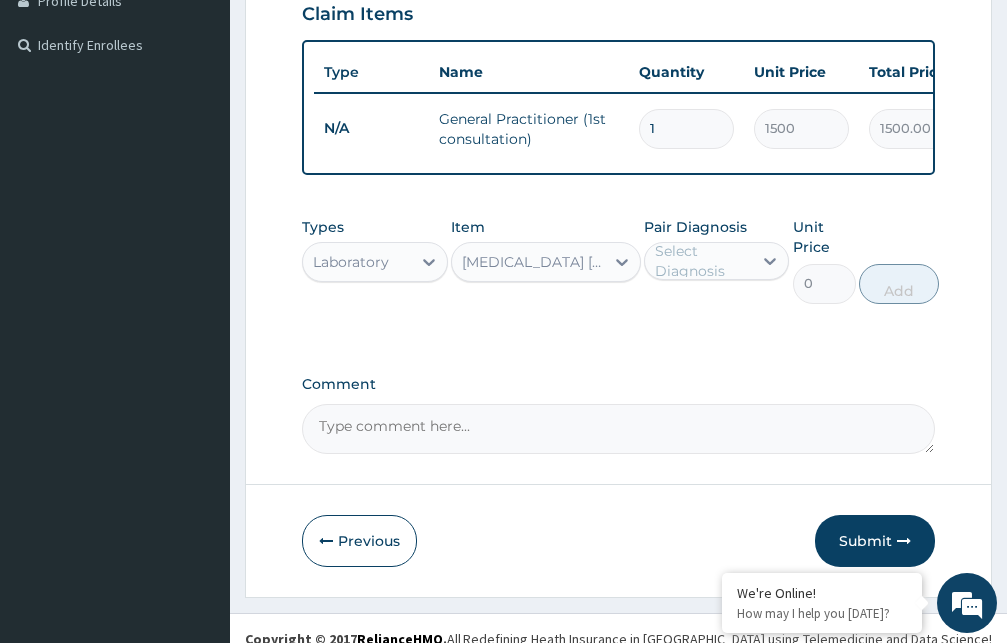 type 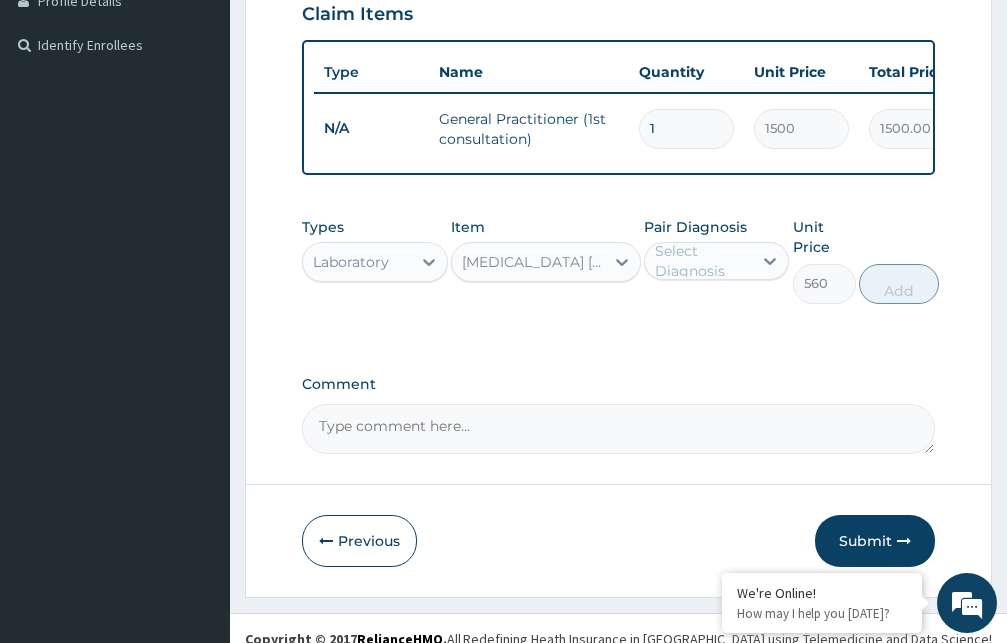 click on "Select Diagnosis" at bounding box center (703, 261) 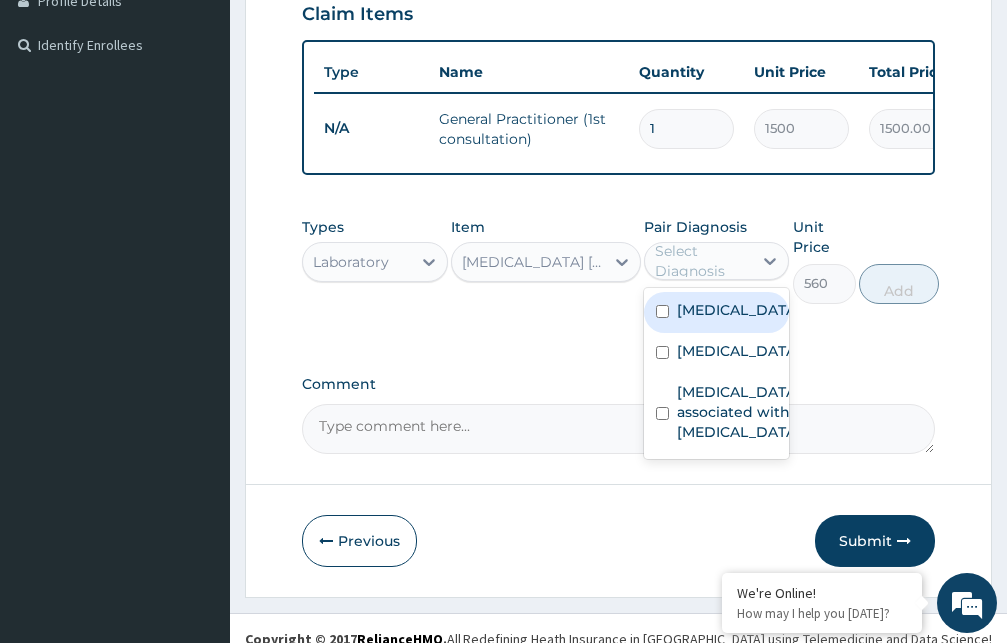 click on "Malaria" at bounding box center (738, 310) 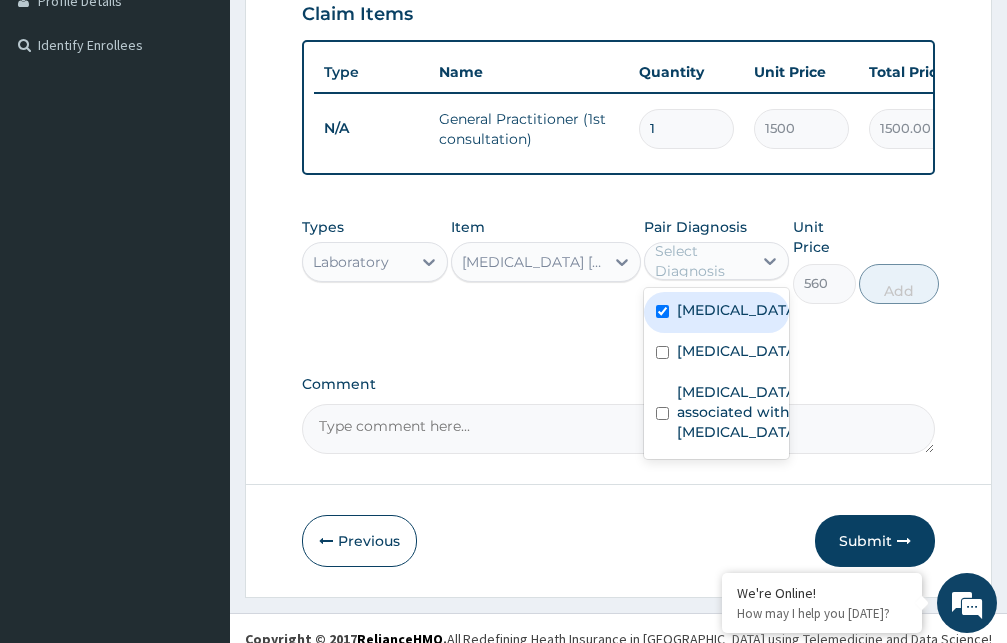 checkbox on "true" 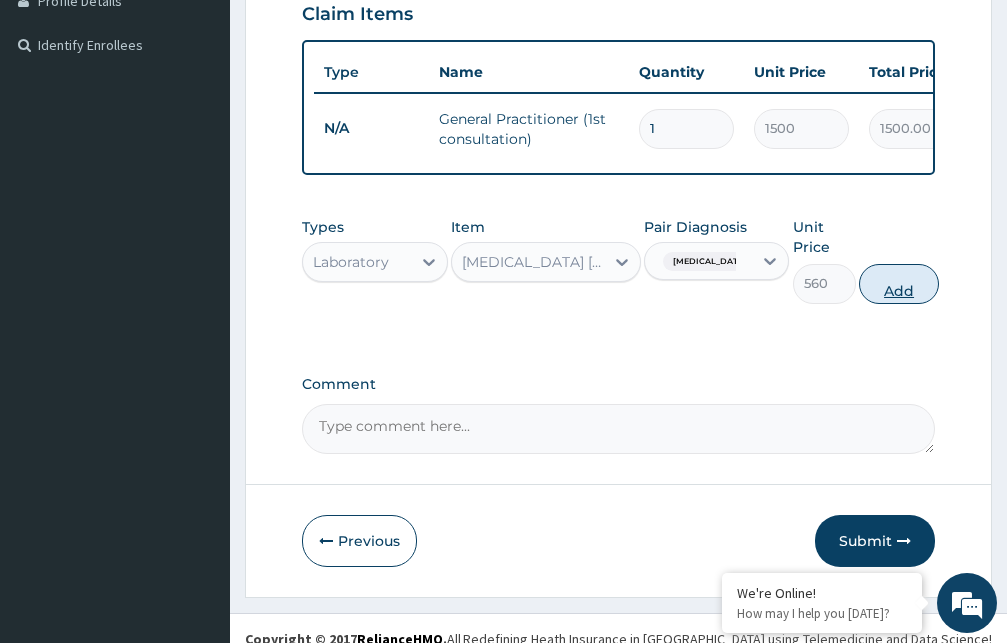 click on "Add" at bounding box center [899, 284] 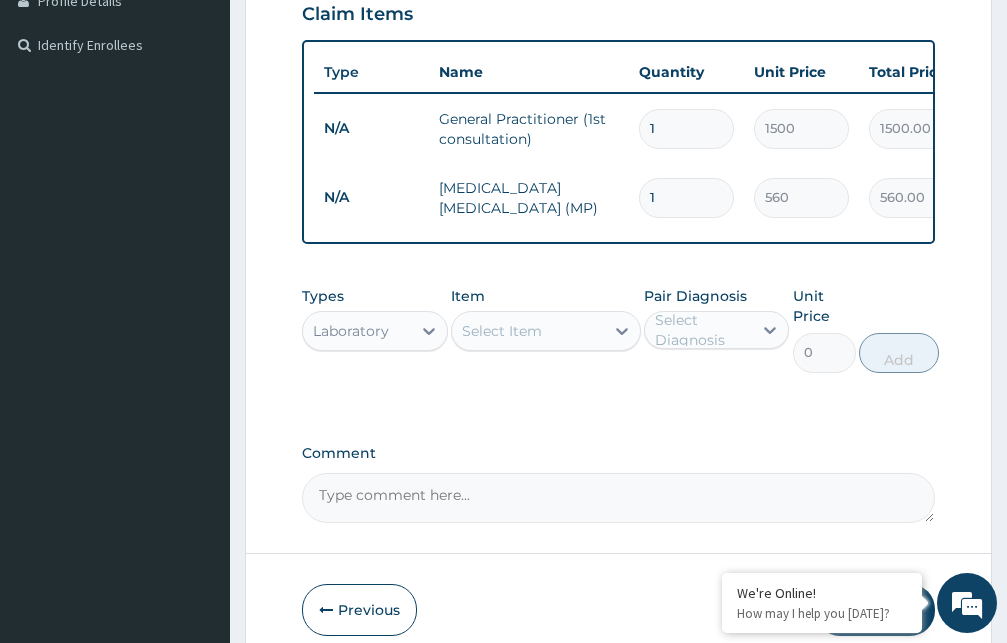 click on "Select Item" at bounding box center (528, 331) 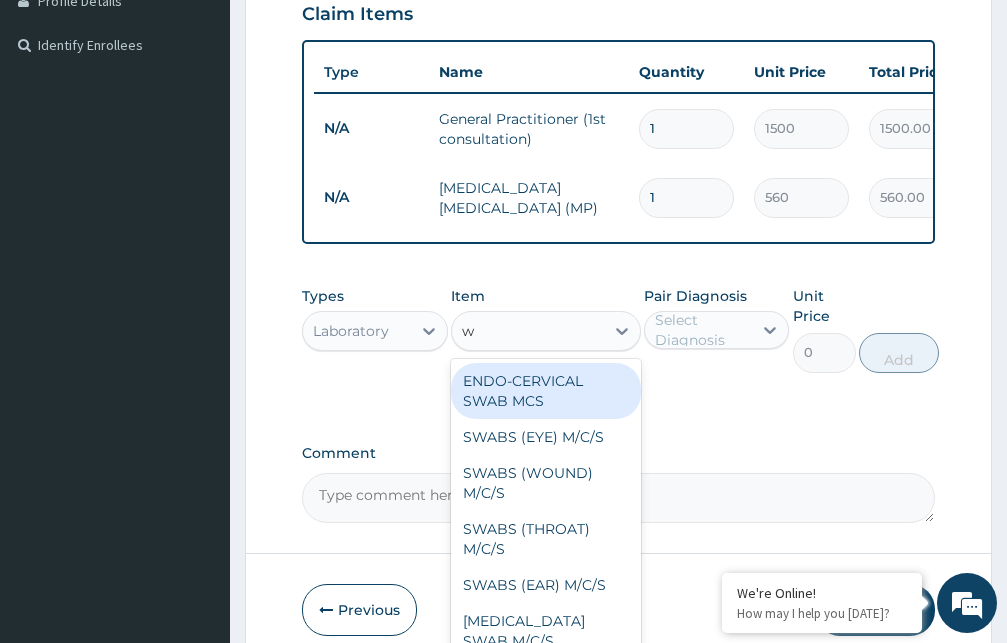 type on "wi" 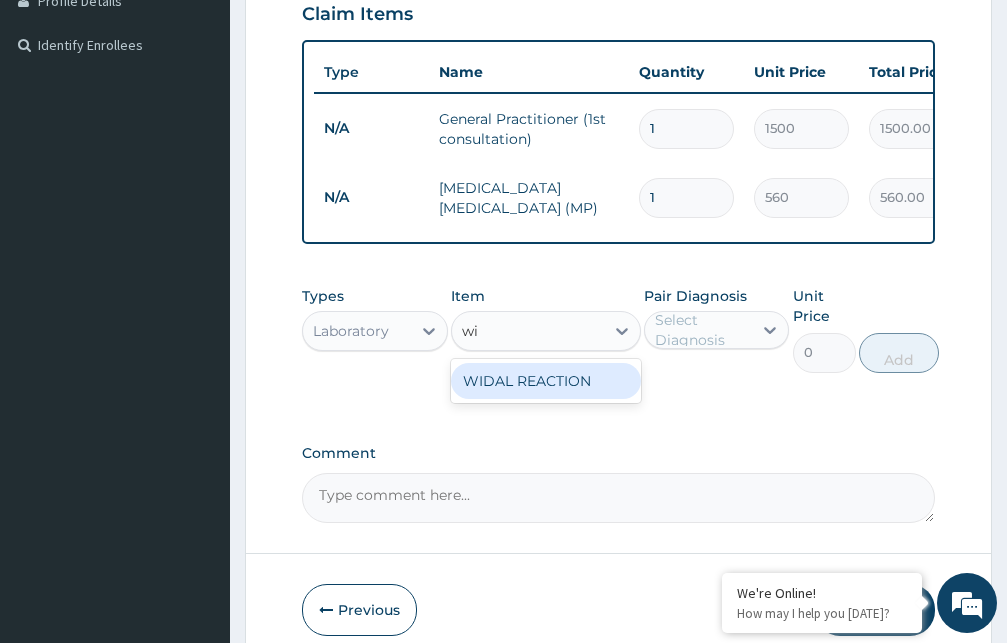 click on "WIDAL REACTION" at bounding box center (546, 381) 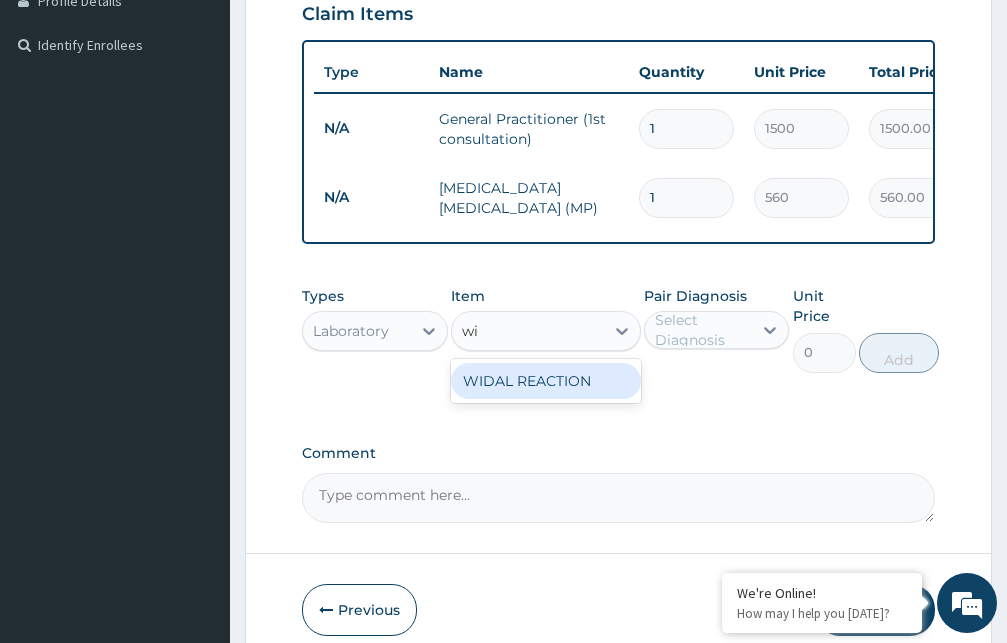 type 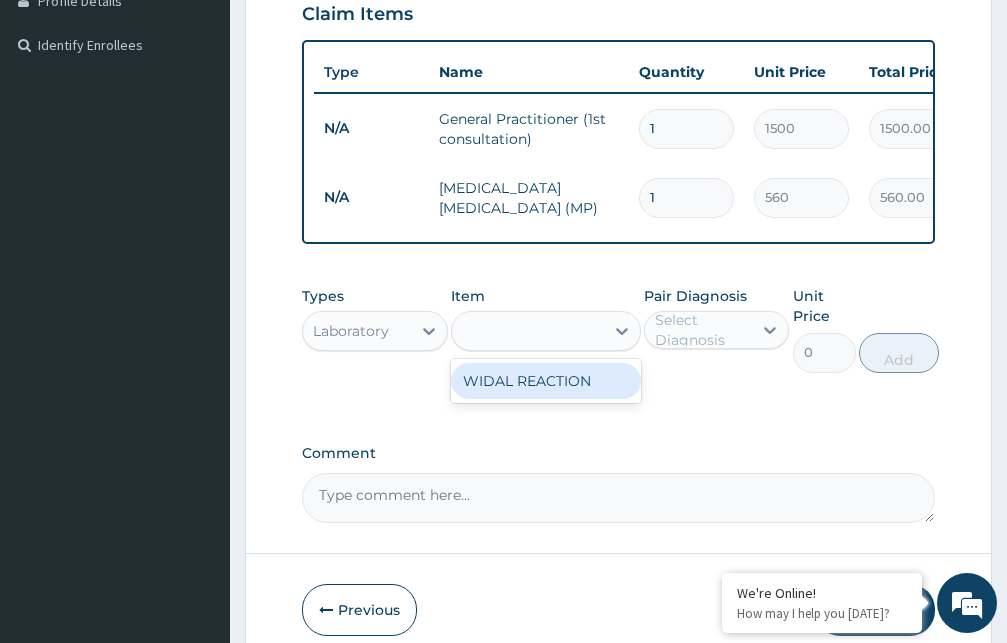 type on "800" 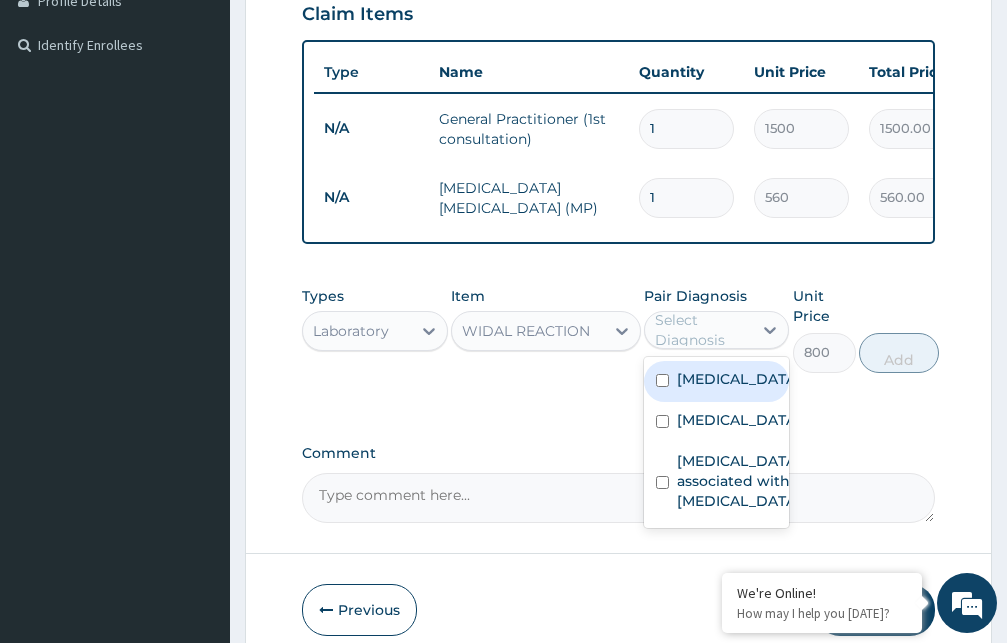 click on "Select Diagnosis" at bounding box center [703, 330] 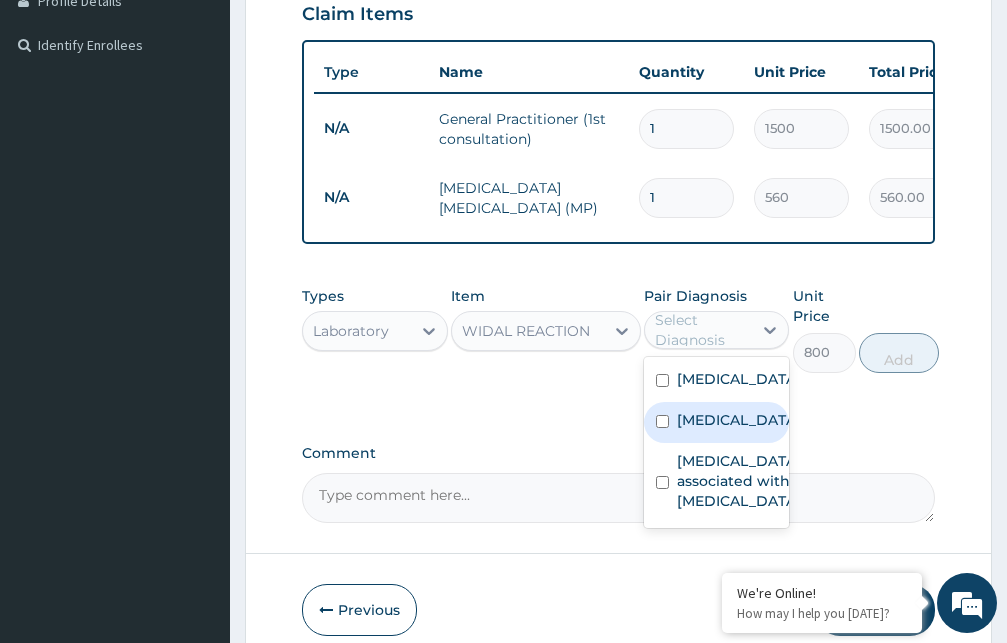 click on "Typhoid fever" at bounding box center [717, 422] 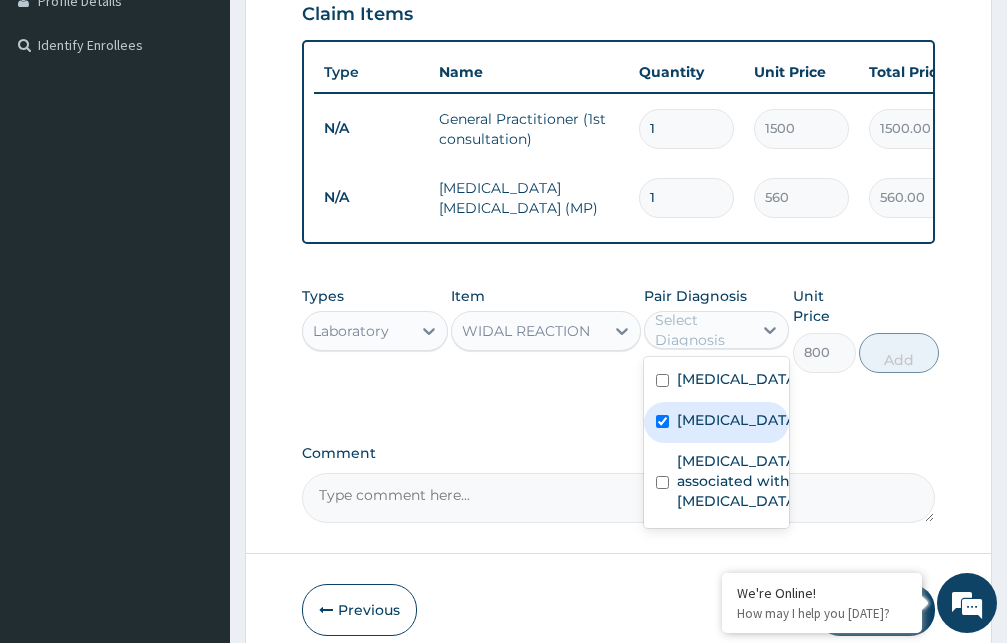 checkbox on "true" 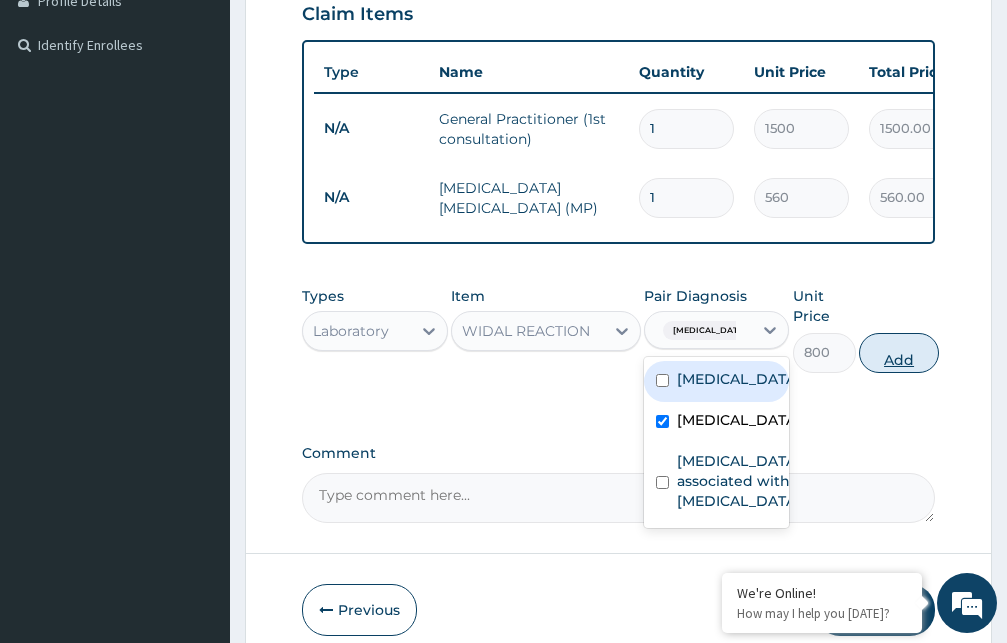 click on "Add" at bounding box center (899, 353) 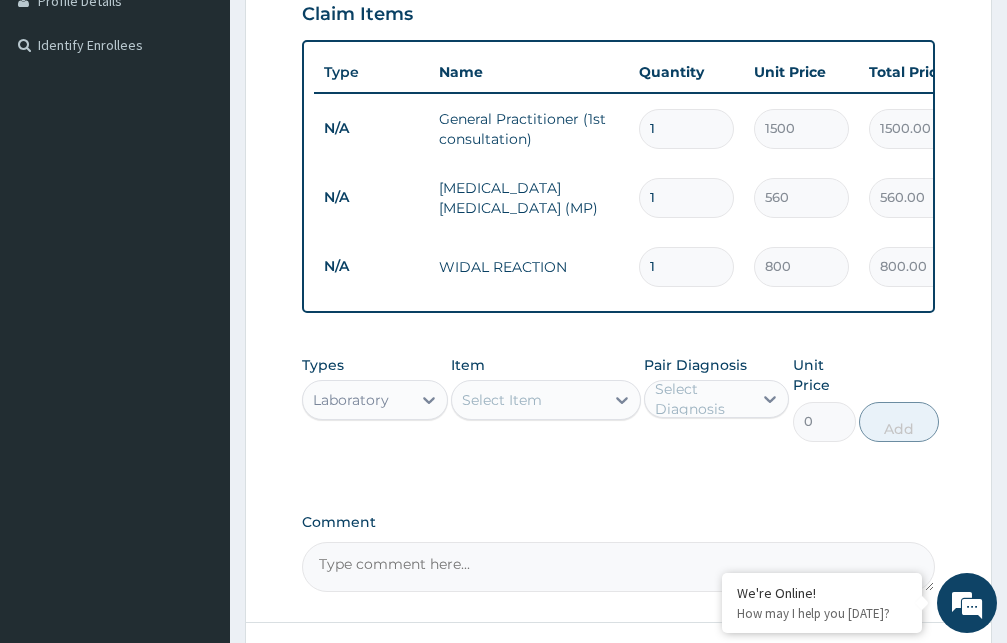 click on "Laboratory" at bounding box center [351, 400] 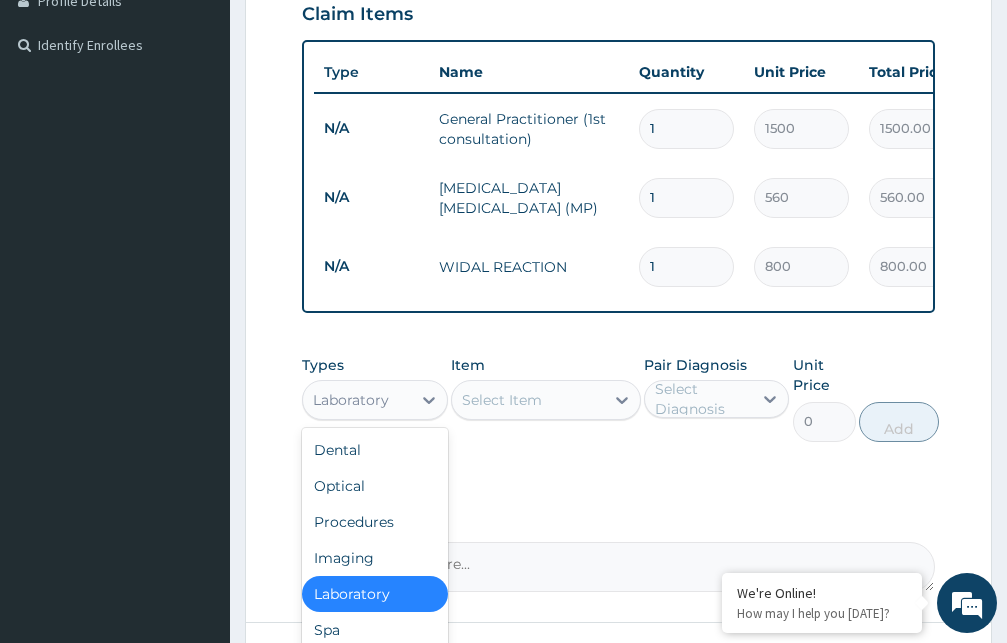 scroll, scrollTop: 68, scrollLeft: 0, axis: vertical 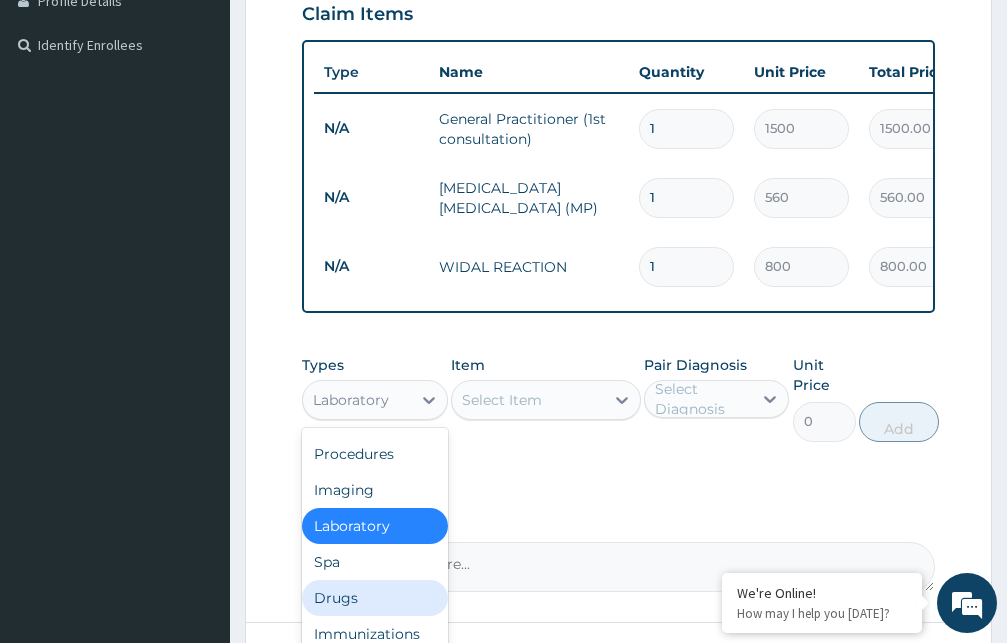 click on "Drugs" at bounding box center [375, 598] 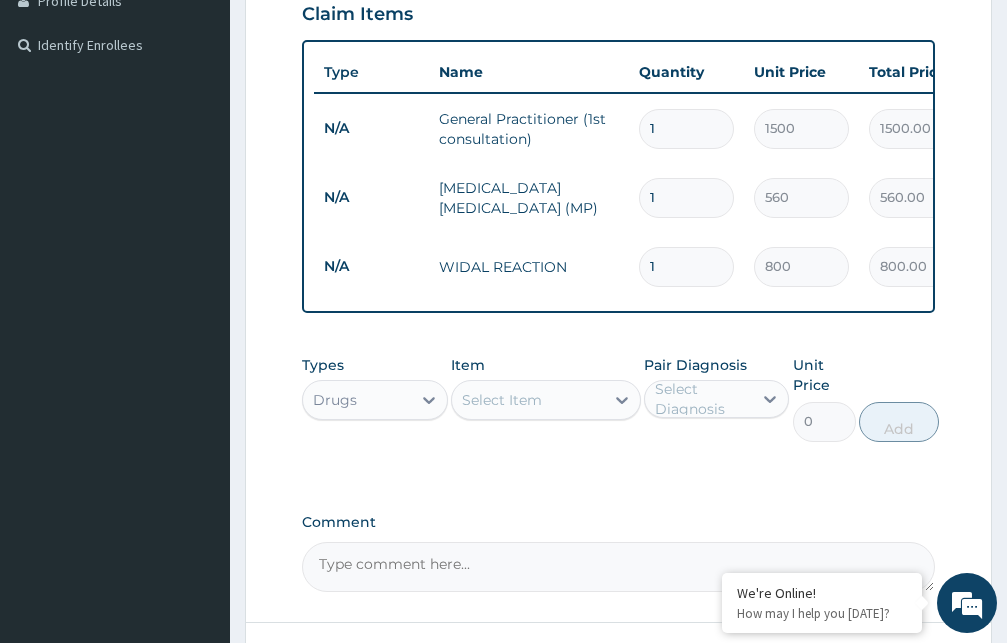 click on "Select Item" at bounding box center [528, 400] 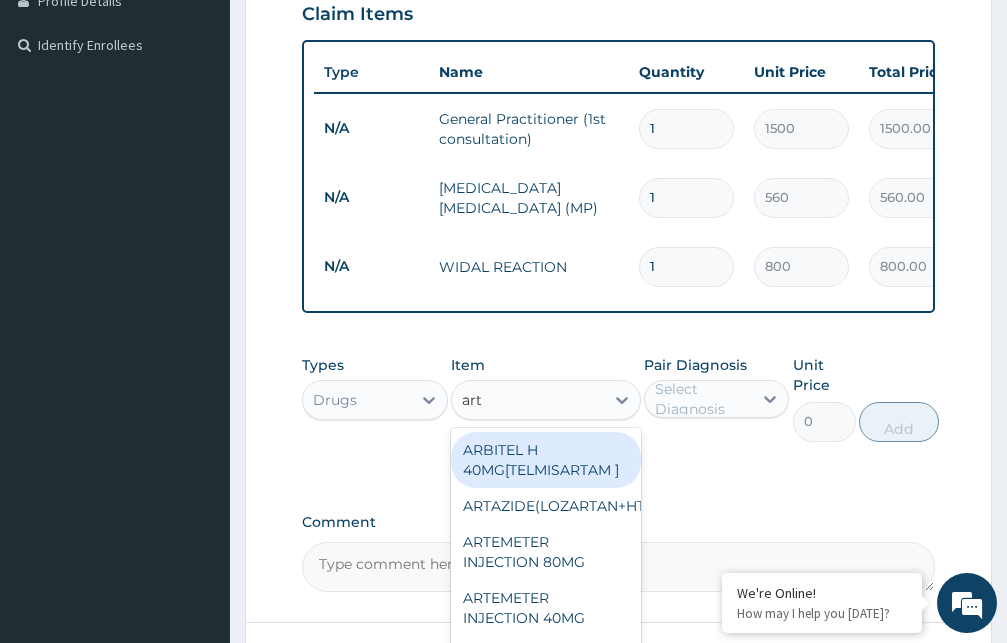 type on "arte" 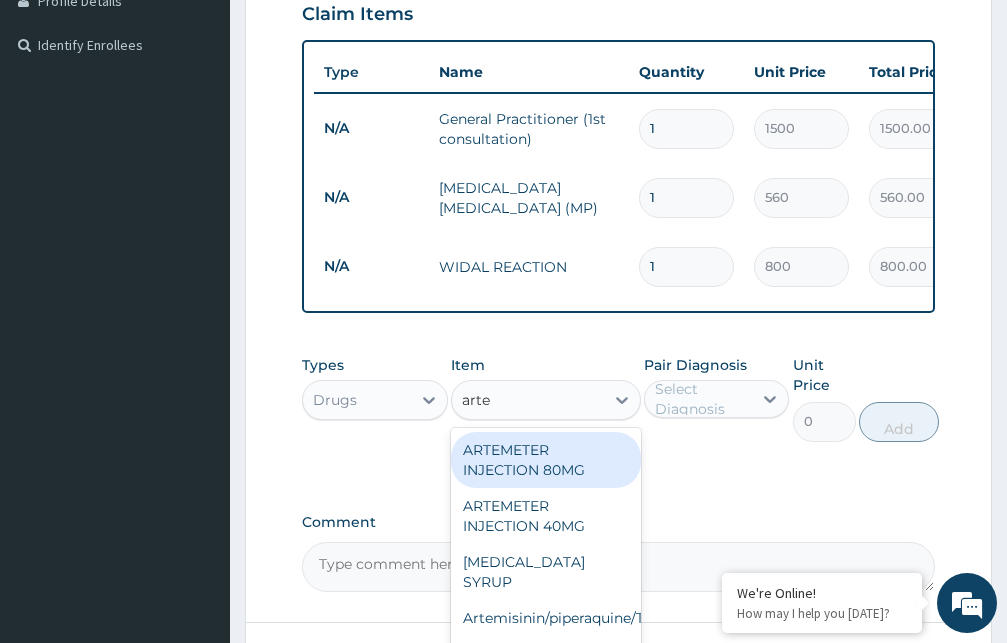 click on "ARTEMETER INJECTION  80MG" at bounding box center [546, 460] 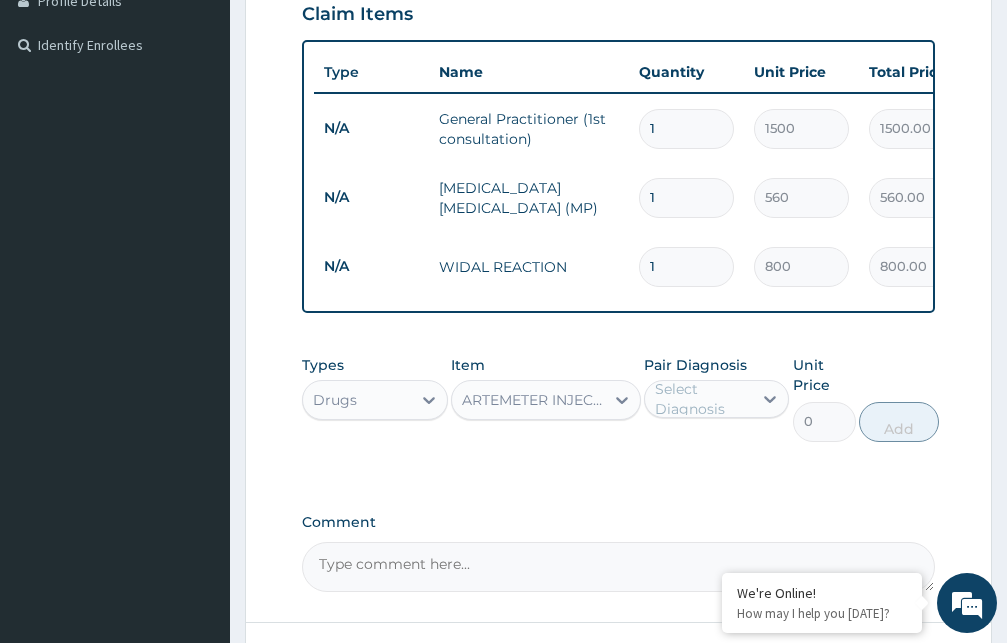 type 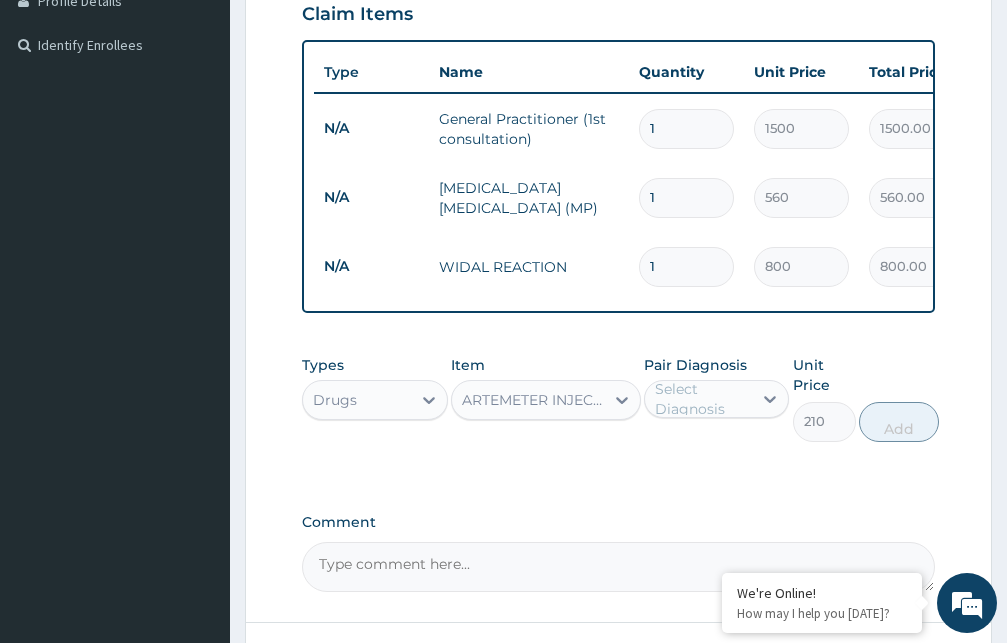 click on "Select Diagnosis" at bounding box center [703, 399] 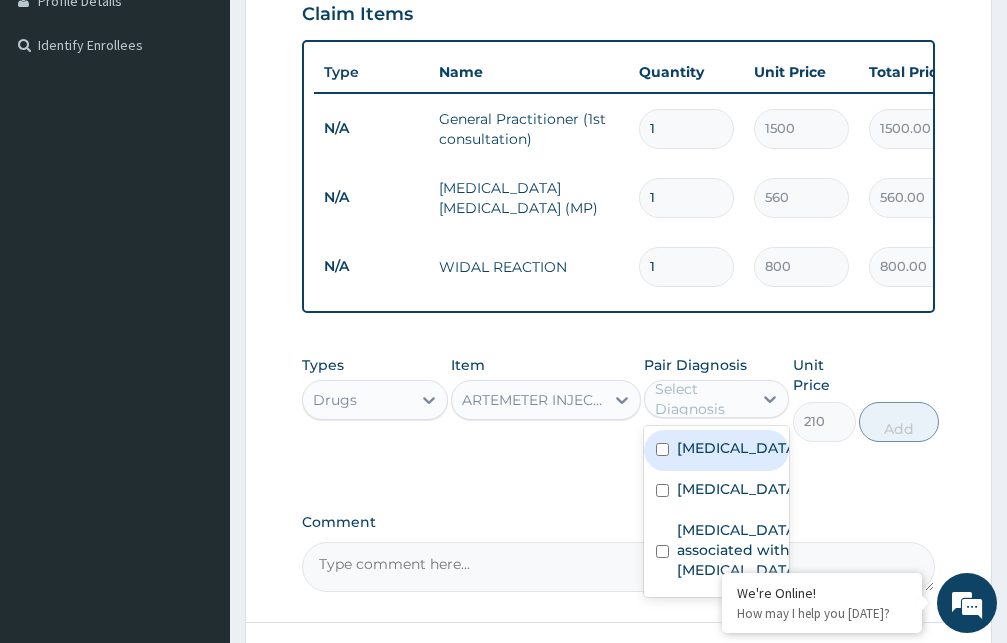 click on "Malaria" at bounding box center (717, 450) 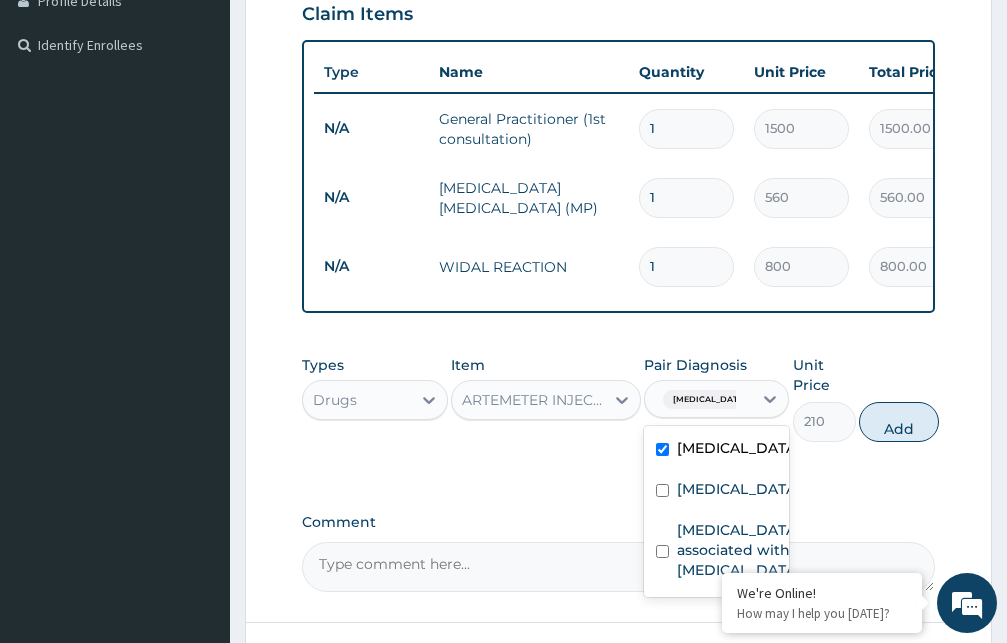 checkbox on "true" 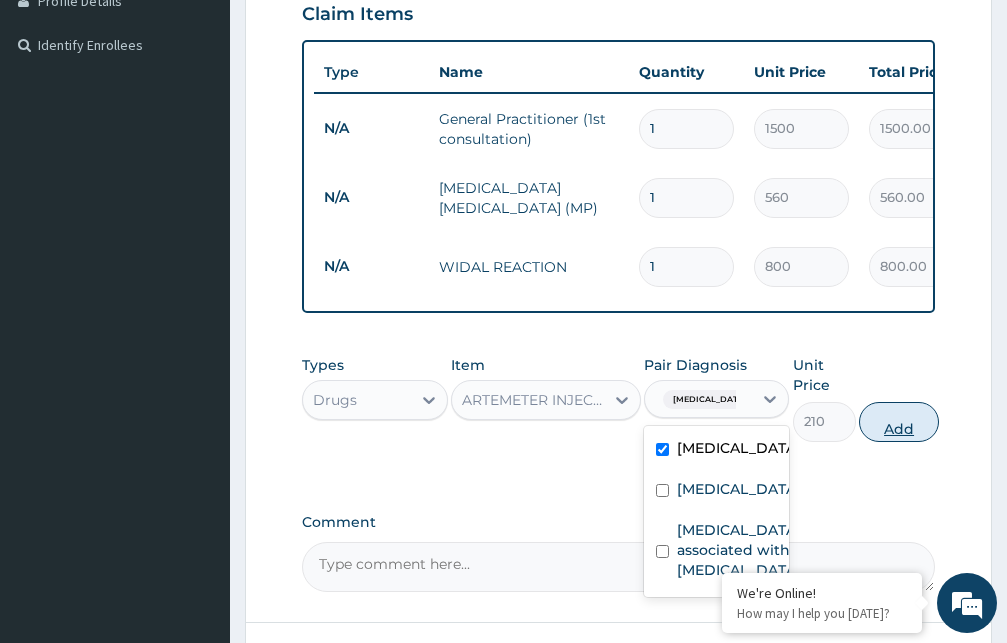 click on "Add" at bounding box center (899, 422) 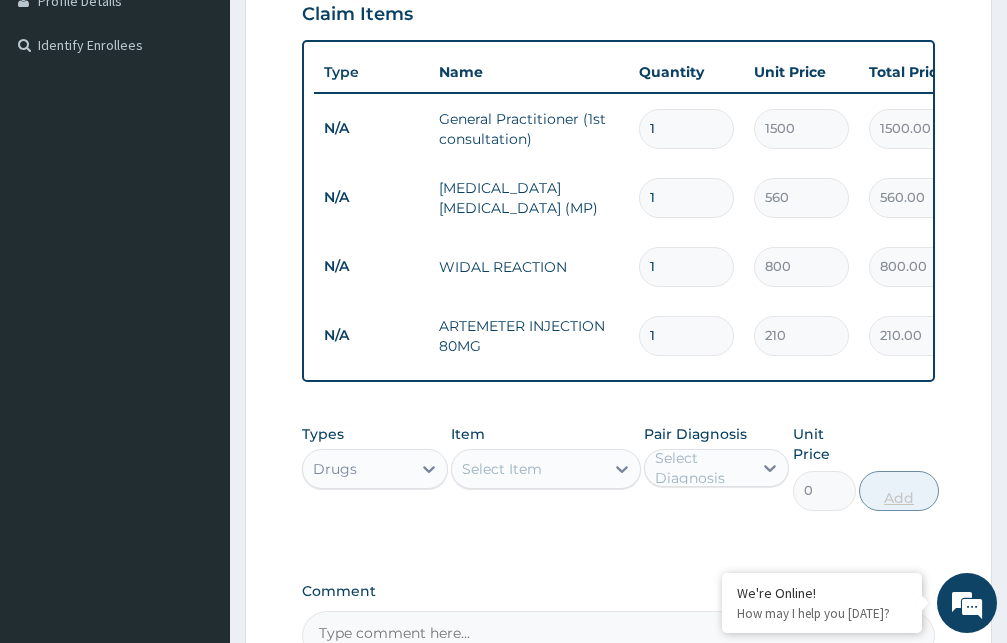 type 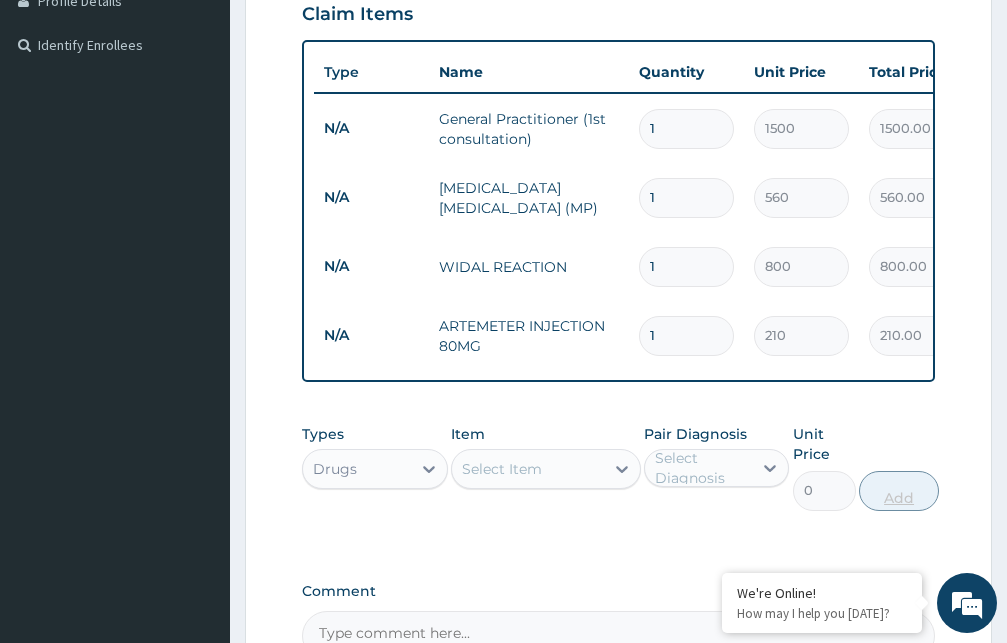 type on "0.00" 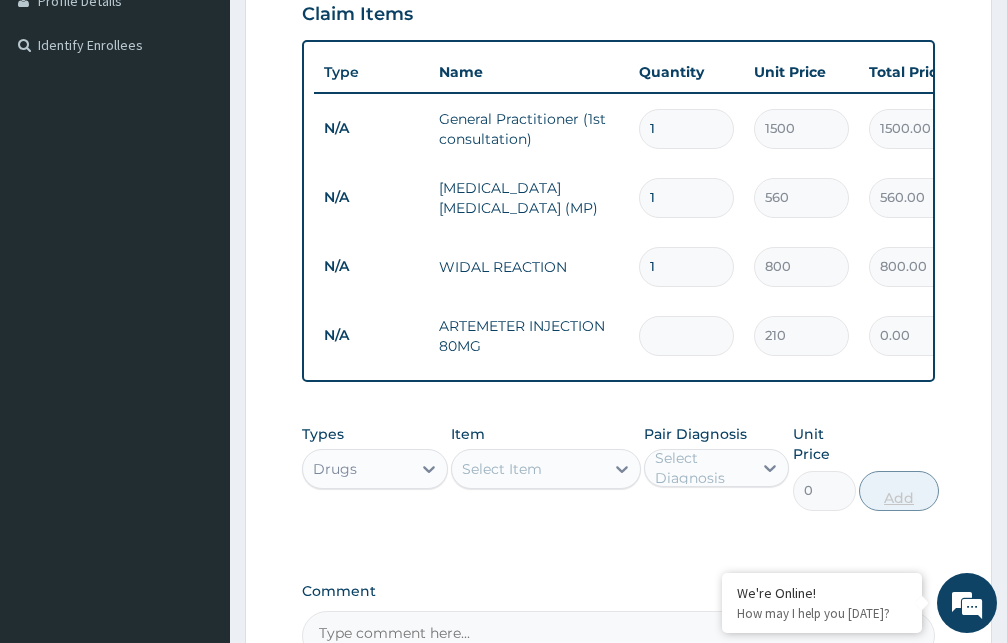 type on "2" 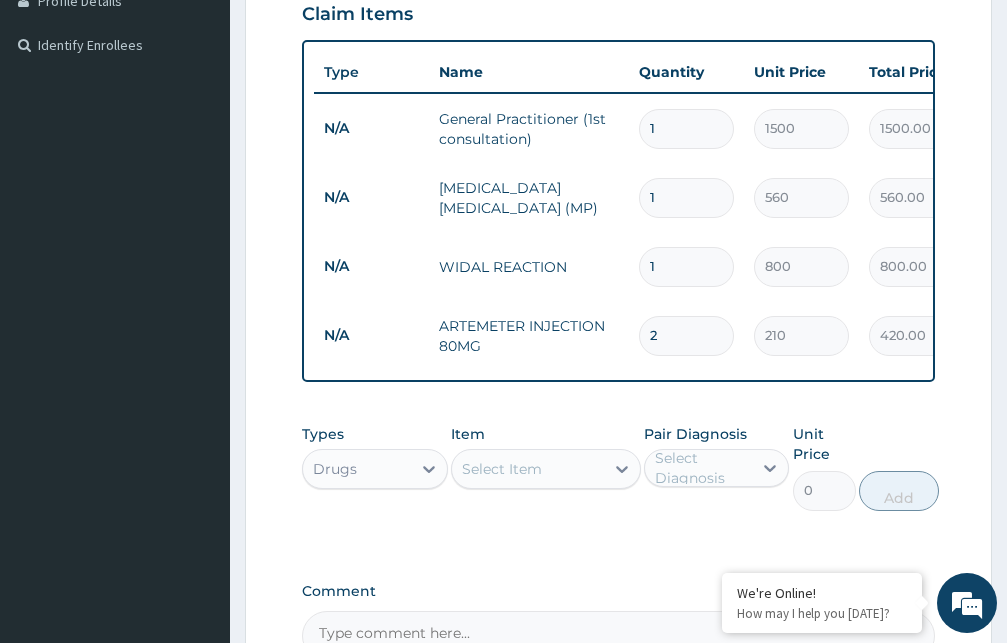 type on "2" 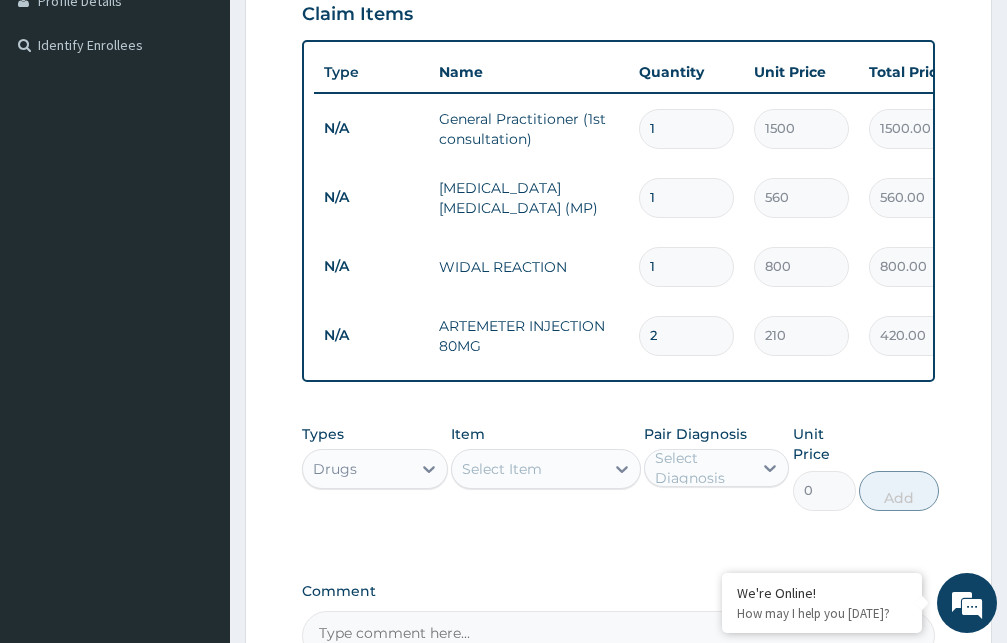 click on "Select Item" at bounding box center (528, 469) 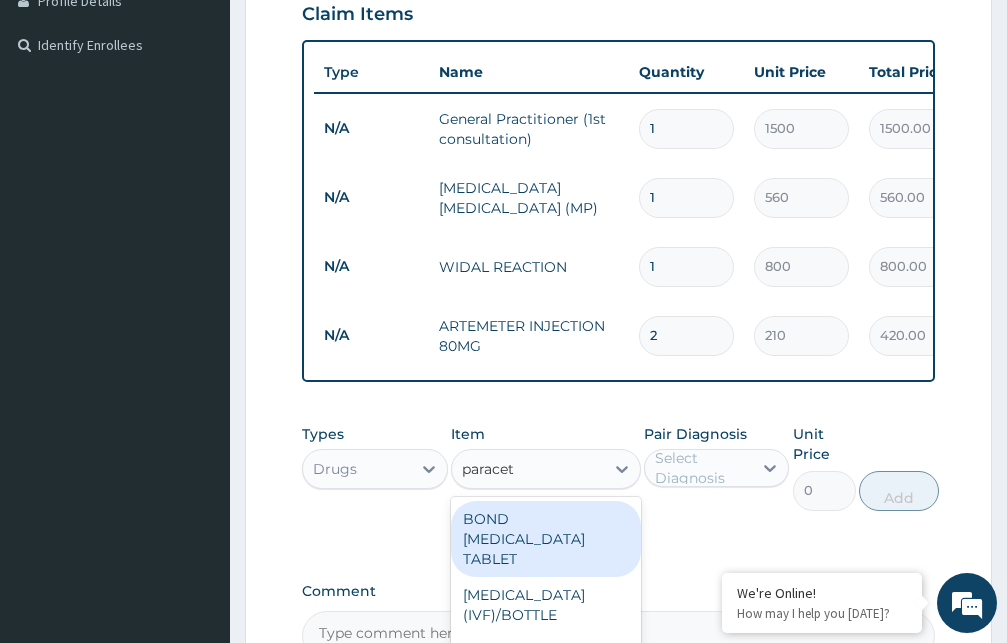 type on "paraceta" 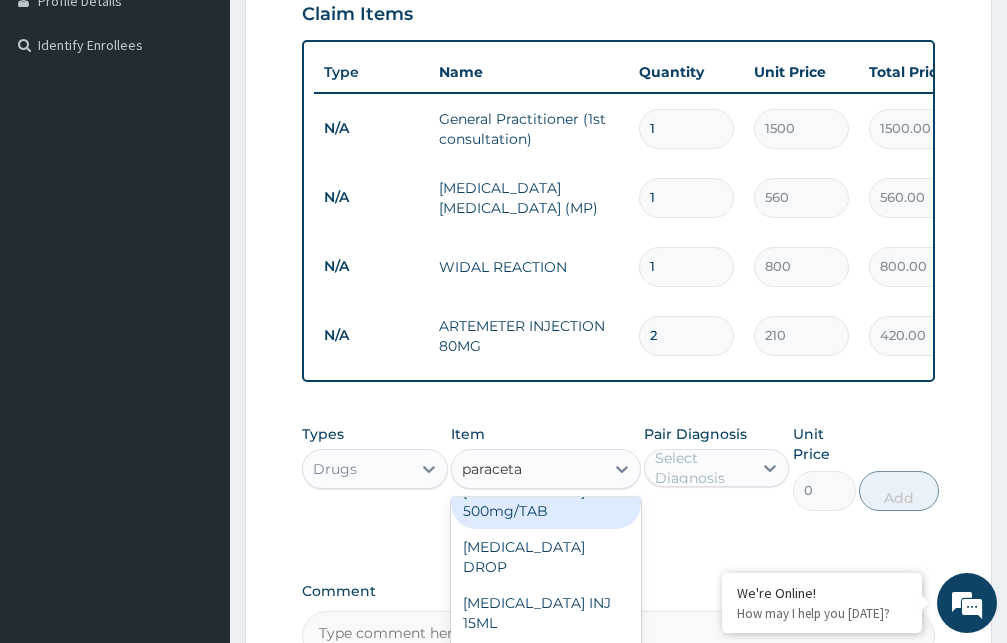 scroll, scrollTop: 232, scrollLeft: 0, axis: vertical 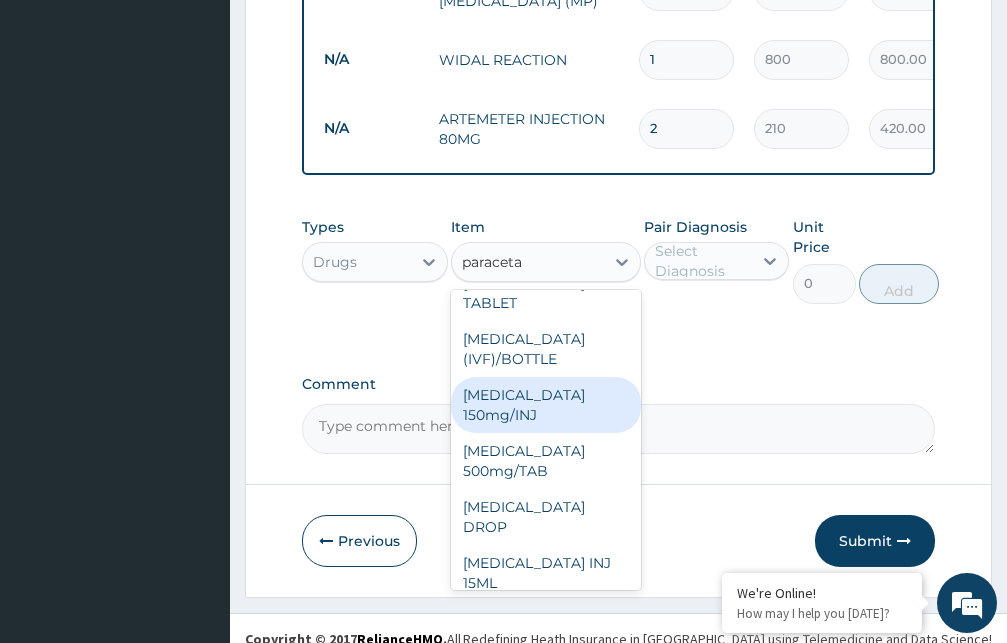 click on "[MEDICAL_DATA] 150mg/INJ" at bounding box center (546, 405) 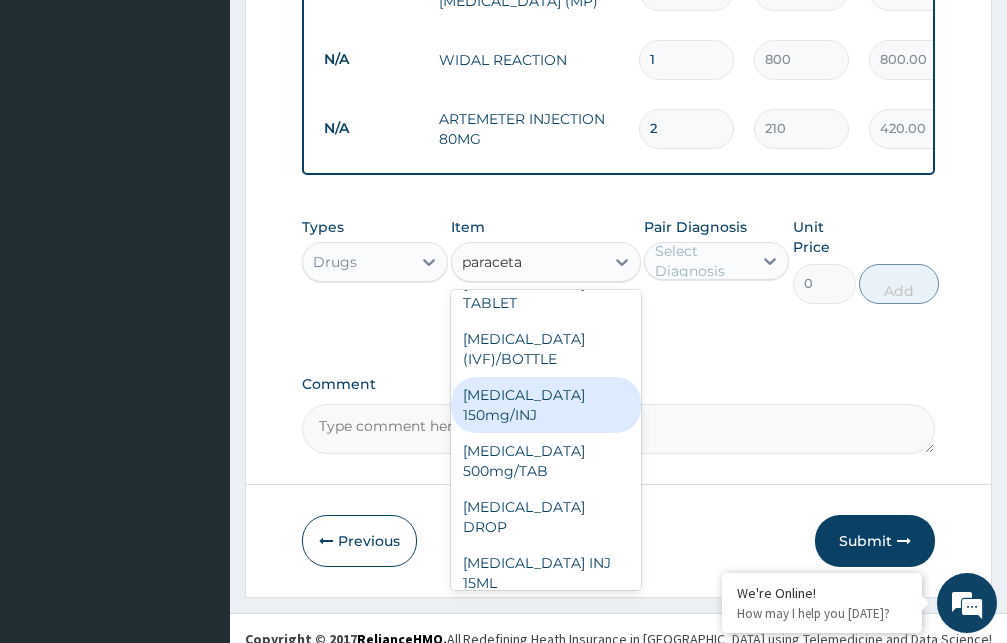 type 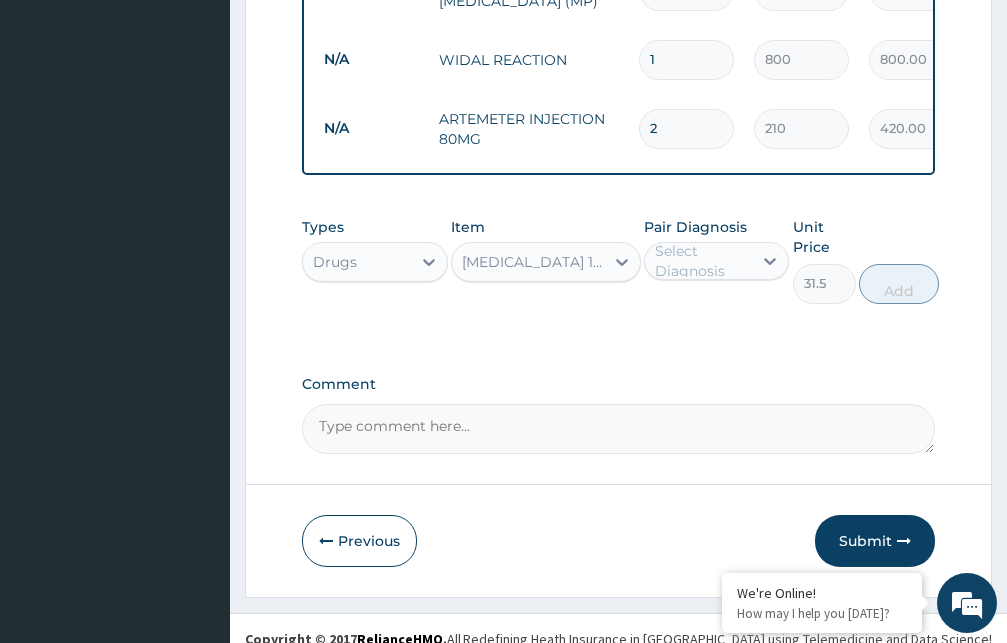 click on "[MEDICAL_DATA] 150mg/INJ" at bounding box center (534, 262) 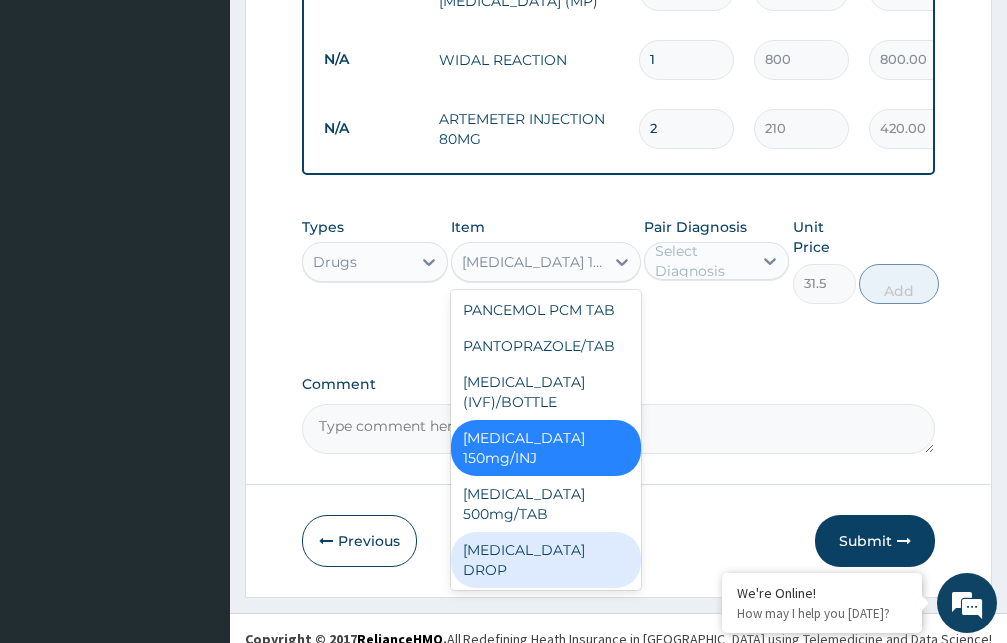 scroll, scrollTop: 45642, scrollLeft: 0, axis: vertical 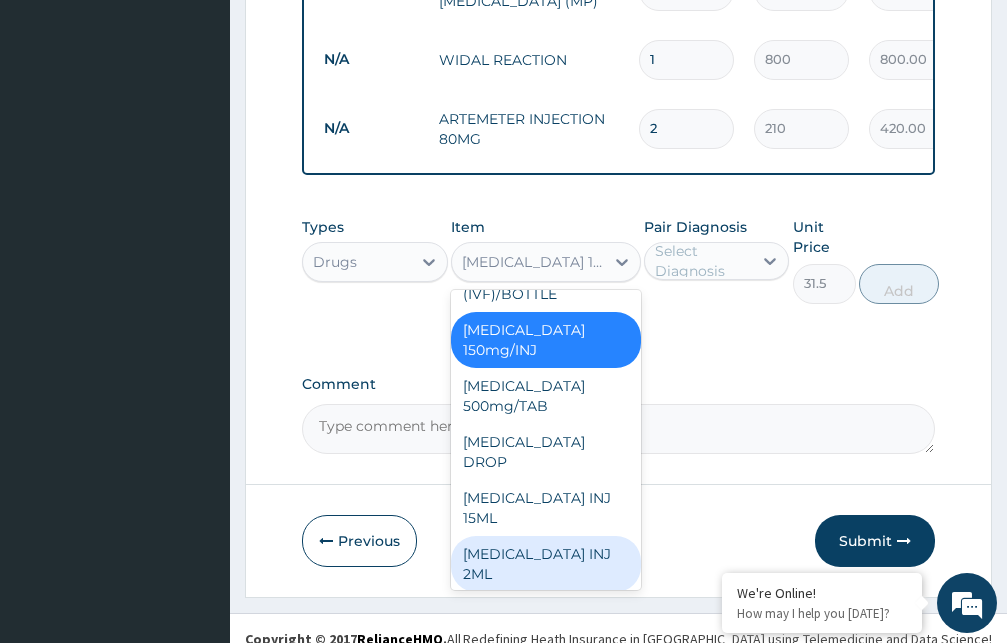 click on "[MEDICAL_DATA] INJ 2ML" at bounding box center (546, 564) 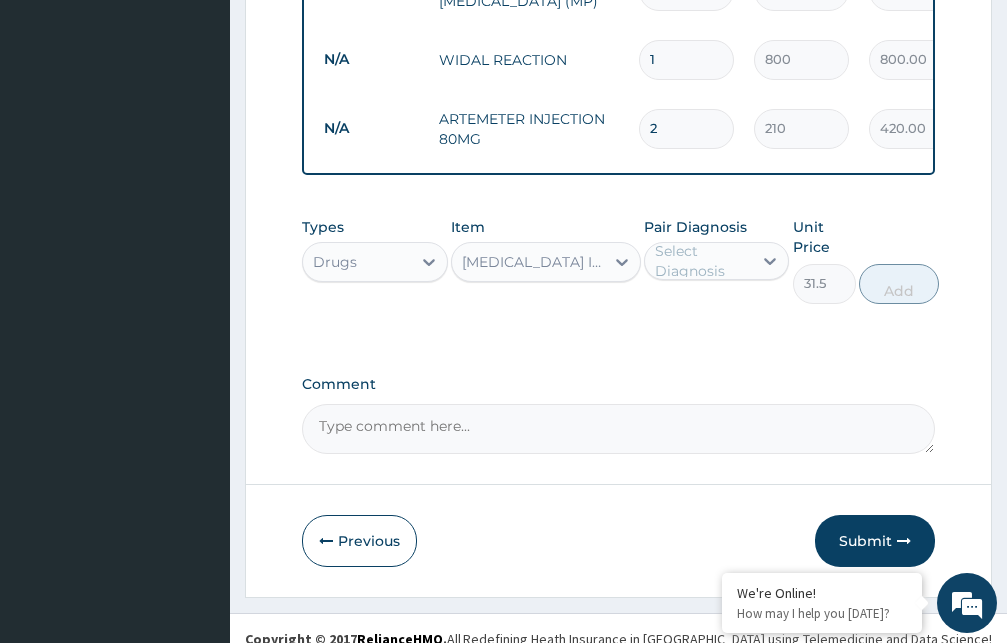 type on "210" 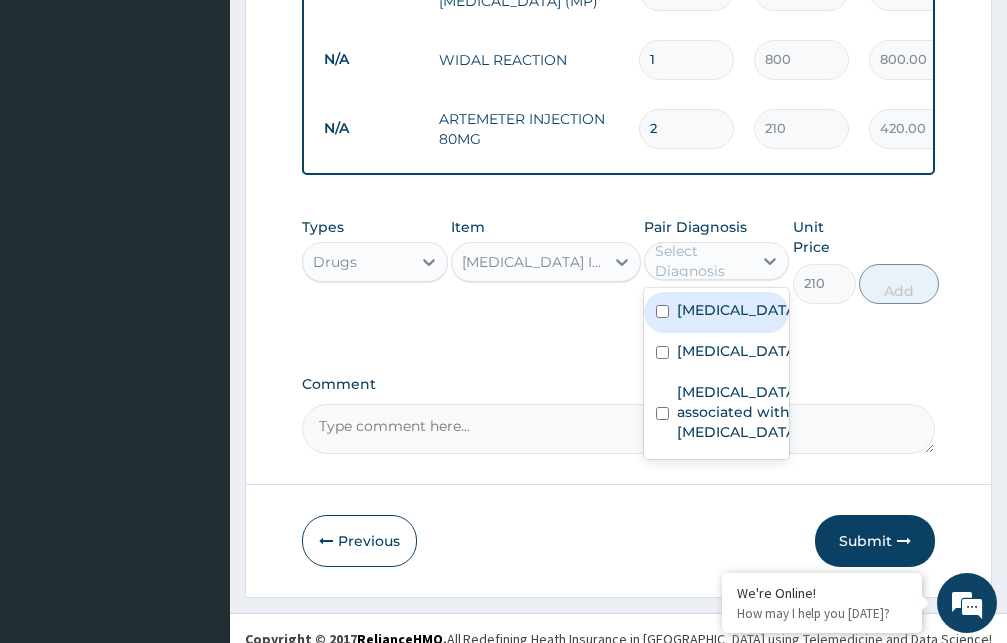 click on "Select Diagnosis" at bounding box center [703, 261] 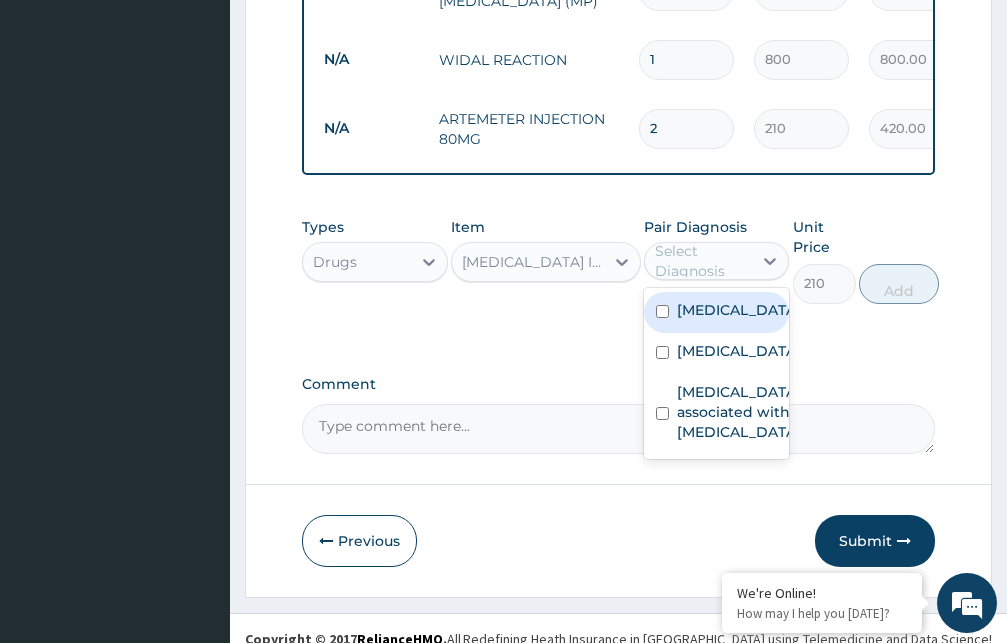 click on "Malaria" at bounding box center (738, 310) 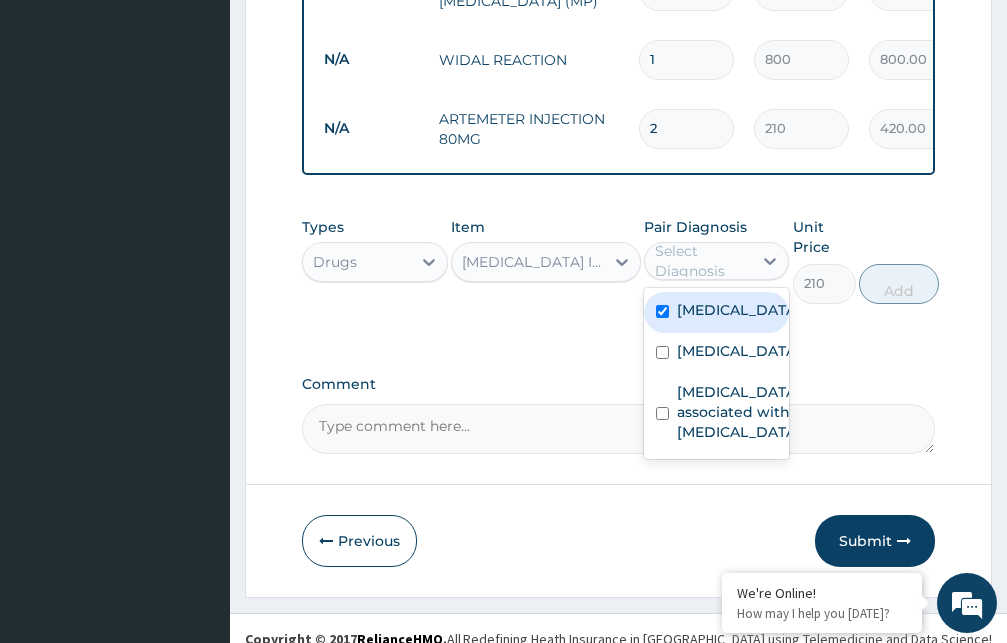 checkbox on "true" 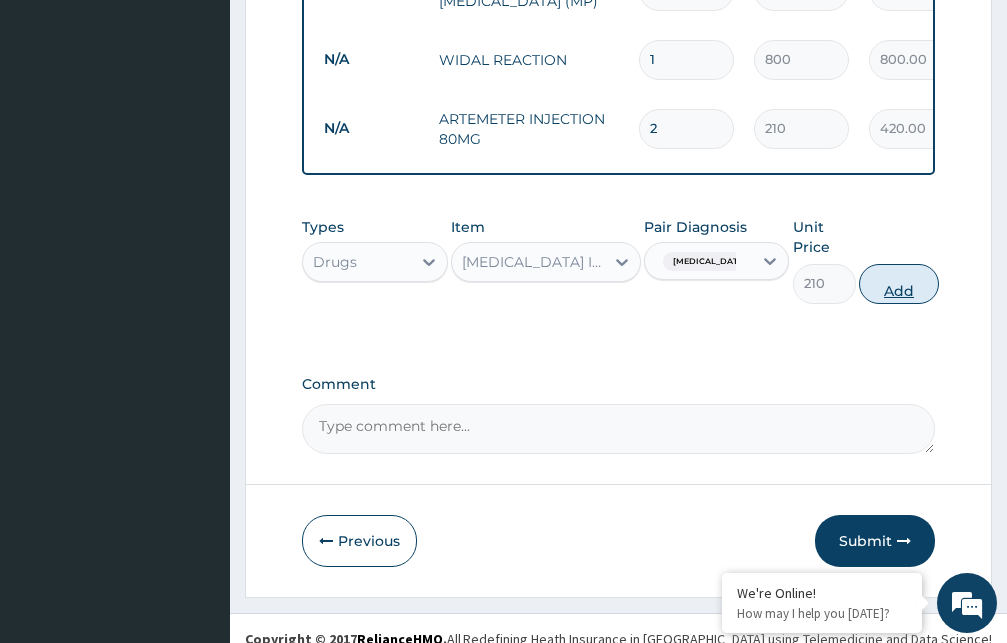 click on "Add" at bounding box center [899, 284] 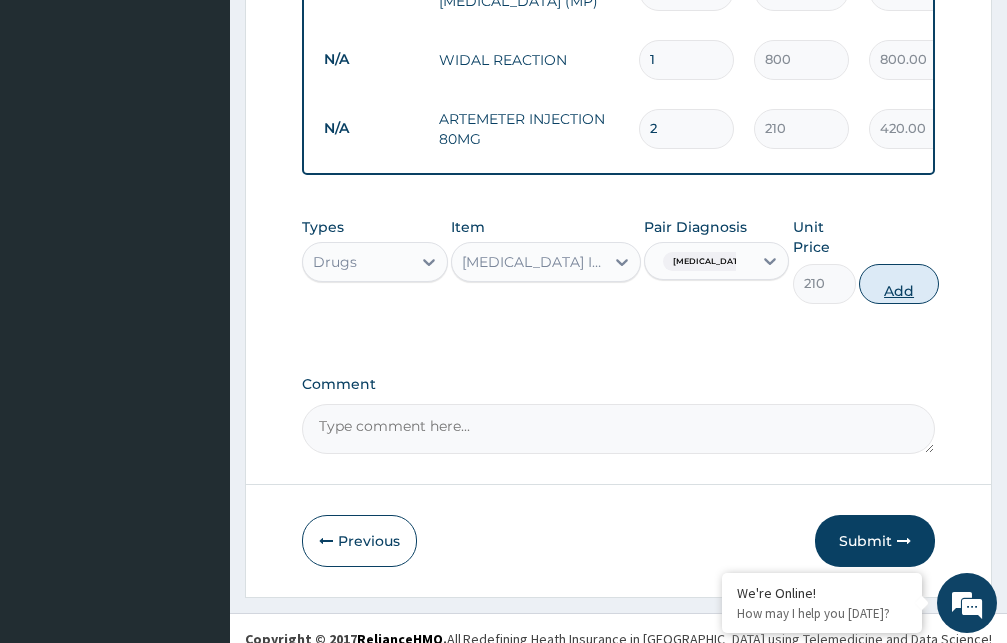 type on "0" 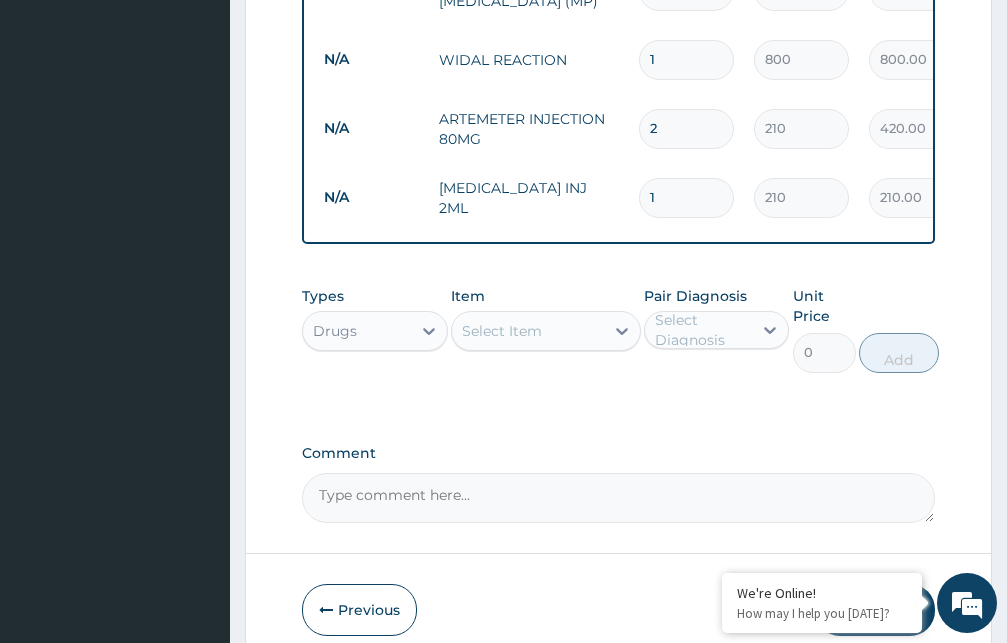 click on "Select Item" at bounding box center [502, 331] 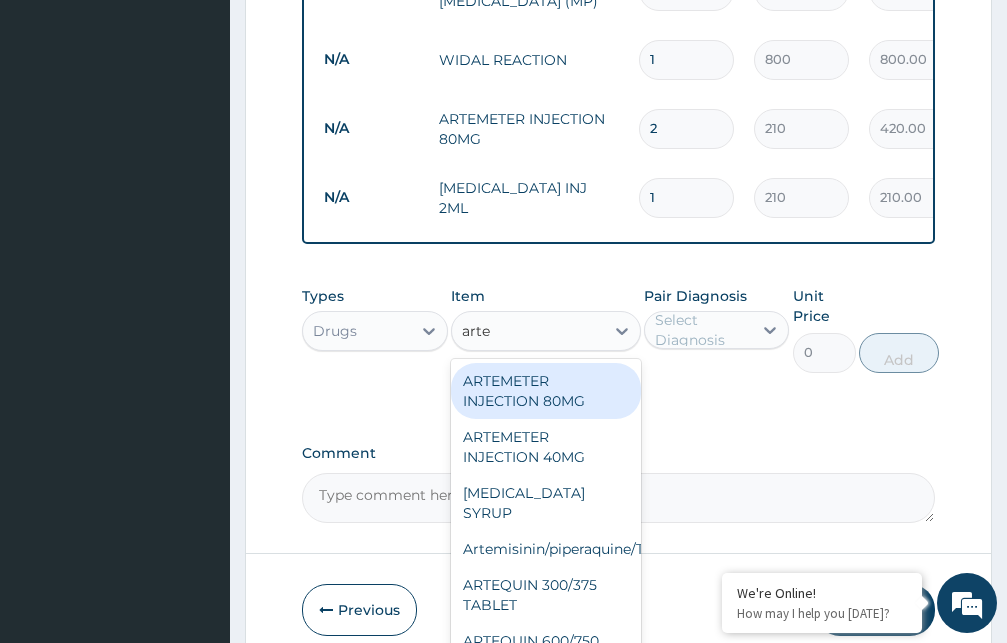 type on "artem" 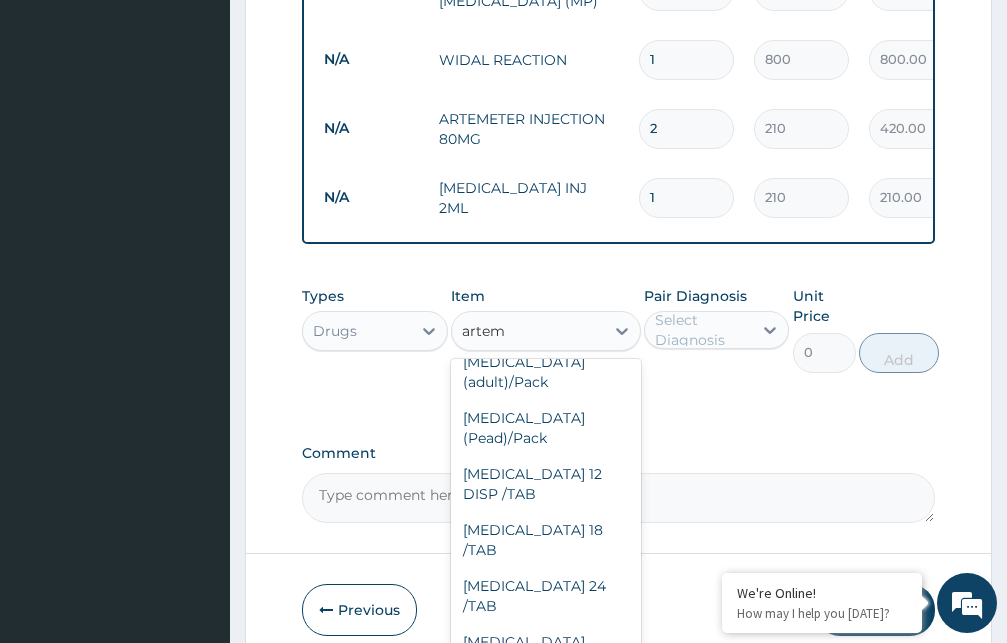 scroll, scrollTop: 230, scrollLeft: 0, axis: vertical 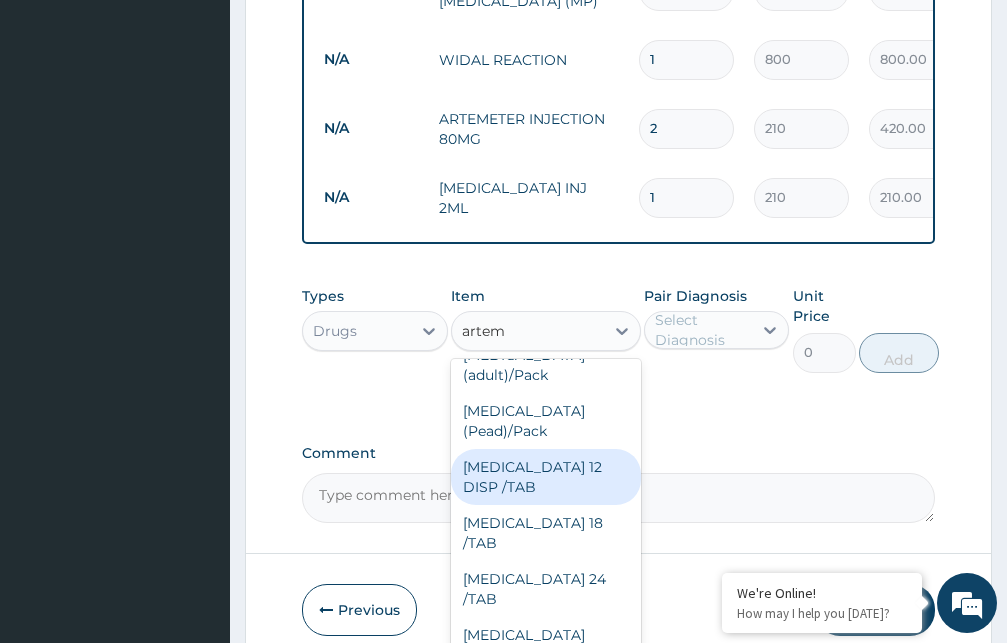 click on "[MEDICAL_DATA] 12 DISP /TAB" at bounding box center (546, 477) 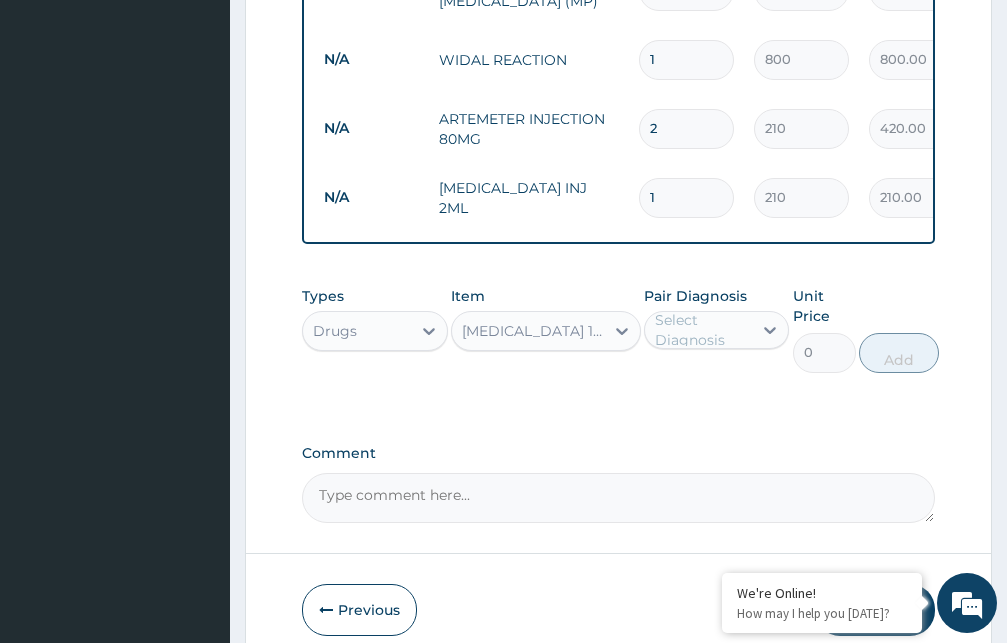 type 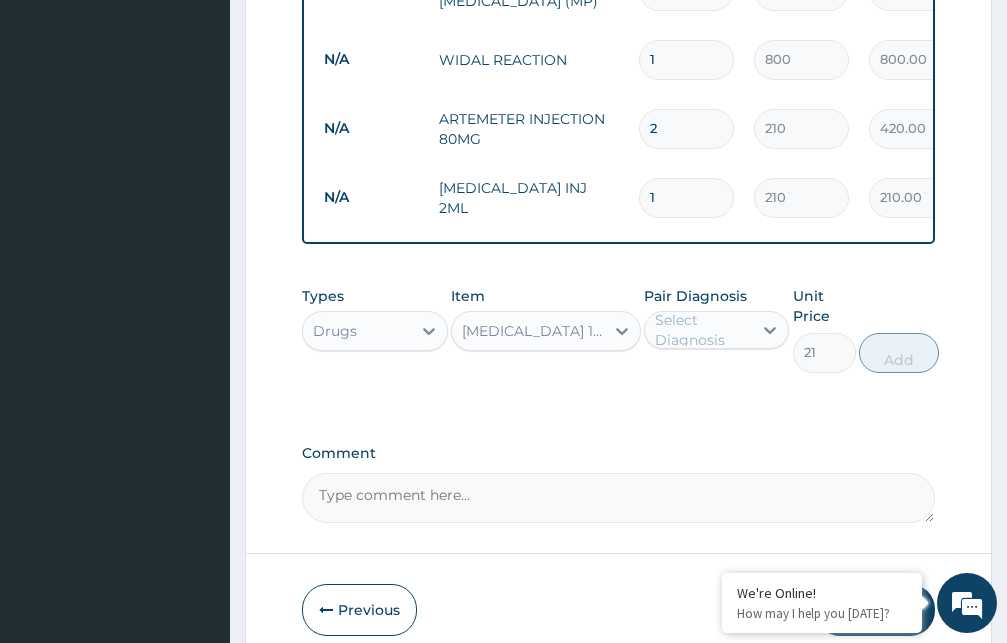 click on "Select Diagnosis" at bounding box center (703, 330) 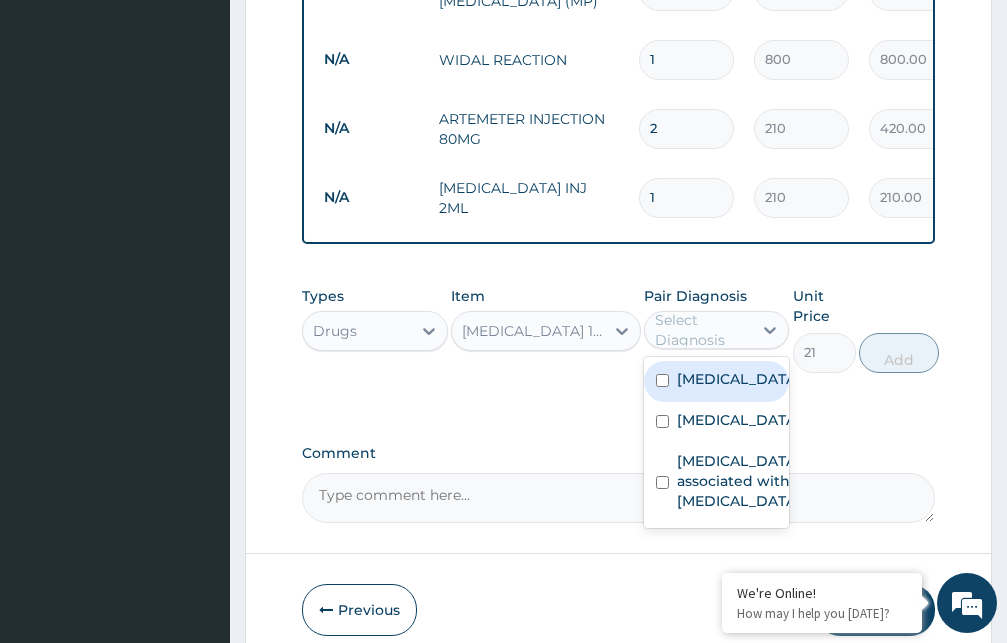 click on "Malaria" at bounding box center (738, 379) 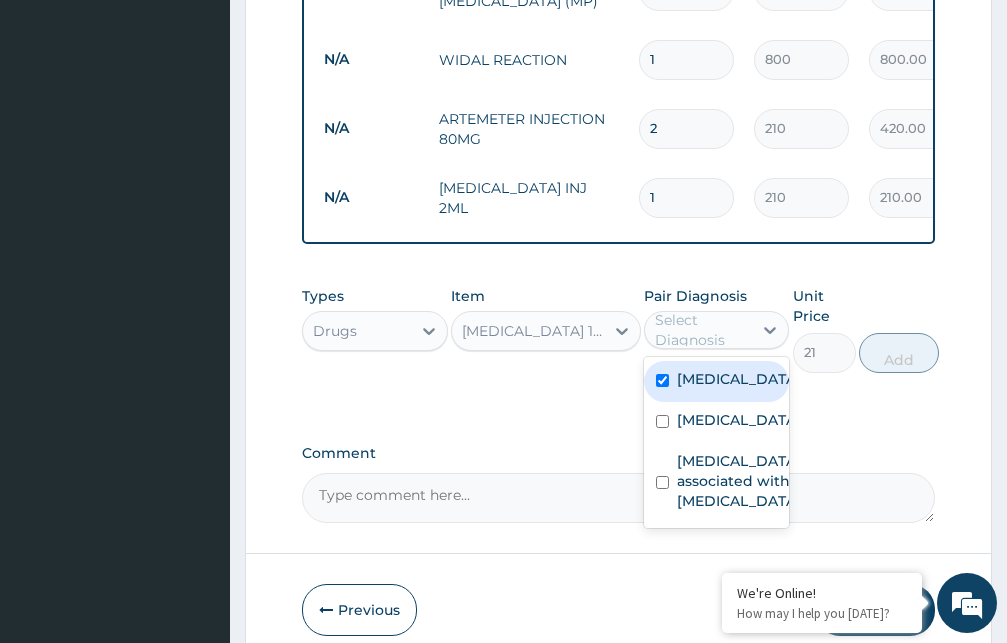 checkbox on "true" 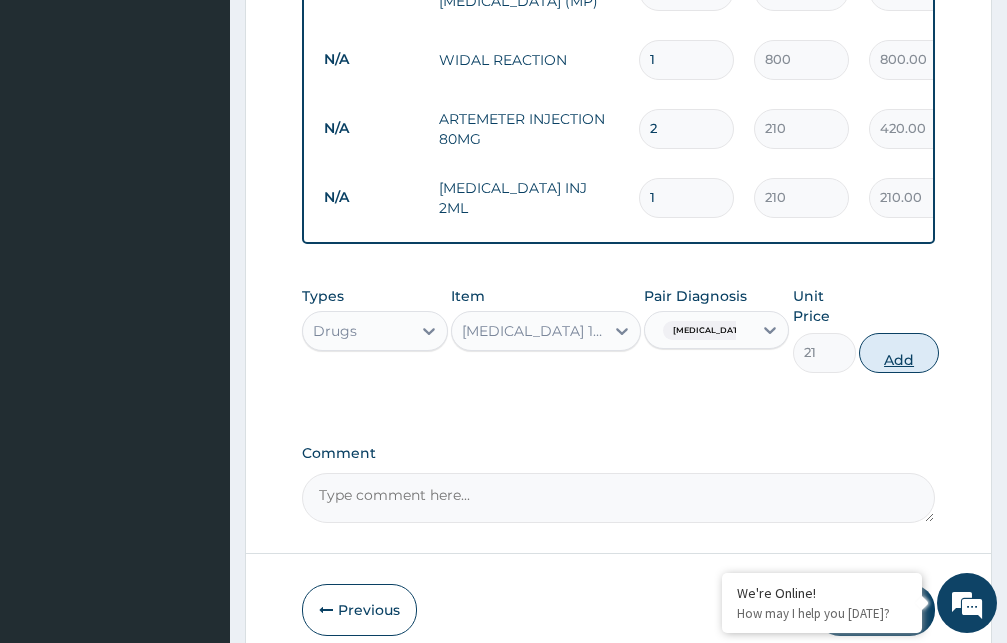 click on "Add" at bounding box center (899, 353) 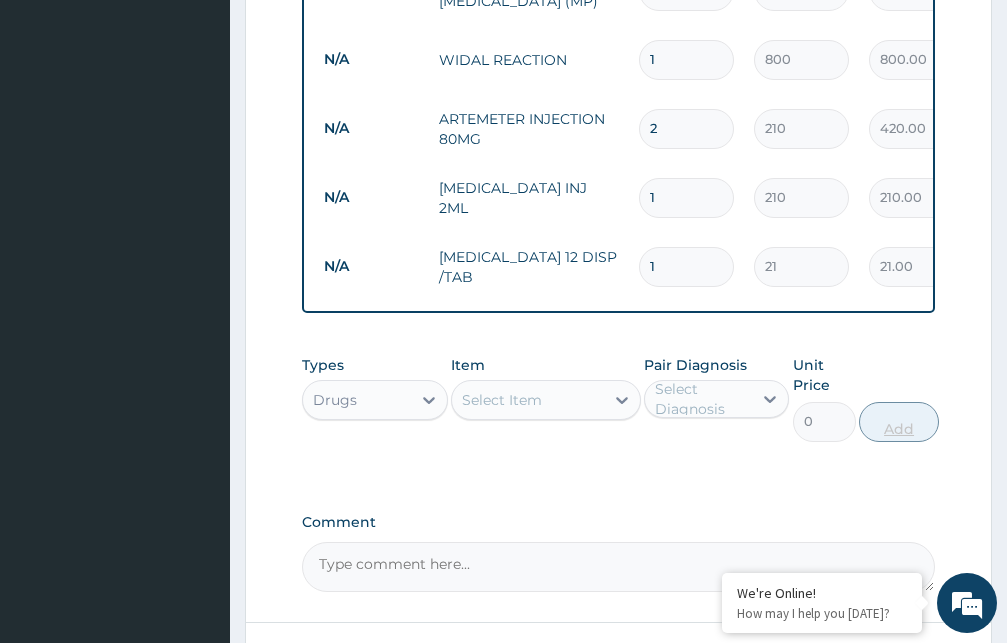 type on "12" 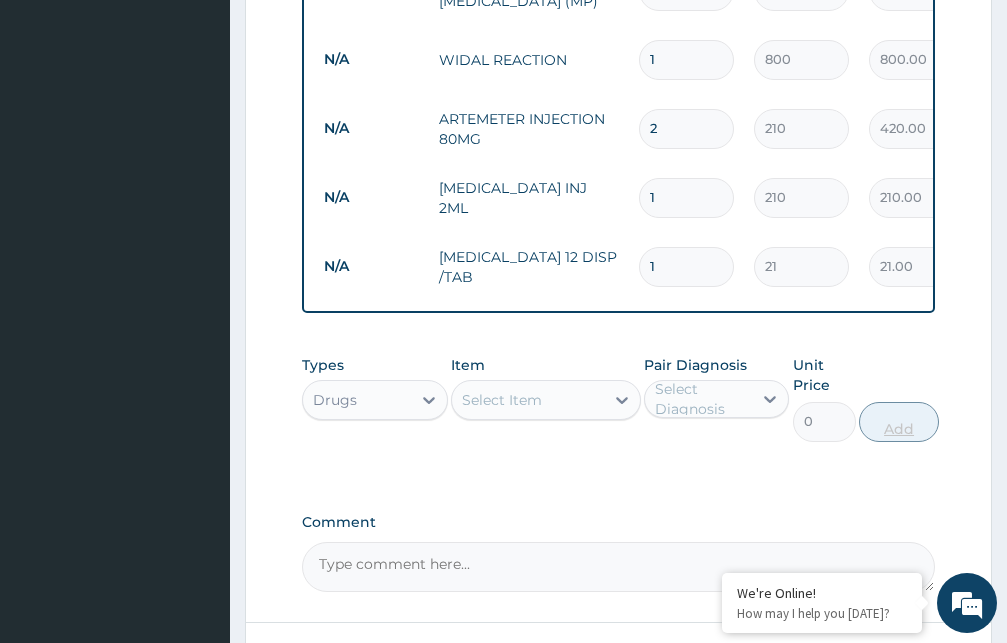 type on "252.00" 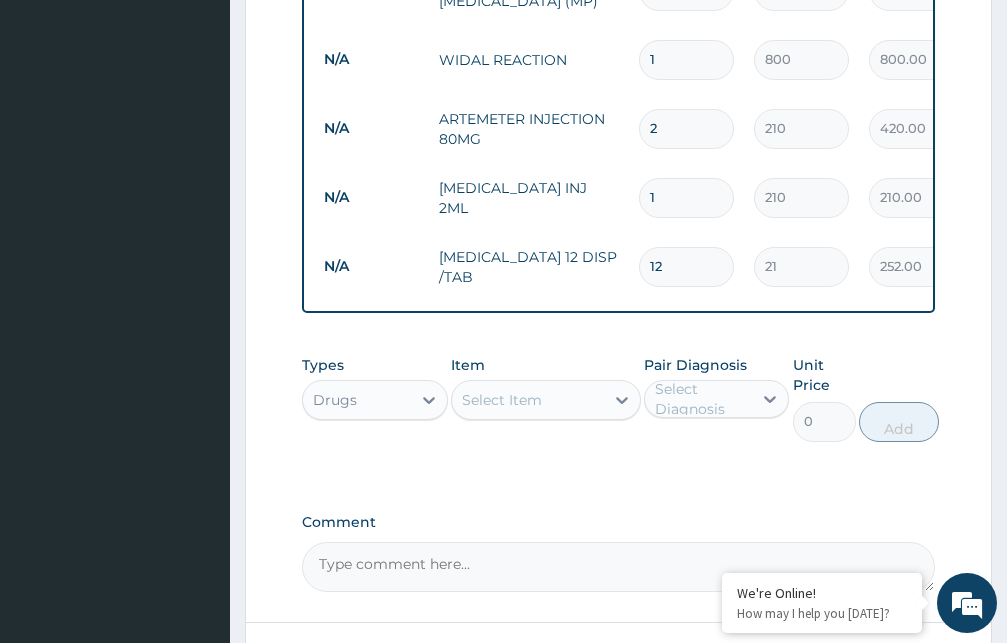 type on "12" 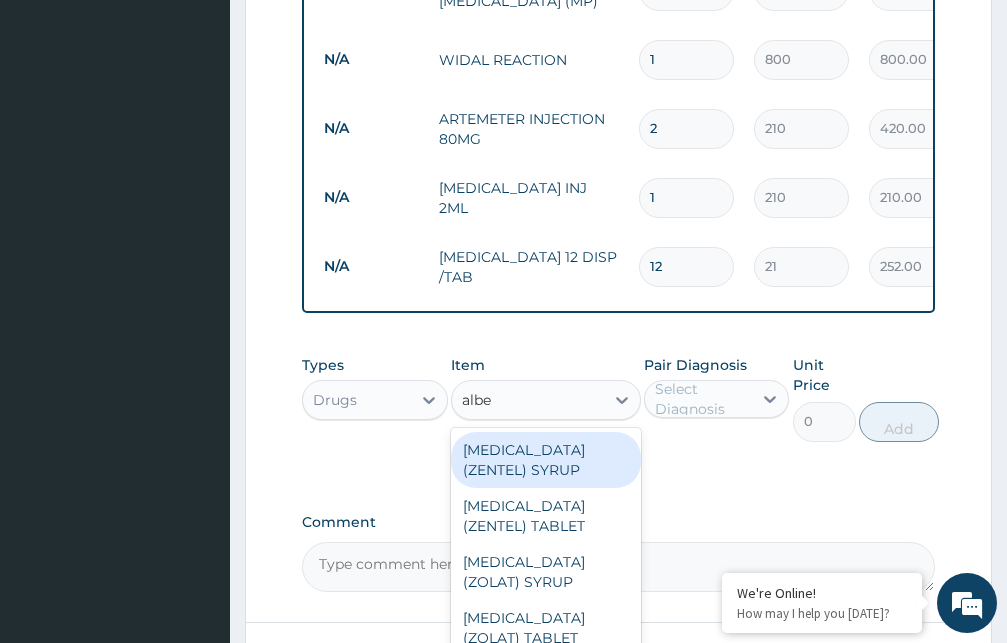 type on "alben" 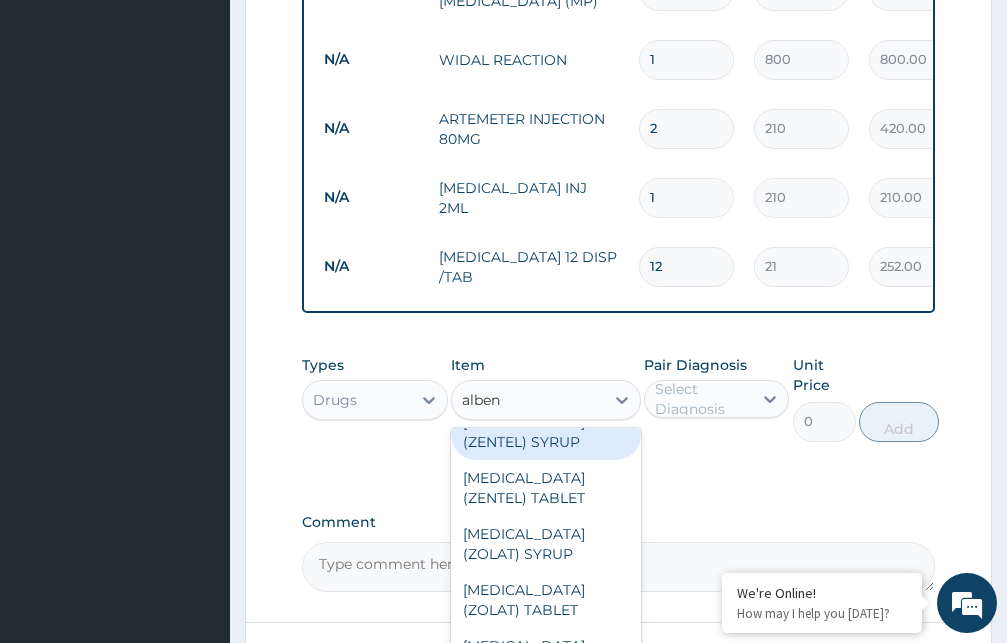 scroll, scrollTop: 44, scrollLeft: 0, axis: vertical 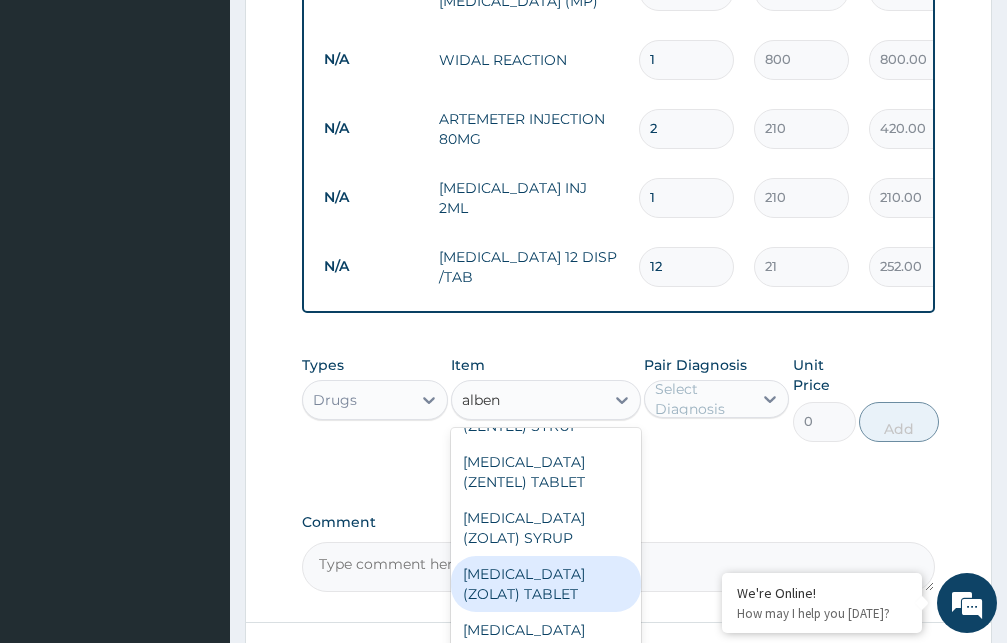 click on "ALBENDAZOLE (ZOLAT) TABLET" at bounding box center [546, 584] 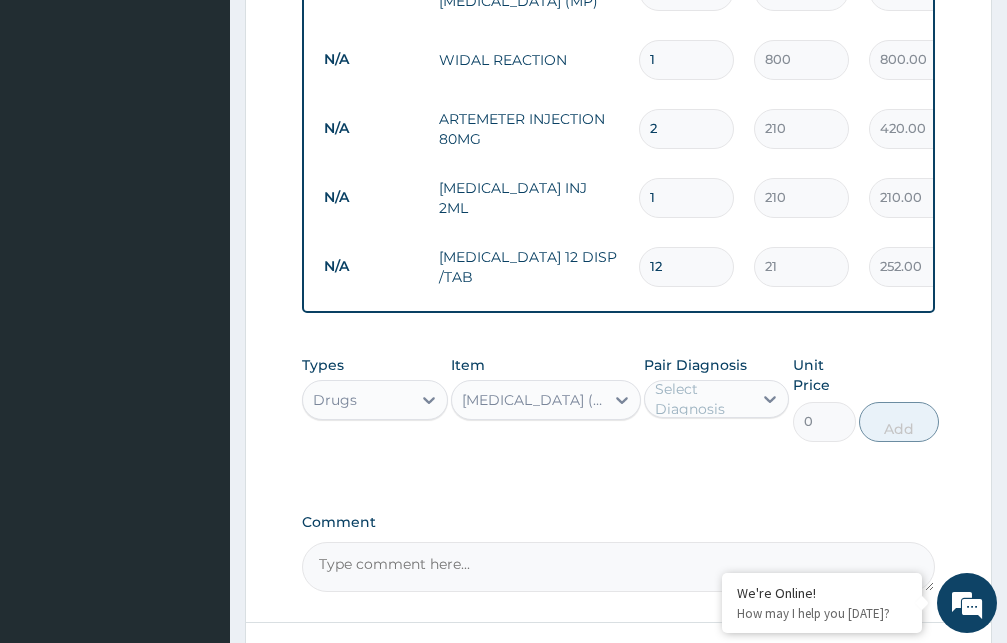type 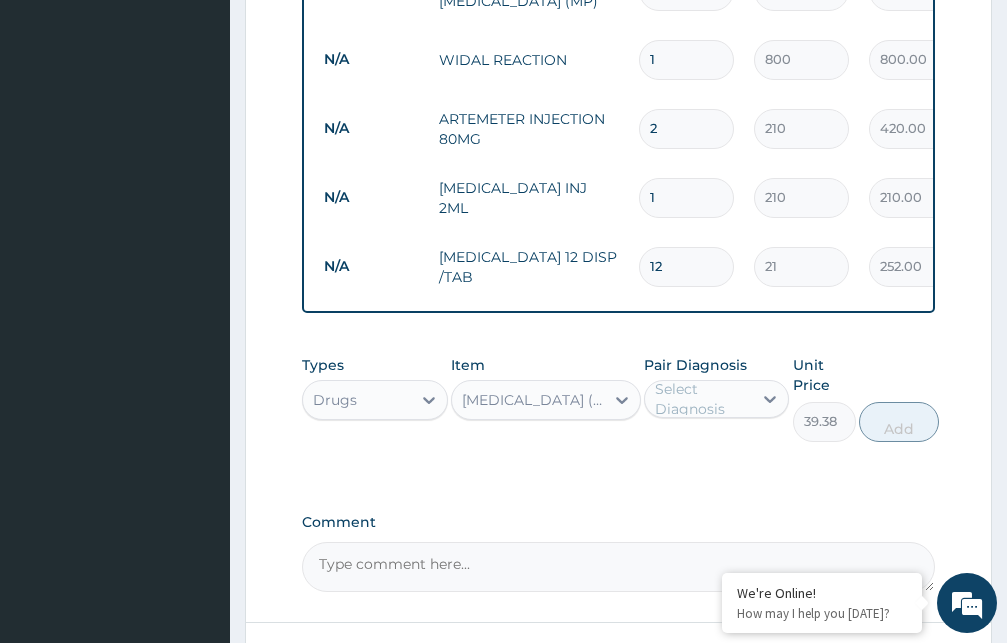 click on "ALBENDAZOLE (ZOLAT) TABLET" at bounding box center (534, 400) 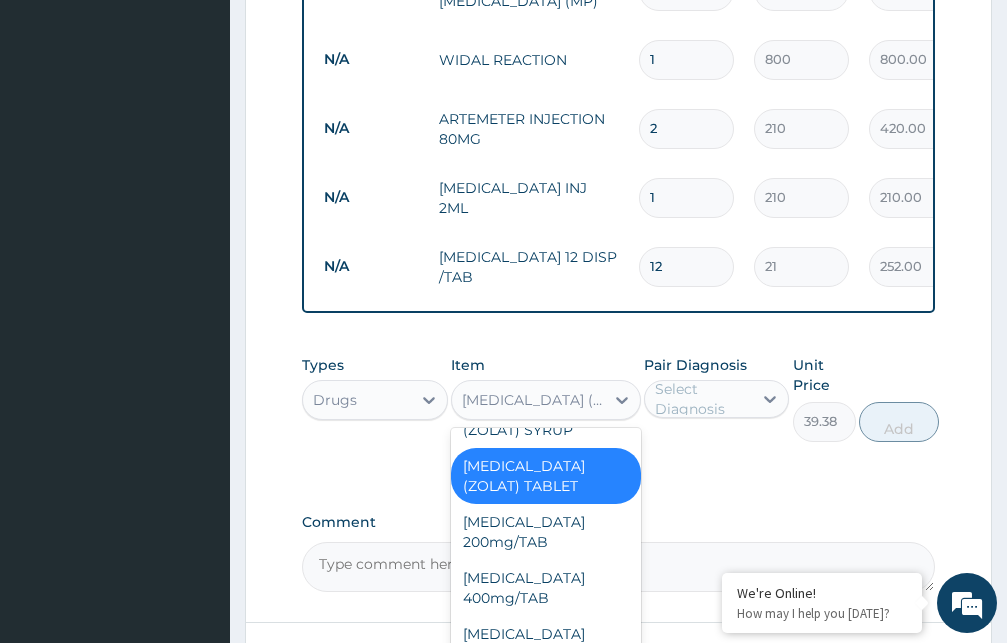 scroll, scrollTop: 1306, scrollLeft: 0, axis: vertical 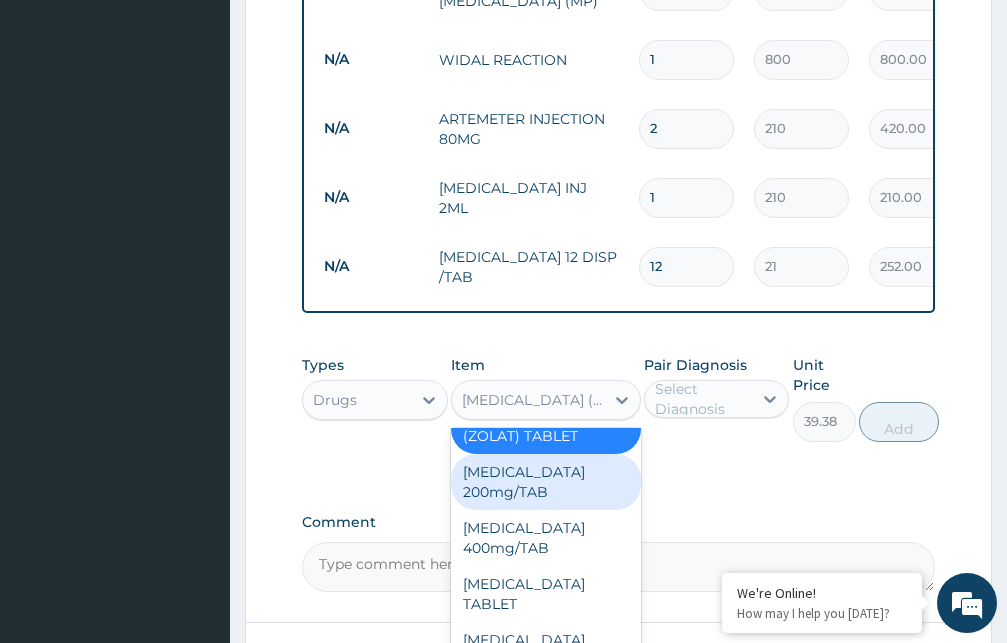 click on "Albendazole 200mg/TAB" at bounding box center (546, 482) 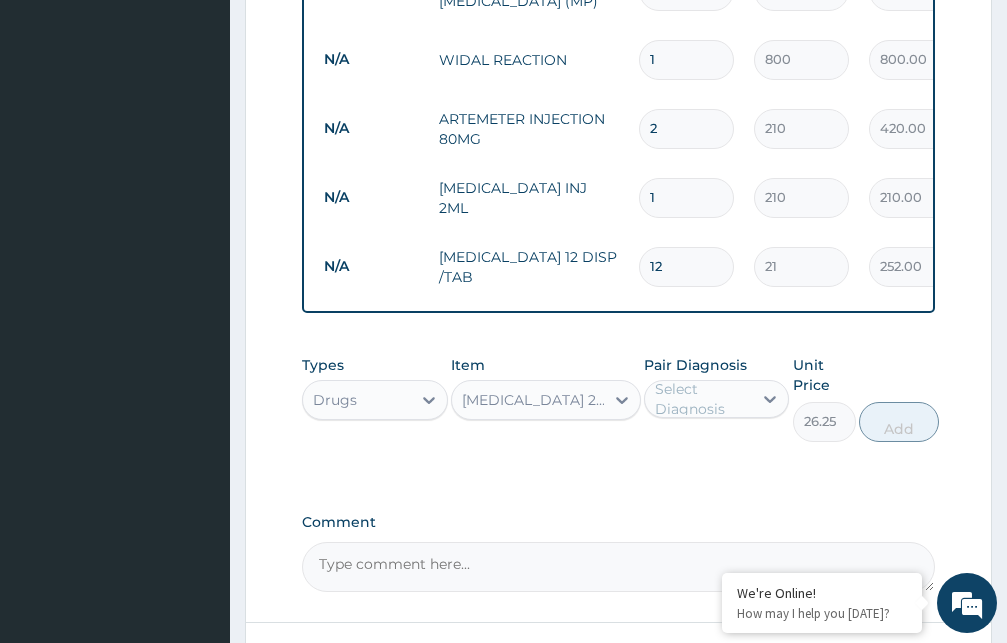 click on "Albendazole 200mg/TAB" at bounding box center [534, 400] 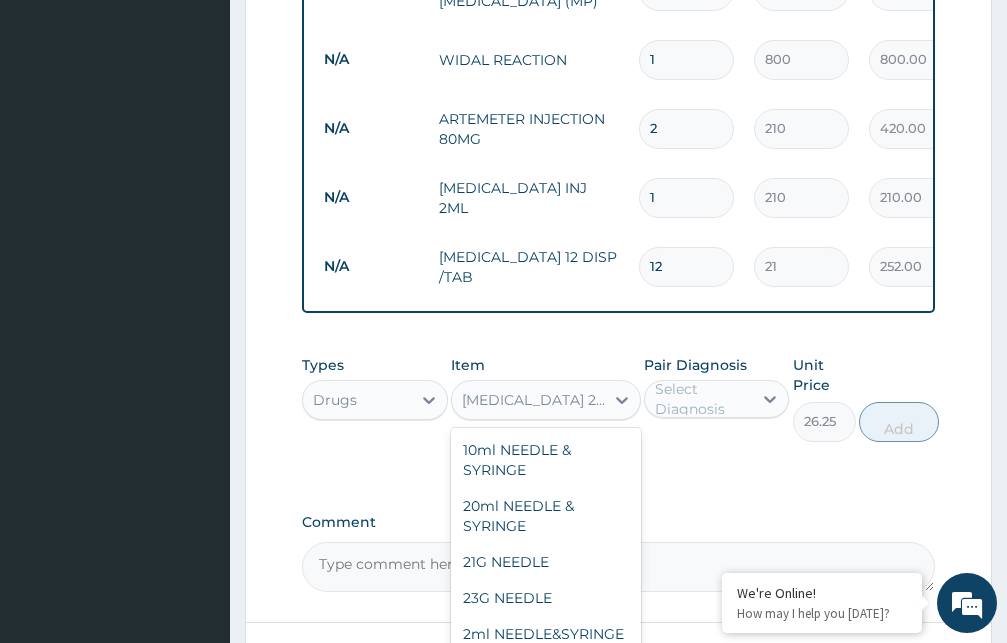 scroll, scrollTop: 1146, scrollLeft: 0, axis: vertical 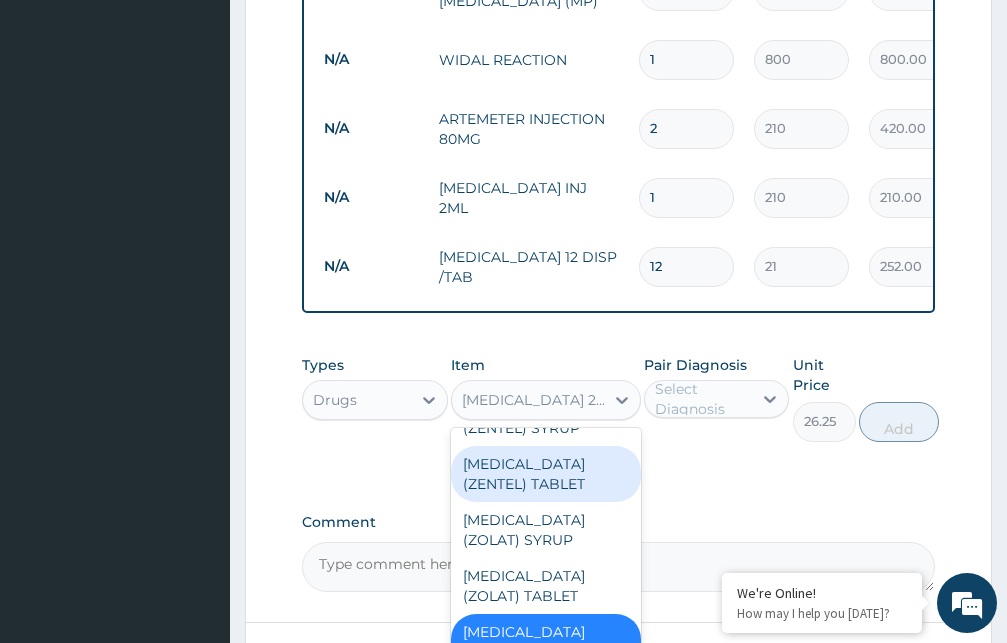 click on "ALBENDAZOLE (ZENTEL) TABLET" at bounding box center (546, 474) 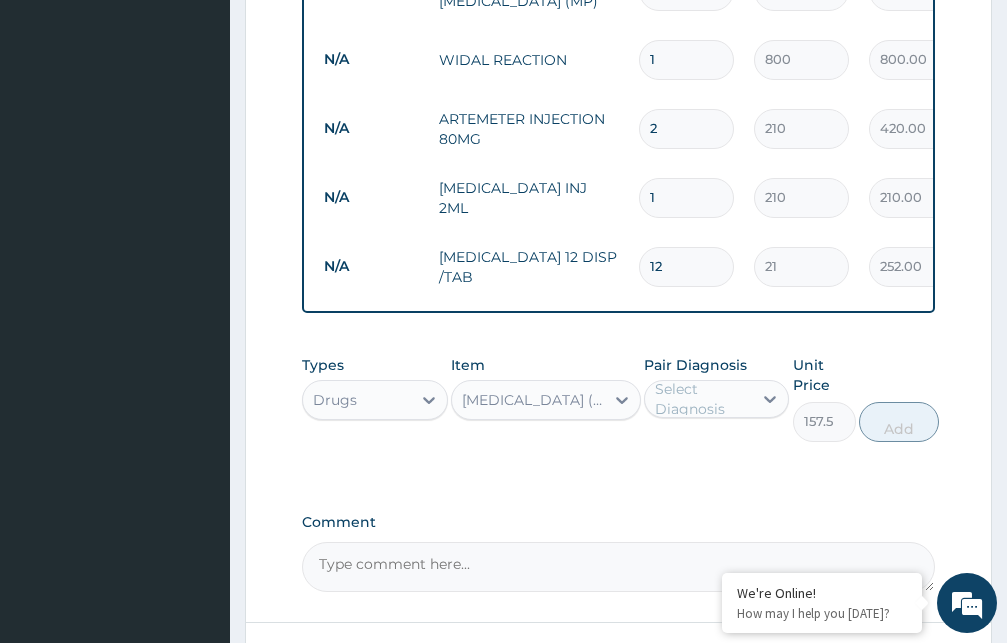 click on "Select Diagnosis" at bounding box center (703, 399) 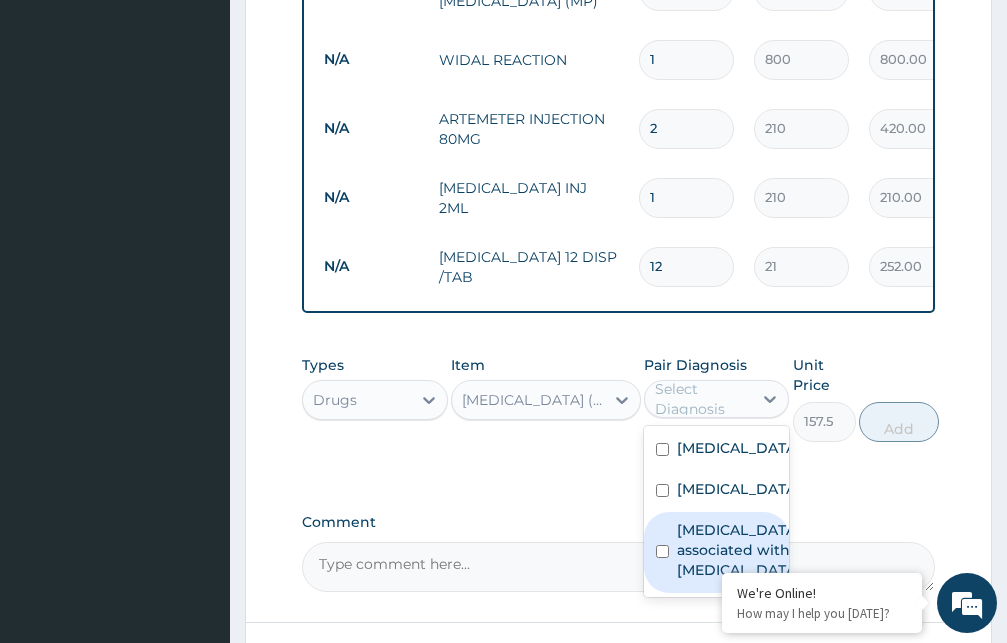click on "Arthropathy associated with helminthiasis" at bounding box center [738, 550] 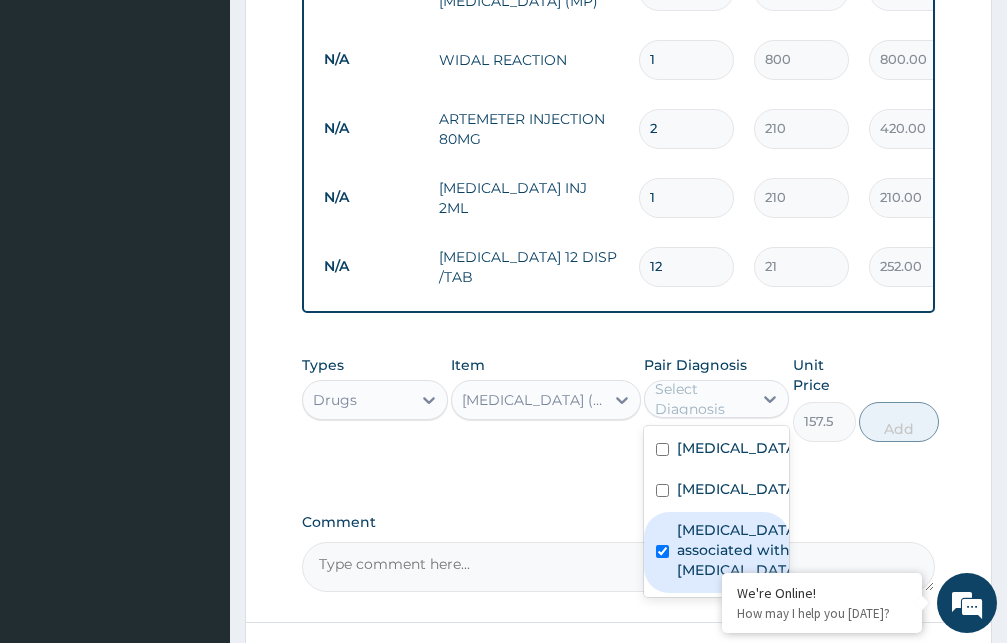 checkbox on "true" 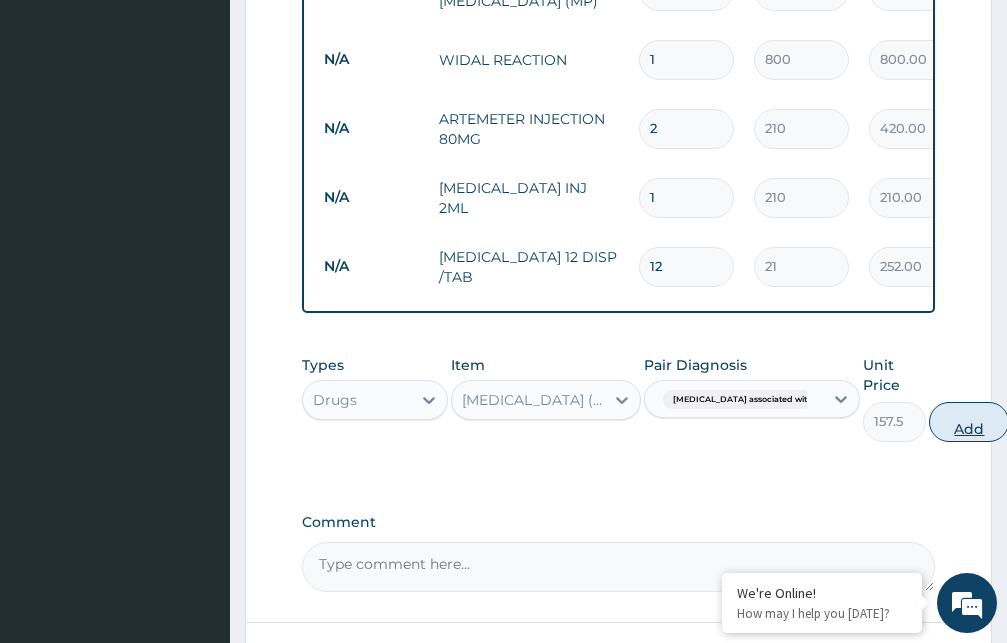 click on "Add" at bounding box center [969, 422] 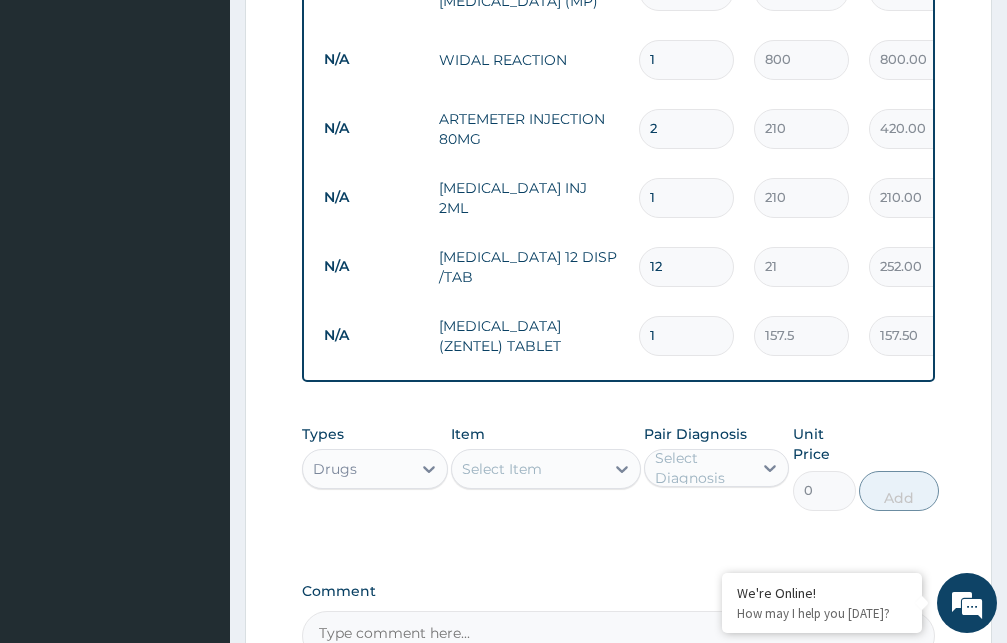 click on "Select Item" at bounding box center [502, 469] 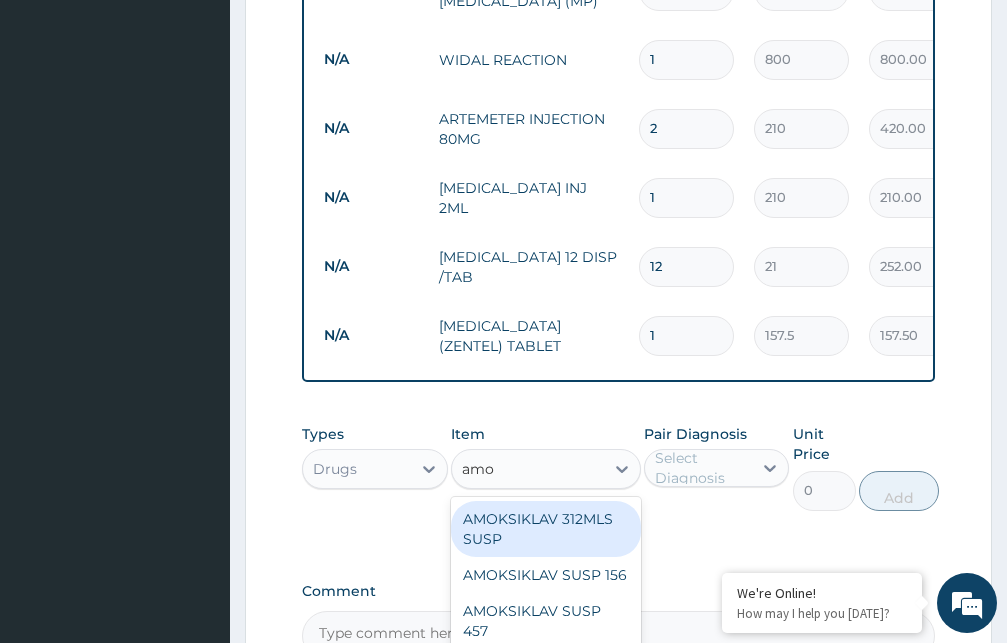 type on "amox" 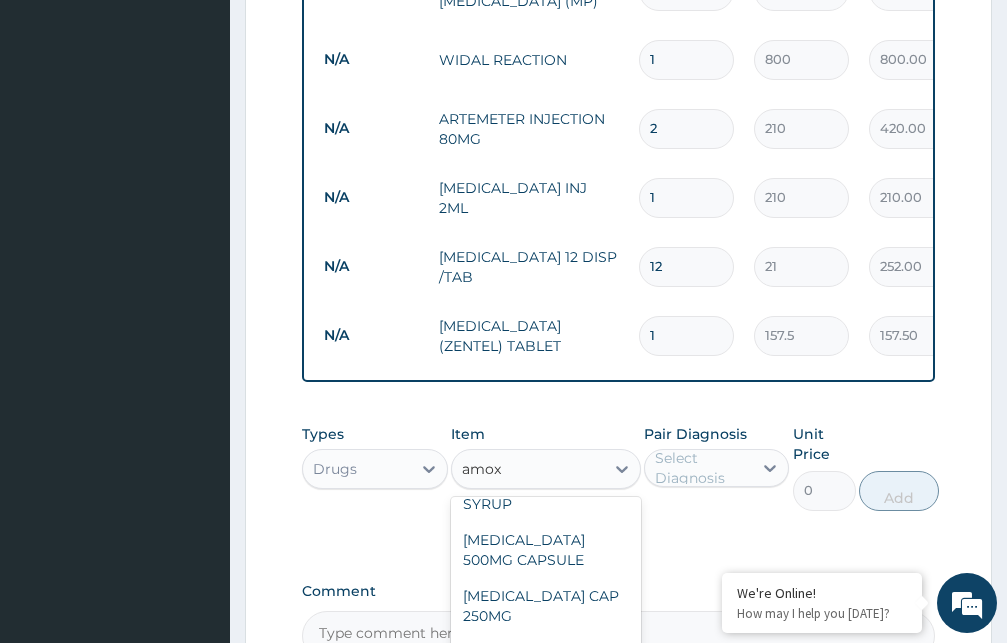 scroll, scrollTop: 367, scrollLeft: 0, axis: vertical 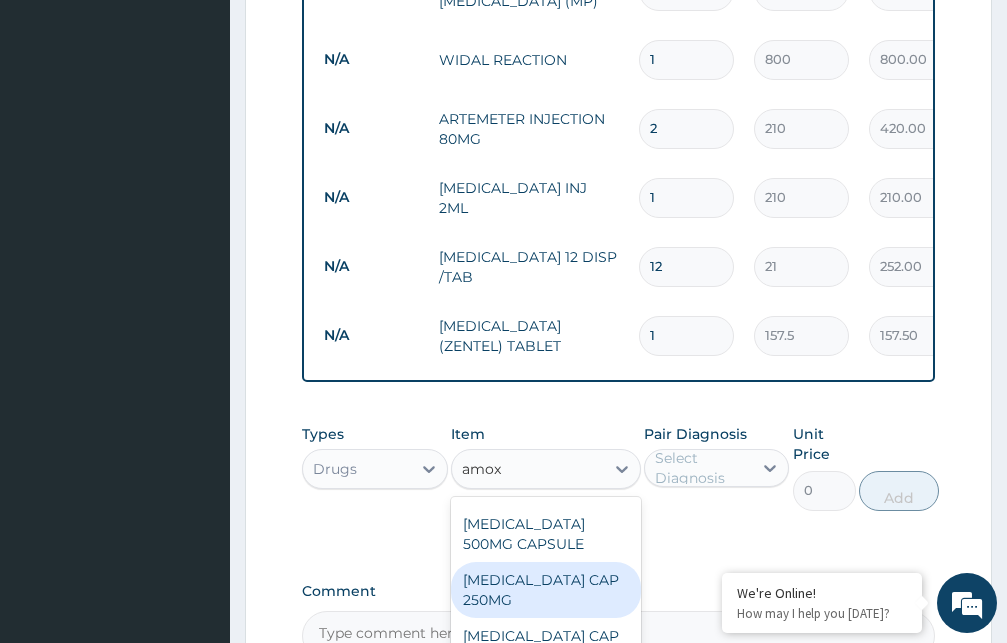 click on "AMOXIL CAP 250MG" at bounding box center (546, 590) 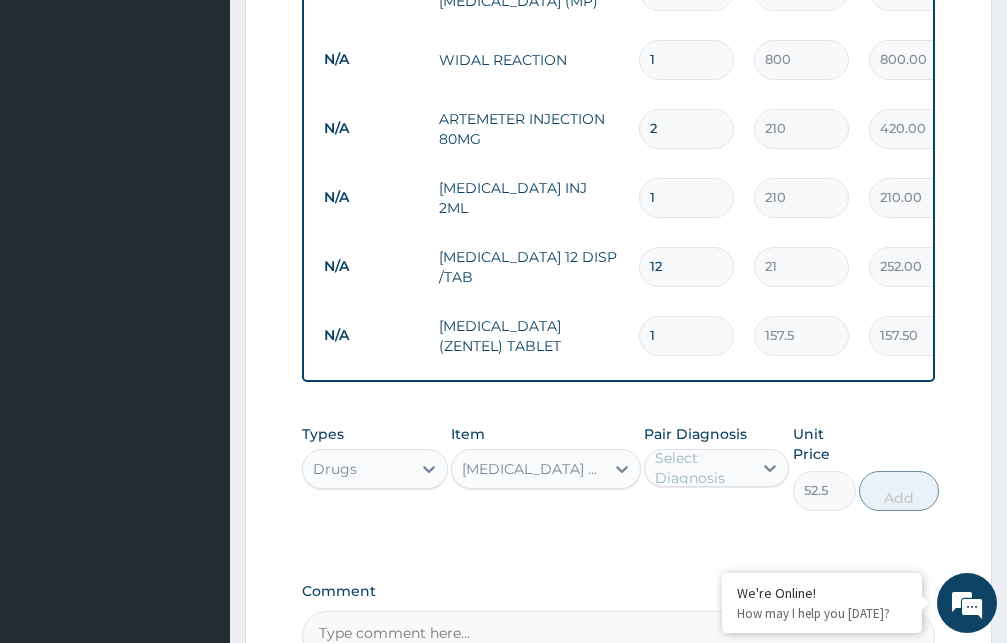click on "Select Diagnosis" at bounding box center (703, 468) 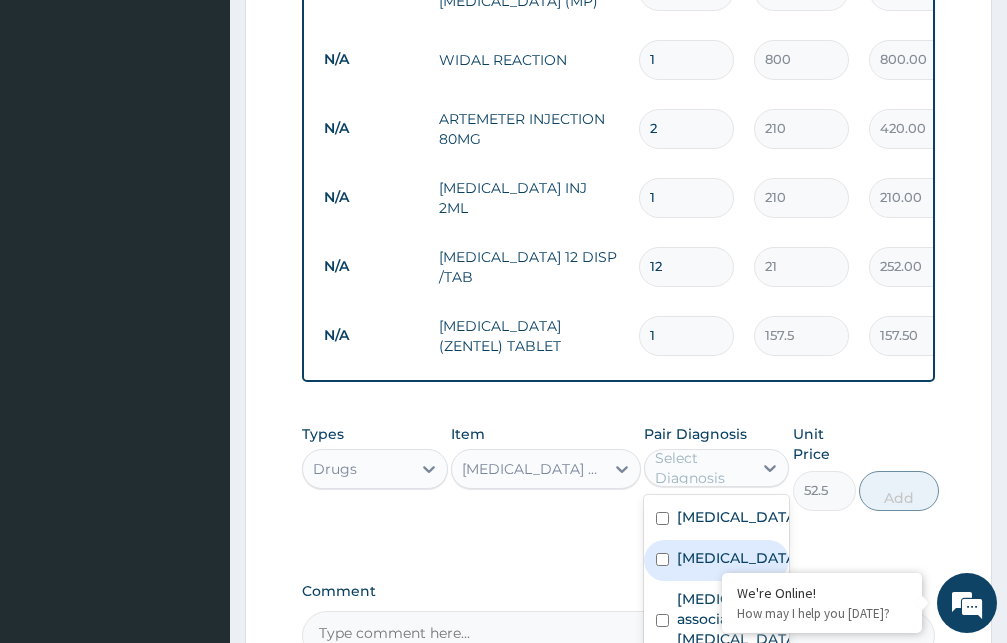 click on "[MEDICAL_DATA]" at bounding box center [738, 558] 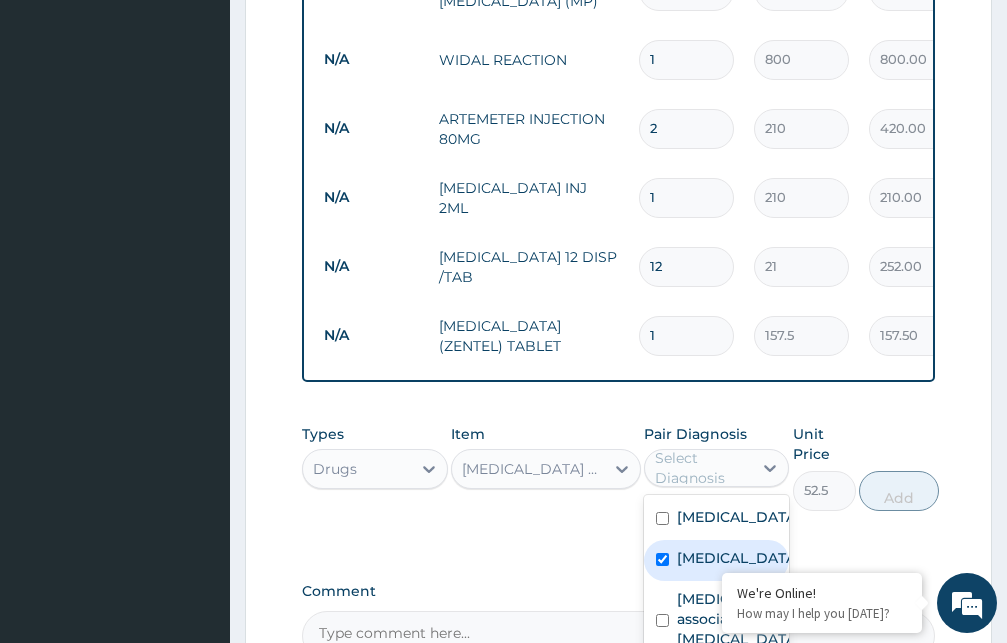 checkbox on "true" 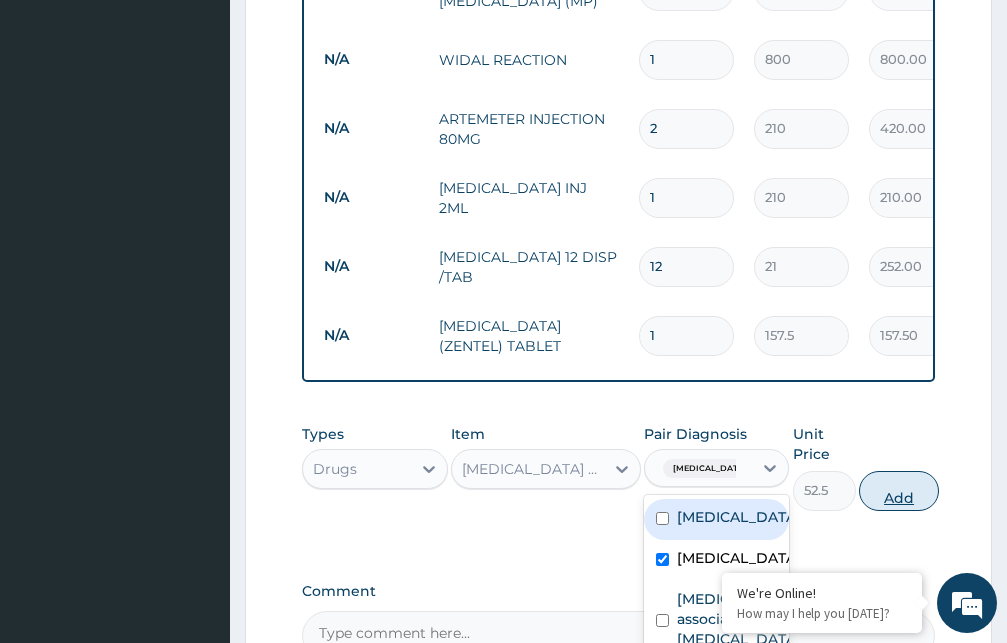 click on "Add" at bounding box center (899, 491) 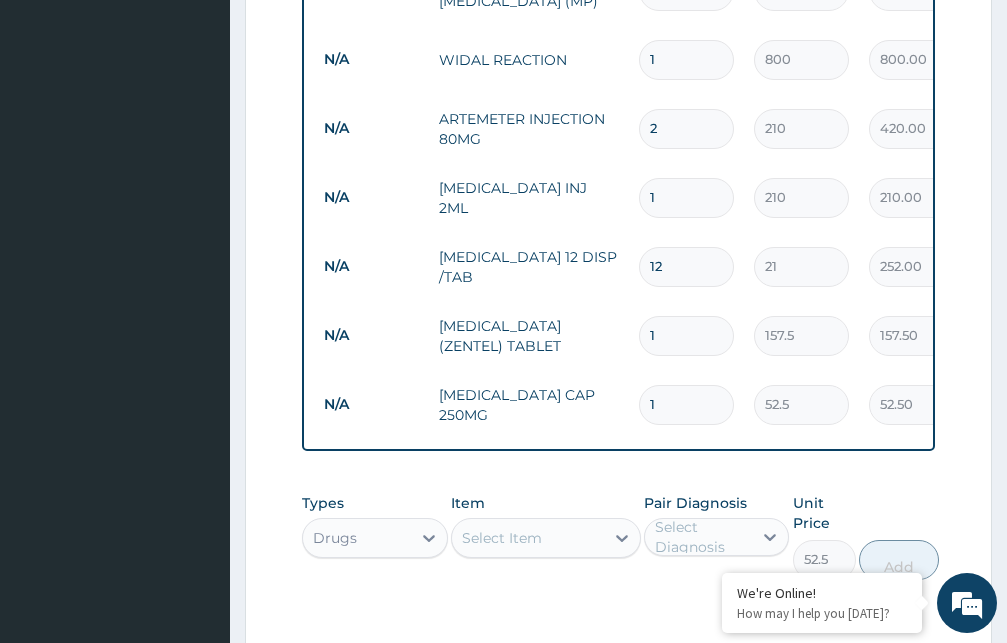 type on "0" 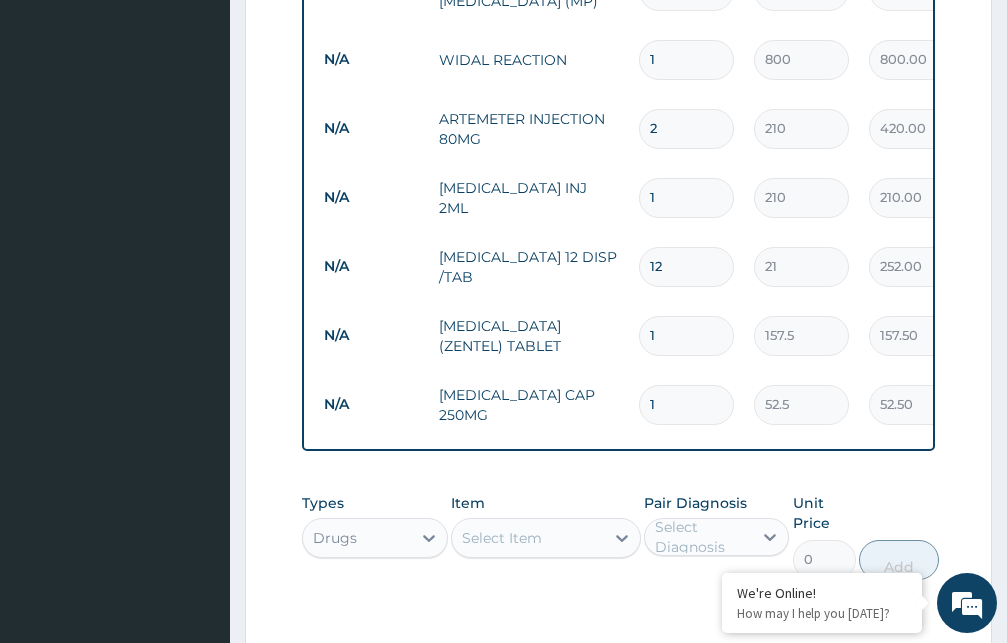 type 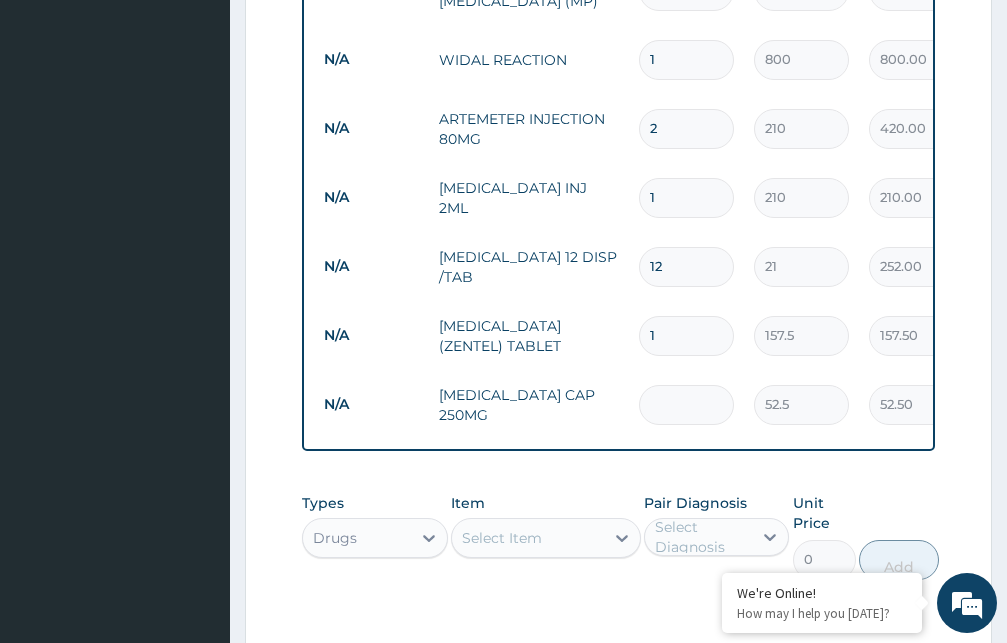 type on "0.00" 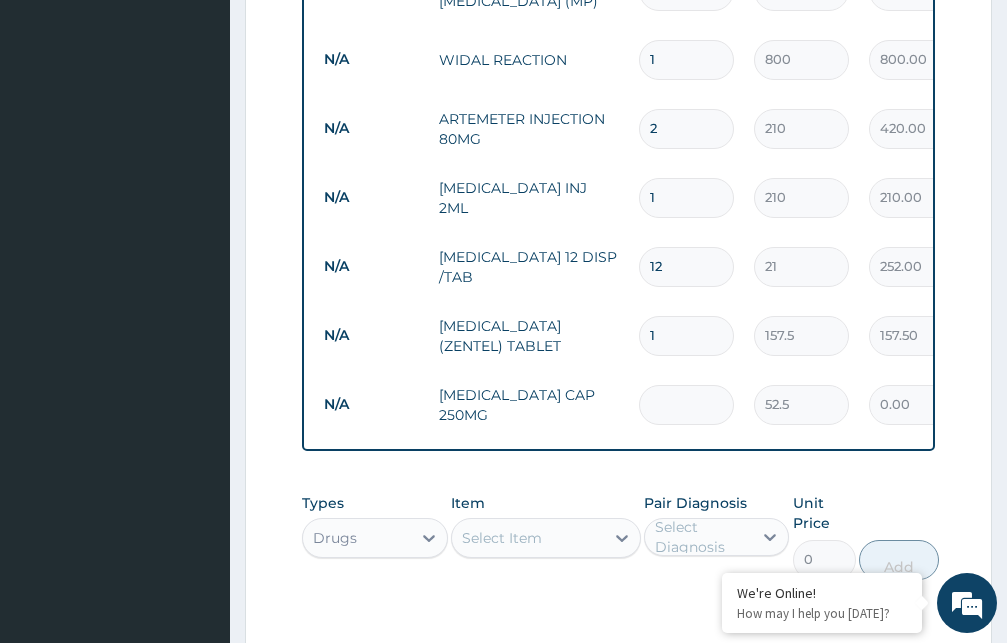type on "9" 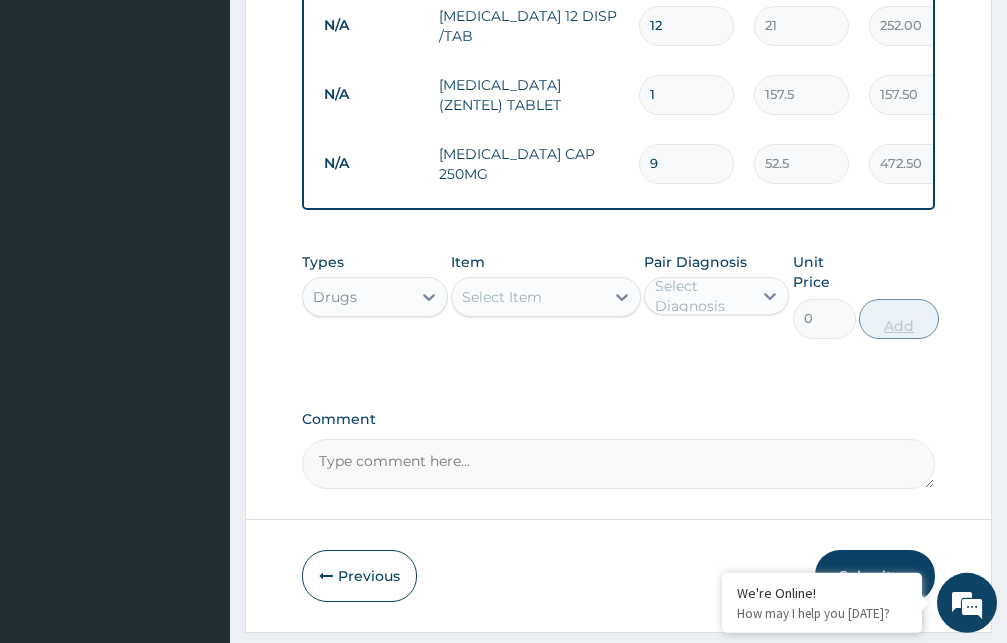 scroll, scrollTop: 1008, scrollLeft: 0, axis: vertical 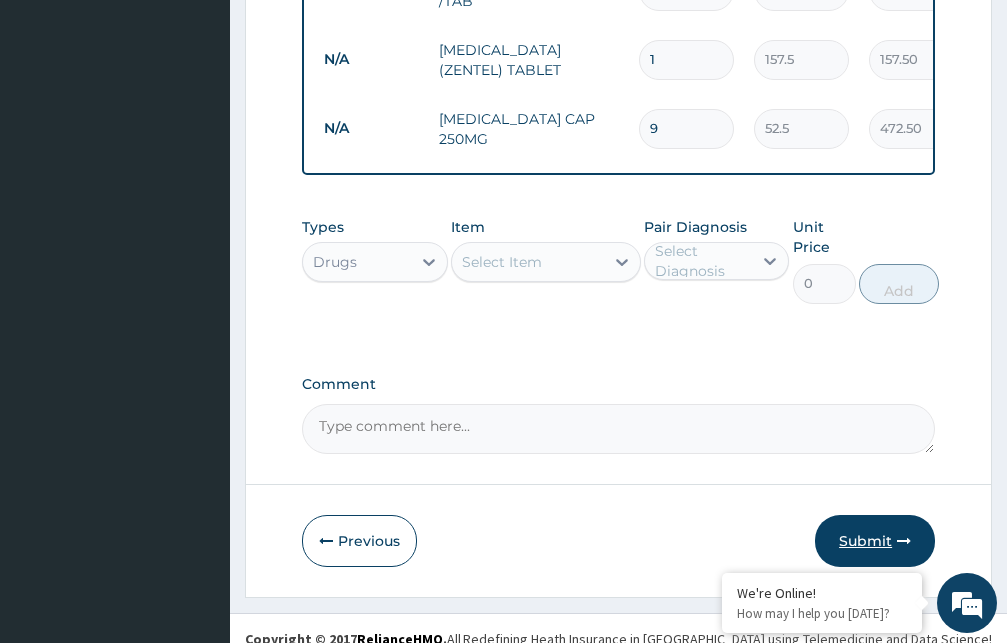 type on "9" 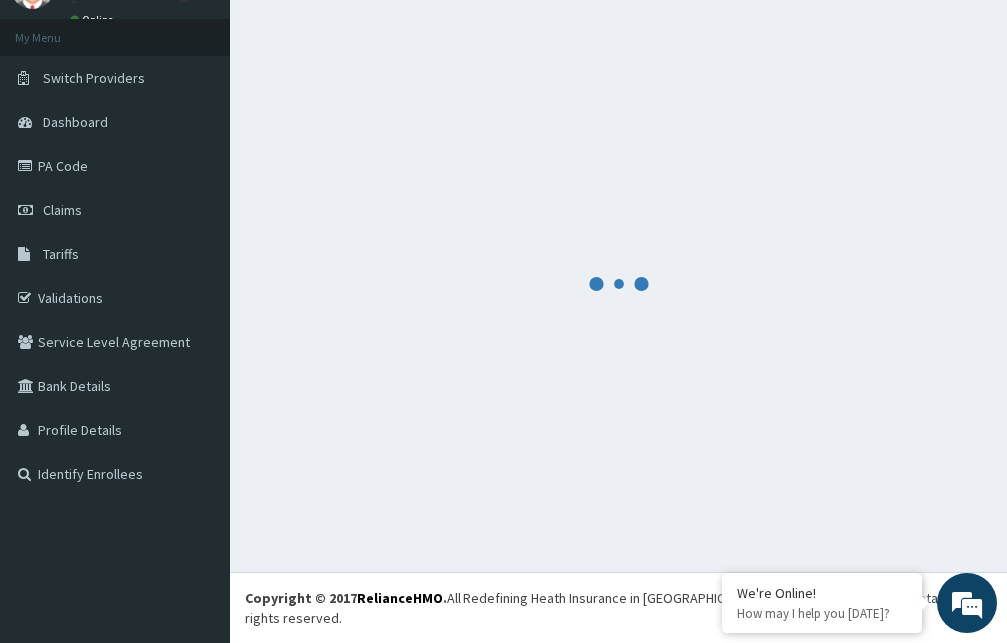 scroll, scrollTop: 76, scrollLeft: 0, axis: vertical 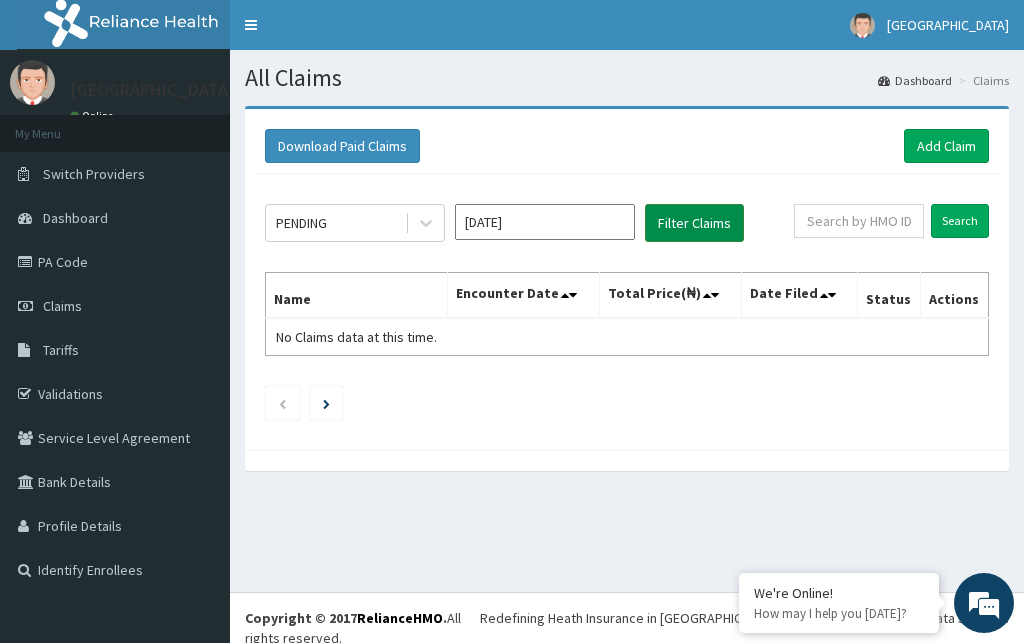 click on "Filter Claims" at bounding box center [694, 223] 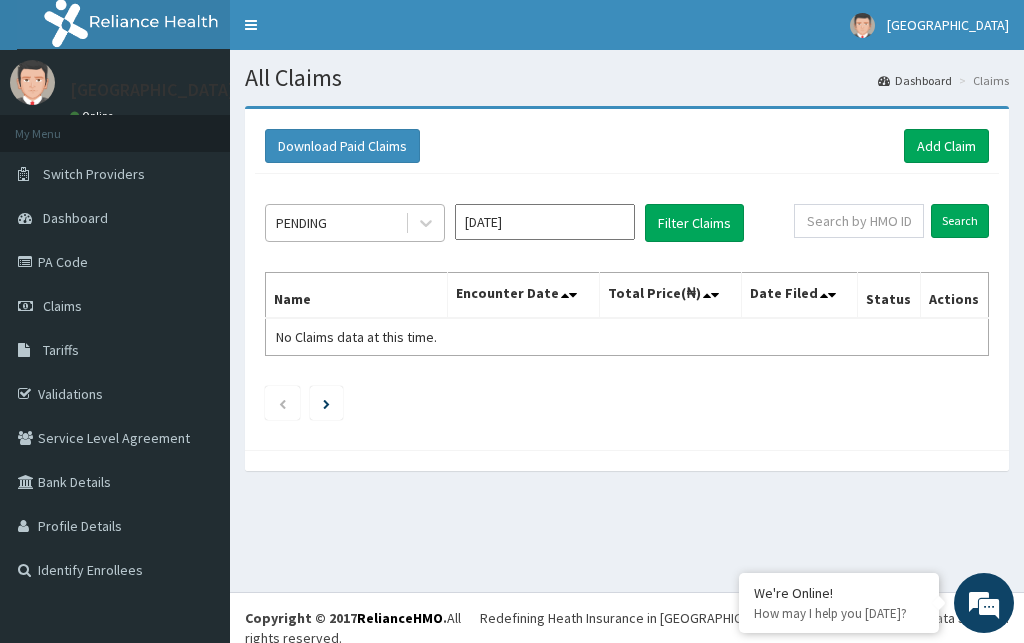 click on "PENDING" at bounding box center (335, 223) 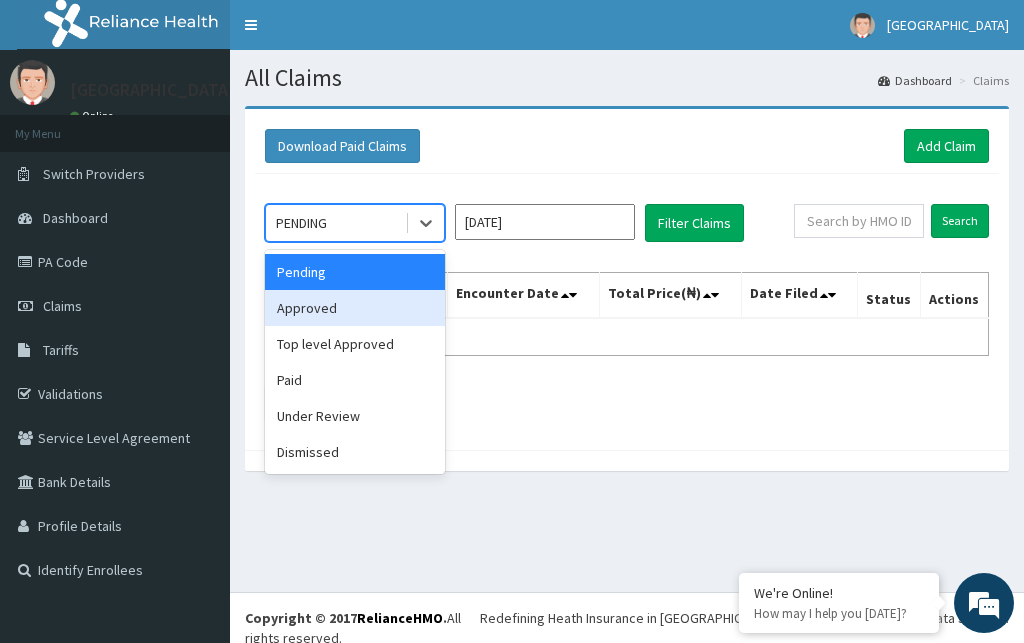 scroll, scrollTop: 0, scrollLeft: 0, axis: both 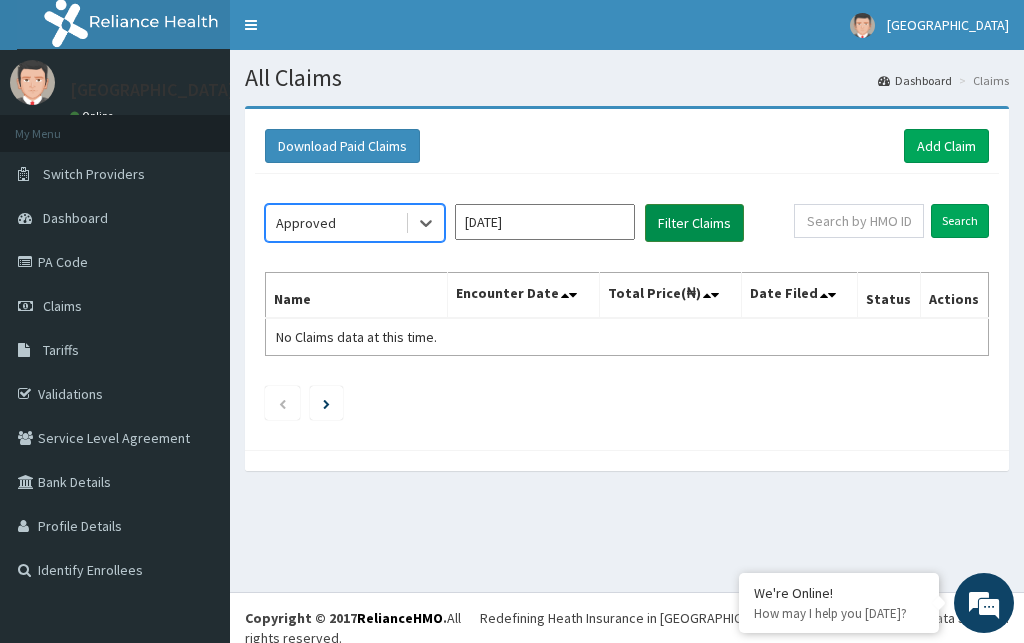 click on "Filter Claims" at bounding box center [694, 223] 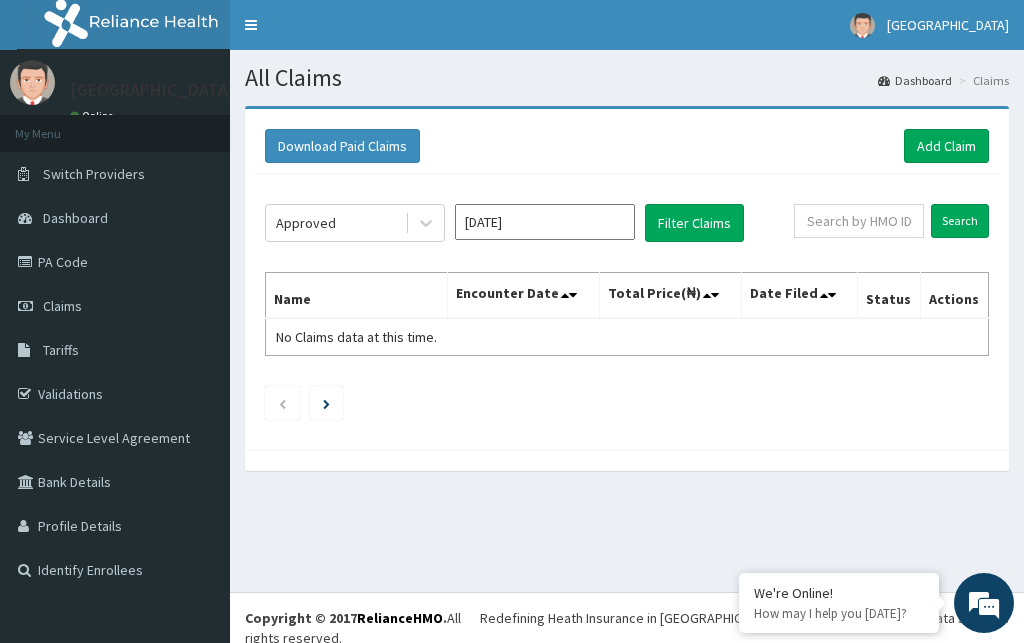 click on "Jul 2025" at bounding box center [545, 222] 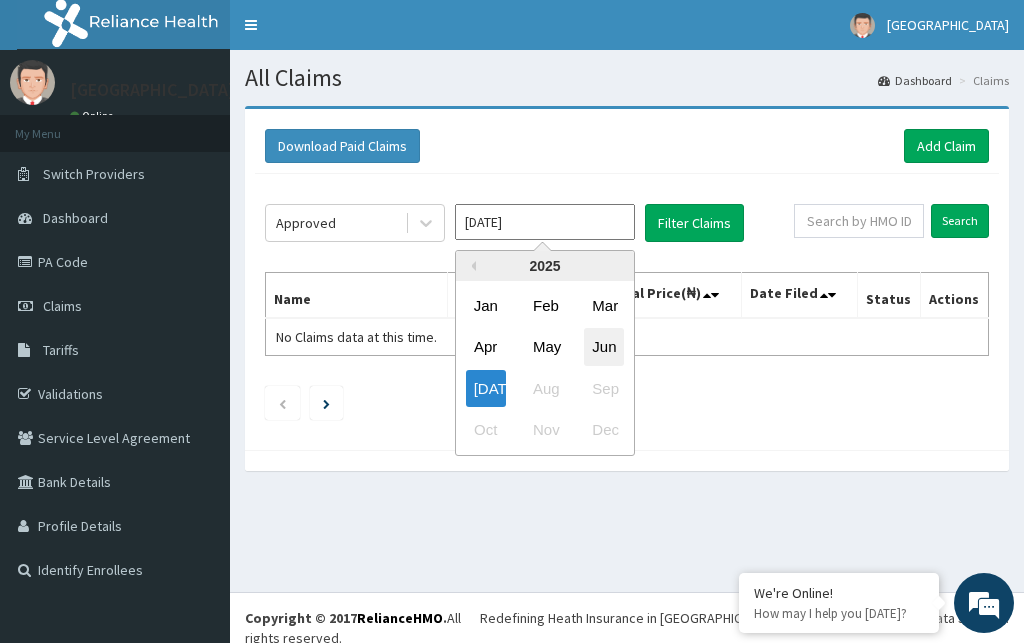 click on "Jun" at bounding box center [604, 347] 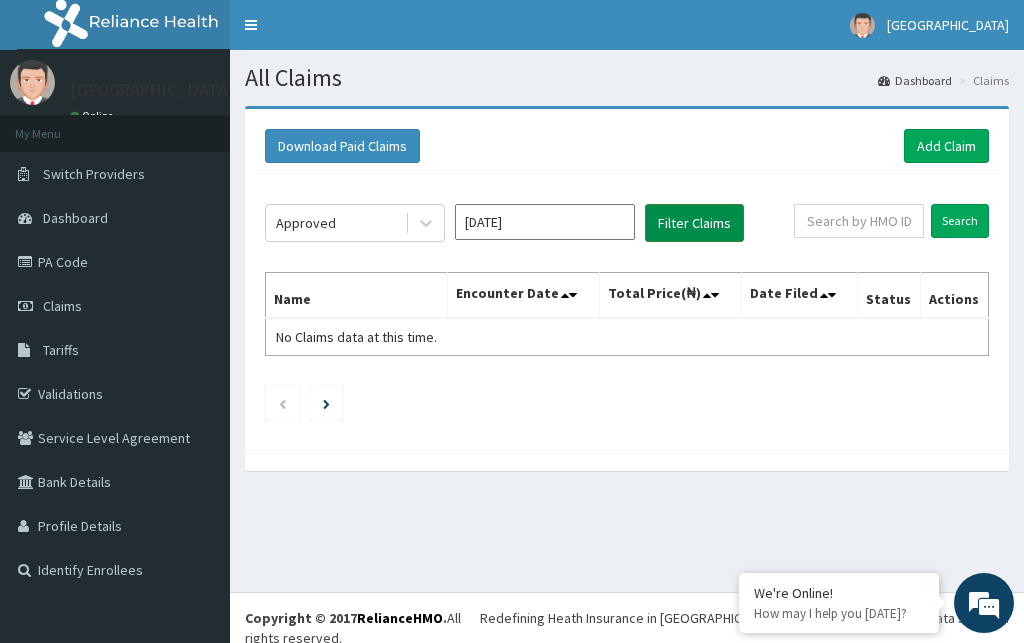 click on "Filter Claims" at bounding box center [694, 223] 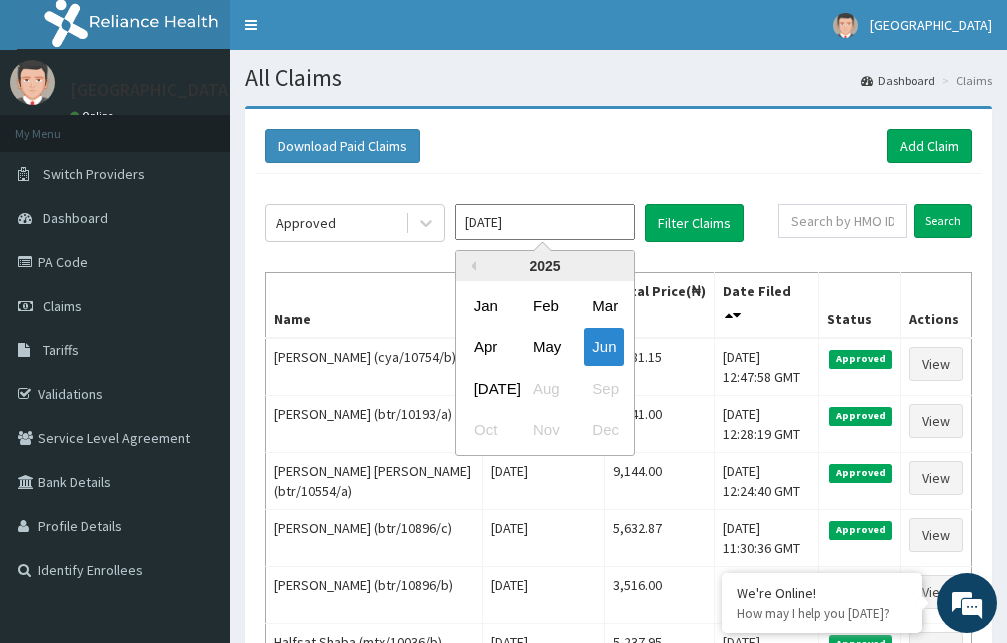 click on "Jun 2025" at bounding box center [545, 222] 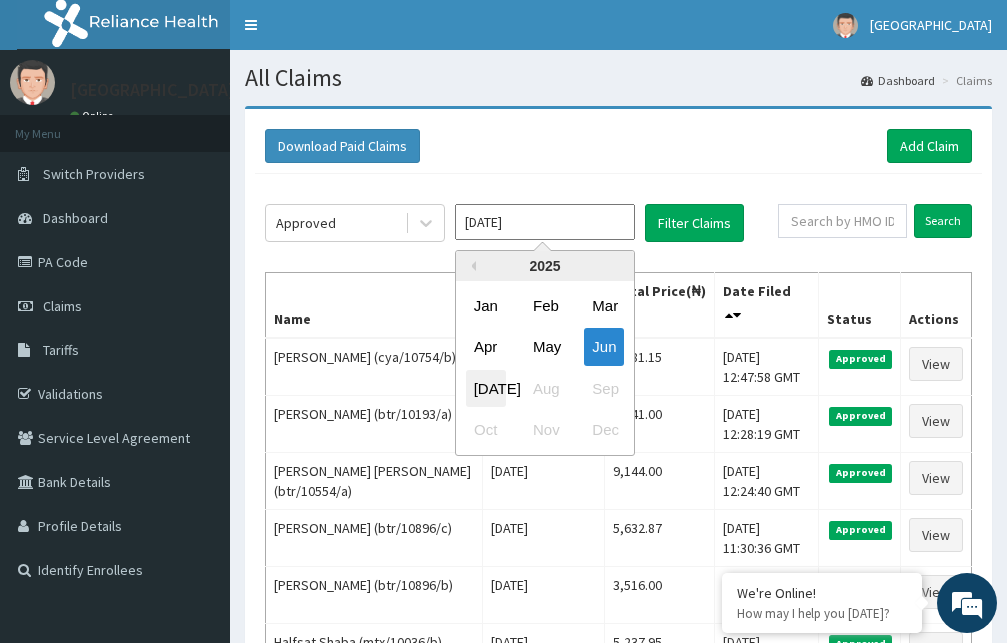 click on "Jul" at bounding box center (486, 388) 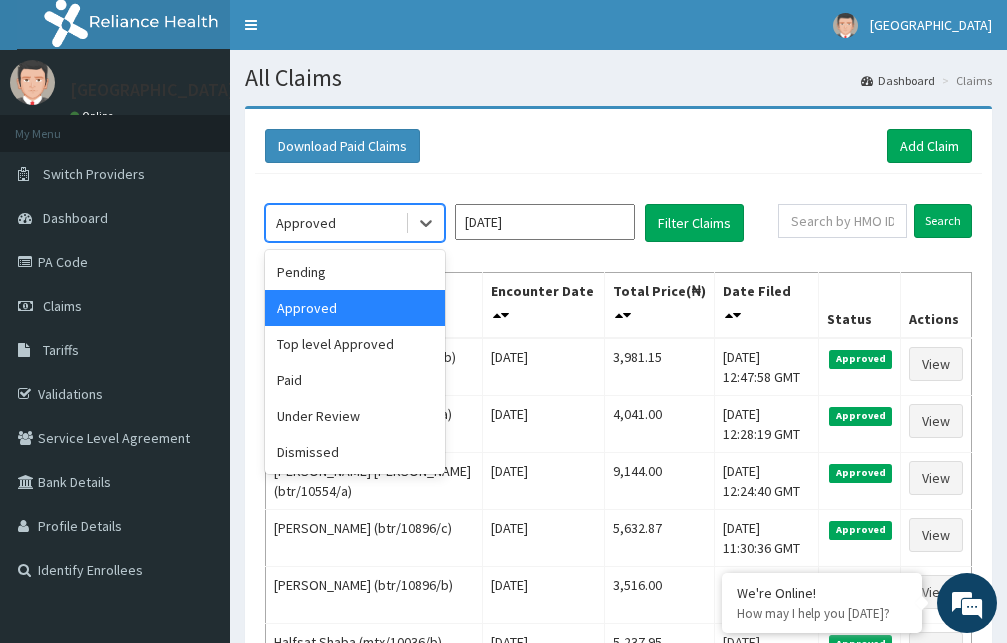 click on "Approved" at bounding box center (335, 223) 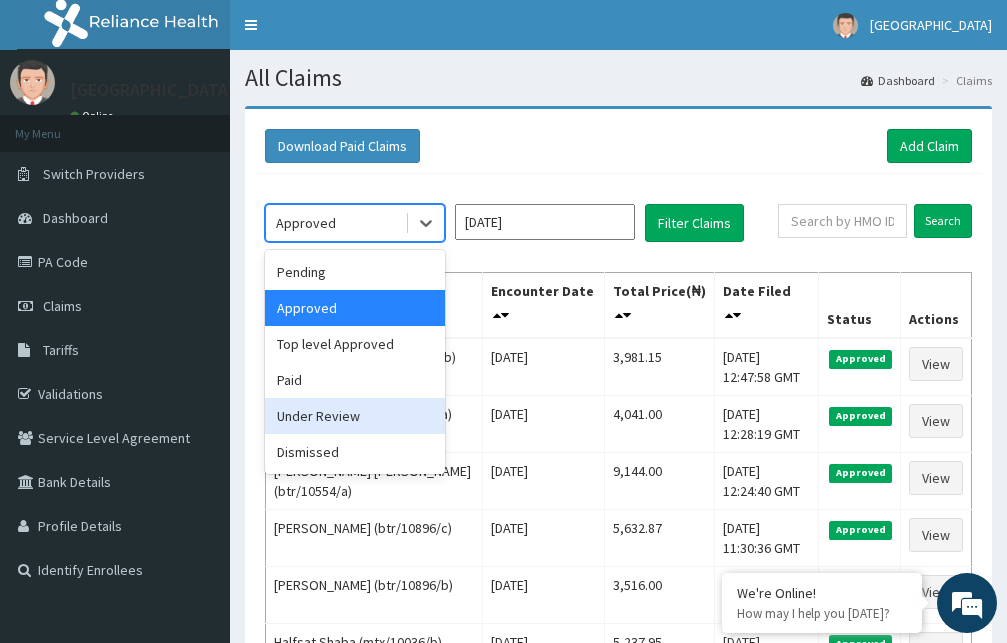 click on "Under Review" at bounding box center (355, 416) 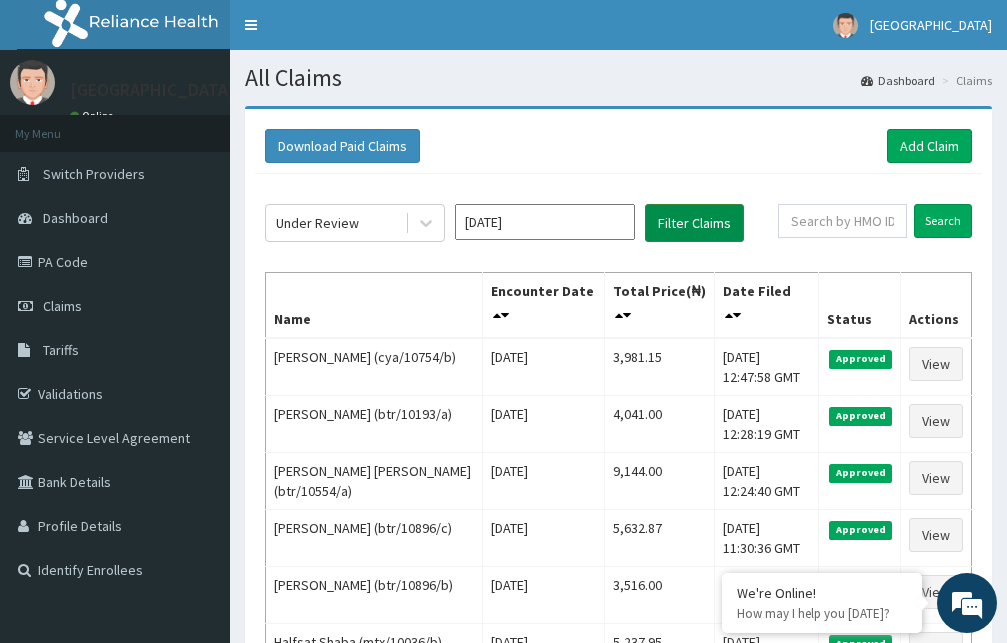 click on "Filter Claims" at bounding box center [694, 223] 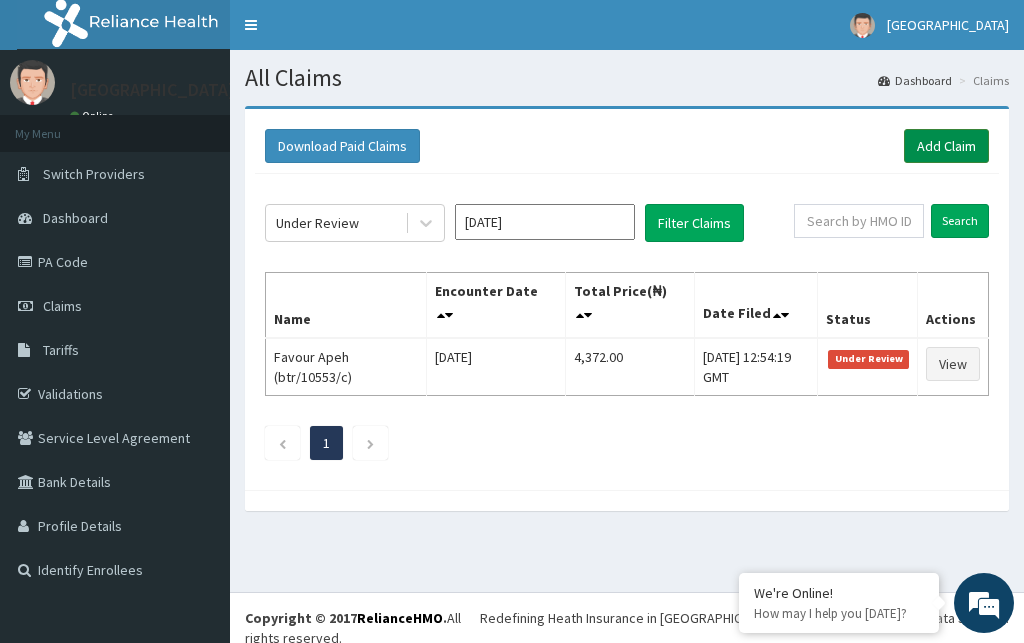 click on "Add Claim" at bounding box center [946, 146] 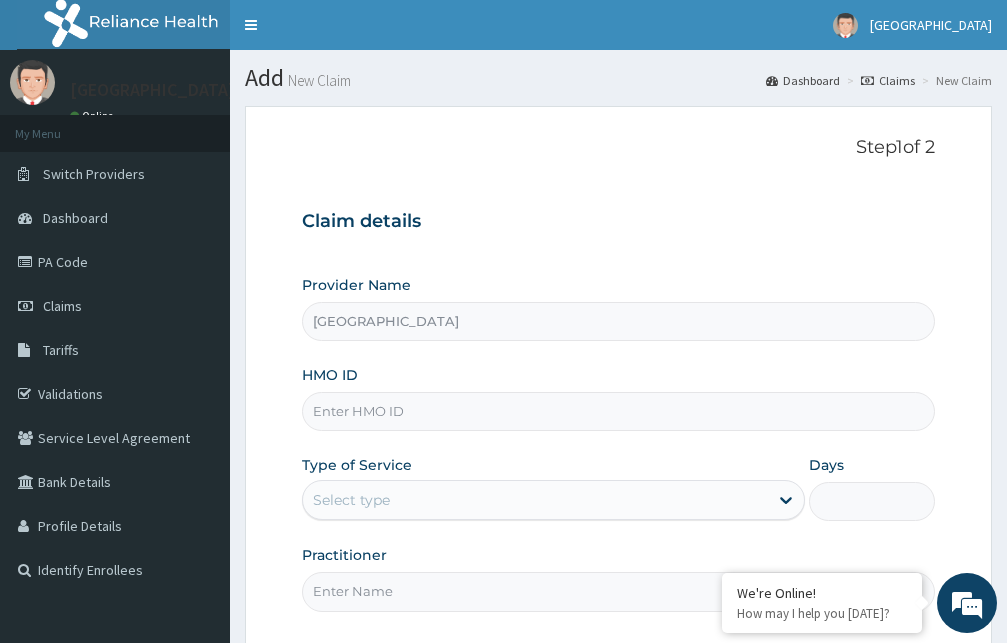 scroll, scrollTop: 0, scrollLeft: 0, axis: both 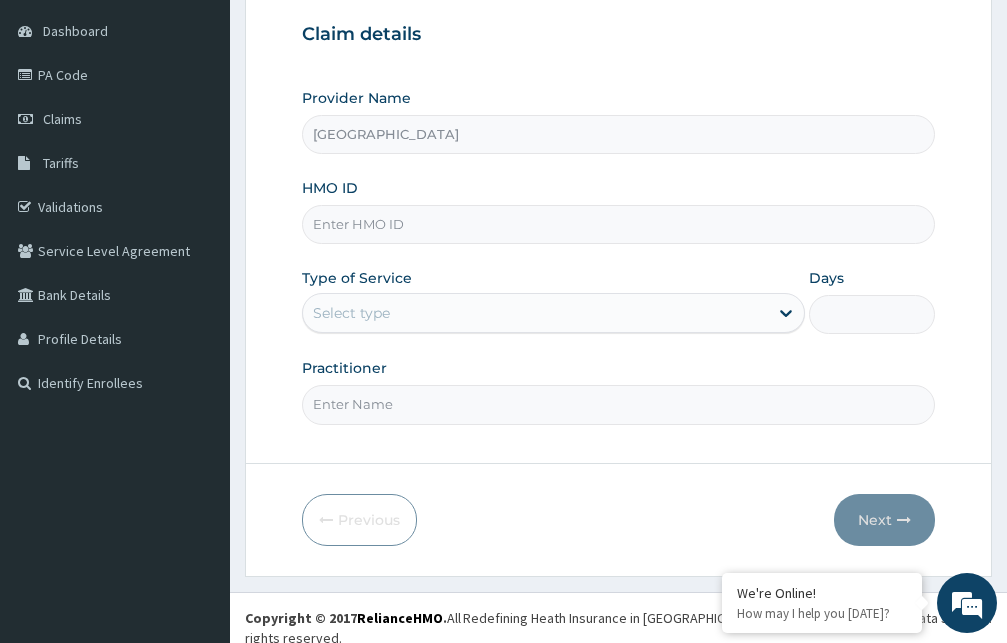 click on "HMO ID" at bounding box center [618, 224] 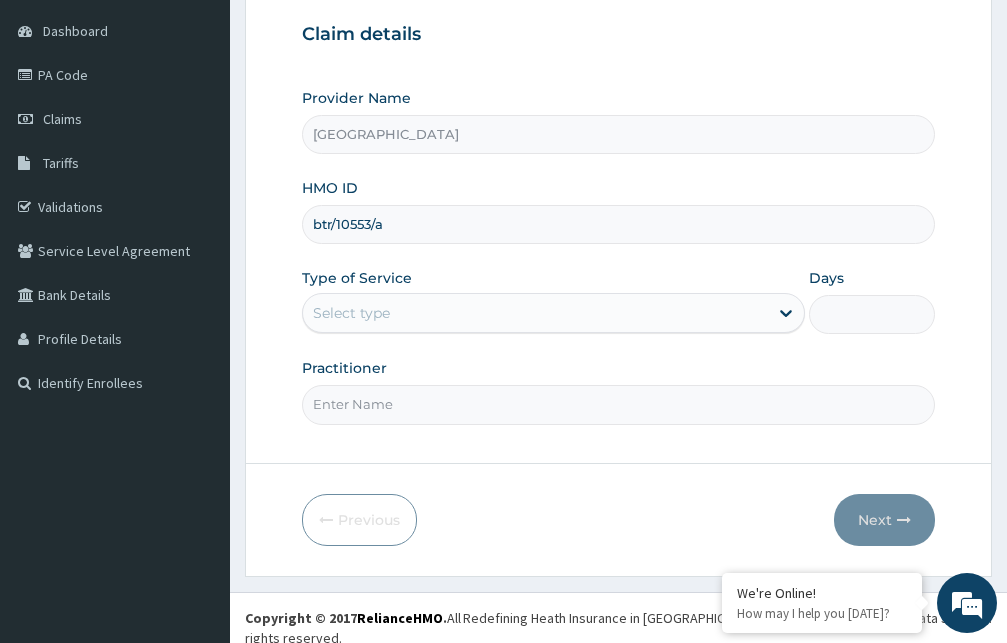 type on "btr/10553/a" 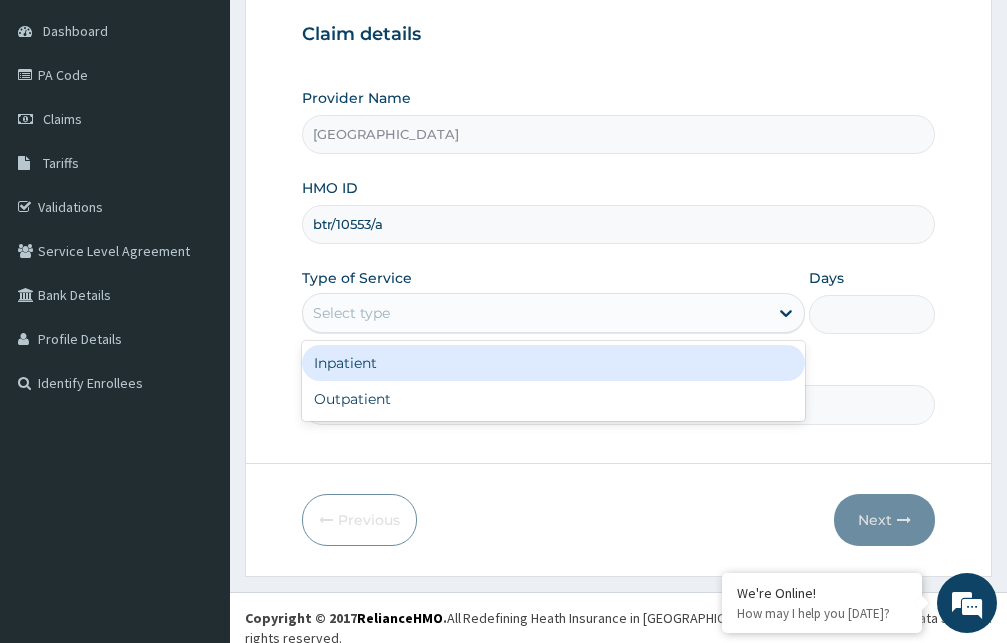 click on "Select type" at bounding box center [535, 313] 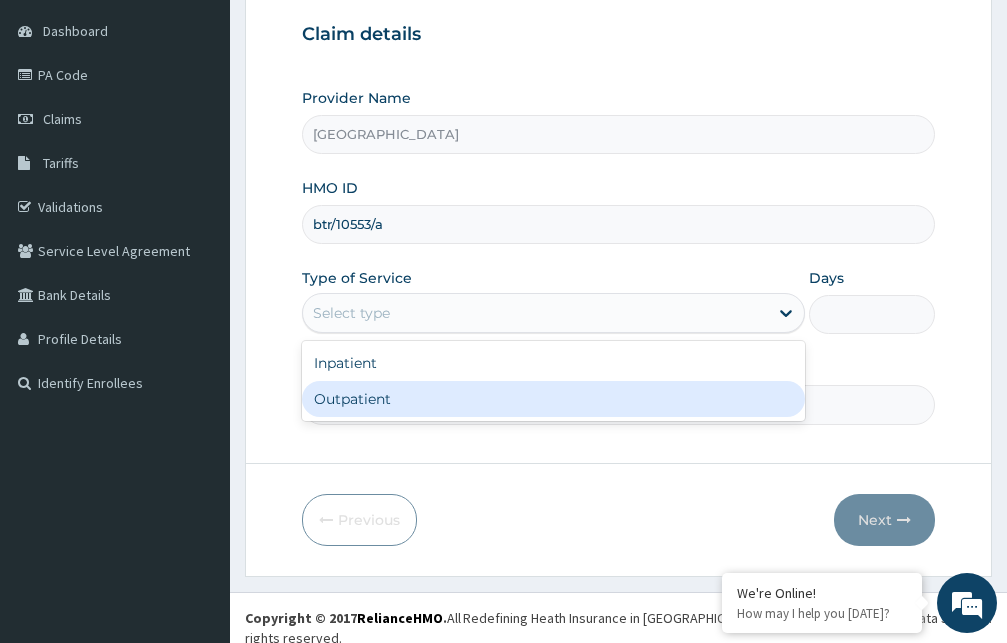 click on "Outpatient" at bounding box center (553, 399) 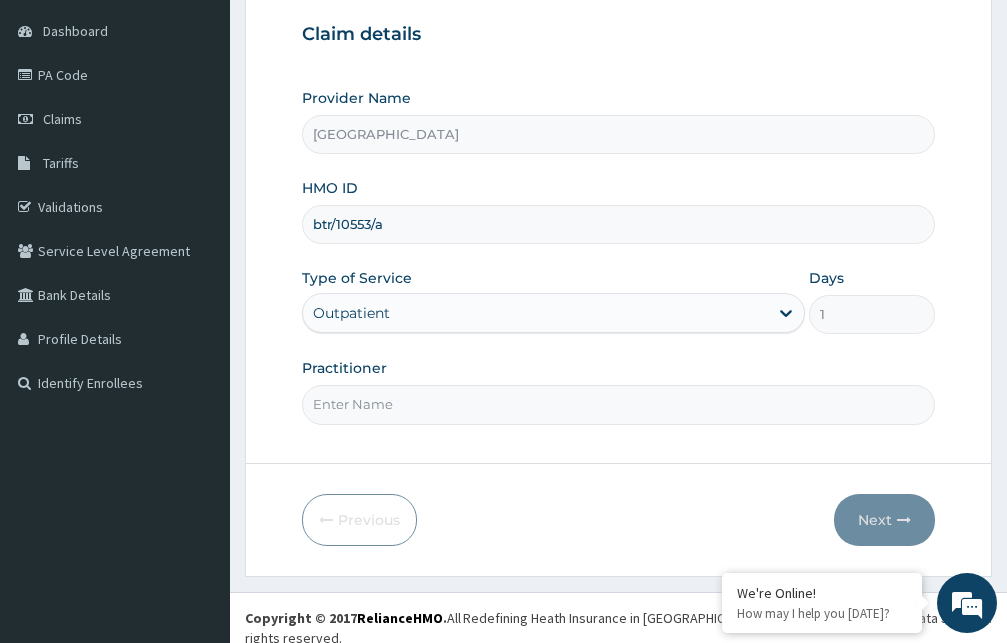 click on "Practitioner" at bounding box center (618, 404) 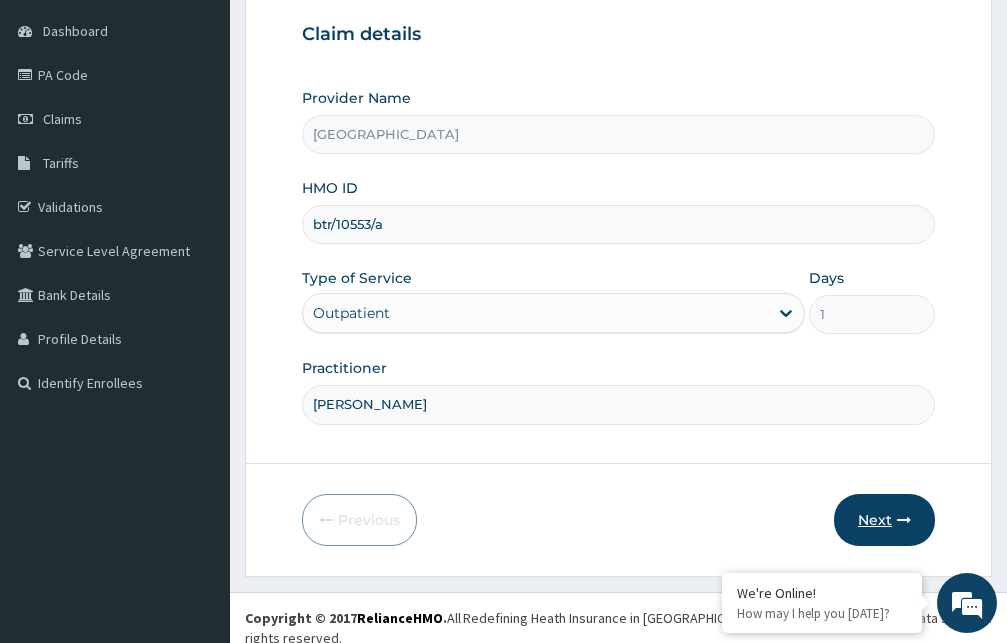 type on "[PERSON_NAME]" 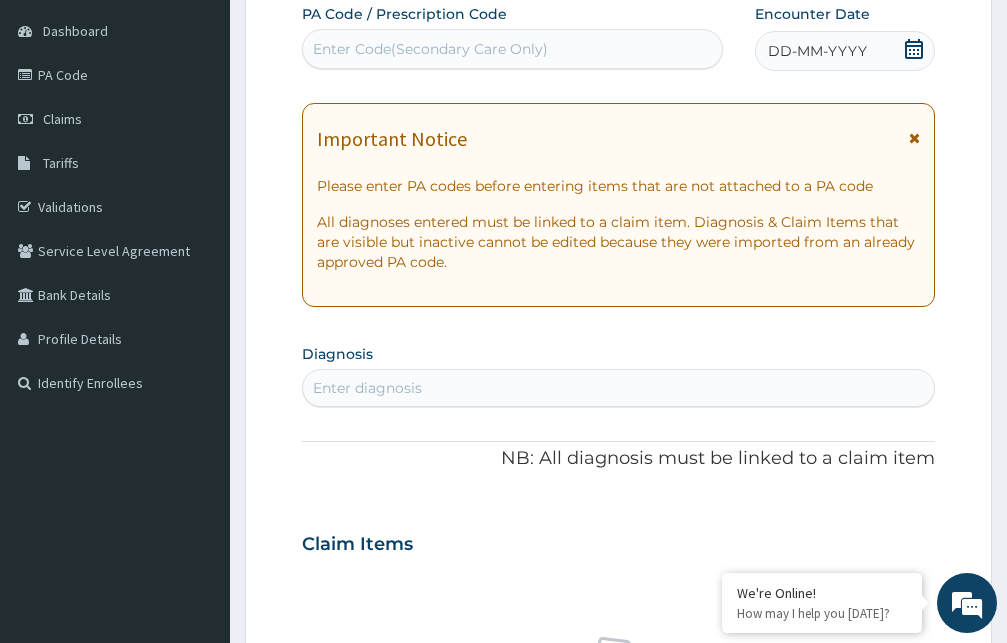 click at bounding box center (914, 138) 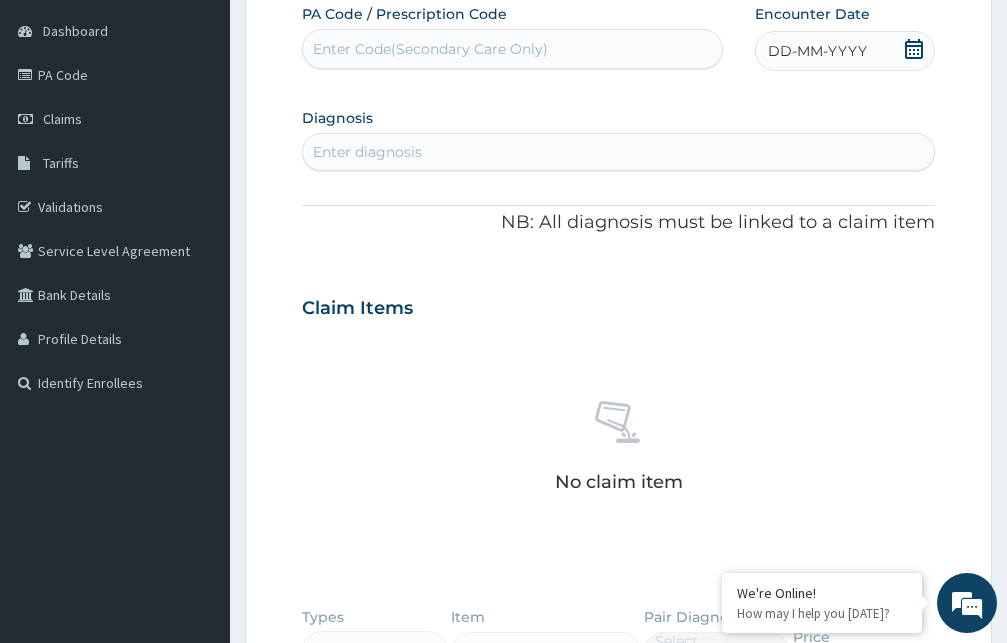 click 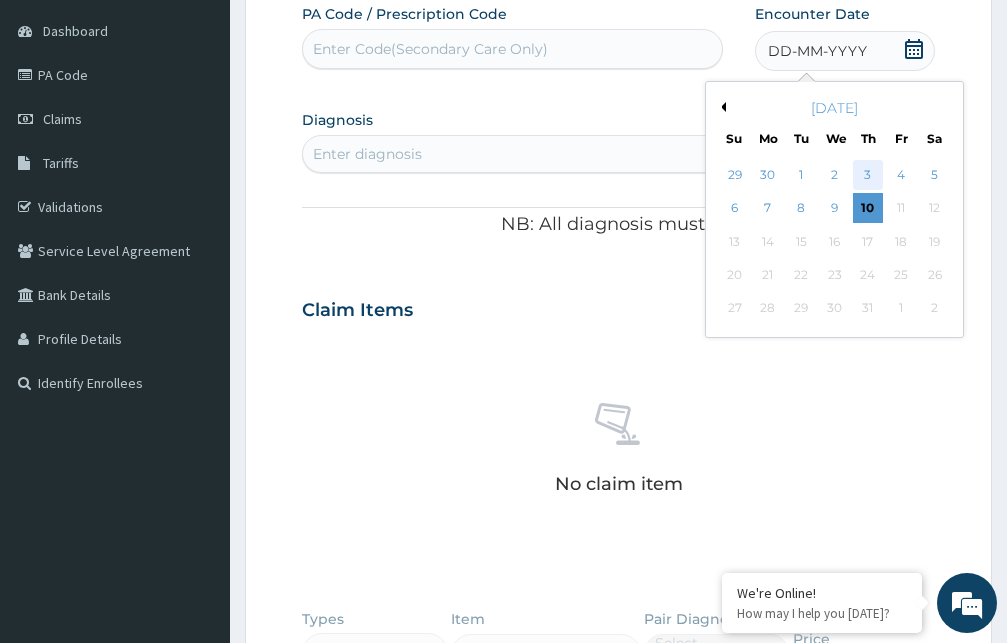 click on "3" at bounding box center [868, 175] 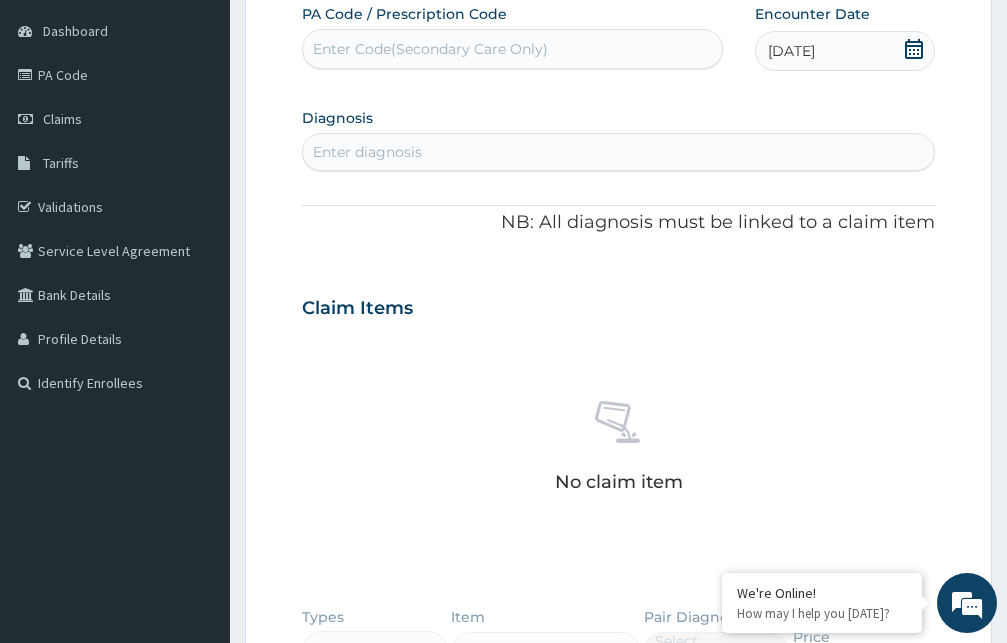 click on "Enter diagnosis" at bounding box center [618, 152] 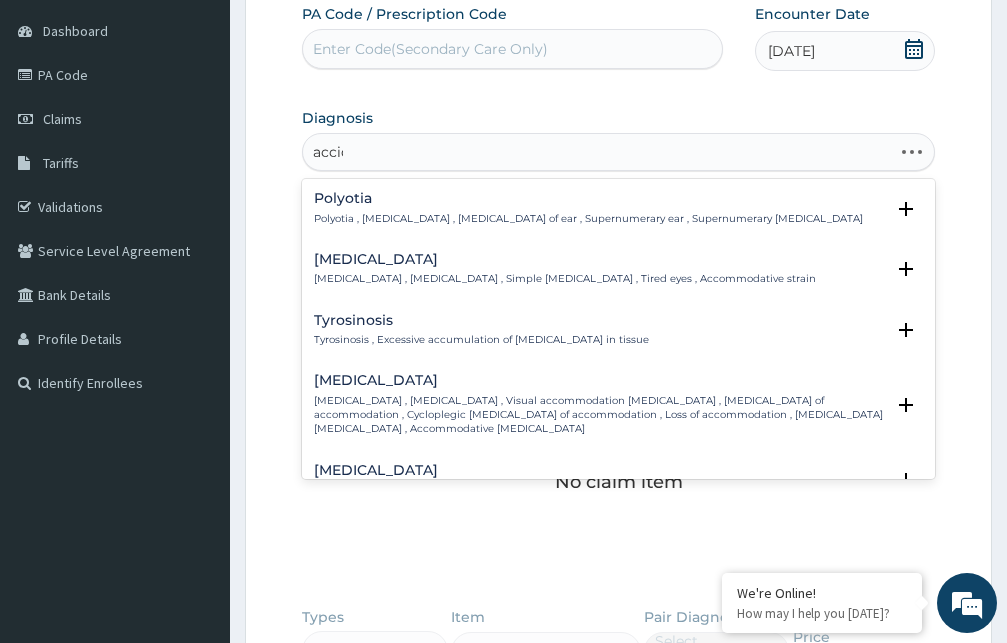 type on "accide" 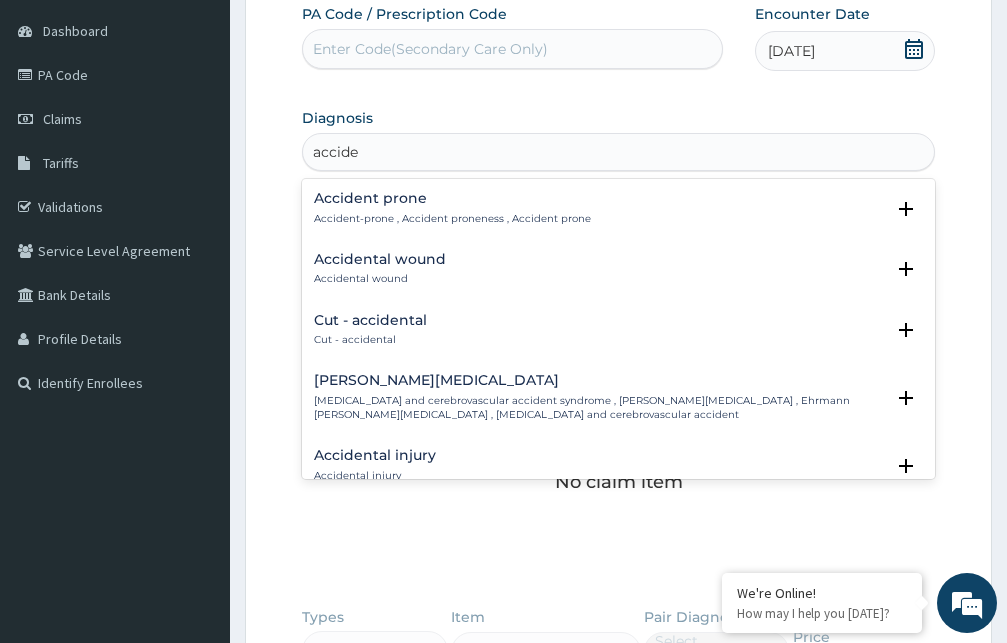 click on "Cut - accidental" at bounding box center (370, 320) 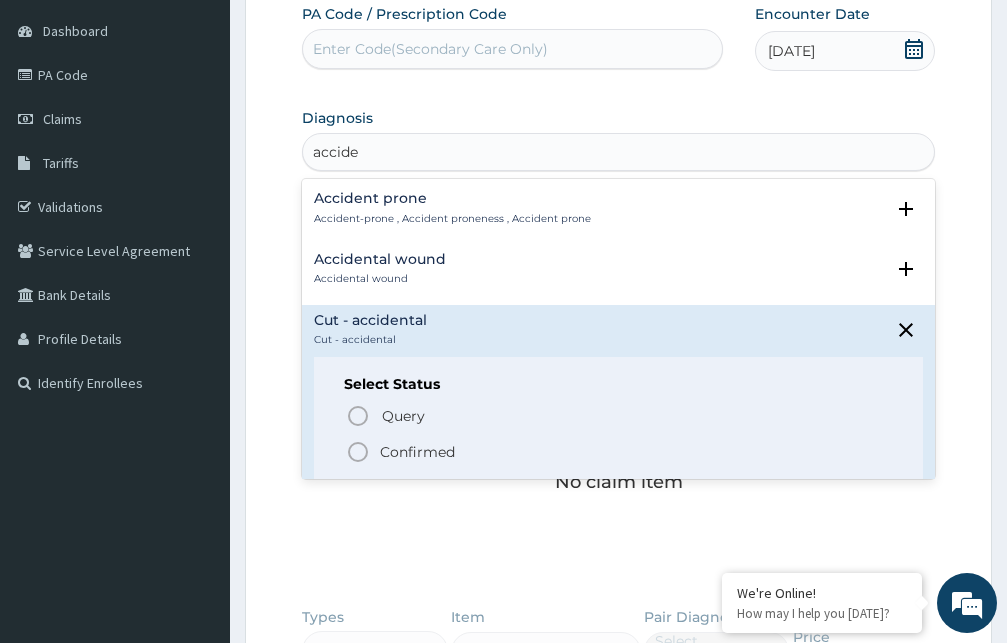 click 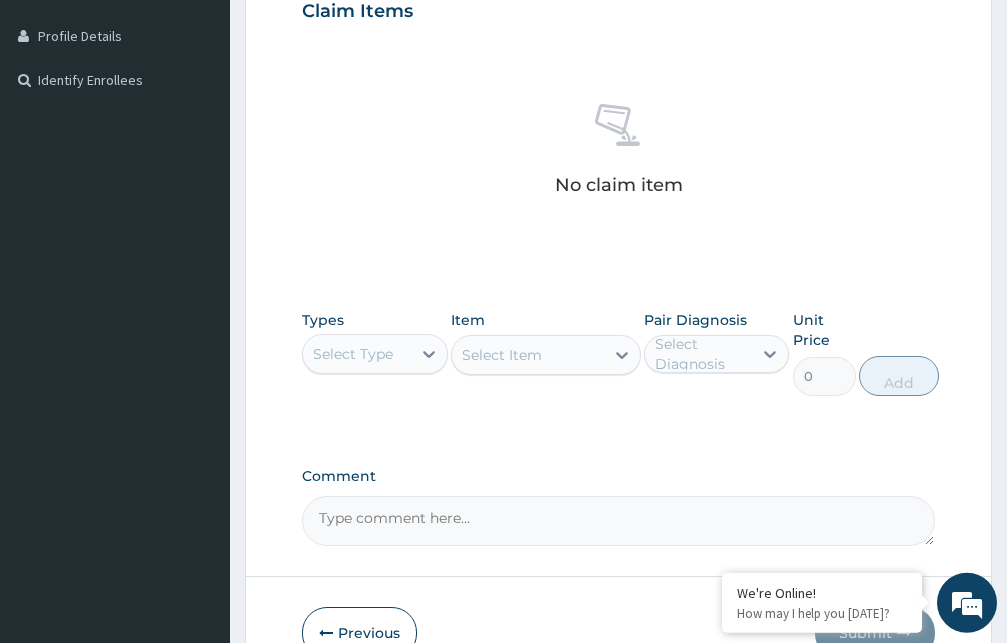 scroll, scrollTop: 493, scrollLeft: 0, axis: vertical 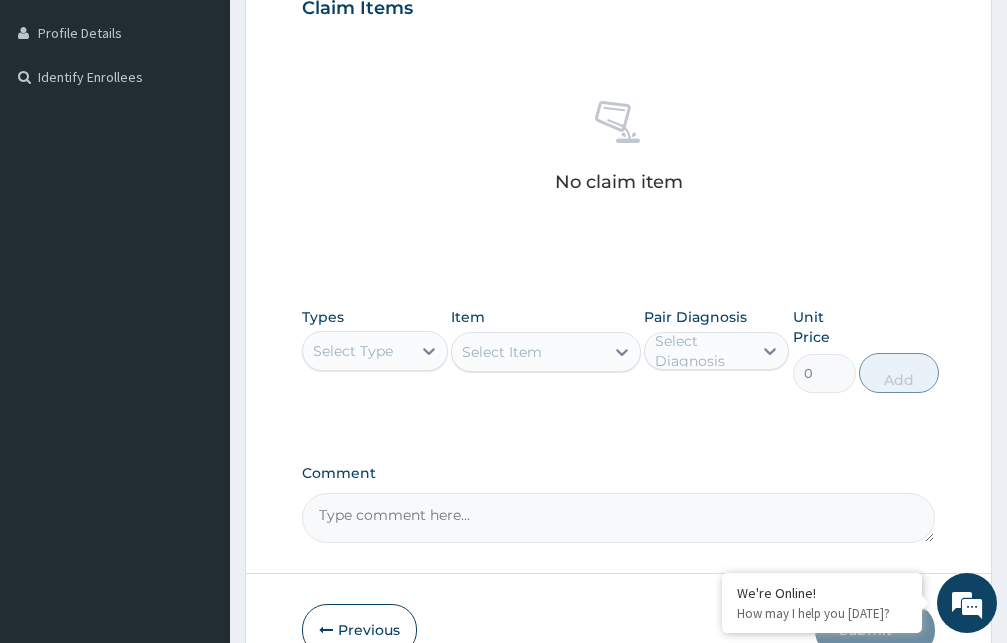 click on "Select Type" at bounding box center (357, 351) 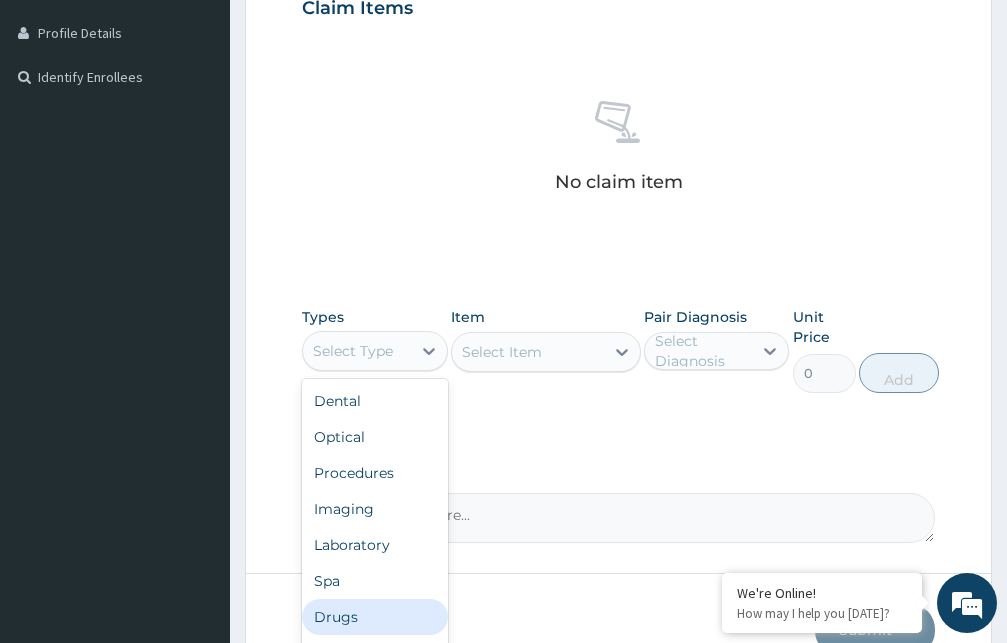 click on "Drugs" at bounding box center (375, 617) 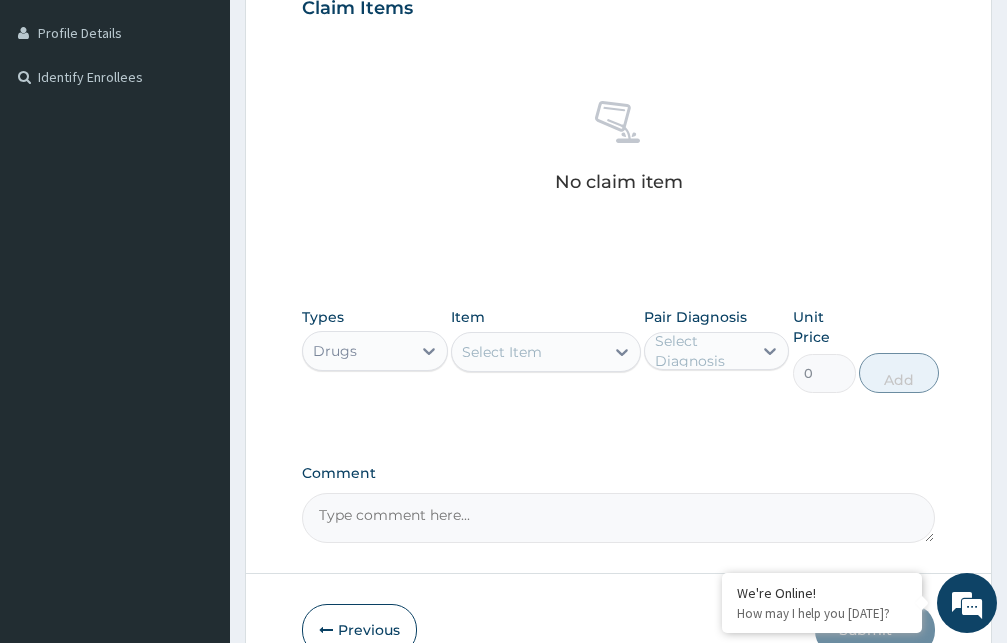 click on "Select Item" at bounding box center (502, 352) 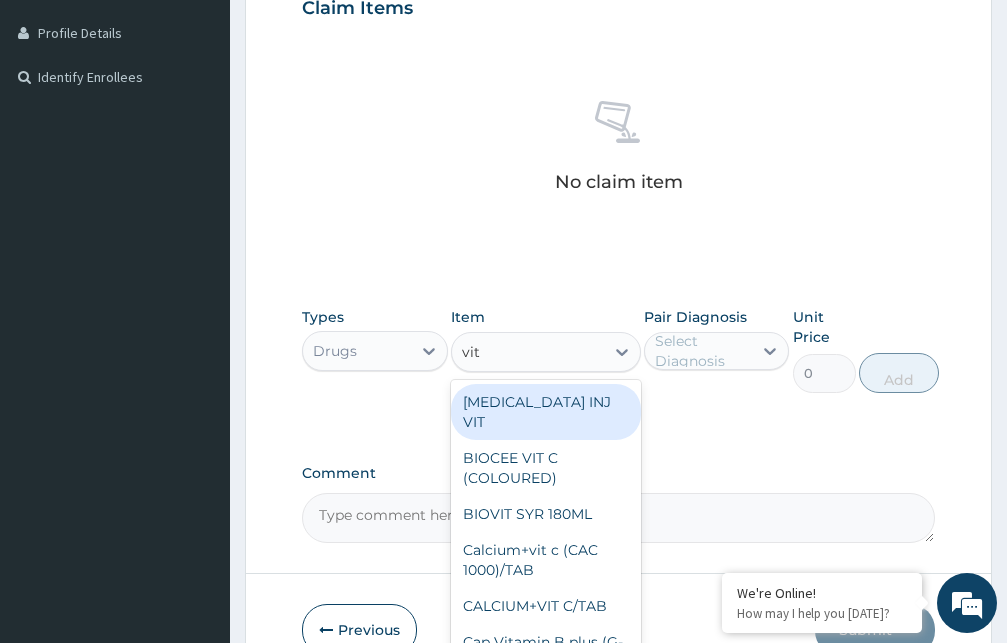 type on "vit c" 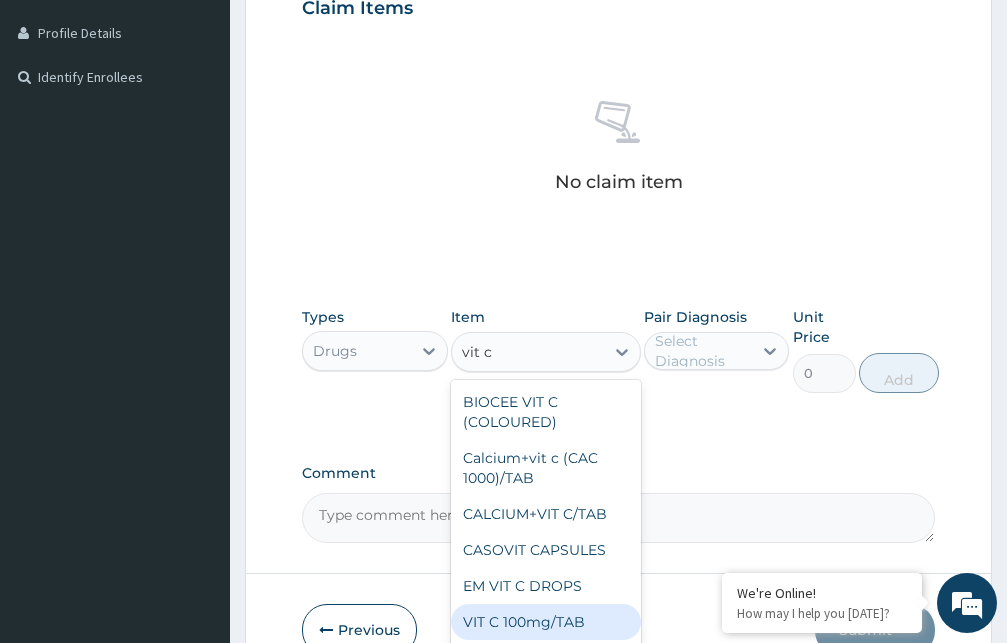 click on "VIT C 100mg/TAB" at bounding box center [546, 622] 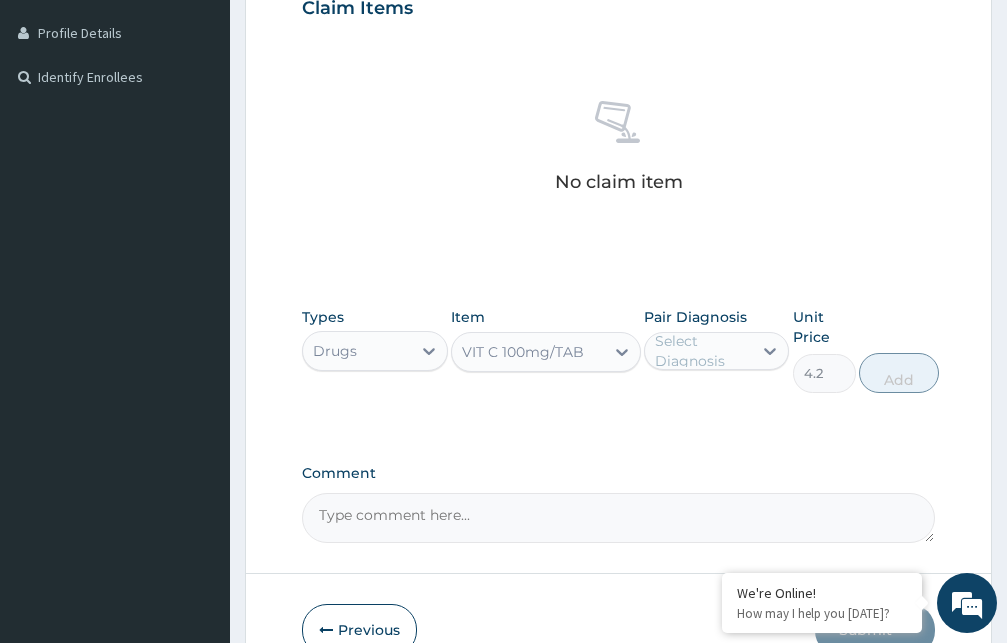 type 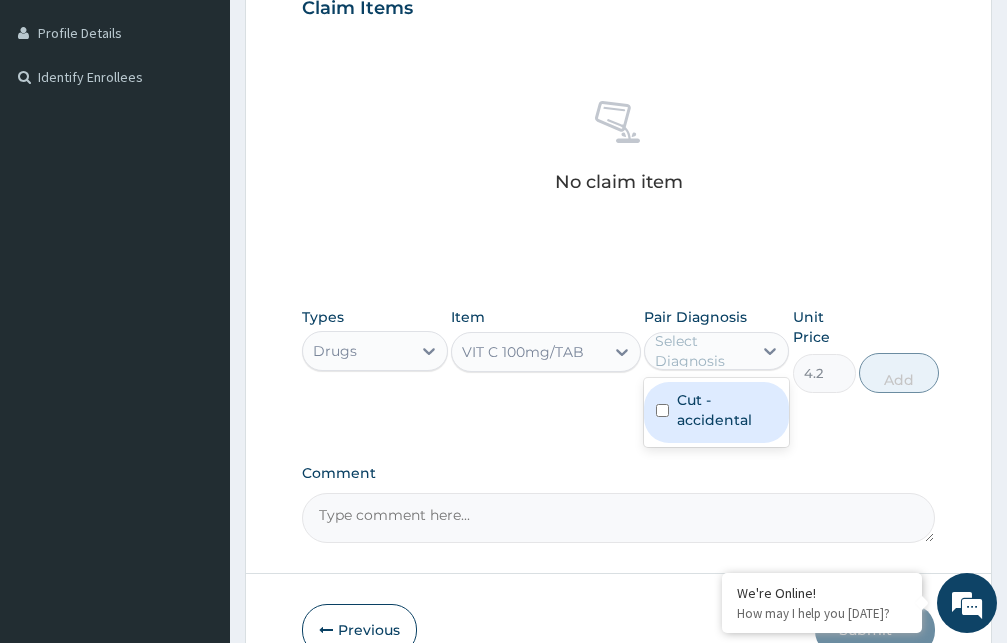 click on "Cut - accidental" at bounding box center [727, 410] 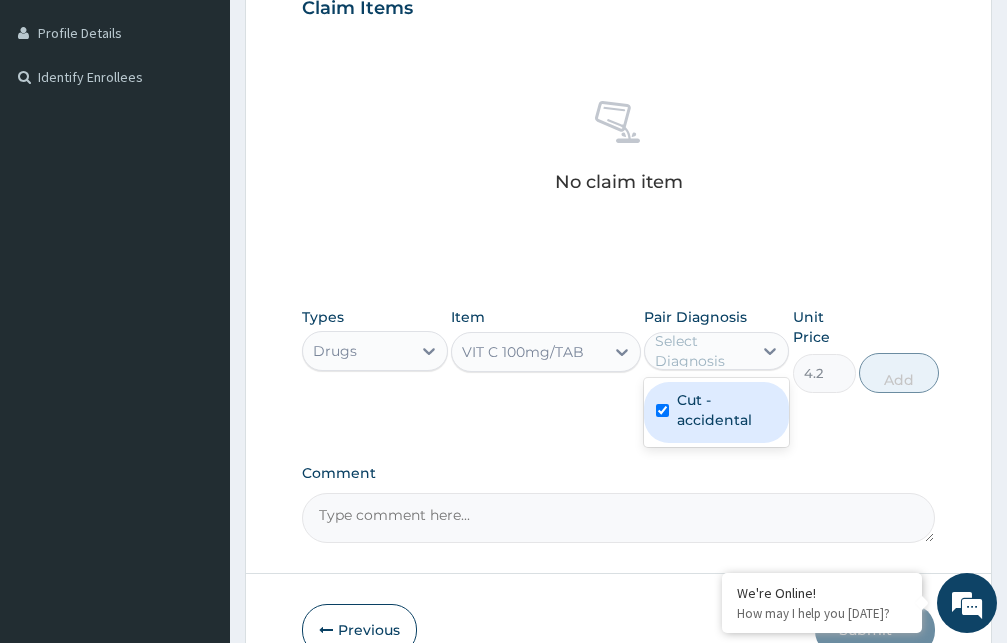 checkbox on "true" 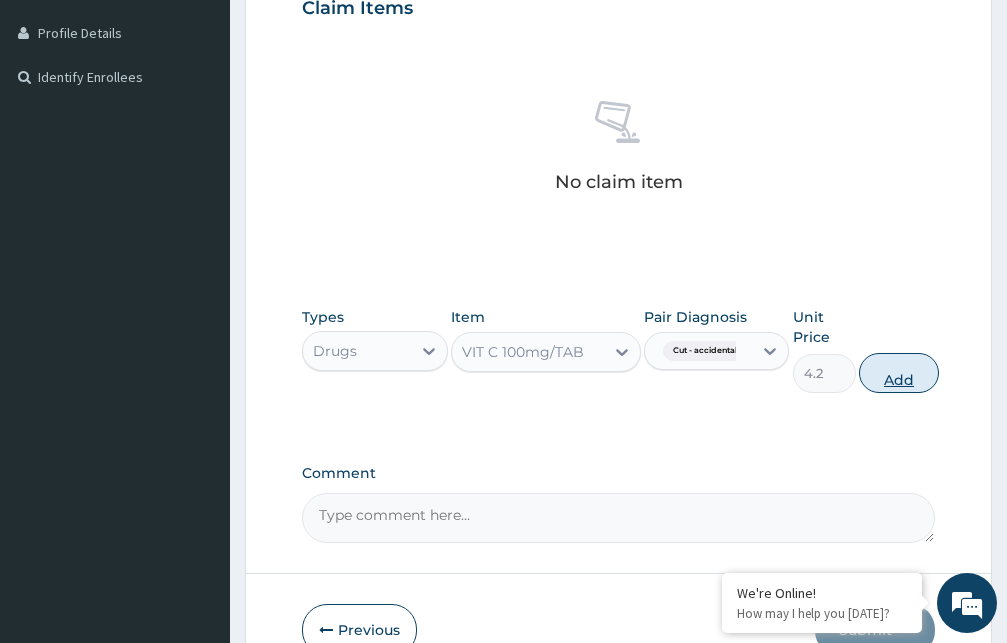 click on "Add" at bounding box center (899, 373) 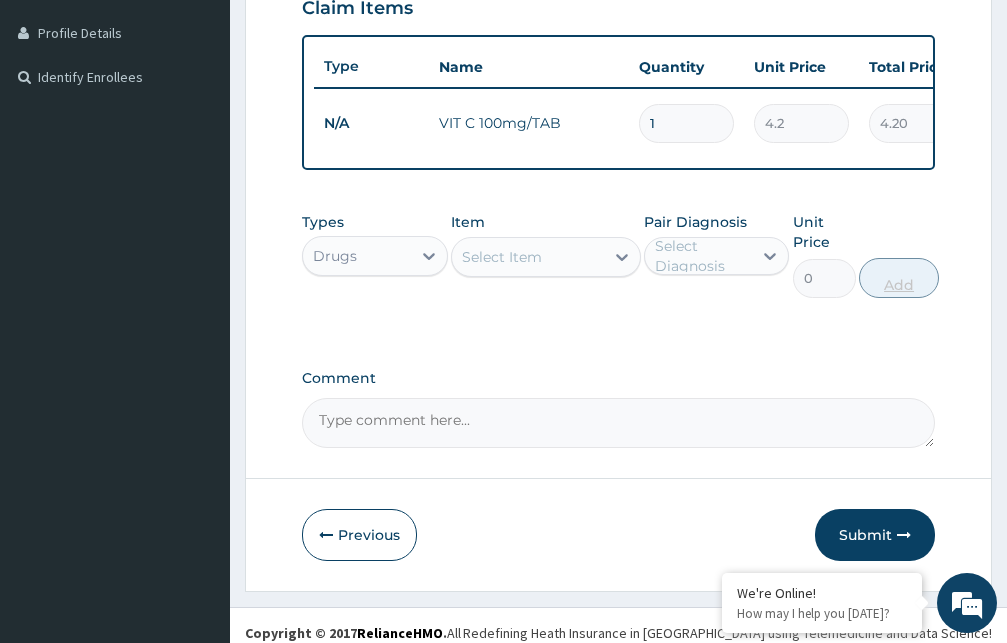 type 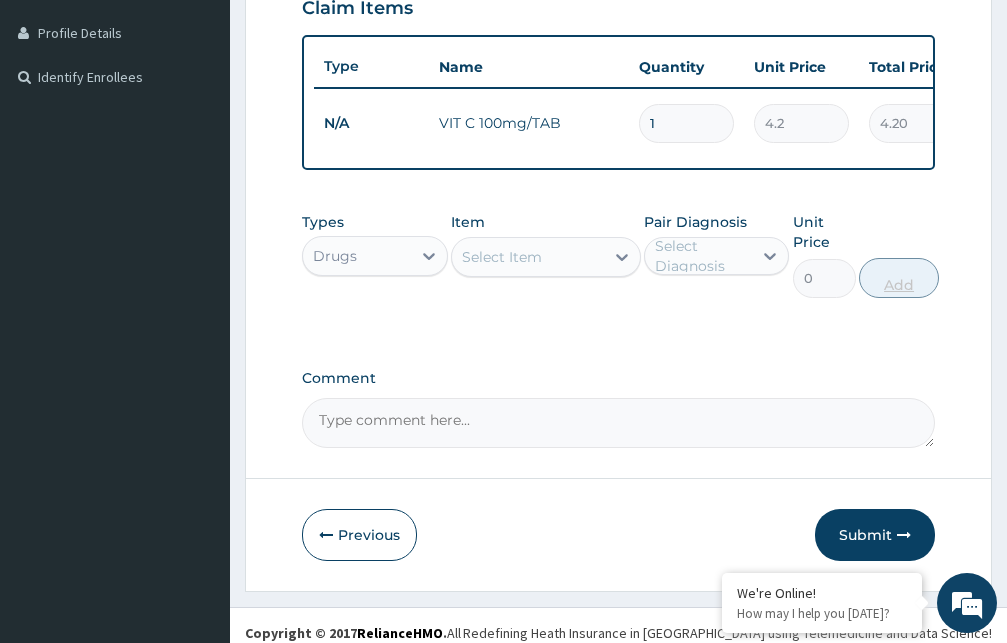 type on "0.00" 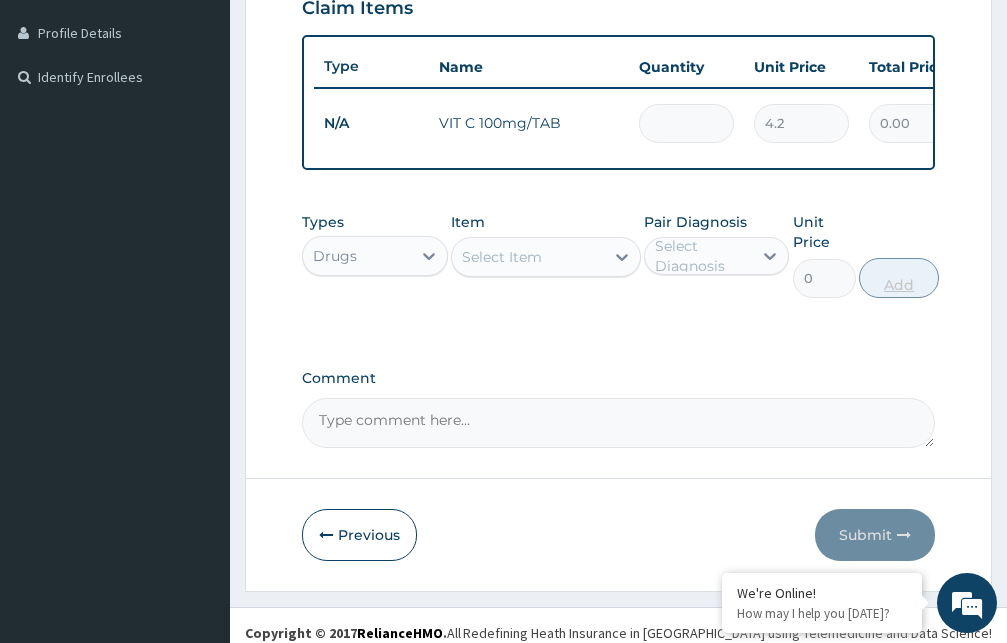 type on "3" 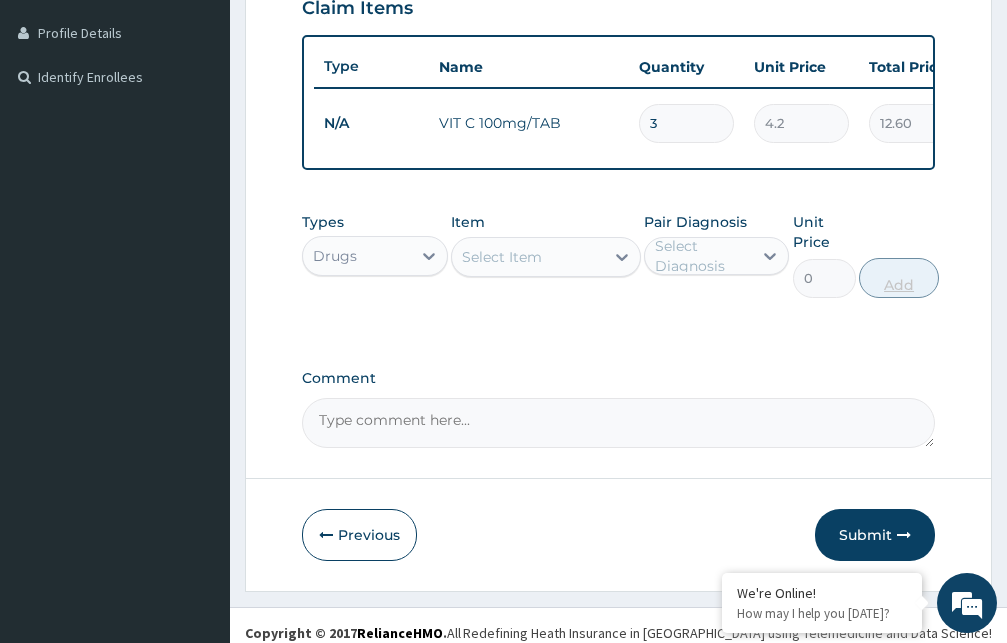 type on "30" 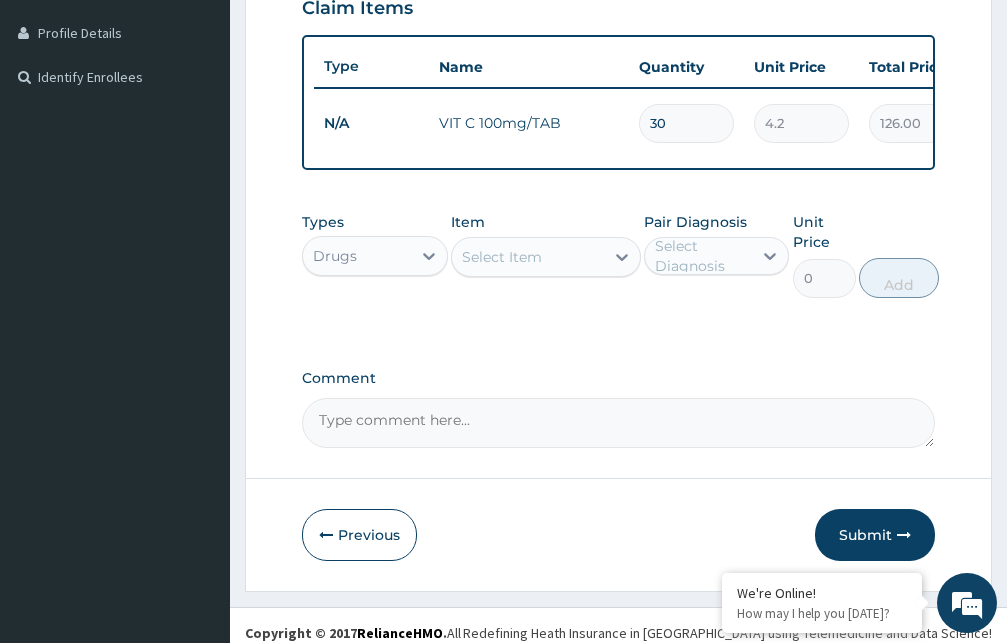 type on "30" 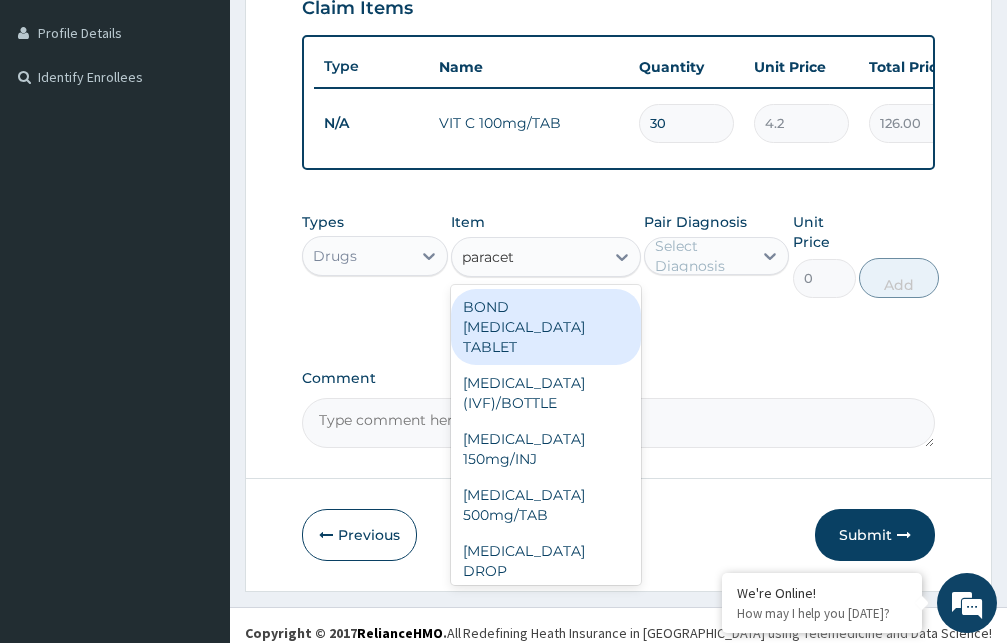 type on "paraceta" 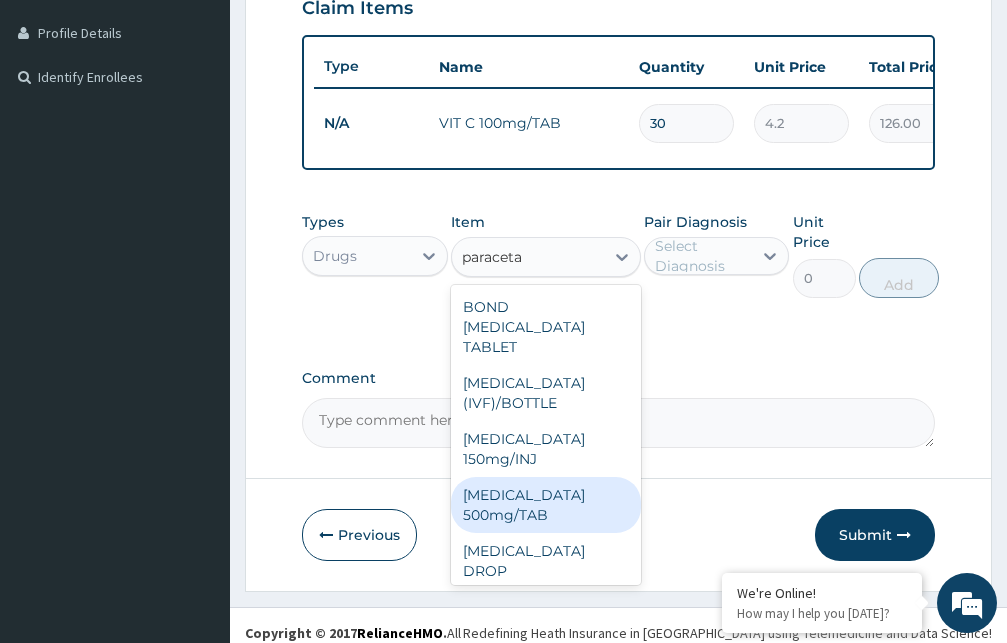 click on "[MEDICAL_DATA] 500mg/TAB" at bounding box center [546, 505] 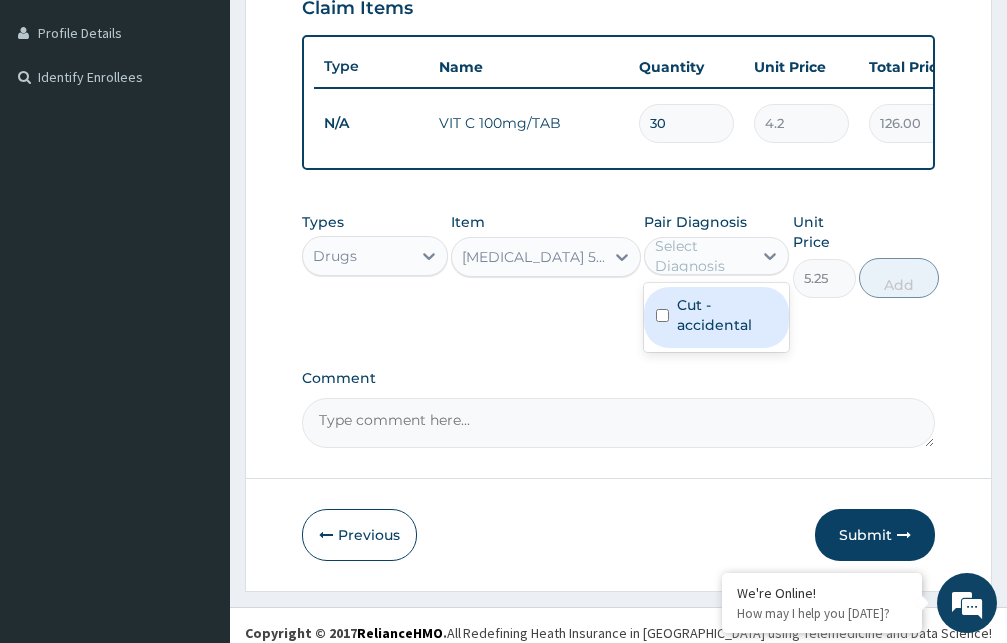 click on "Select Diagnosis" at bounding box center [703, 256] 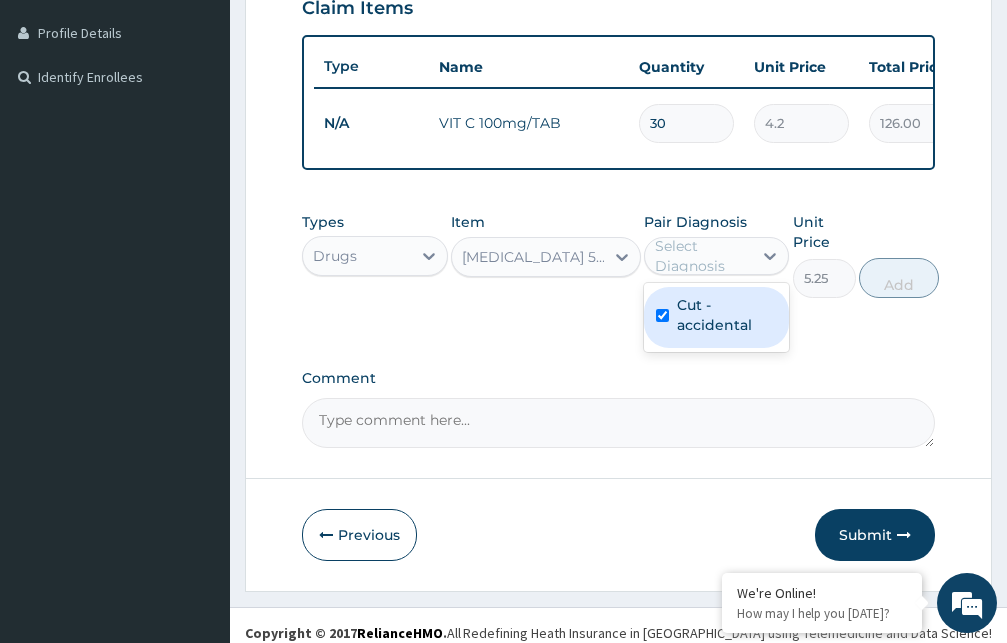 checkbox on "true" 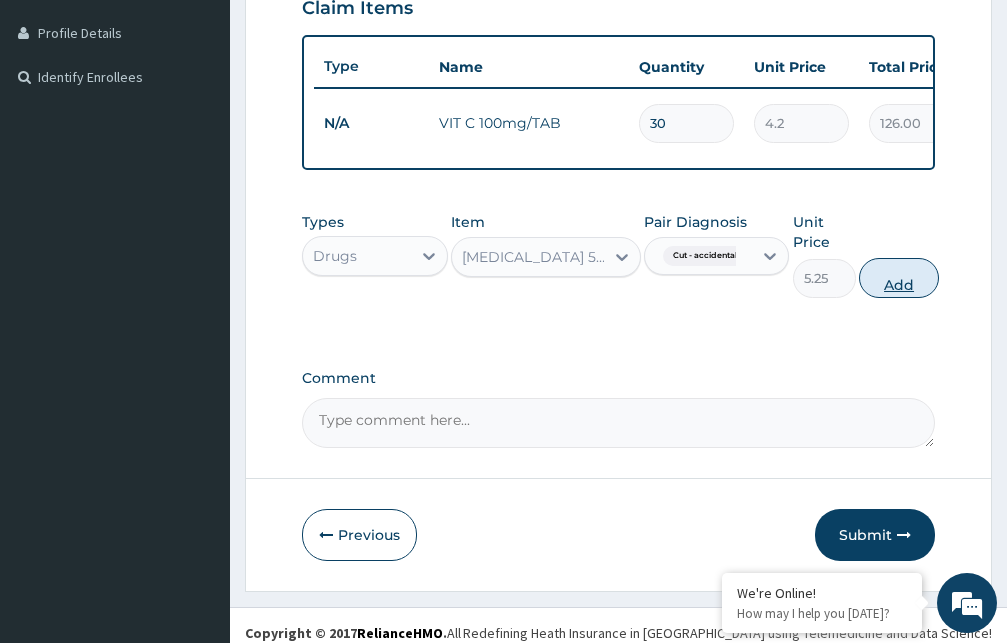 click on "Add" at bounding box center (899, 278) 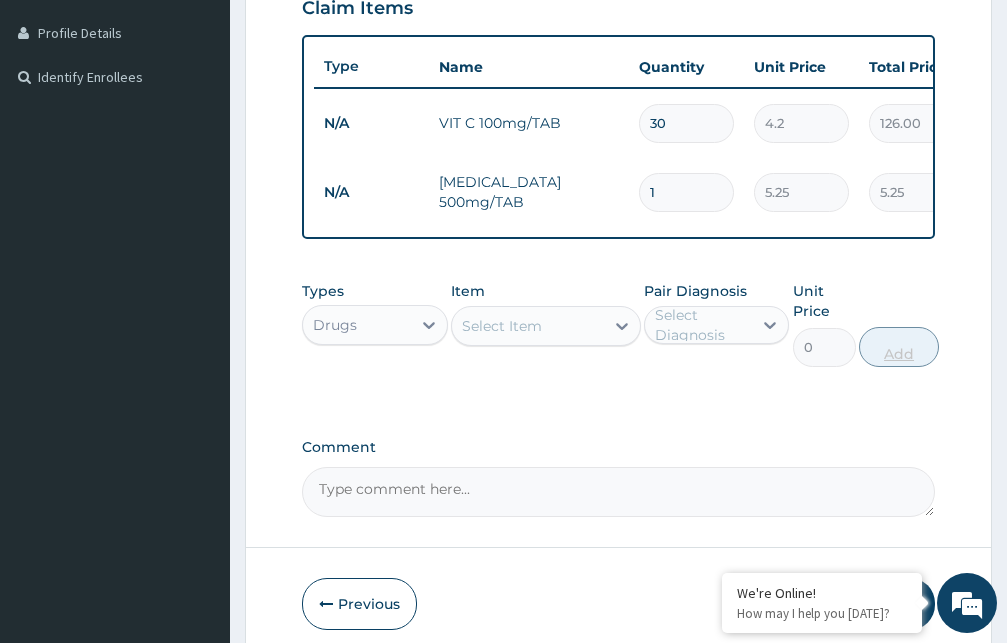 type on "18" 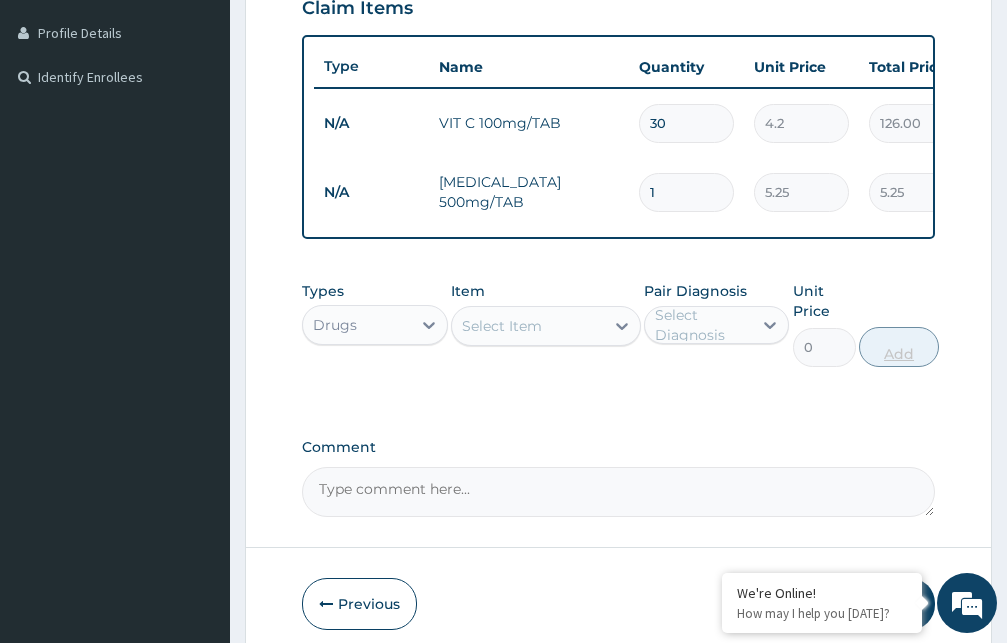 type on "94.50" 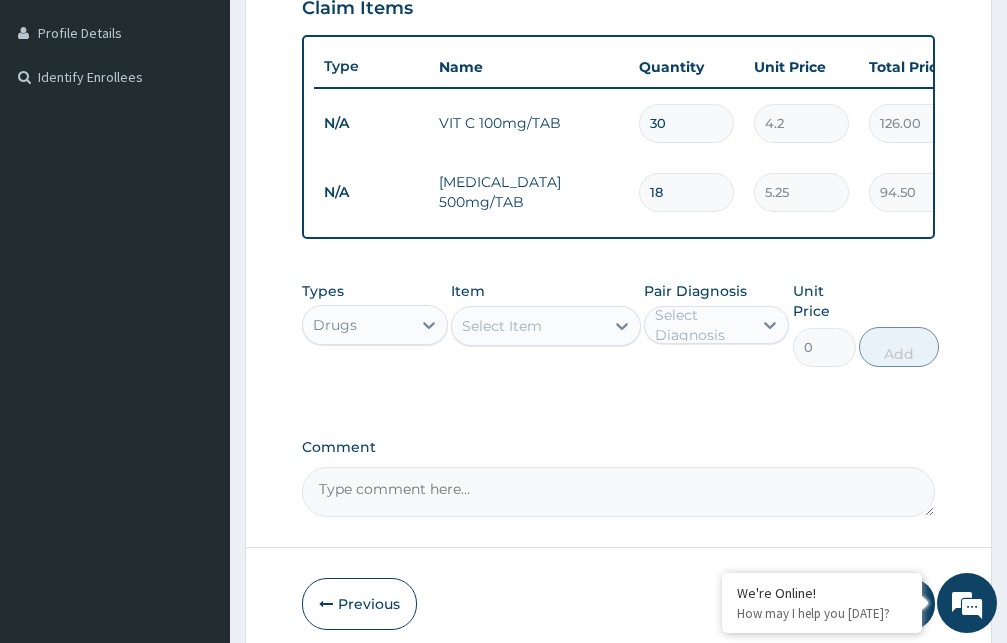 type on "18" 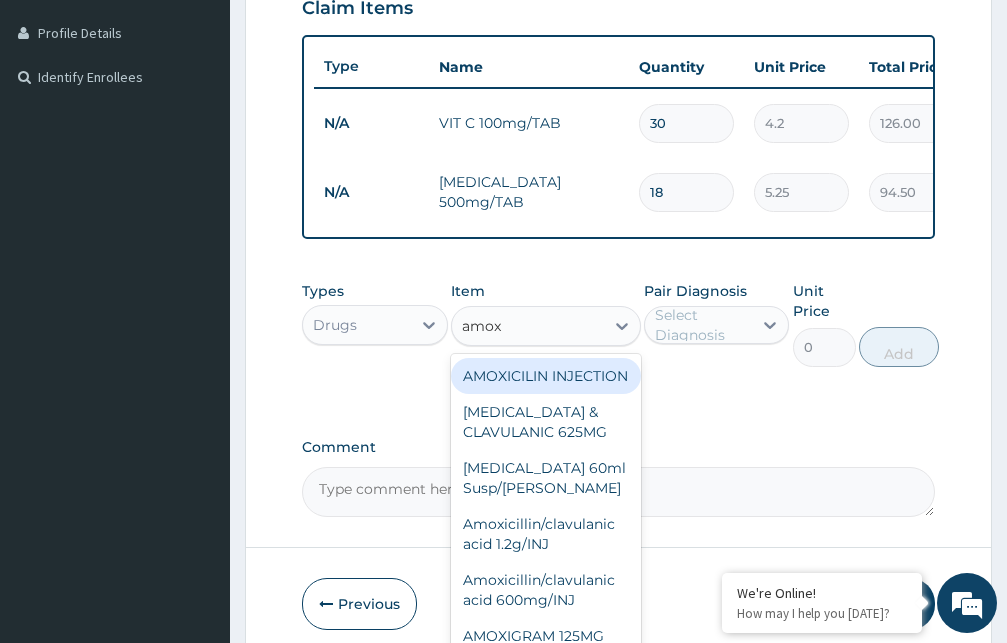 type on "amoxi" 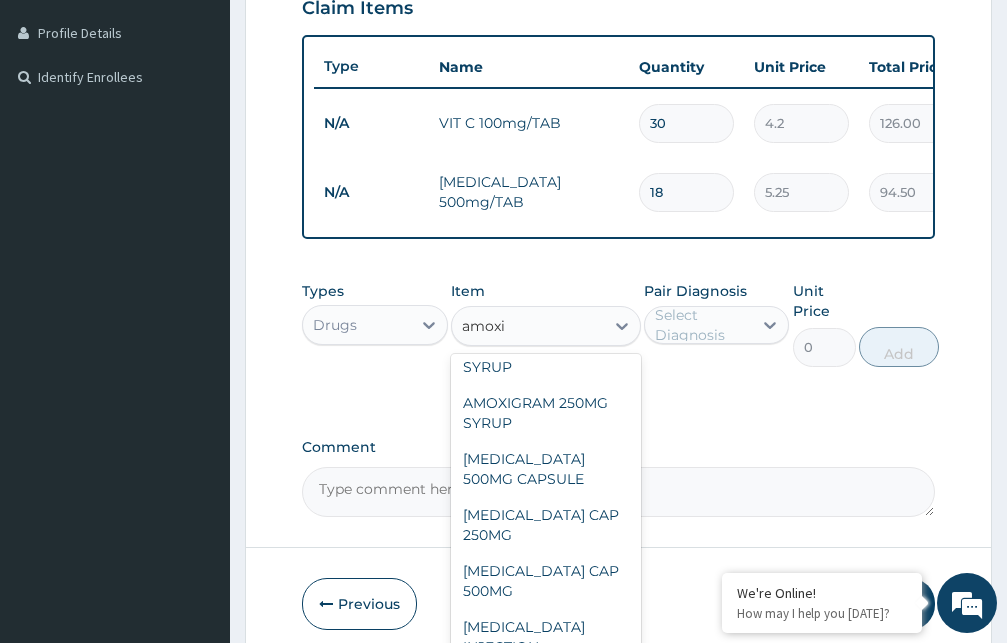 scroll, scrollTop: 305, scrollLeft: 0, axis: vertical 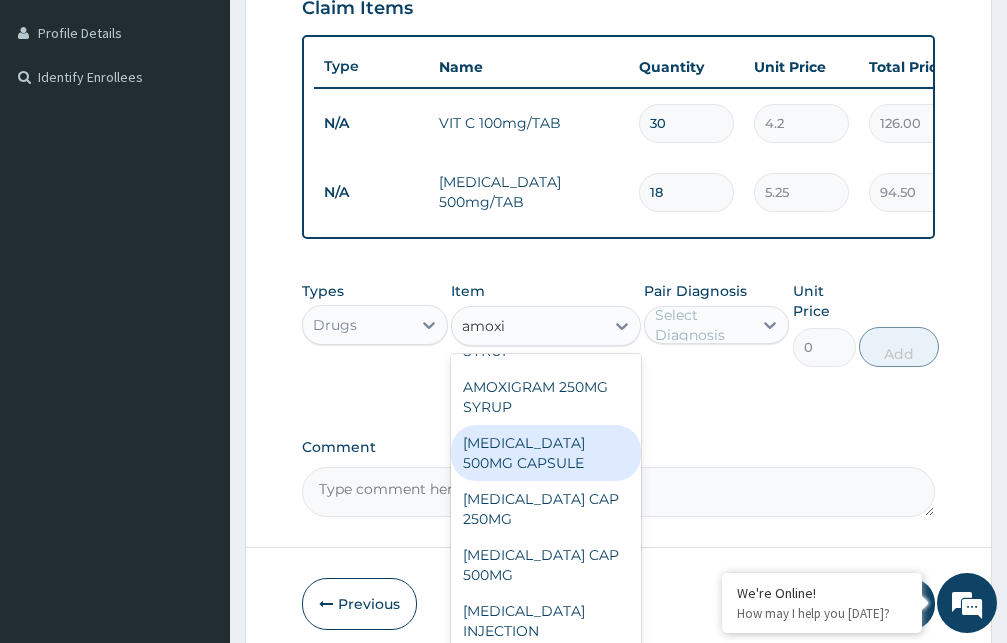 click on "[MEDICAL_DATA] 500MG CAPSULE" at bounding box center (546, 453) 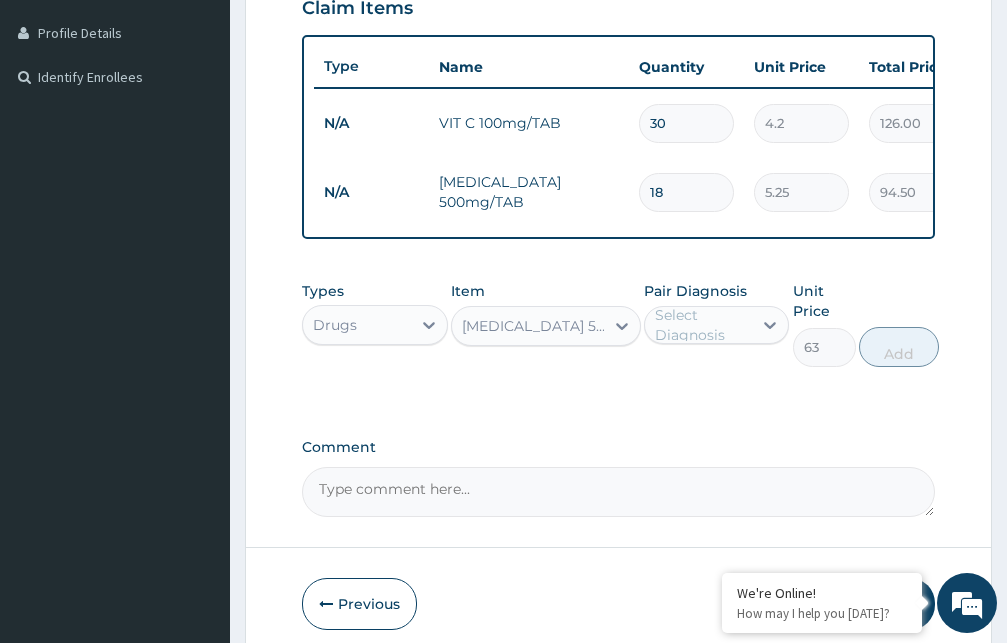 click on "Select Diagnosis" at bounding box center [703, 325] 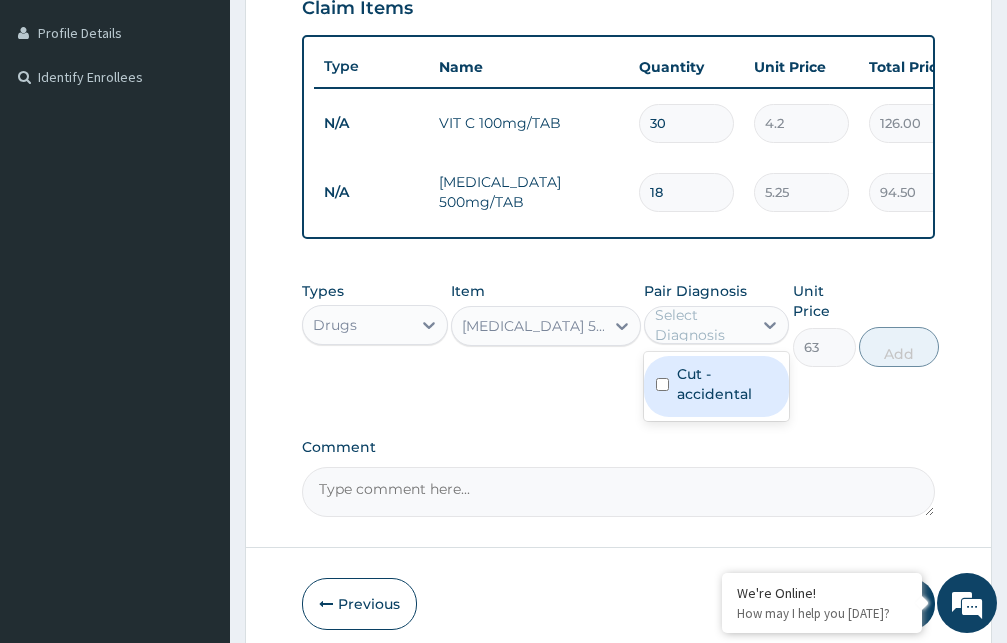 click on "Cut - accidental" at bounding box center (727, 384) 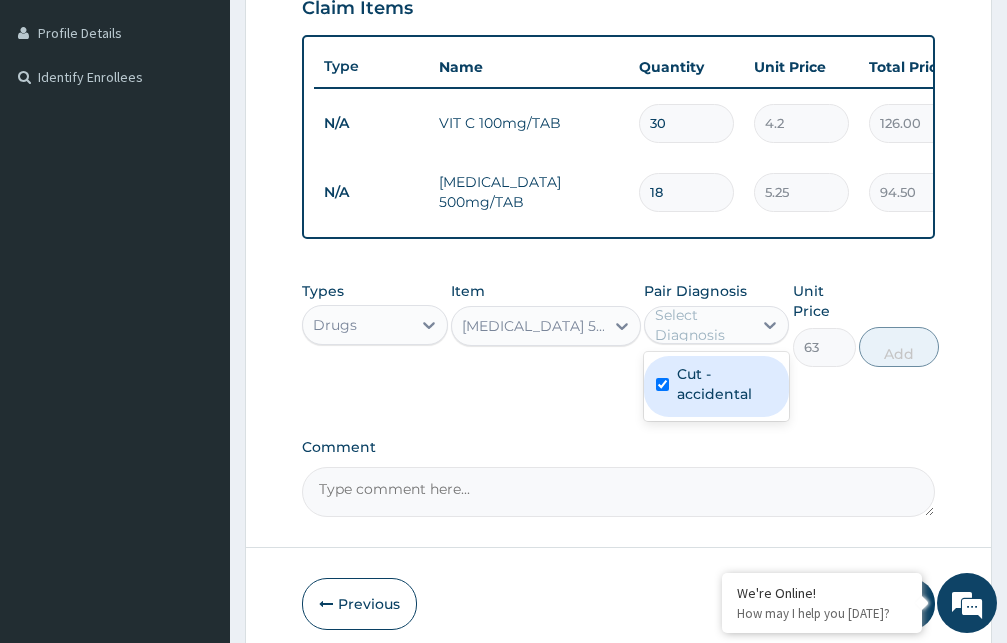 checkbox on "true" 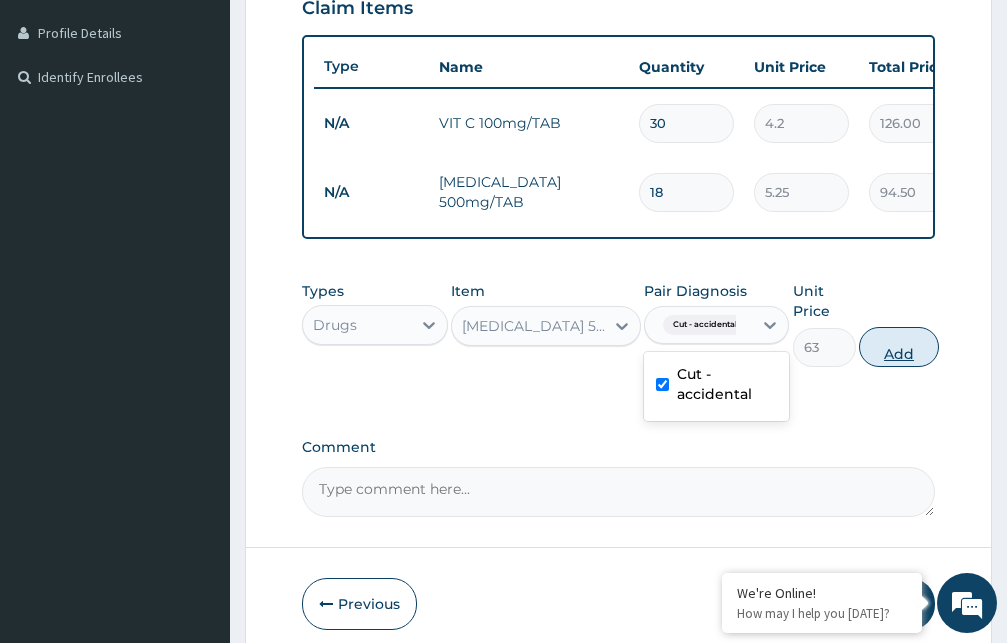 click on "Add" at bounding box center [899, 347] 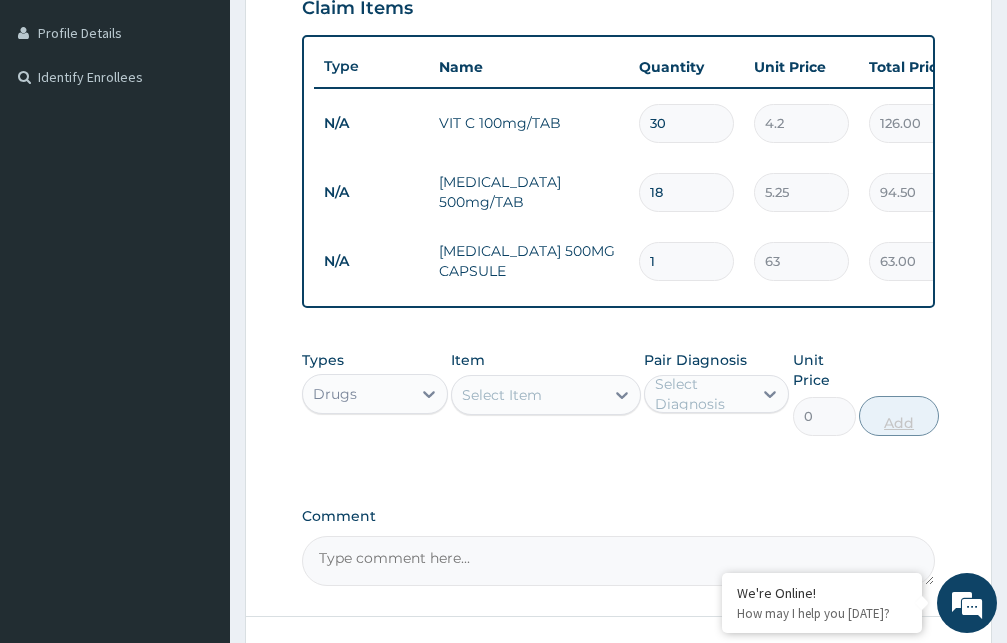 type 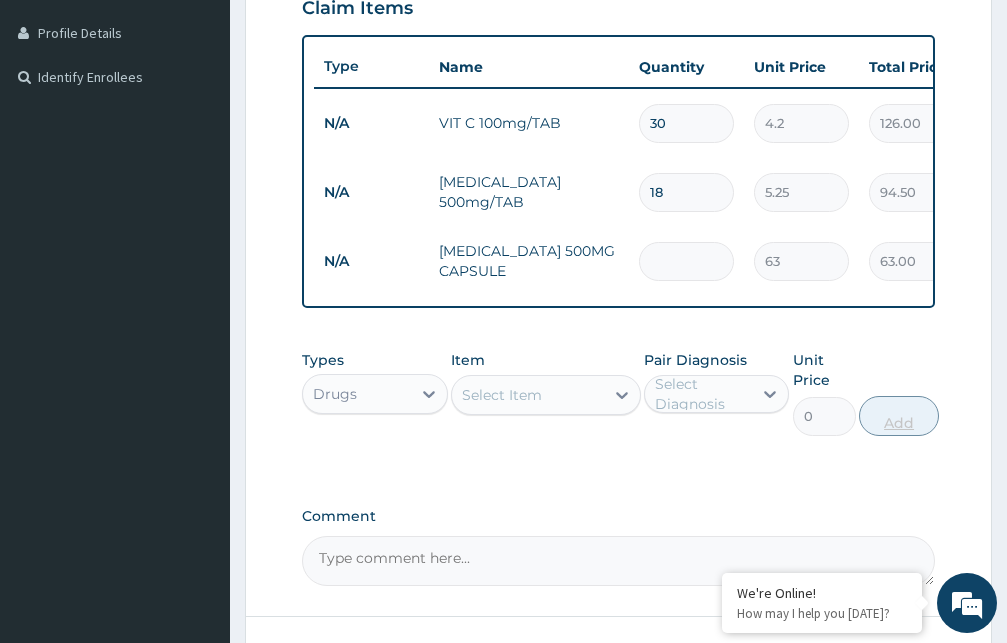 type on "0.00" 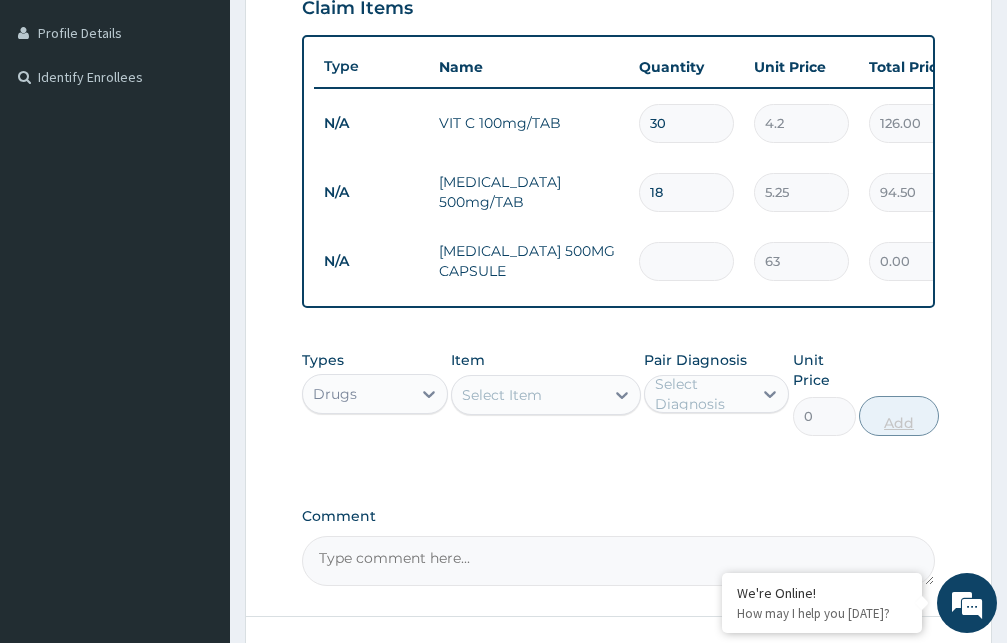 type on "9" 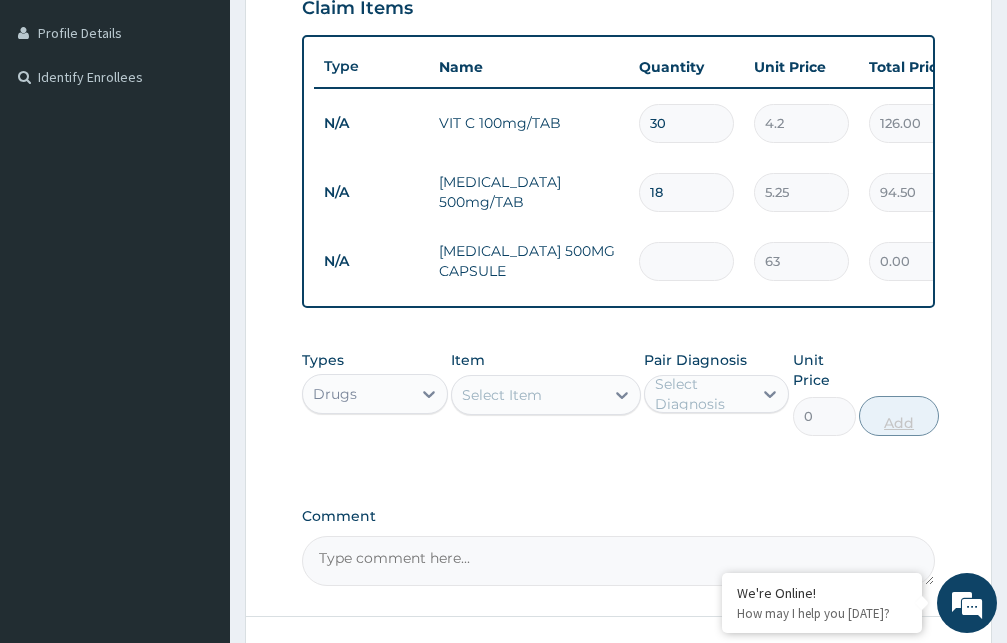 type on "567.00" 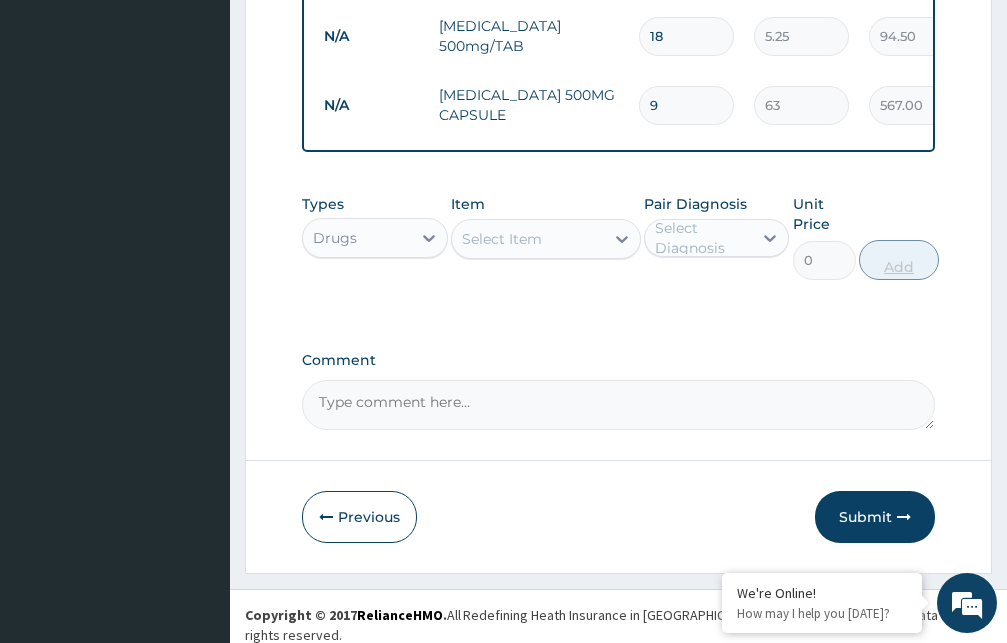 scroll, scrollTop: 663, scrollLeft: 0, axis: vertical 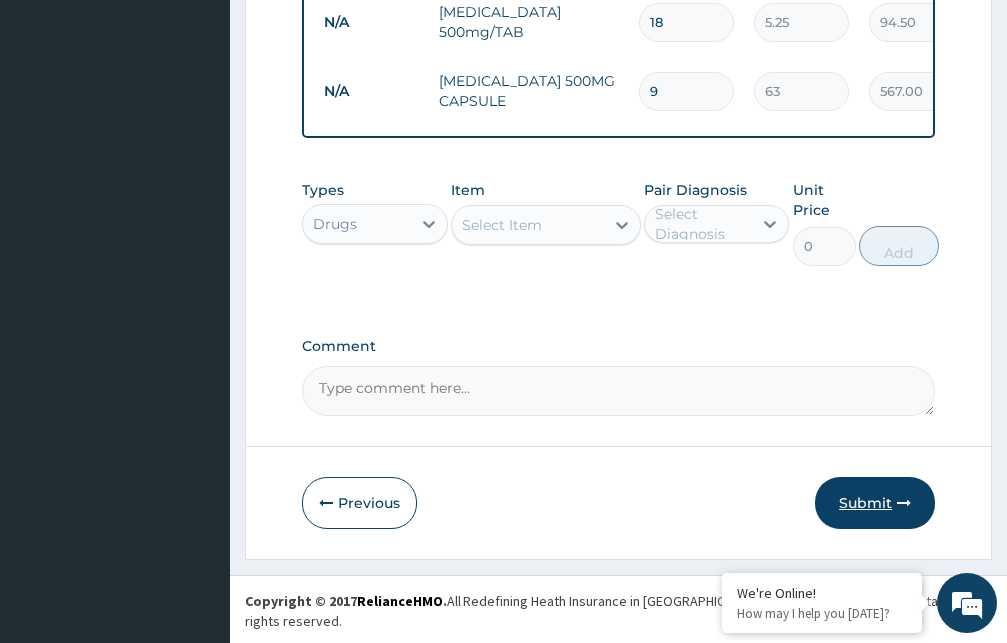 type on "9" 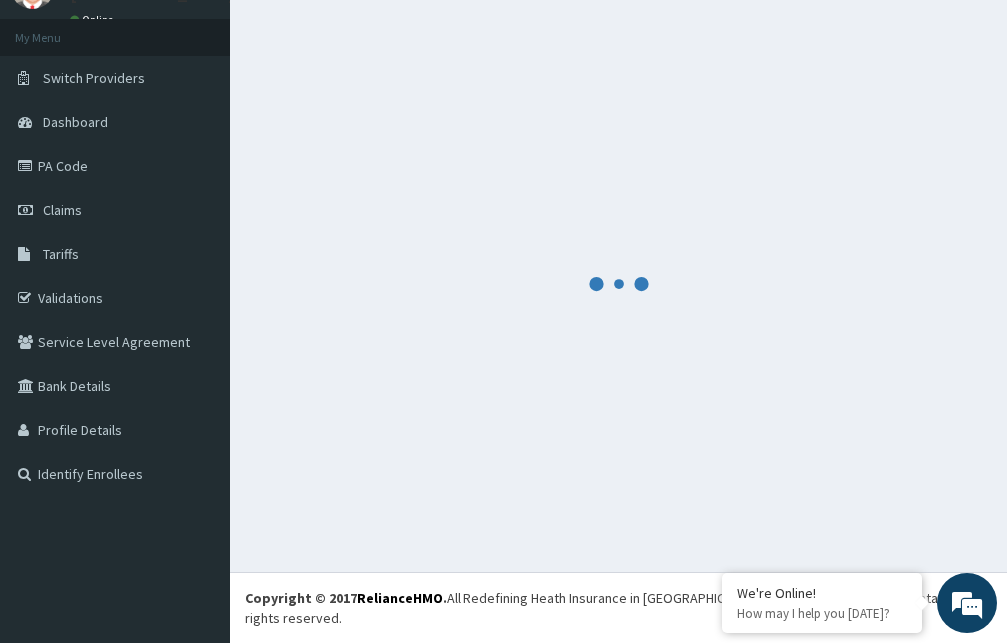 scroll, scrollTop: 76, scrollLeft: 0, axis: vertical 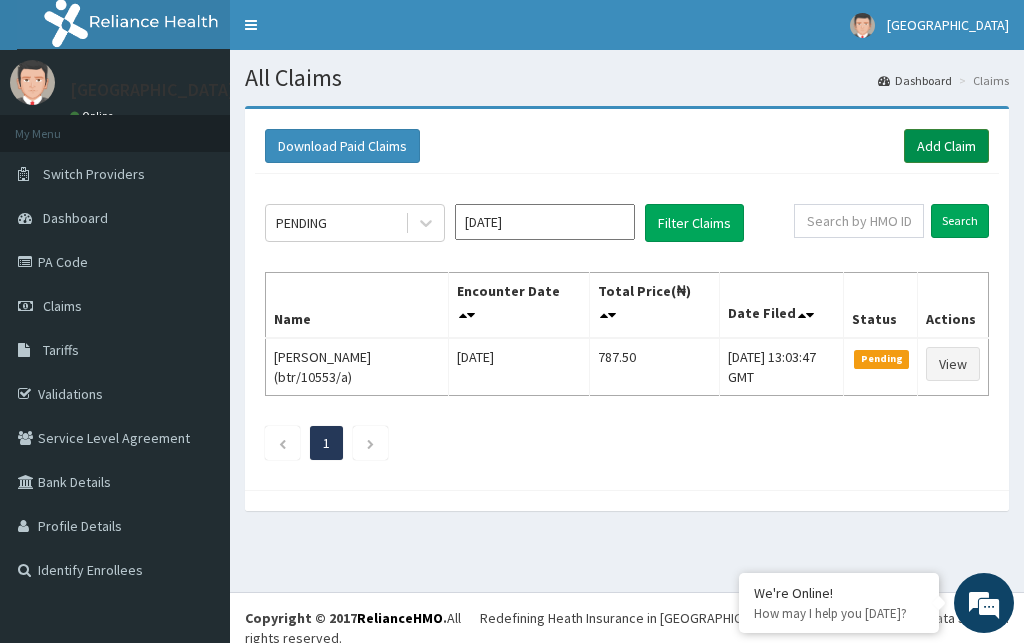 click on "Add Claim" at bounding box center (946, 146) 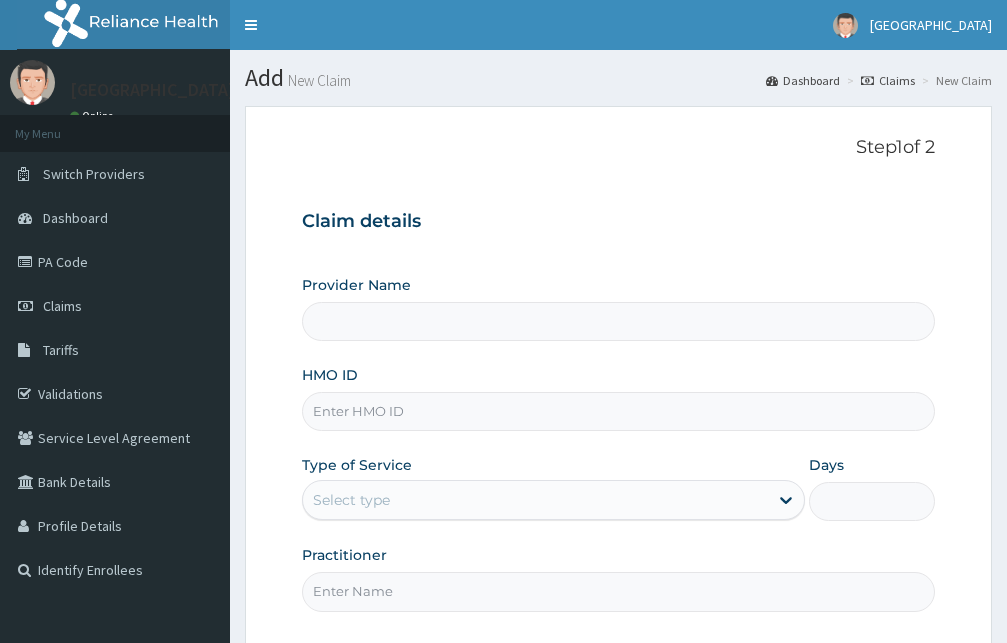 scroll, scrollTop: 0, scrollLeft: 0, axis: both 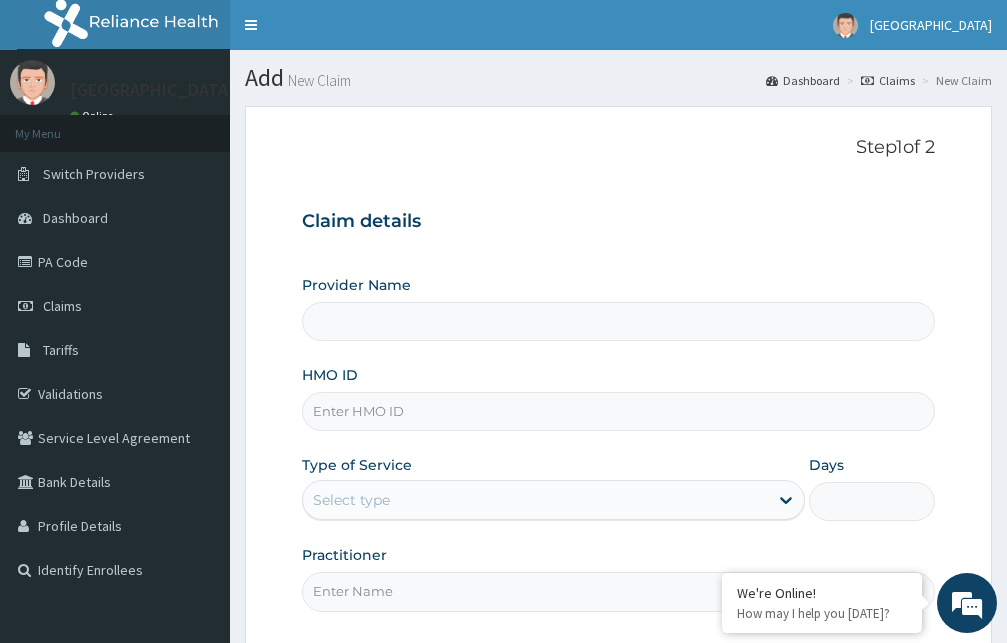 type on "[GEOGRAPHIC_DATA]" 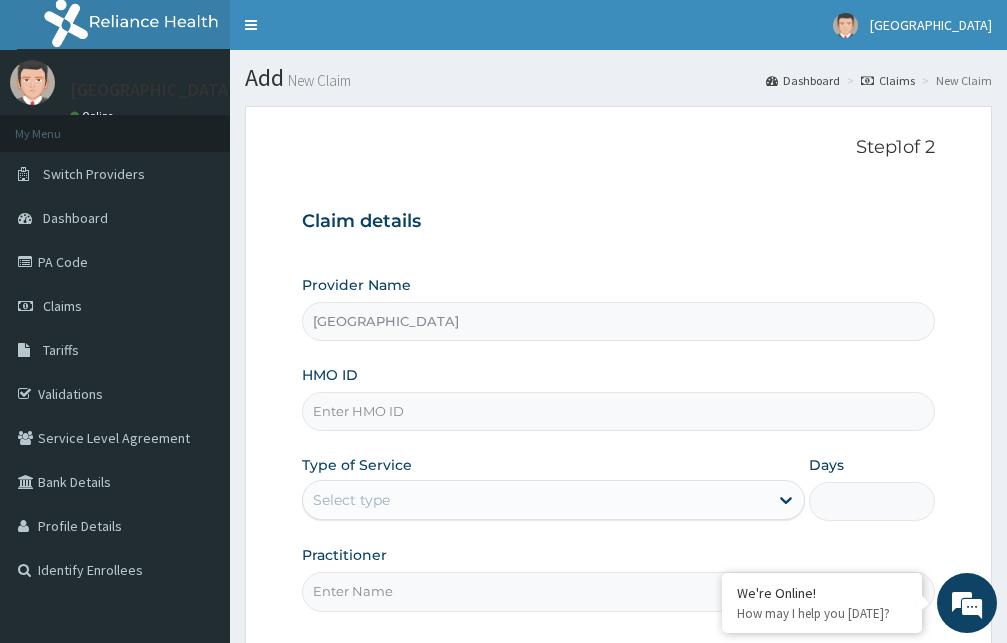 scroll, scrollTop: 0, scrollLeft: 0, axis: both 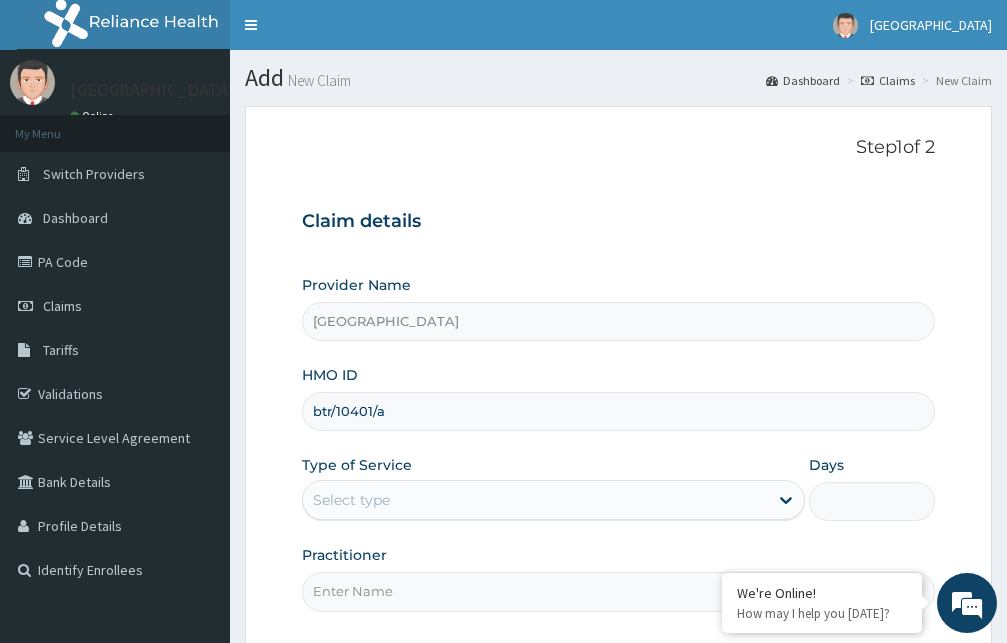 type on "btr/10401/a" 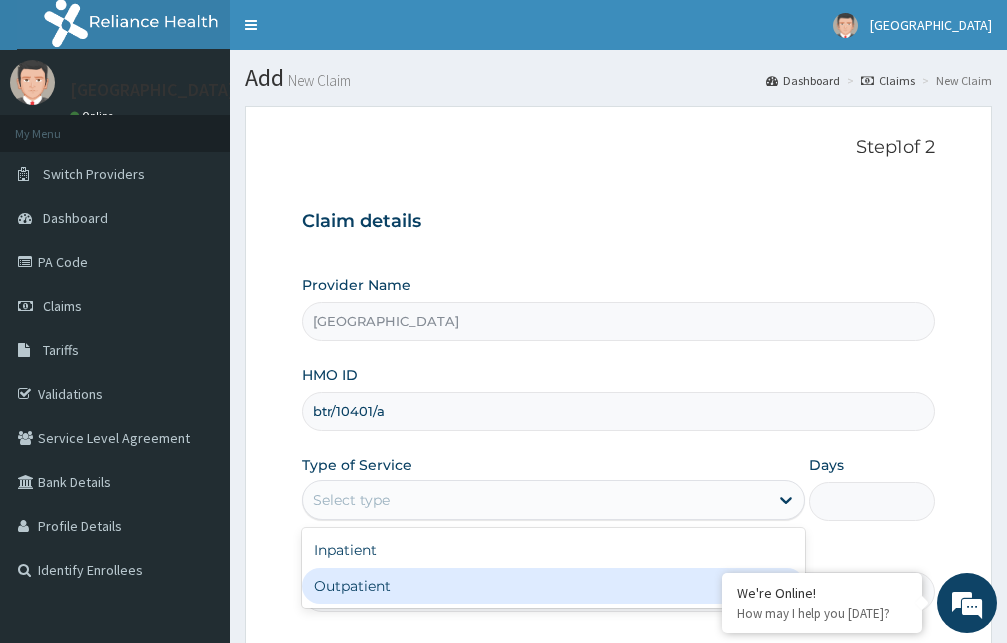 click on "Outpatient" at bounding box center (553, 586) 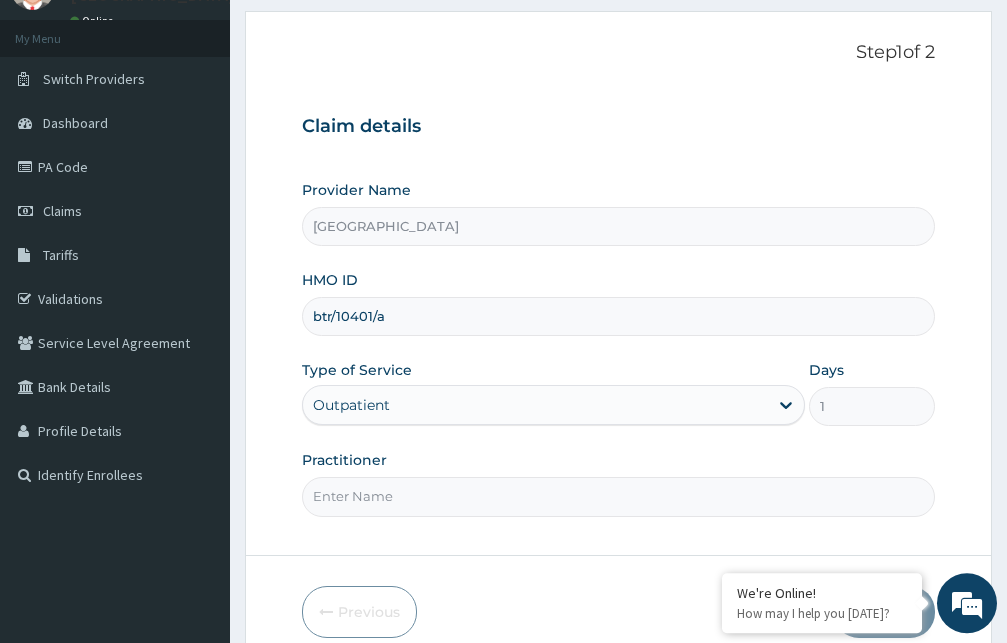 scroll, scrollTop: 187, scrollLeft: 0, axis: vertical 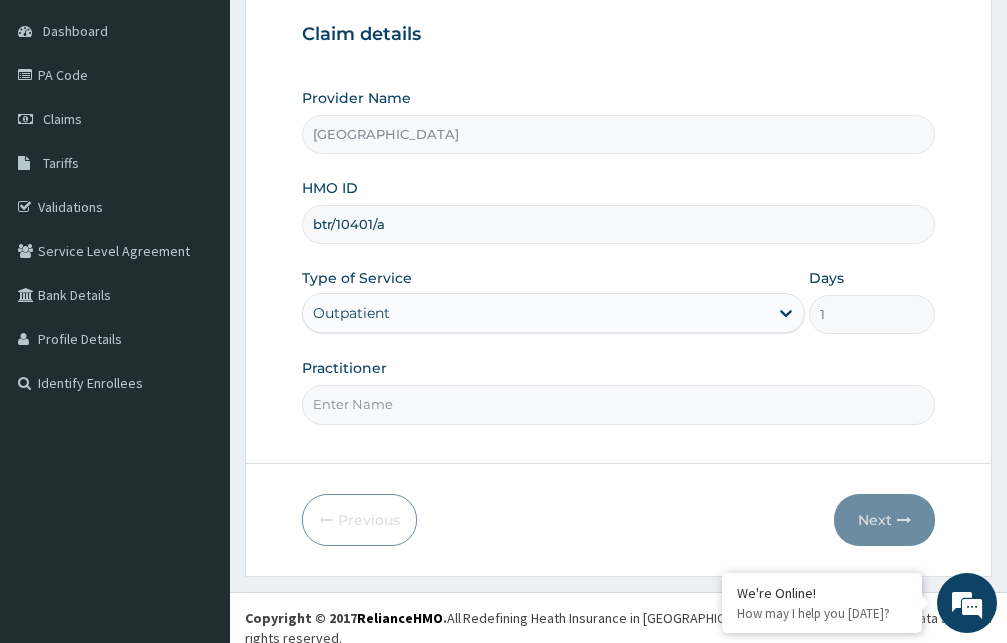 click on "Practitioner" at bounding box center (618, 404) 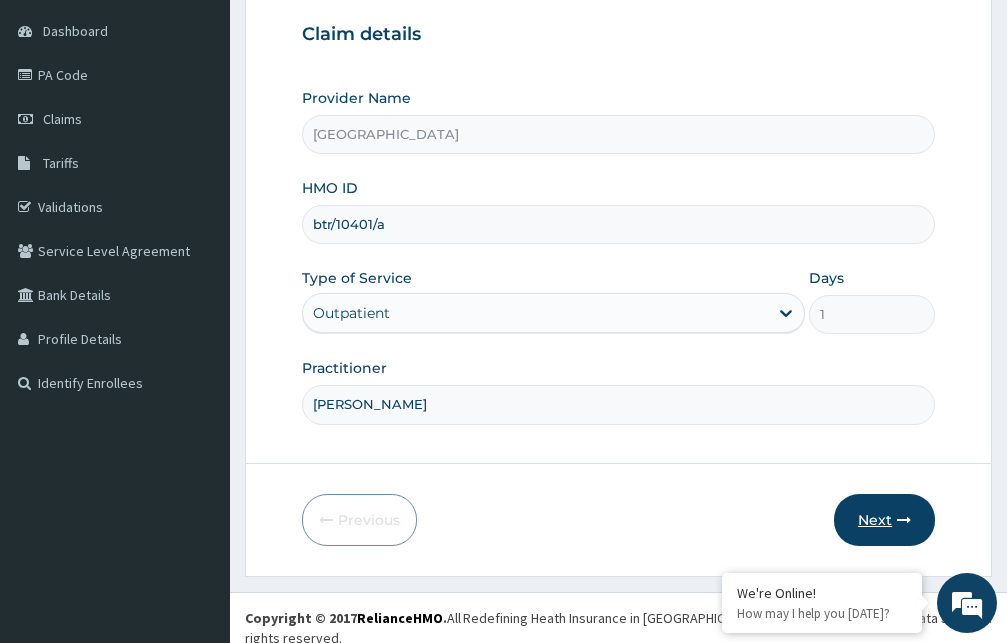 type on "Dr. Hassan" 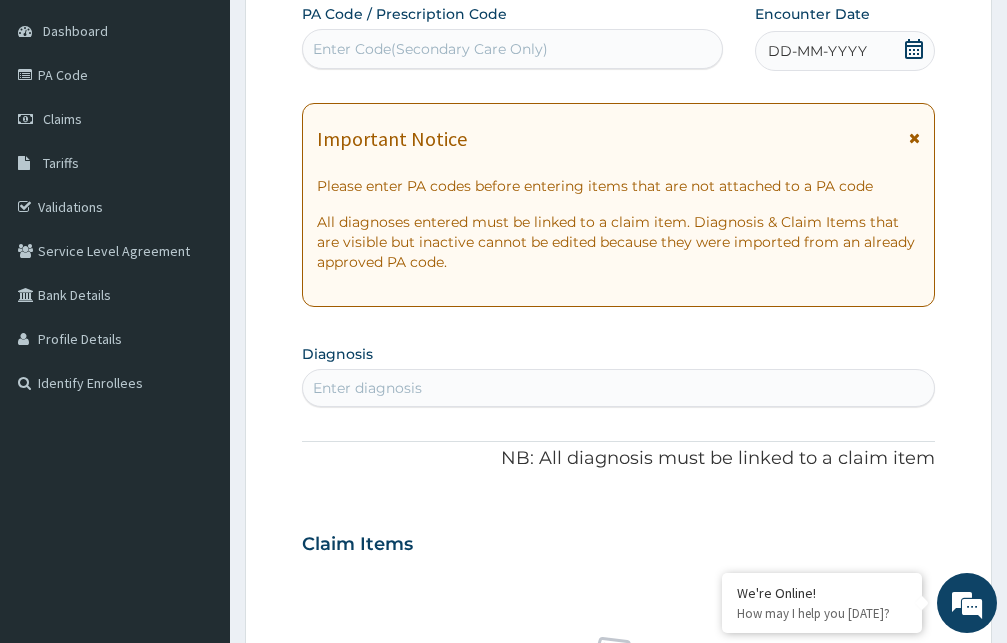 click at bounding box center (914, 138) 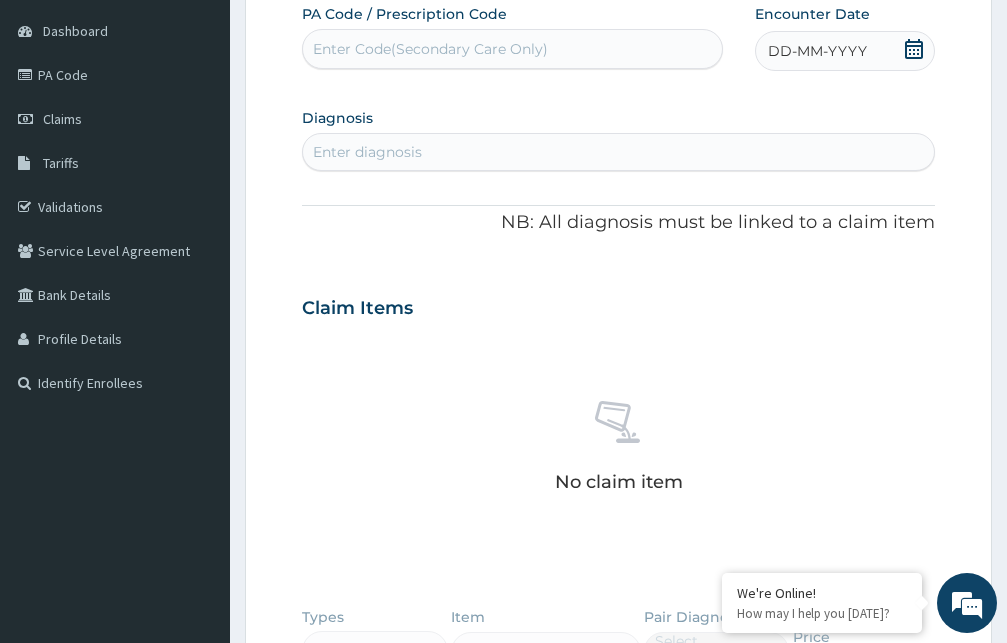 click 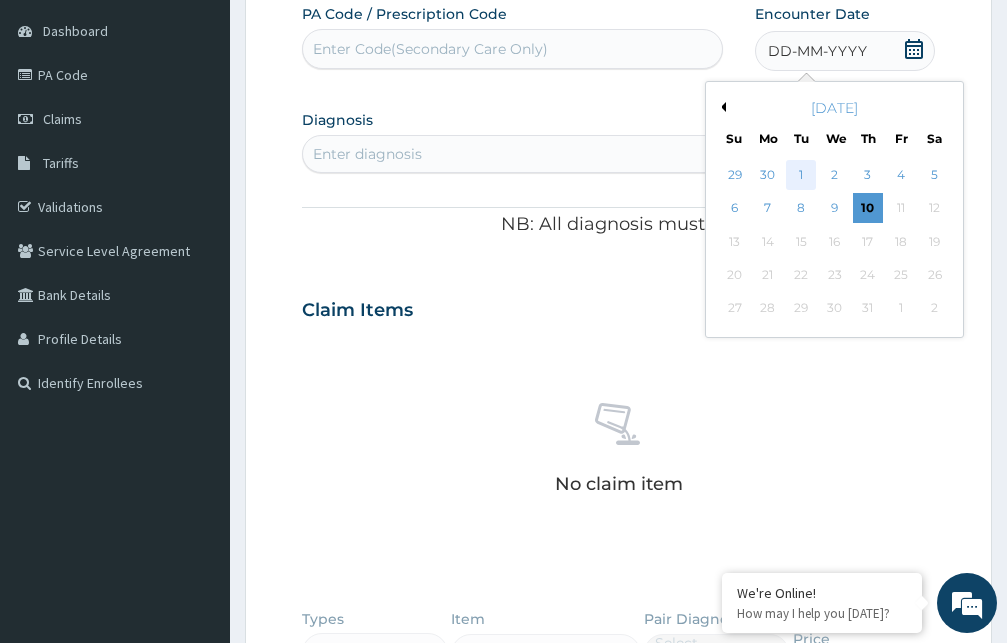click on "1" at bounding box center [801, 175] 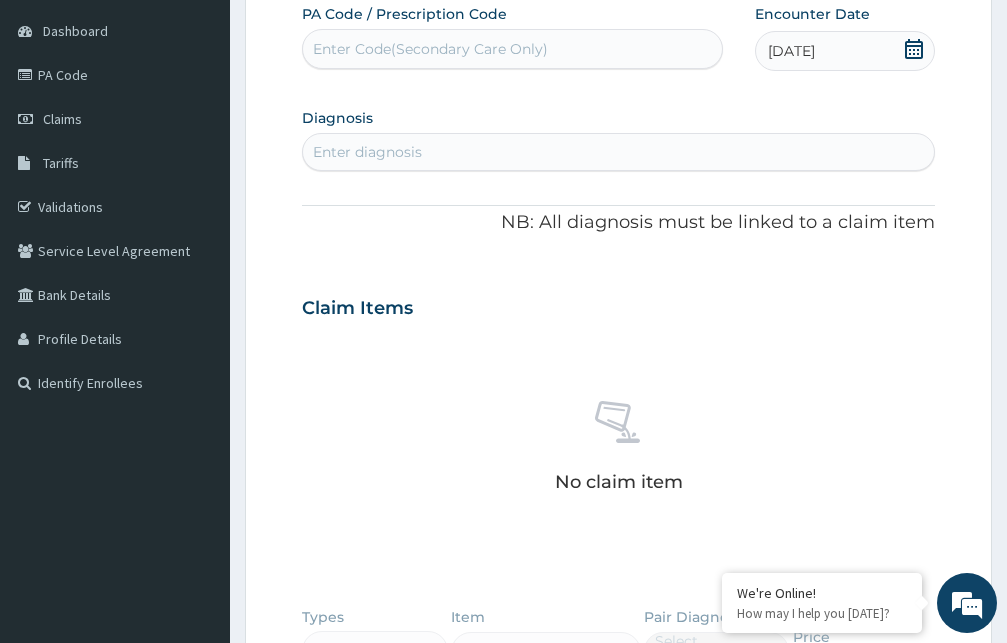 click on "Enter diagnosis" at bounding box center [618, 152] 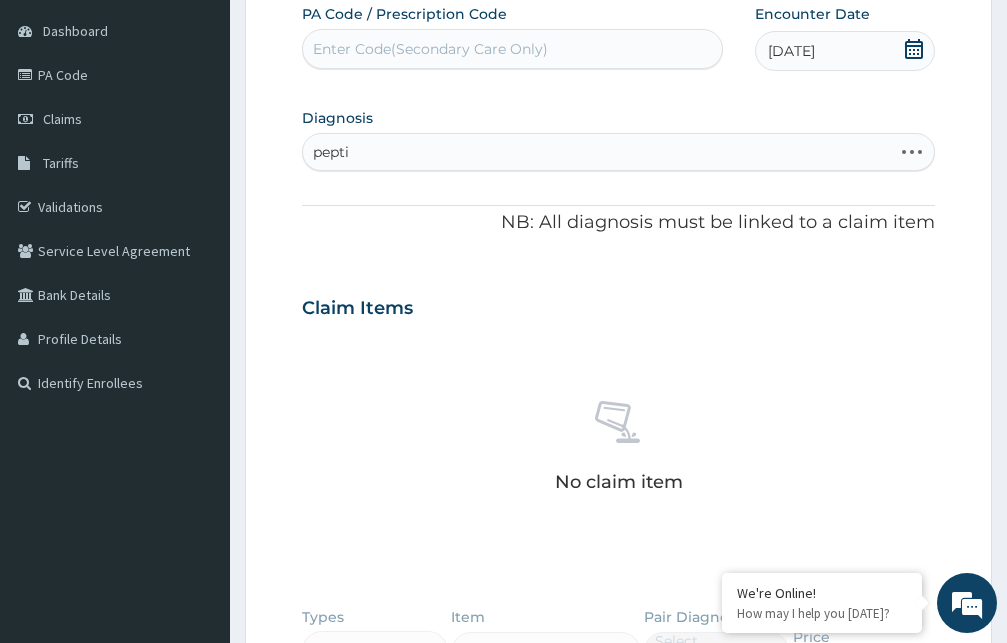 type on "peptic" 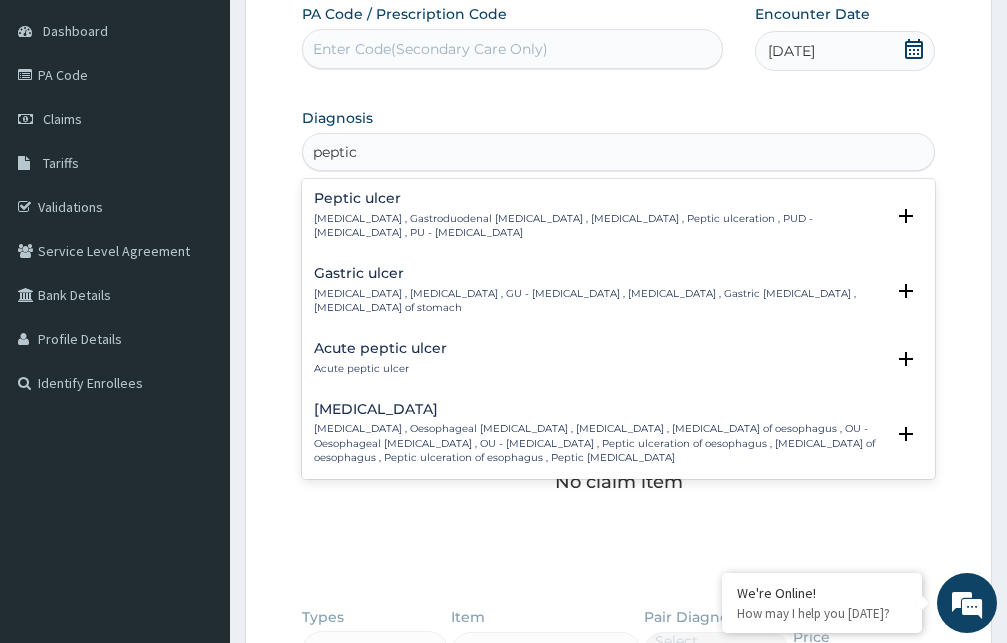 click on "Peptic ulcer , Gastroduodenal ulcer , Peptic ulcer disease , Peptic ulceration , PUD - Peptic ulcer disease , PU - Peptic ulcer" at bounding box center [599, 226] 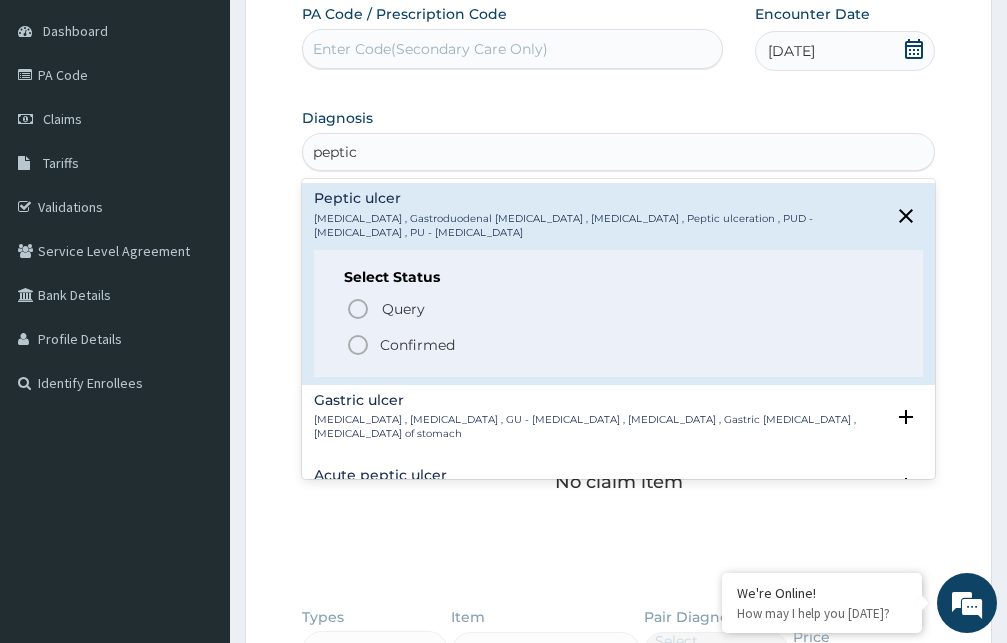 click 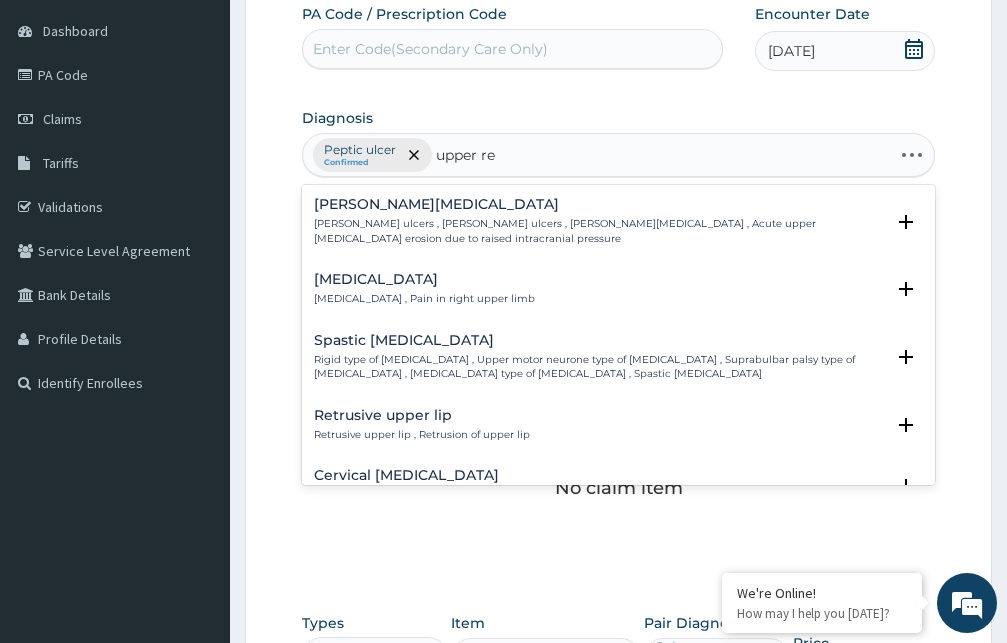 type on "upper res" 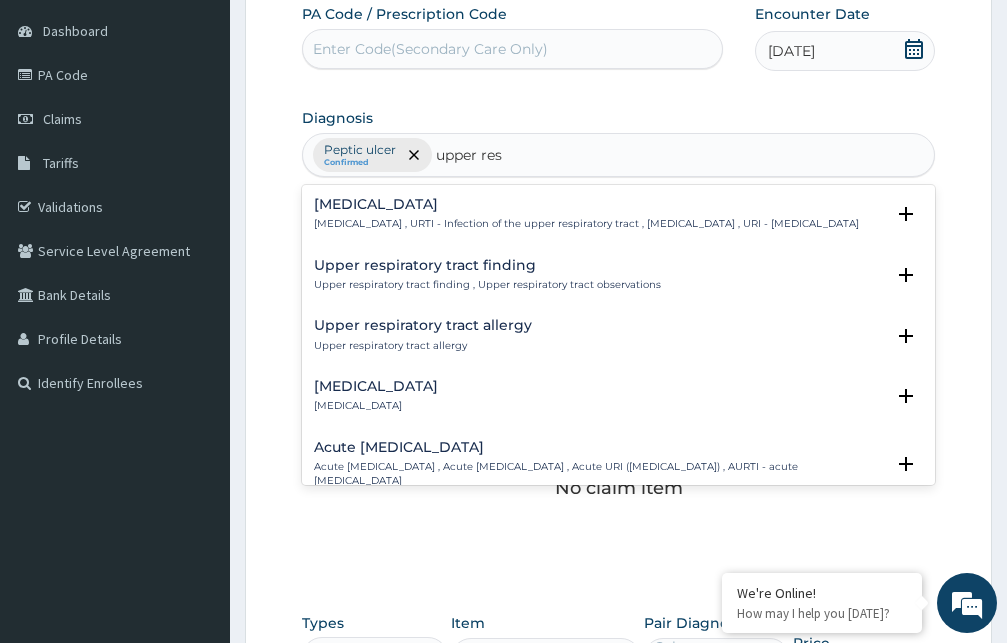 click on "Upper respiratory infection , URTI - Infection of the upper respiratory tract , Upper respiratory tract infection , URI - Upper respiratory infection" at bounding box center (586, 224) 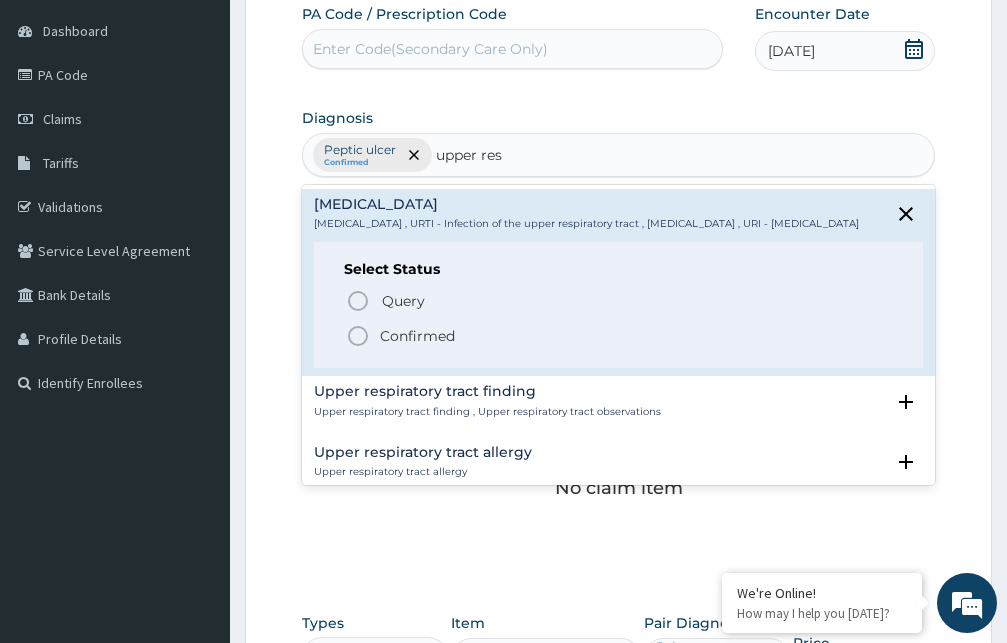 click 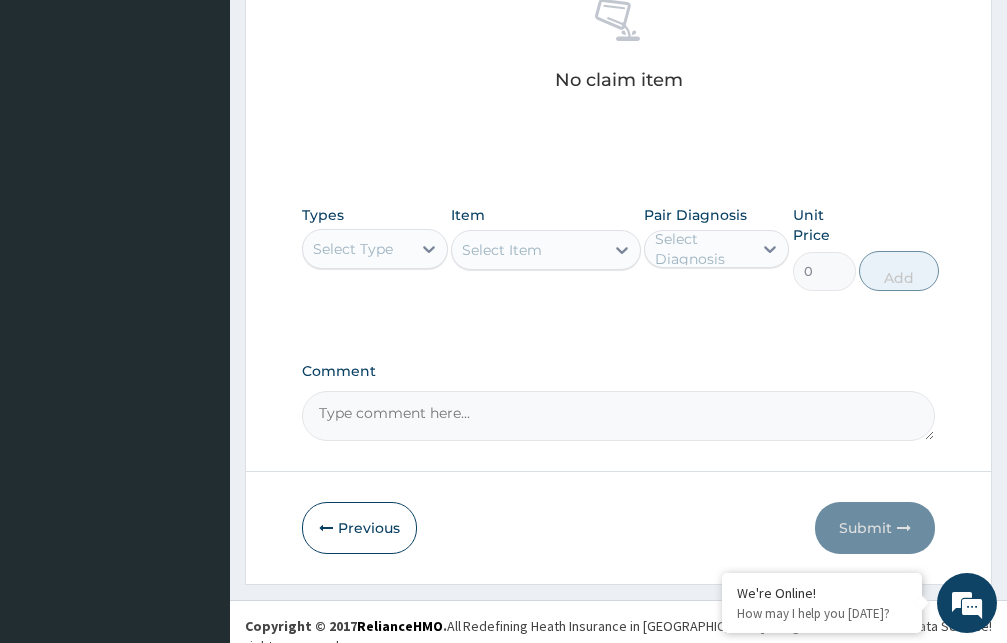 scroll, scrollTop: 603, scrollLeft: 0, axis: vertical 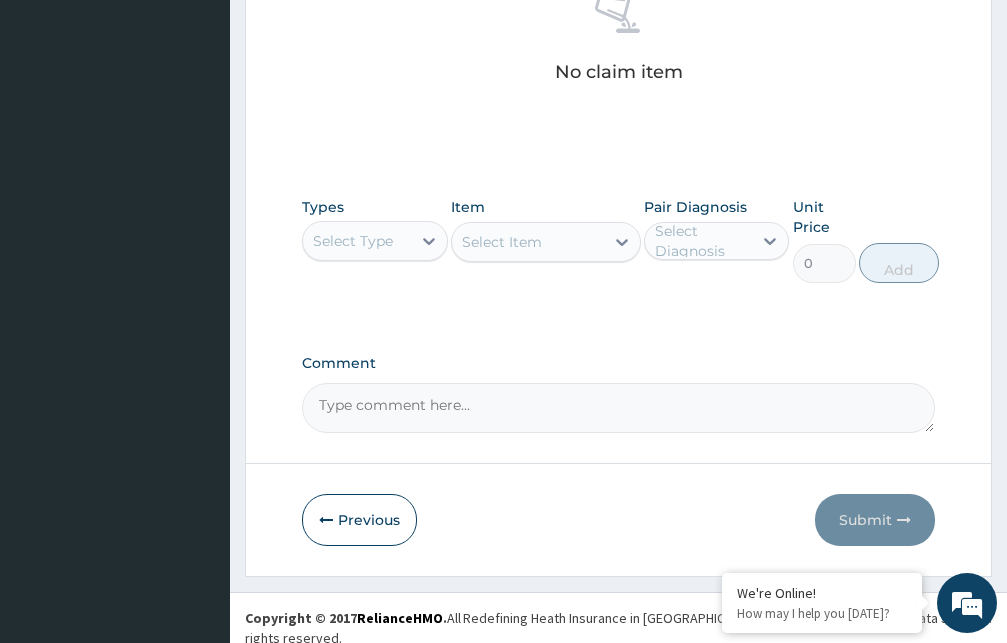 click on "Select Type" at bounding box center (353, 241) 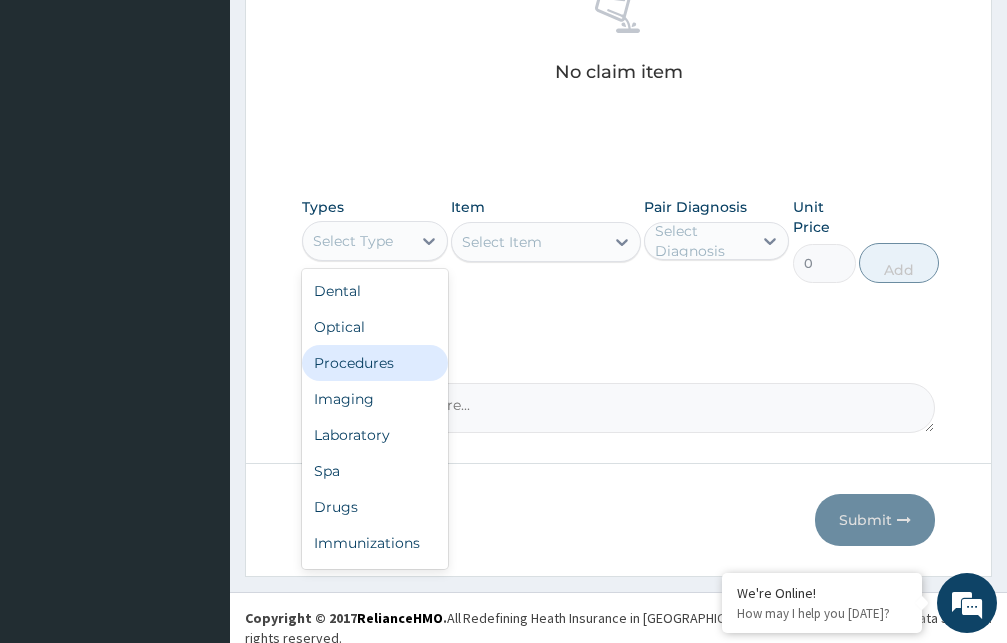 click on "Procedures" at bounding box center (375, 363) 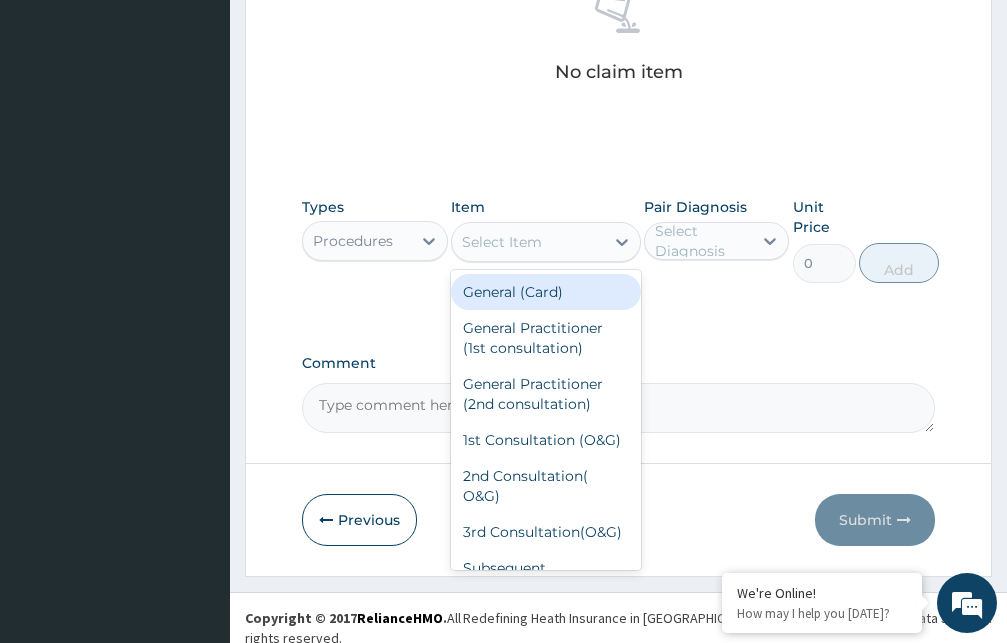 click on "Select Item" at bounding box center [502, 242] 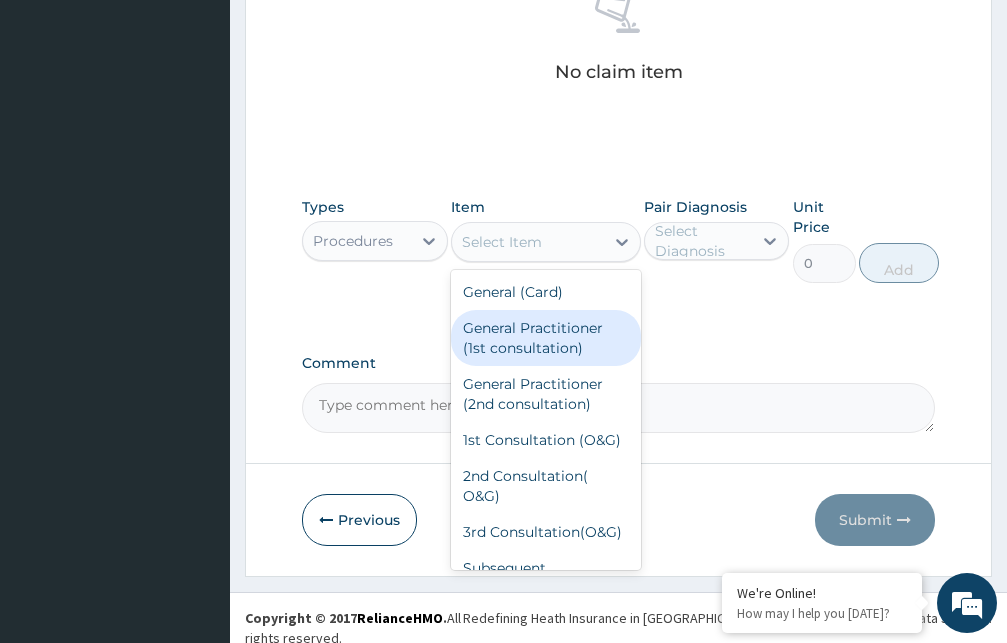 click on "General Practitioner (1st consultation)" at bounding box center [546, 338] 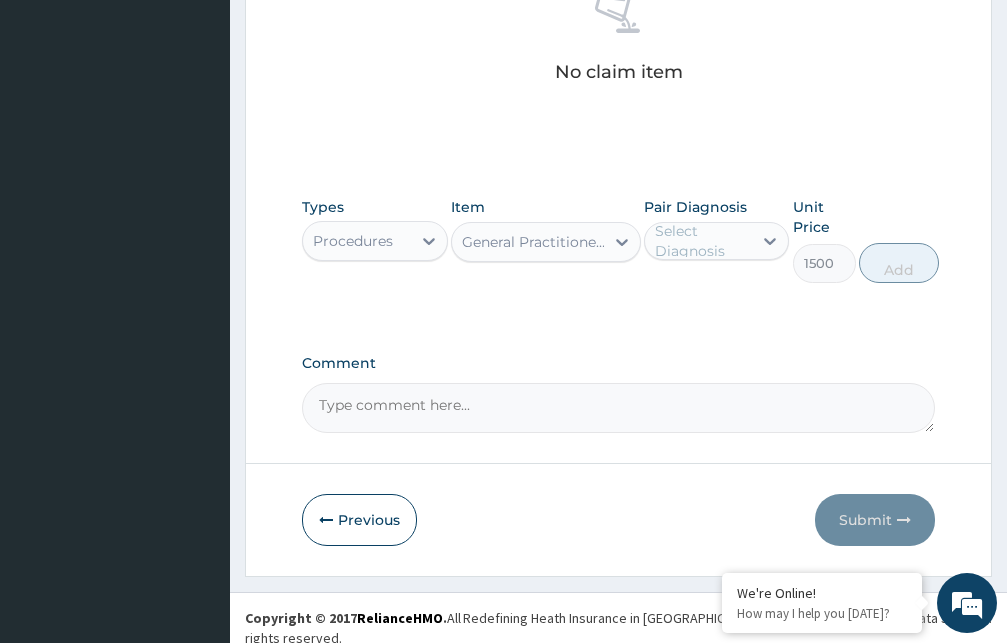 click on "Select Diagnosis" at bounding box center (703, 241) 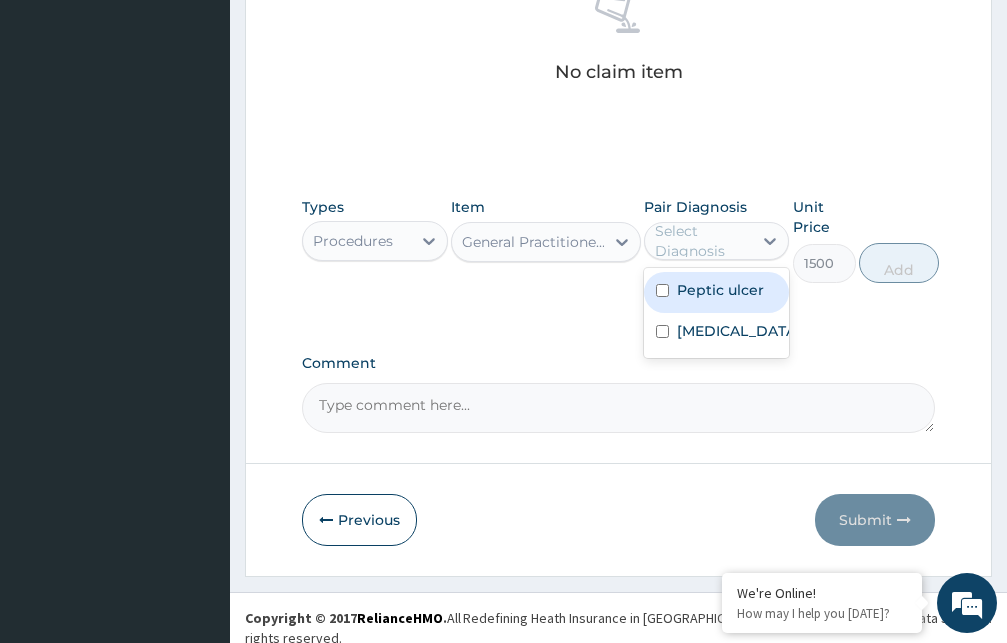 click on "Peptic ulcer" at bounding box center (717, 292) 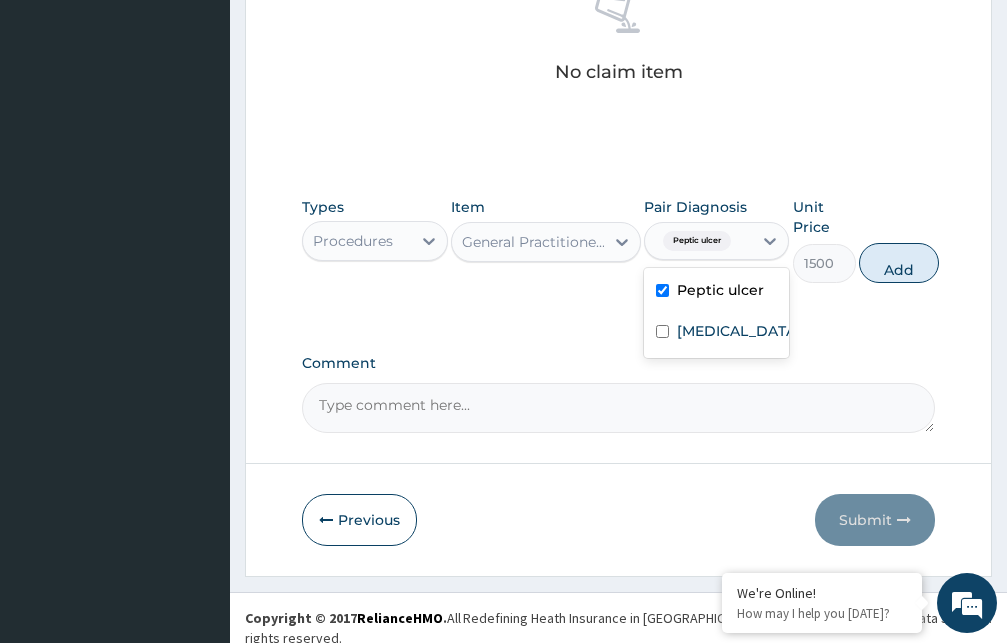 checkbox on "true" 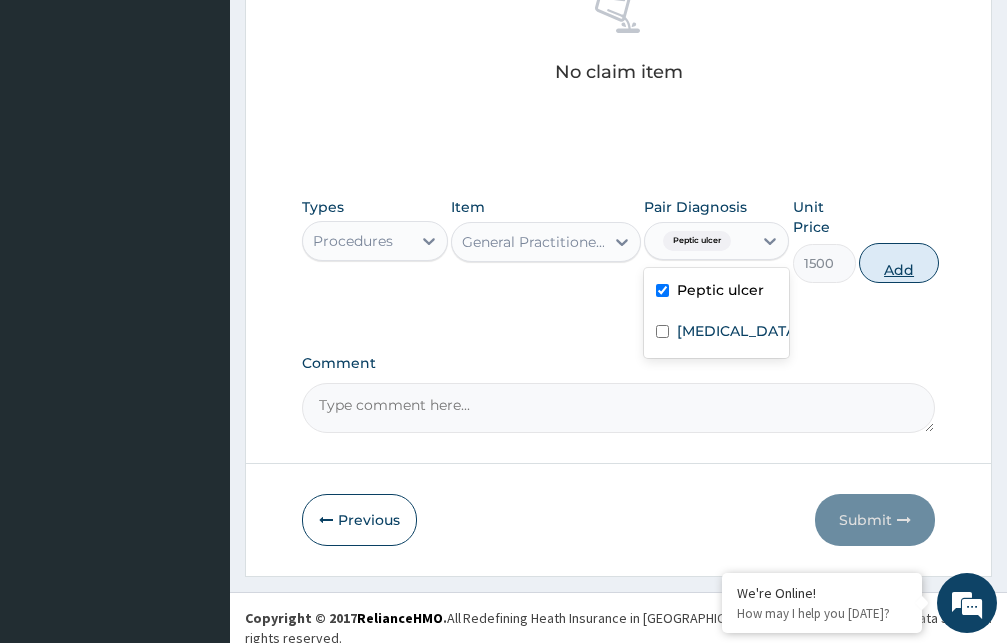 click on "Add" at bounding box center [899, 263] 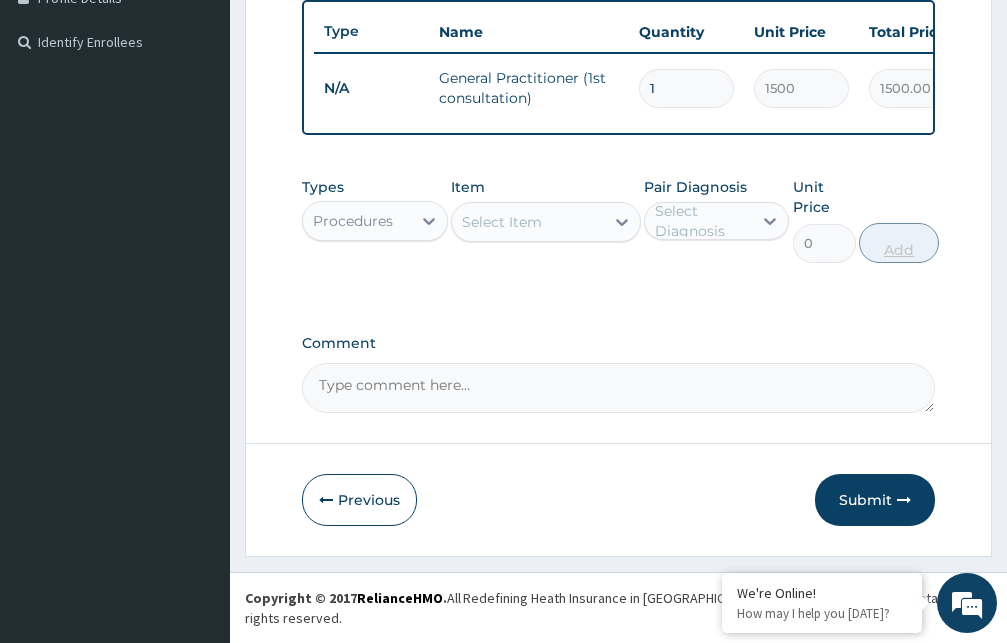 scroll, scrollTop: 525, scrollLeft: 0, axis: vertical 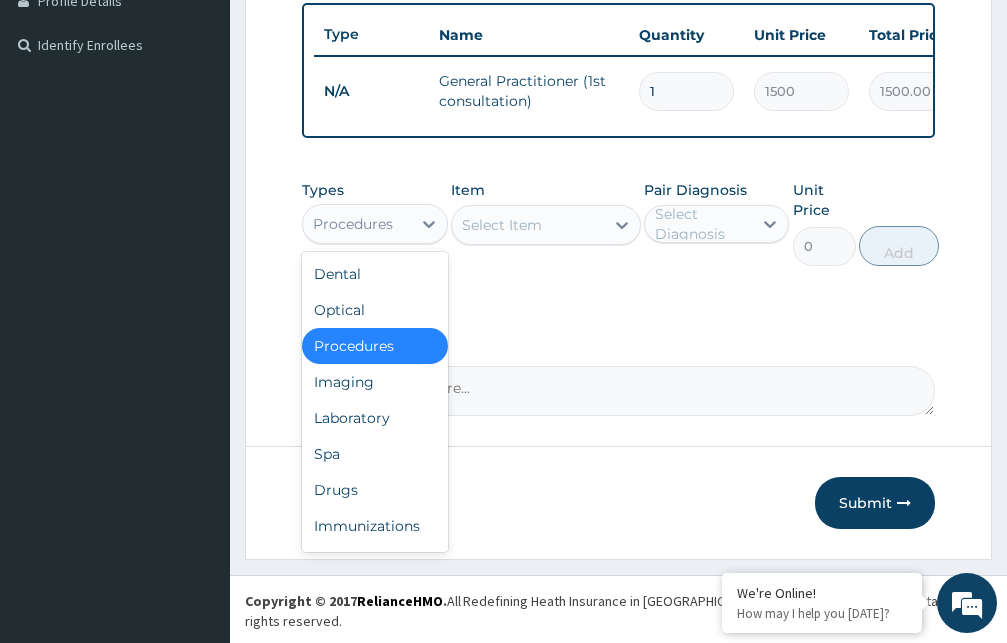 click on "Procedures" at bounding box center (353, 224) 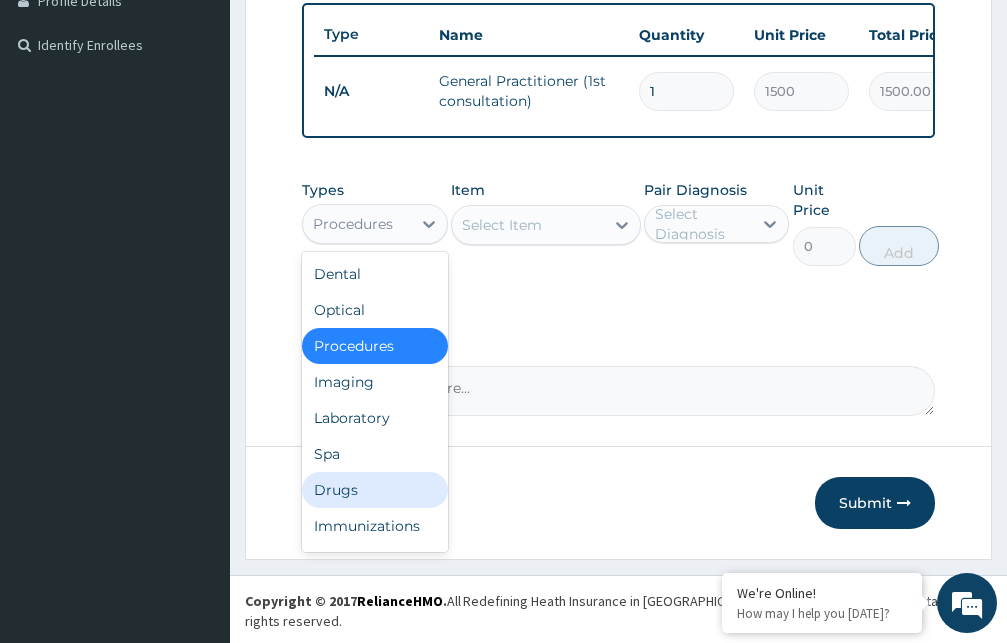 click on "Drugs" at bounding box center (375, 490) 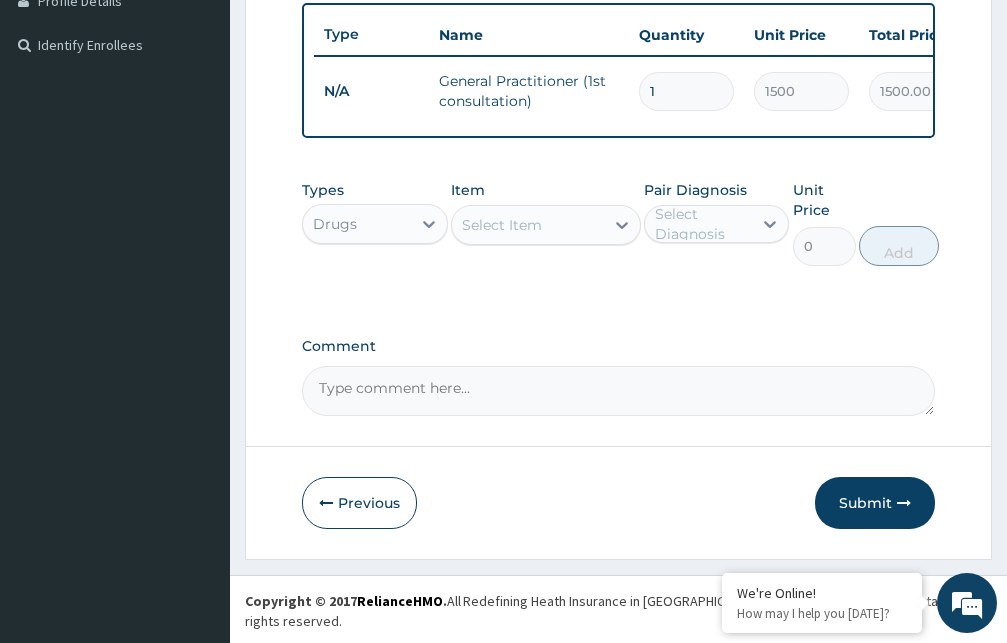 click on "Select Item" at bounding box center (502, 225) 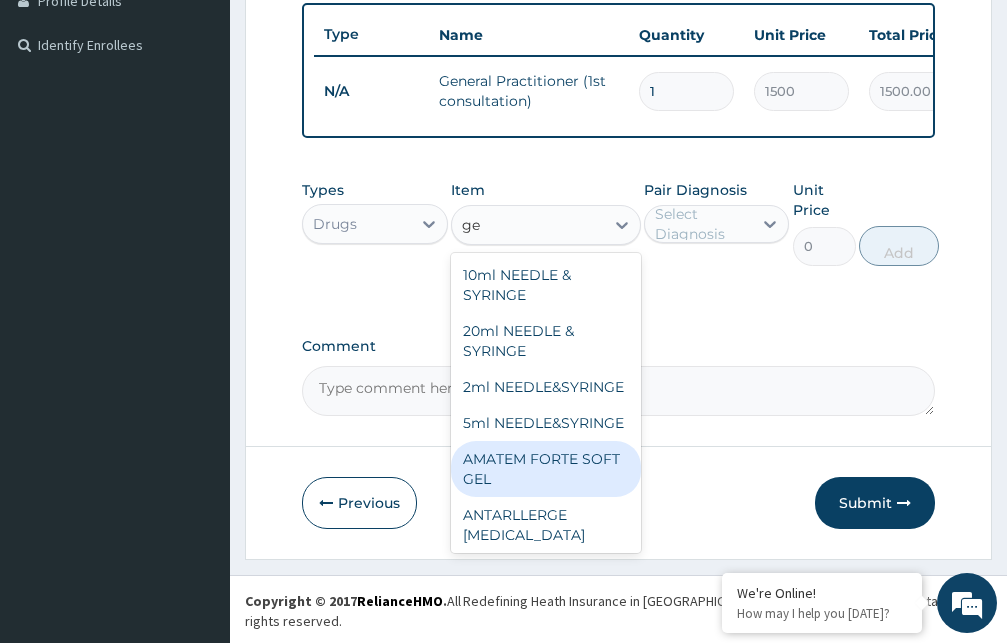 type on "g" 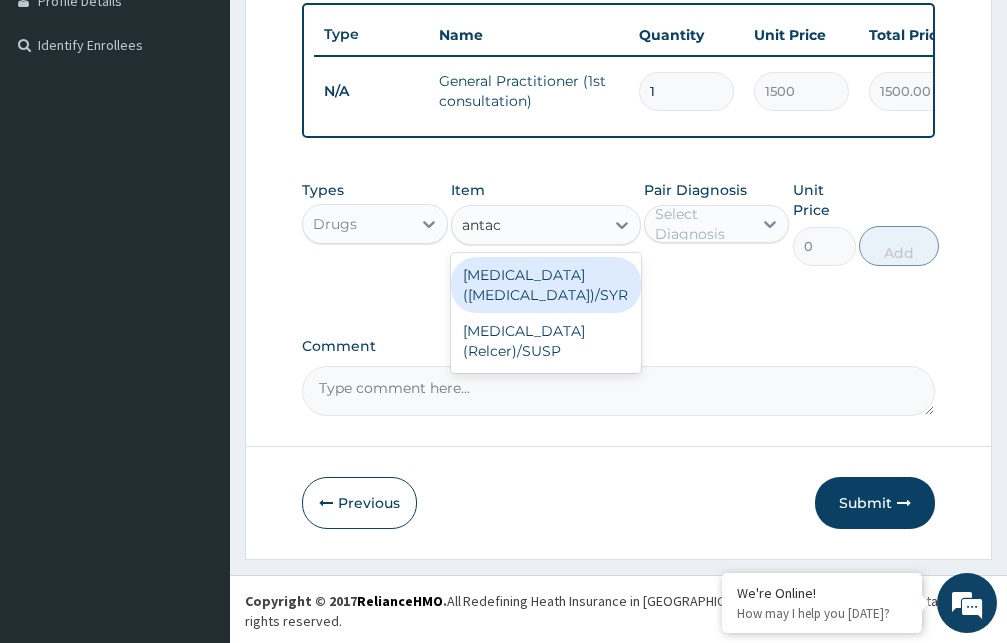 type on "anta" 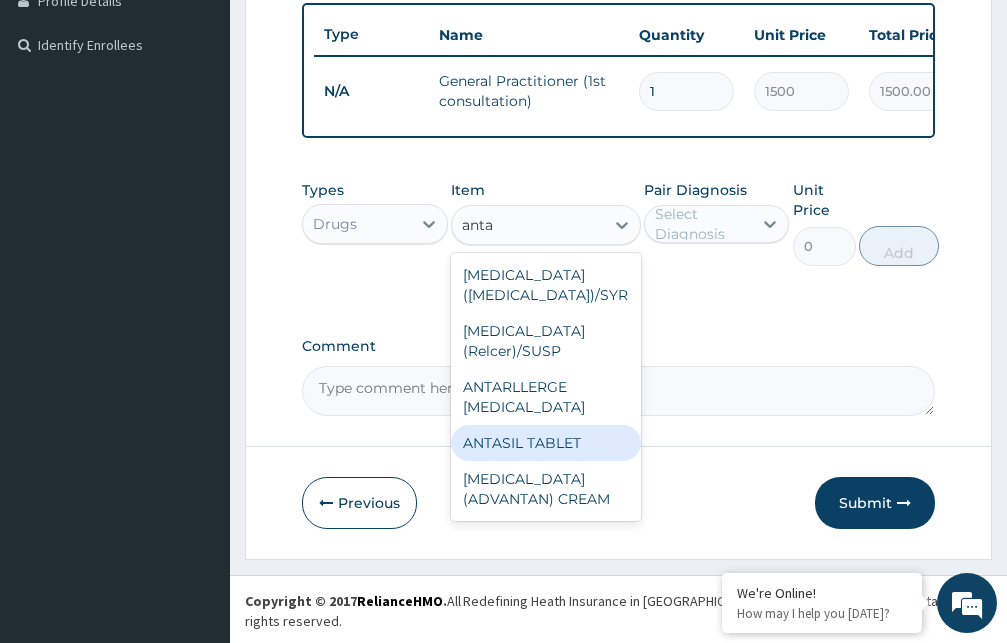 click on "ANTASIL TABLET" at bounding box center [546, 443] 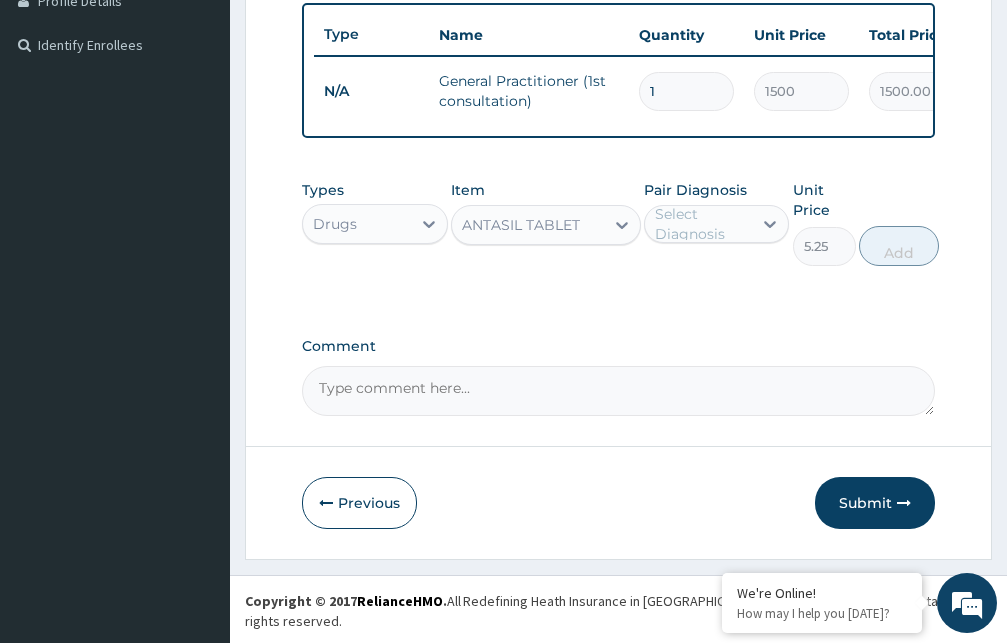 click on "Select Diagnosis" at bounding box center (703, 224) 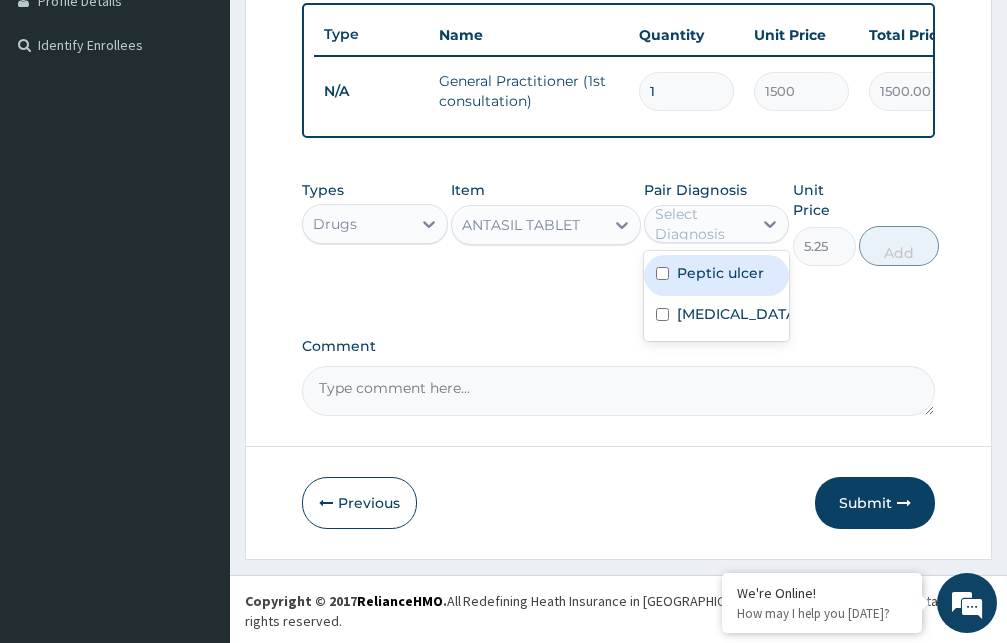 click on "Peptic ulcer" at bounding box center [720, 273] 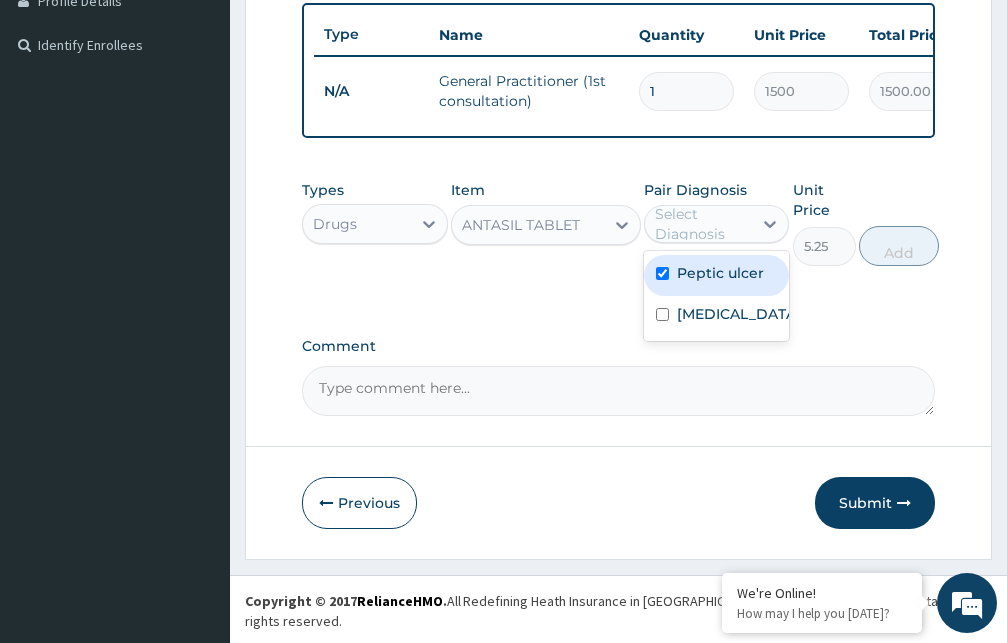 checkbox on "true" 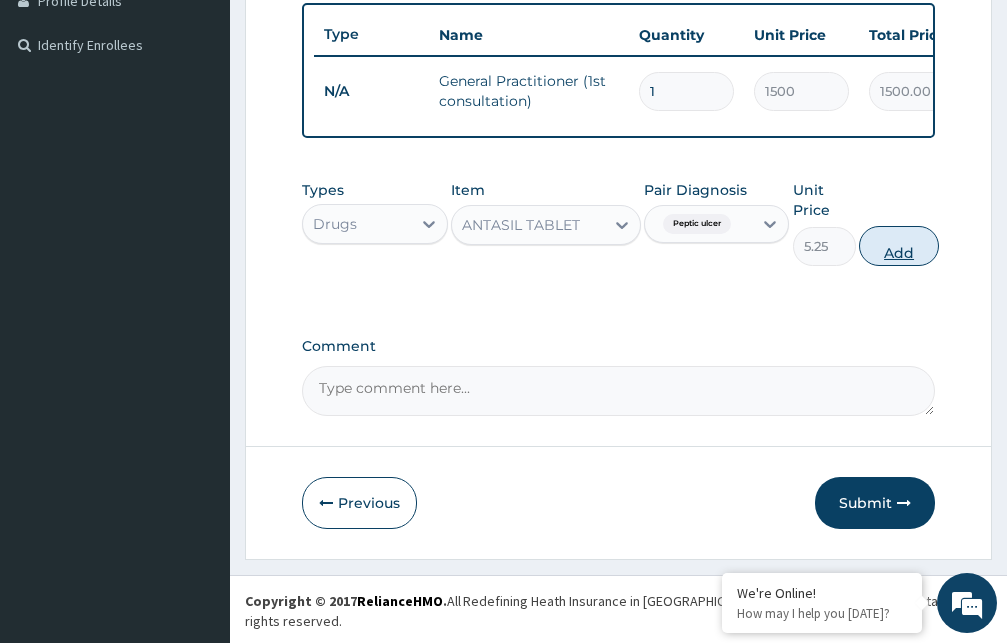 click on "Add" at bounding box center (899, 246) 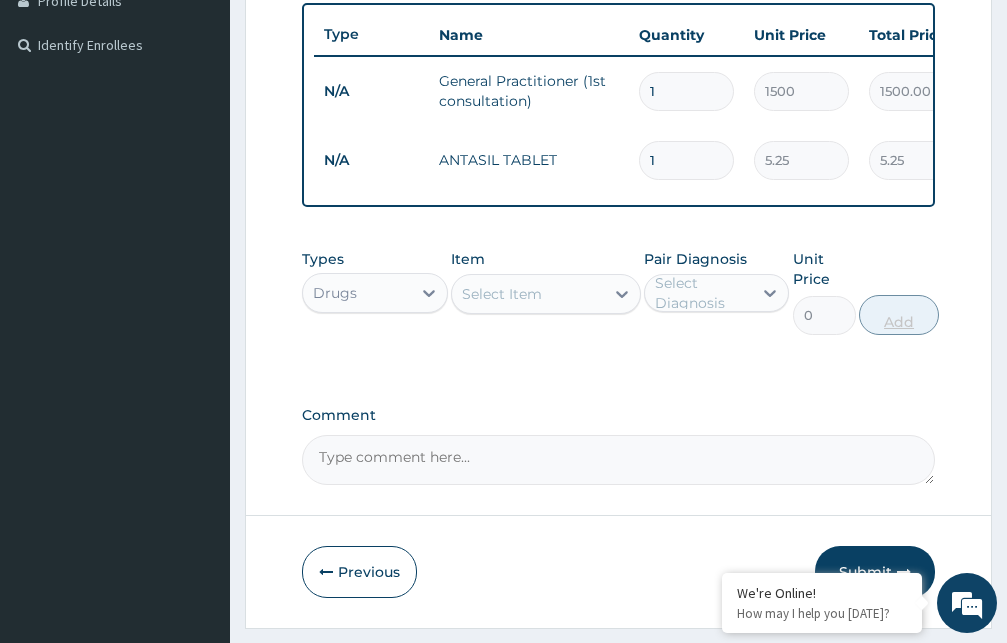 type on "18" 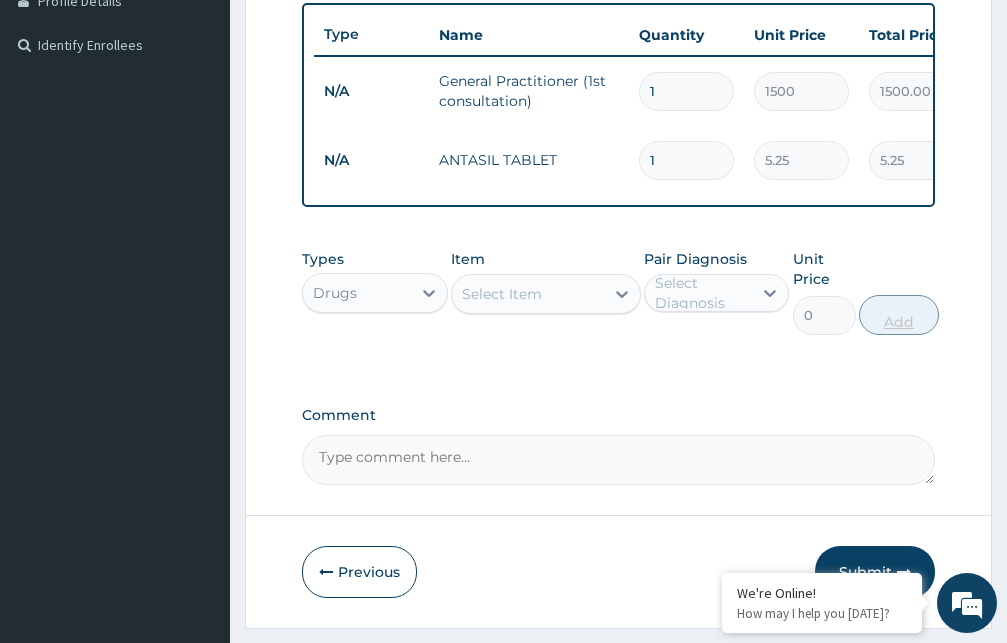type on "94.50" 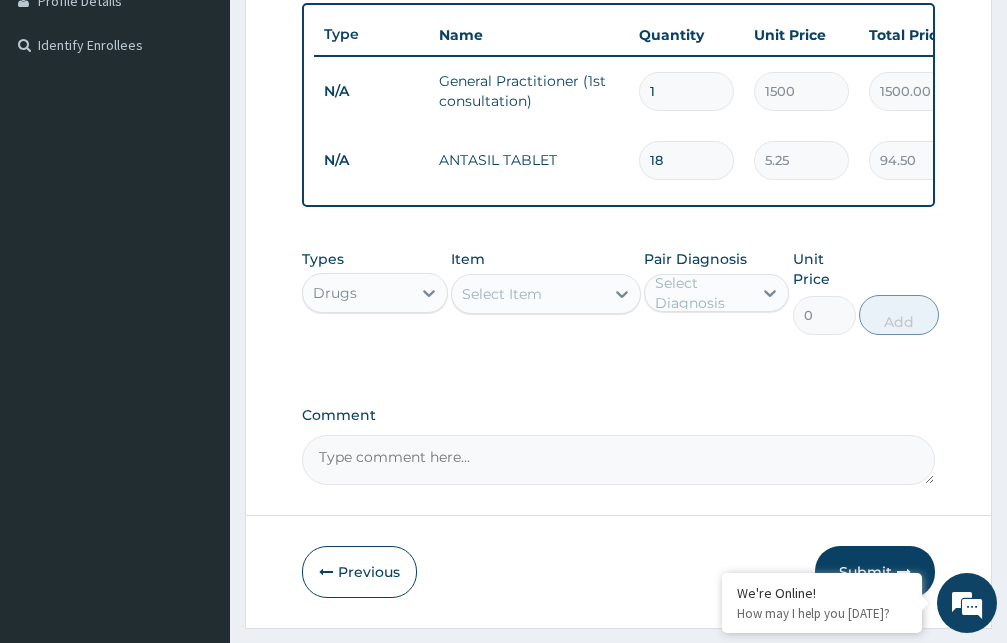 type on "18" 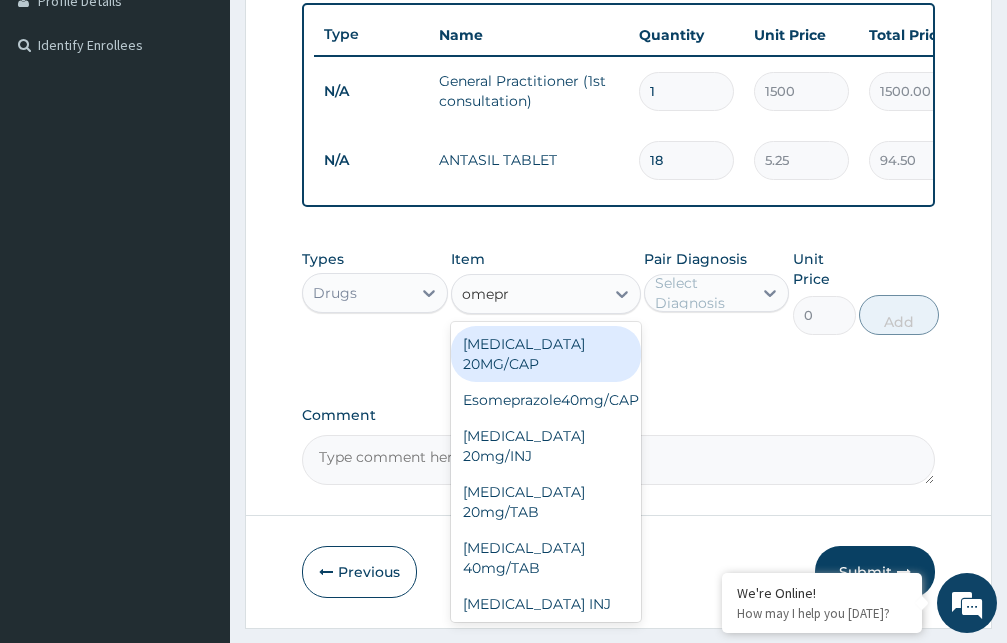 type on "omepra" 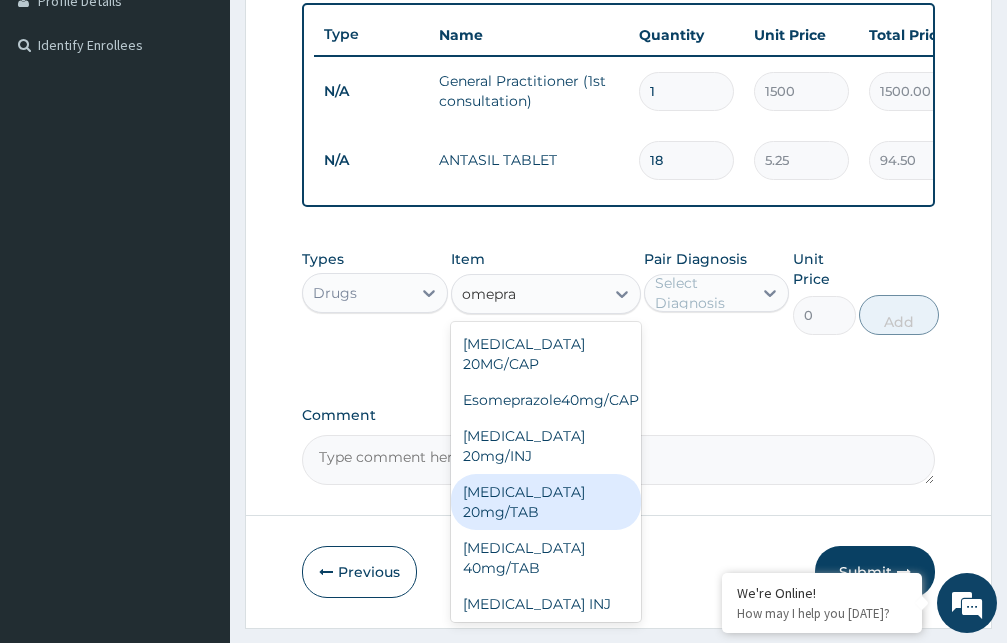 click on "[MEDICAL_DATA] 20mg/TAB" at bounding box center [546, 502] 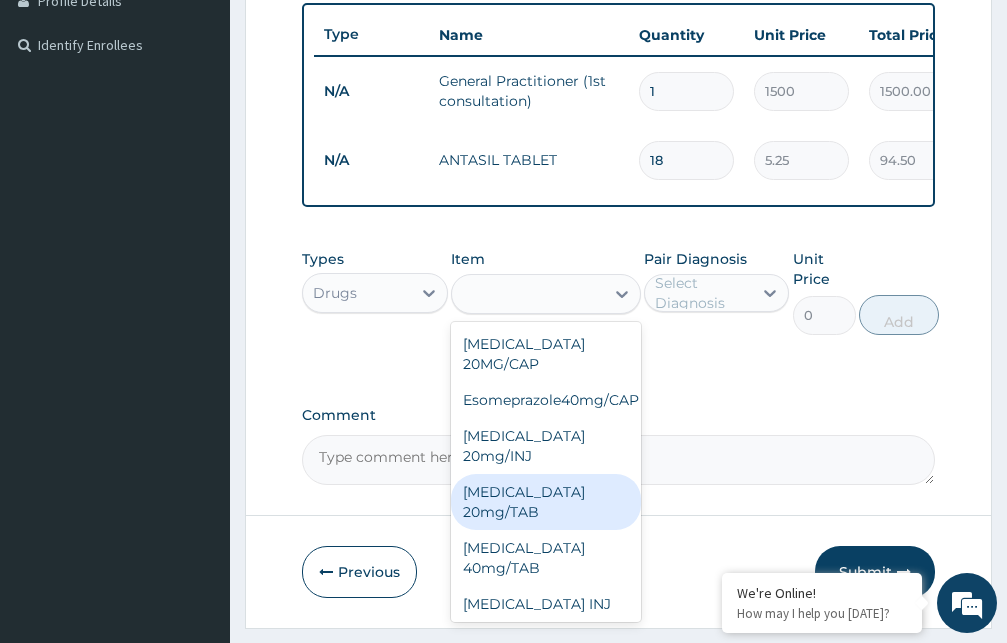 type on "78.75" 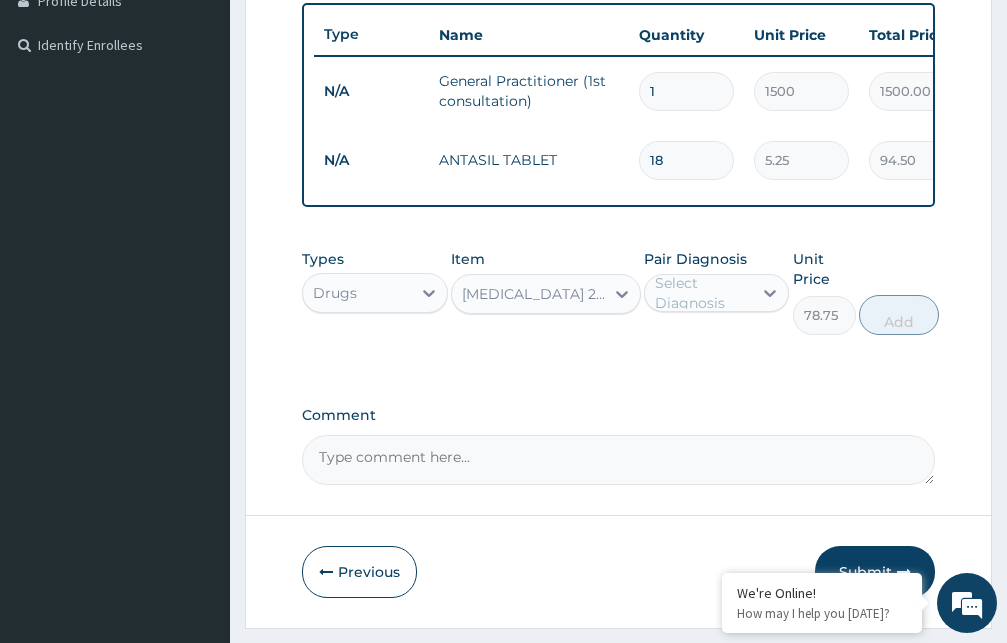 click on "Select Diagnosis" at bounding box center (703, 293) 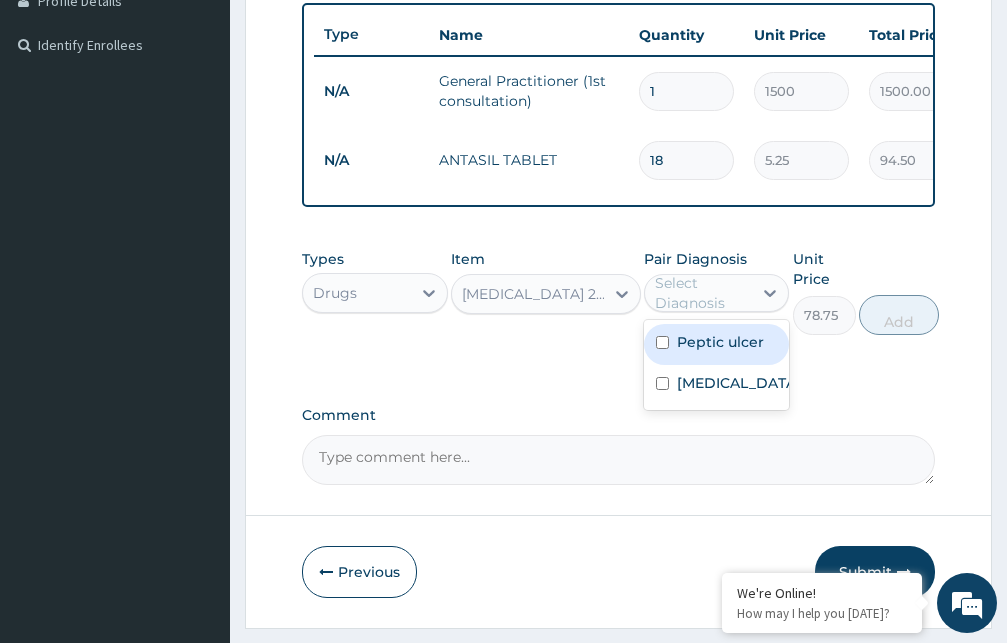click on "Peptic ulcer" at bounding box center [720, 342] 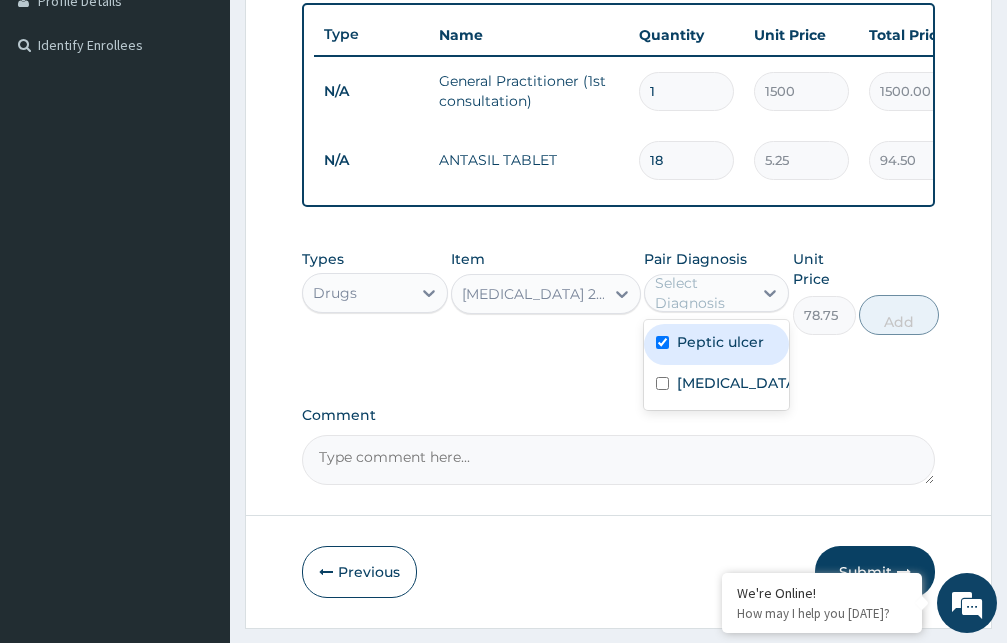 checkbox on "true" 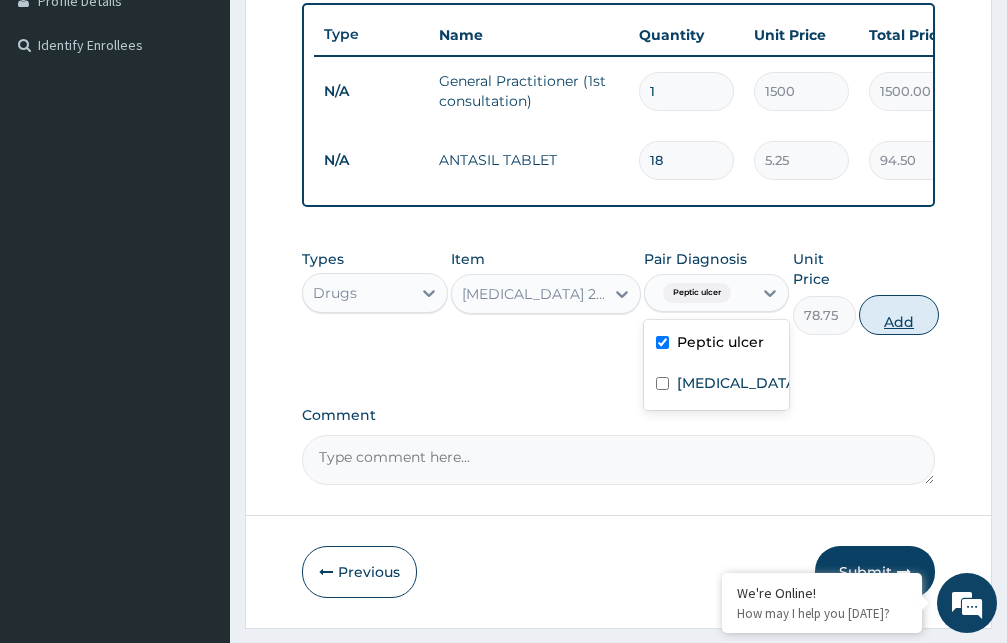 click on "Add" at bounding box center [899, 315] 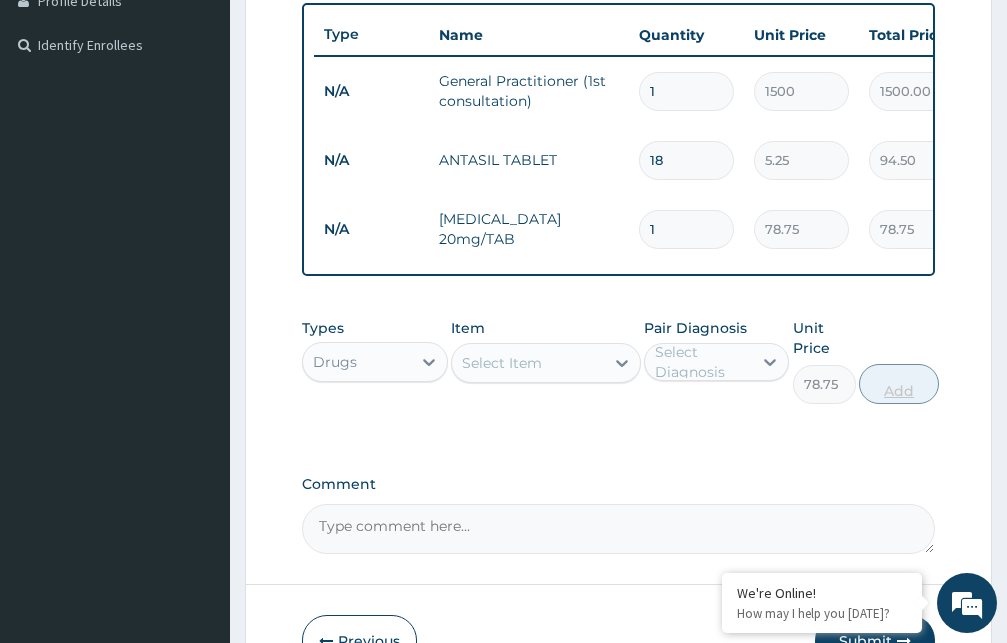type on "0" 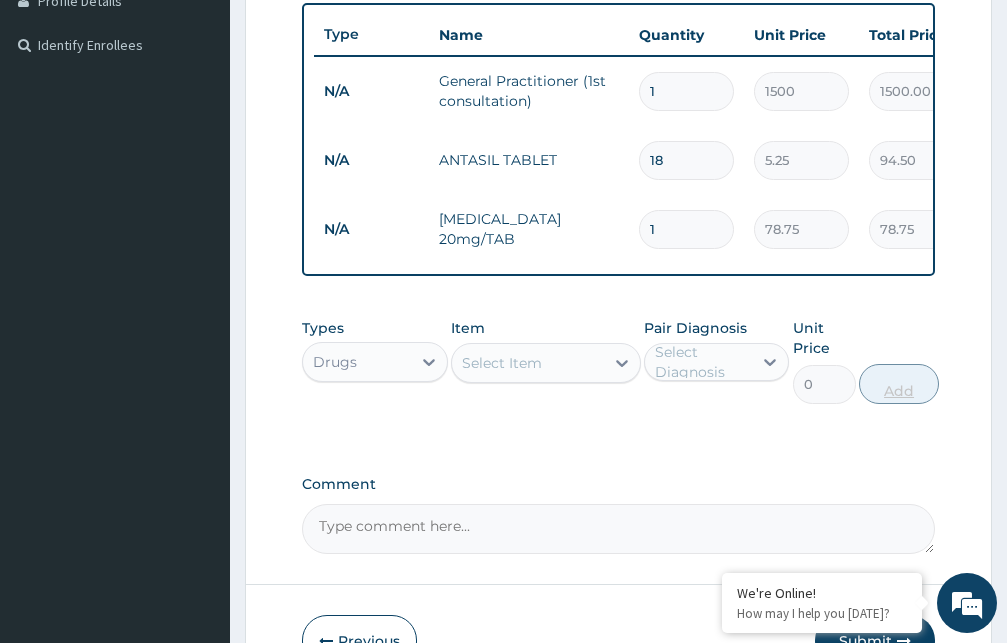 type 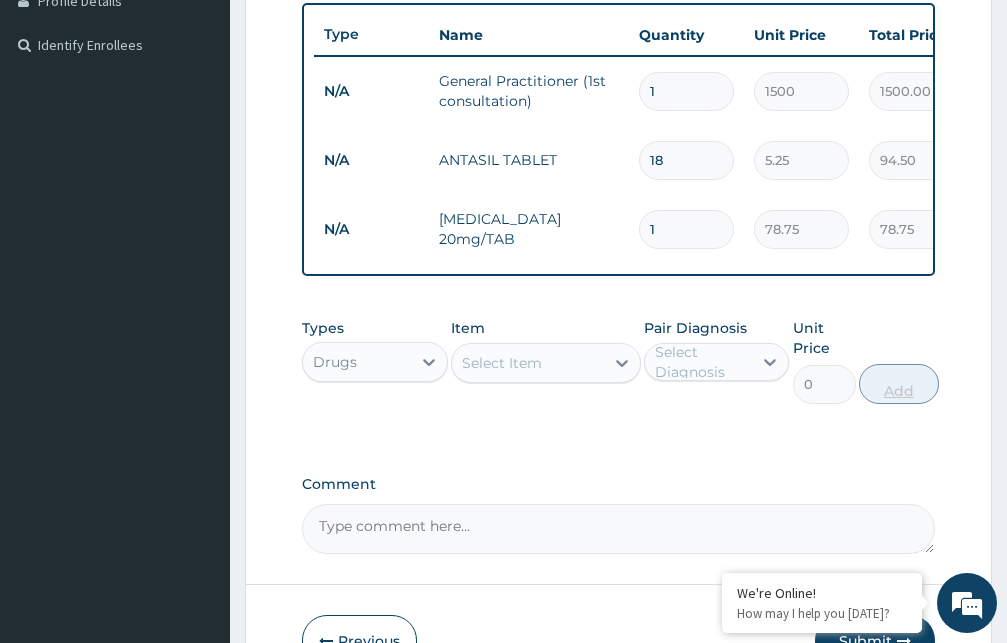 type on "0.00" 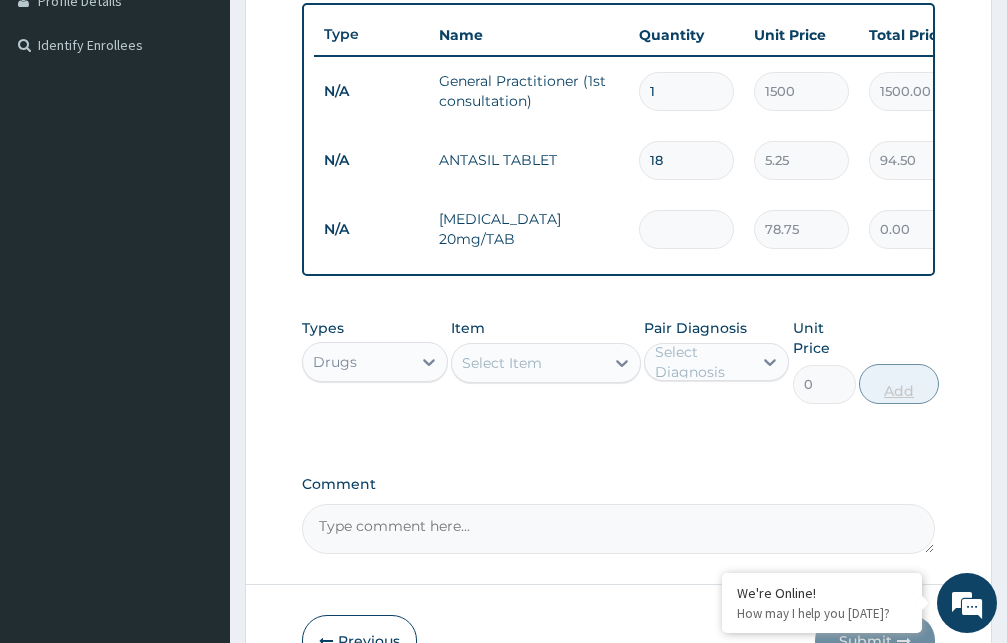 type on "6" 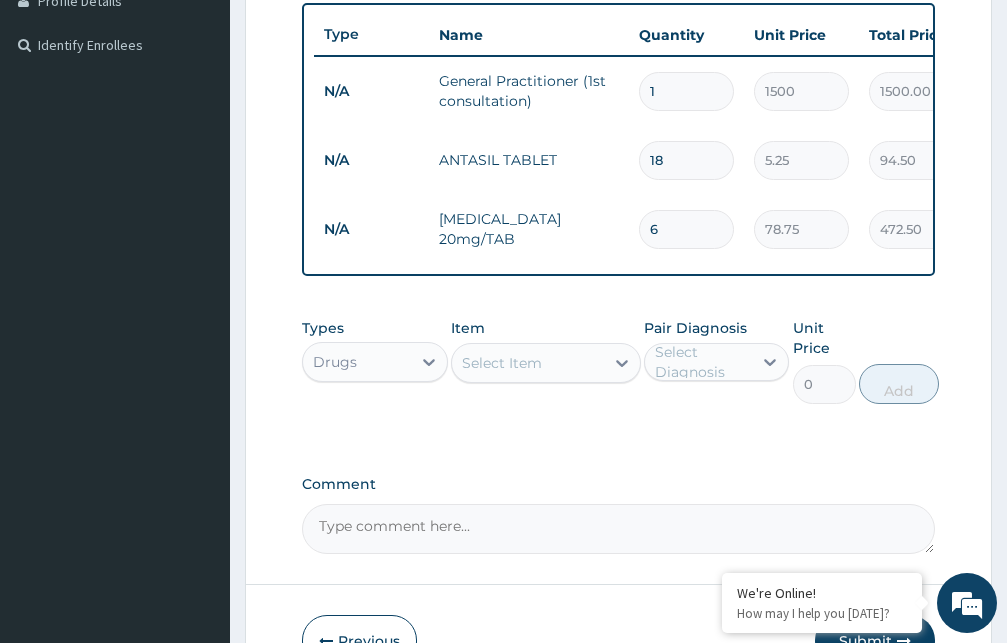 type on "6" 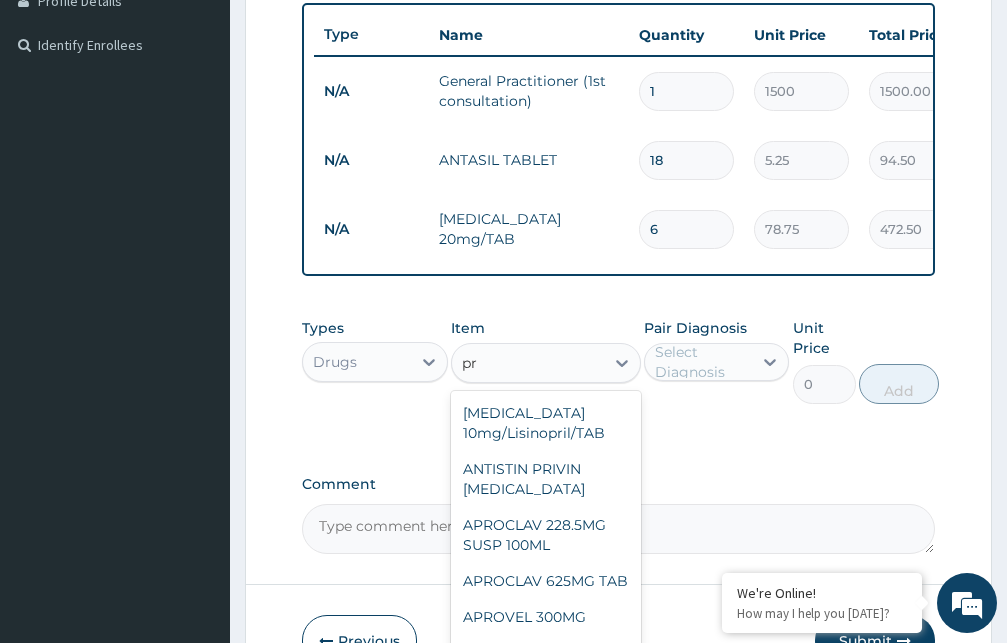 type on "p" 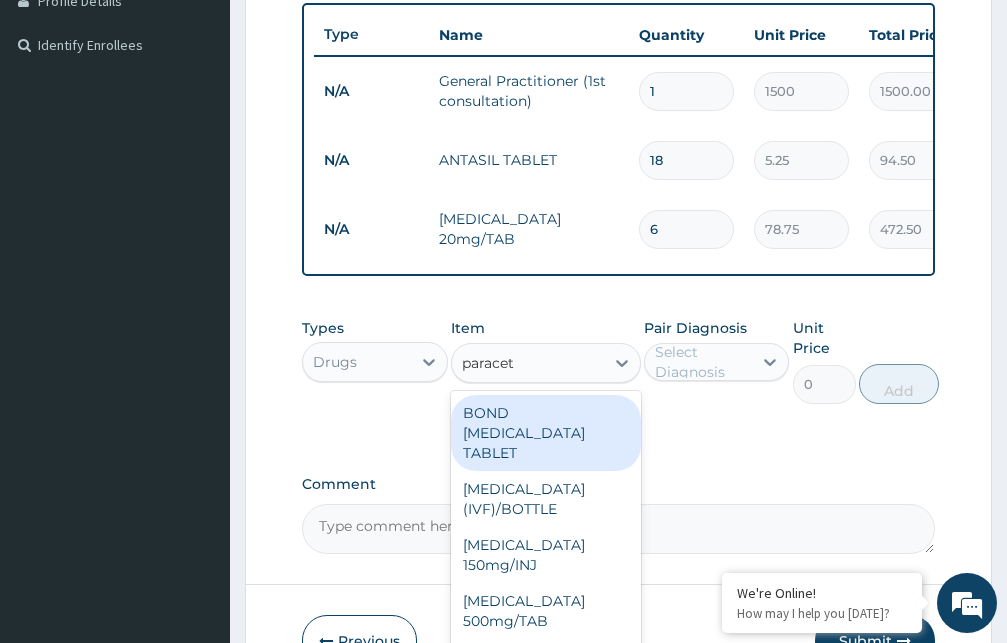 type on "paraceta" 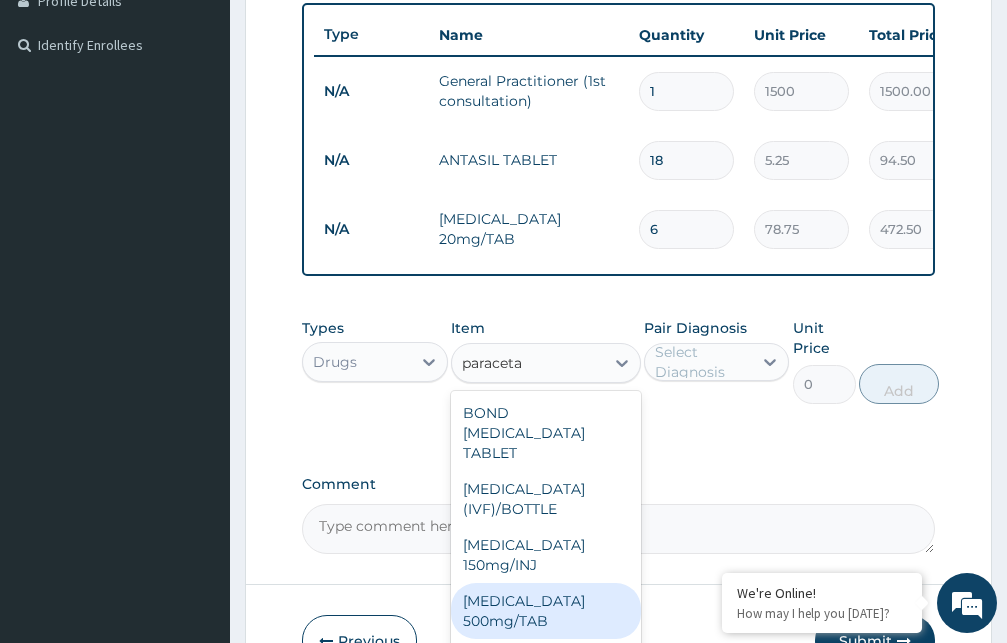 click on "[MEDICAL_DATA] 500mg/TAB" at bounding box center (546, 611) 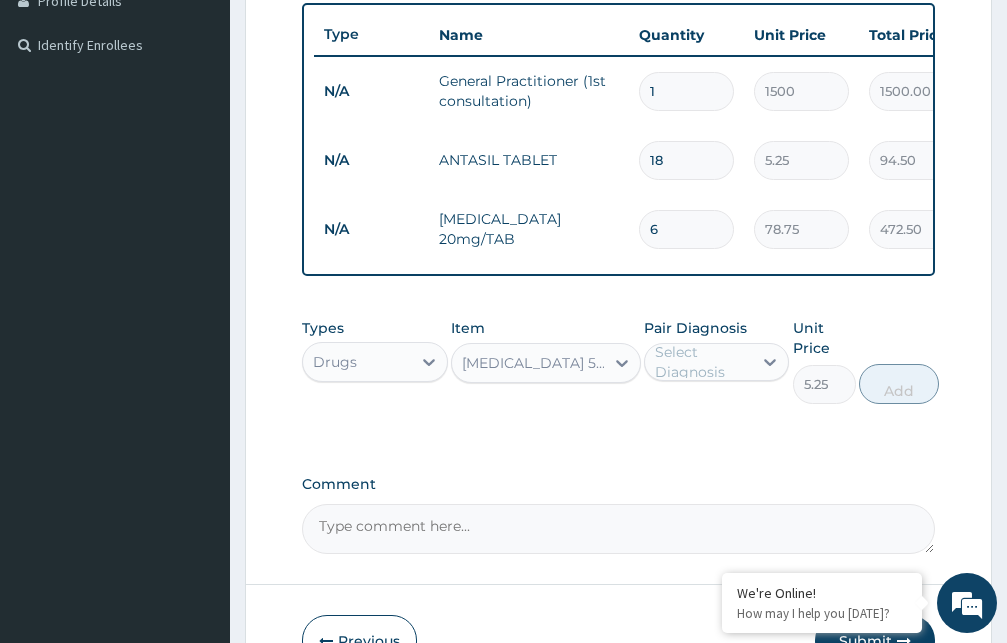 click on "Select Diagnosis" at bounding box center [703, 362] 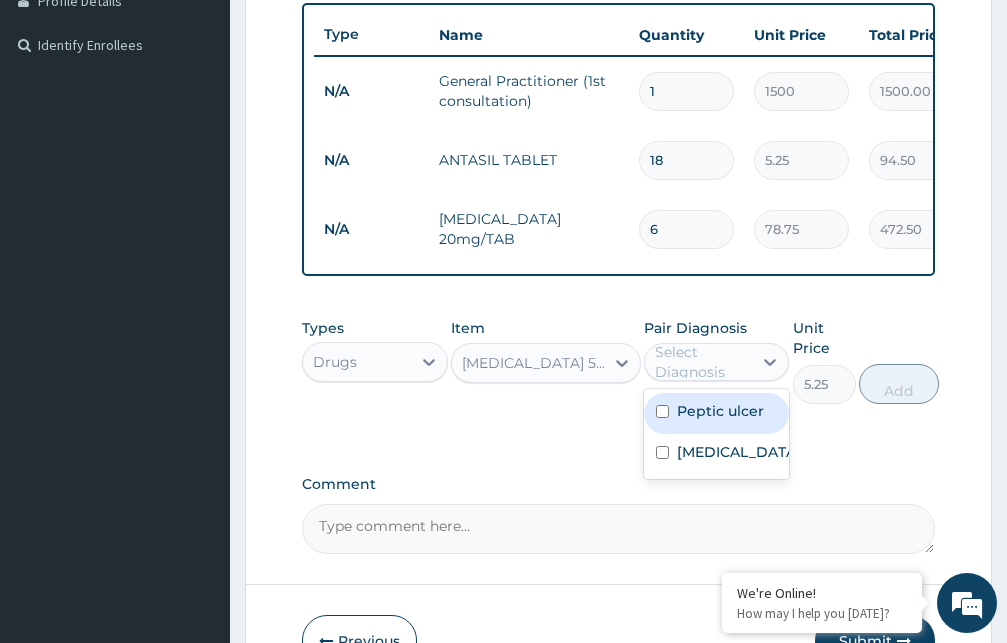click on "Peptic ulcer" at bounding box center (720, 411) 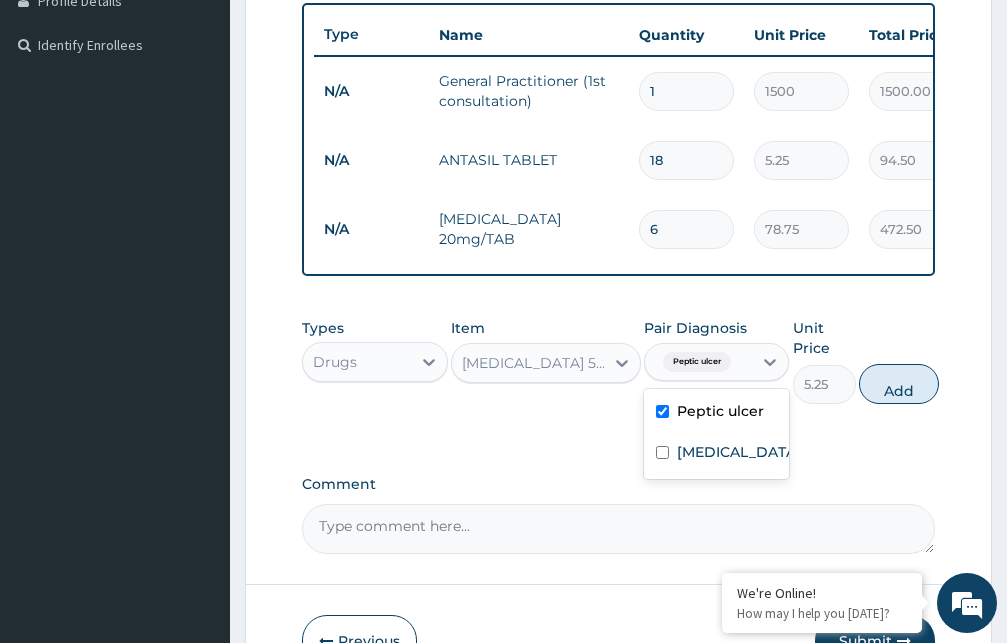checkbox on "true" 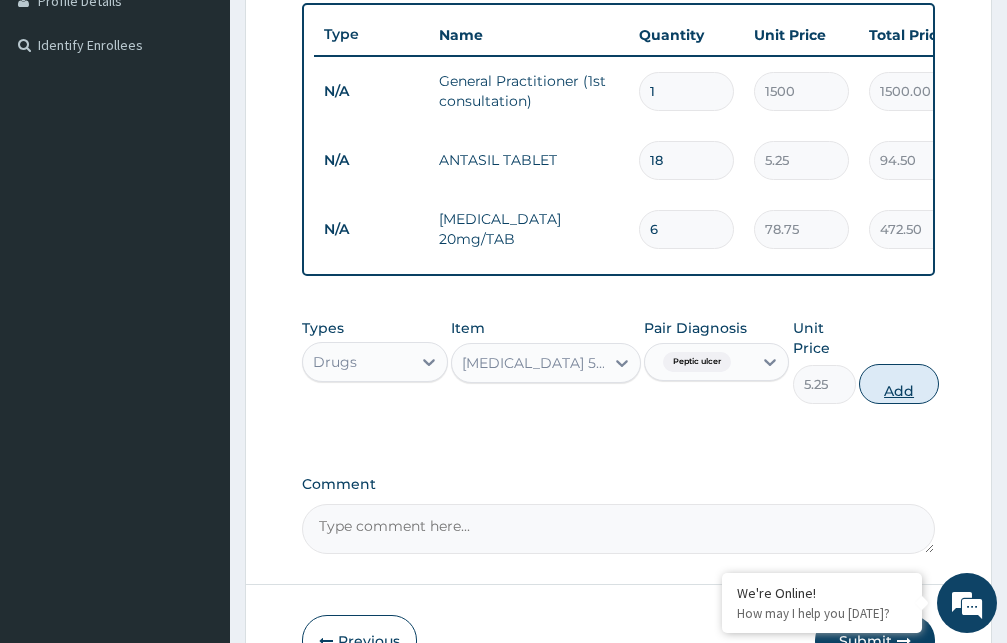 click on "Add" at bounding box center (899, 384) 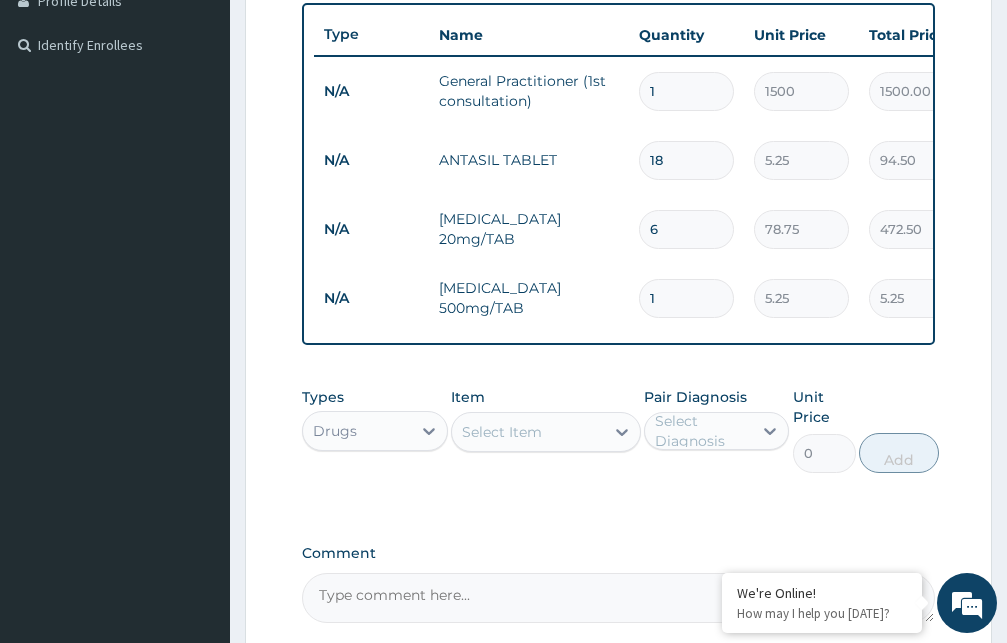 type on "18" 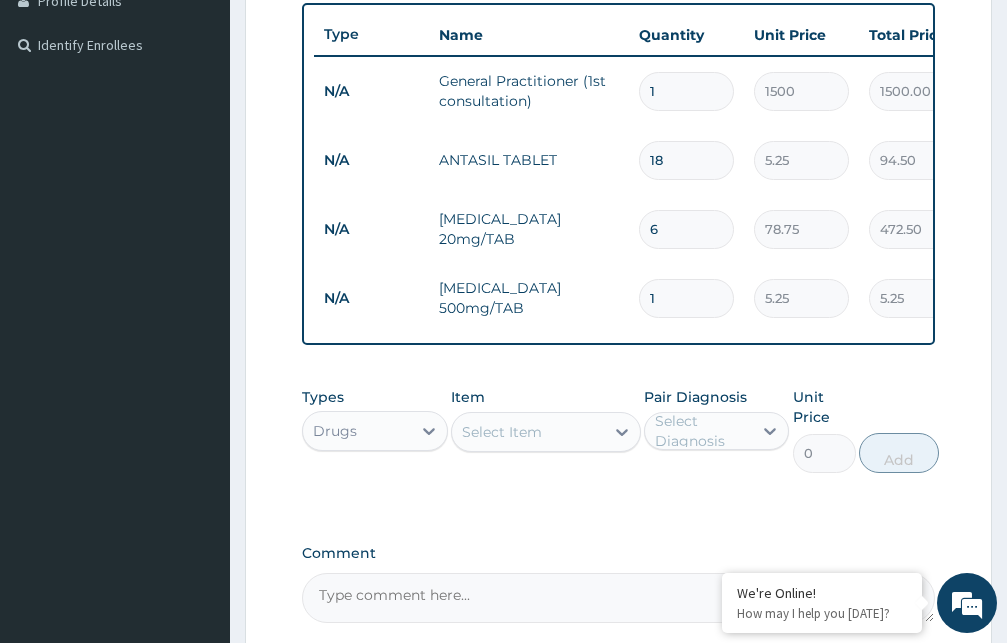 type on "94.50" 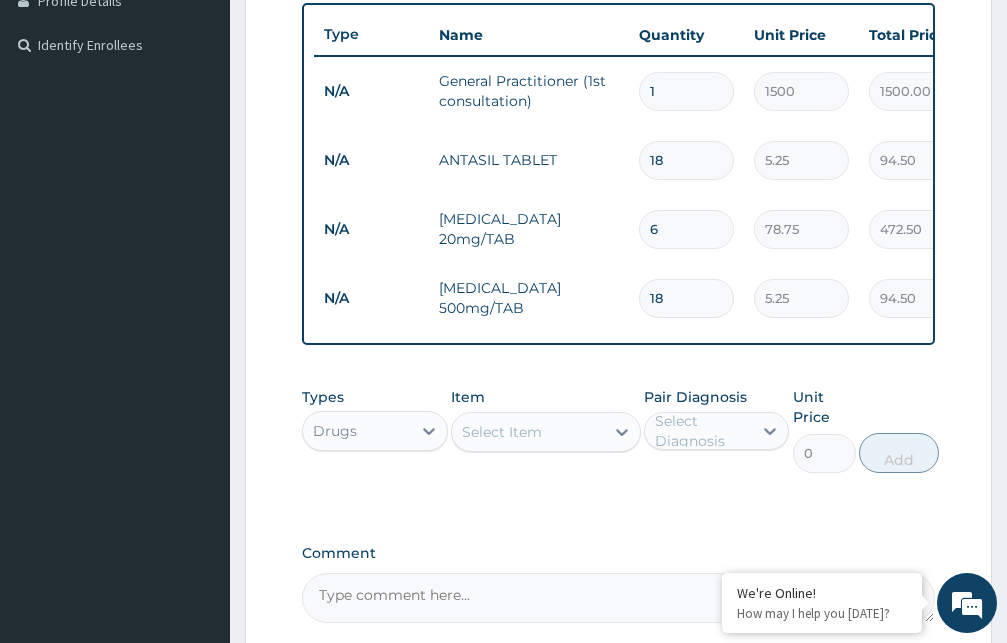 type on "18" 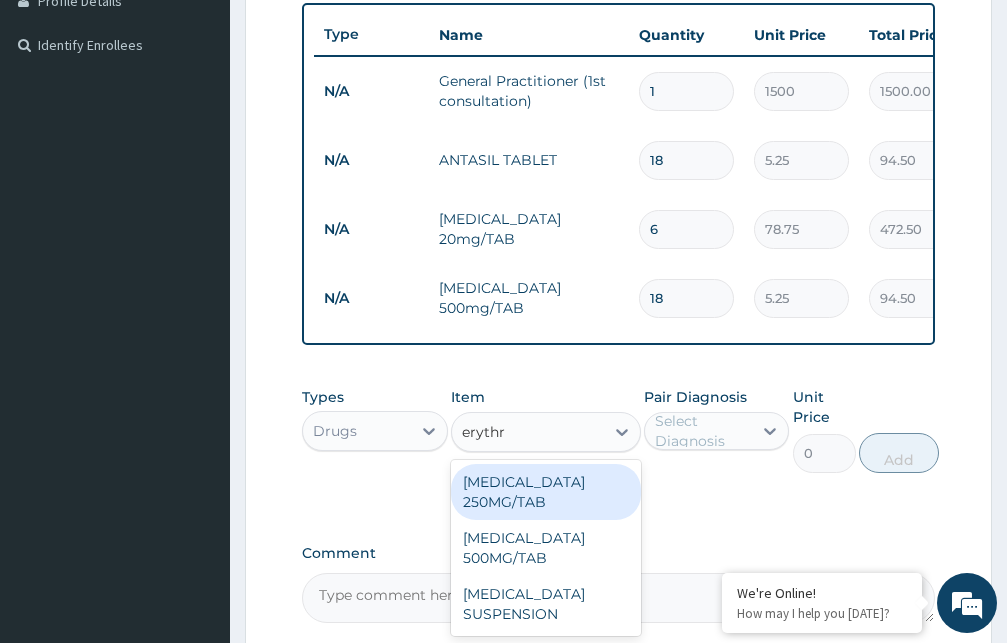 type on "erythro" 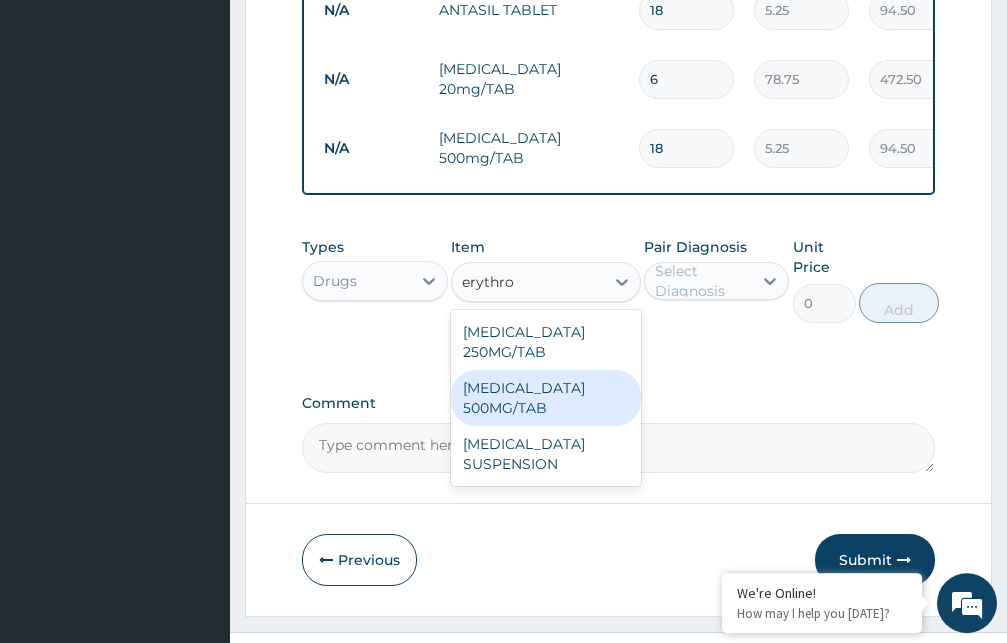 scroll, scrollTop: 694, scrollLeft: 0, axis: vertical 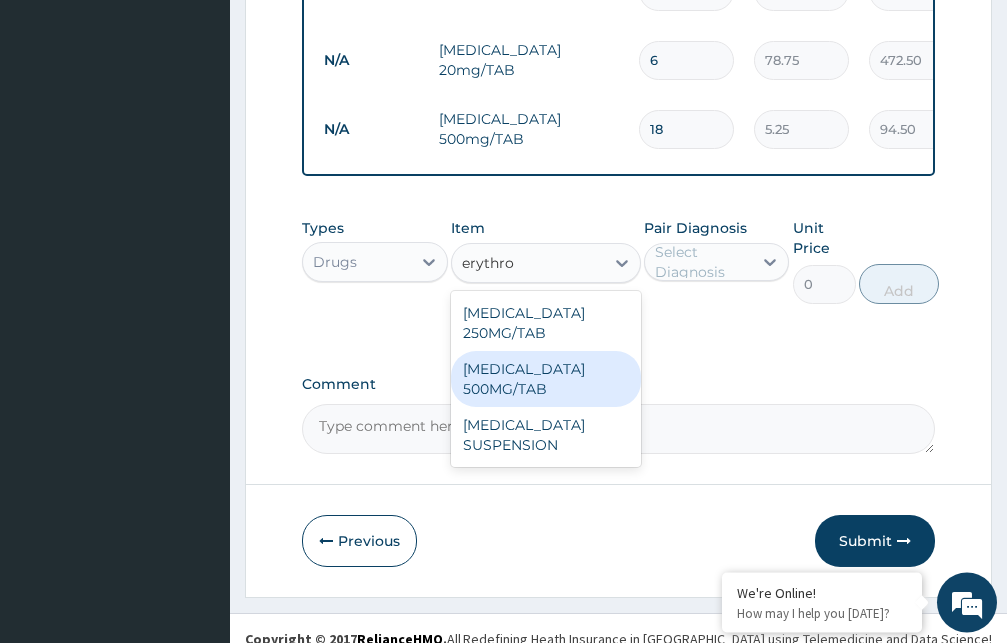 click on "[MEDICAL_DATA] 500MG/TAB" at bounding box center [546, 379] 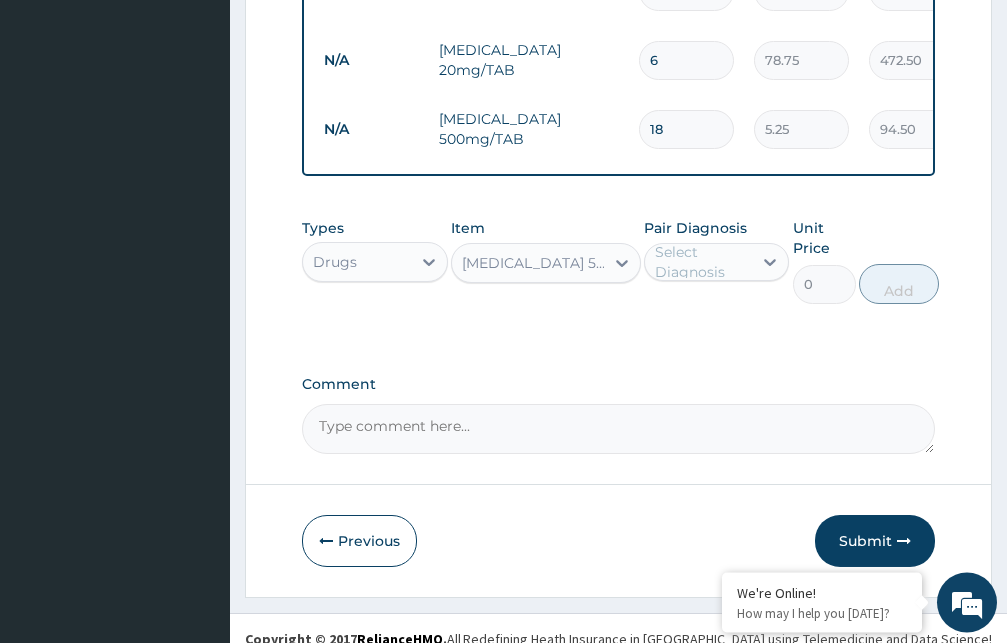 type 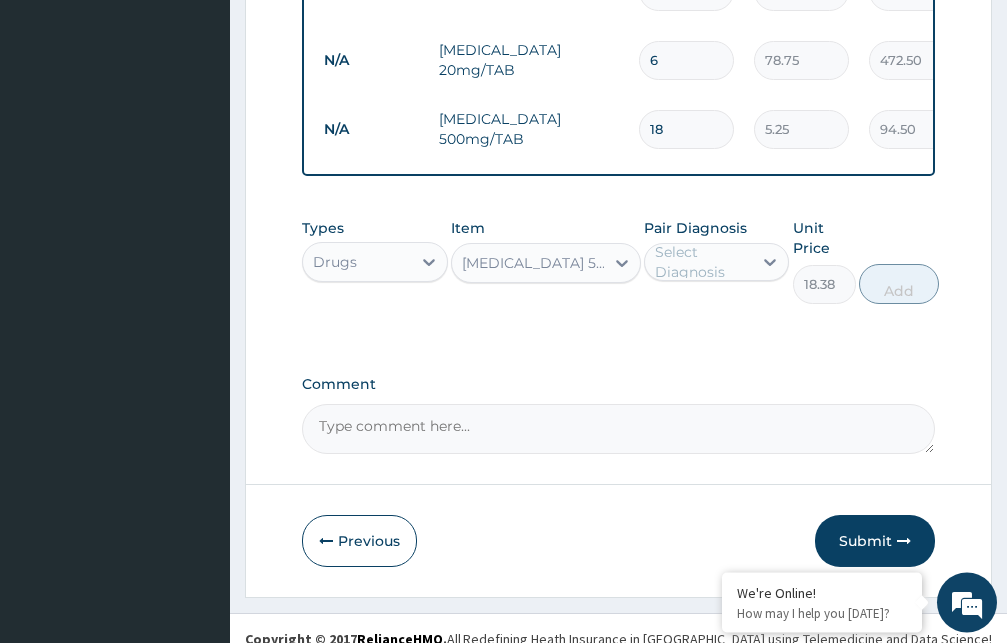 click on "Select Diagnosis" at bounding box center (703, 262) 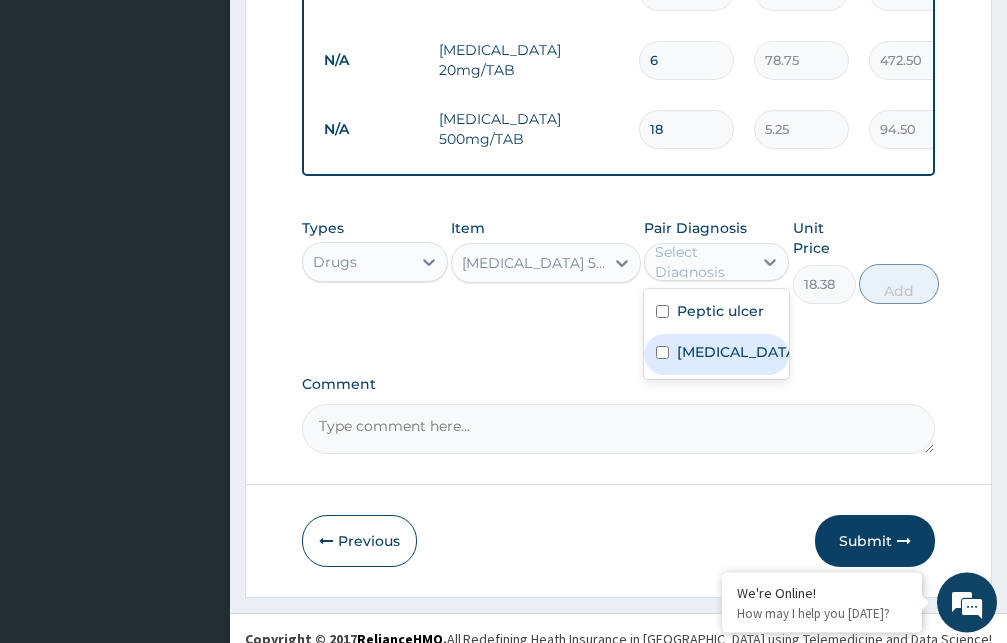 click on "[MEDICAL_DATA]" at bounding box center [738, 352] 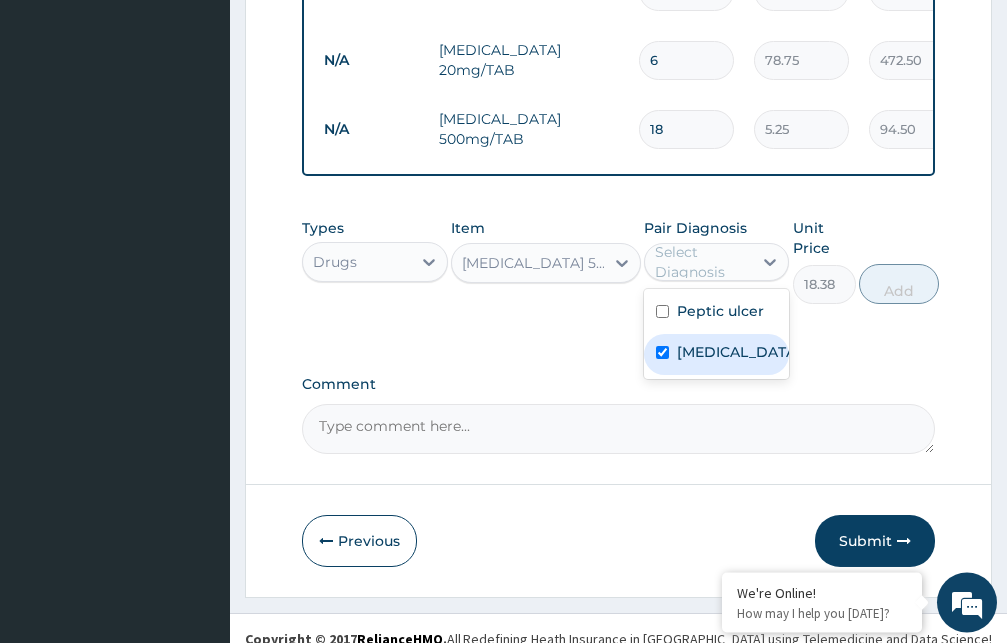 checkbox on "true" 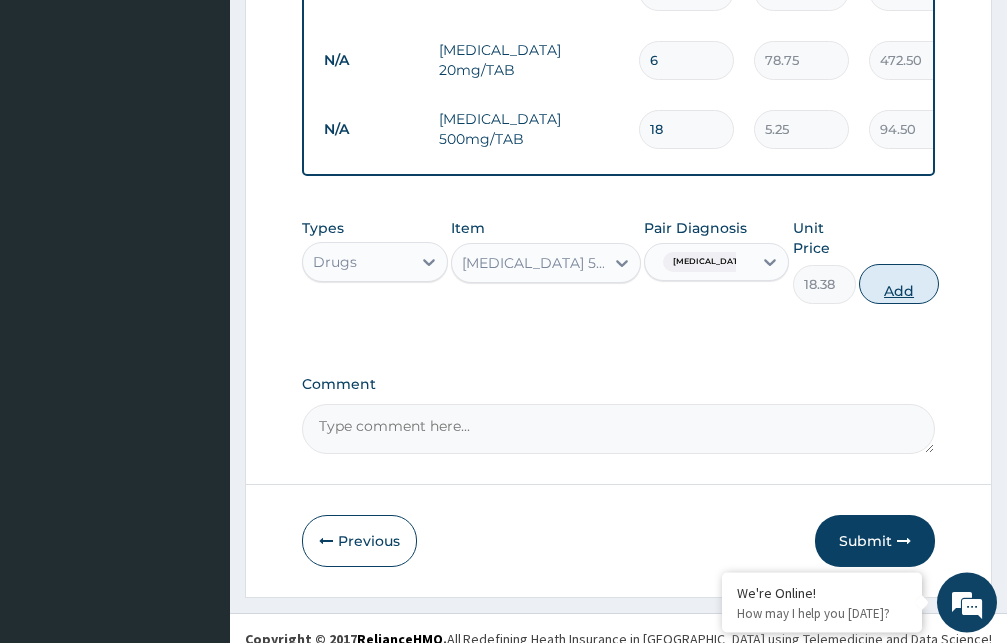 click on "Add" at bounding box center (899, 284) 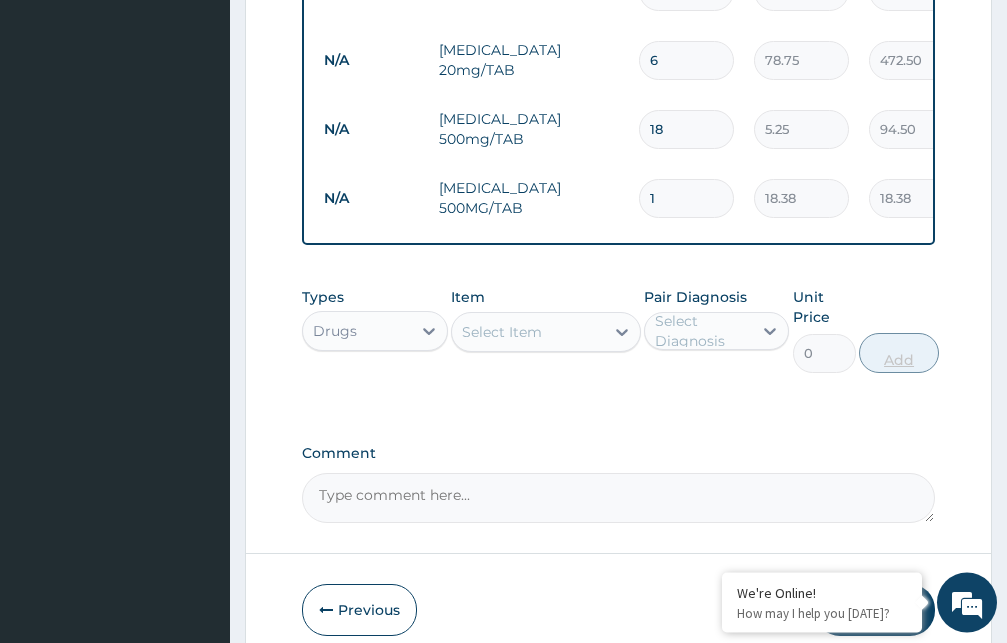 type on "10" 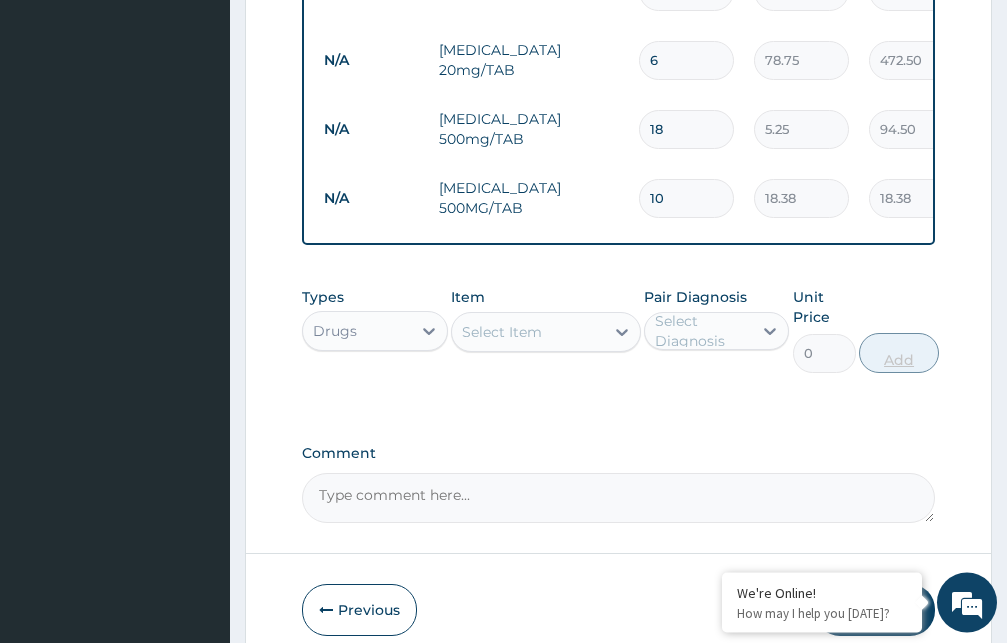 type on "183.80" 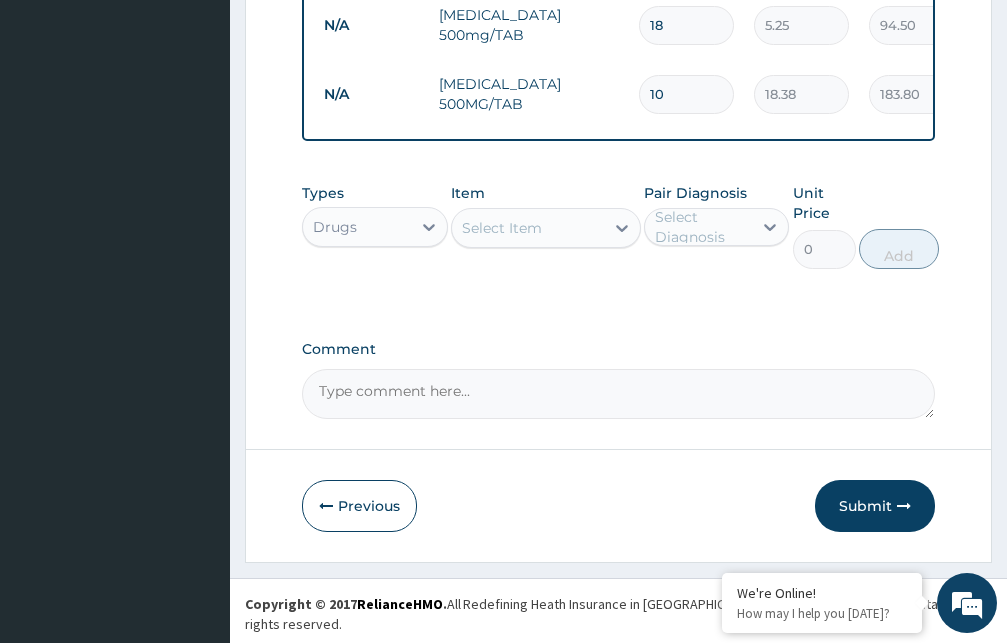 scroll, scrollTop: 801, scrollLeft: 0, axis: vertical 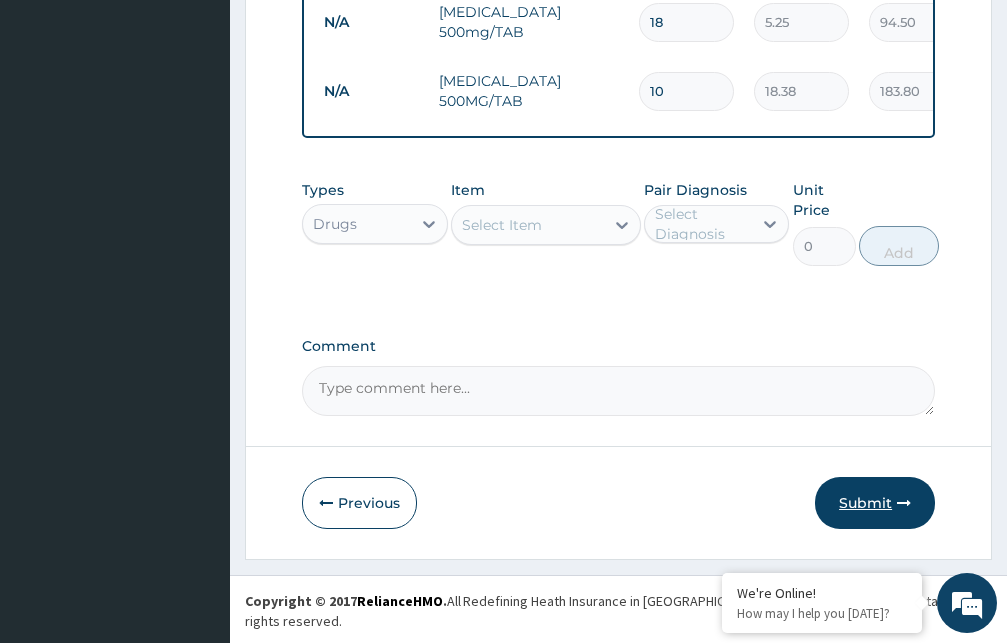 type on "10" 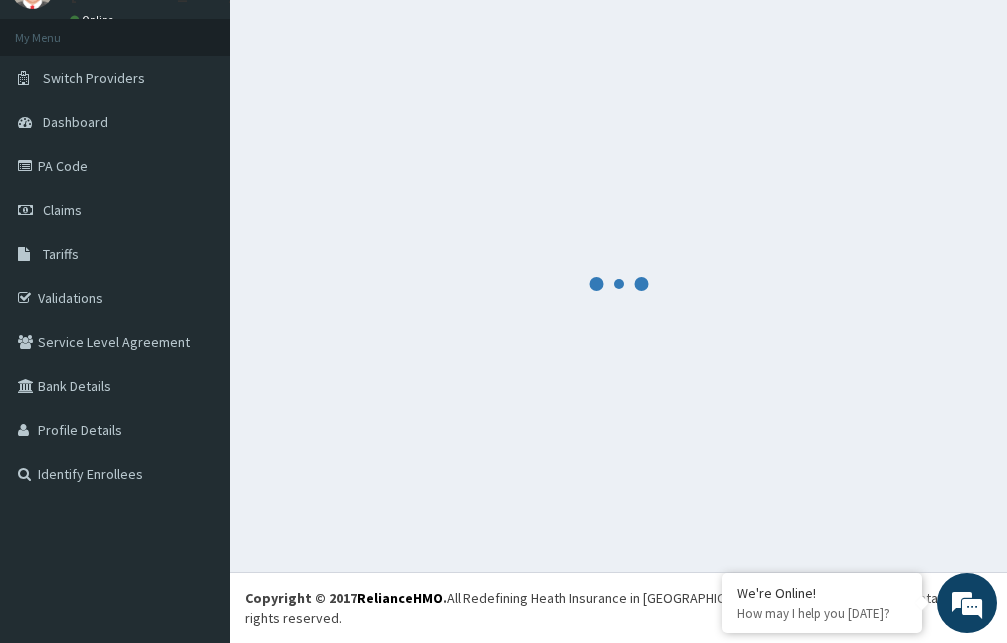 scroll, scrollTop: 76, scrollLeft: 0, axis: vertical 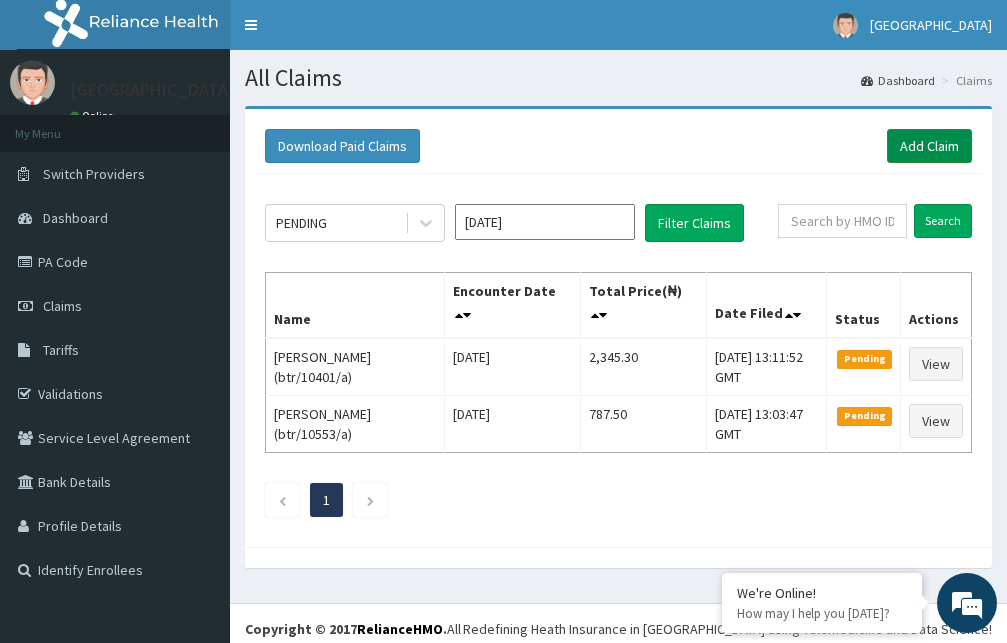 click on "Add Claim" at bounding box center [929, 146] 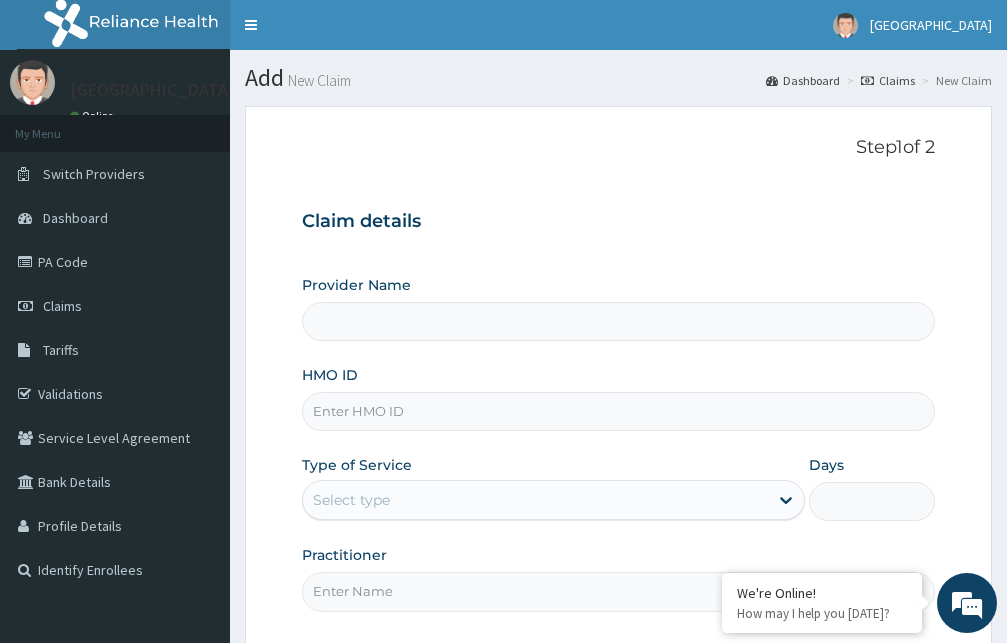 scroll, scrollTop: 0, scrollLeft: 0, axis: both 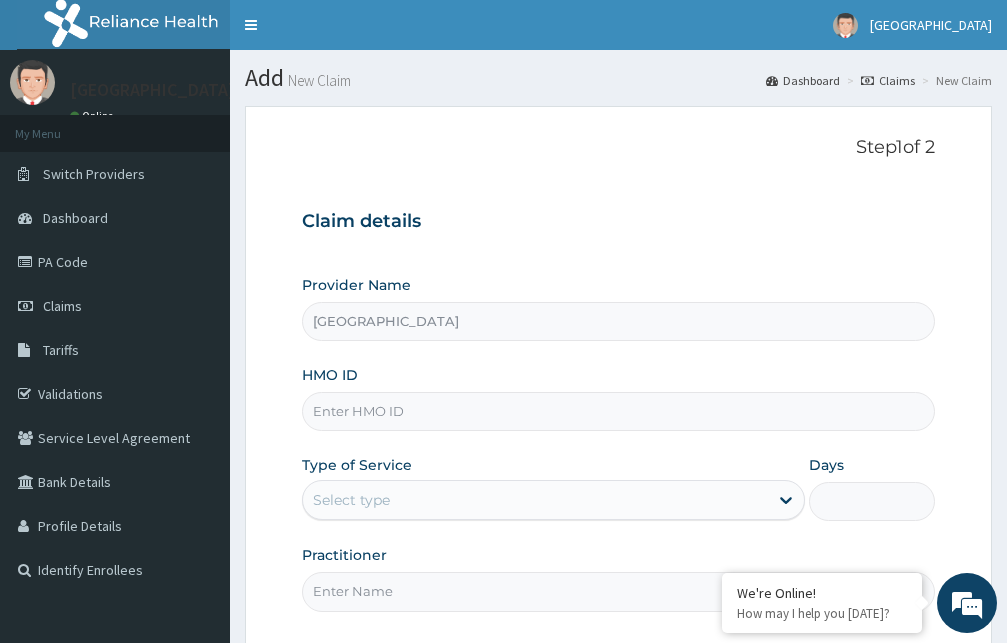 click on "HMO ID" at bounding box center [618, 411] 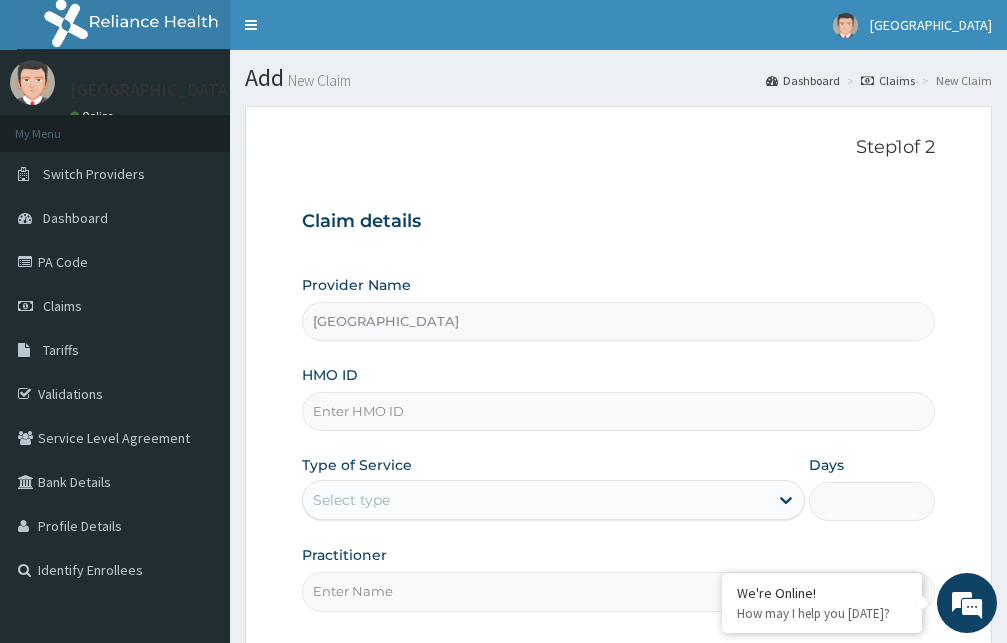 scroll, scrollTop: 0, scrollLeft: 0, axis: both 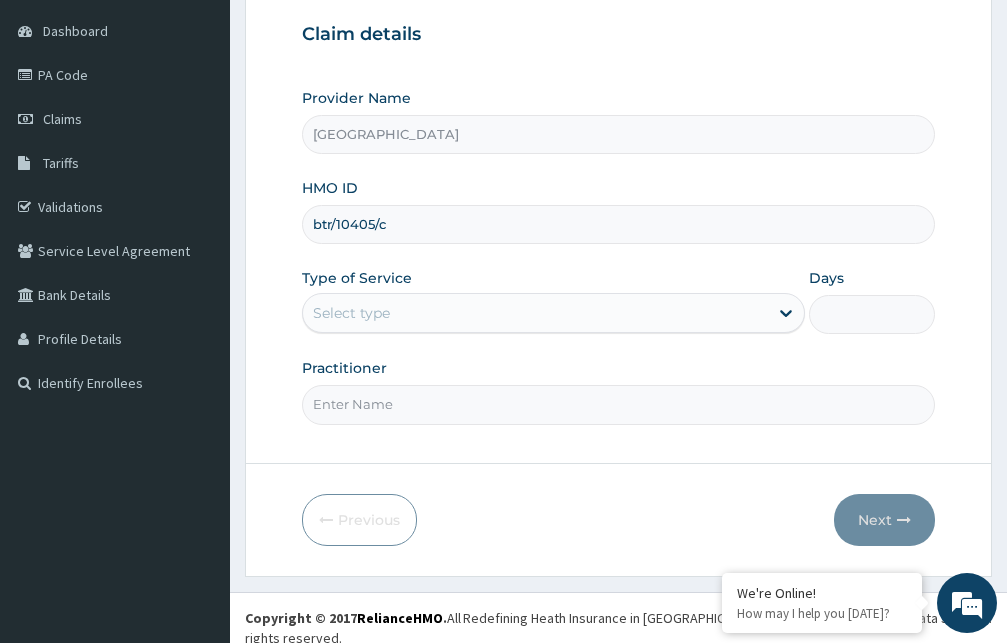 type on "btr/10405/c" 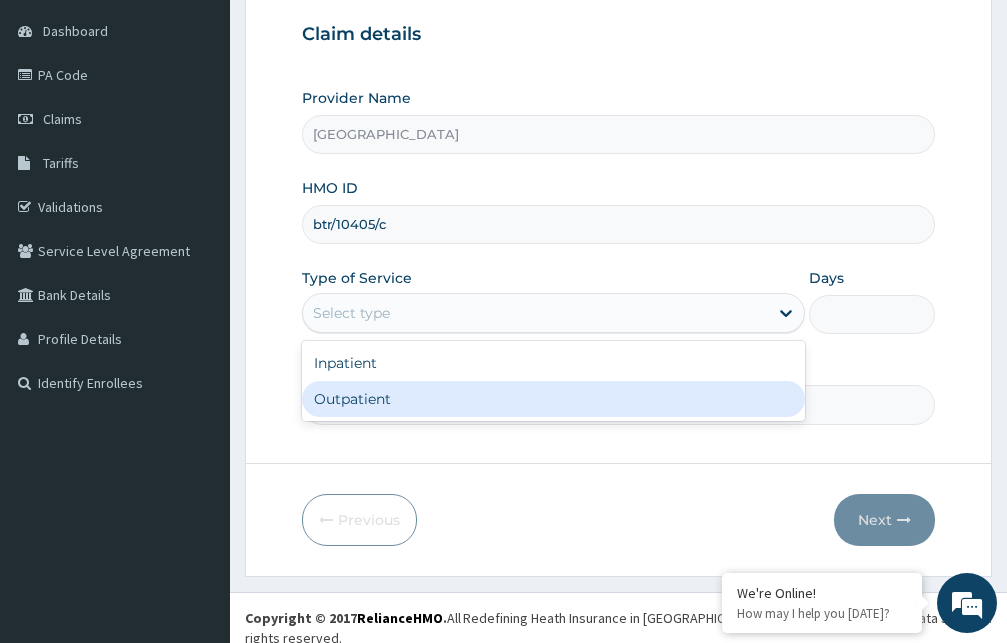 click on "Outpatient" at bounding box center (553, 399) 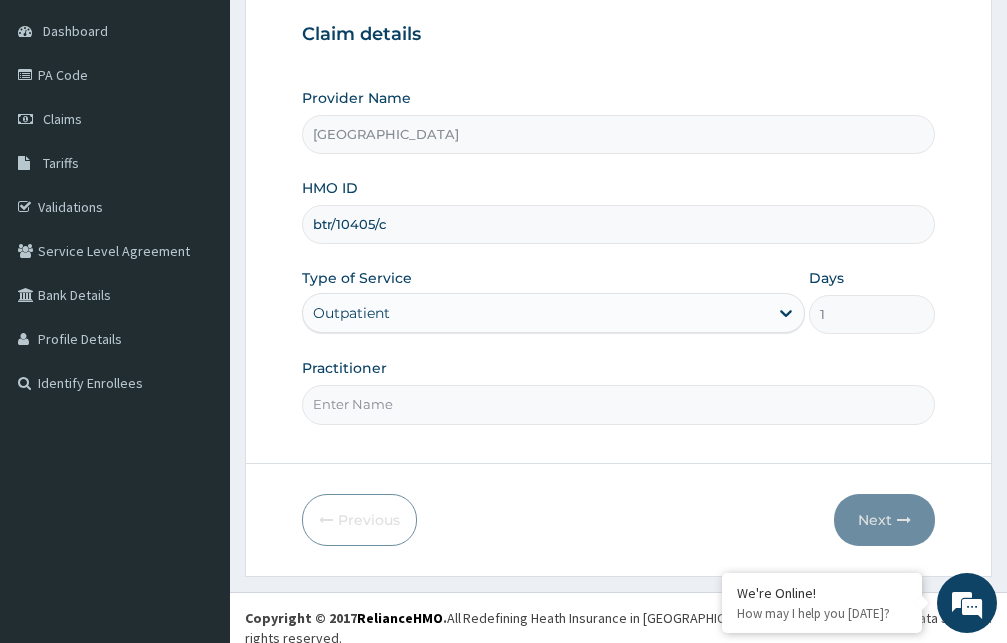 click on "Practitioner" at bounding box center [618, 404] 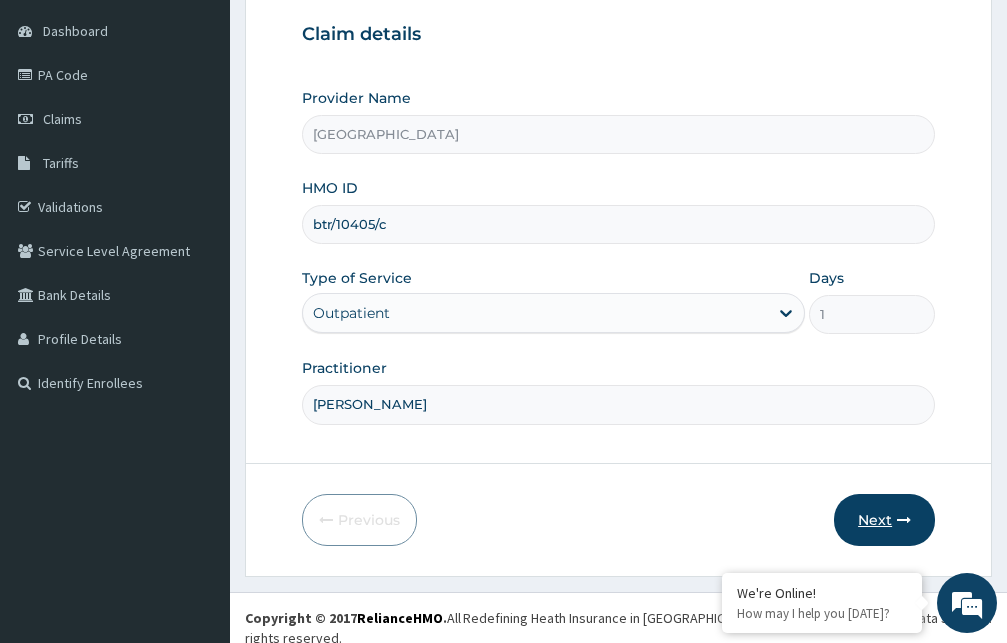 type on "Dr. Hassan" 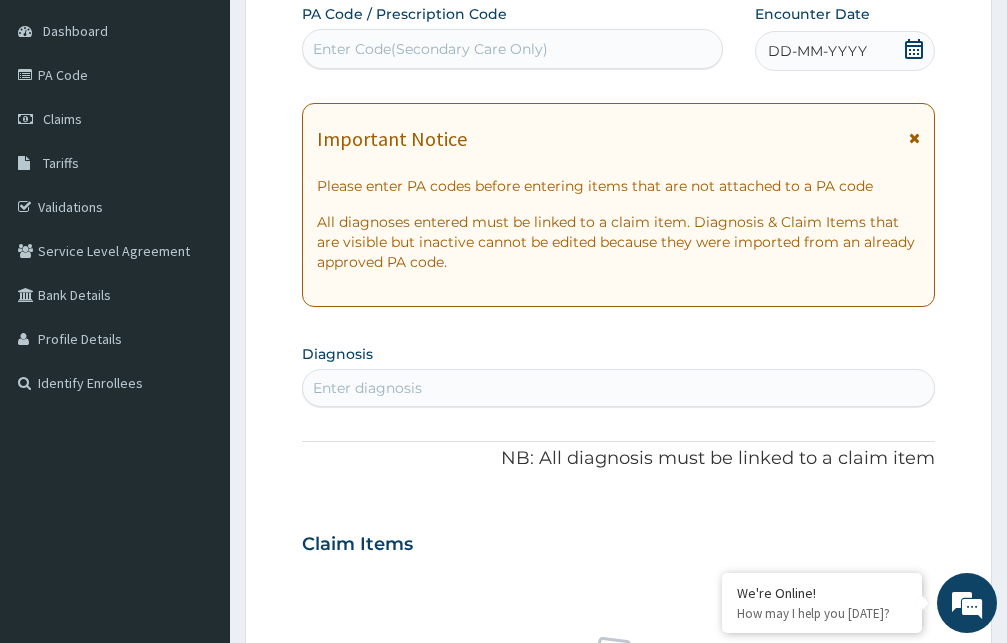 click at bounding box center (914, 138) 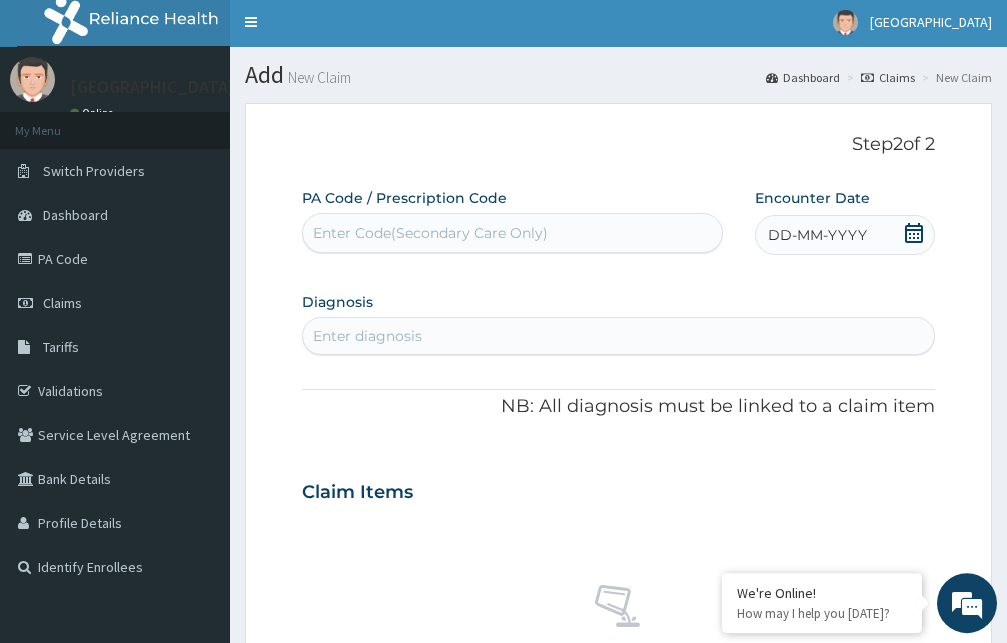 scroll, scrollTop: 0, scrollLeft: 0, axis: both 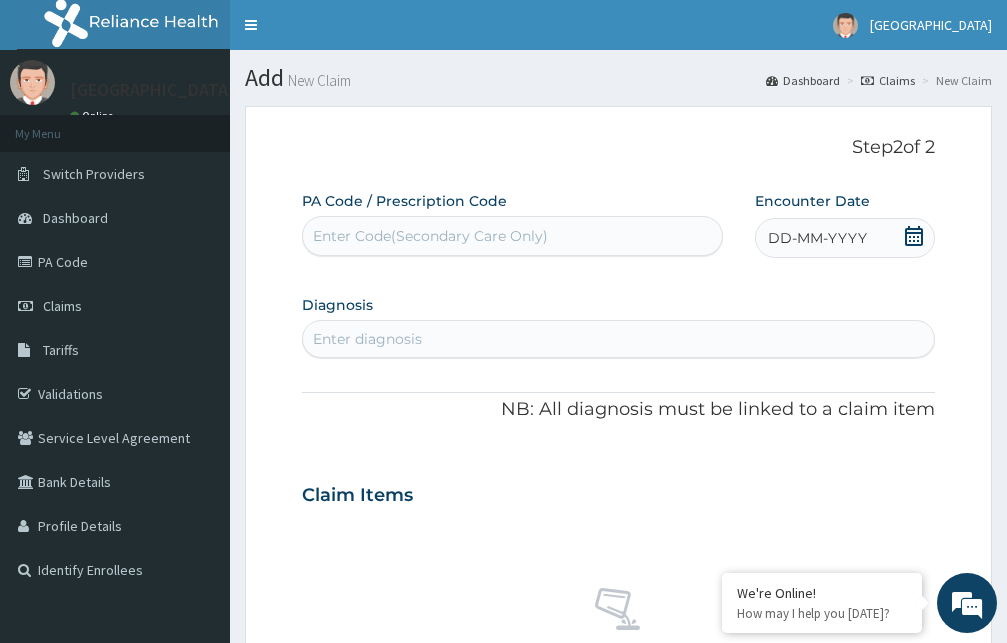click 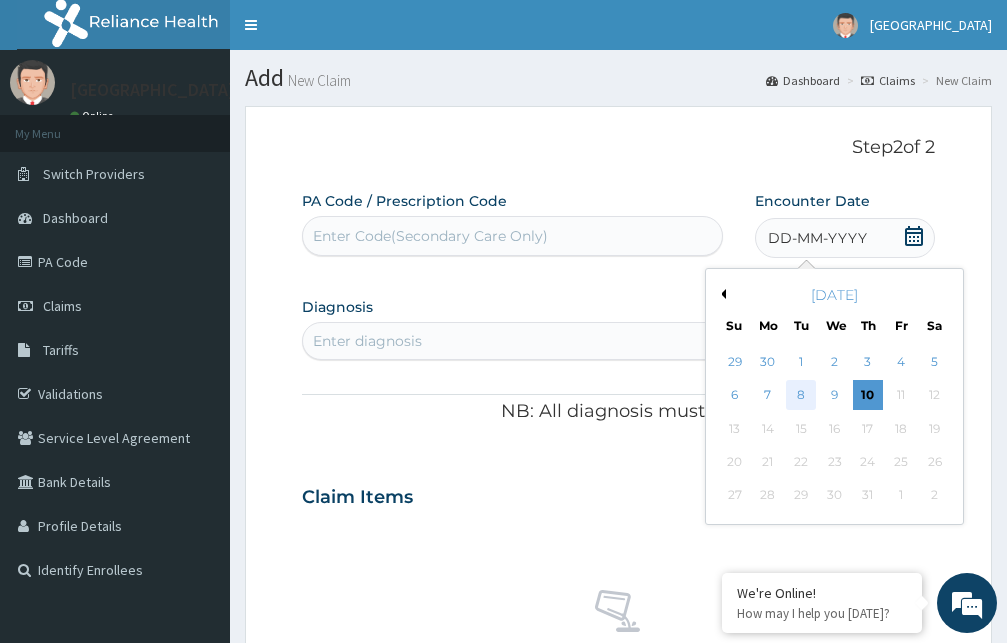 click on "8" at bounding box center [801, 396] 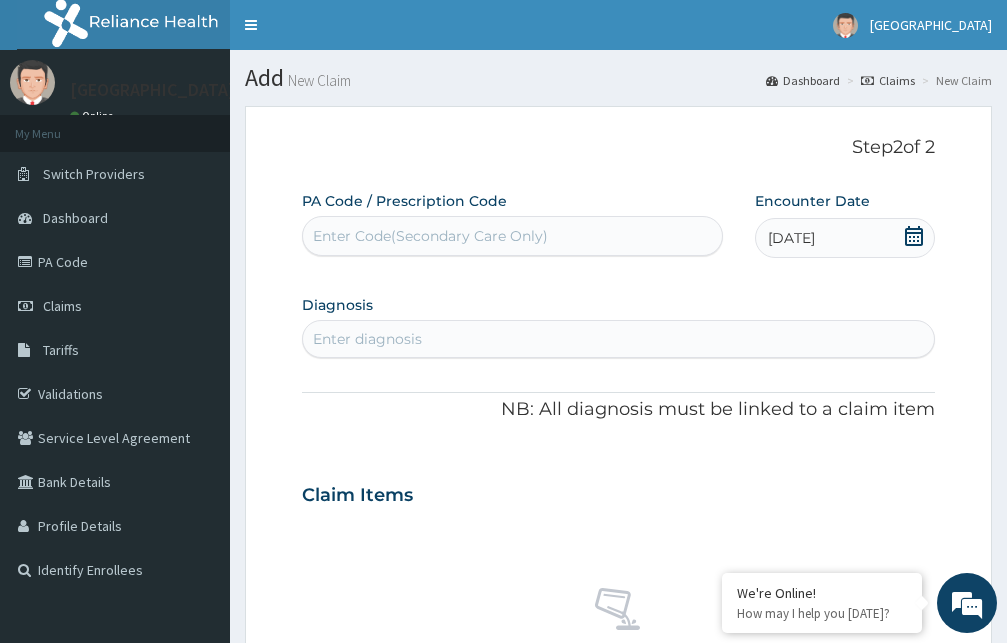click on "Enter diagnosis" at bounding box center (367, 339) 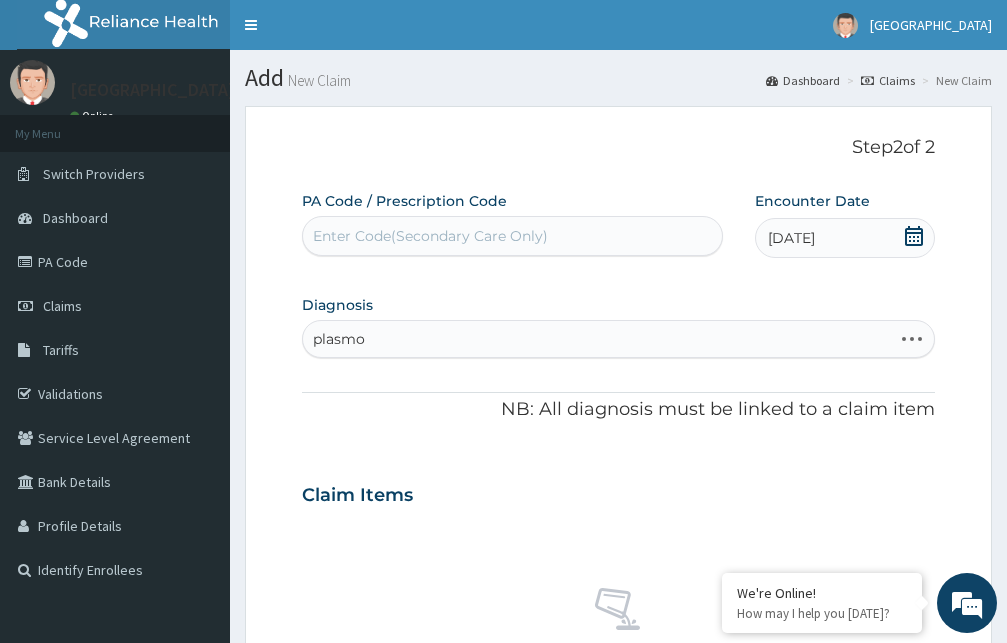 type on "plasmod" 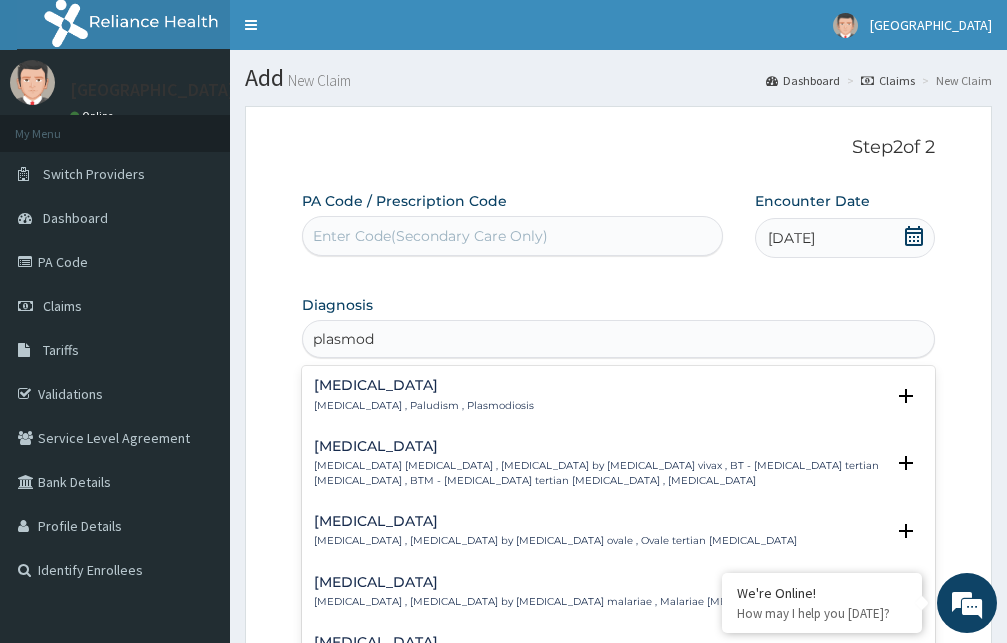 click on "Malaria" at bounding box center [424, 385] 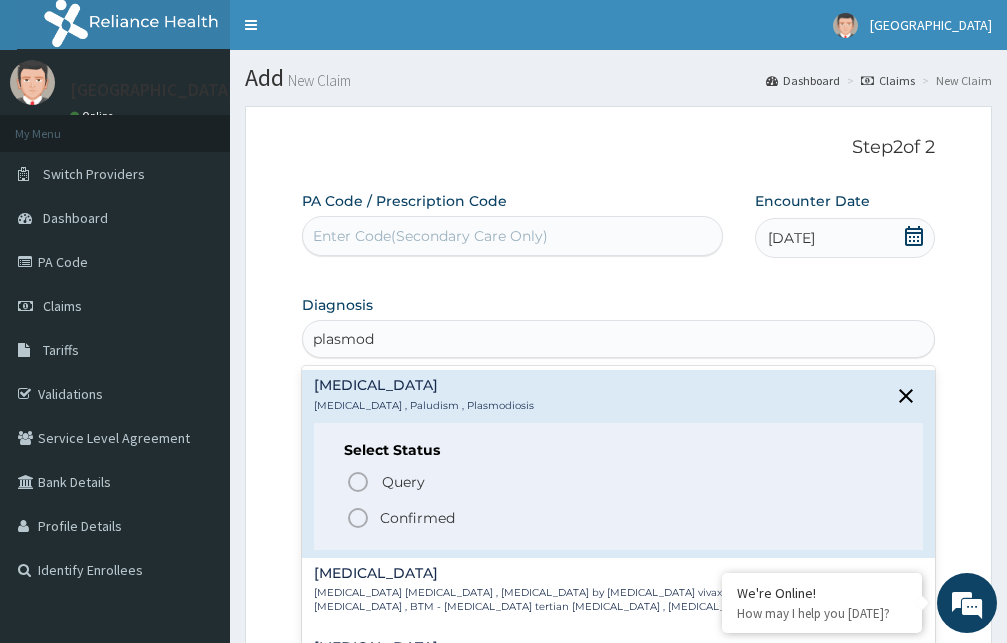 click 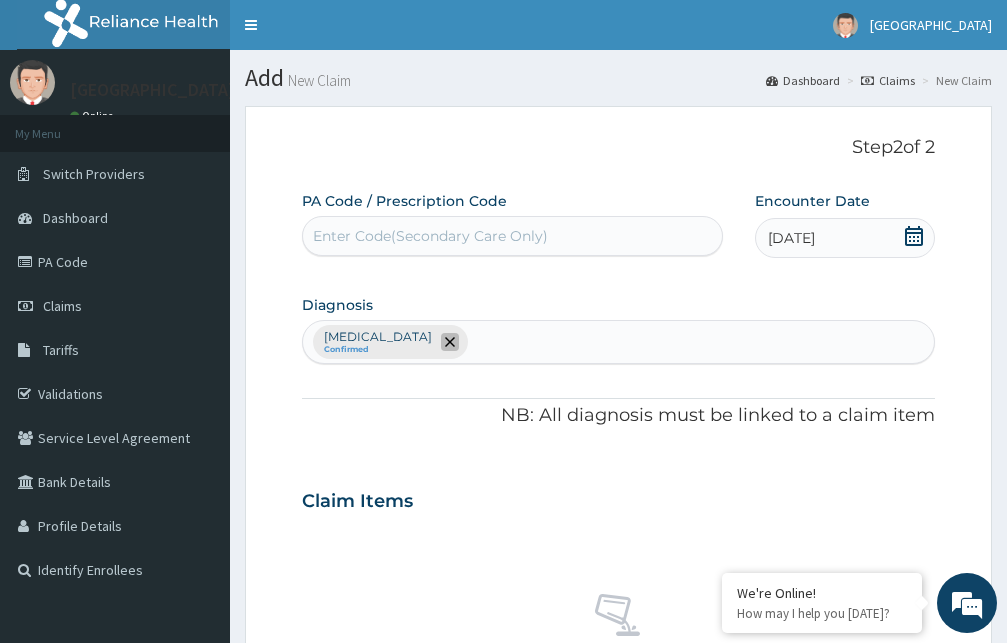 click 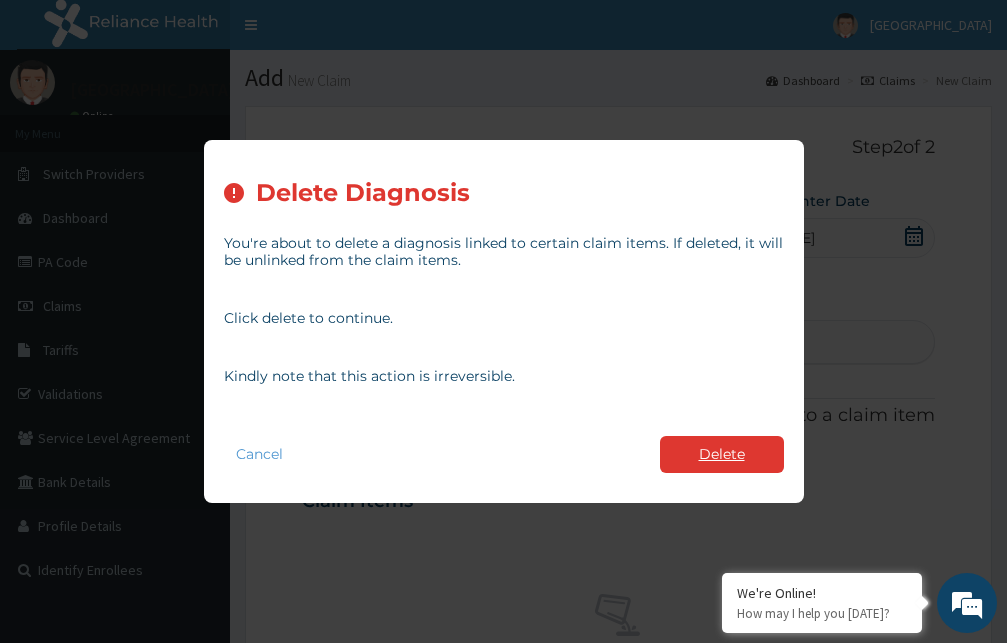 click on "Delete" at bounding box center [722, 454] 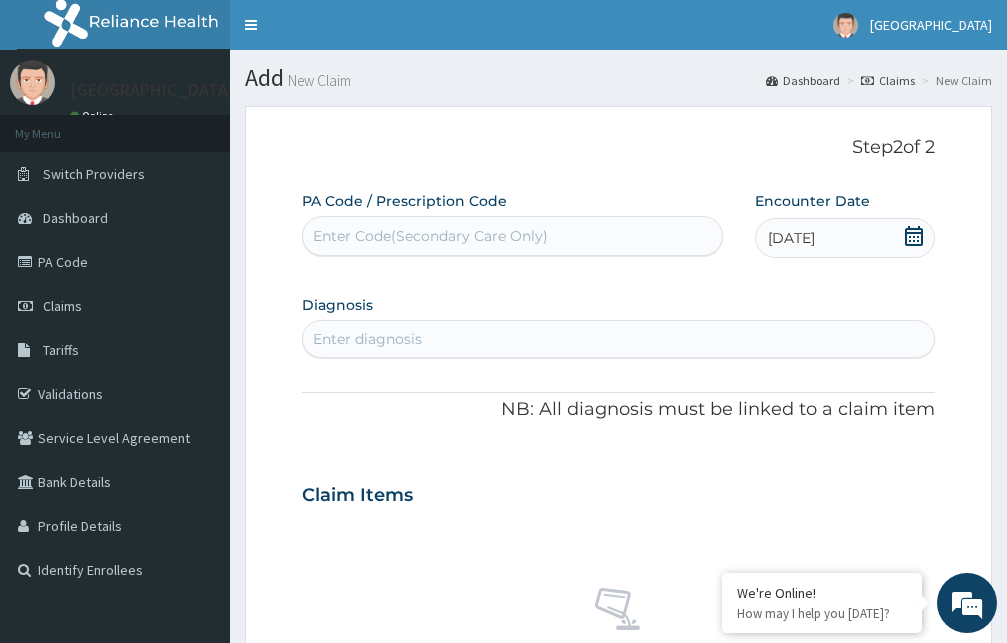 click on "Enter diagnosis" at bounding box center [367, 339] 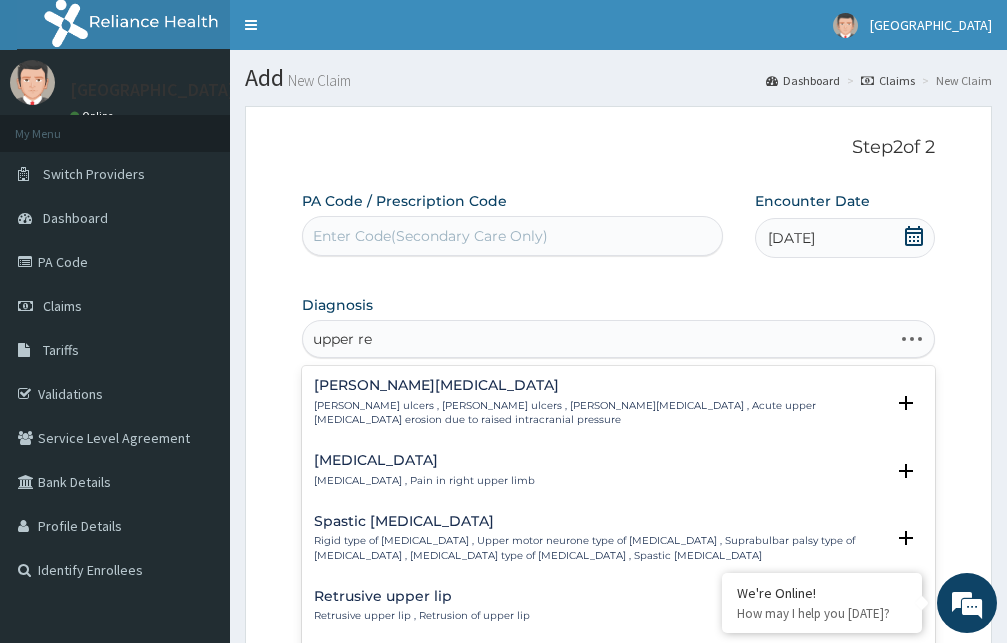 type on "upper res" 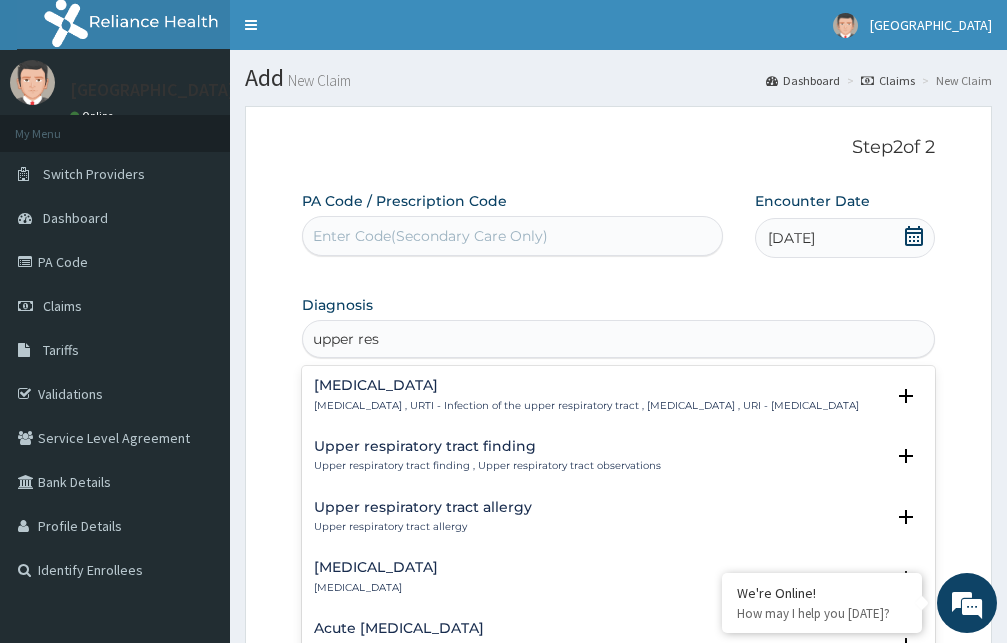 click on "[MEDICAL_DATA] , URTI - Infection of the upper respiratory tract , [MEDICAL_DATA] , URI - [MEDICAL_DATA]" at bounding box center [586, 406] 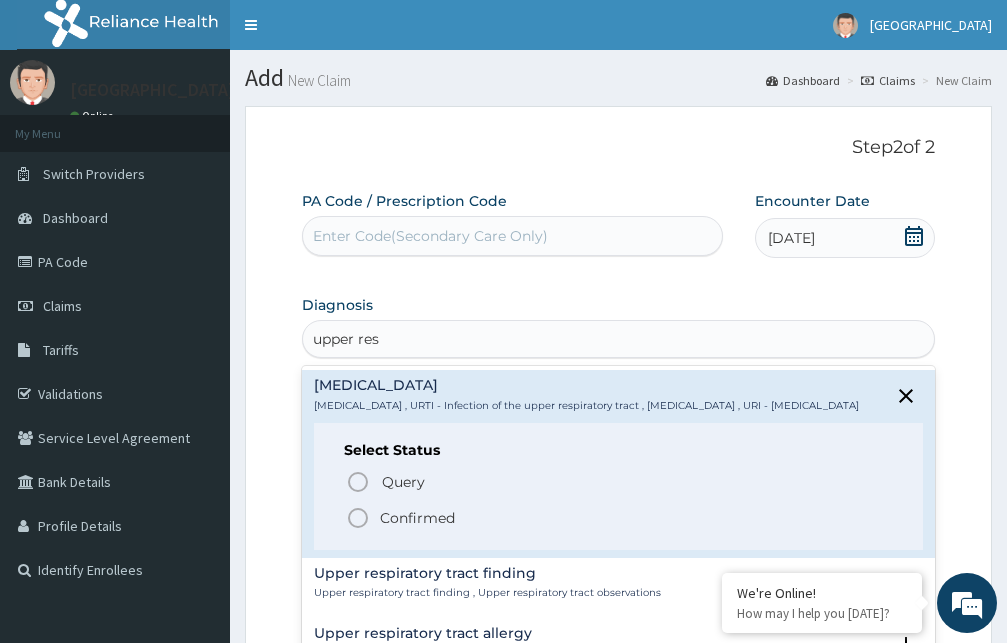 click 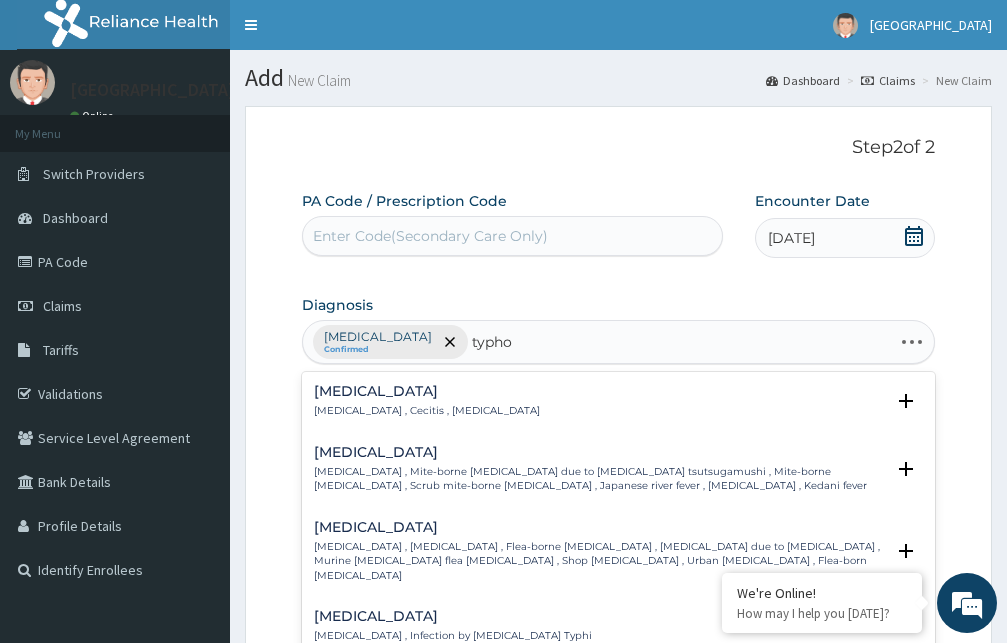 type on "typhoi" 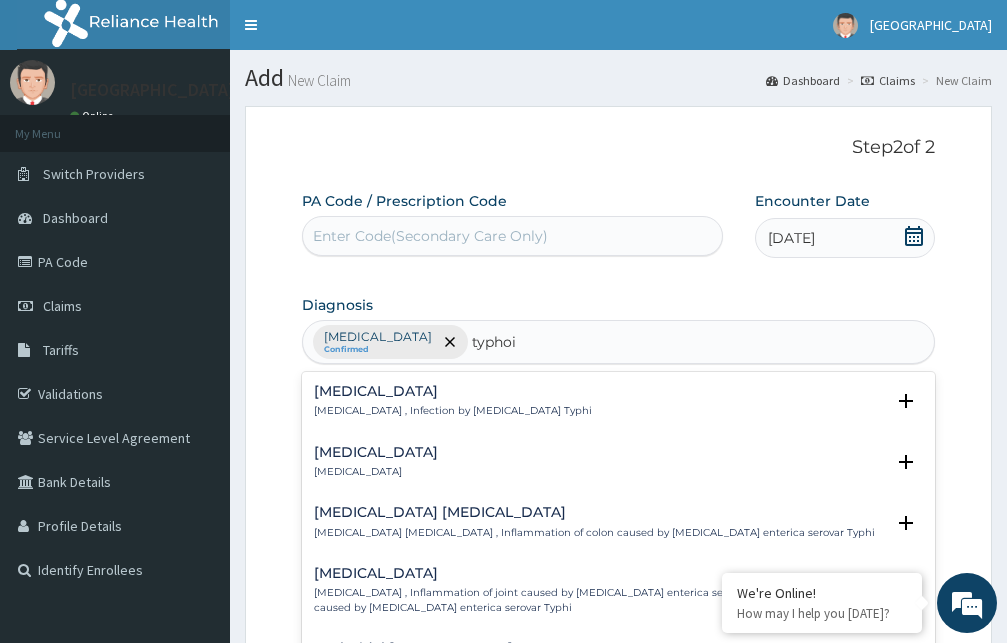click on "[MEDICAL_DATA] , Infection by [MEDICAL_DATA] Typhi" at bounding box center (453, 411) 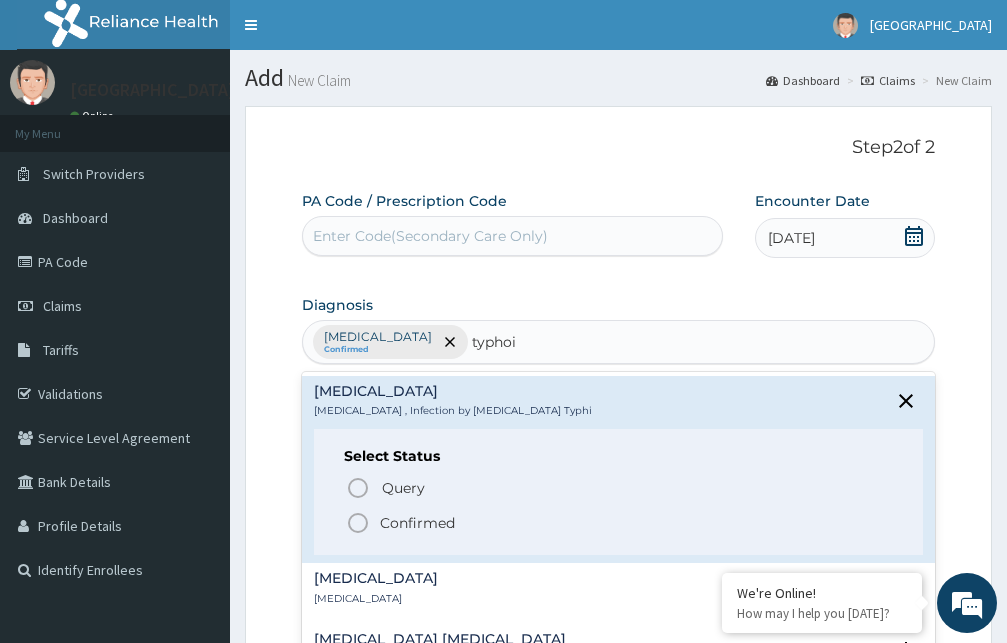 click 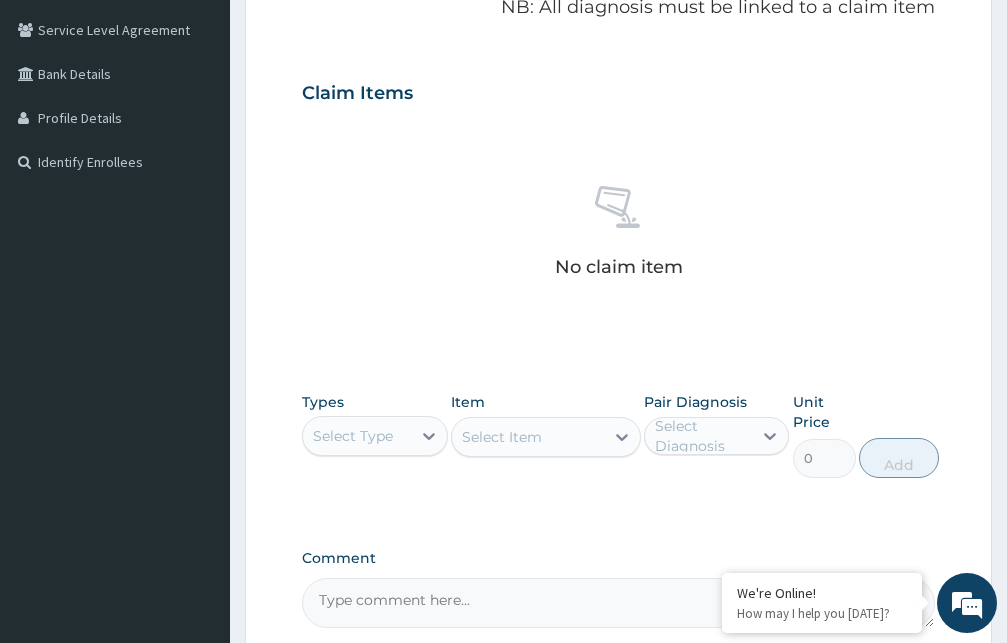 scroll, scrollTop: 603, scrollLeft: 0, axis: vertical 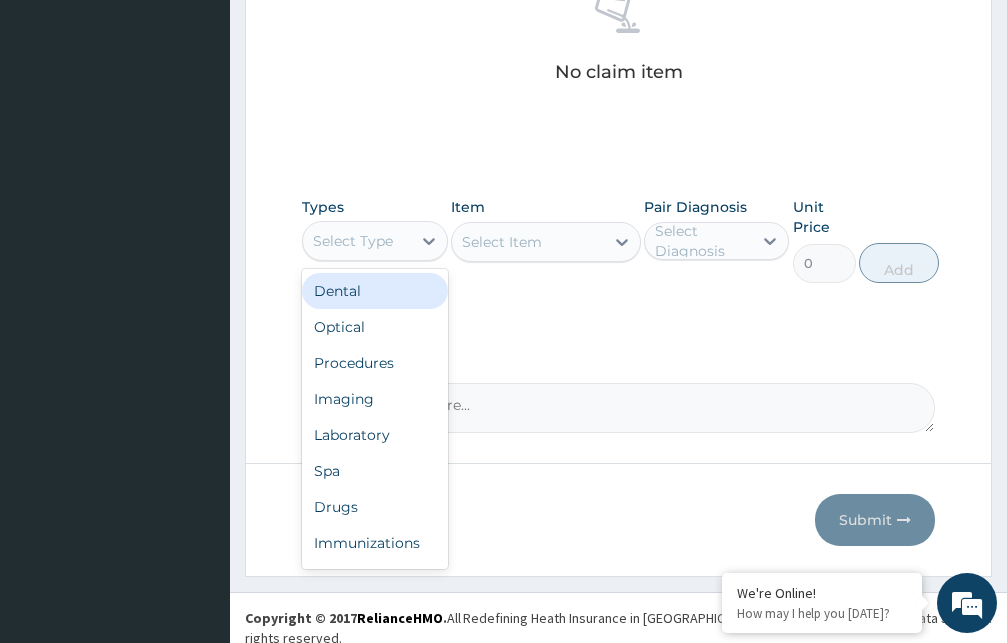 click on "Select Type" at bounding box center [353, 241] 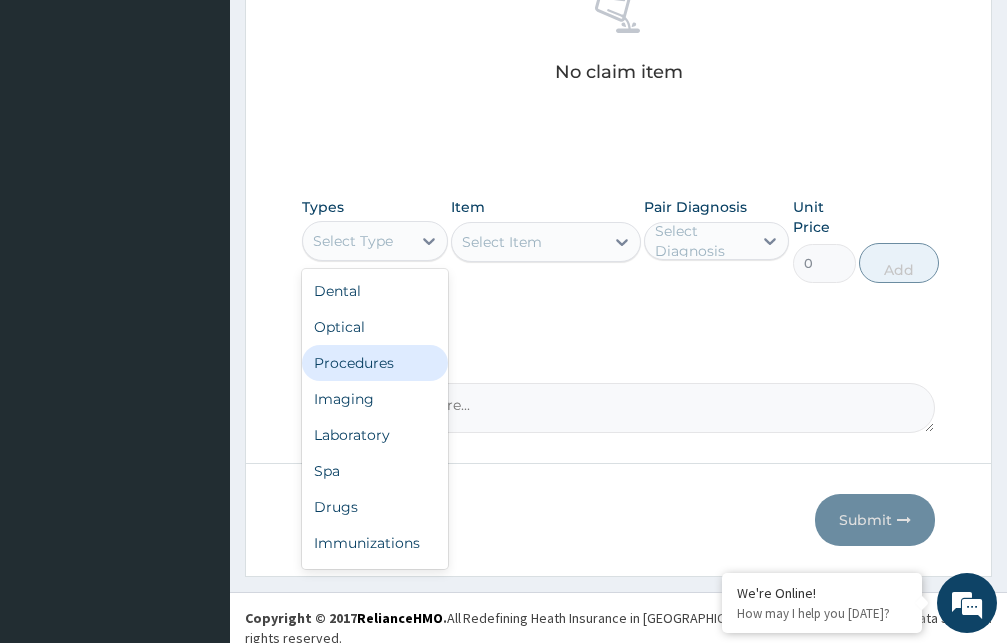 click on "Procedures" at bounding box center [375, 363] 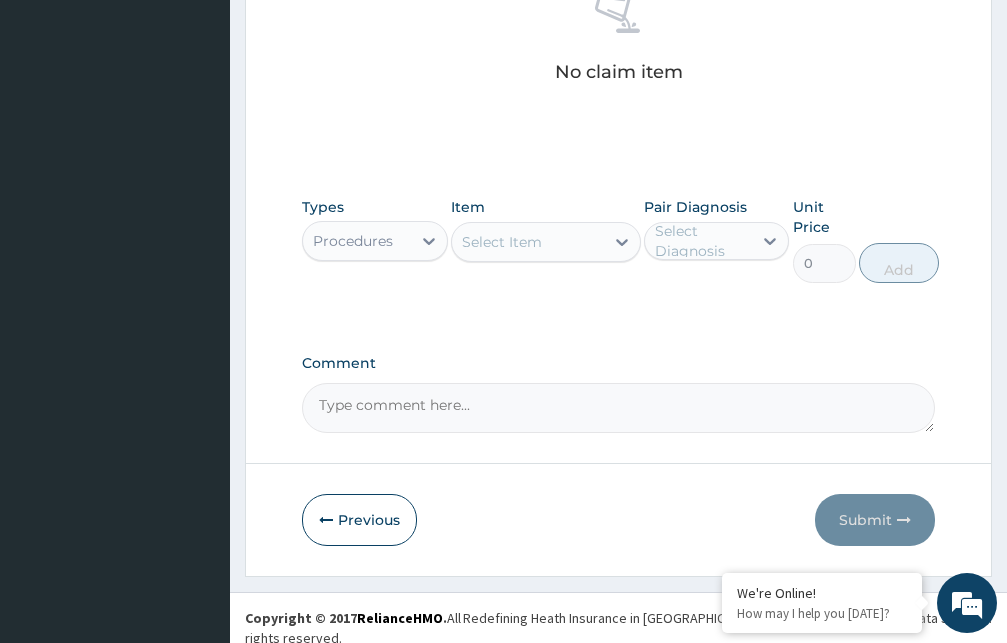 click on "Select Item" at bounding box center [528, 242] 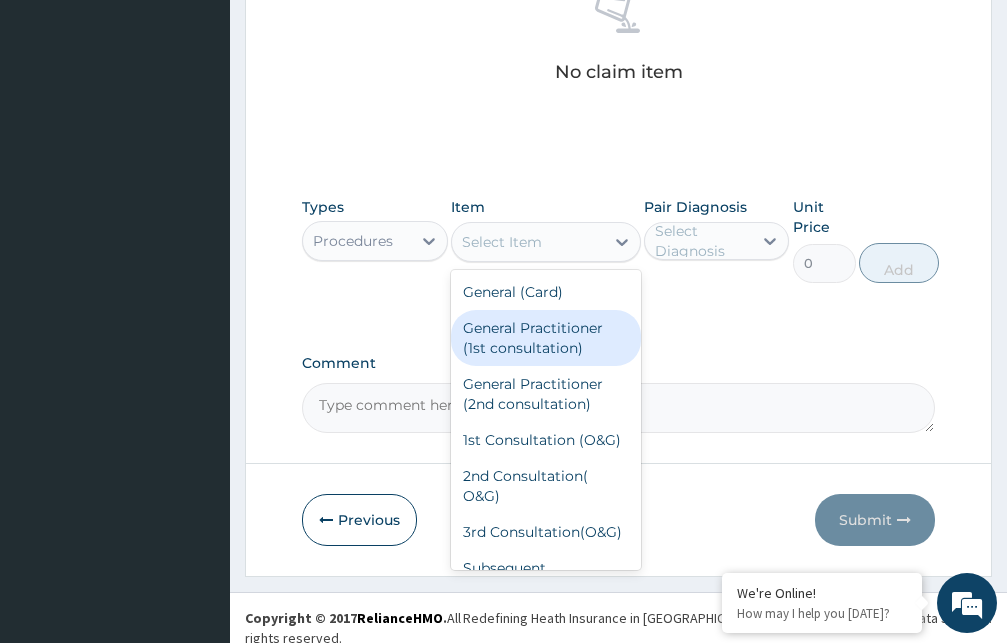 click on "General Practitioner (1st consultation)" at bounding box center [546, 338] 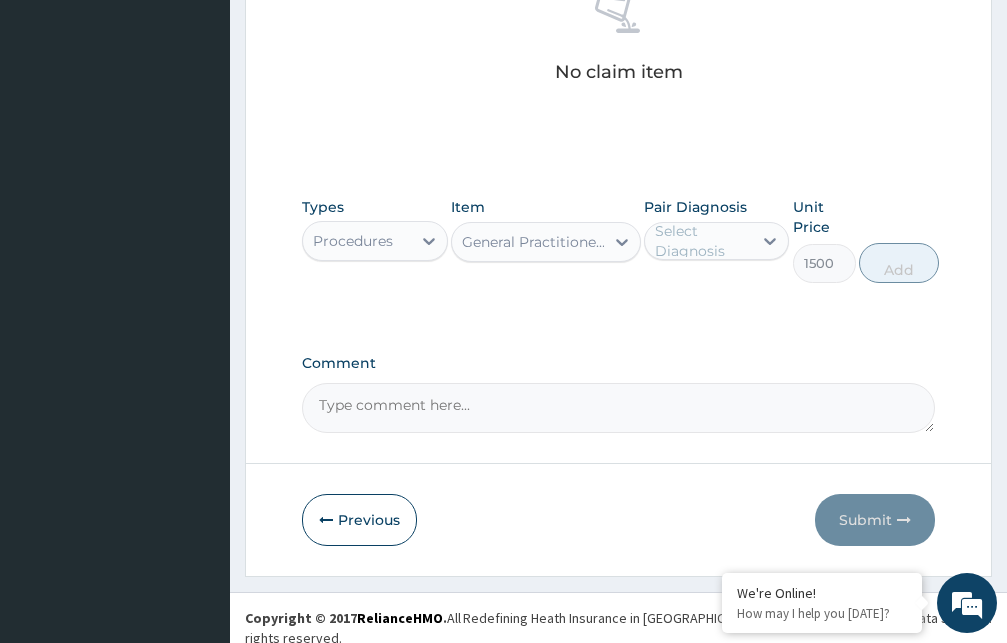 type on "1500" 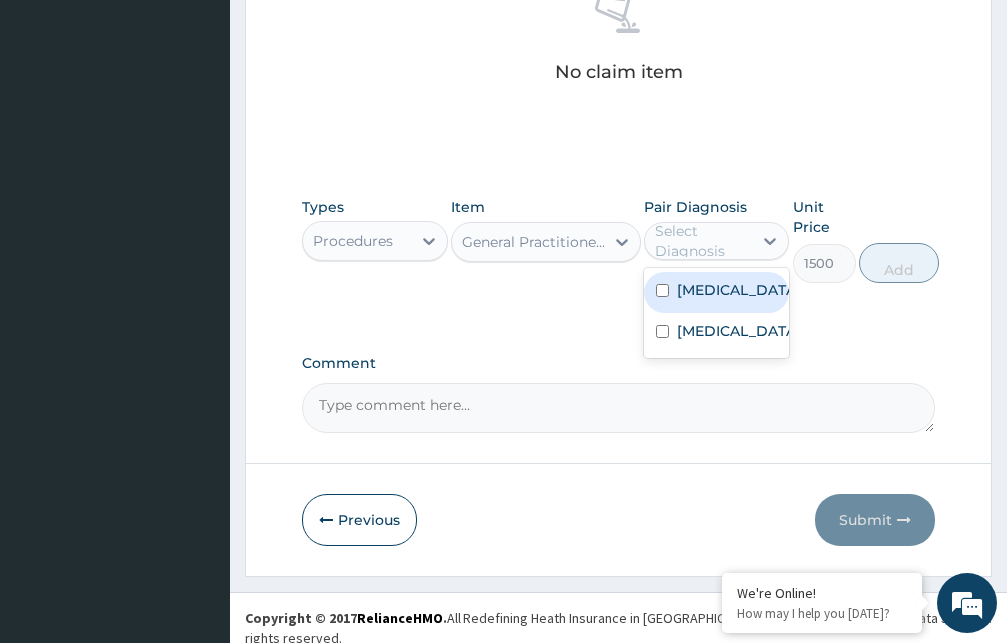 click on "[MEDICAL_DATA]" at bounding box center [738, 290] 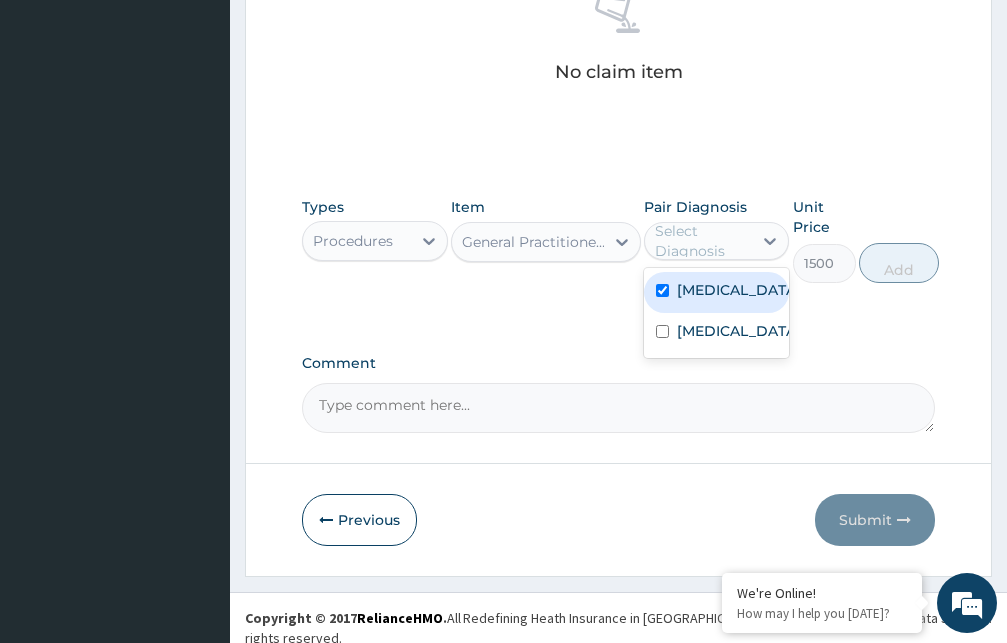 checkbox on "true" 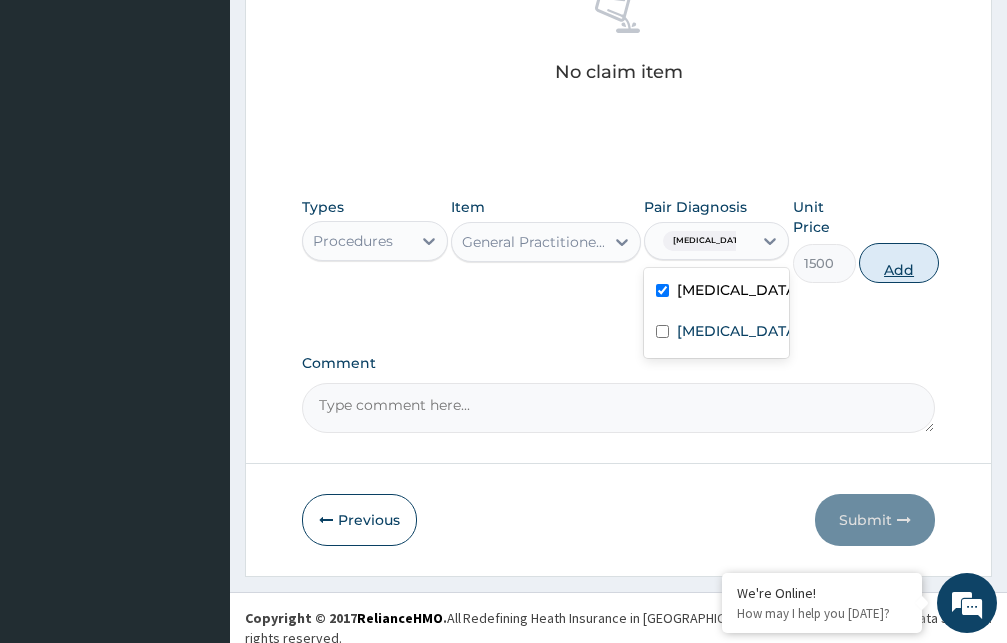 click on "Add" at bounding box center (899, 263) 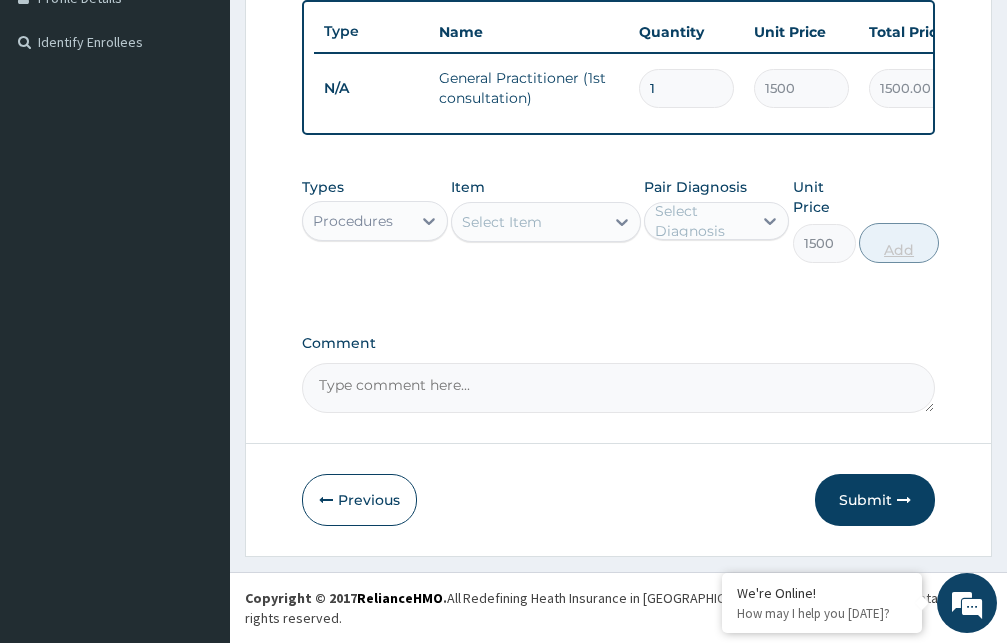type on "0" 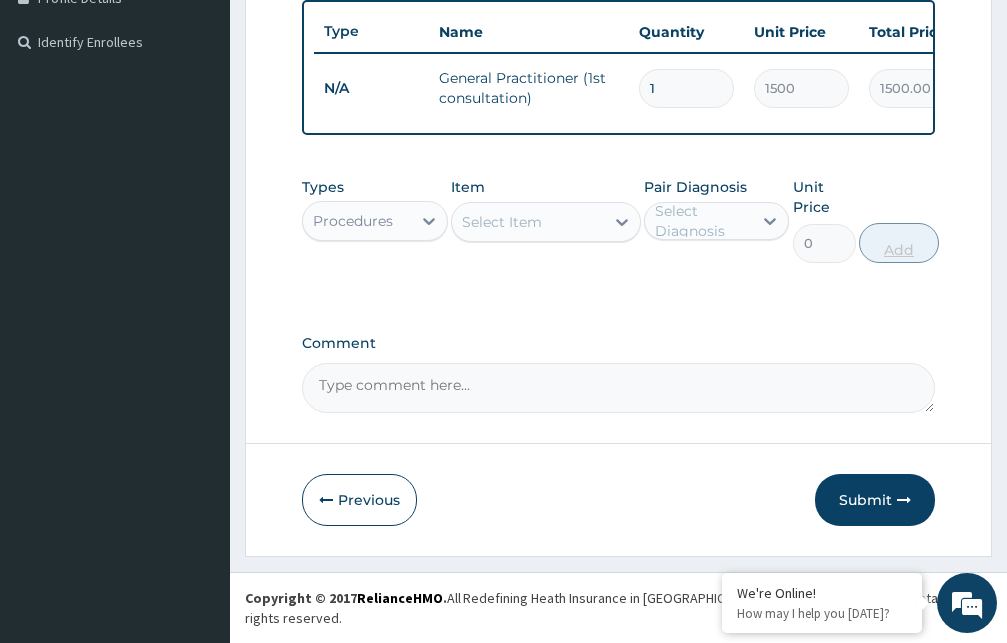 scroll, scrollTop: 525, scrollLeft: 0, axis: vertical 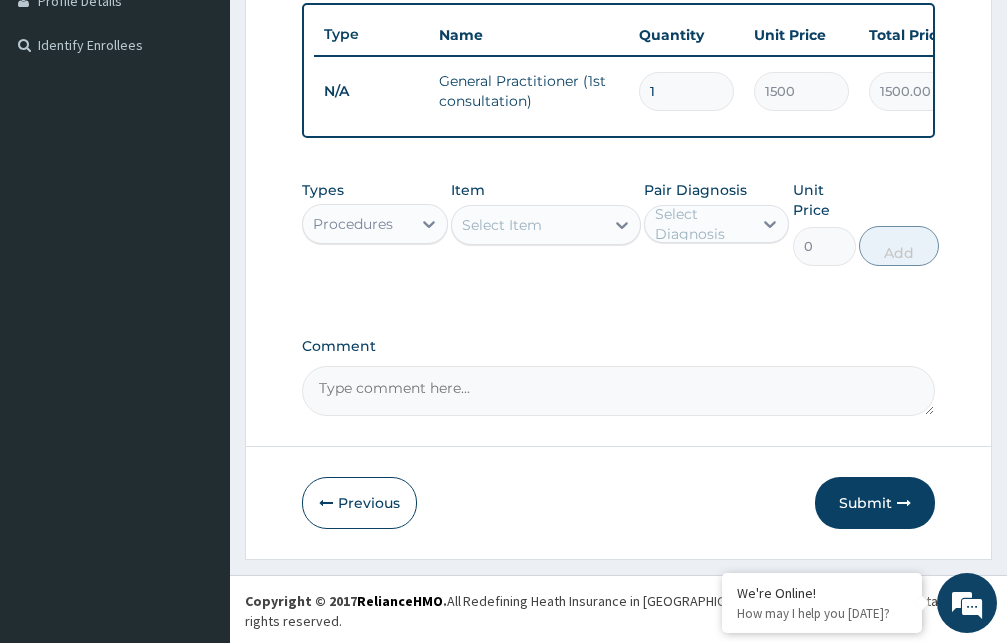 click on "Procedures" at bounding box center (353, 224) 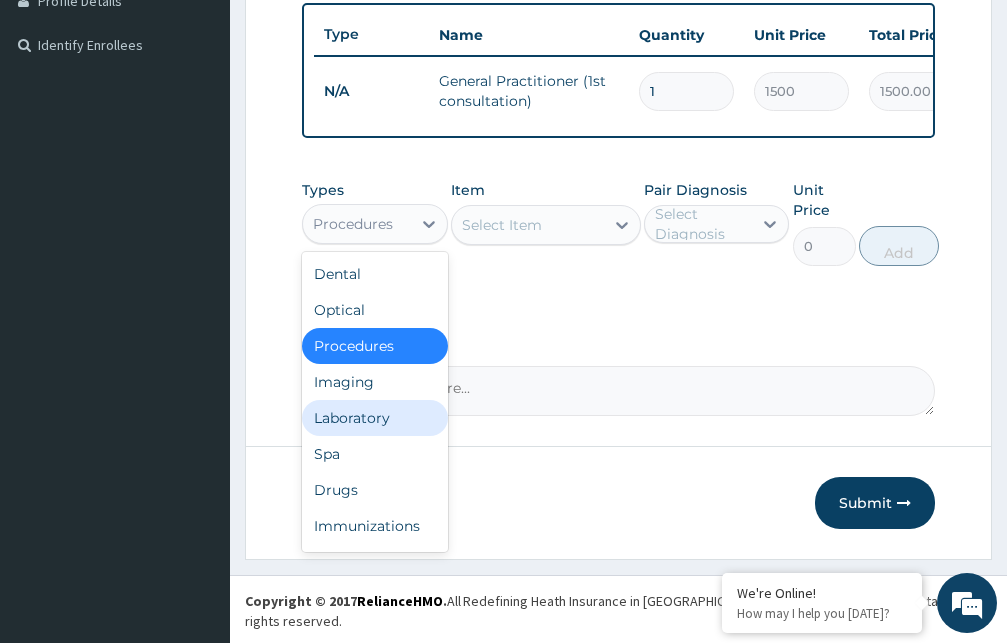 click on "Laboratory" at bounding box center [375, 418] 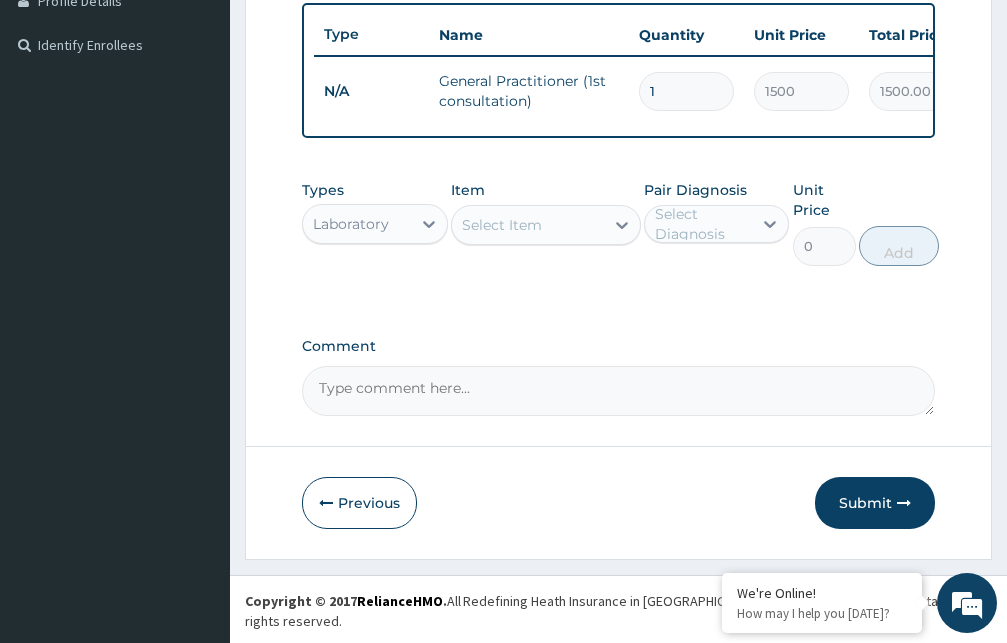 click on "Select Item" at bounding box center [502, 225] 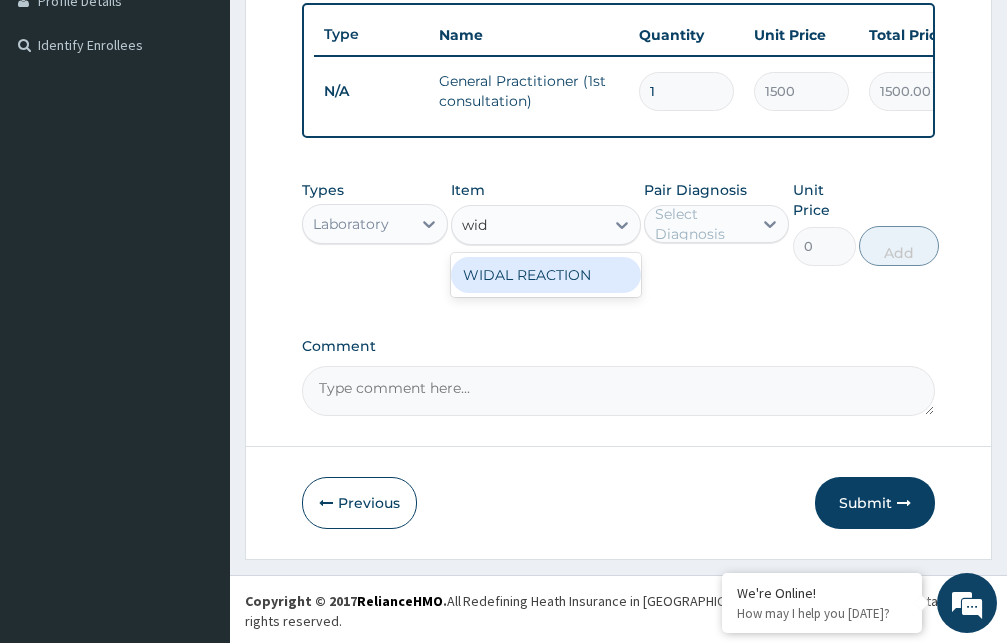 type on "wida" 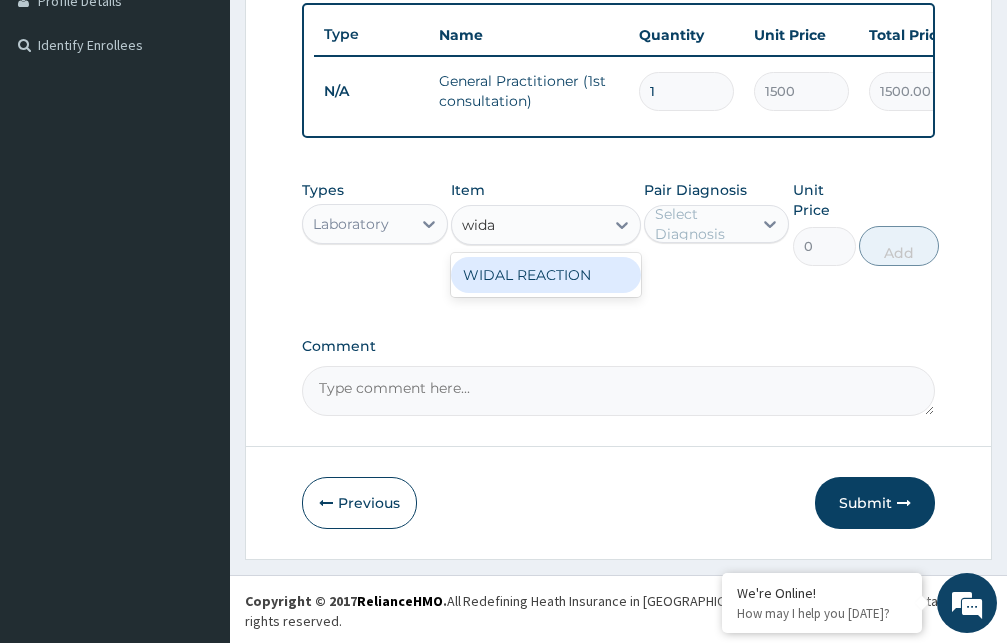 click on "WIDAL REACTION" at bounding box center [546, 275] 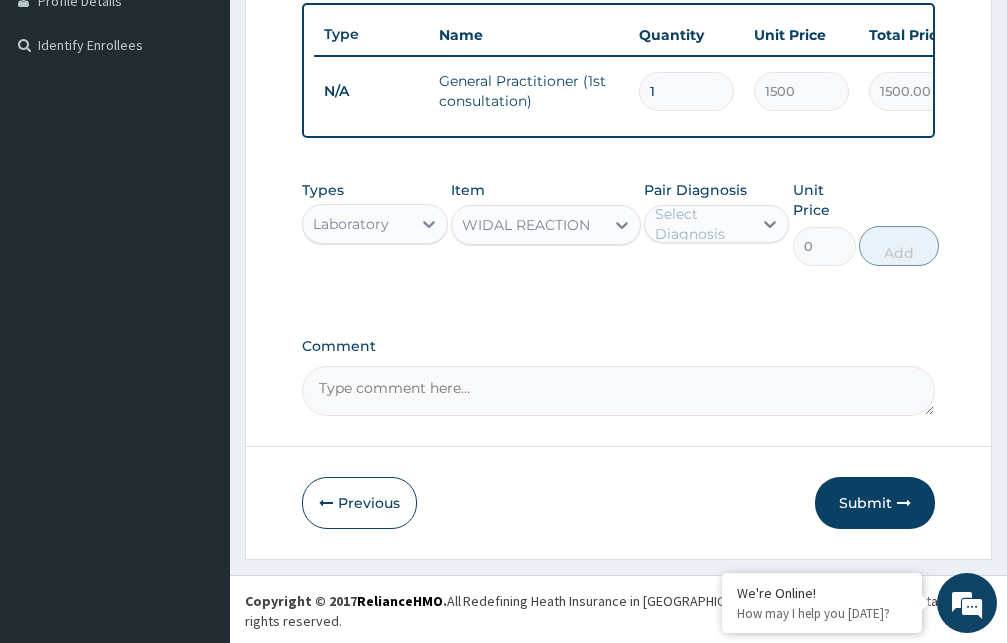 type 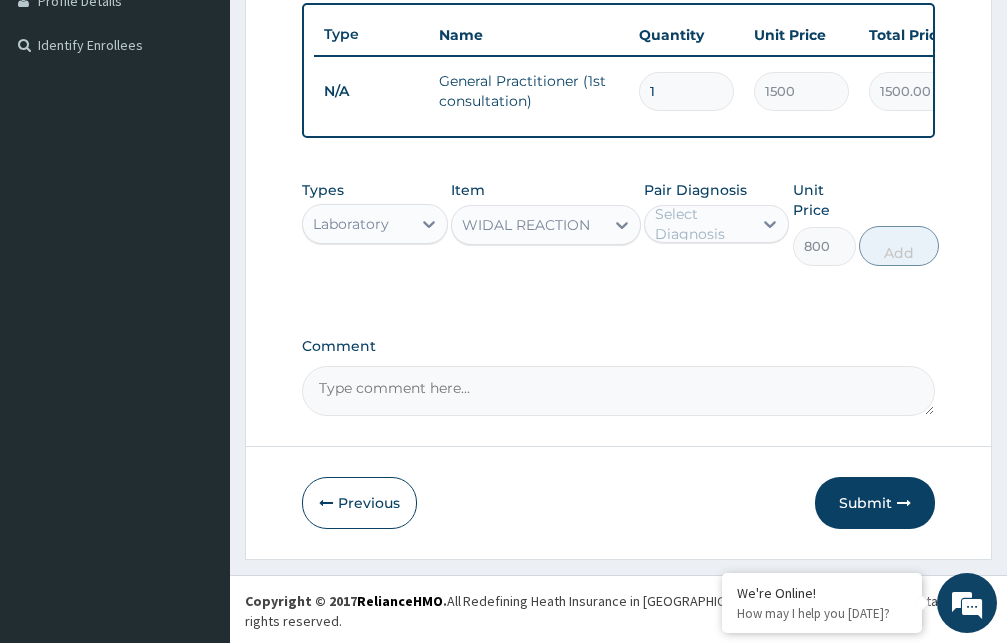 click on "Select Diagnosis" at bounding box center (703, 224) 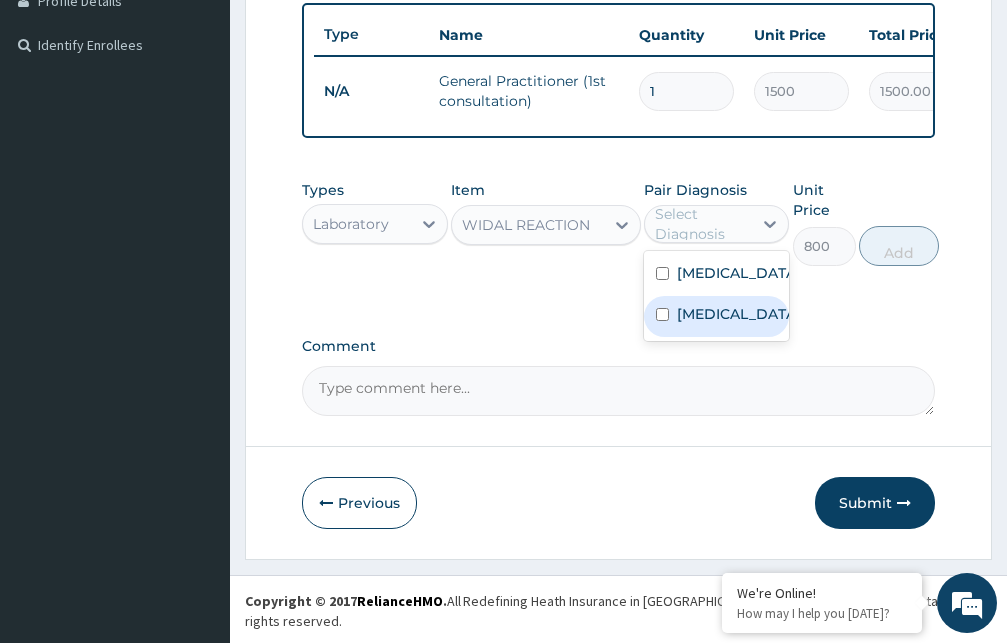 click on "[MEDICAL_DATA]" at bounding box center [738, 314] 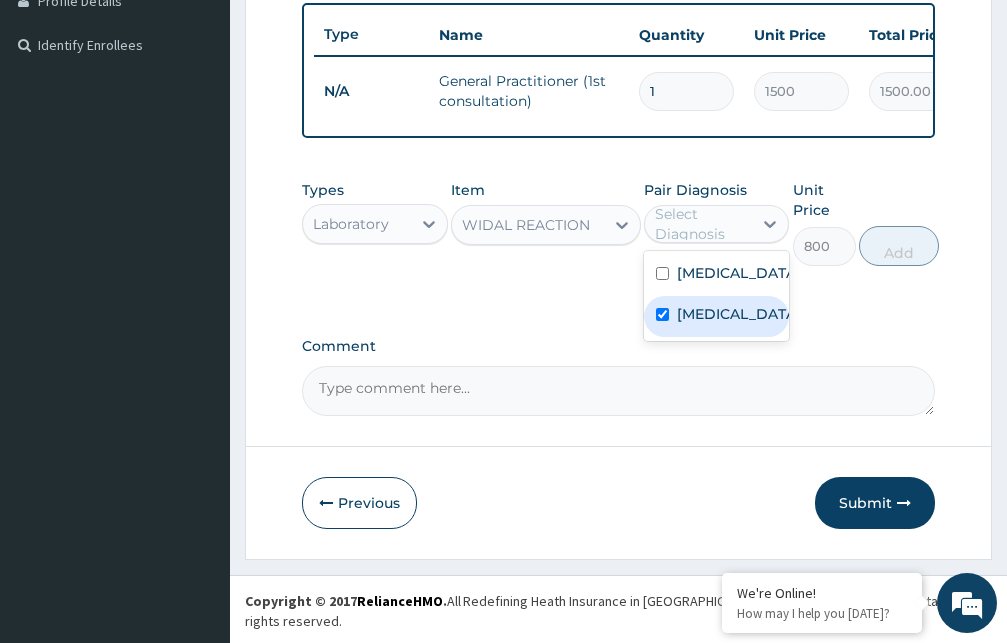 checkbox on "true" 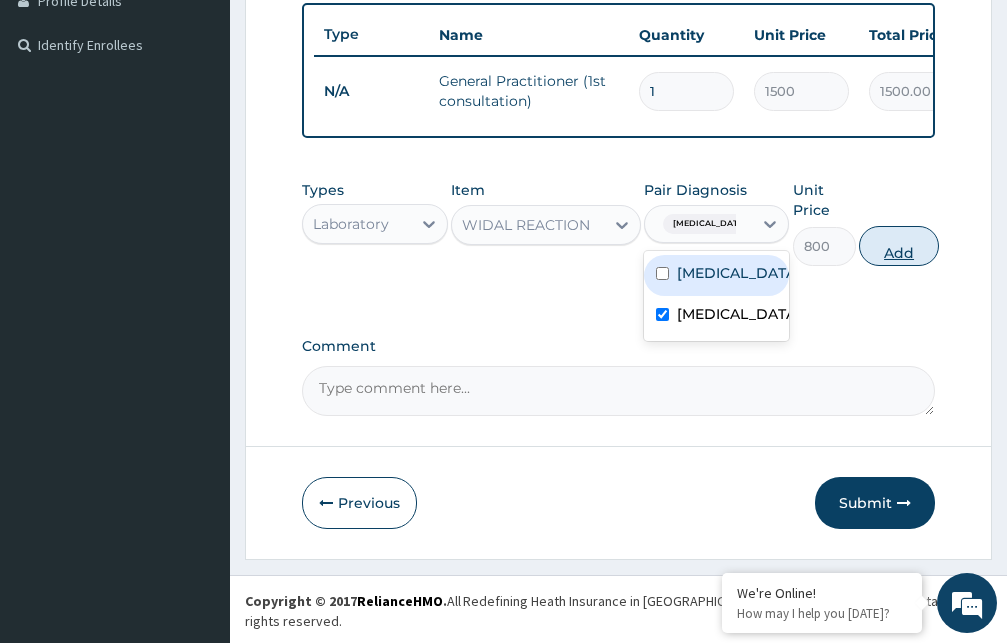 click on "Add" at bounding box center (899, 246) 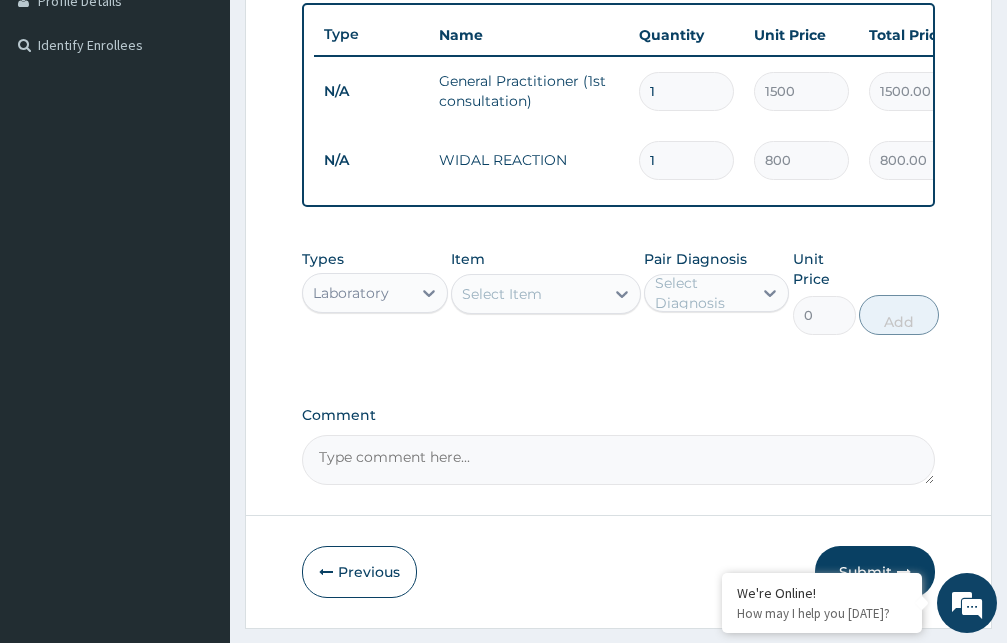 click on "Laboratory" at bounding box center (351, 293) 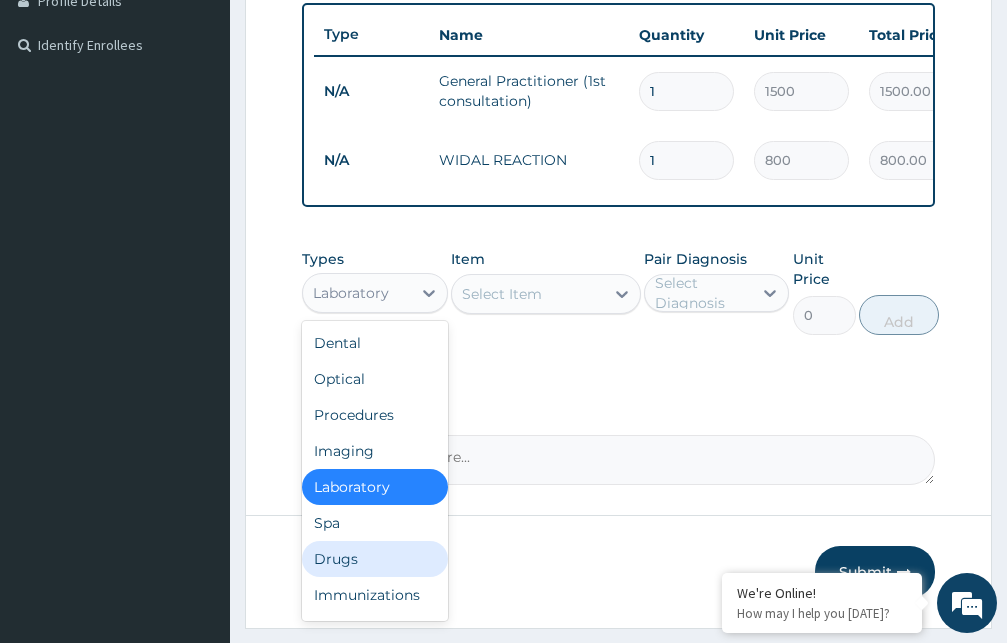 click on "Drugs" at bounding box center (375, 559) 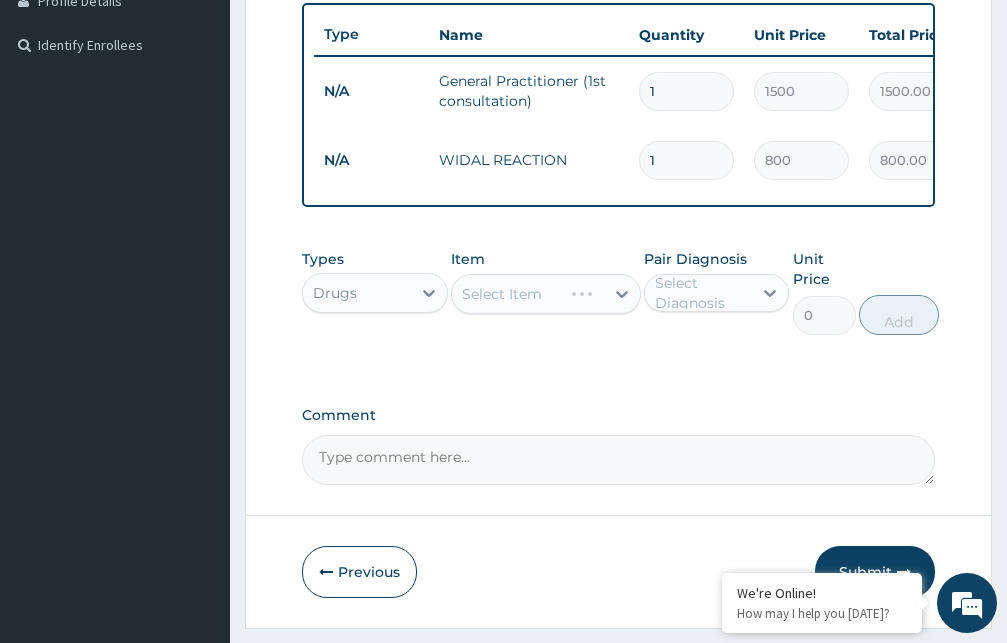 click on "Select Item" at bounding box center [546, 294] 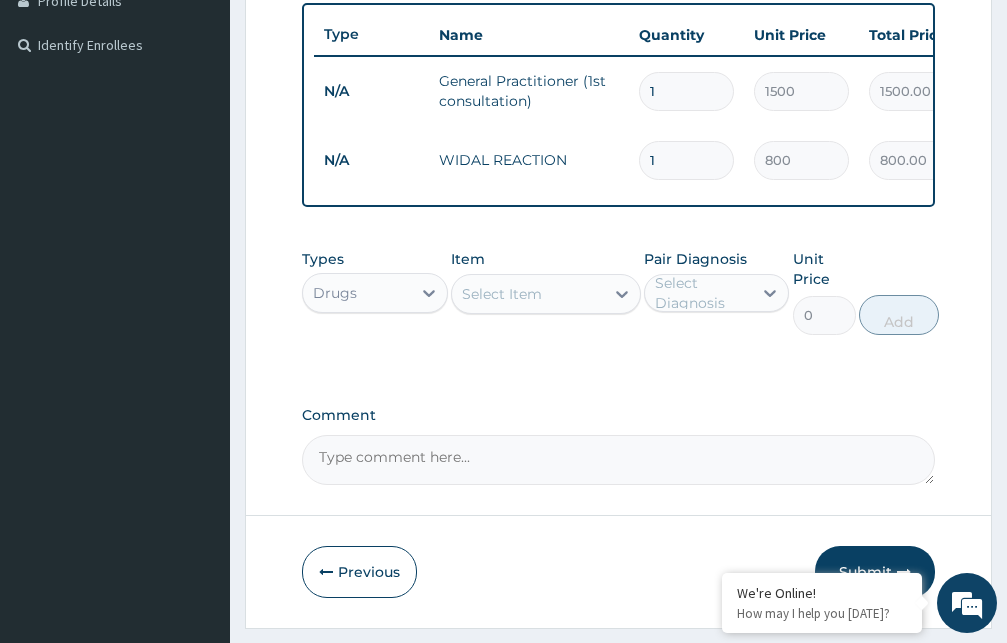 click on "Select Item" at bounding box center (528, 294) 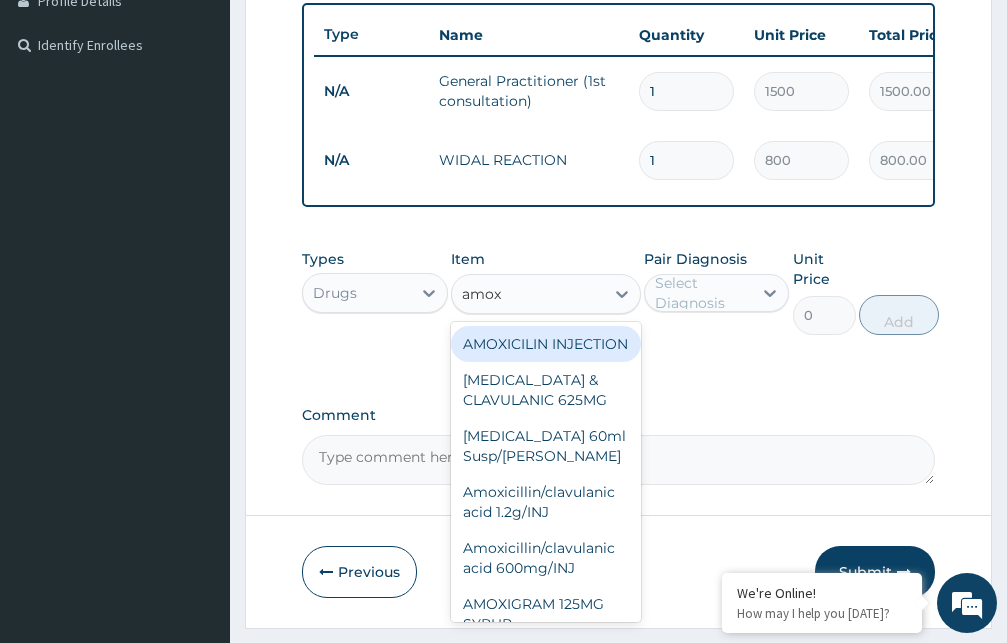 type on "amoxi" 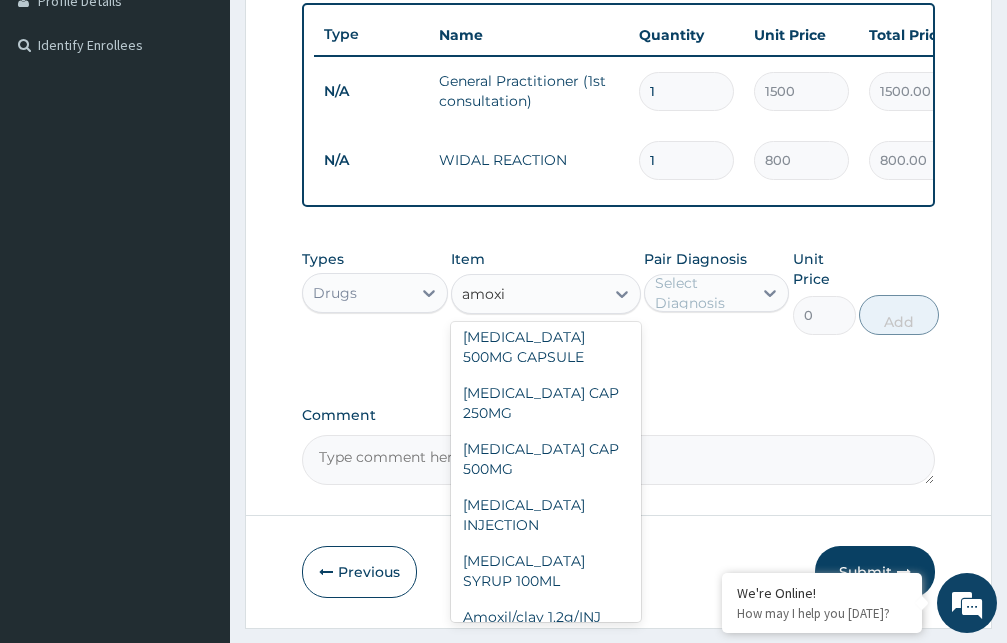 scroll, scrollTop: 395, scrollLeft: 0, axis: vertical 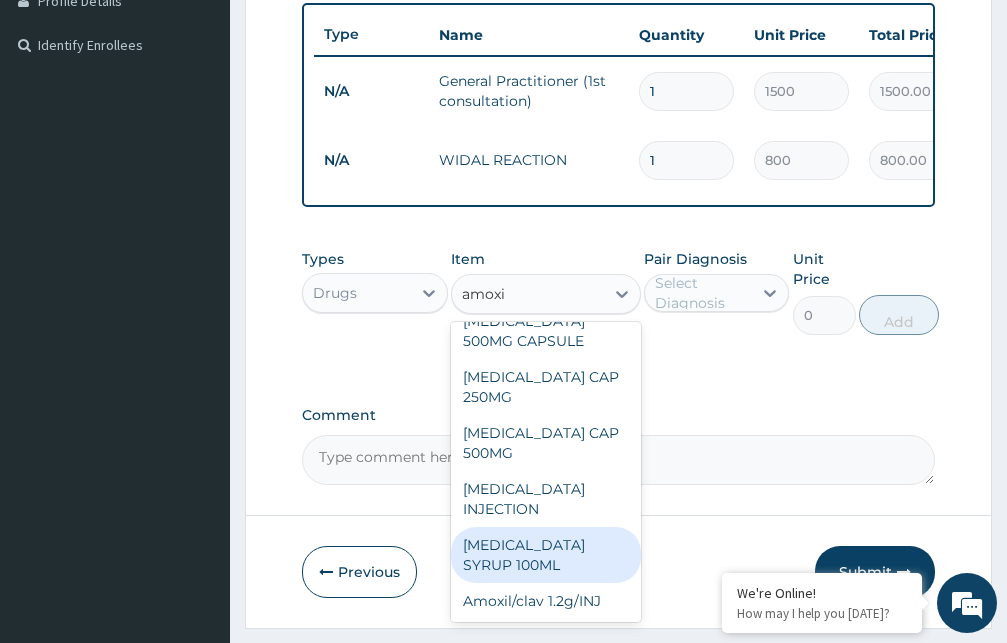 click on "[MEDICAL_DATA] SYRUP 100ML" at bounding box center (546, 555) 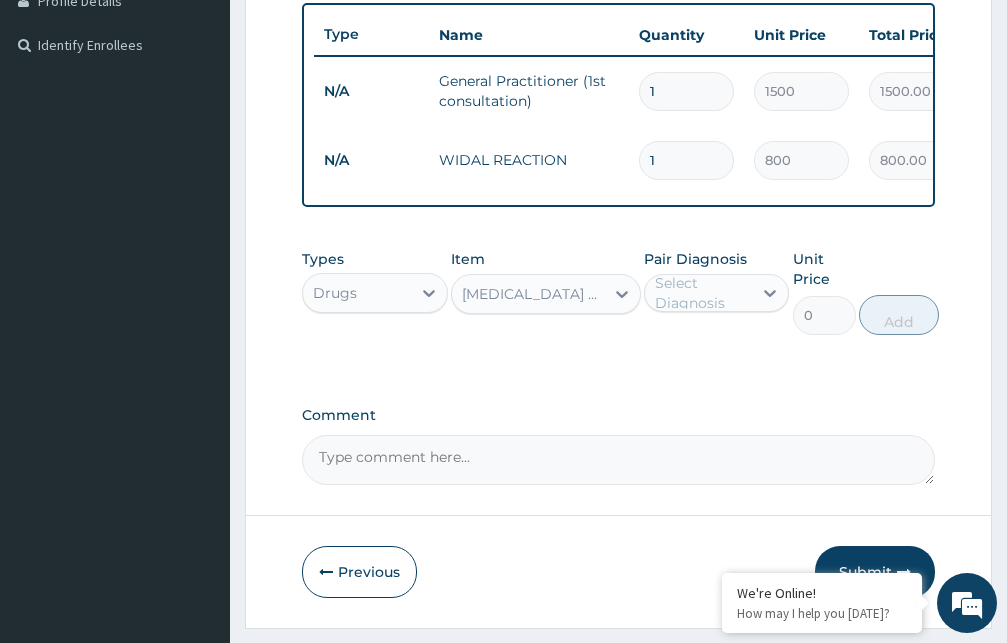 type 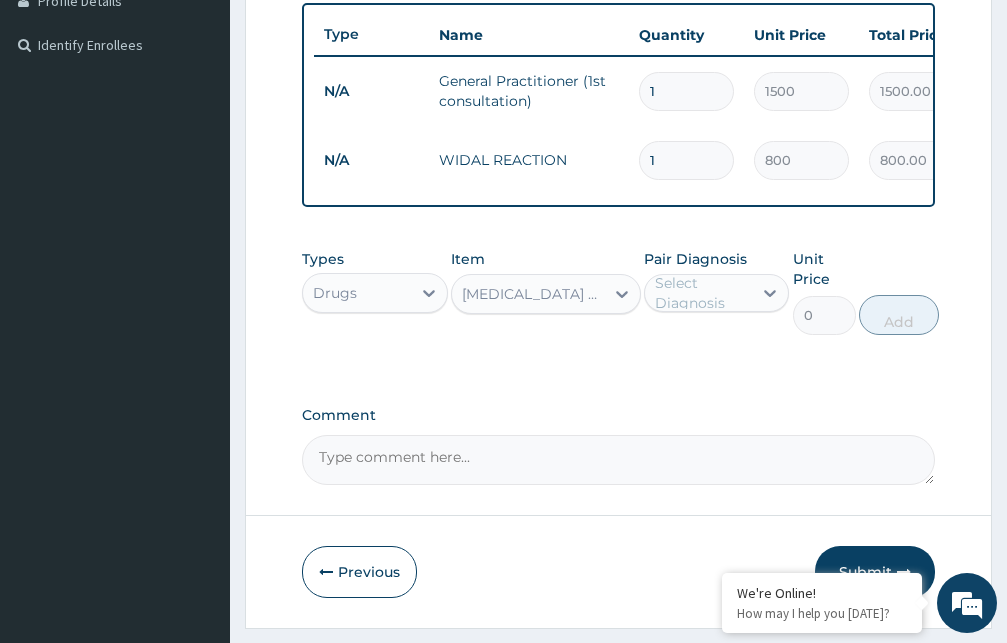 type on "412.12" 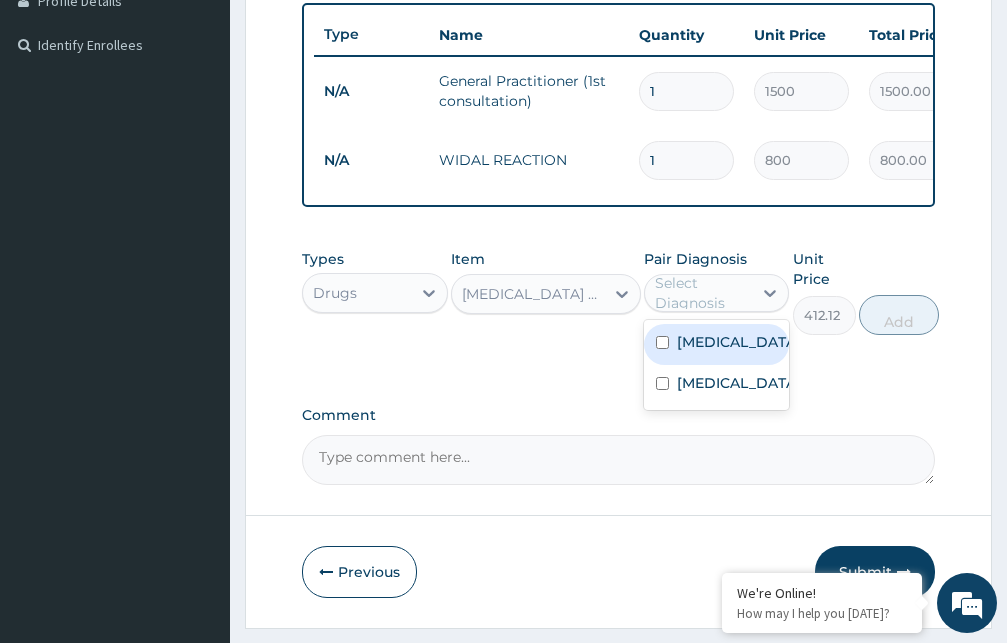 click on "Select Diagnosis" at bounding box center [703, 293] 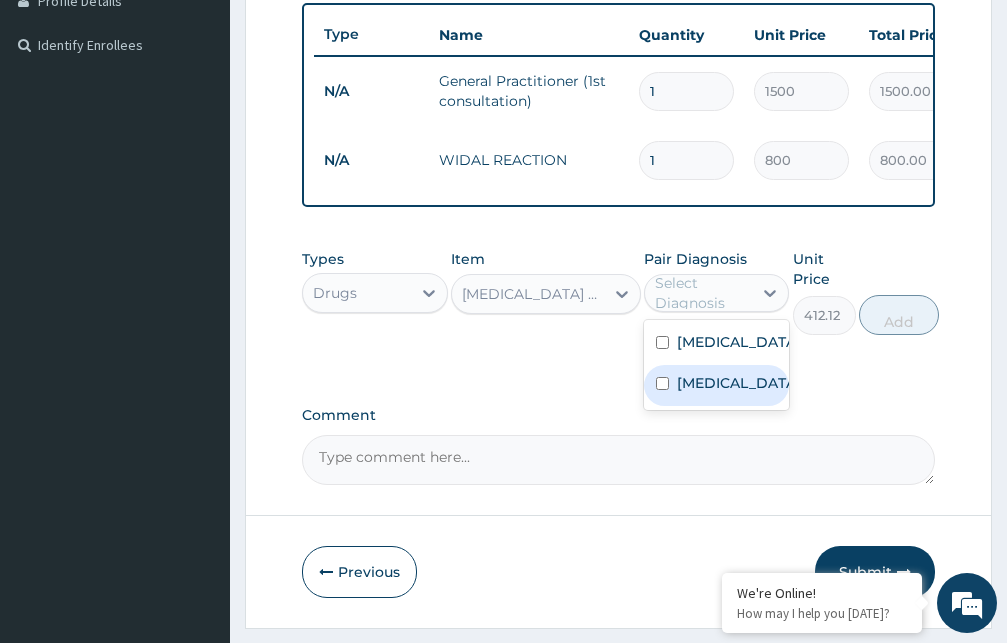 click on "[MEDICAL_DATA]" at bounding box center [738, 383] 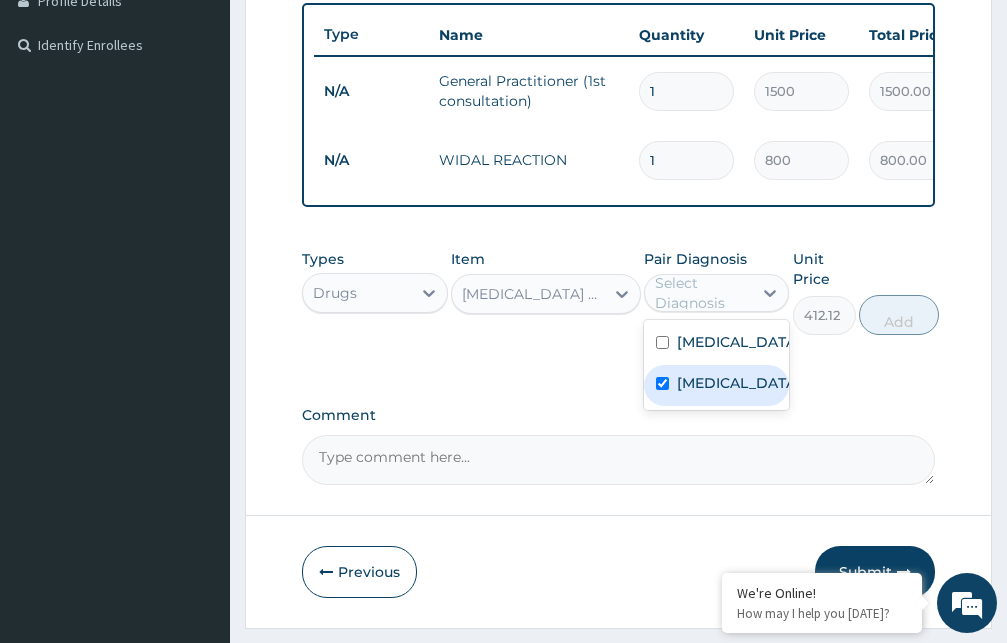 checkbox on "true" 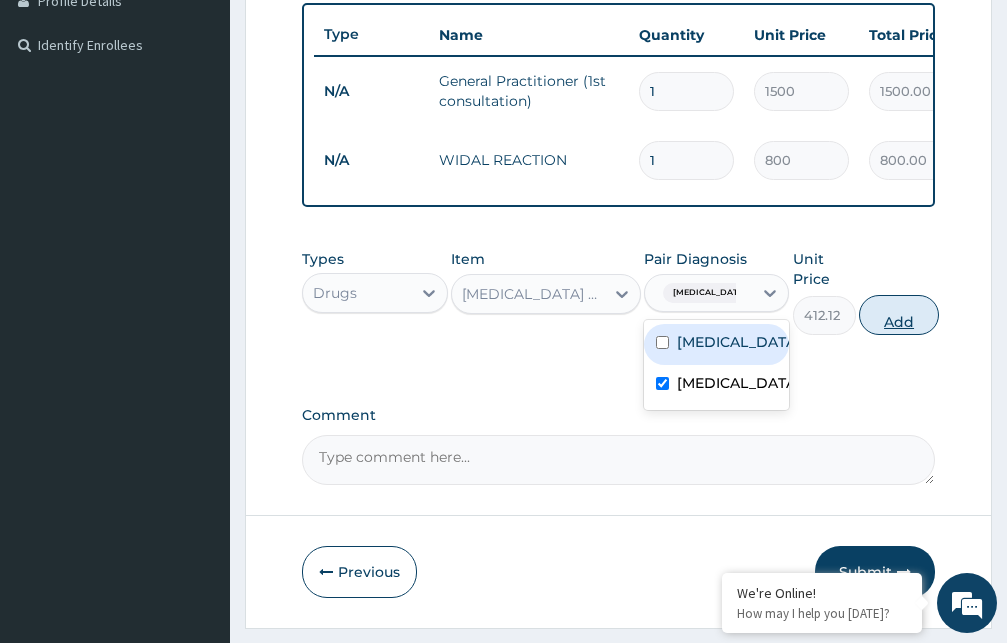 click on "Add" at bounding box center (899, 315) 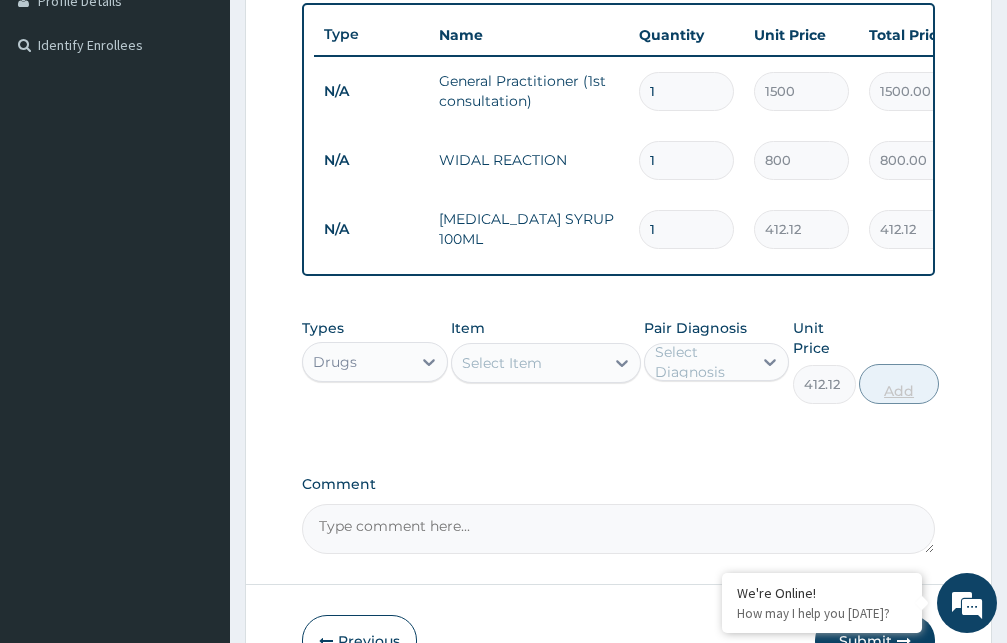 type on "0" 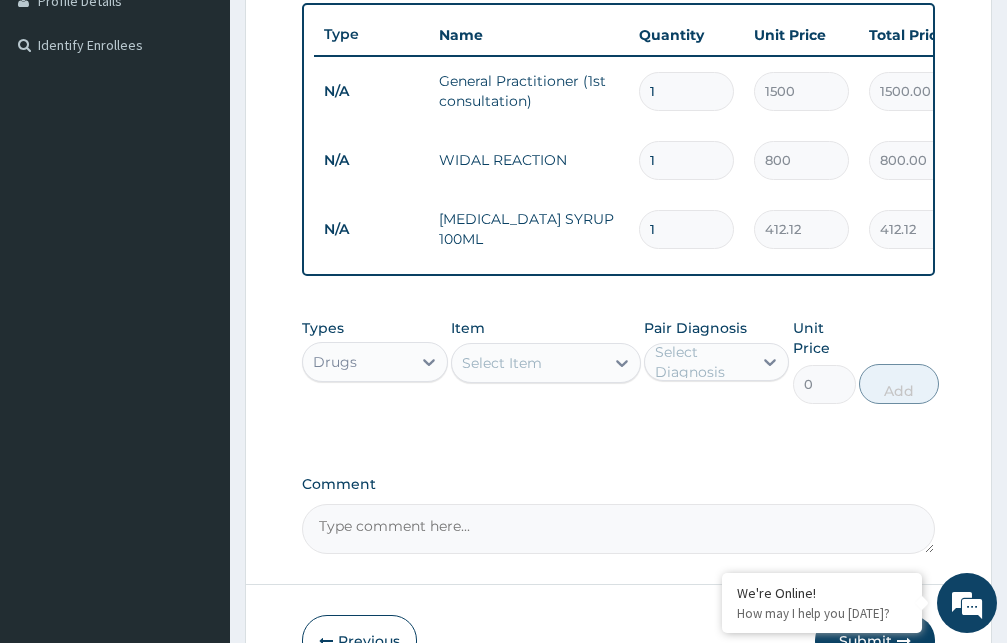 click on "Select Item" at bounding box center [528, 363] 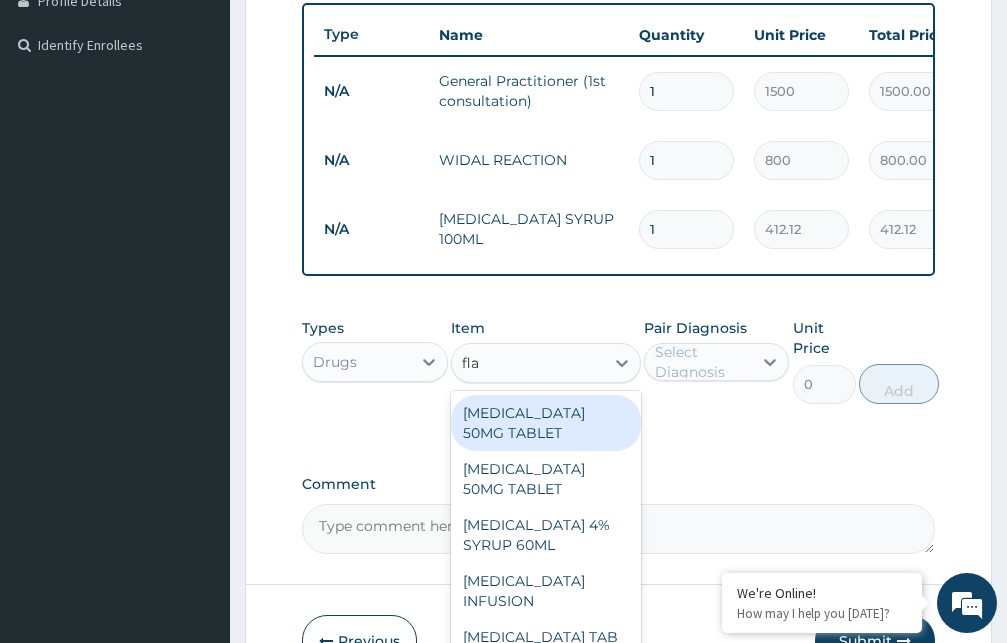 type on "flag" 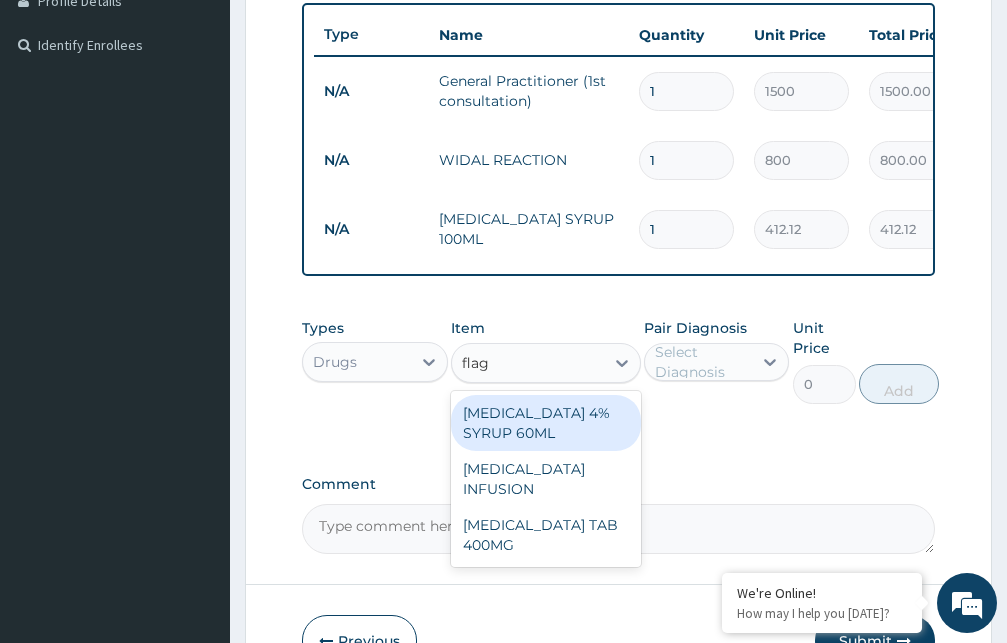 click on "[MEDICAL_DATA] 4% SYRUP 60ML" at bounding box center (546, 423) 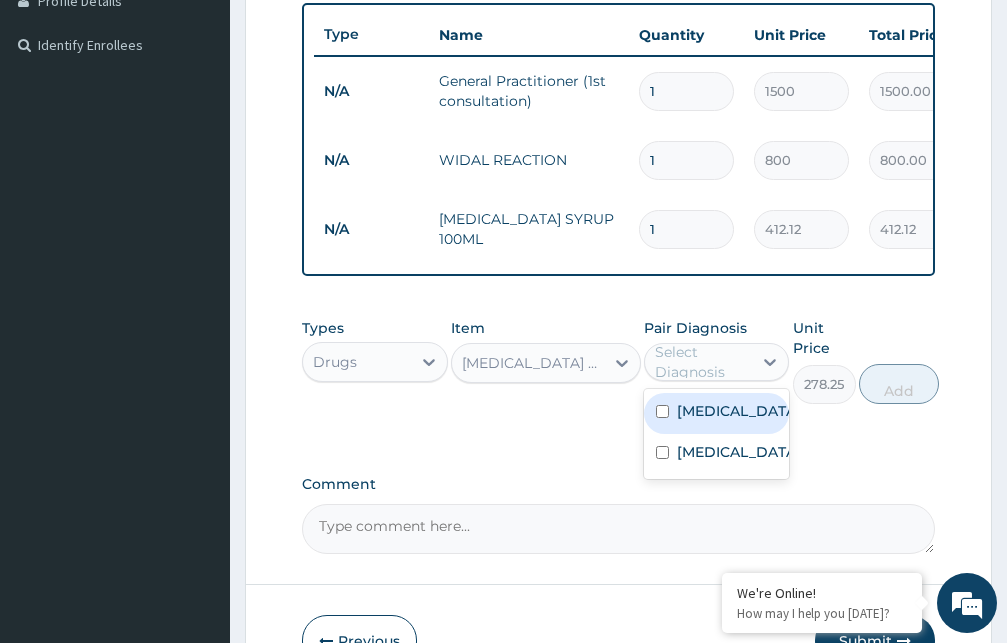 click on "Select Diagnosis" at bounding box center [703, 362] 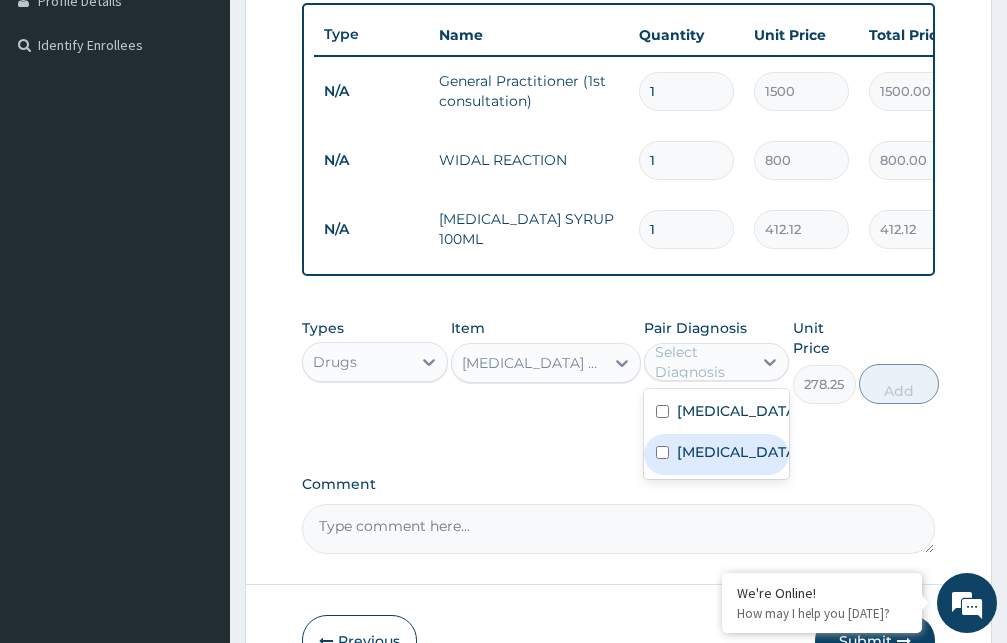 click on "[MEDICAL_DATA]" at bounding box center (738, 452) 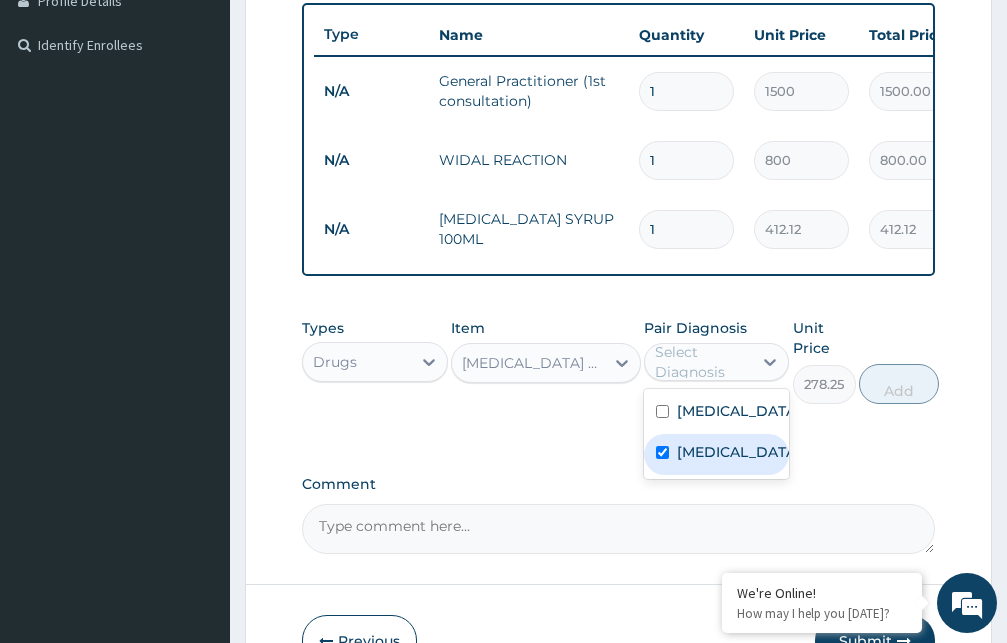 checkbox on "true" 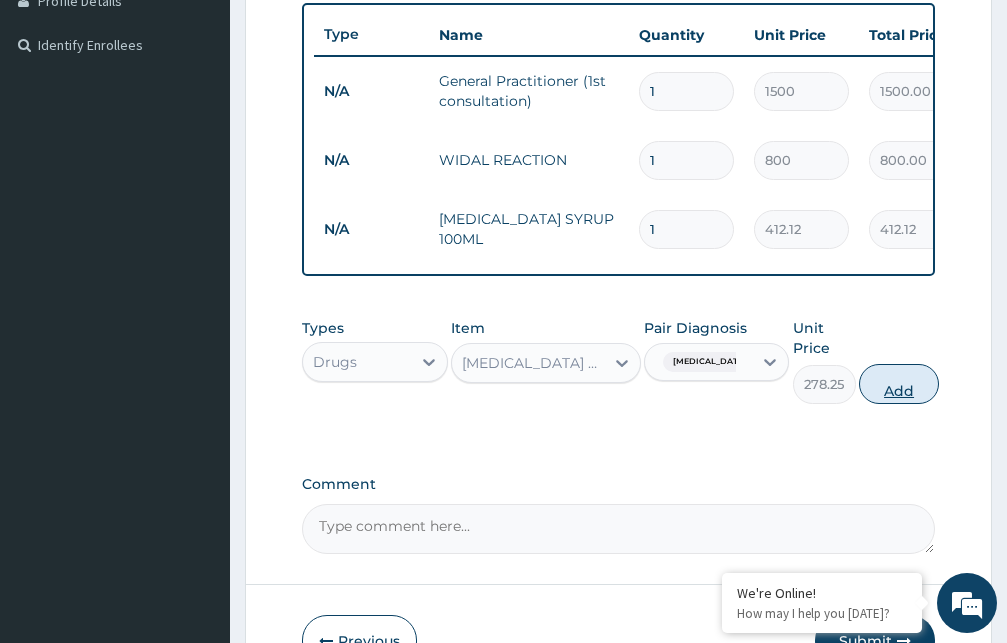 click on "Add" at bounding box center (899, 384) 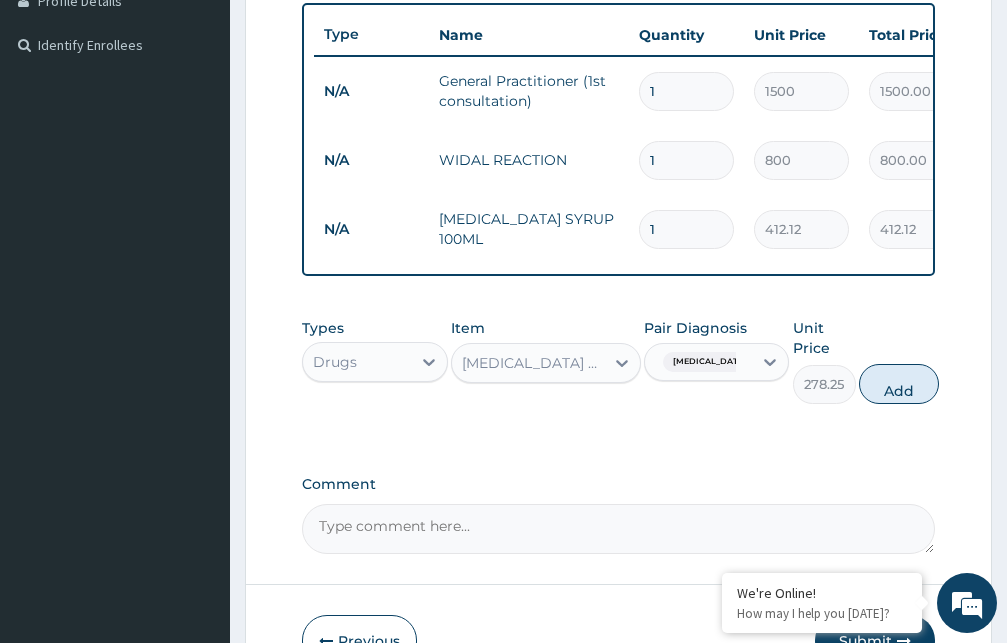 type on "0" 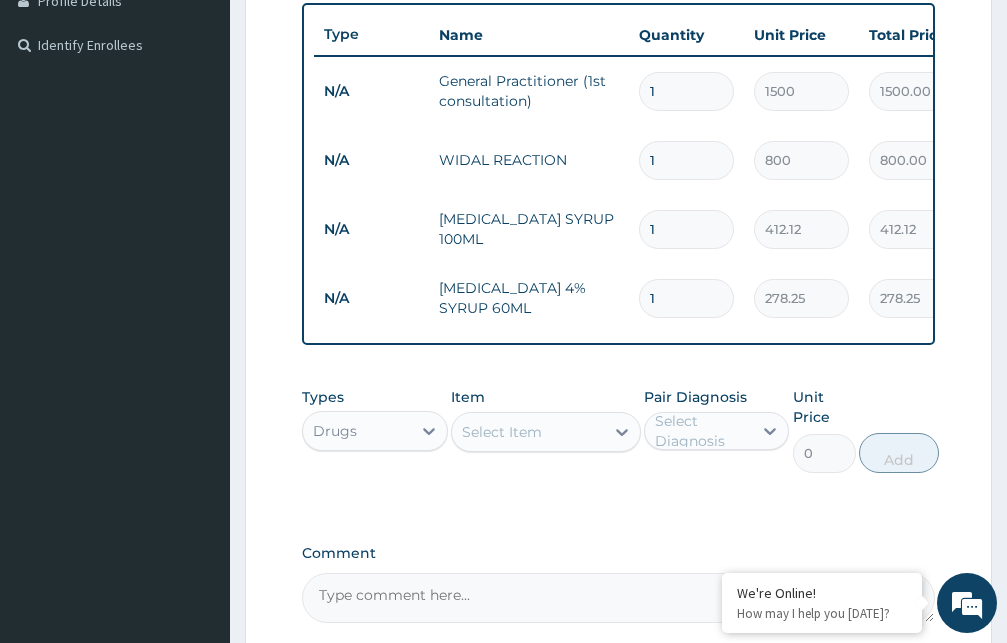 click on "Select Item" at bounding box center [528, 432] 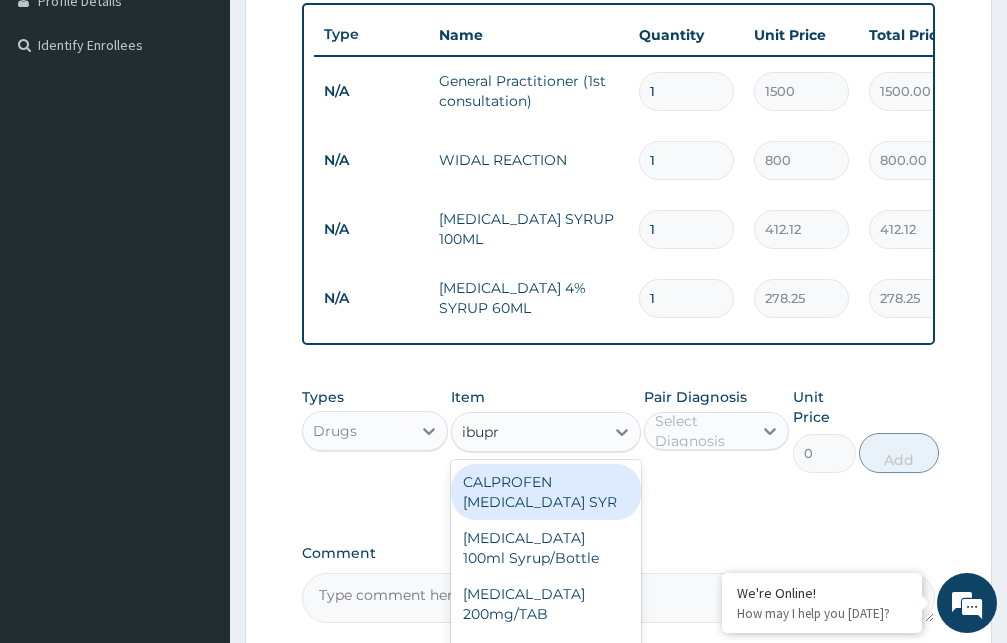 type on "ibupro" 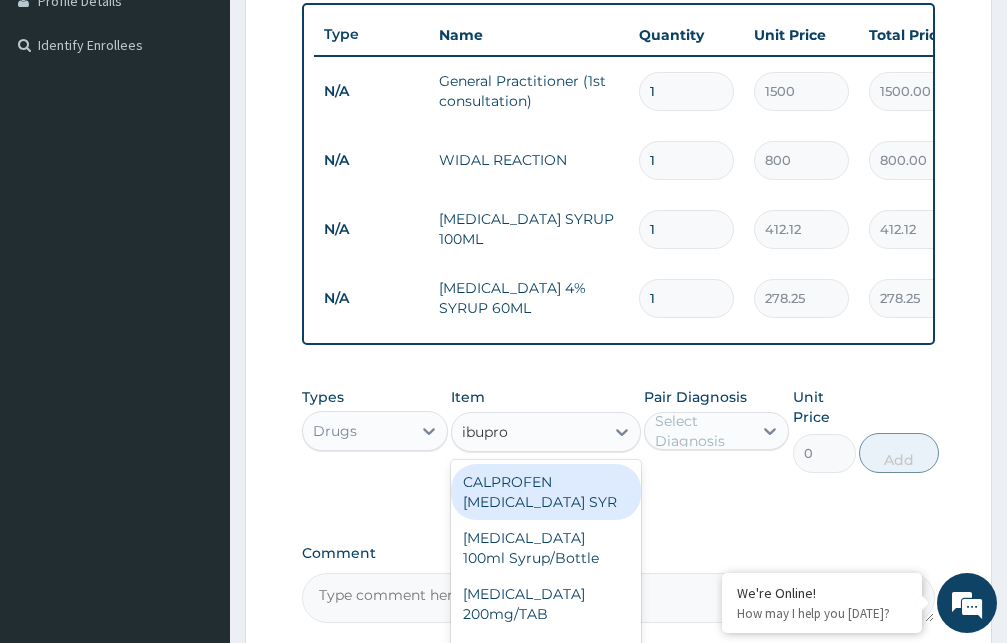 click on "CALPROFEN [MEDICAL_DATA] SYR" at bounding box center (546, 492) 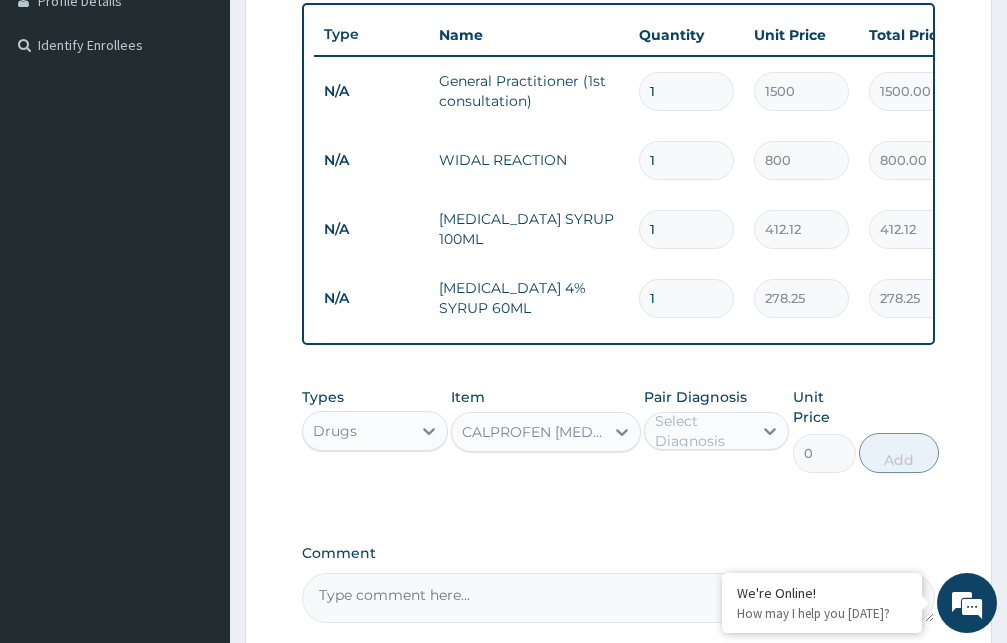type 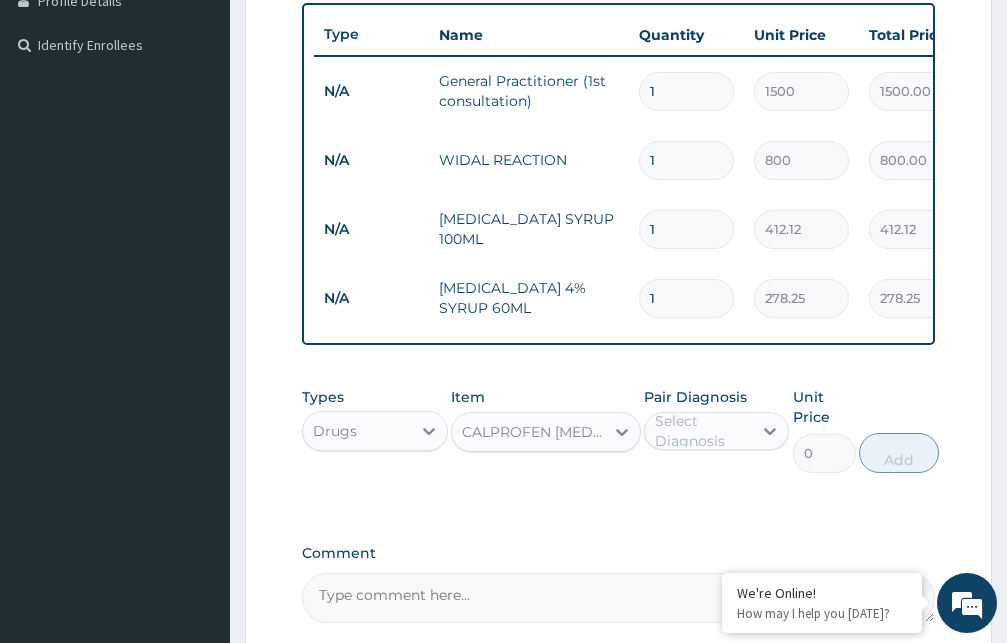 type on "1155" 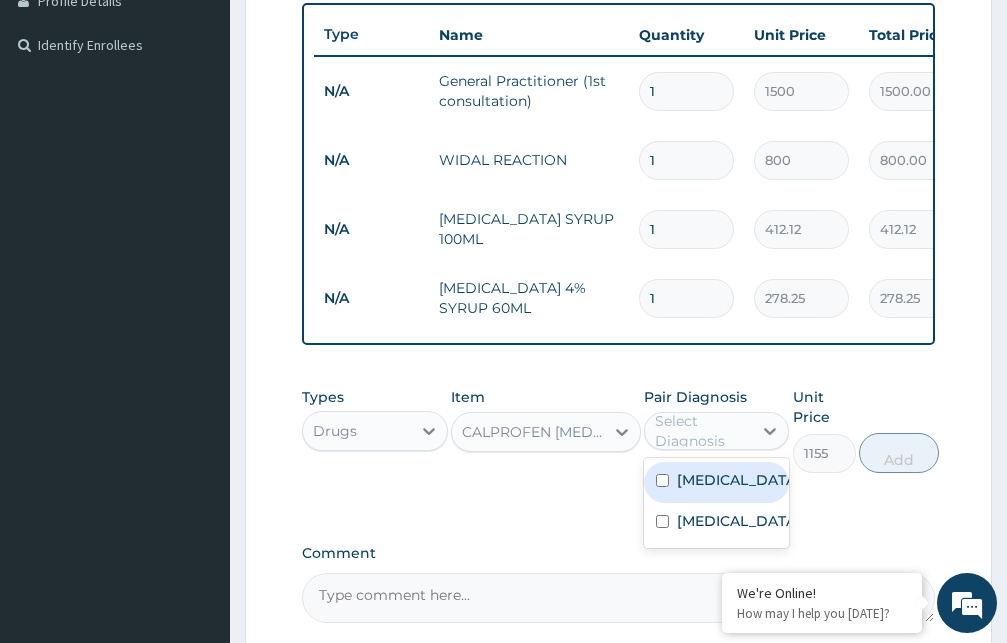 click on "Select Diagnosis" at bounding box center [703, 431] 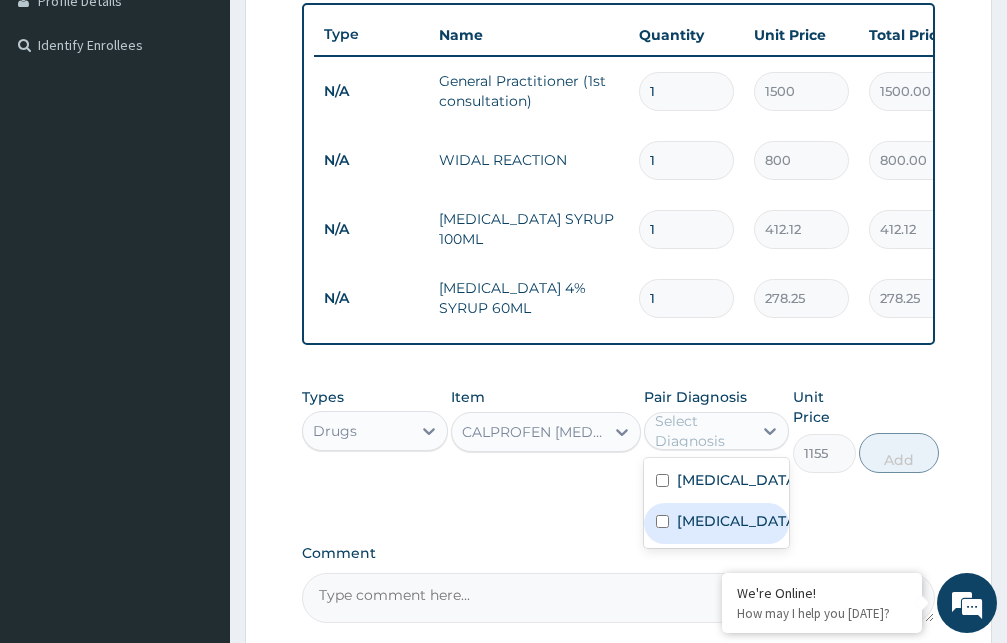 click on "[MEDICAL_DATA]" at bounding box center (738, 521) 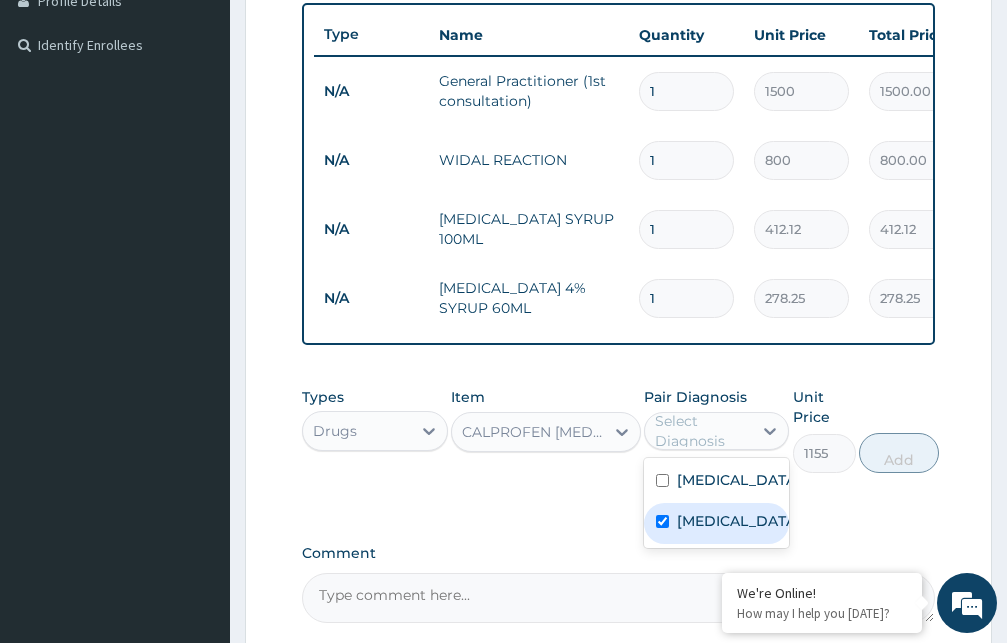 checkbox on "true" 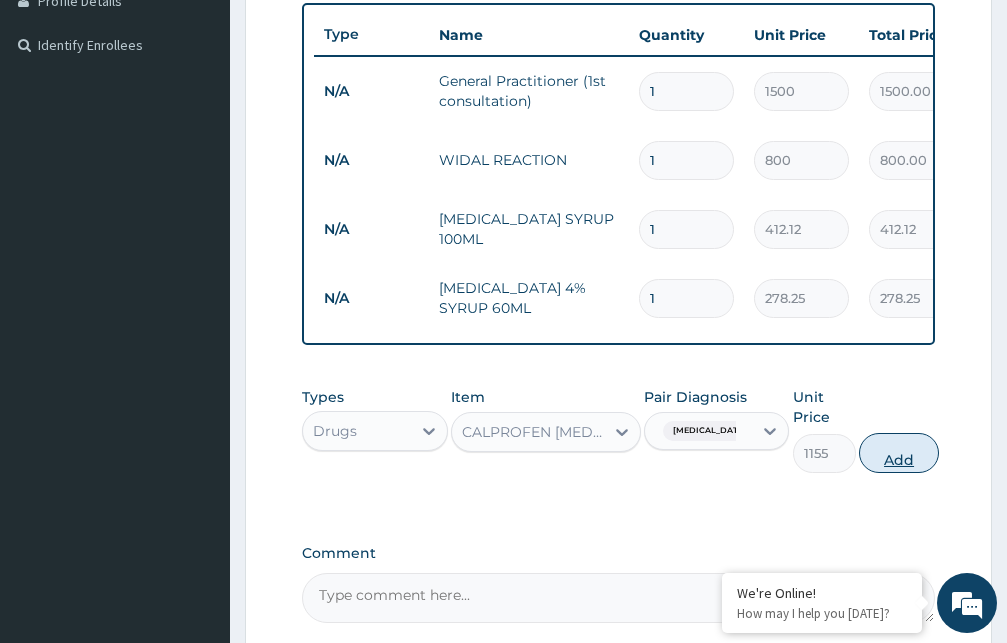 click on "Add" at bounding box center [899, 453] 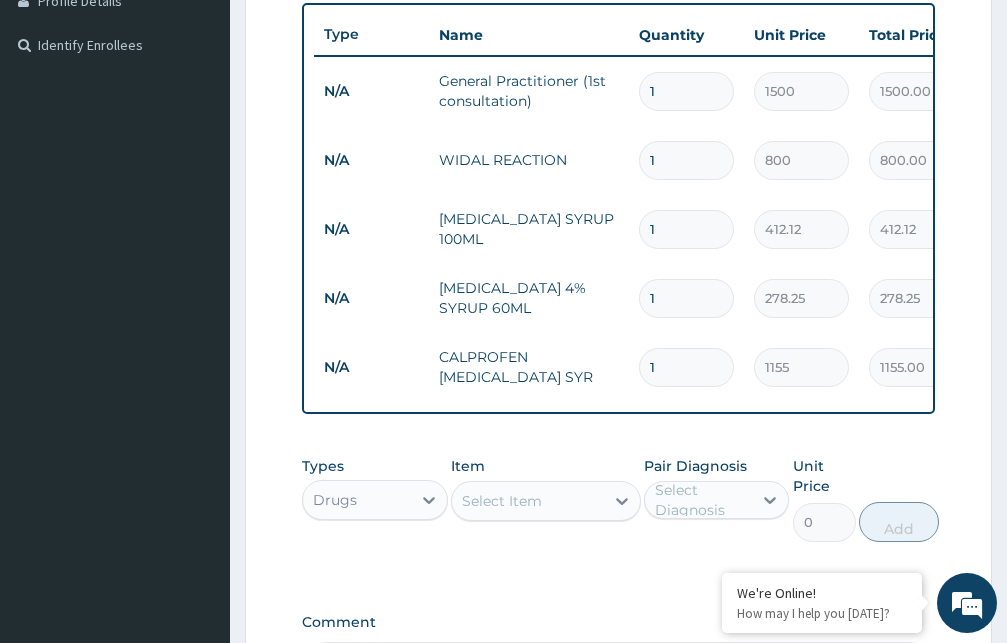 click on "Select Item" at bounding box center (502, 501) 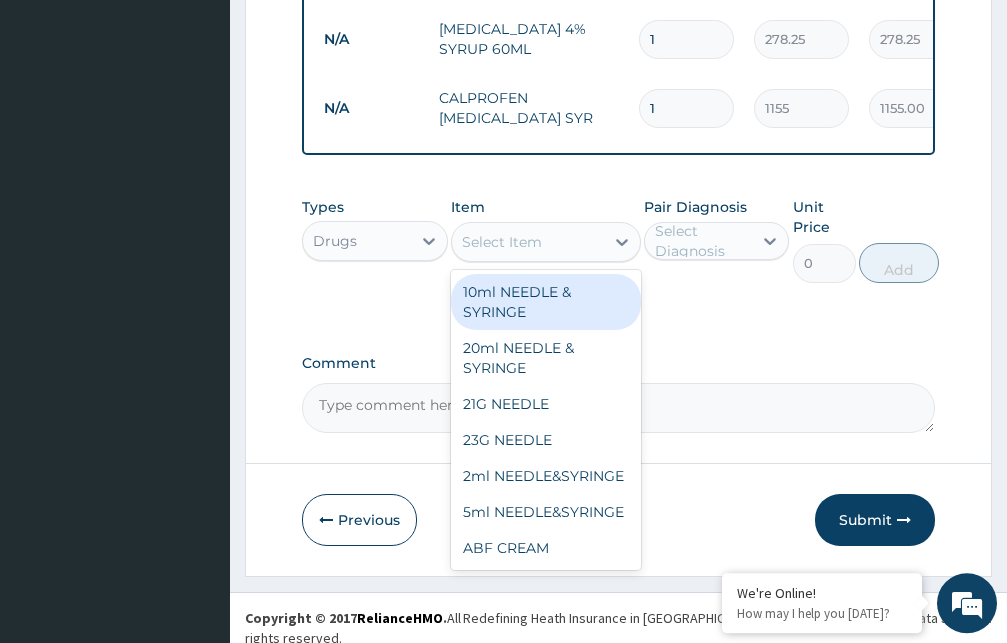 scroll, scrollTop: 801, scrollLeft: 0, axis: vertical 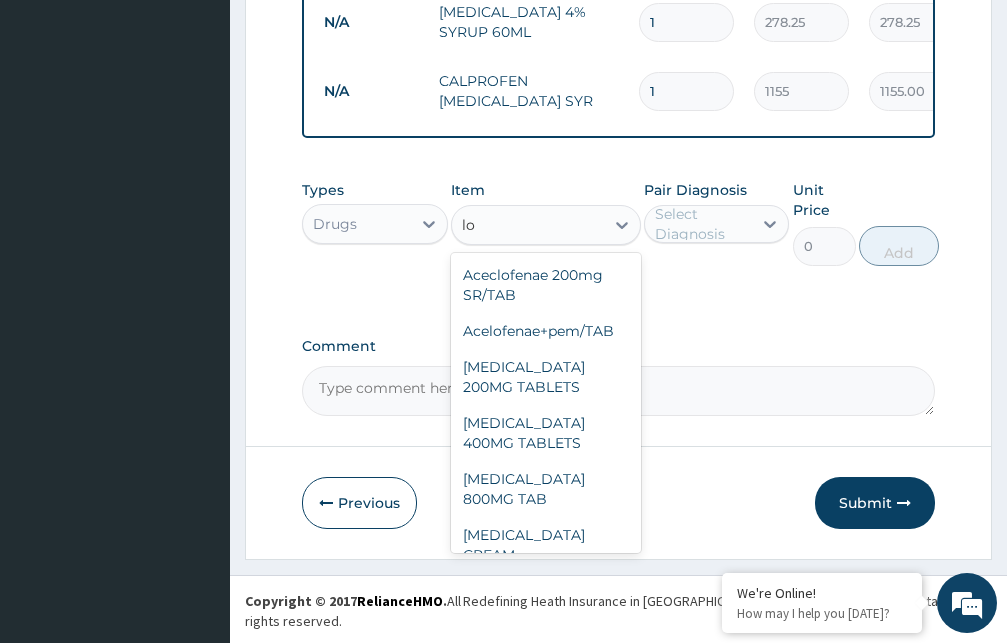 type on "l" 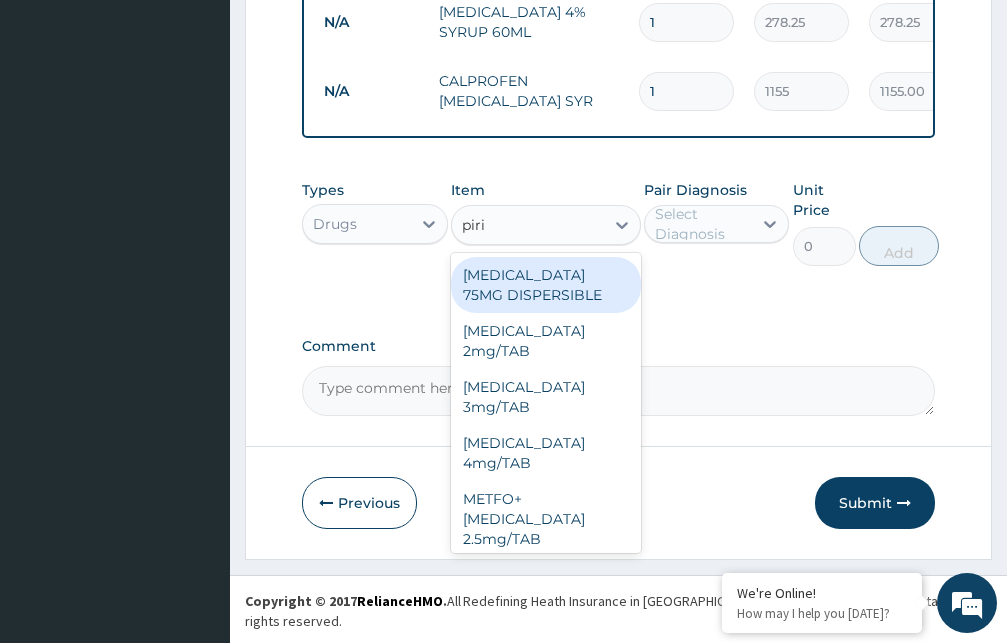 type on "pirit" 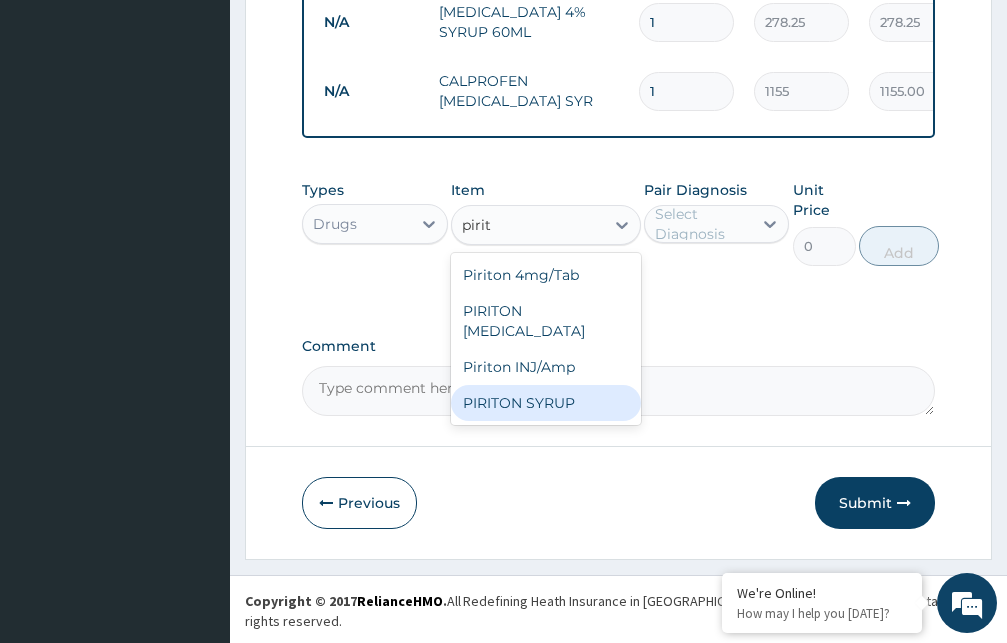 click on "PIRITON SYRUP" at bounding box center (546, 403) 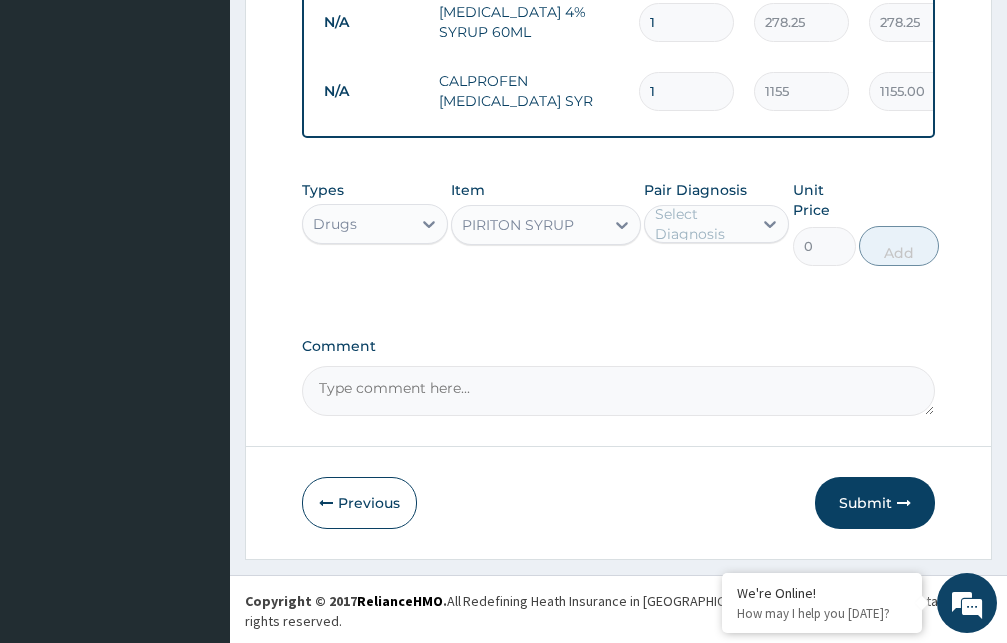 type 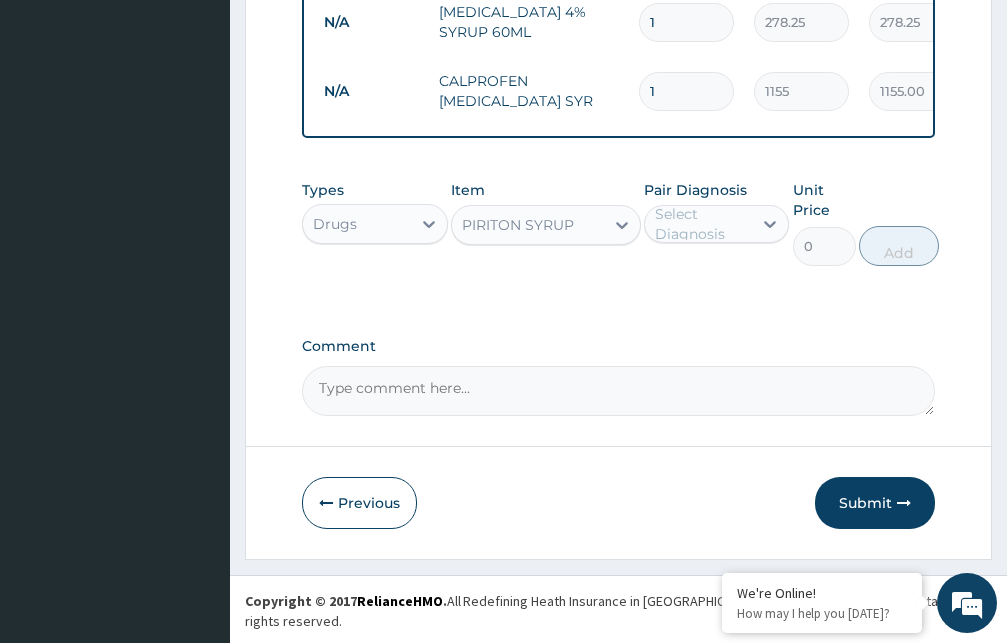 type on "210" 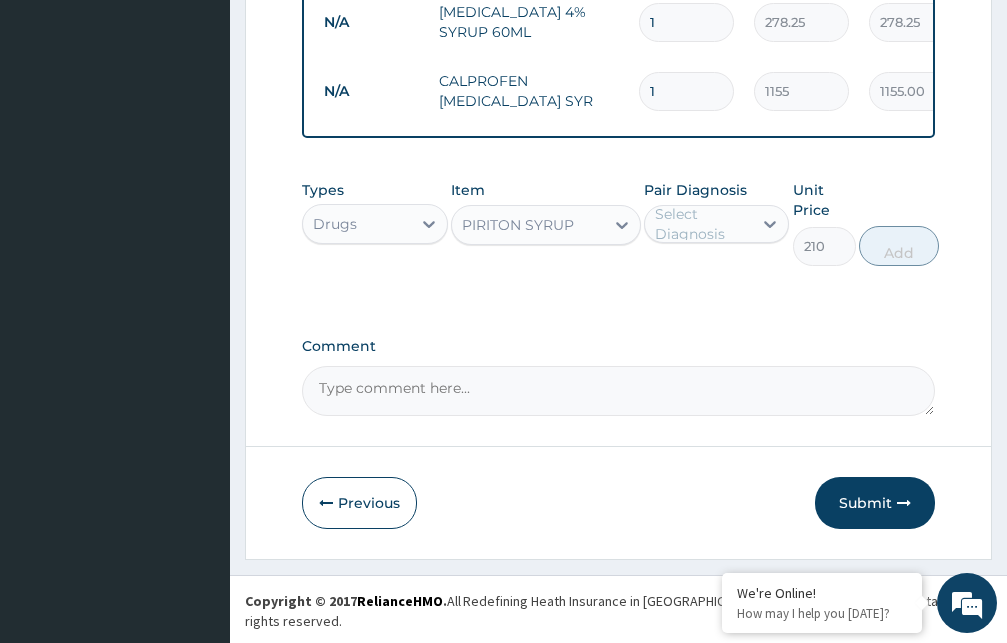 click on "Select Diagnosis" at bounding box center (703, 224) 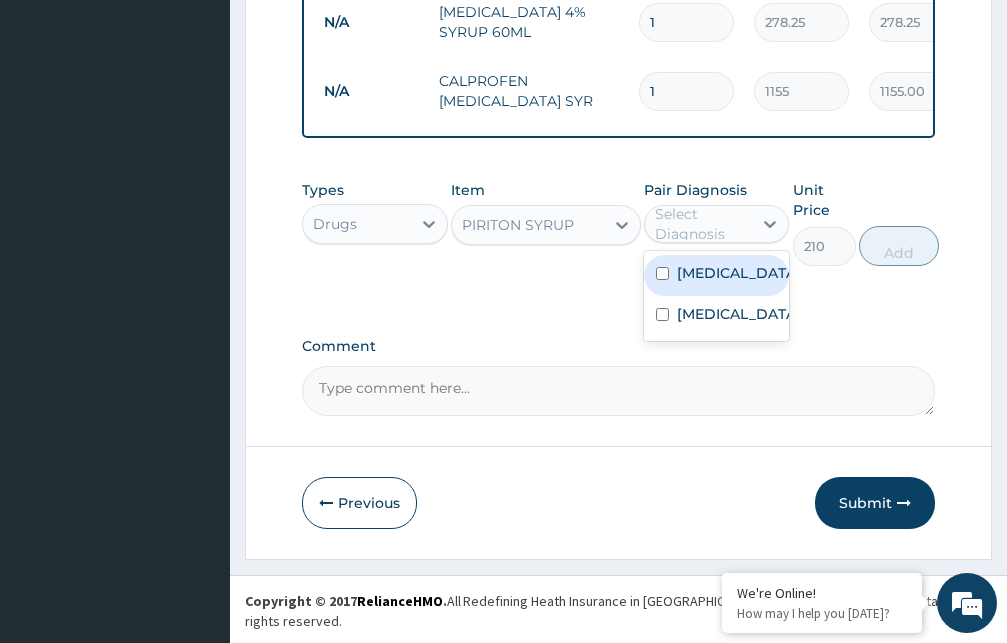 click on "[MEDICAL_DATA]" at bounding box center (738, 273) 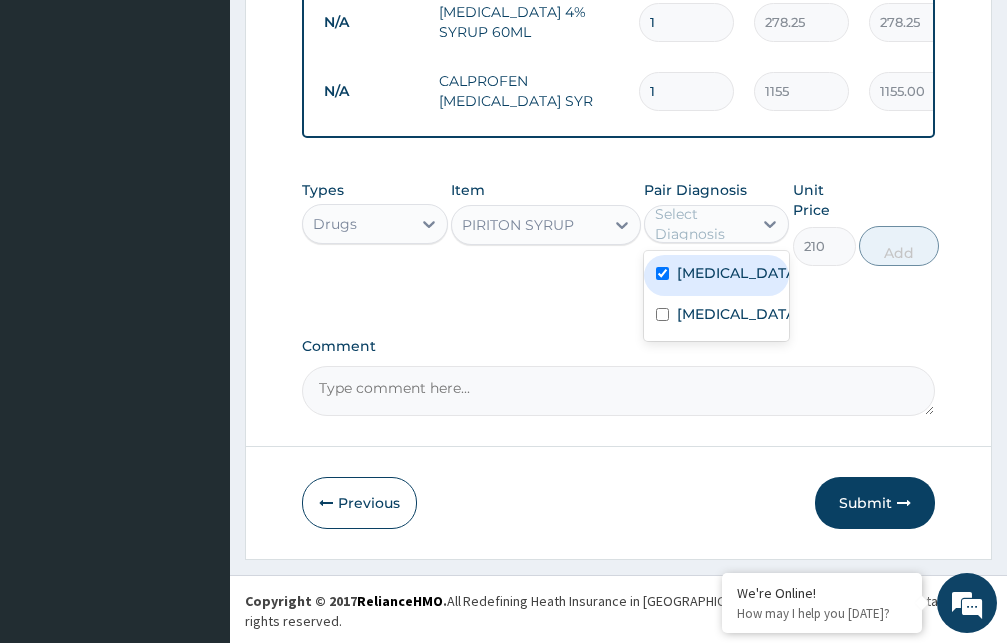 checkbox on "true" 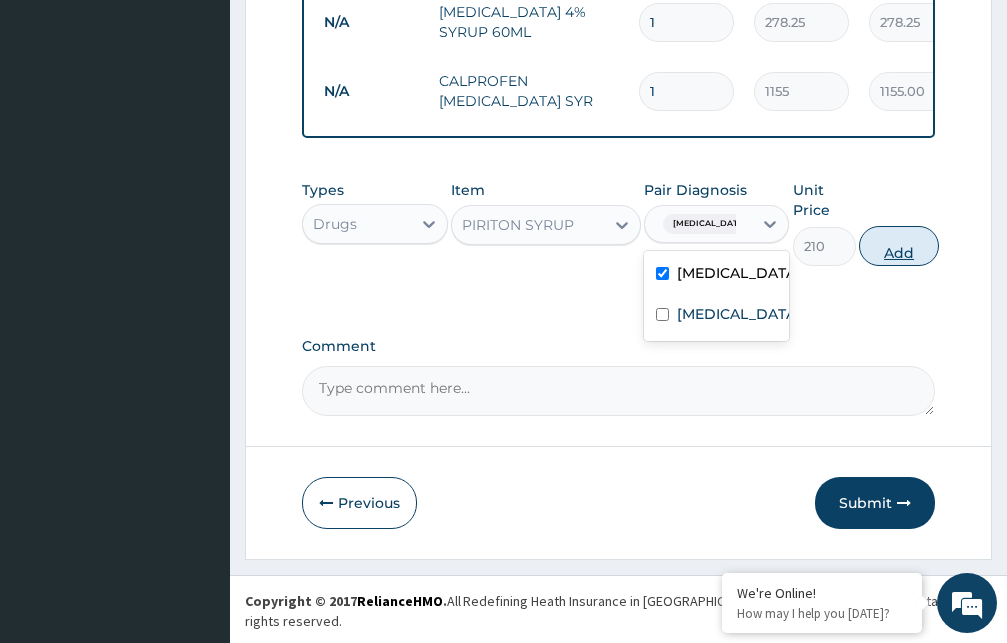 click on "Add" at bounding box center (899, 246) 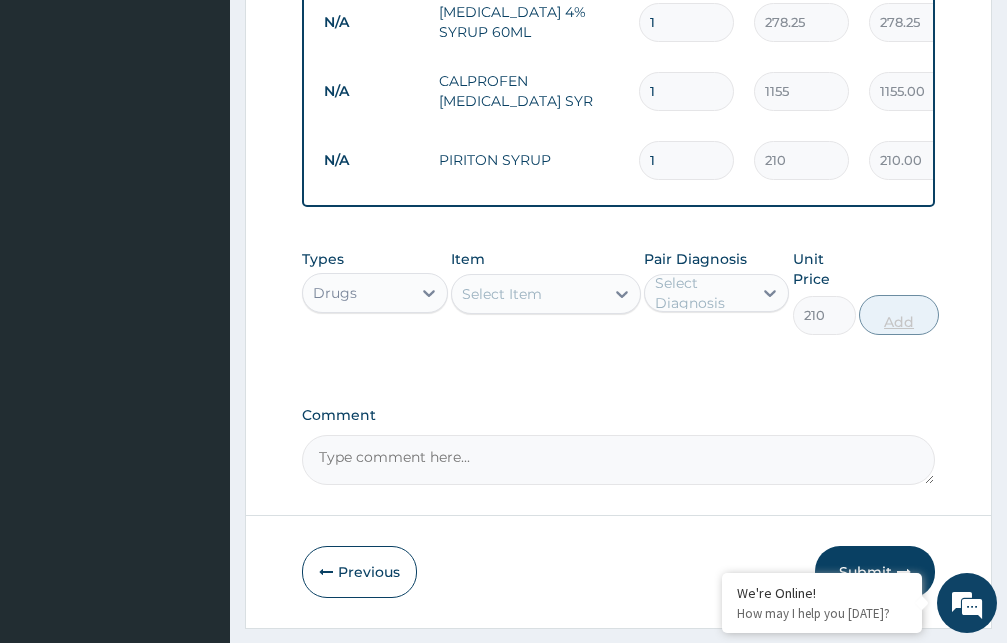 type on "0" 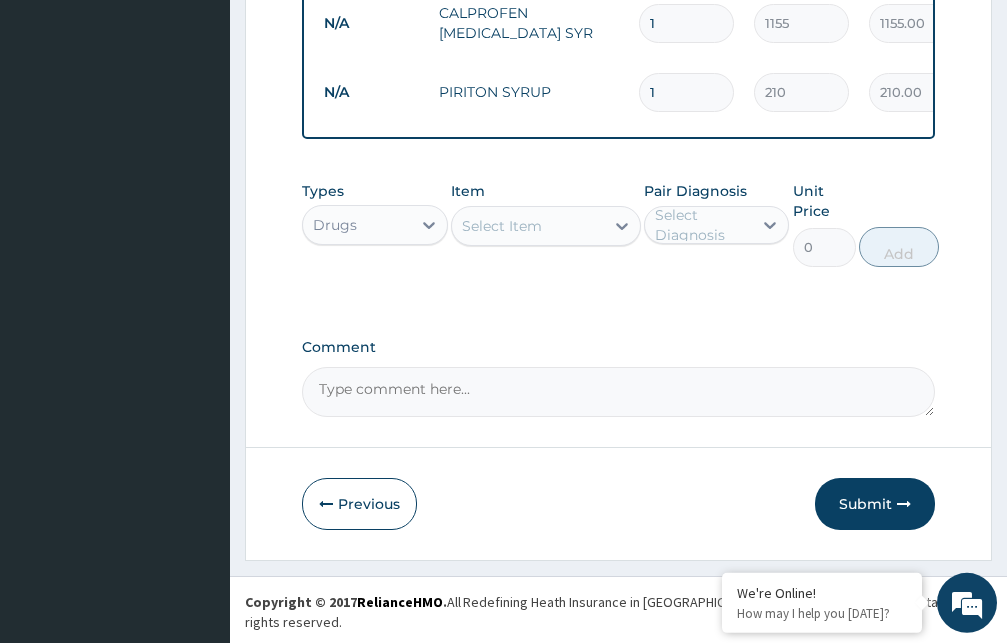 scroll, scrollTop: 870, scrollLeft: 0, axis: vertical 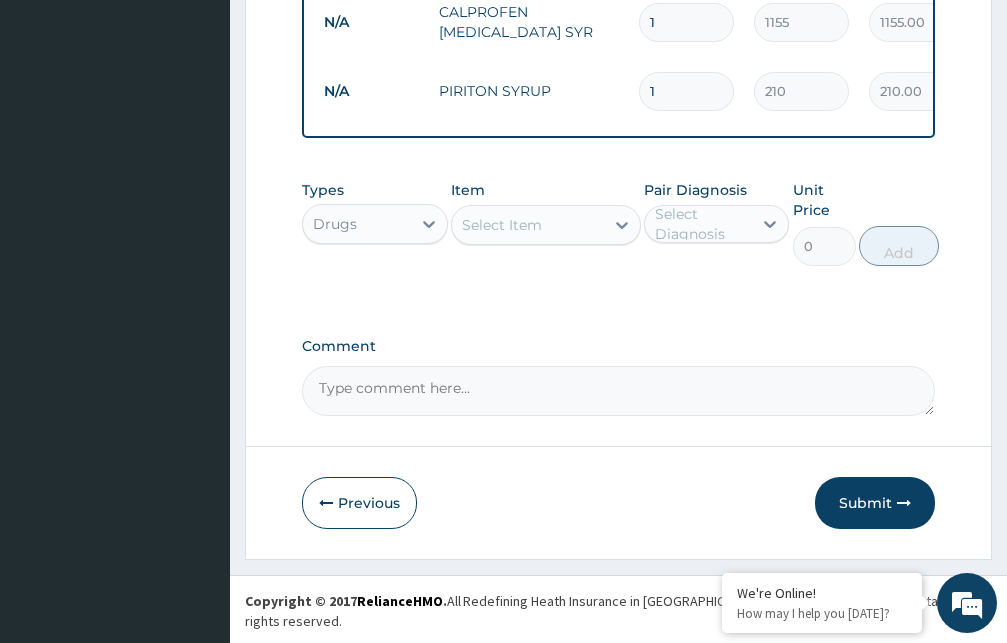 drag, startPoint x: 858, startPoint y: 519, endPoint x: 839, endPoint y: 481, distance: 42.48529 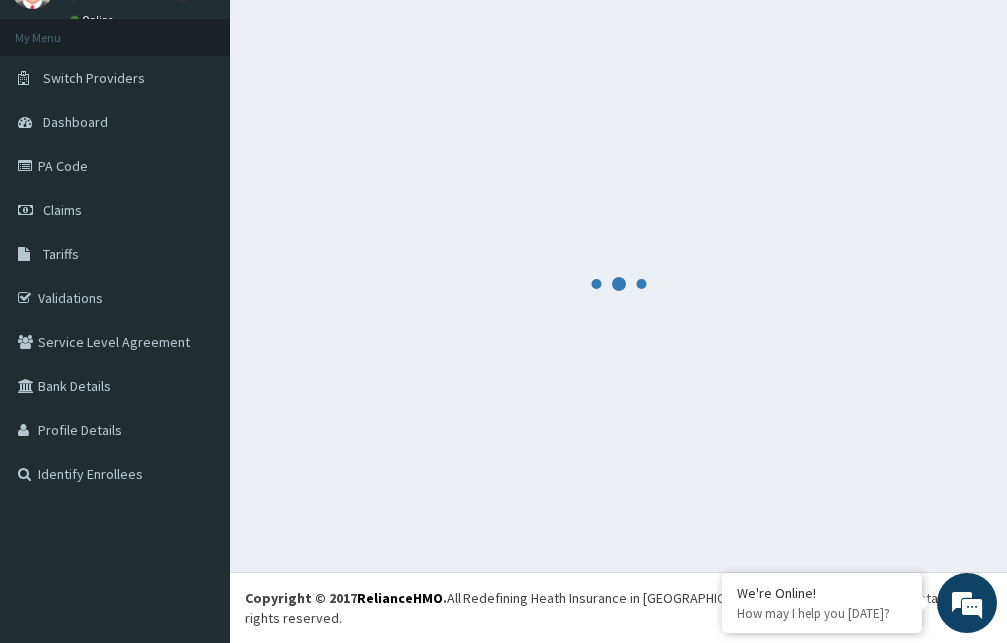 scroll, scrollTop: 76, scrollLeft: 0, axis: vertical 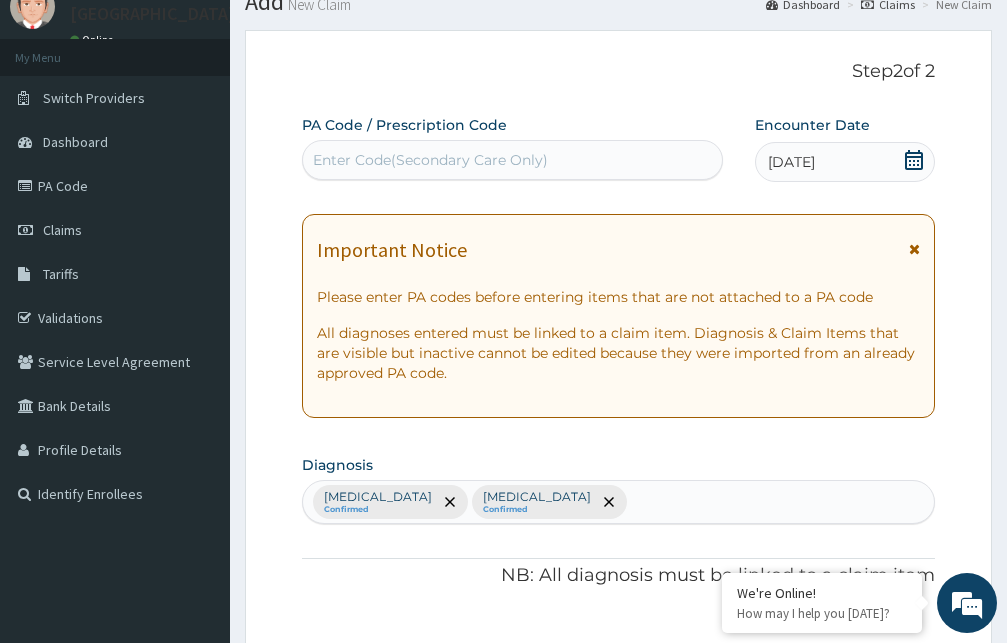 click at bounding box center (914, 249) 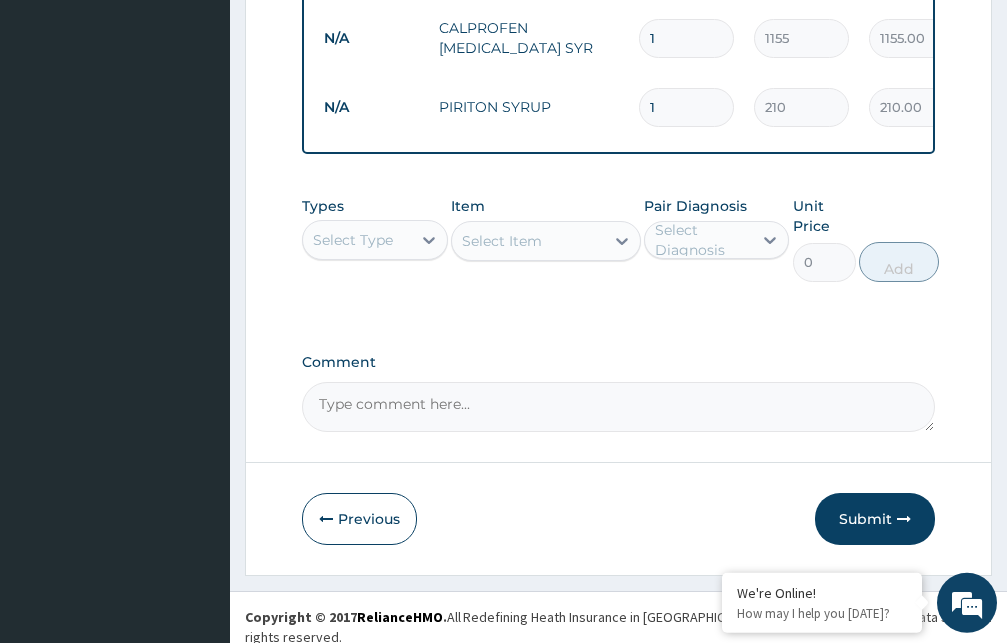 scroll, scrollTop: 870, scrollLeft: 0, axis: vertical 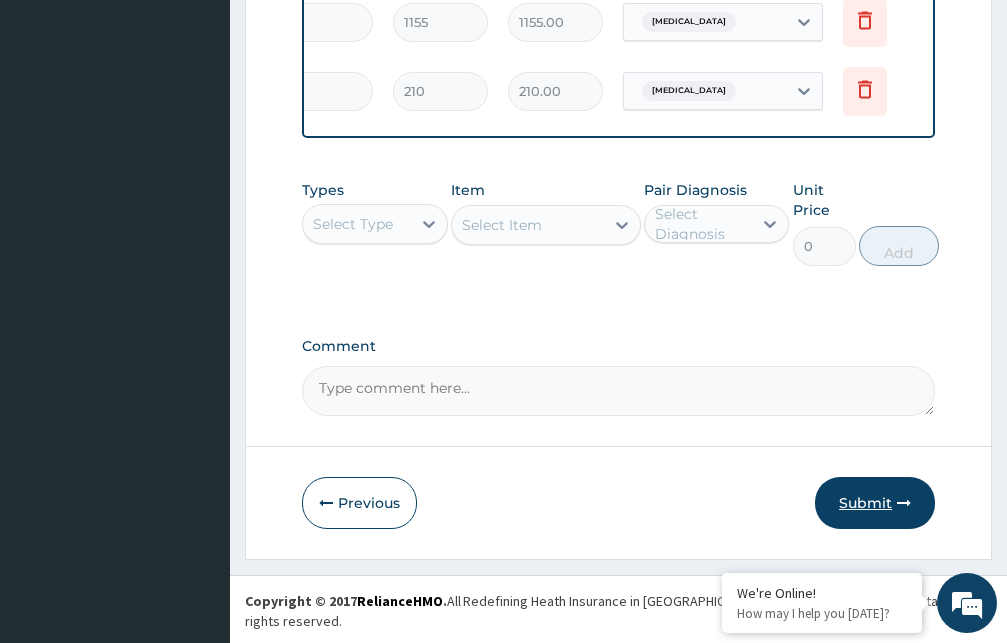 click on "Submit" at bounding box center (875, 503) 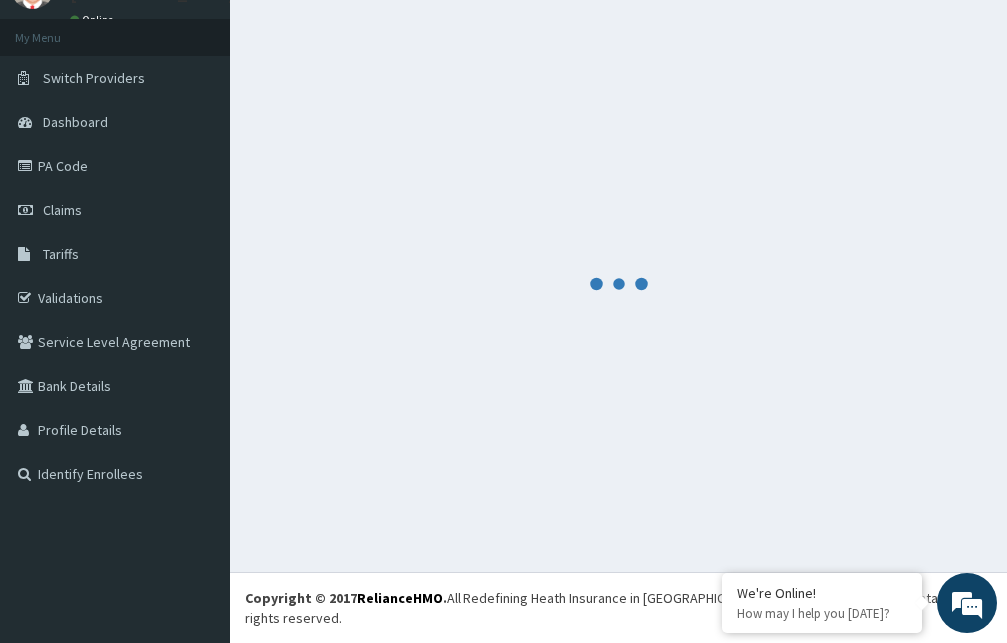 scroll, scrollTop: 76, scrollLeft: 0, axis: vertical 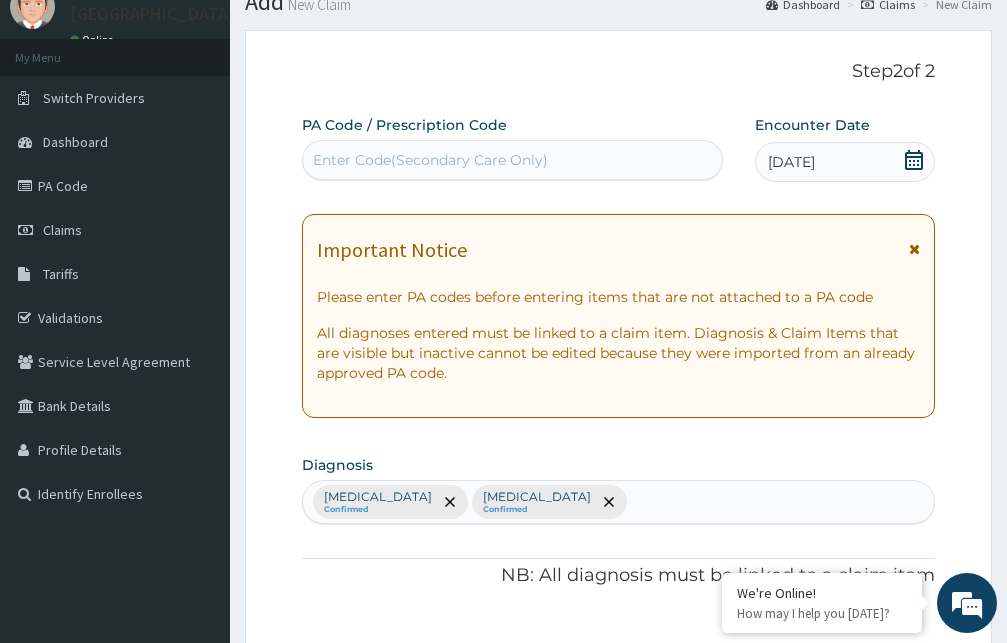 click at bounding box center [914, 249] 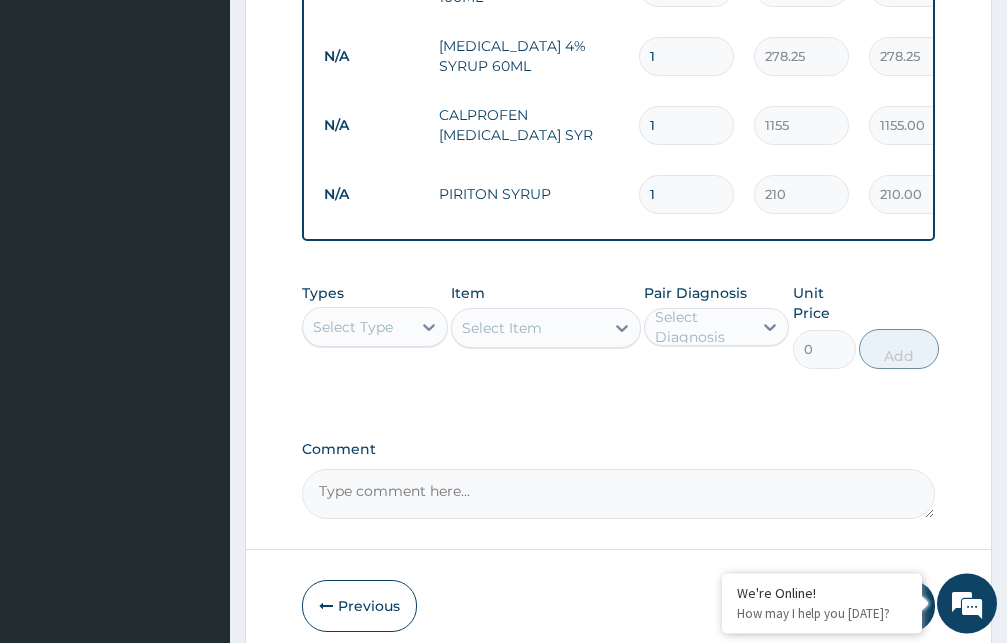 scroll, scrollTop: 870, scrollLeft: 0, axis: vertical 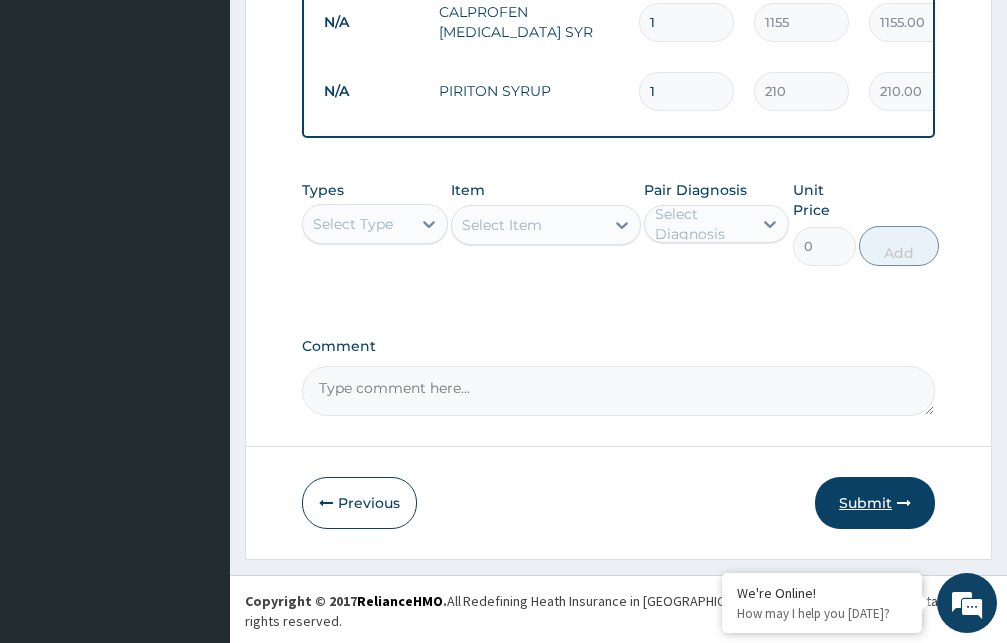 click on "Submit" at bounding box center [875, 503] 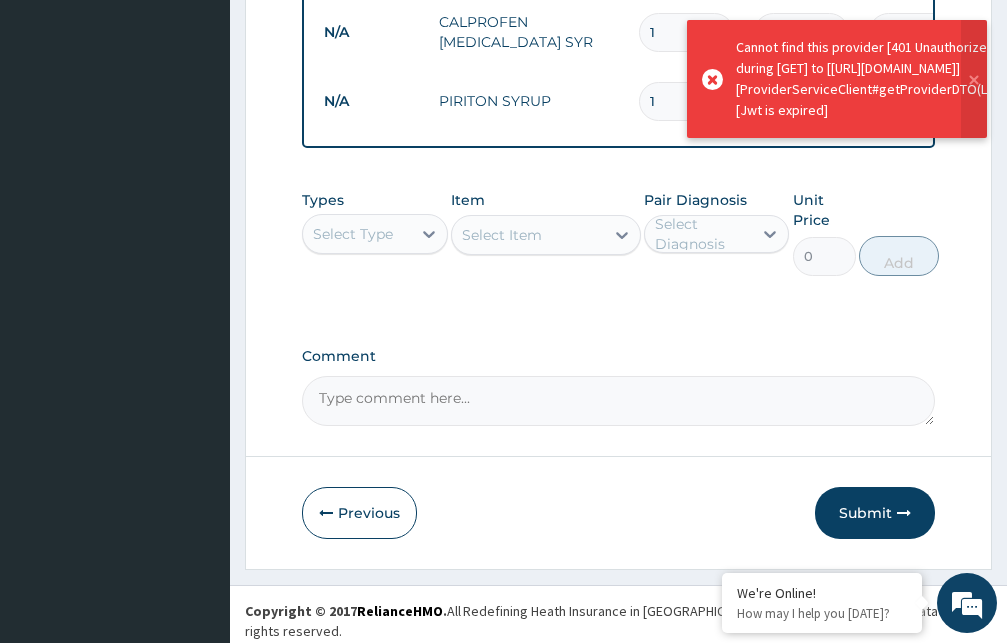 scroll, scrollTop: 1106, scrollLeft: 0, axis: vertical 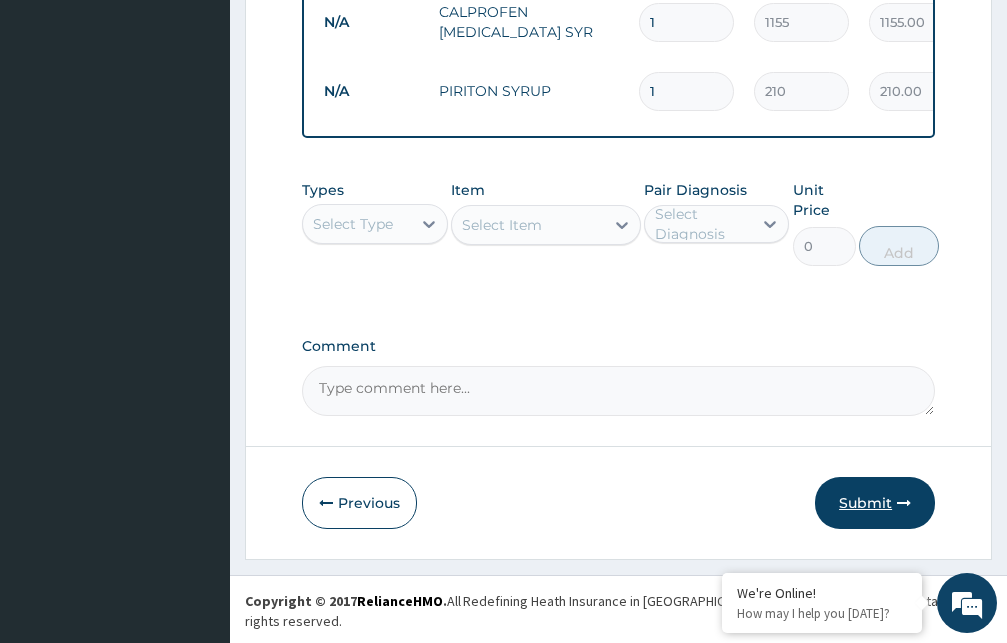 click on "Submit" at bounding box center (875, 503) 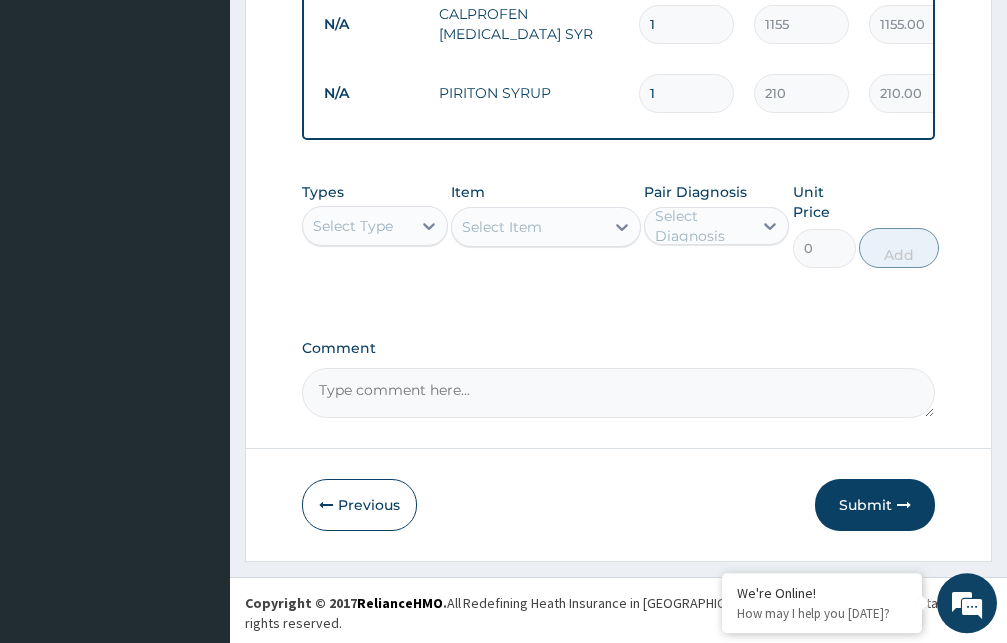 scroll, scrollTop: 1106, scrollLeft: 0, axis: vertical 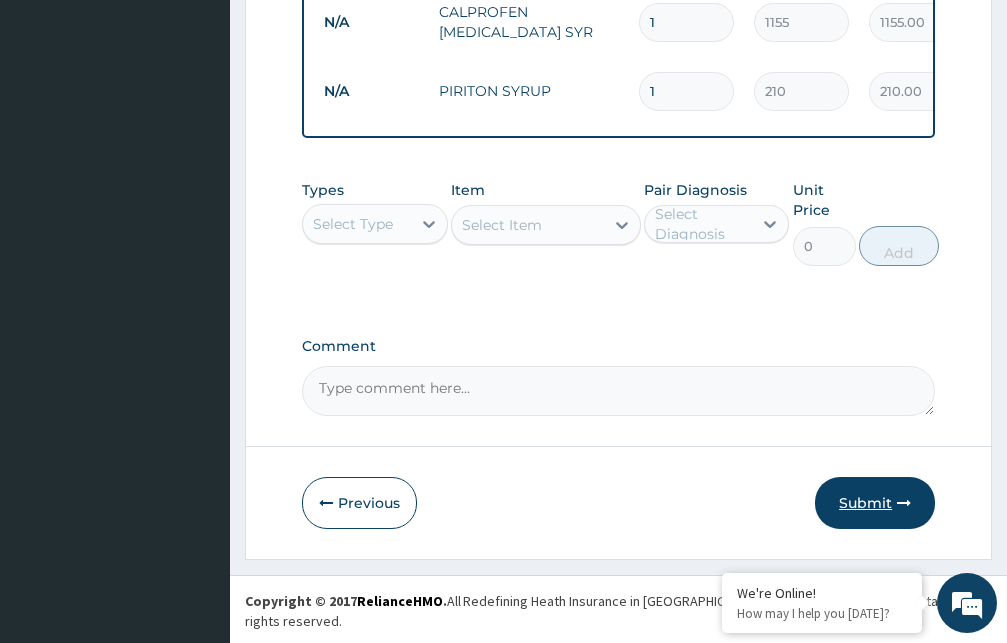click on "Submit" at bounding box center (875, 503) 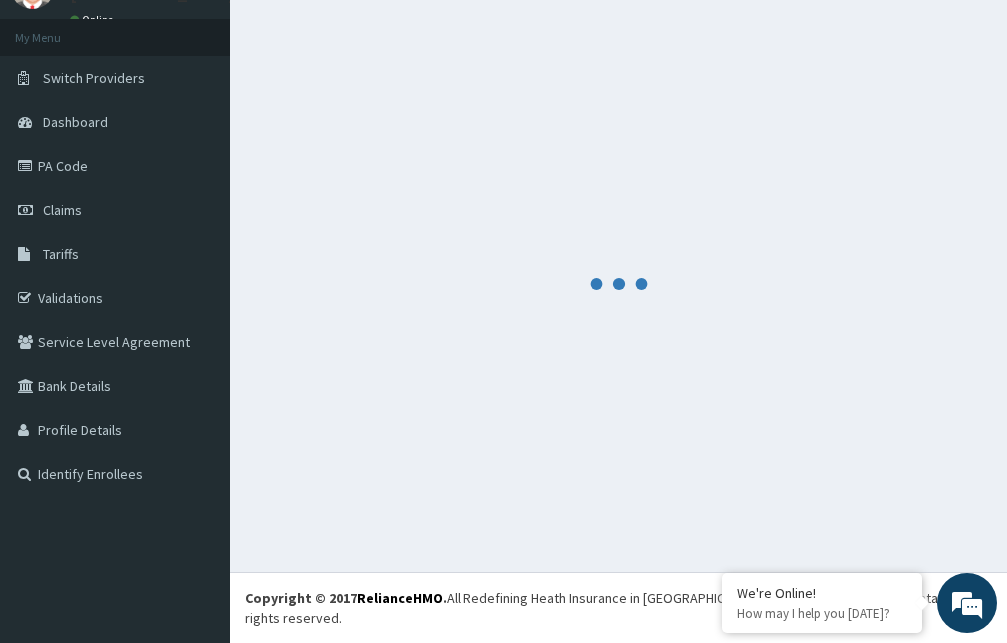 scroll, scrollTop: 76, scrollLeft: 0, axis: vertical 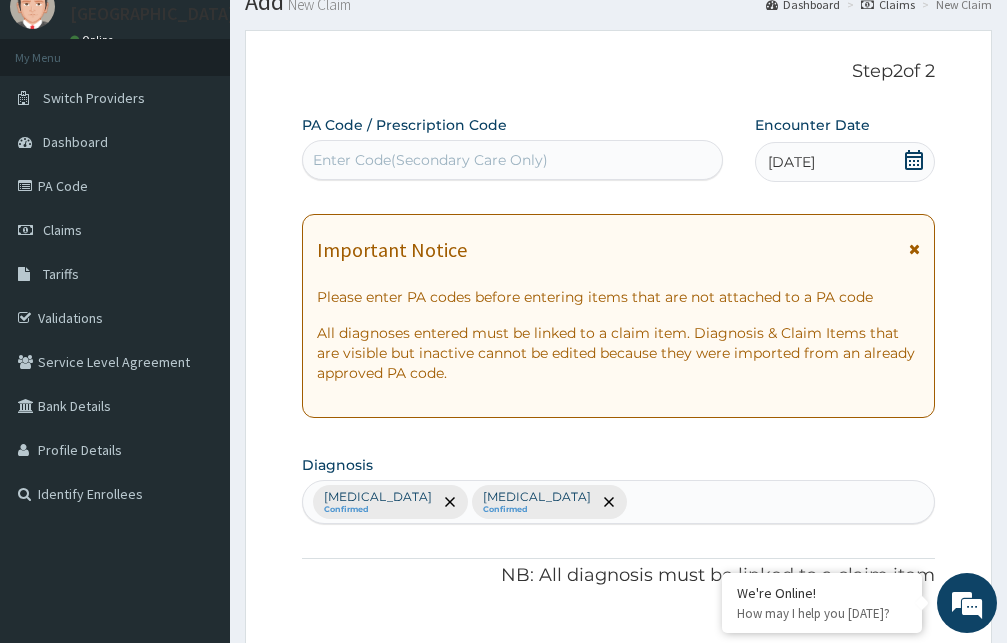 click at bounding box center [914, 249] 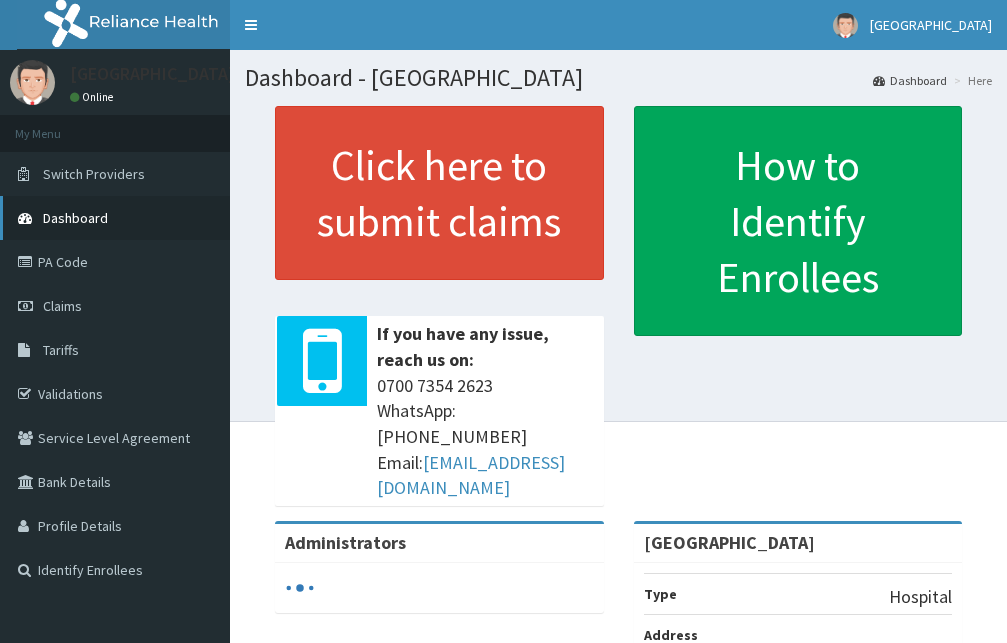 scroll, scrollTop: 0, scrollLeft: 0, axis: both 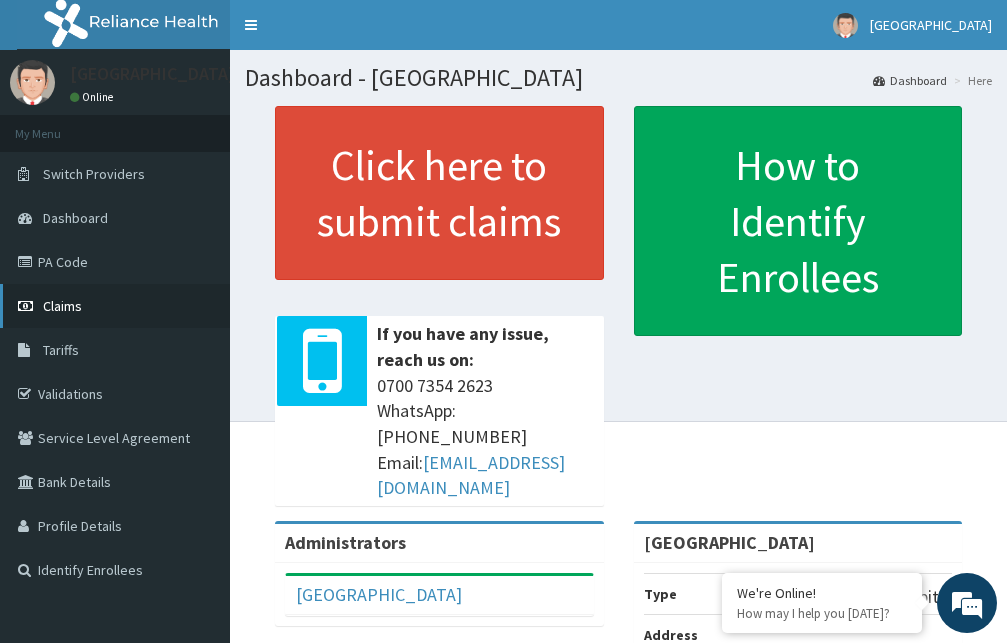click on "Claims" at bounding box center (62, 306) 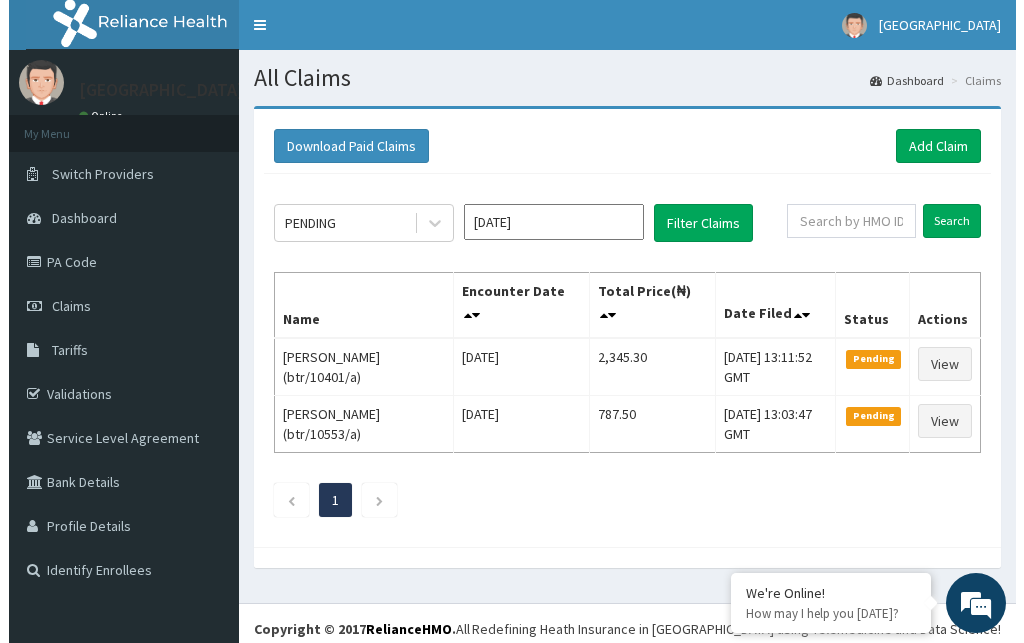 scroll, scrollTop: 0, scrollLeft: 0, axis: both 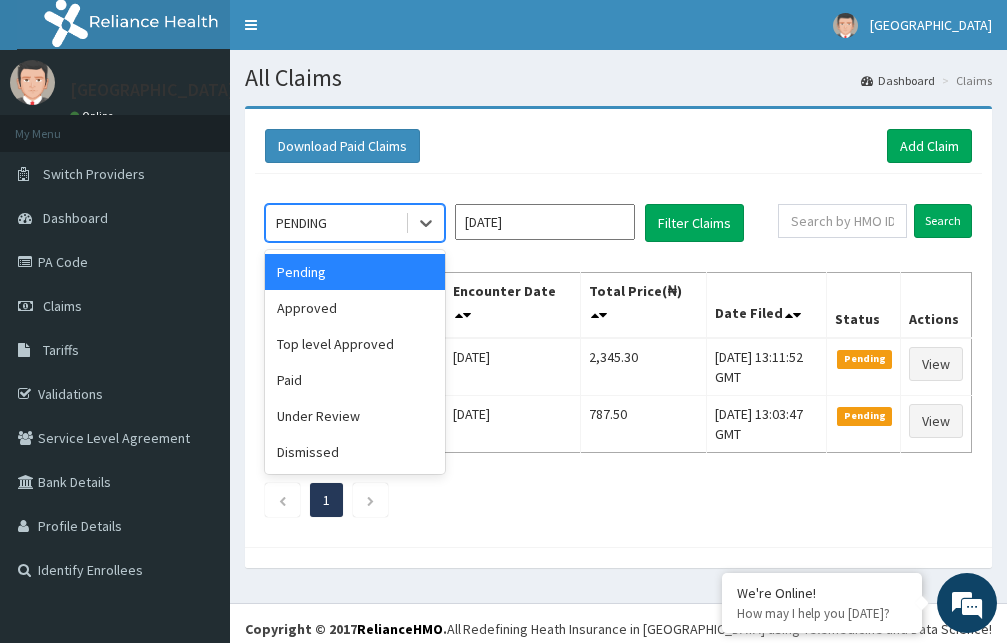click on "PENDING" at bounding box center [335, 223] 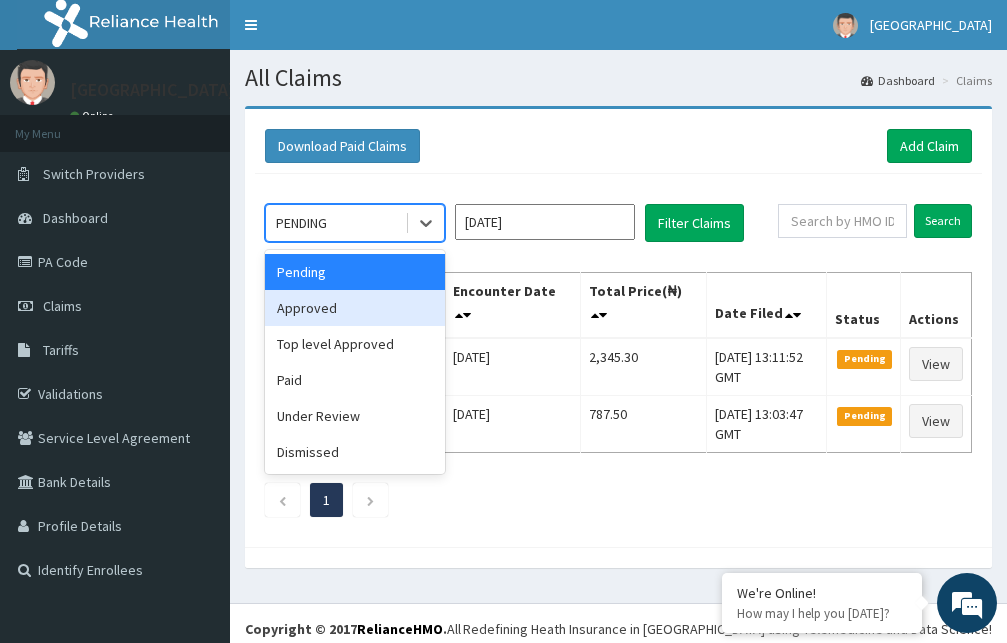 click on "Approved" at bounding box center (355, 308) 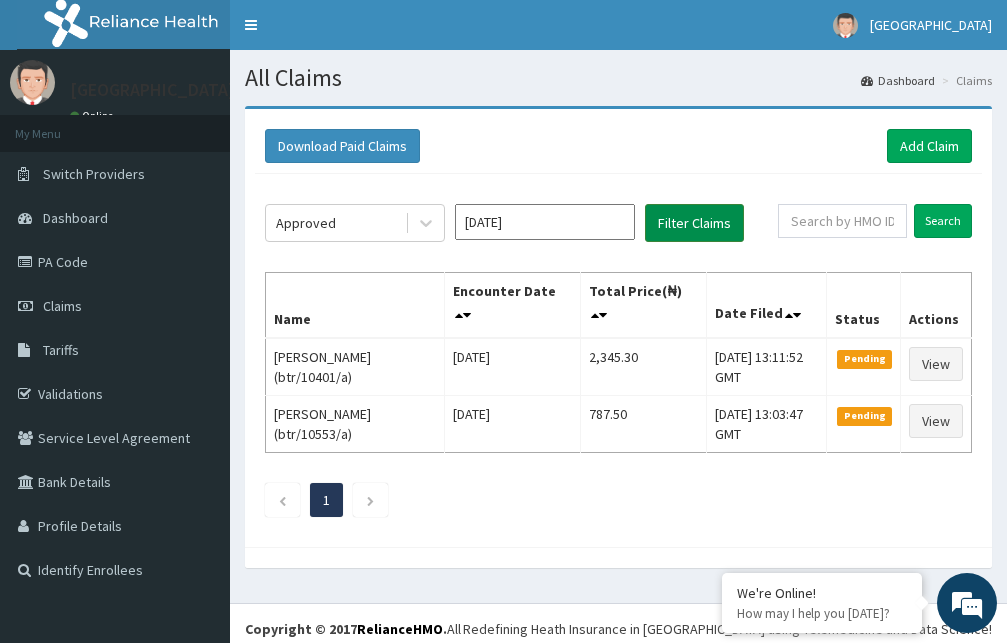 click on "Filter Claims" at bounding box center [694, 223] 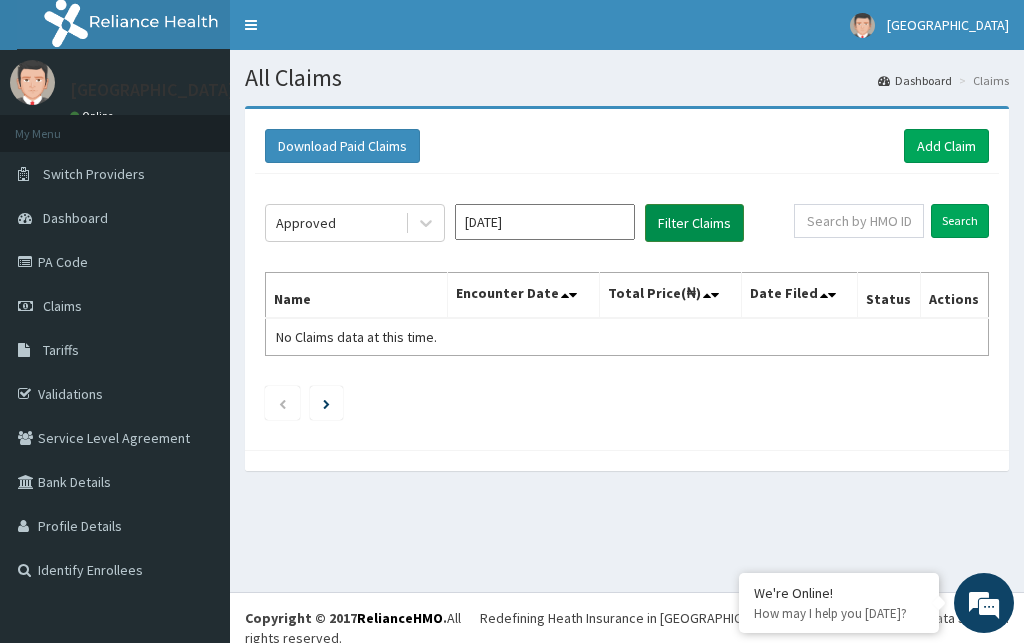 scroll, scrollTop: 0, scrollLeft: 0, axis: both 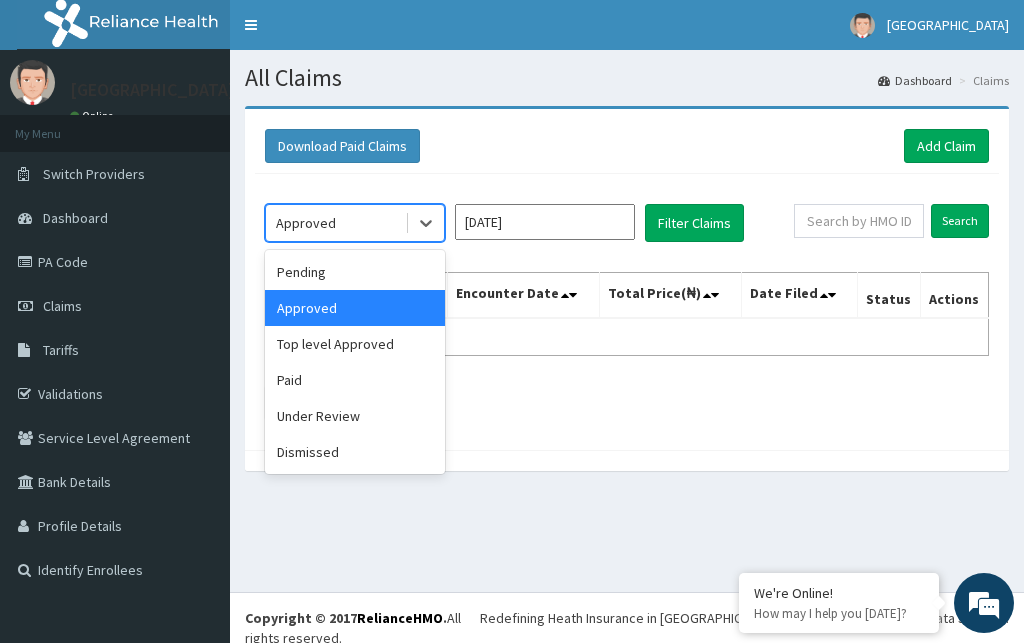 click on "Approved" at bounding box center (335, 223) 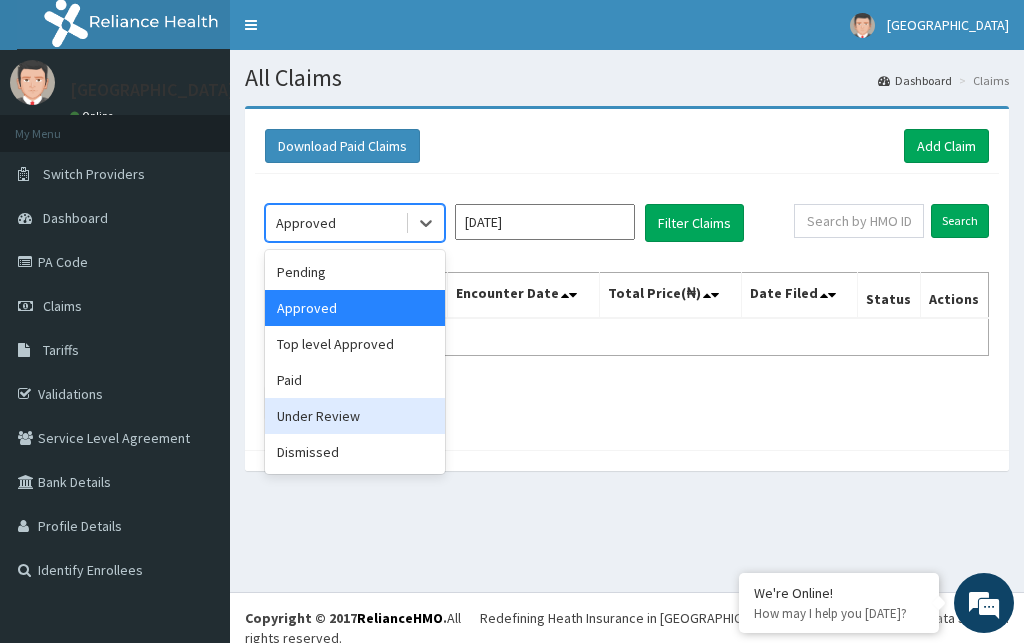 click on "Under Review" at bounding box center (355, 416) 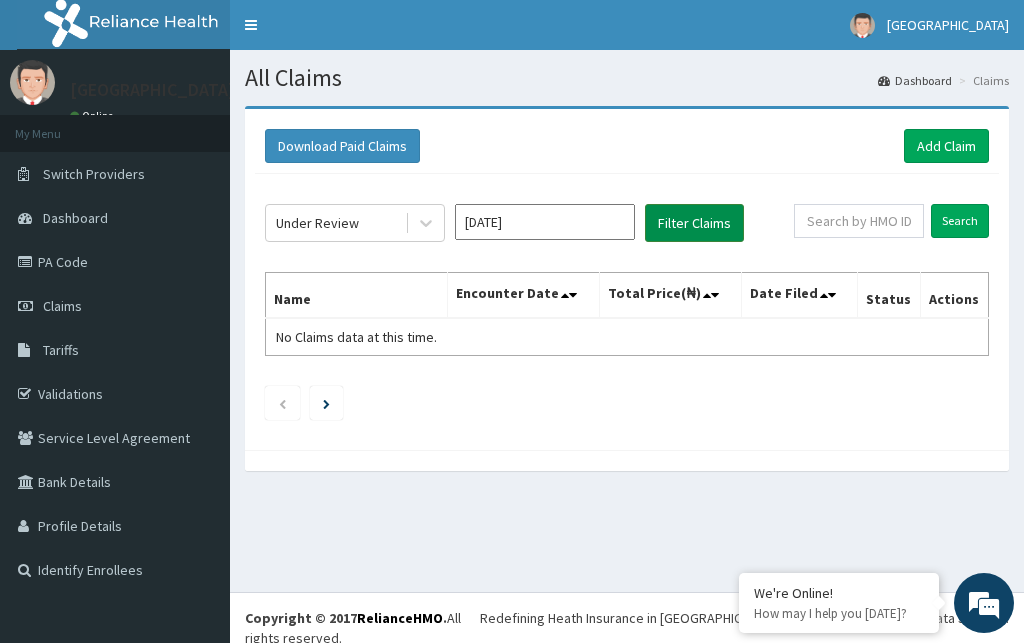 click on "Filter Claims" at bounding box center [694, 223] 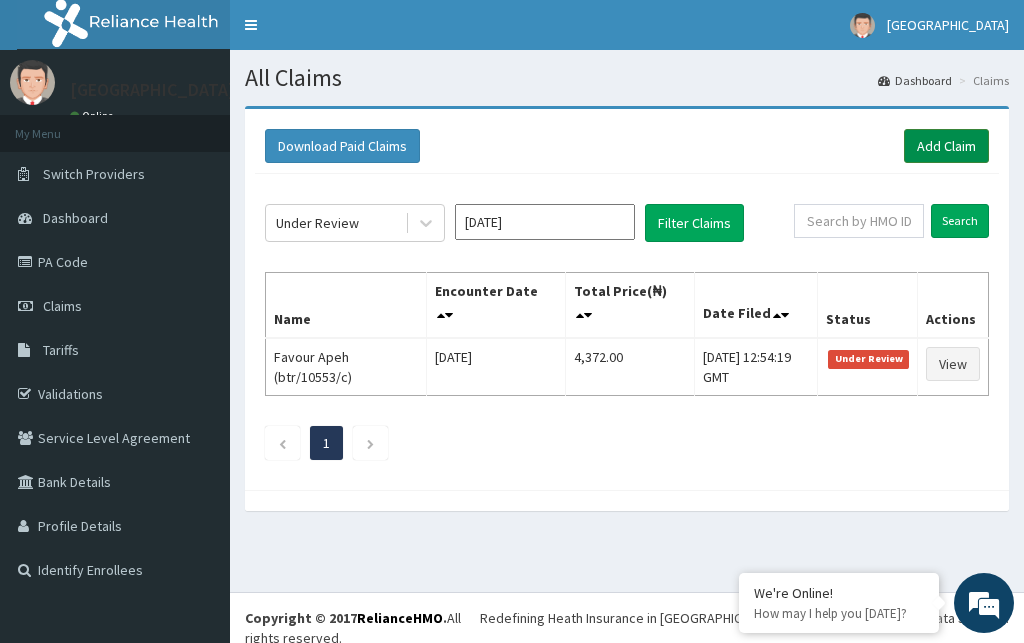 click on "Add Claim" at bounding box center [946, 146] 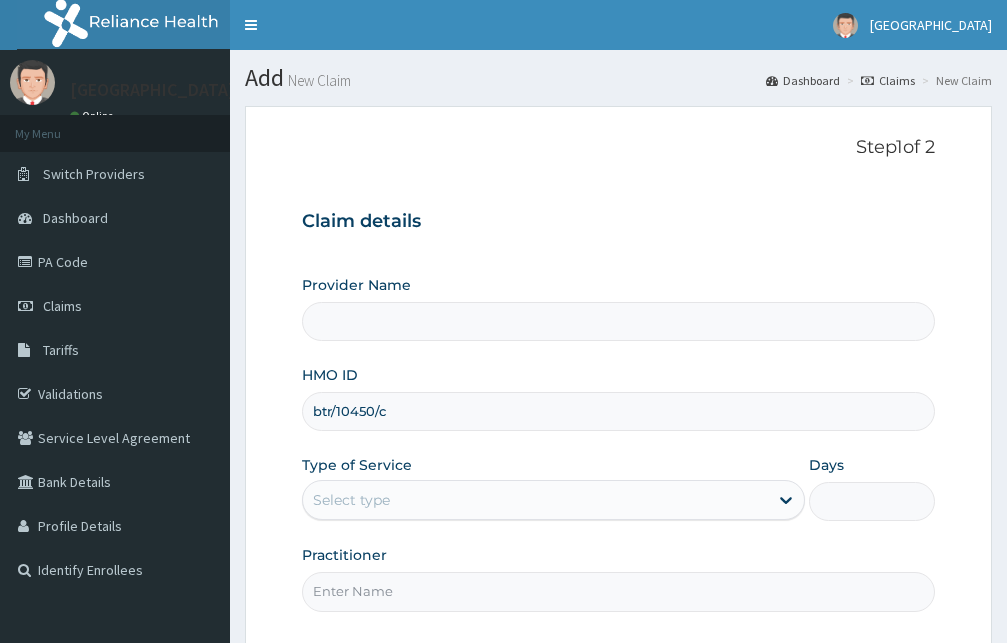 scroll, scrollTop: 0, scrollLeft: 0, axis: both 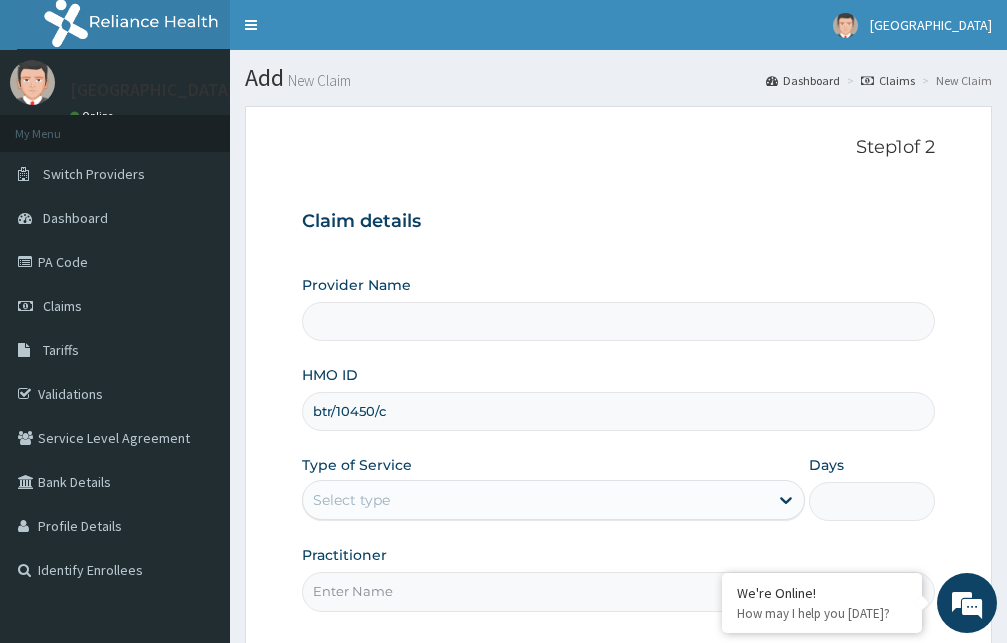 type on "btr/10450/c" 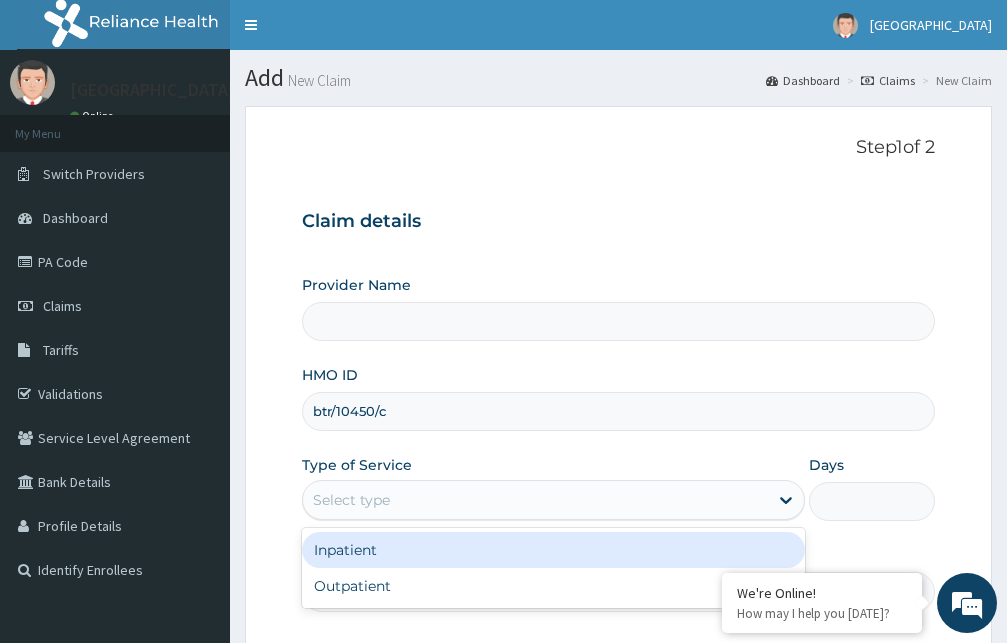click on "Select type" at bounding box center (535, 500) 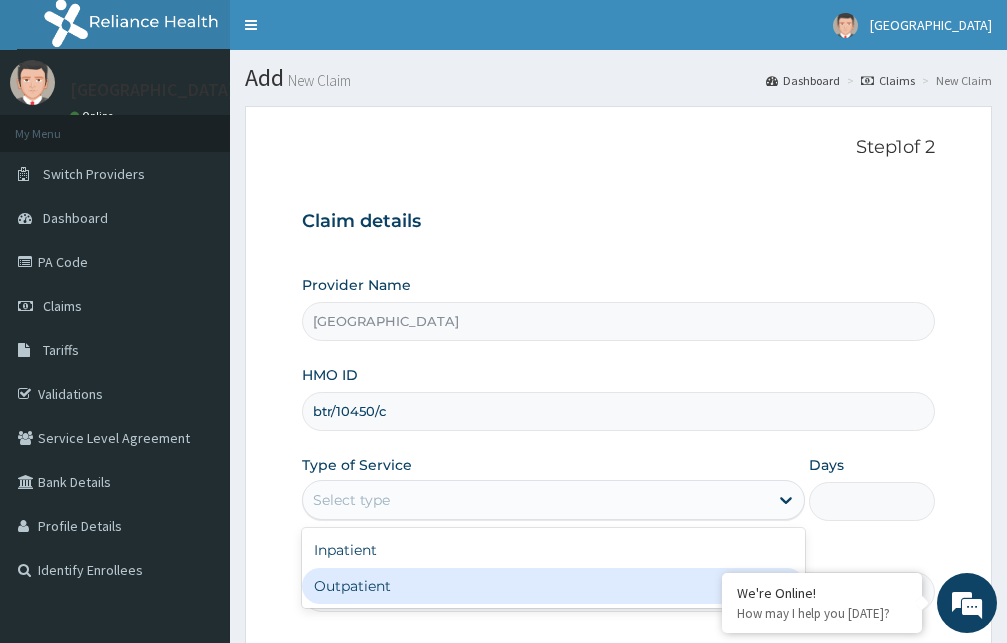 click on "Outpatient" at bounding box center (553, 586) 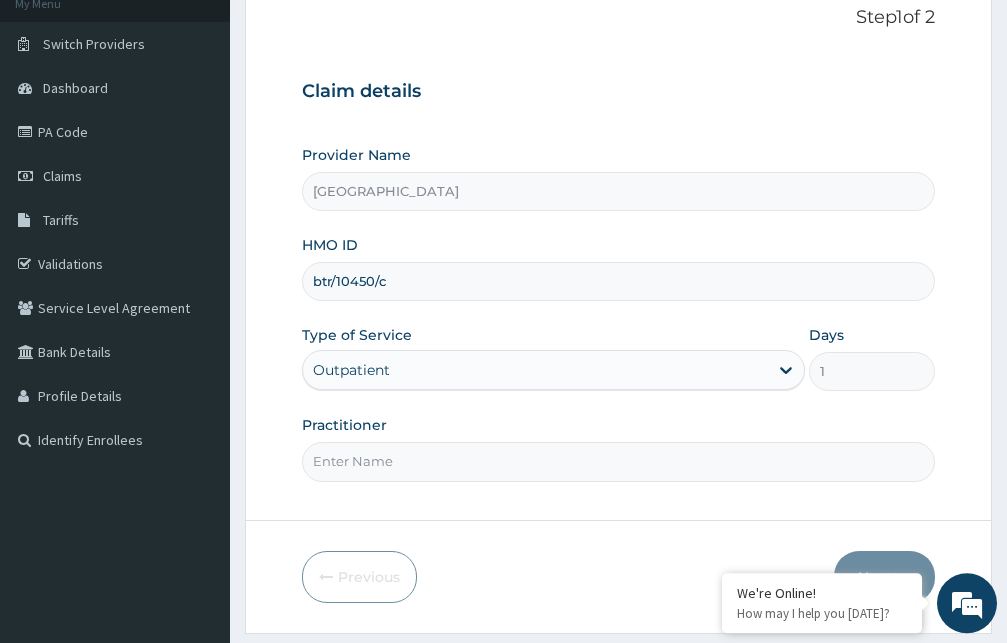 scroll, scrollTop: 187, scrollLeft: 0, axis: vertical 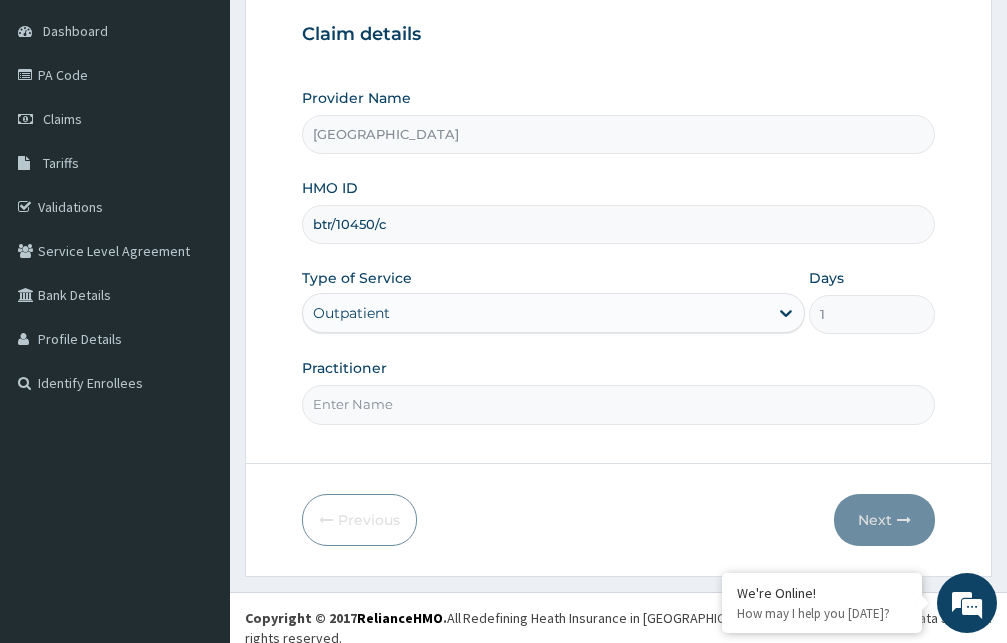 click on "Practitioner" at bounding box center (618, 404) 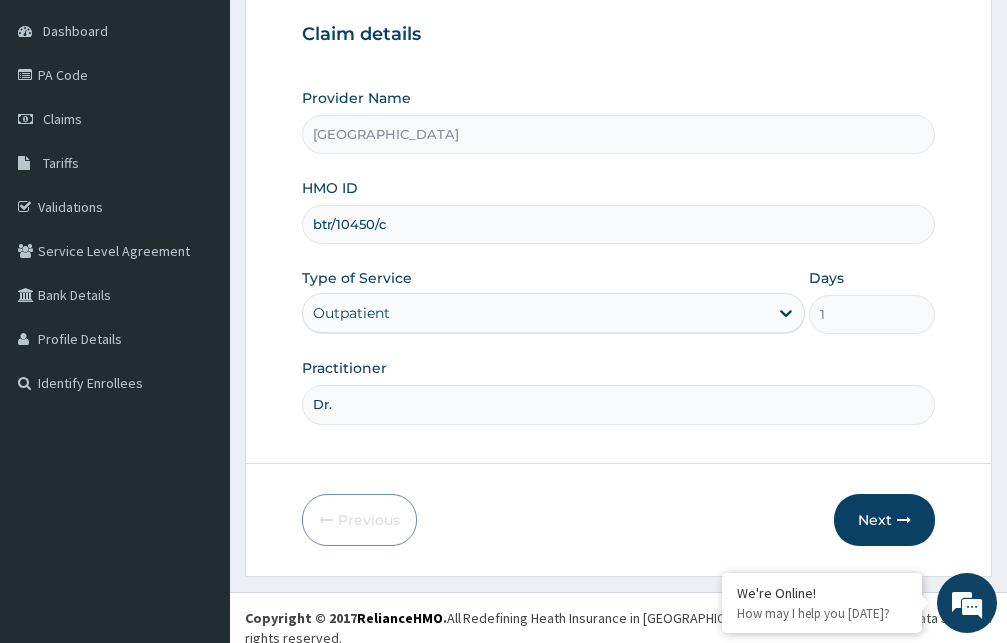 scroll, scrollTop: 0, scrollLeft: 0, axis: both 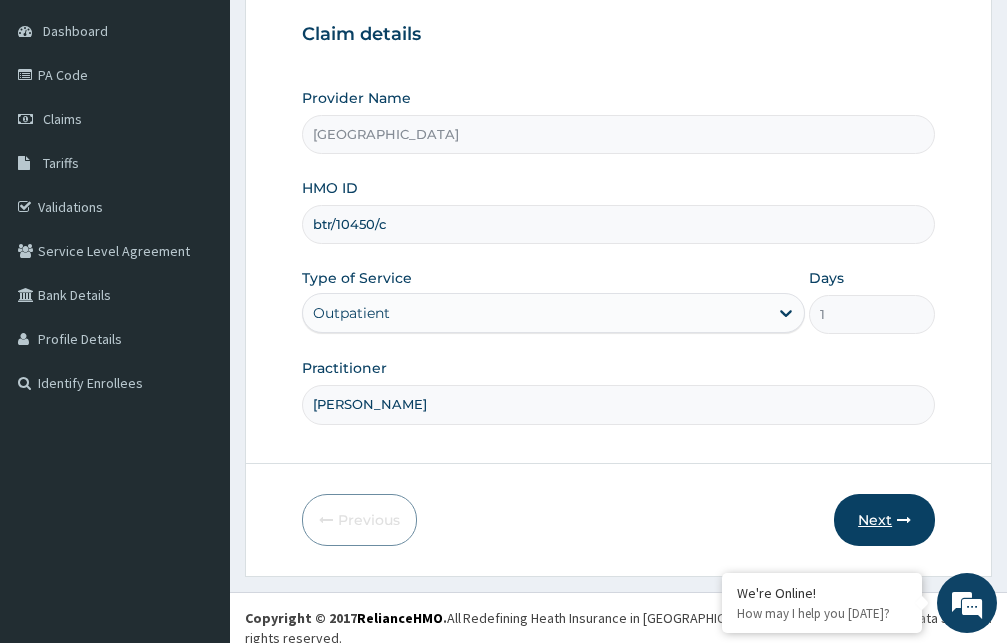 type on "[PERSON_NAME]" 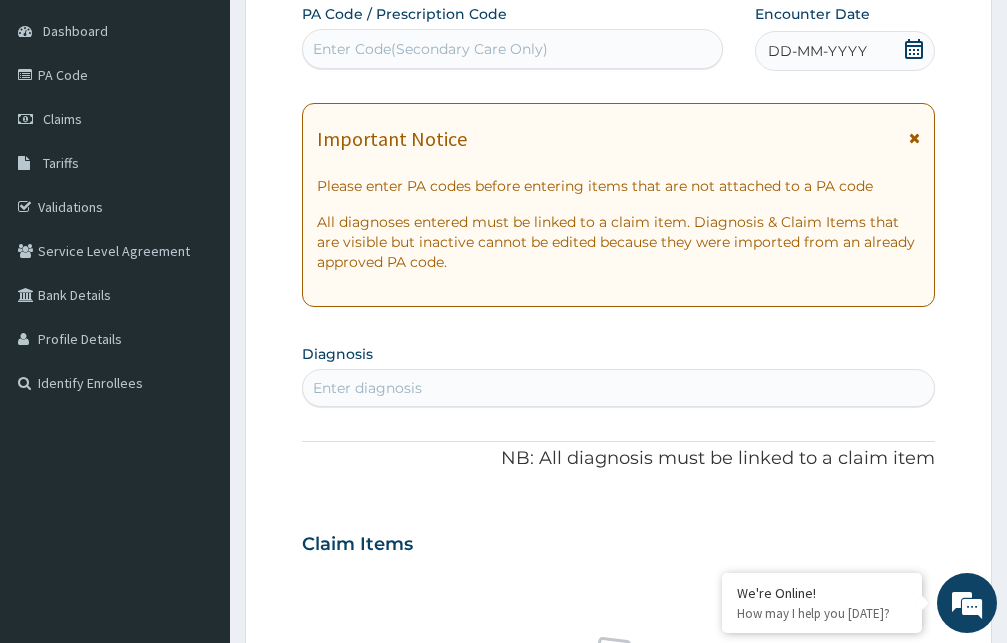 click at bounding box center [914, 138] 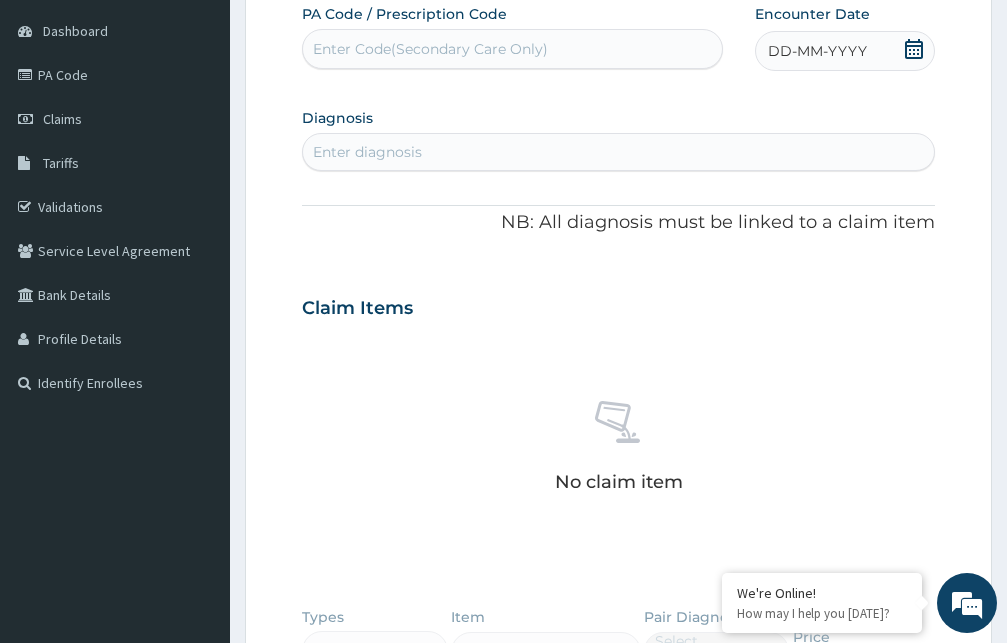 click 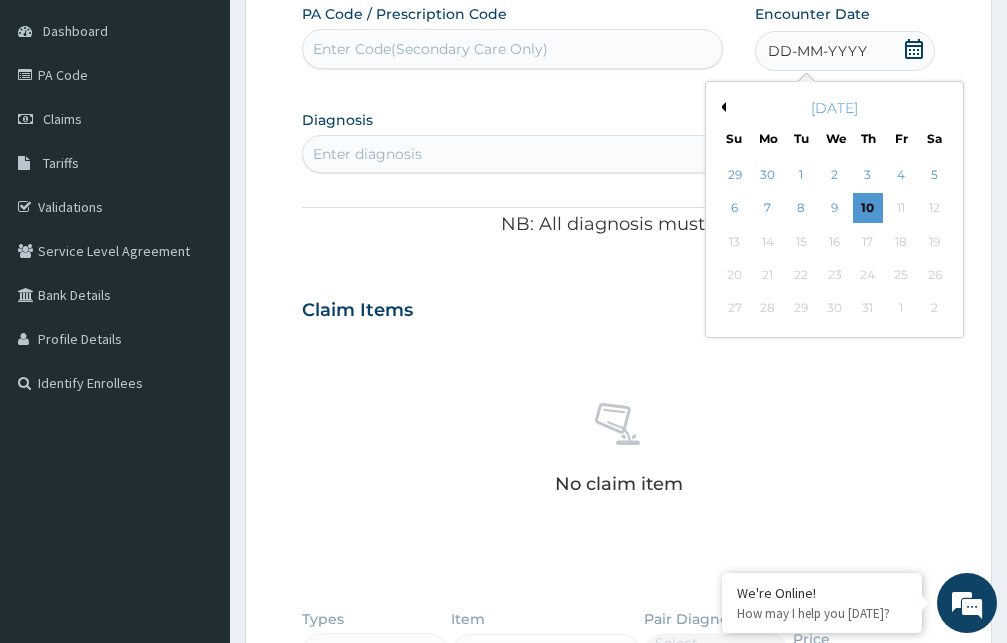 scroll, scrollTop: 85, scrollLeft: 0, axis: vertical 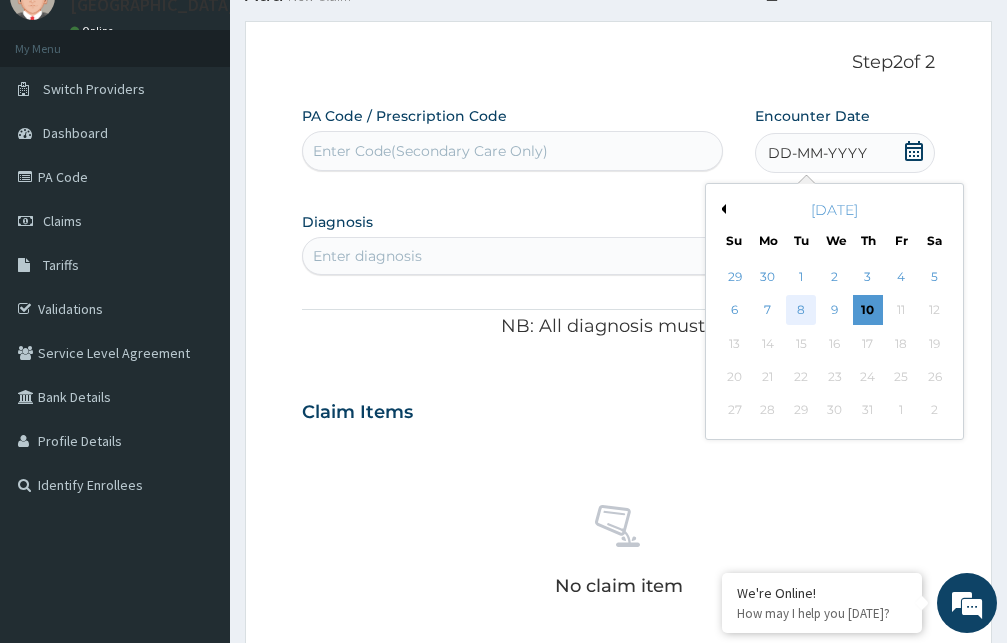 click on "8" at bounding box center (801, 311) 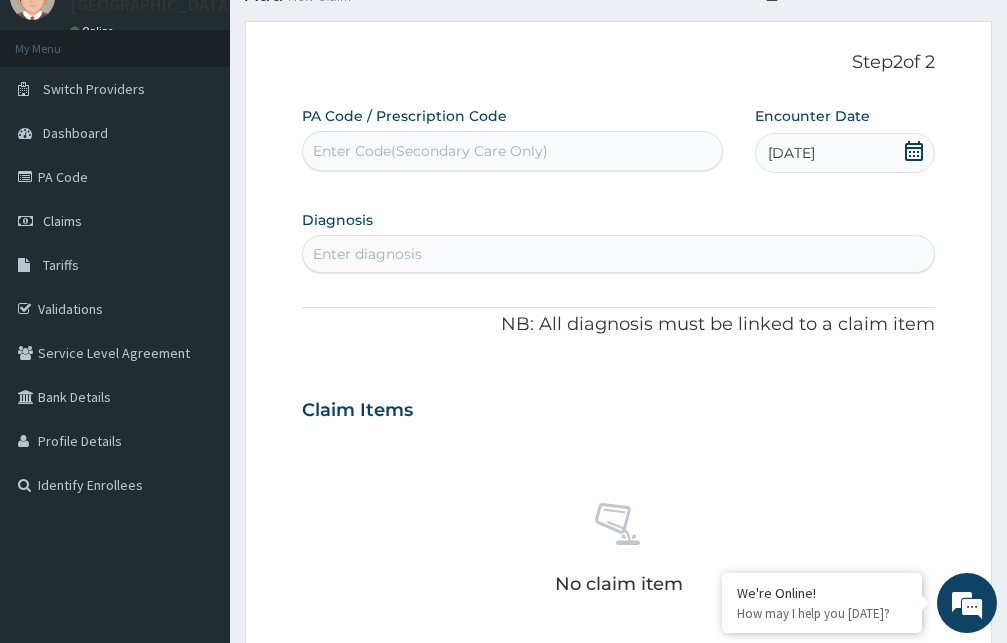 click on "Enter diagnosis" at bounding box center (618, 254) 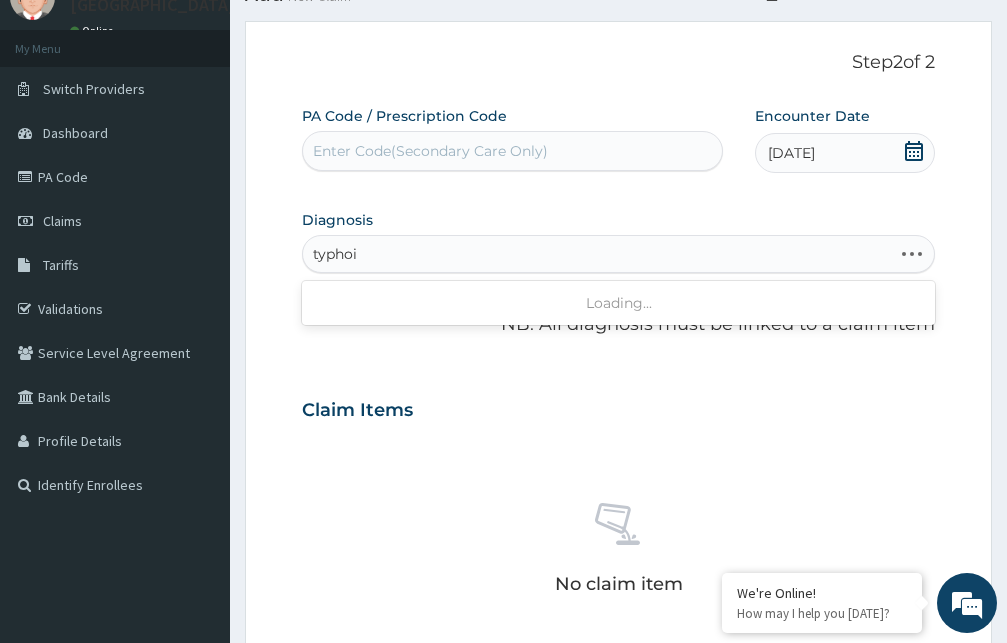 type on "[MEDICAL_DATA]" 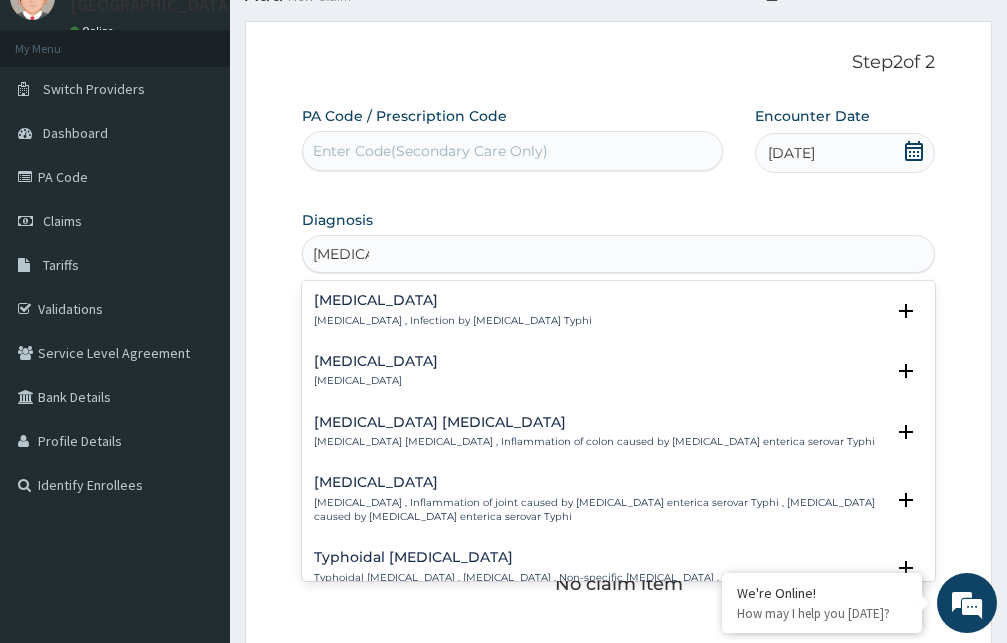 click on "[MEDICAL_DATA] [MEDICAL_DATA] , Infection by [MEDICAL_DATA] Typhi" at bounding box center (453, 310) 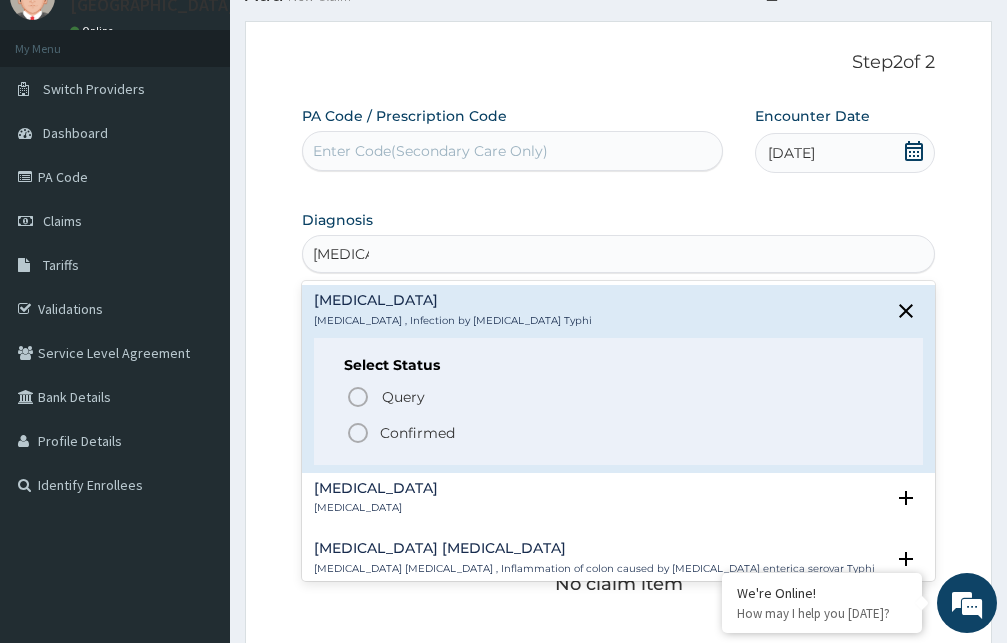 click on "Confirmed" at bounding box center [417, 433] 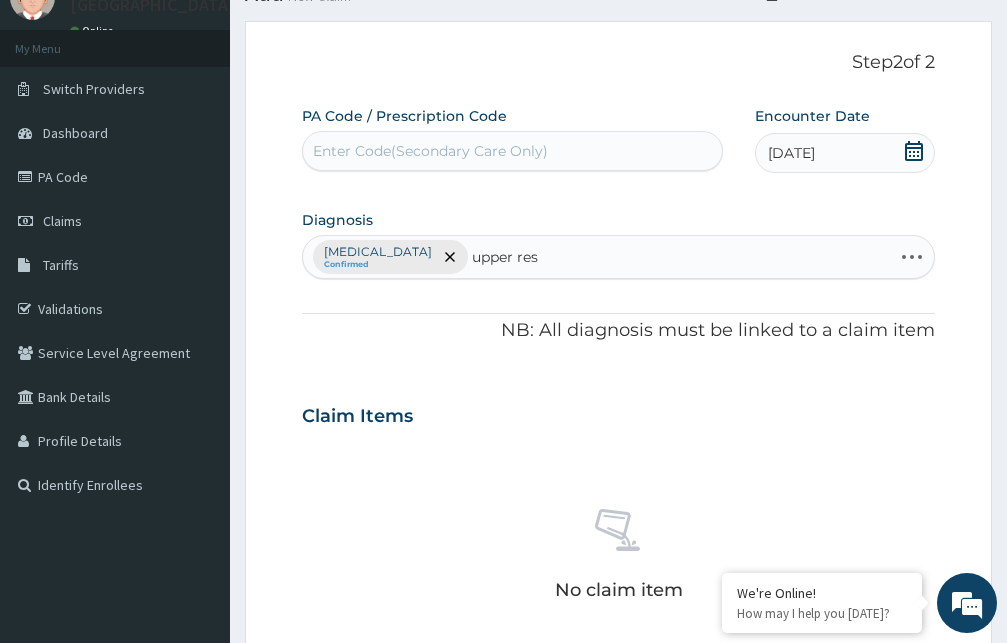 type on "upper resp" 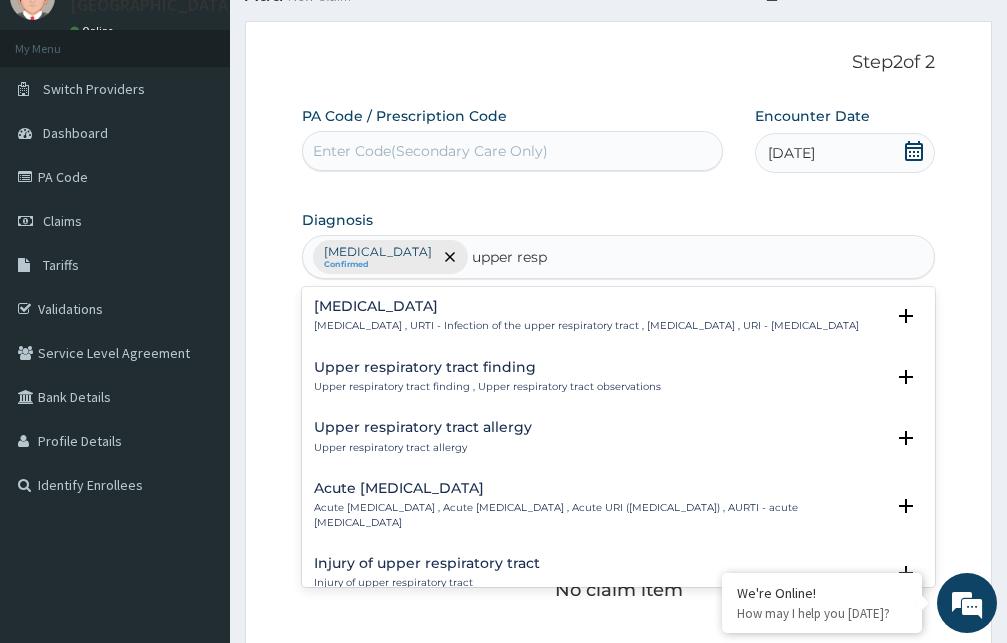 click on "[MEDICAL_DATA]" at bounding box center [586, 306] 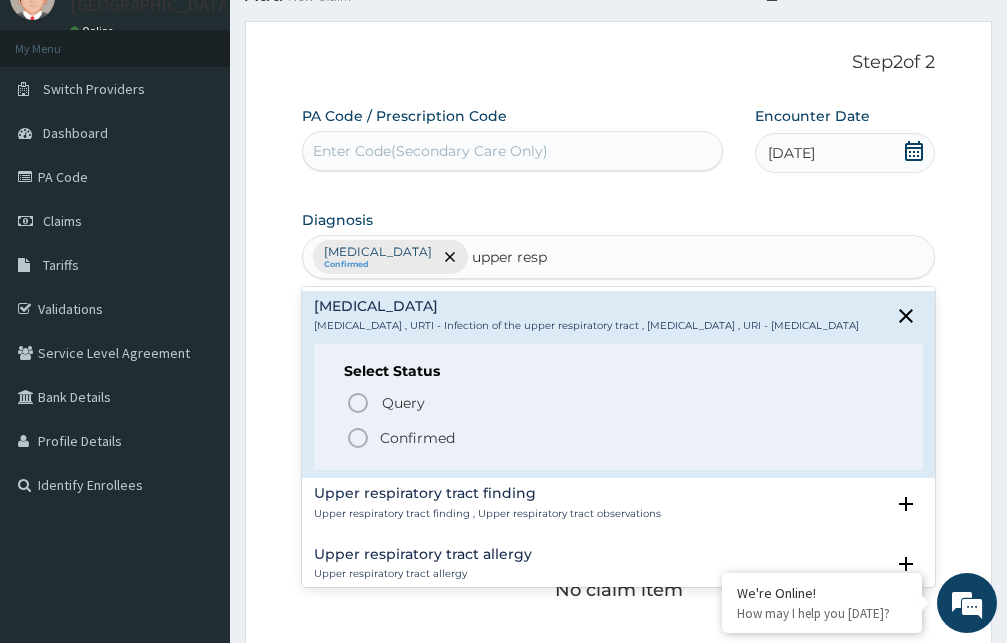 click on "Confirmed" at bounding box center (417, 438) 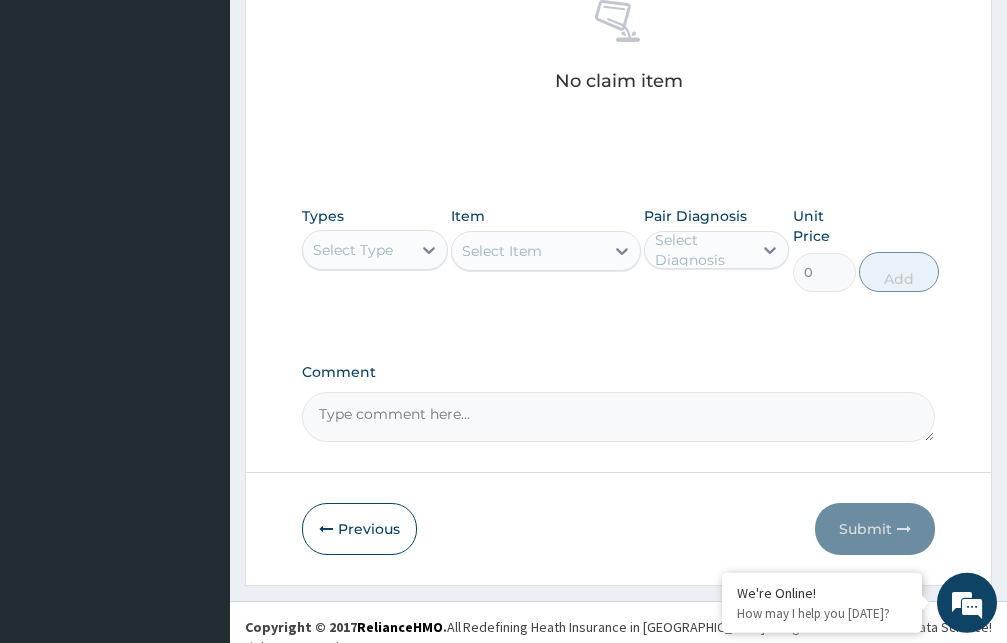 scroll, scrollTop: 595, scrollLeft: 0, axis: vertical 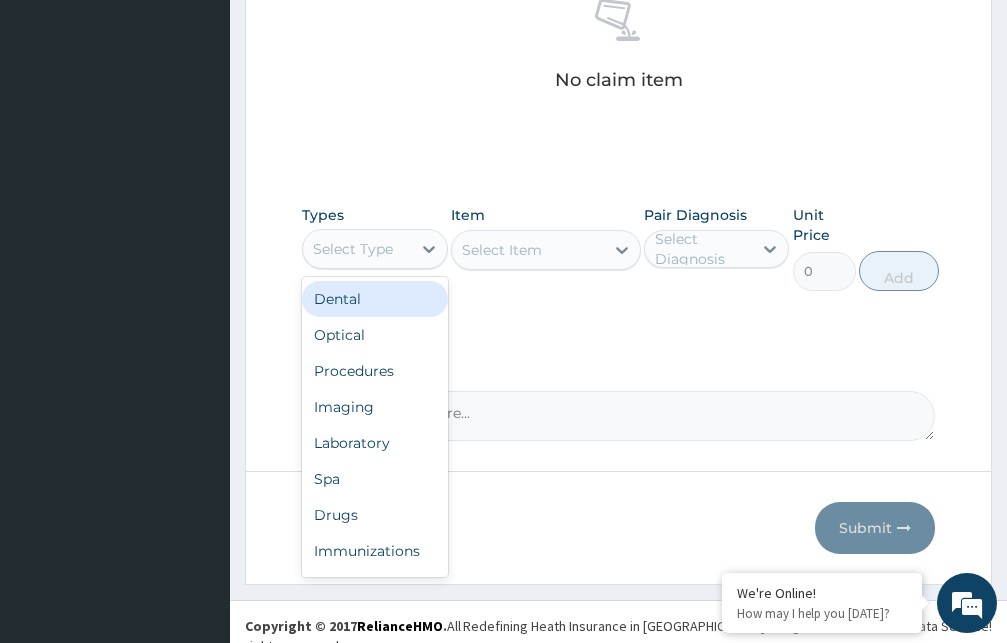 click on "Select Type" at bounding box center (357, 249) 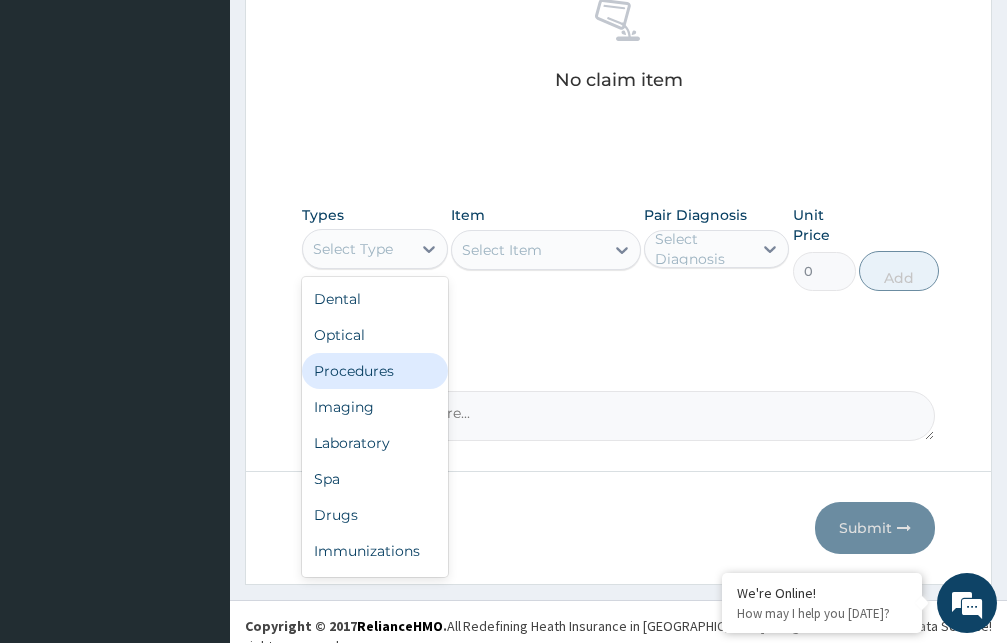 click on "Procedures" at bounding box center [375, 371] 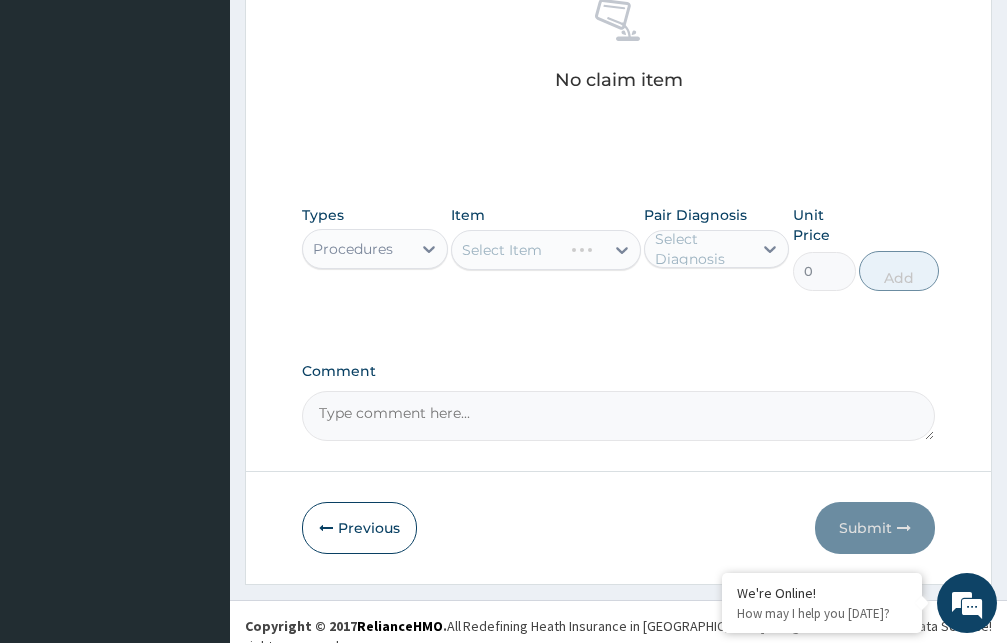 click on "Select Item" at bounding box center (546, 250) 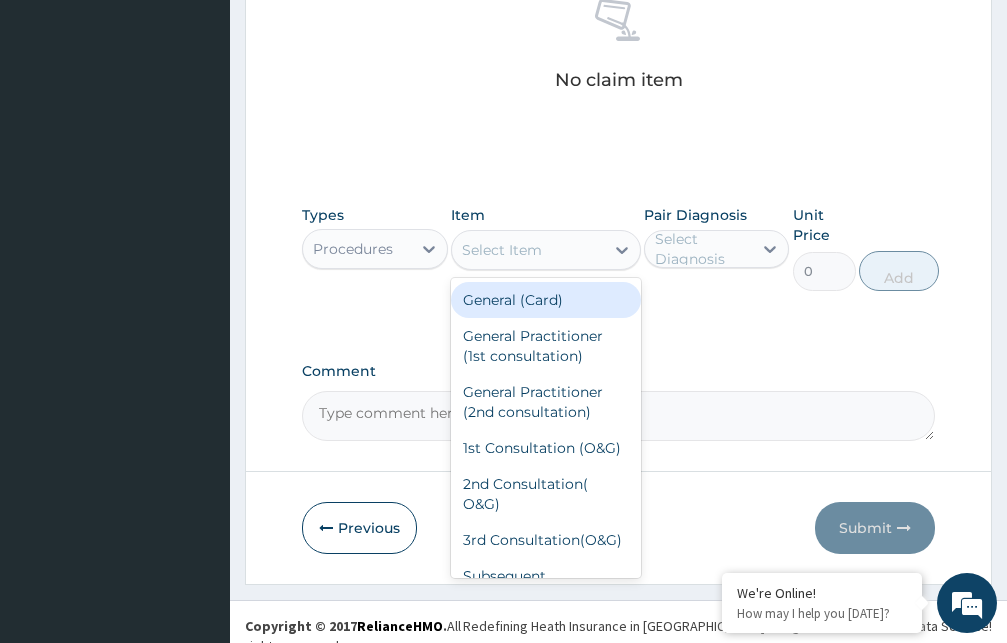 click on "Select Item" at bounding box center [502, 250] 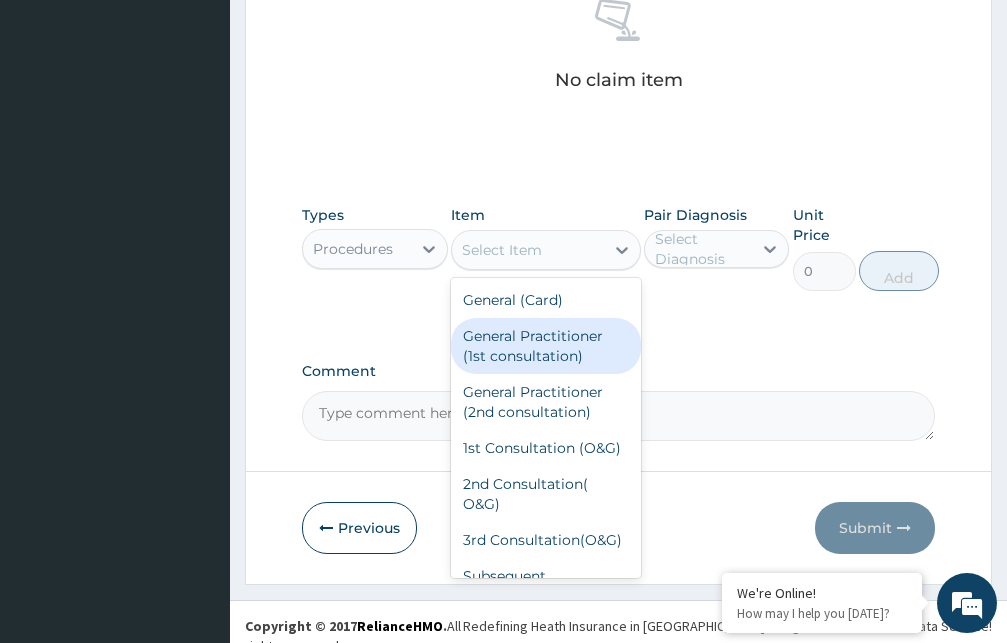 click on "General Practitioner (1st consultation)" at bounding box center (546, 346) 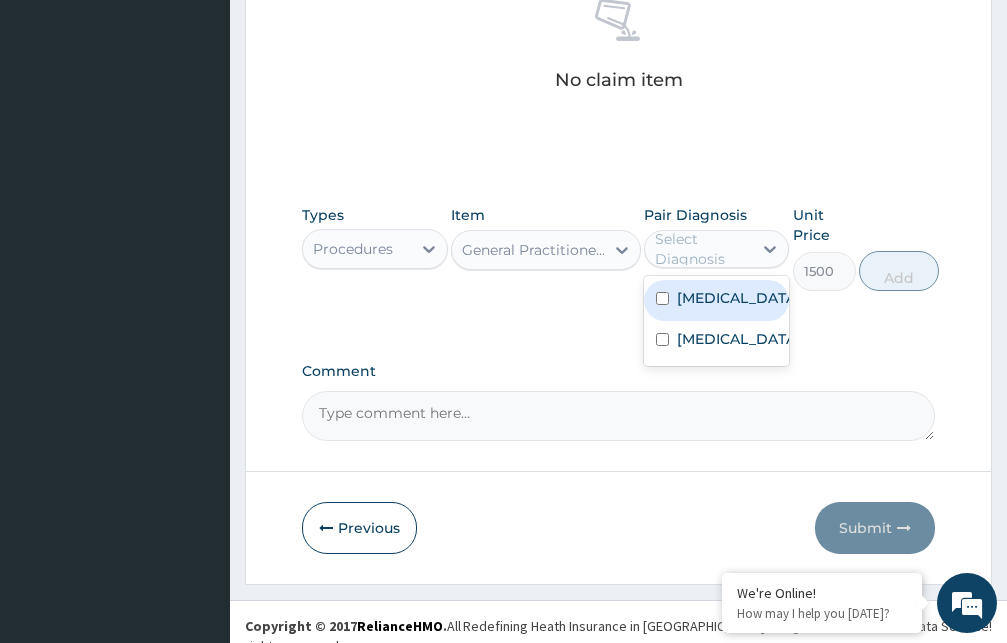 click on "Select Diagnosis" at bounding box center (703, 249) 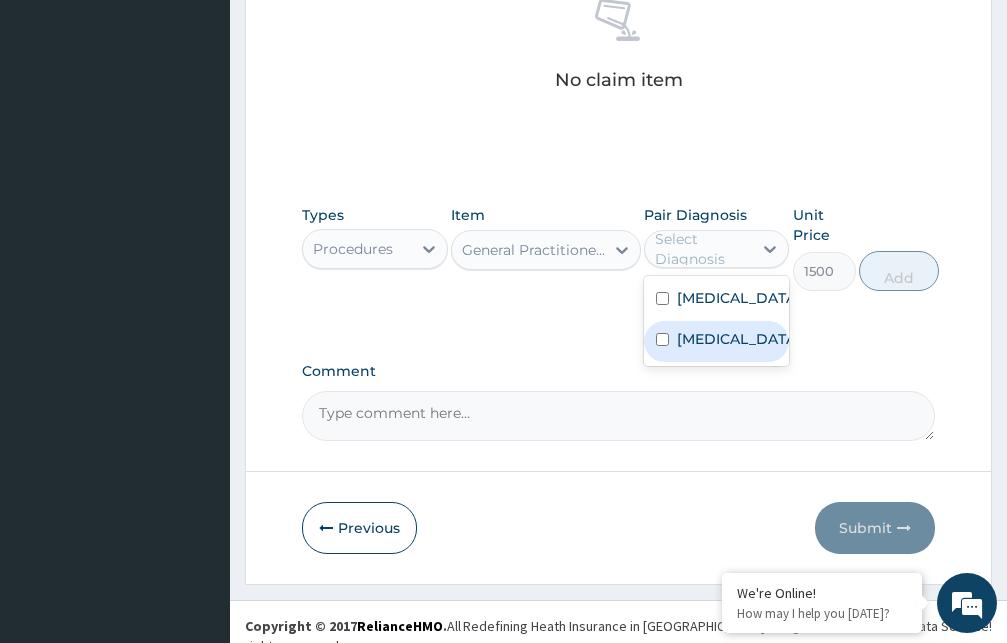click on "[MEDICAL_DATA]" at bounding box center (738, 339) 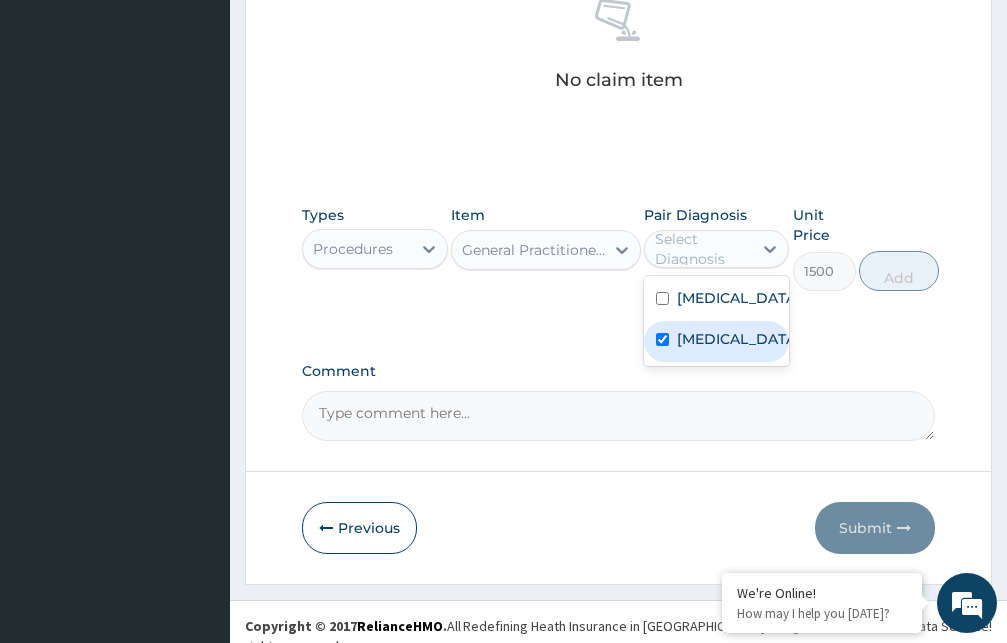 checkbox on "true" 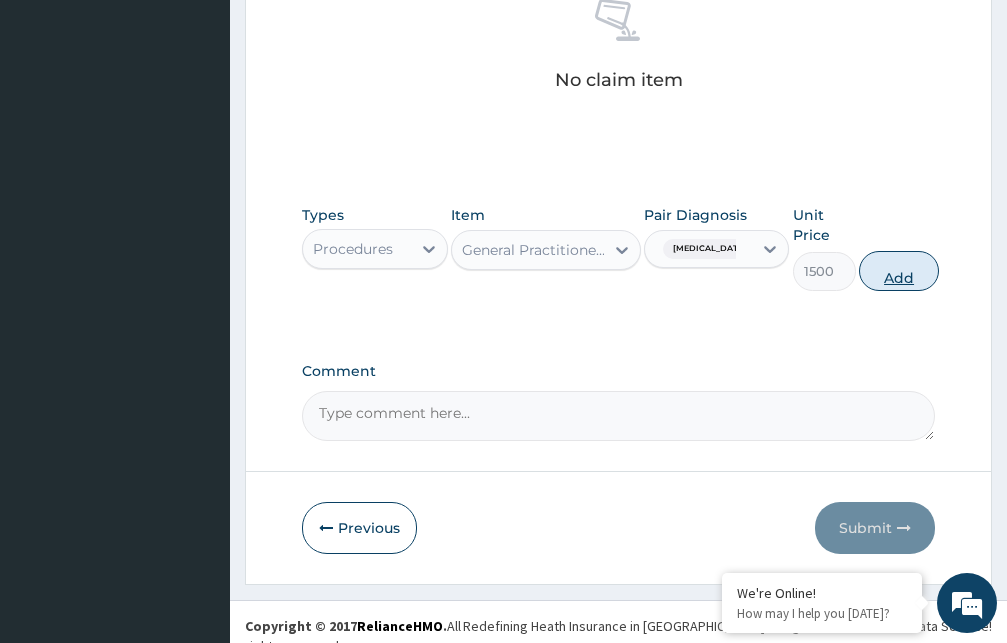 click on "Add" at bounding box center [899, 271] 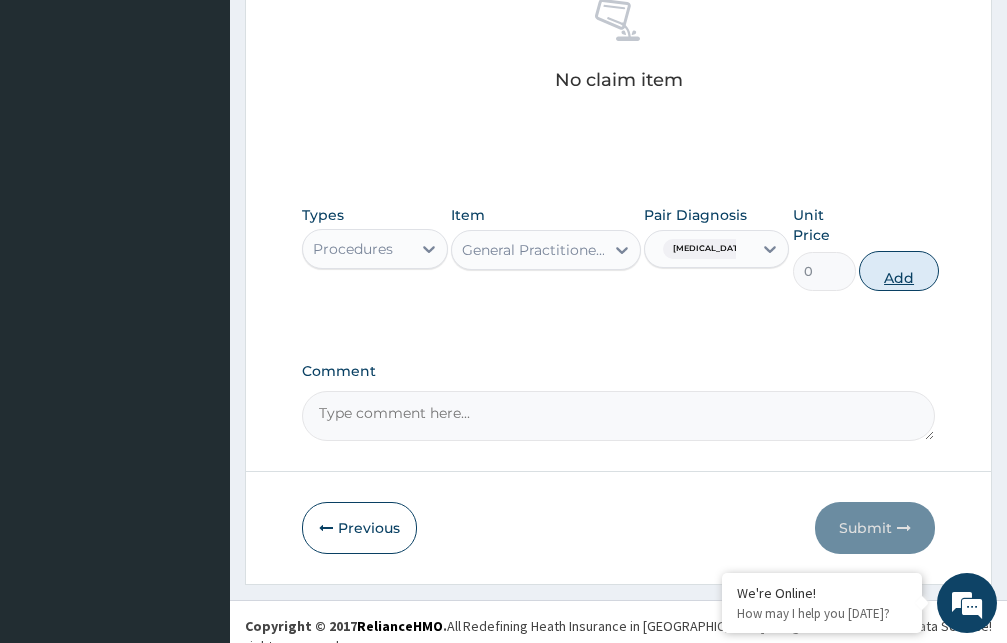 scroll, scrollTop: 525, scrollLeft: 0, axis: vertical 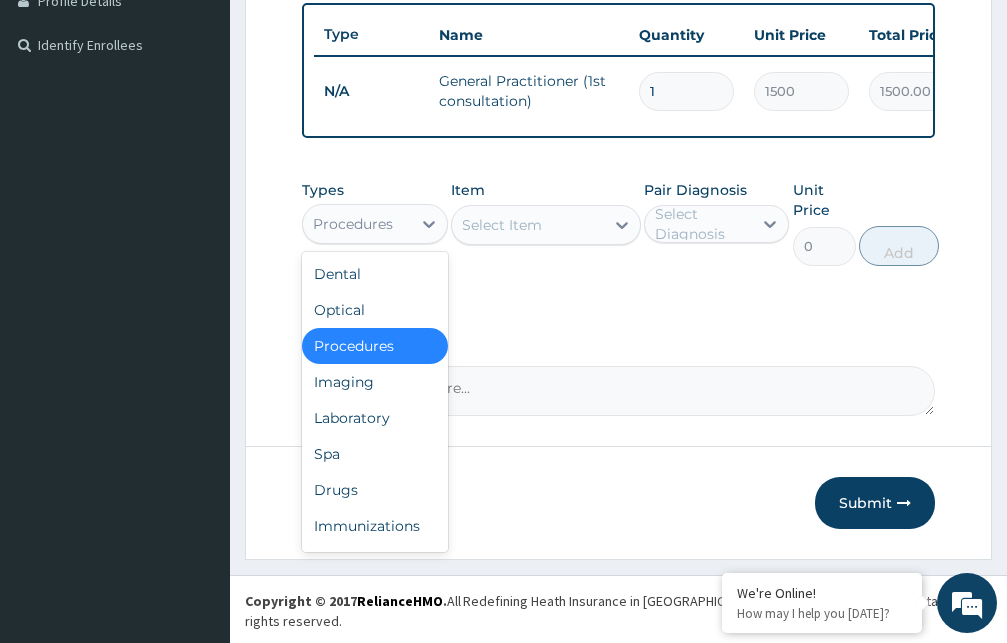 click on "Procedures" at bounding box center [353, 224] 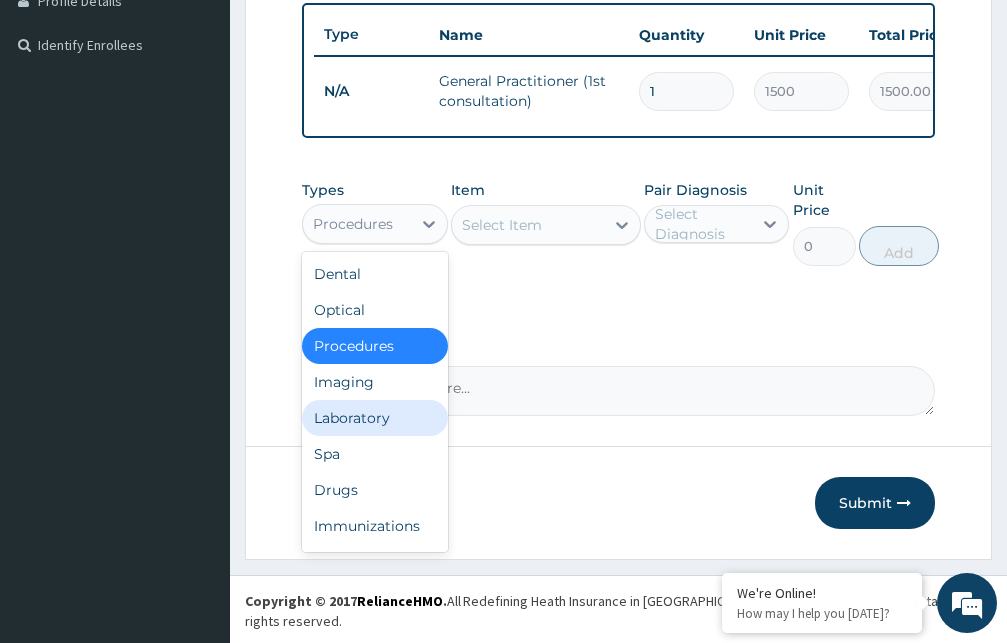 click on "Laboratory" at bounding box center [375, 418] 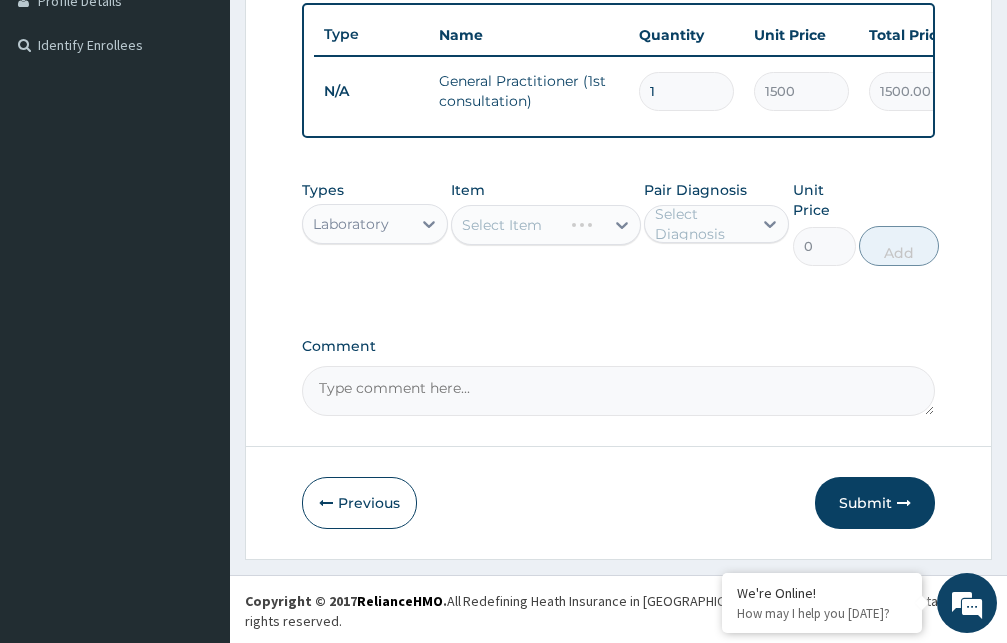 click on "Select Item" at bounding box center (546, 225) 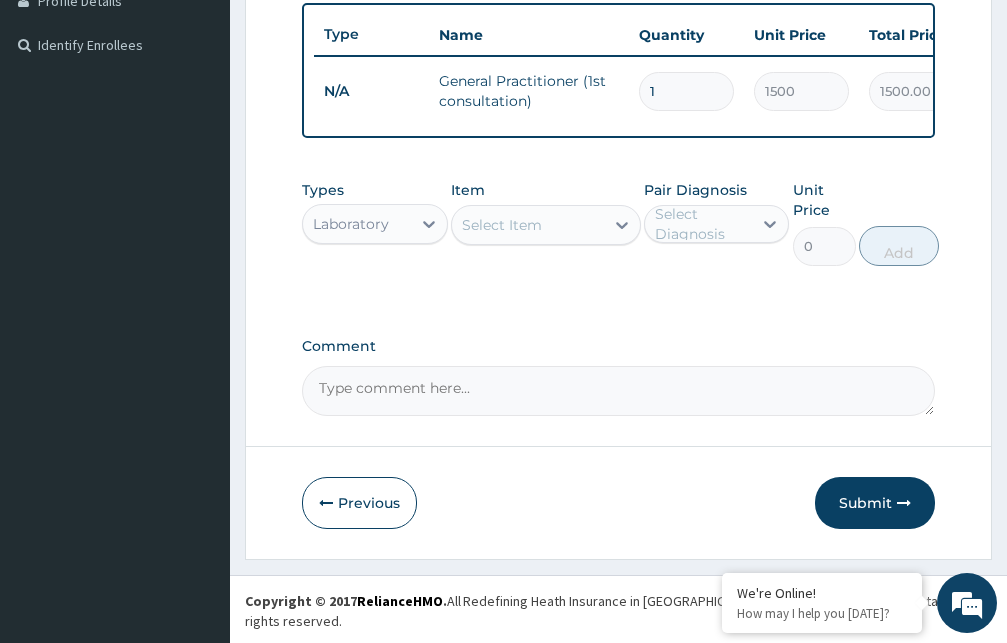 click on "Select Item" at bounding box center [502, 225] 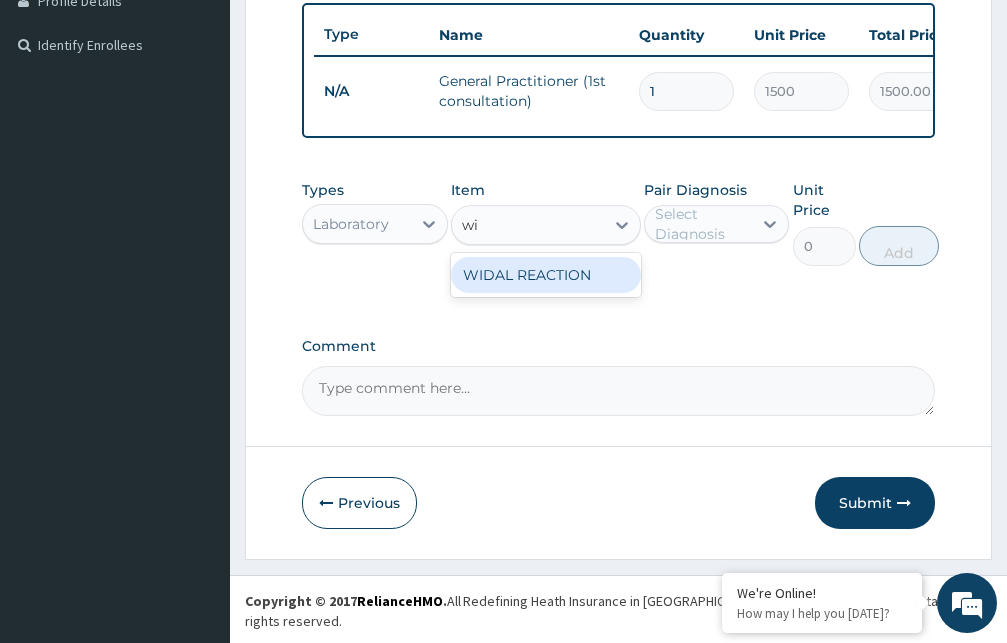 type on "wid" 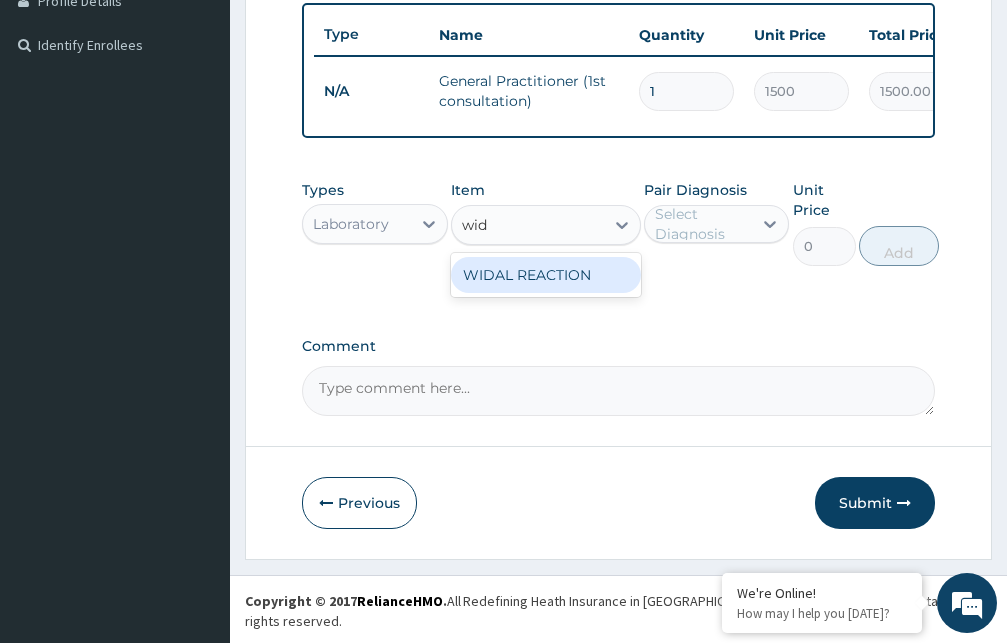 click on "WIDAL REACTION" at bounding box center [546, 275] 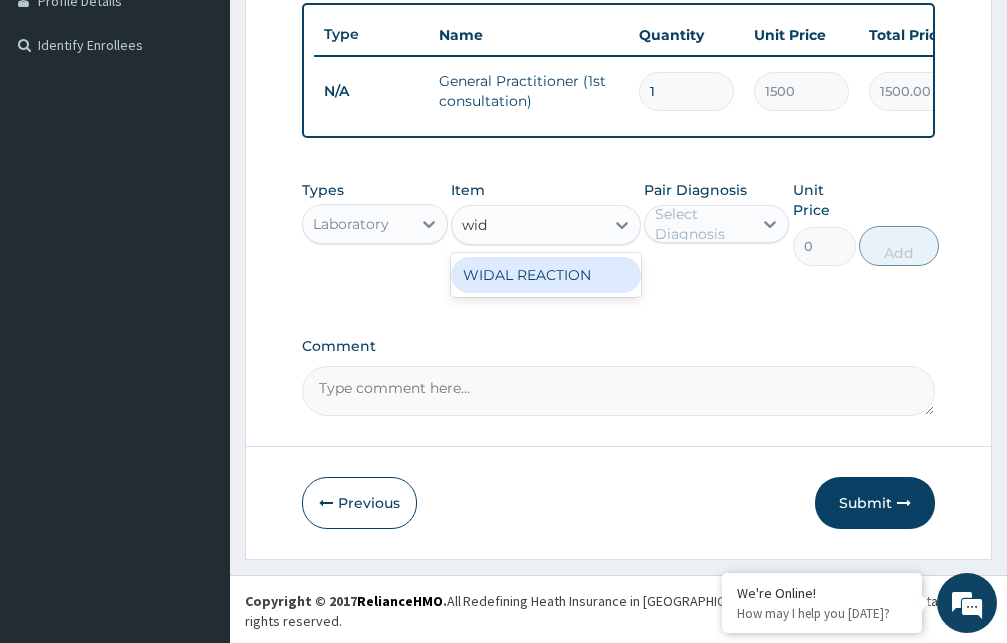 type 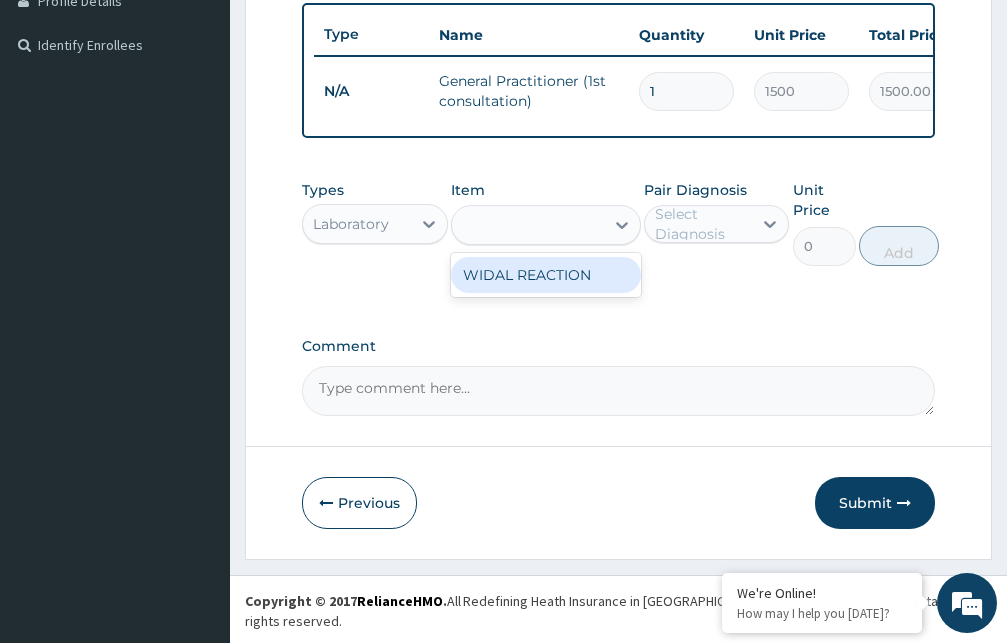 type on "800" 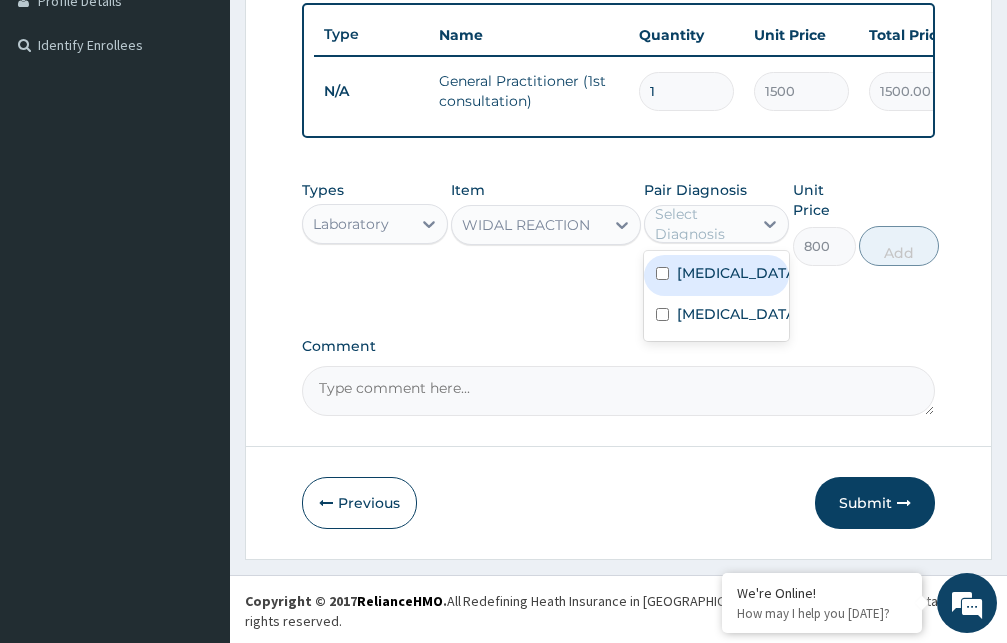 click on "Select Diagnosis" at bounding box center (703, 224) 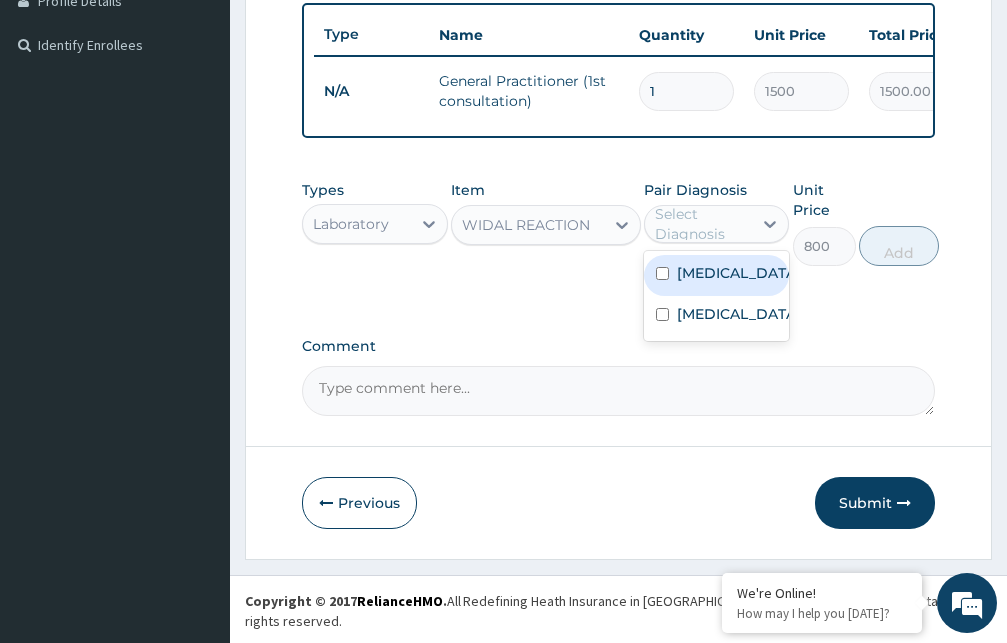 click on "[MEDICAL_DATA]" at bounding box center [738, 273] 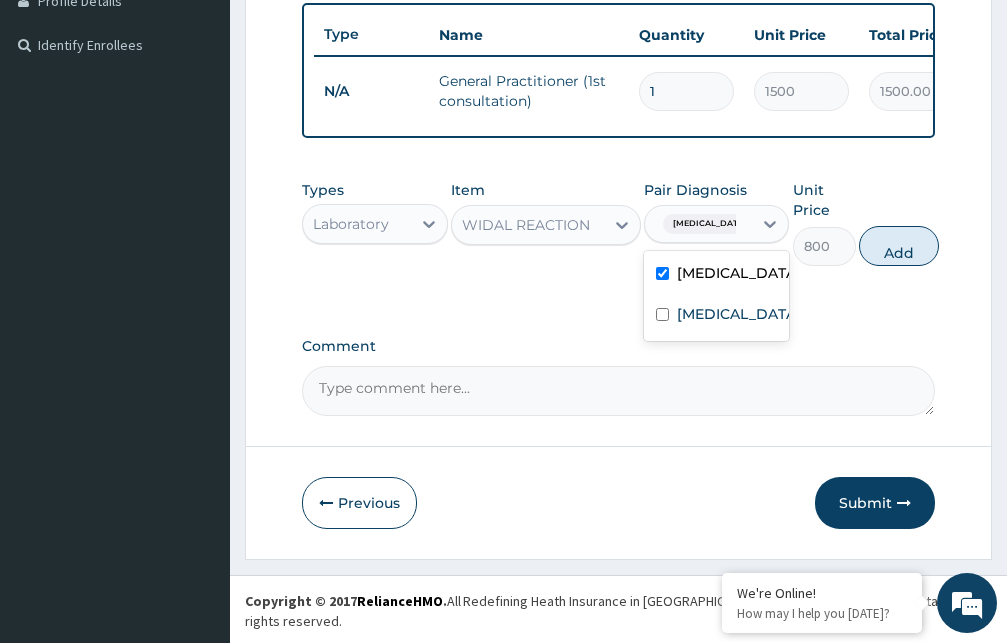 checkbox on "true" 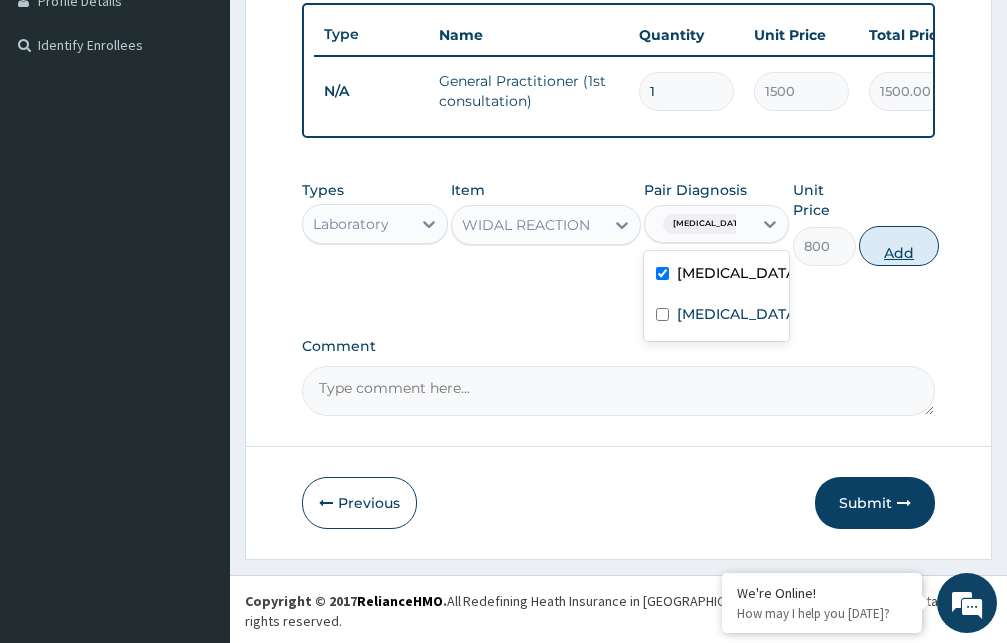 click on "Add" at bounding box center [899, 246] 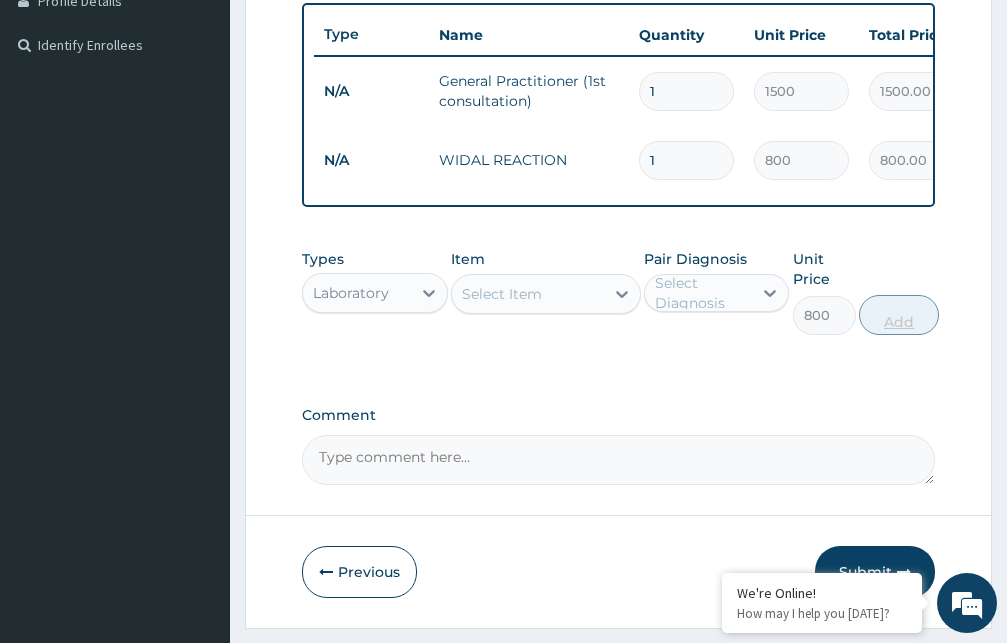 type on "0" 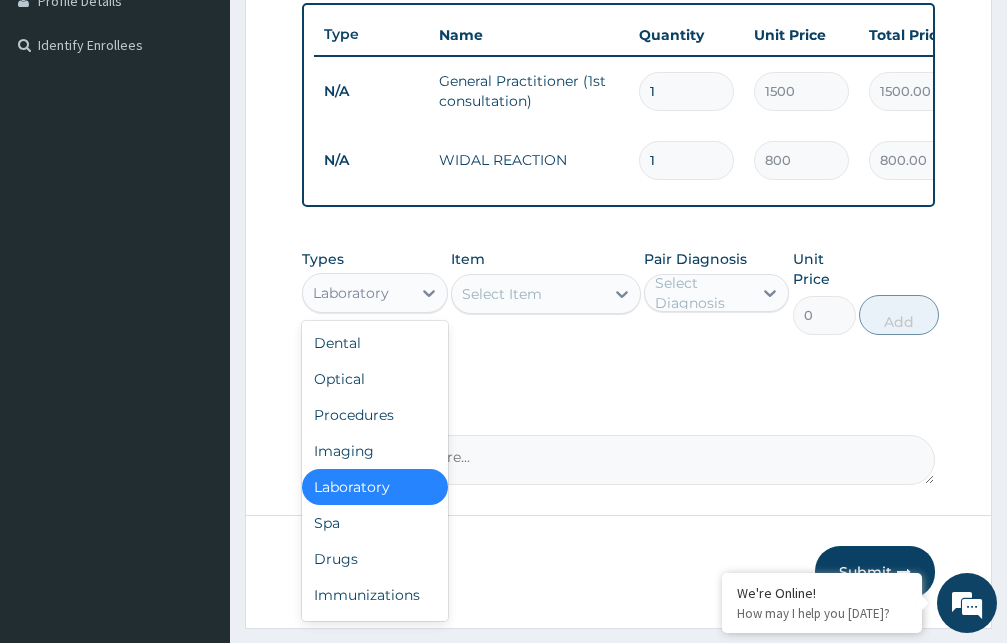 click on "Laboratory" at bounding box center [357, 293] 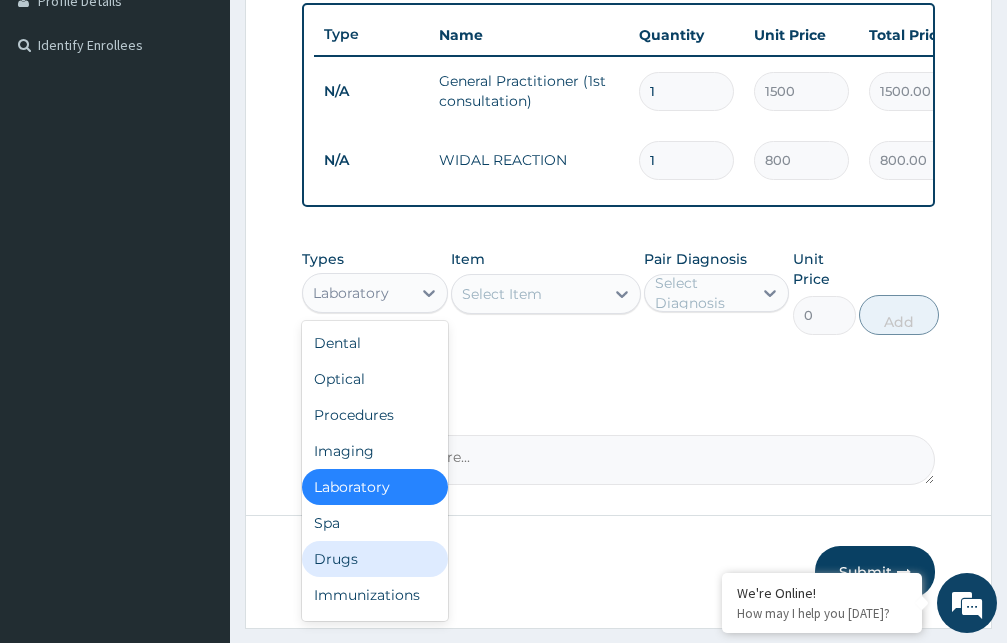 click on "Drugs" at bounding box center [375, 559] 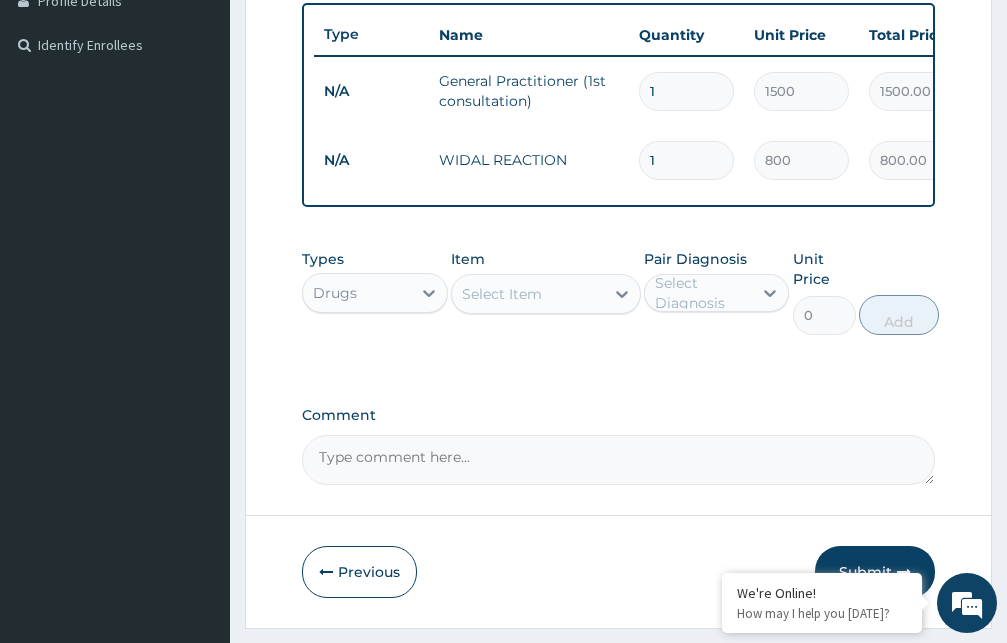 click on "Select Item" at bounding box center (528, 294) 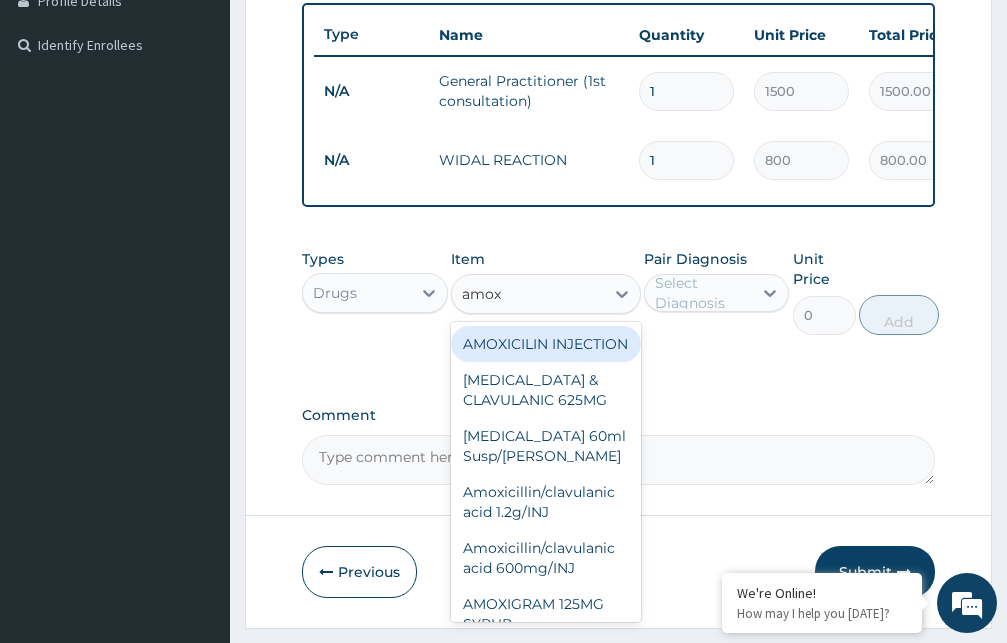 type on "amoxi" 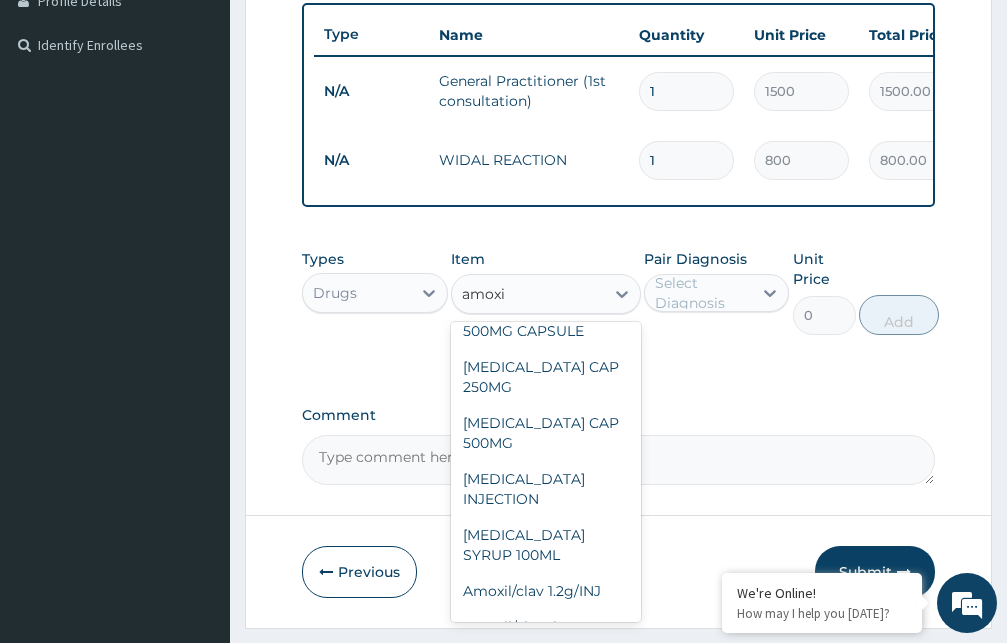 scroll, scrollTop: 408, scrollLeft: 0, axis: vertical 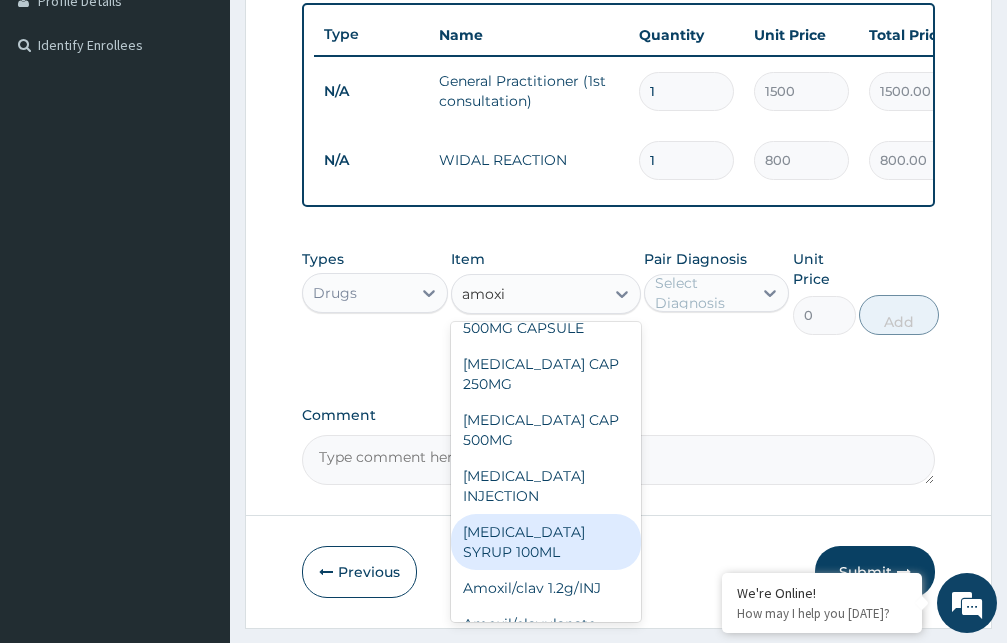 click on "[MEDICAL_DATA] SYRUP 100ML" at bounding box center (546, 542) 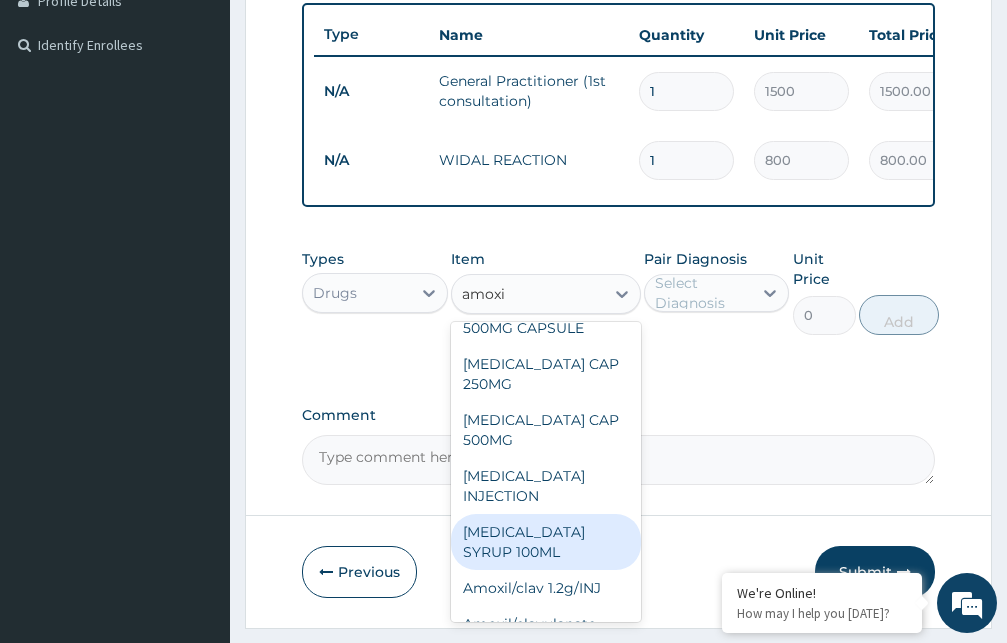 type 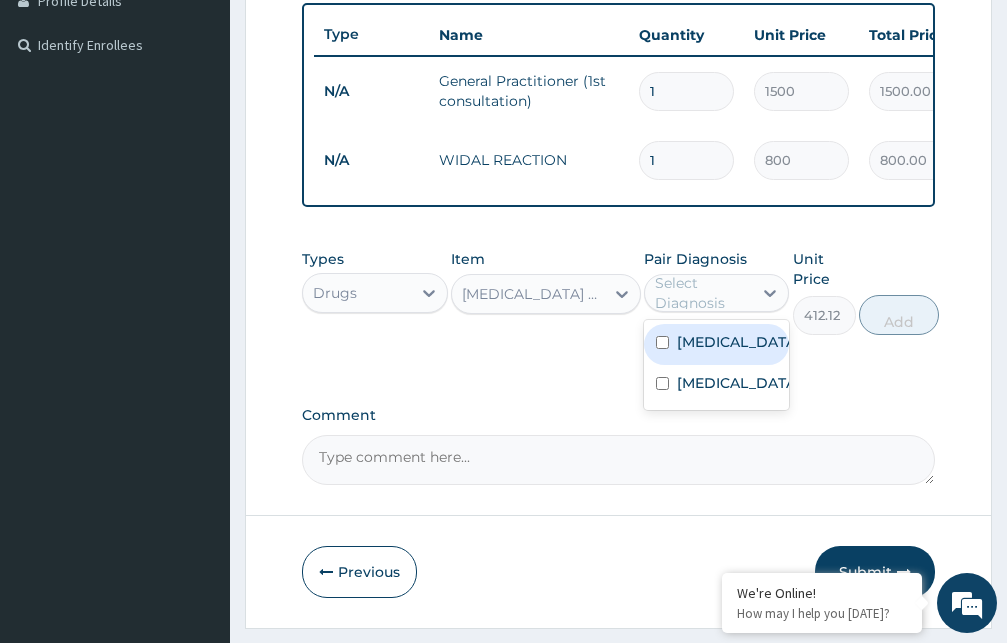click on "Select Diagnosis" at bounding box center [703, 293] 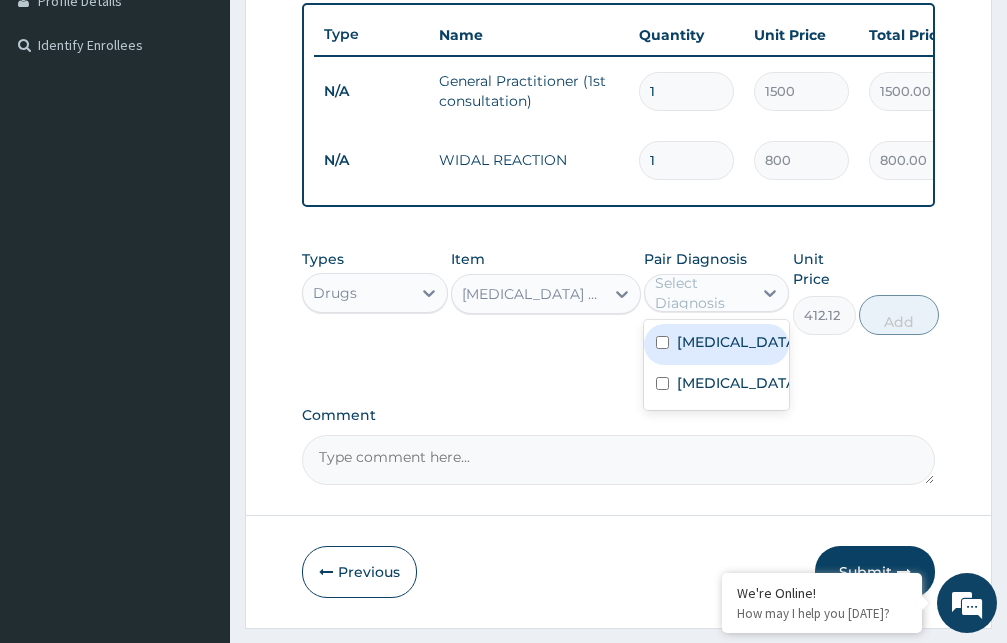 click on "[MEDICAL_DATA]" at bounding box center [738, 342] 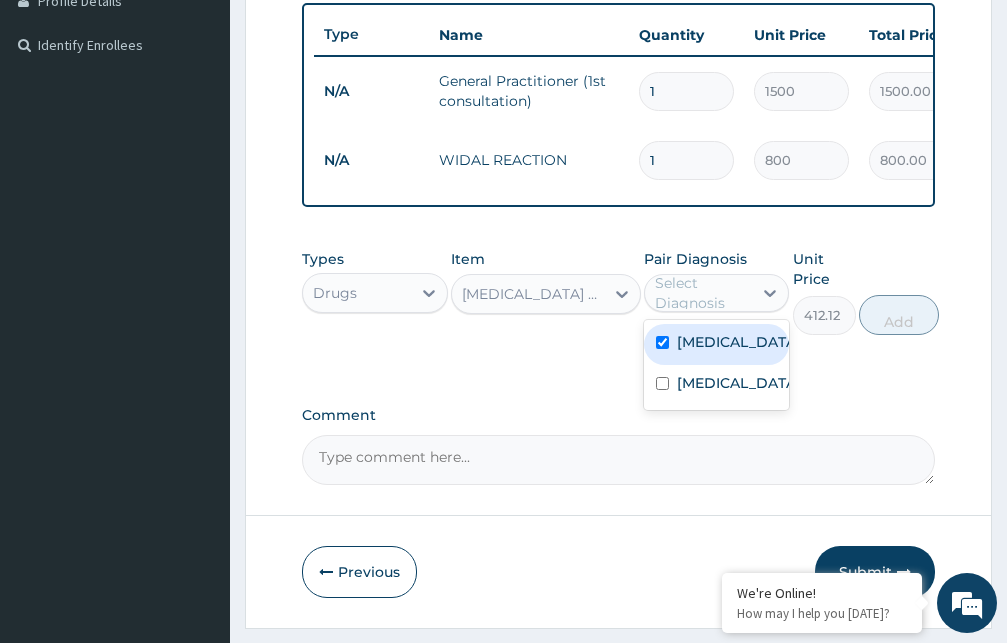 checkbox on "true" 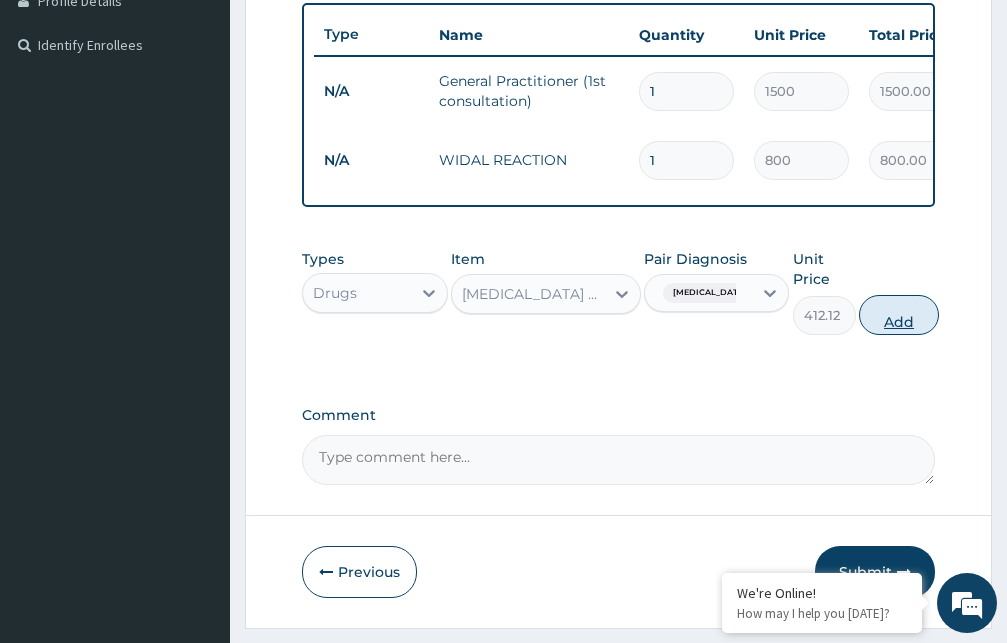 click on "Add" at bounding box center (899, 315) 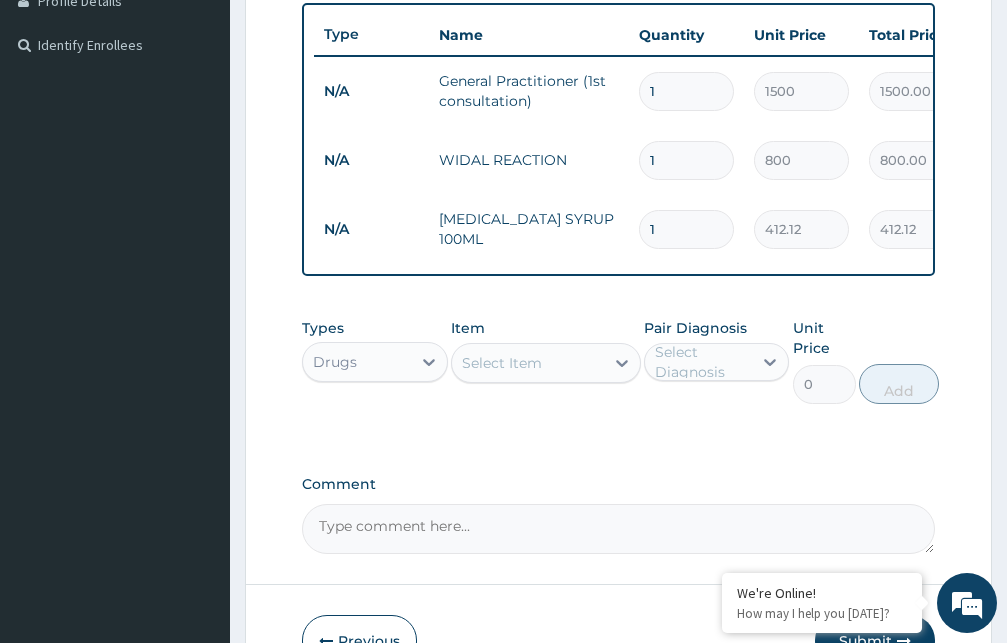 click on "Select Item" at bounding box center (528, 363) 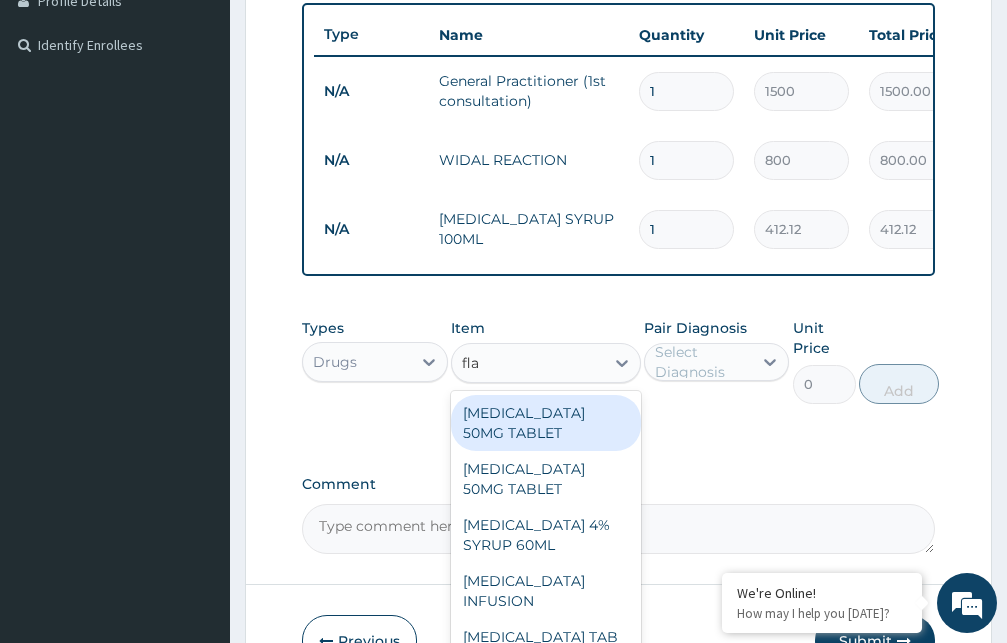 type on "flag" 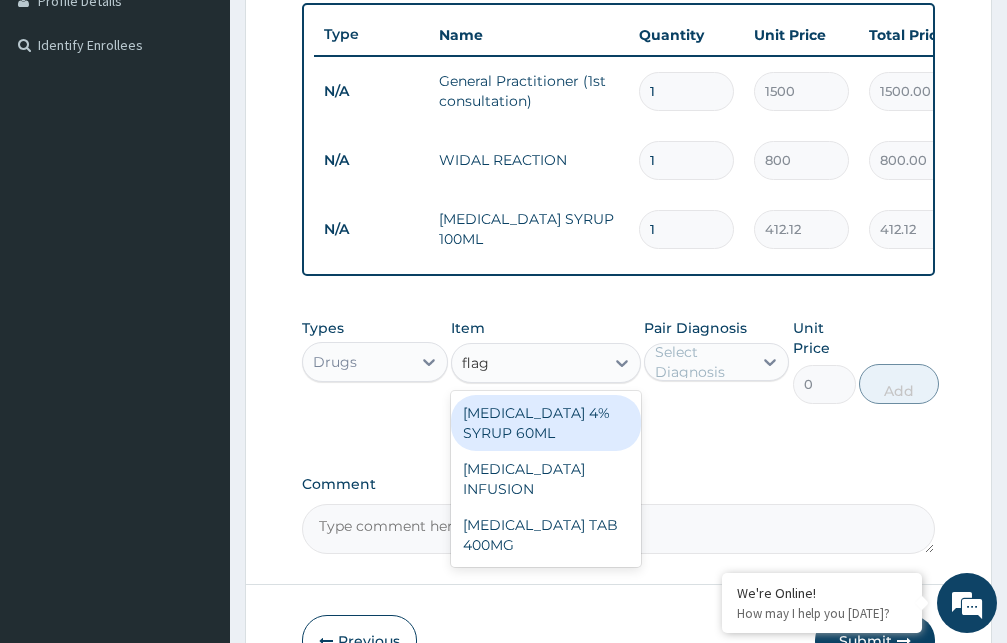click on "[MEDICAL_DATA] 4% SYRUP 60ML" at bounding box center [546, 423] 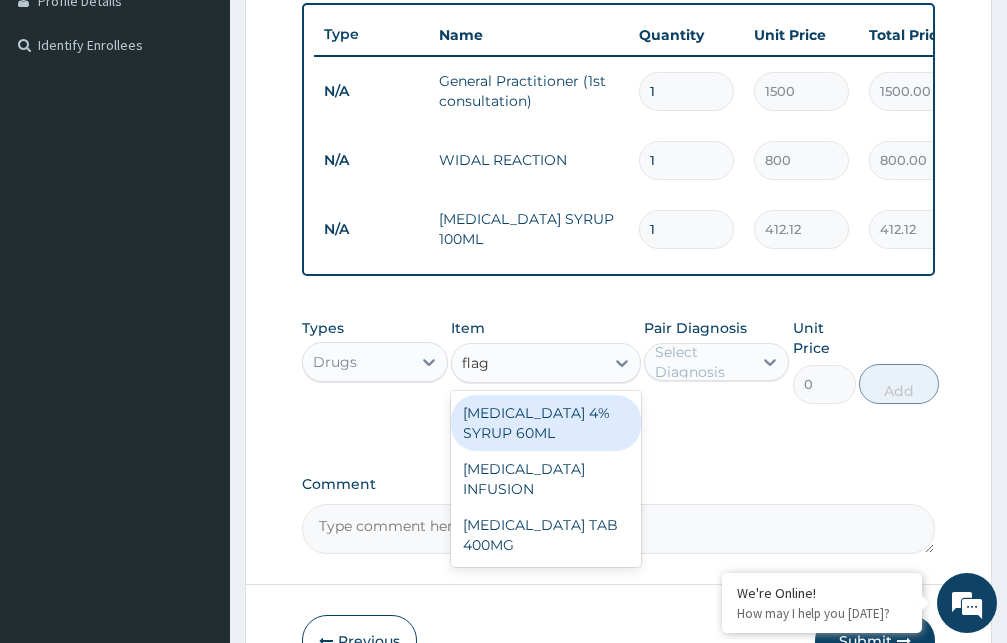 type 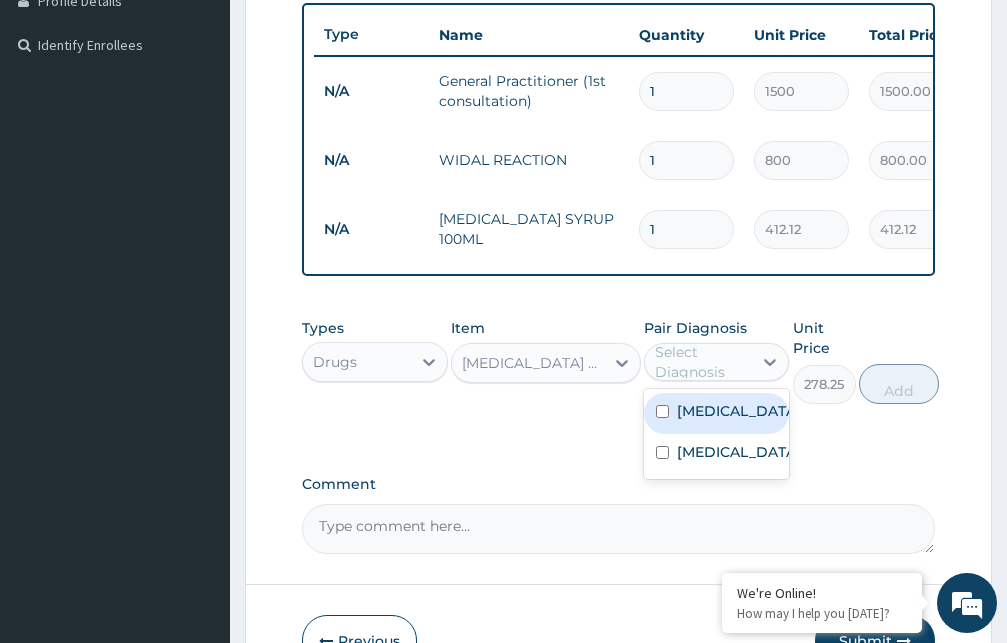 click on "Select Diagnosis" at bounding box center (703, 362) 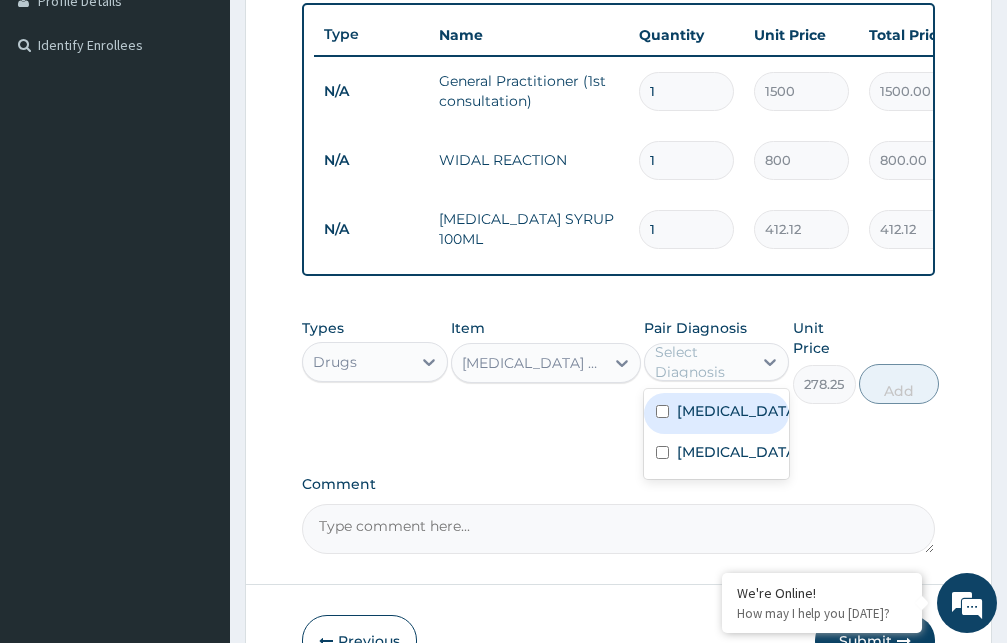 click on "[MEDICAL_DATA]" at bounding box center [738, 411] 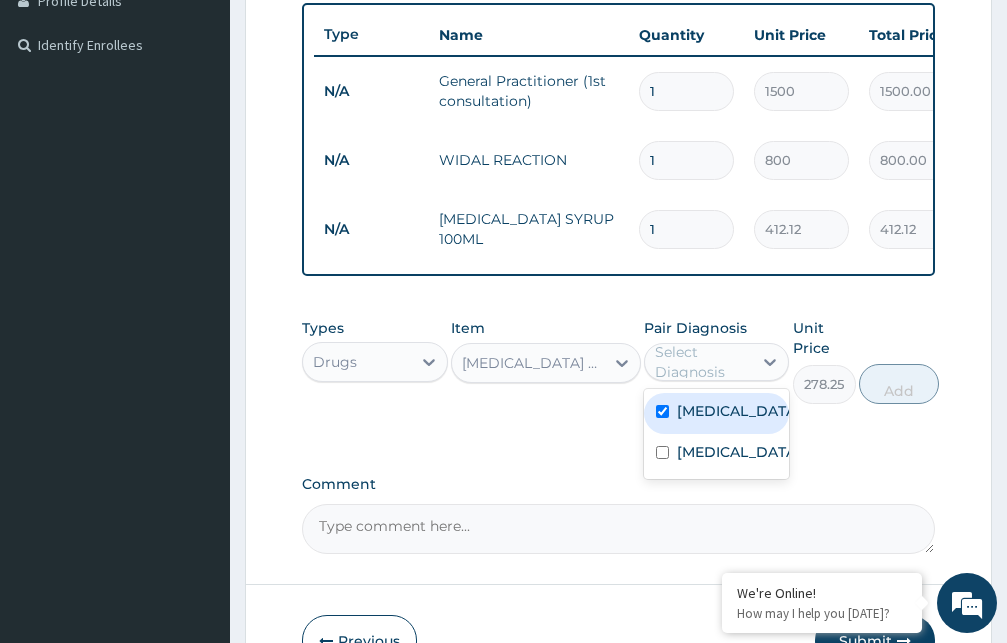 checkbox on "true" 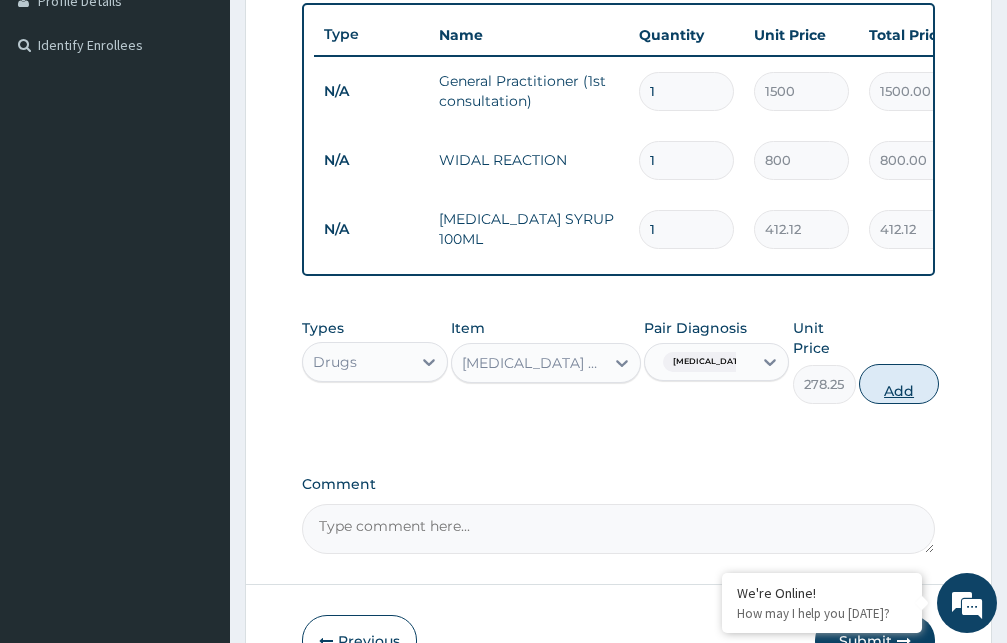 click on "Add" at bounding box center [899, 384] 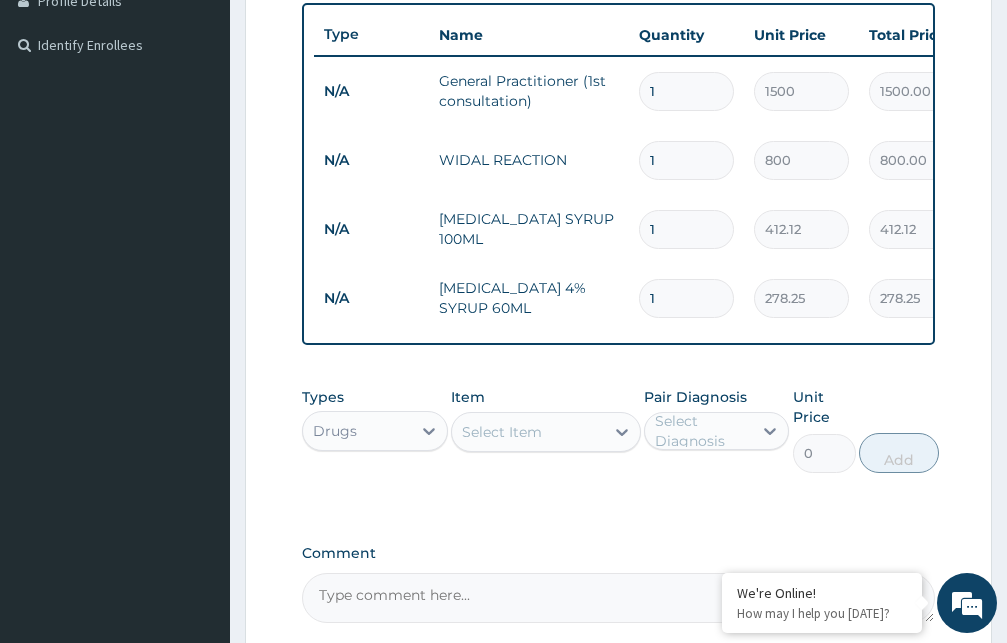 click on "Select Item" at bounding box center (502, 432) 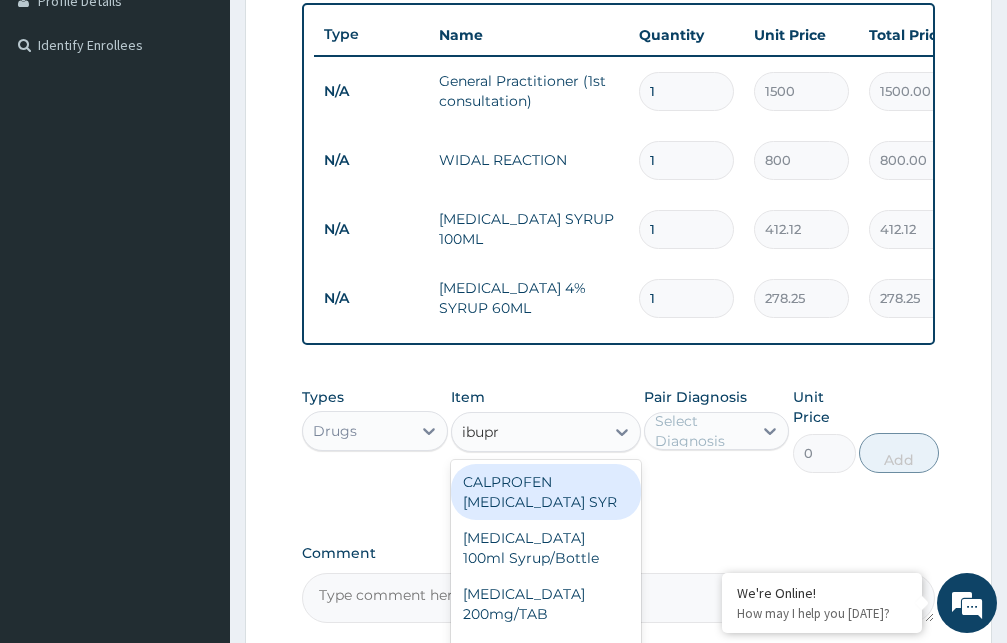 type on "ibupro" 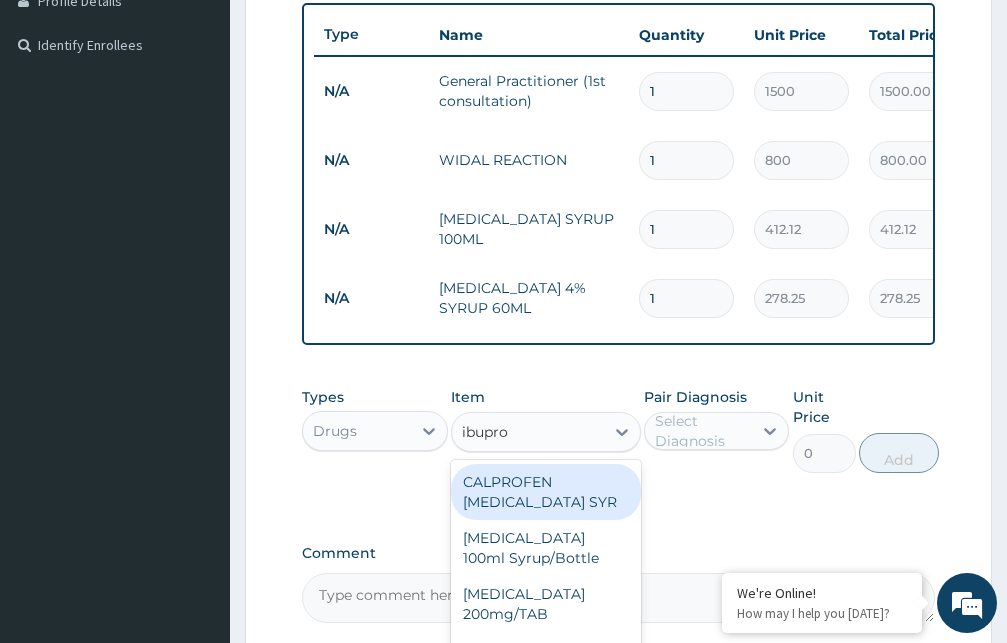click on "CALPROFEN [MEDICAL_DATA] SYR" at bounding box center [546, 492] 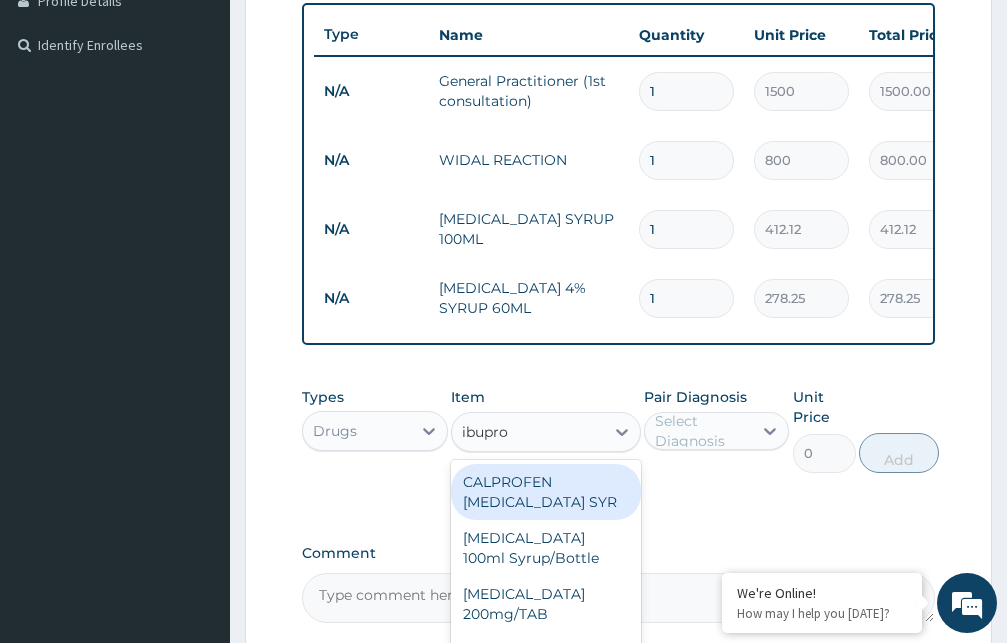 type 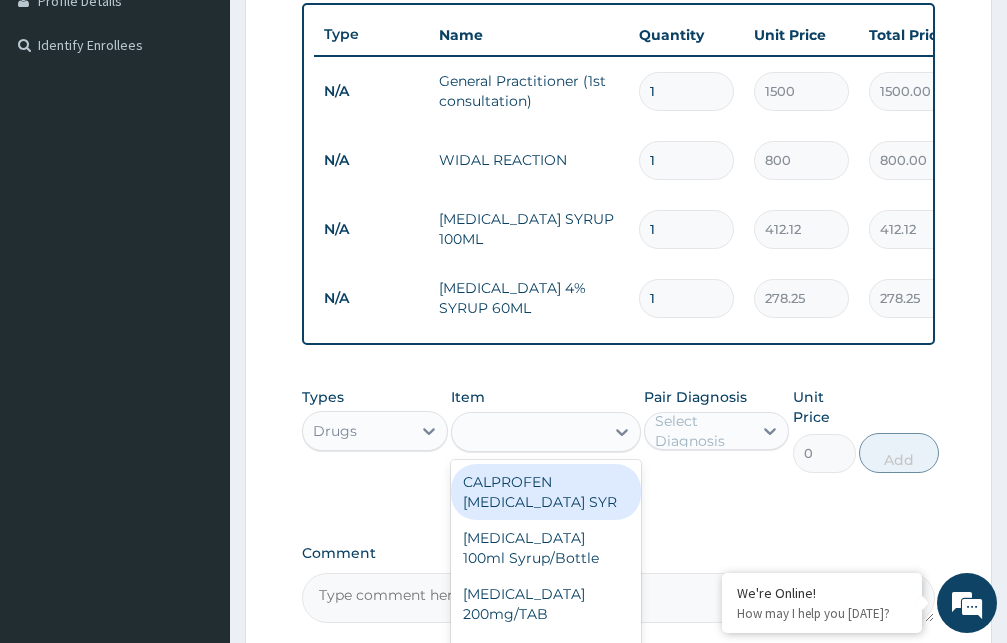 type on "1155" 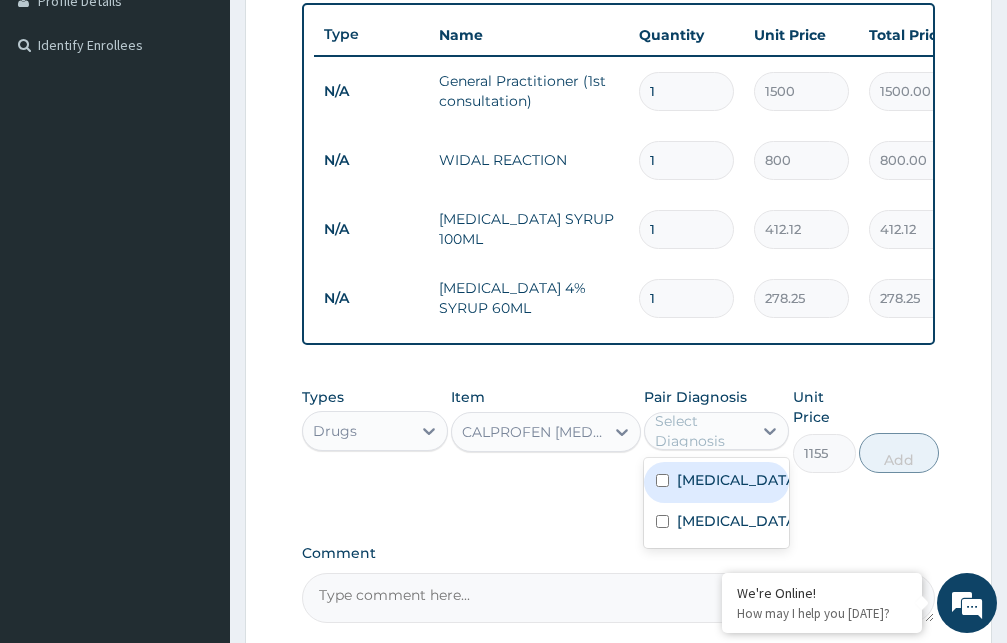 click on "Select Diagnosis" at bounding box center (703, 431) 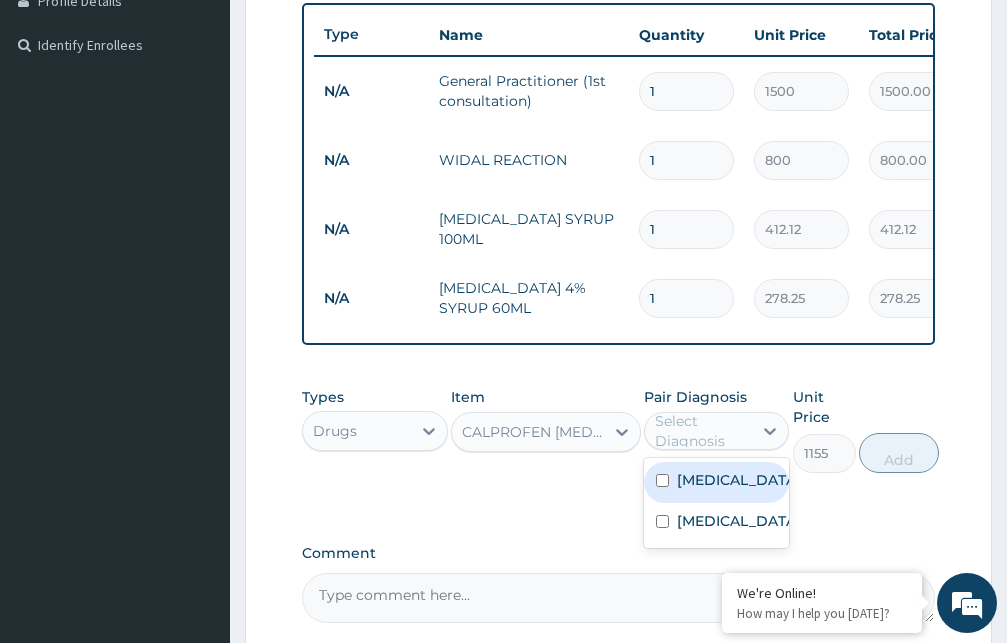 click on "[MEDICAL_DATA]" at bounding box center [738, 480] 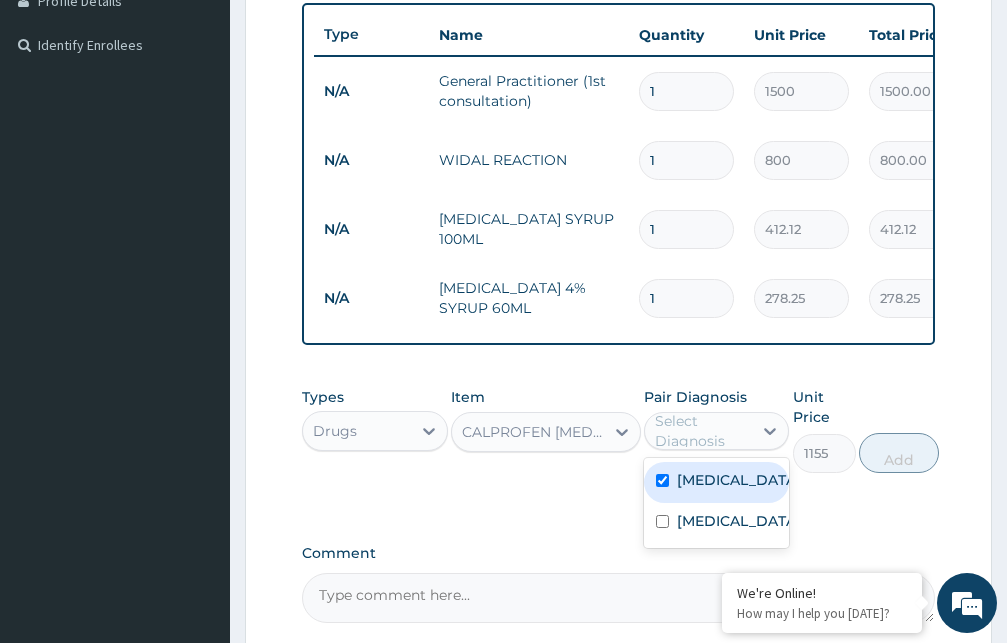 checkbox on "true" 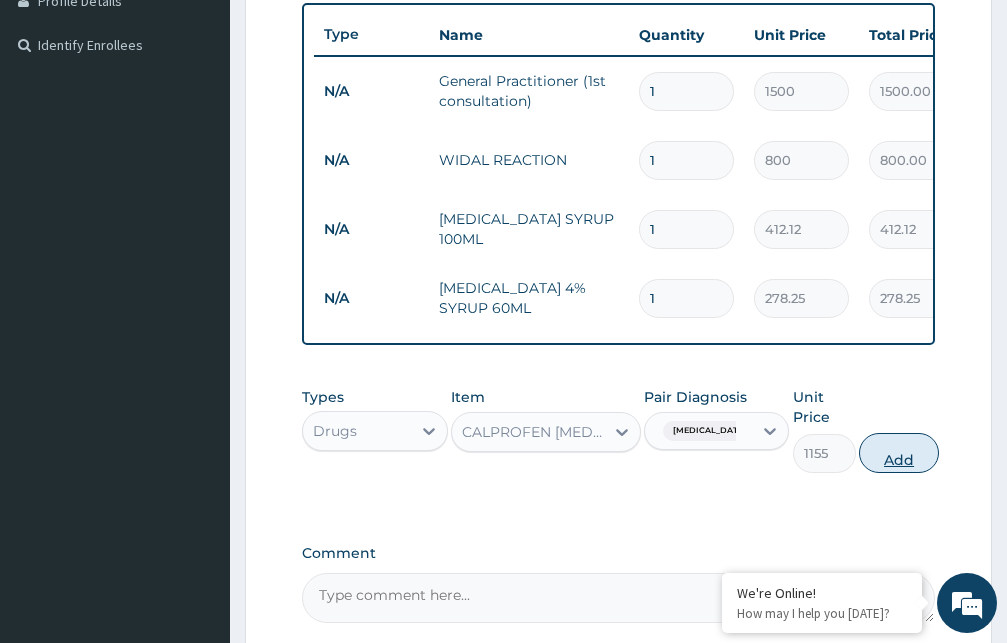 click on "Add" at bounding box center (899, 453) 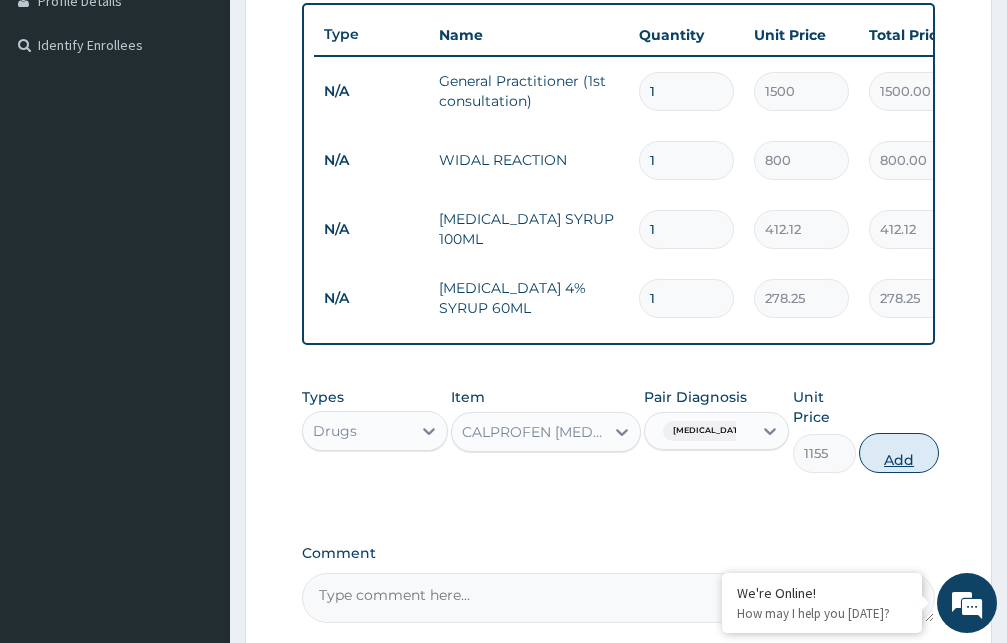 type on "0" 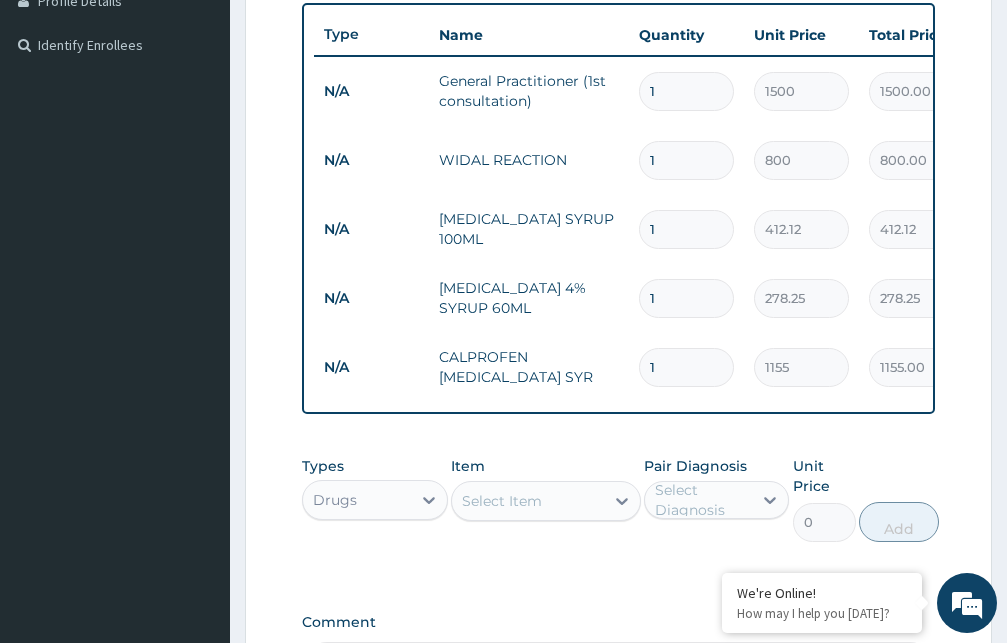 click on "Select Item" at bounding box center (502, 501) 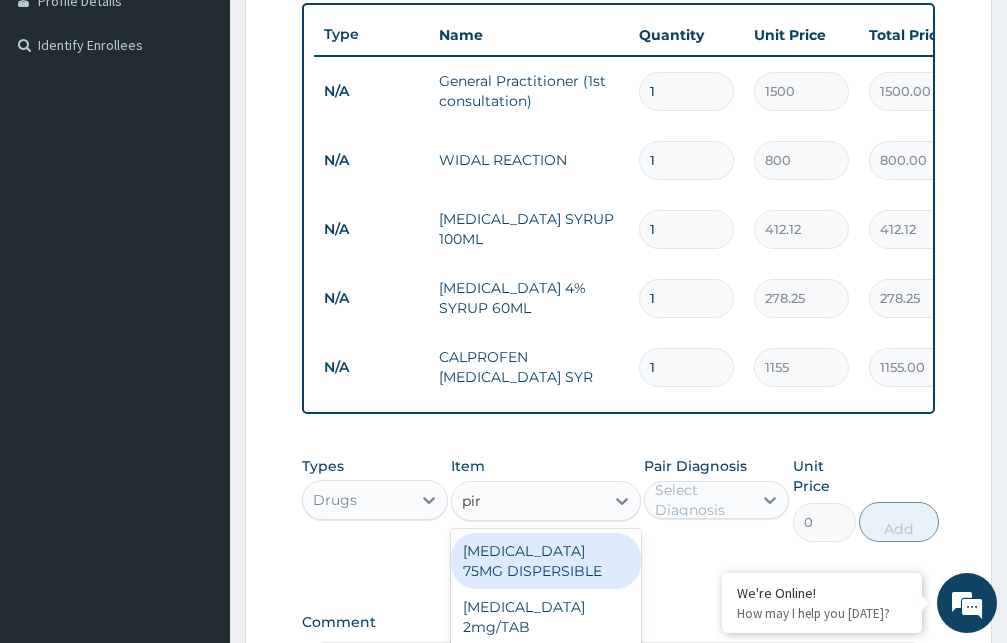 type on "piri" 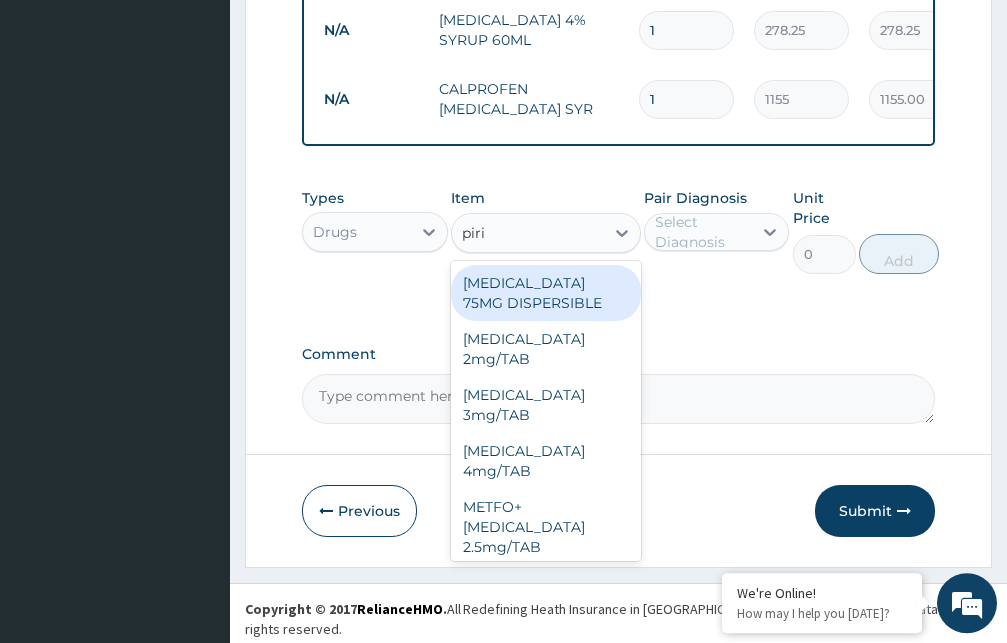 scroll, scrollTop: 801, scrollLeft: 0, axis: vertical 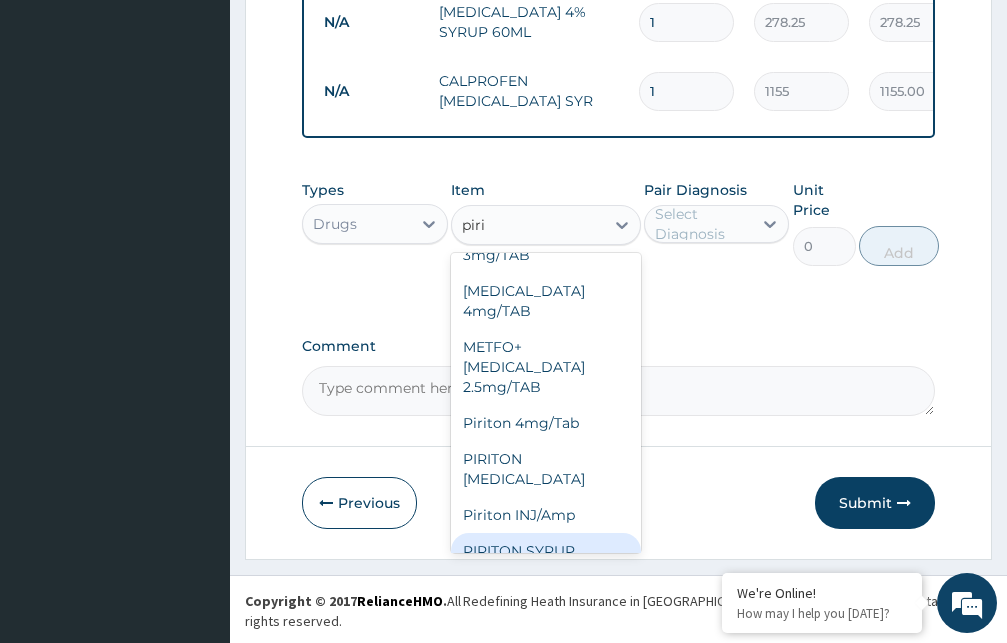 click on "PIRITON SYRUP" at bounding box center (546, 551) 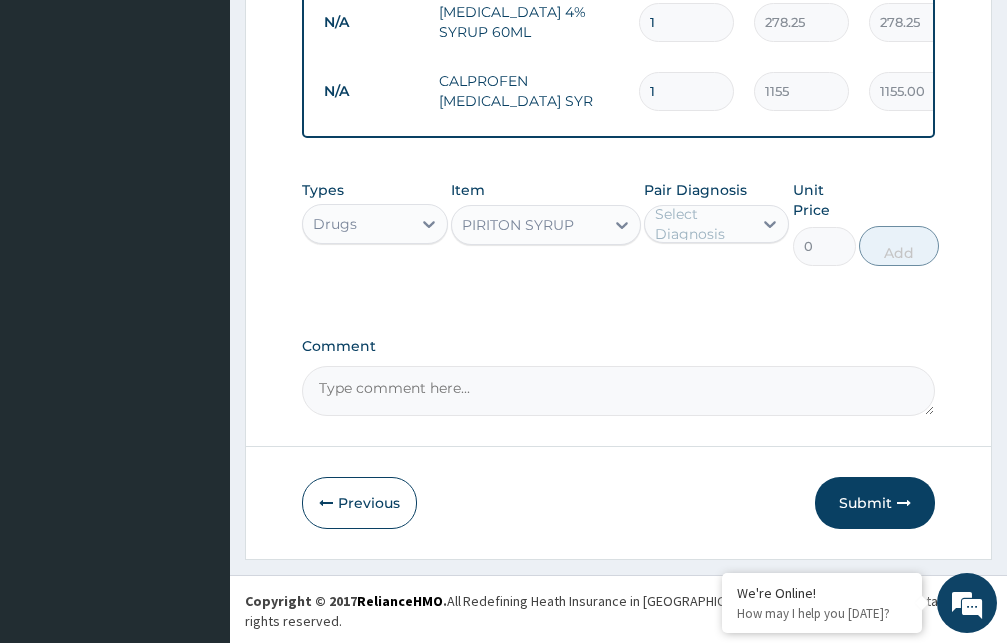 type 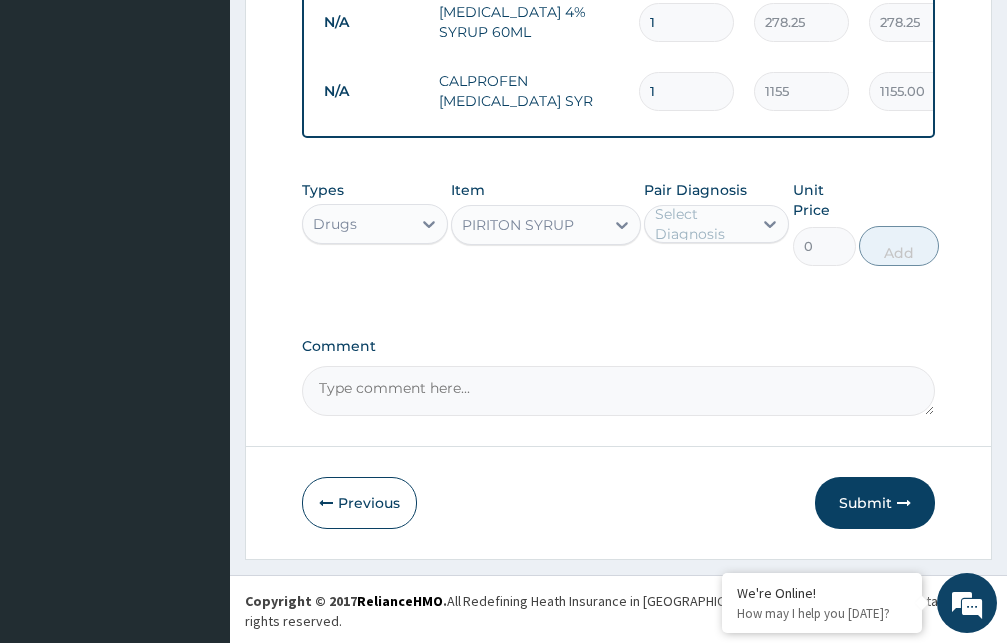 type on "210" 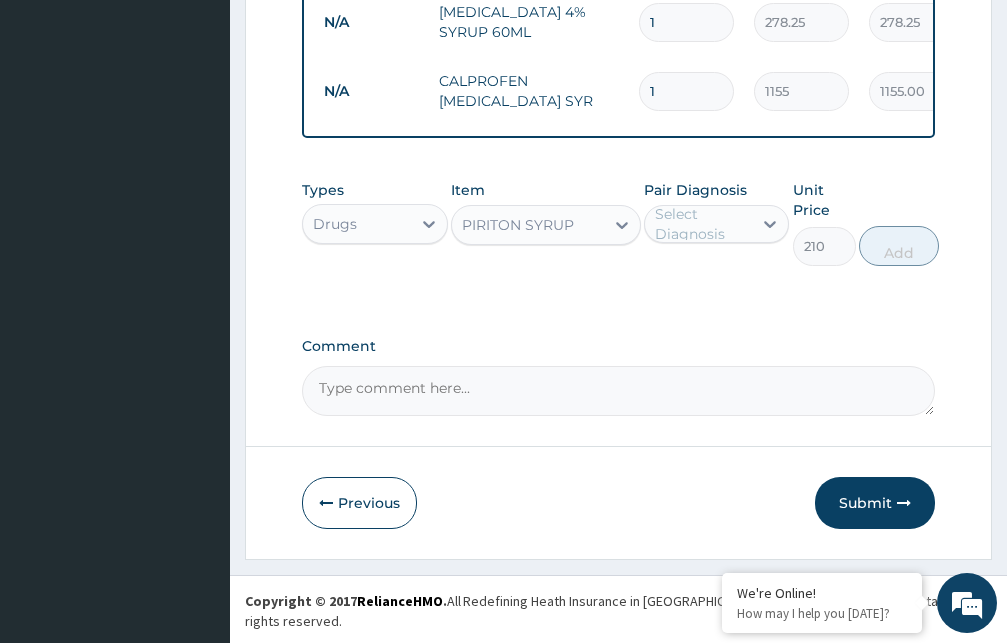 click on "Select Diagnosis" at bounding box center [703, 224] 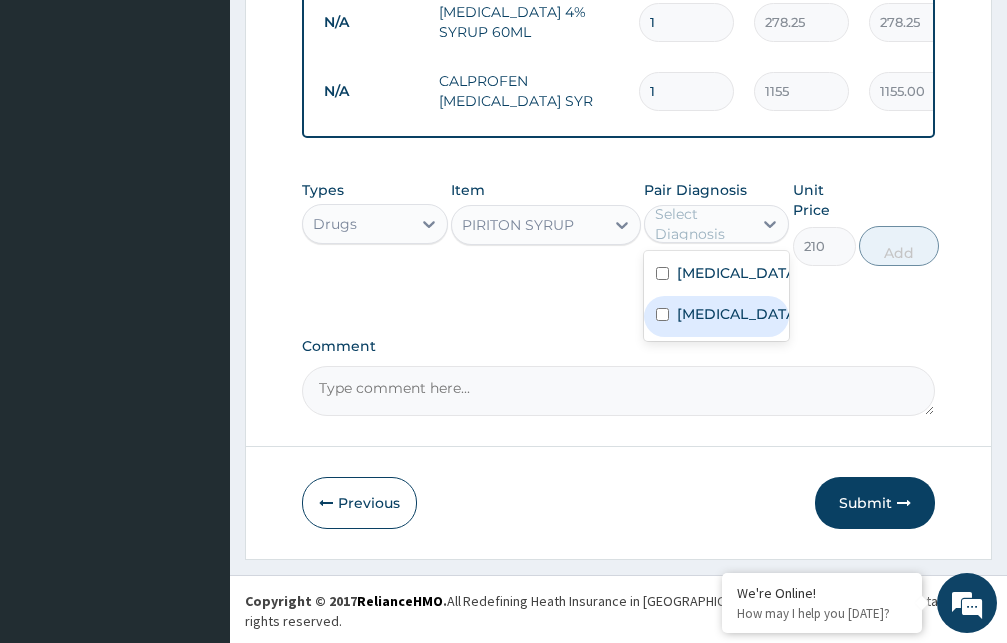 click on "[MEDICAL_DATA]" at bounding box center [738, 314] 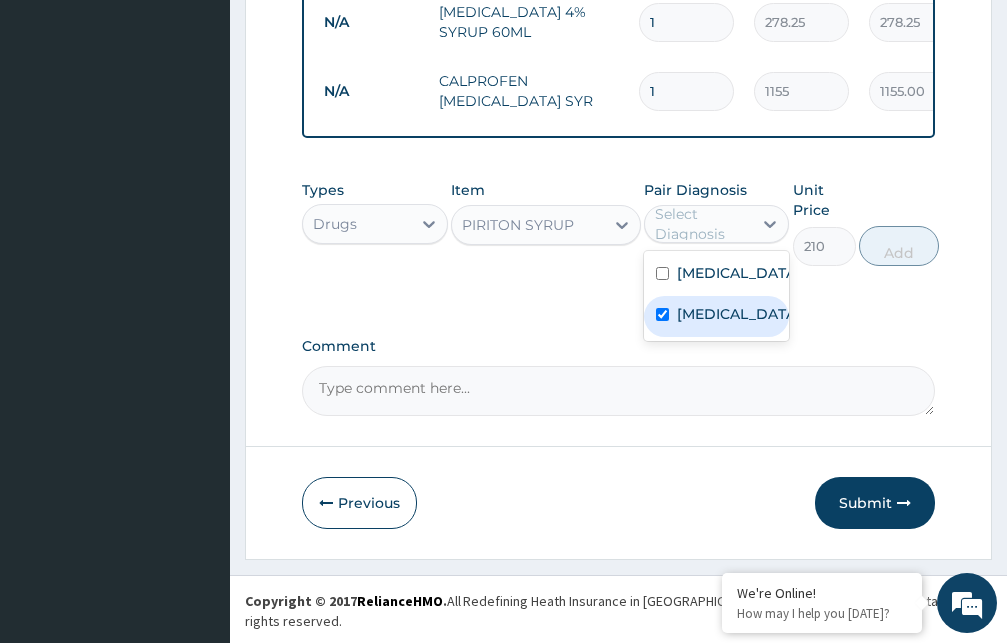 checkbox on "true" 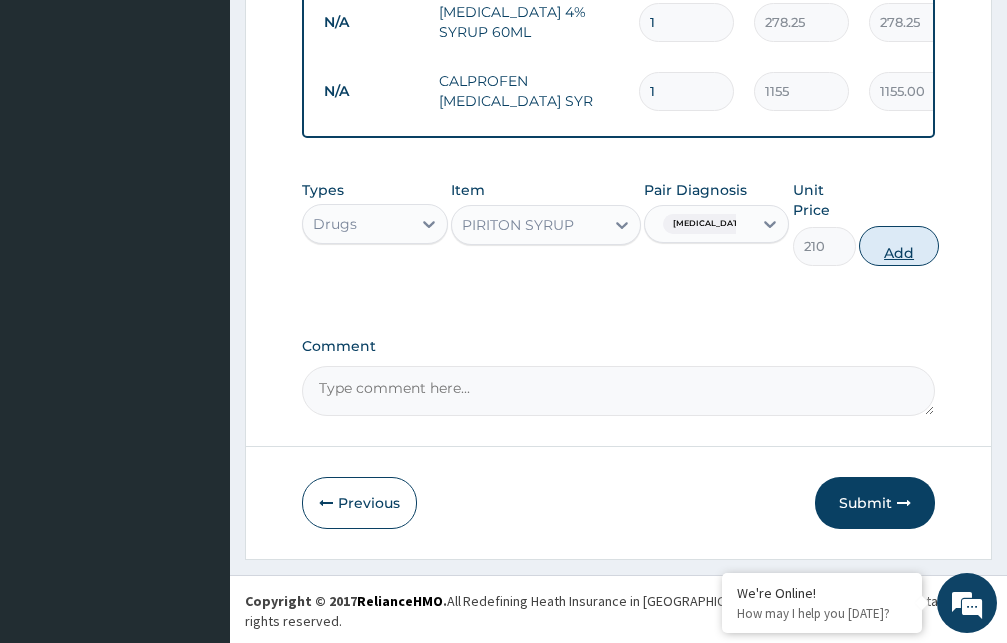 click on "Add" at bounding box center (899, 246) 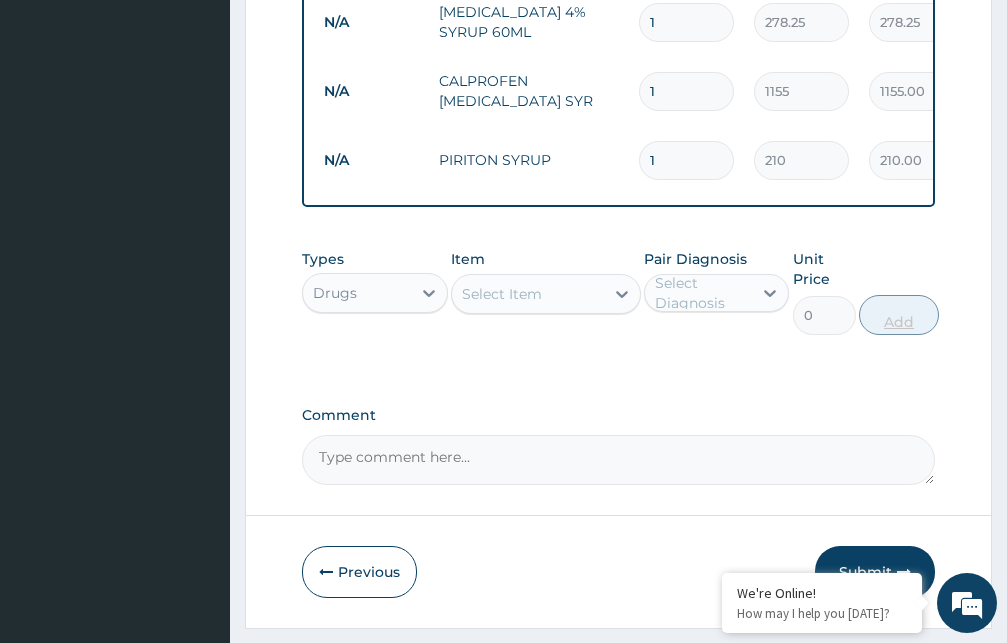 scroll, scrollTop: 870, scrollLeft: 0, axis: vertical 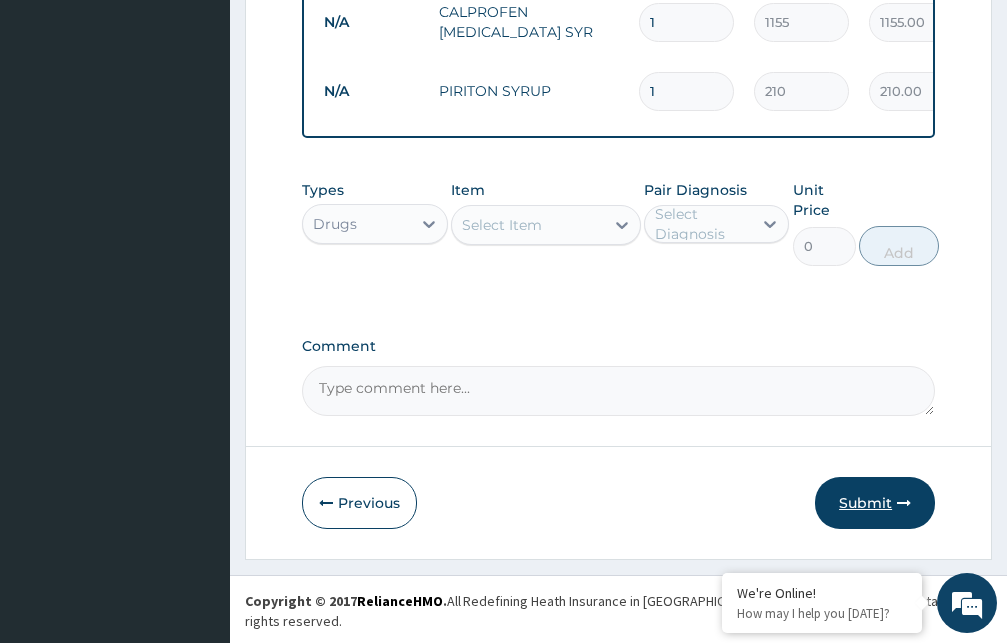 click on "Submit" at bounding box center (875, 503) 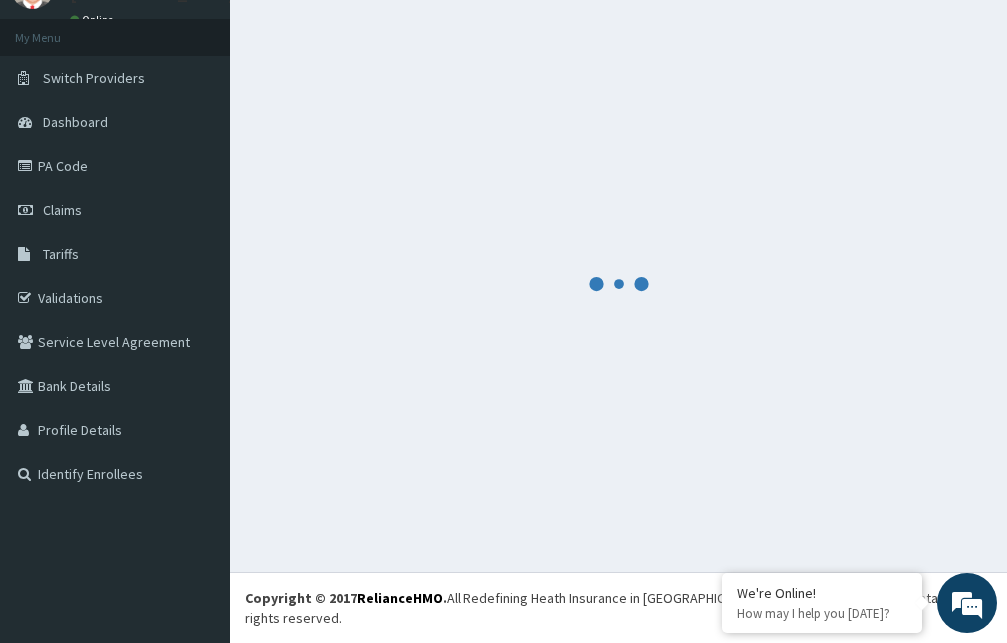 scroll, scrollTop: 76, scrollLeft: 0, axis: vertical 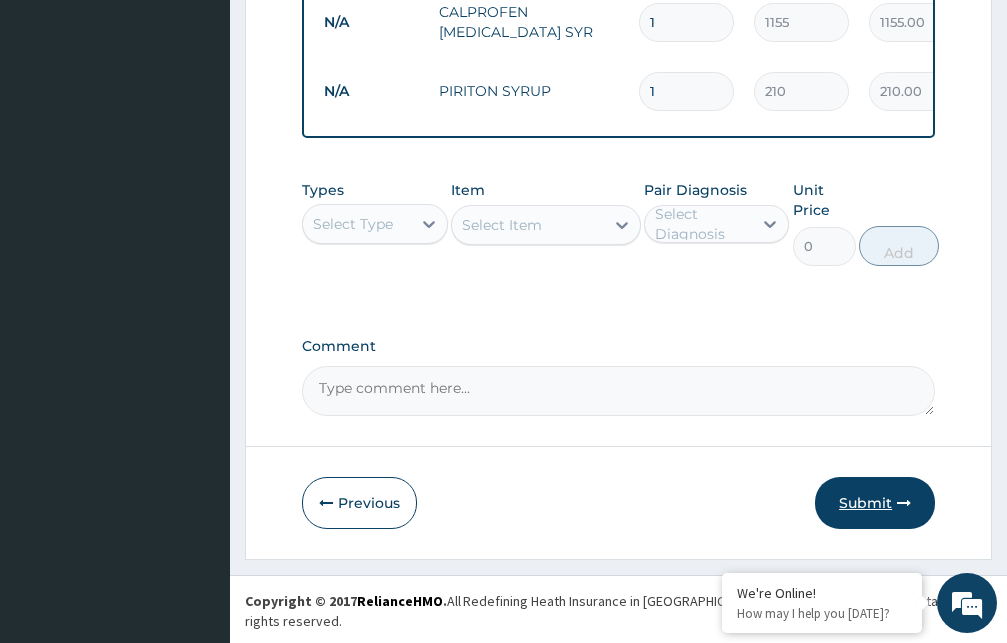 click on "Submit" at bounding box center (875, 503) 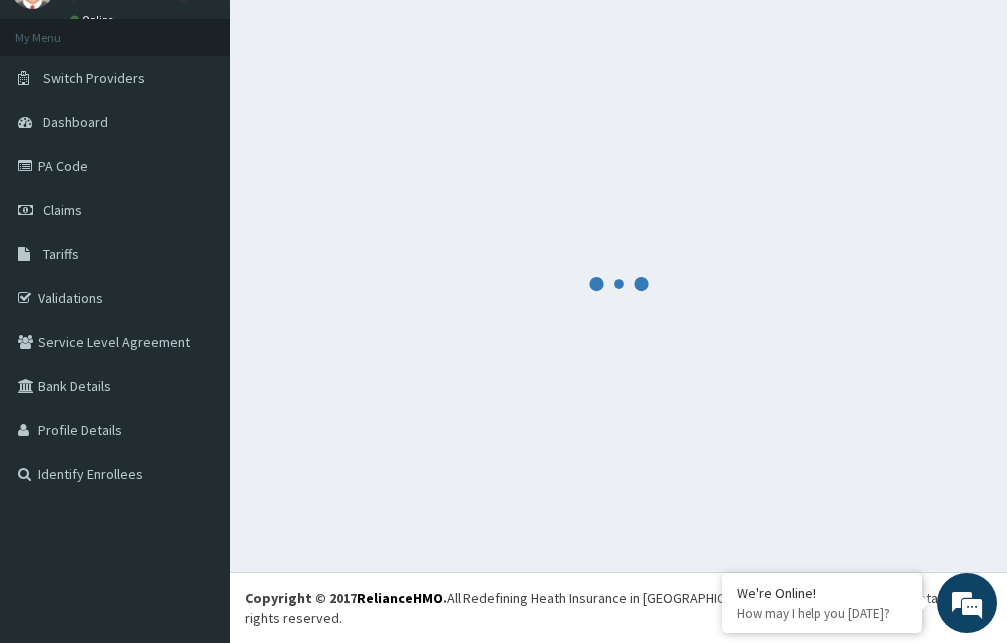 scroll, scrollTop: 76, scrollLeft: 0, axis: vertical 